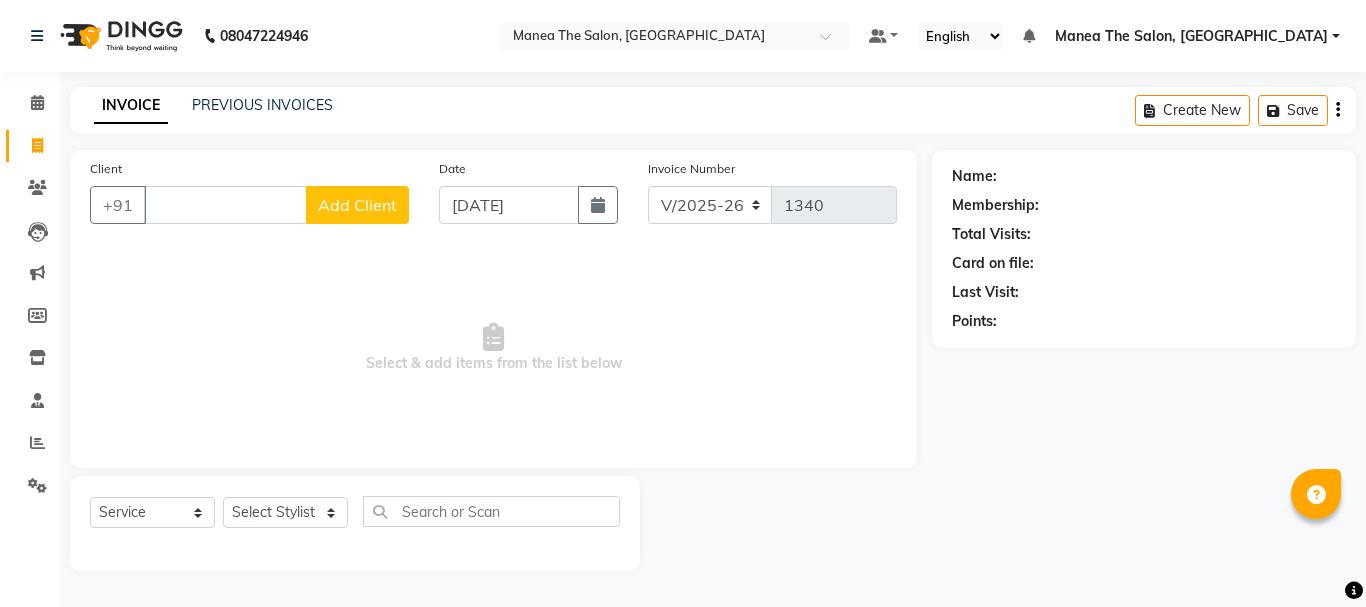 select on "7351" 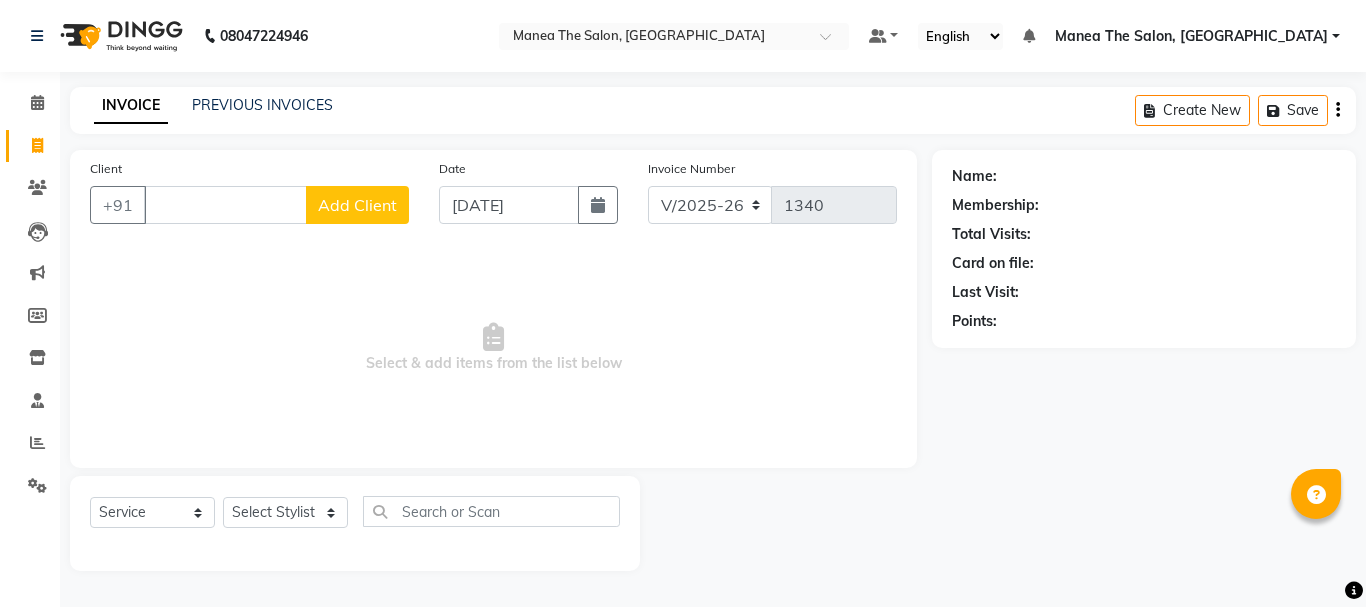 scroll, scrollTop: 0, scrollLeft: 0, axis: both 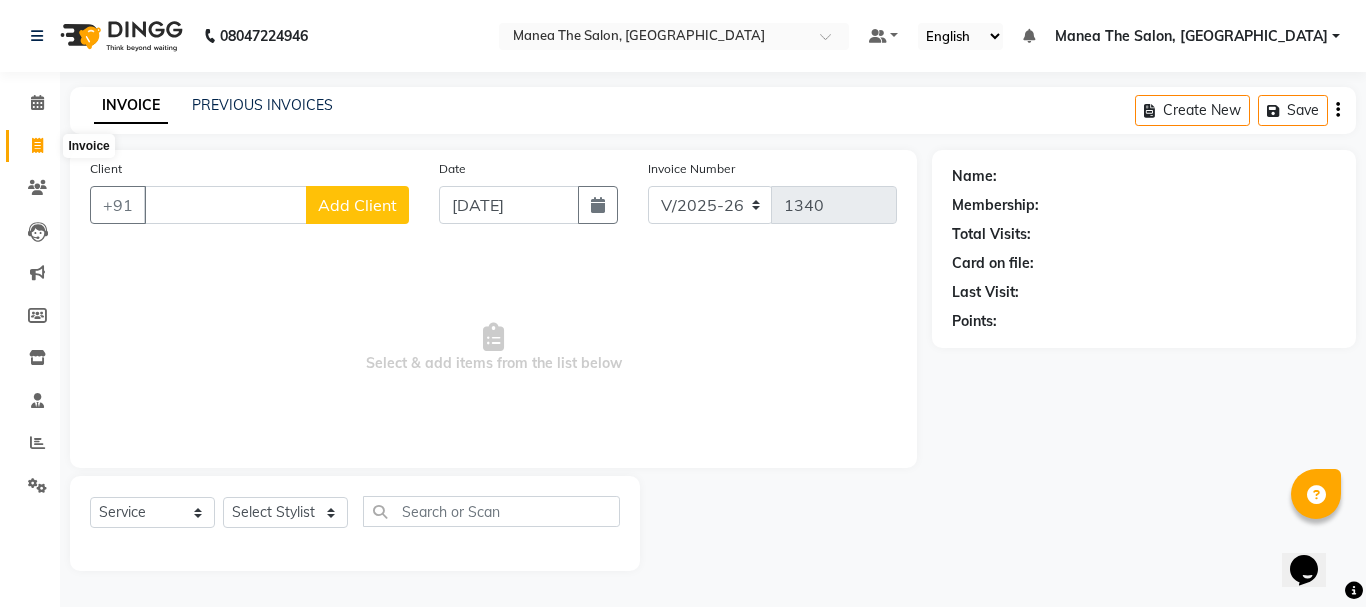 type 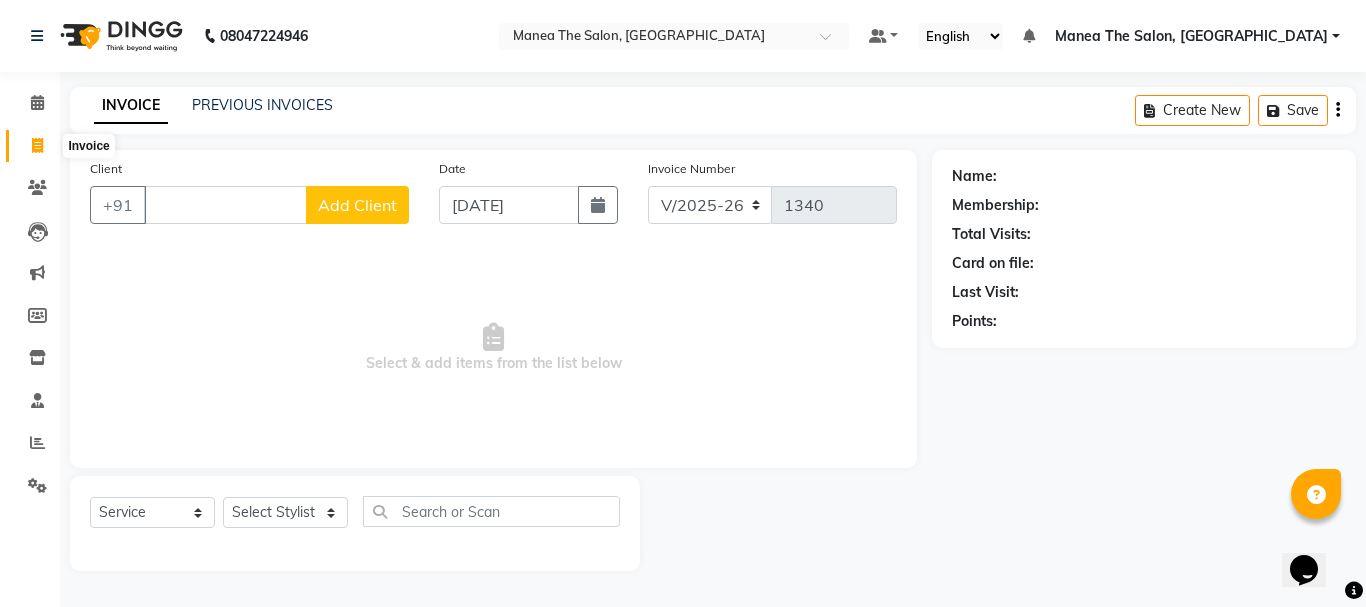 click 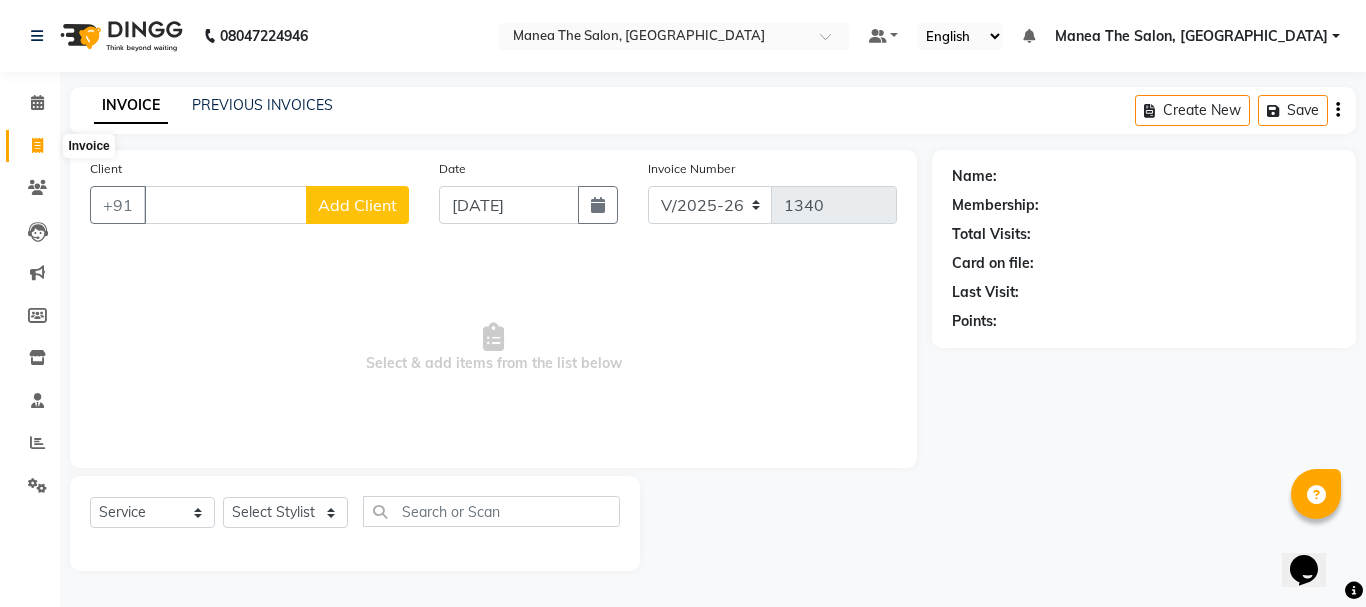 select on "service" 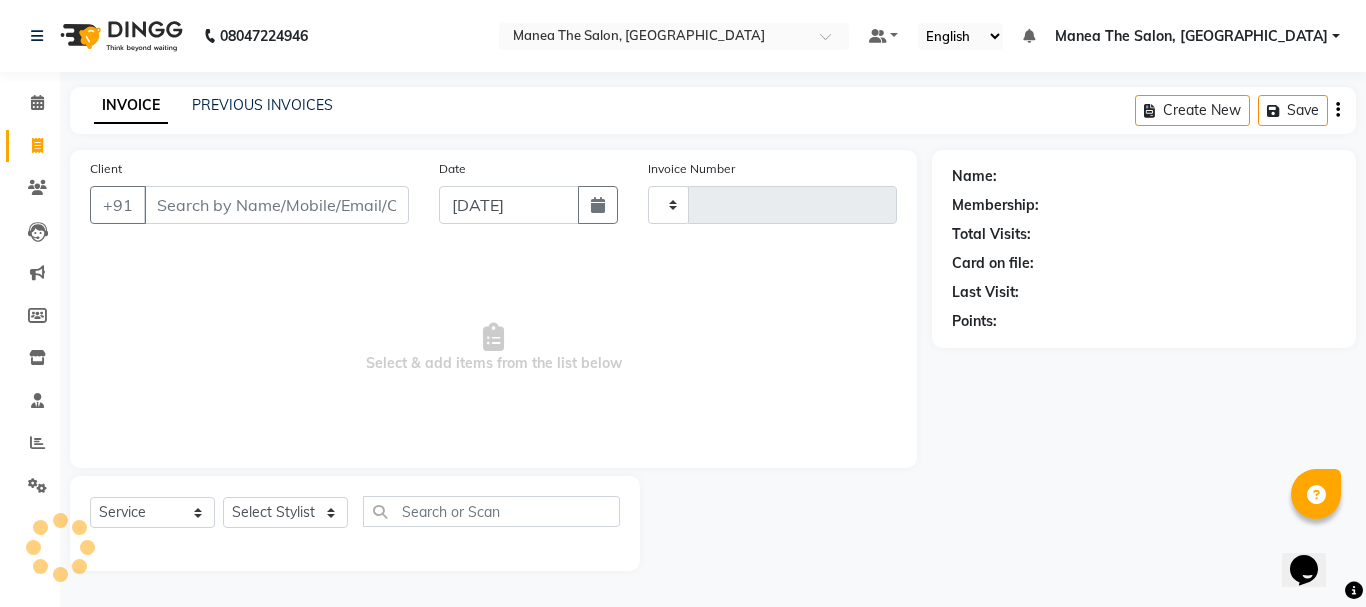 type on "1340" 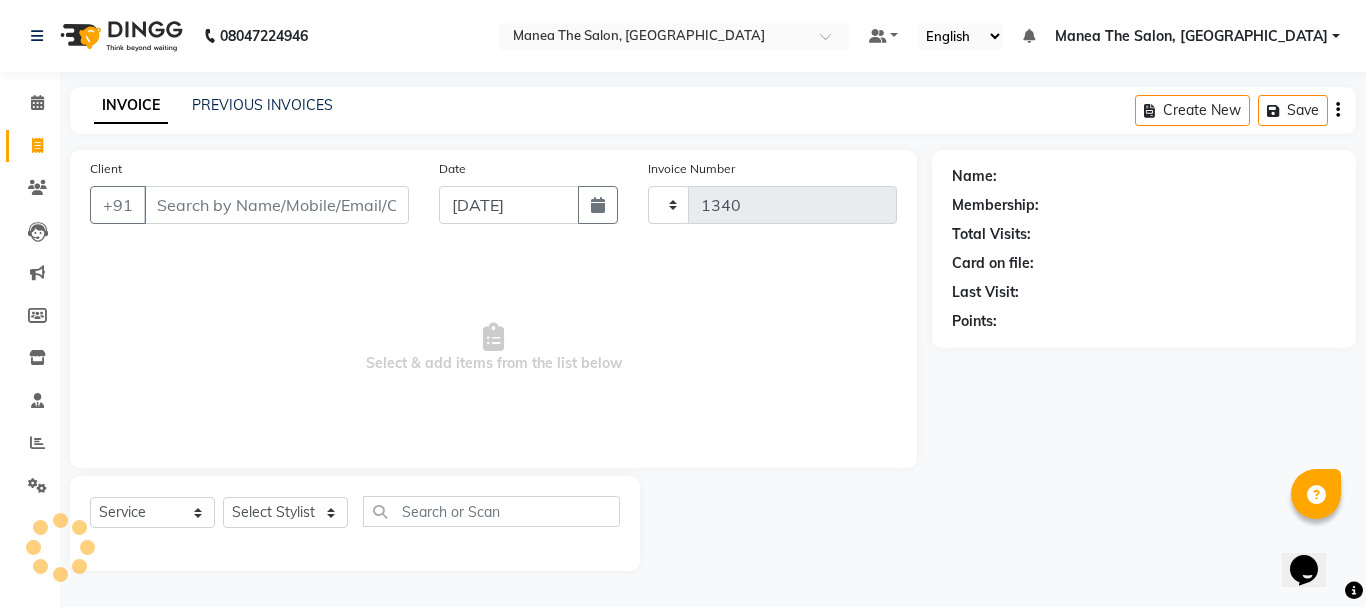 select on "7351" 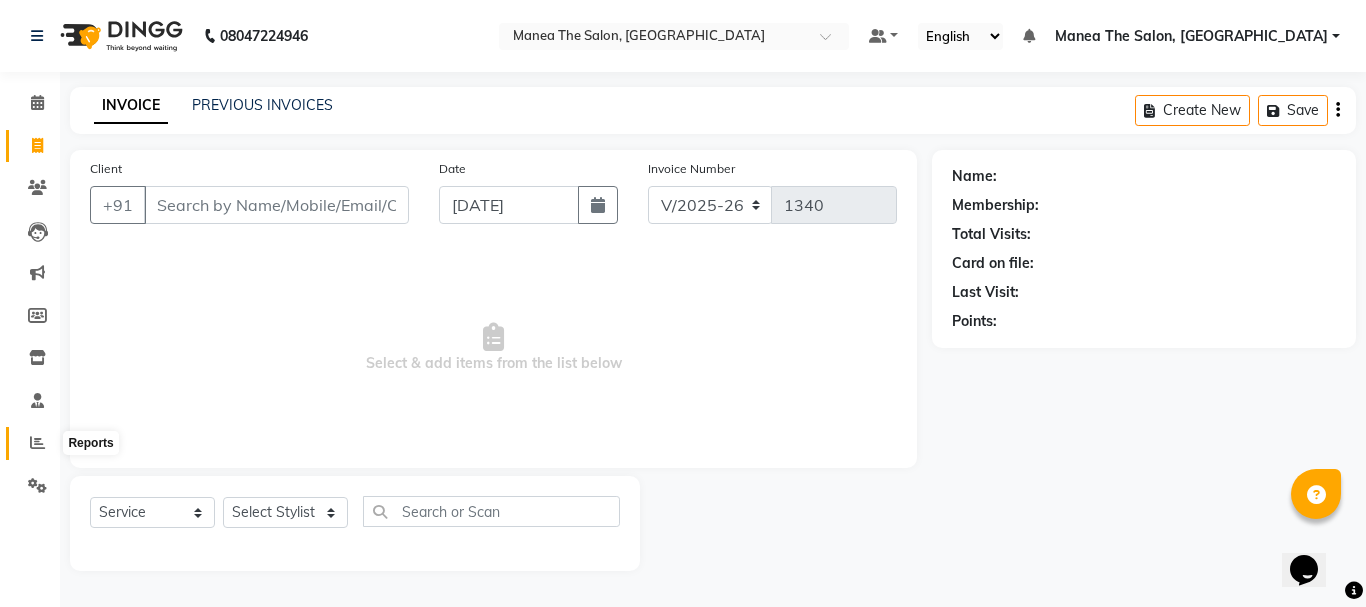 click 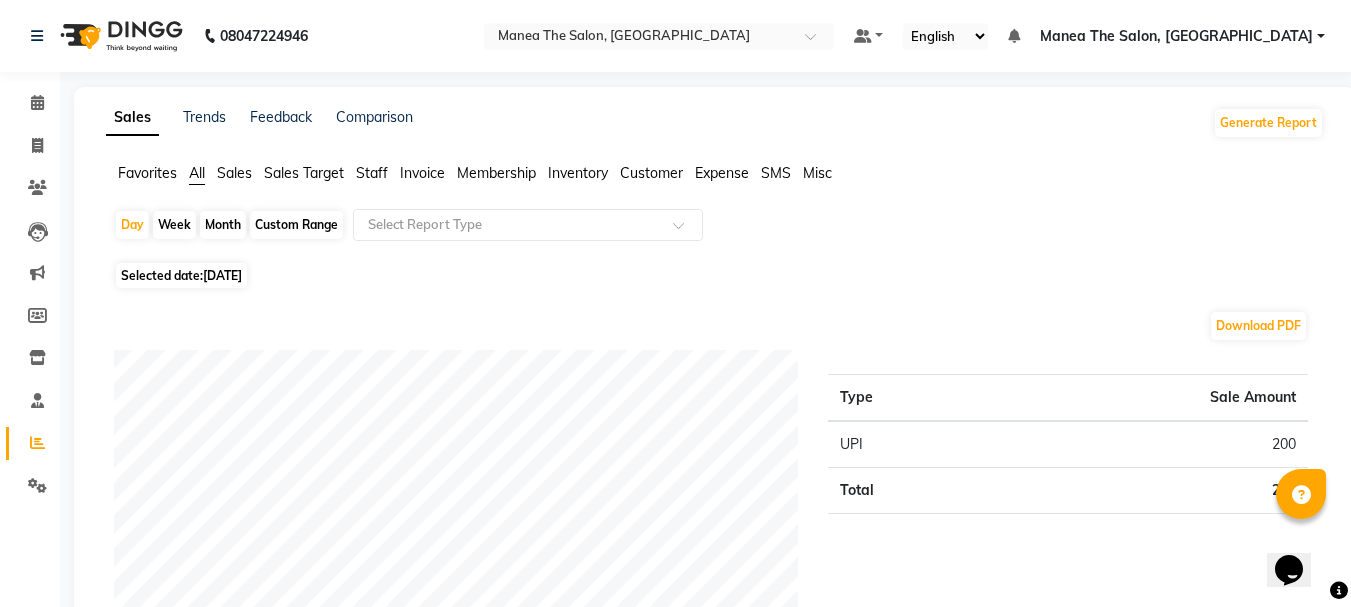 click on "Month" 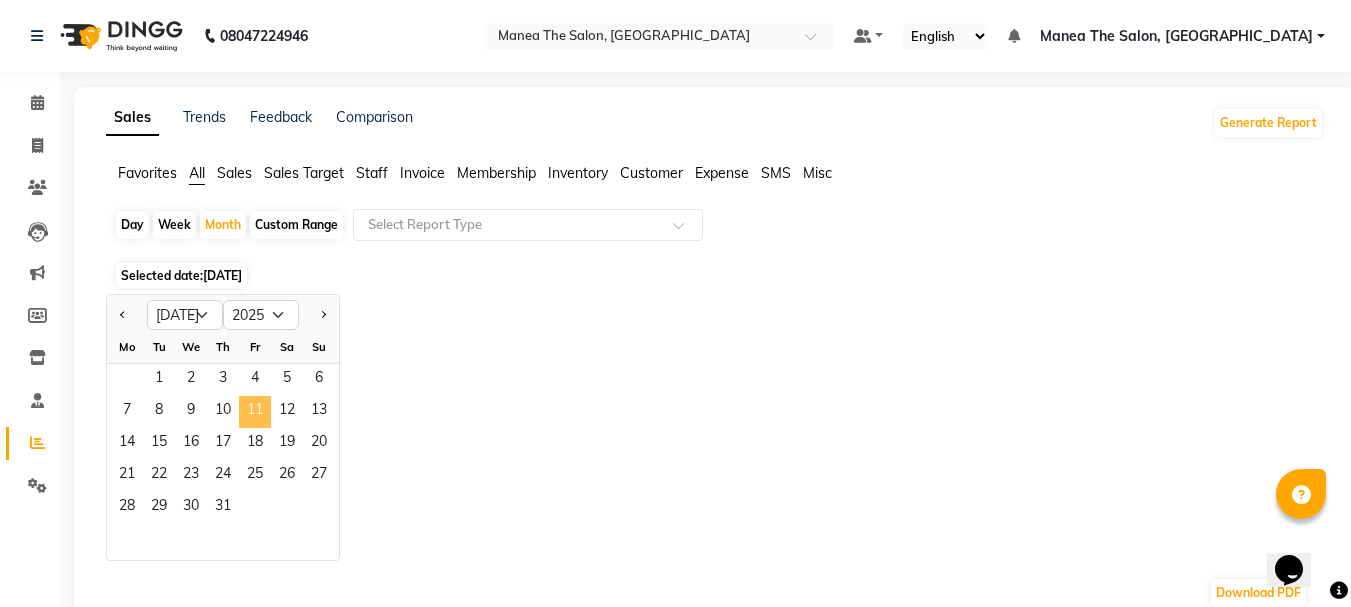 click on "11" 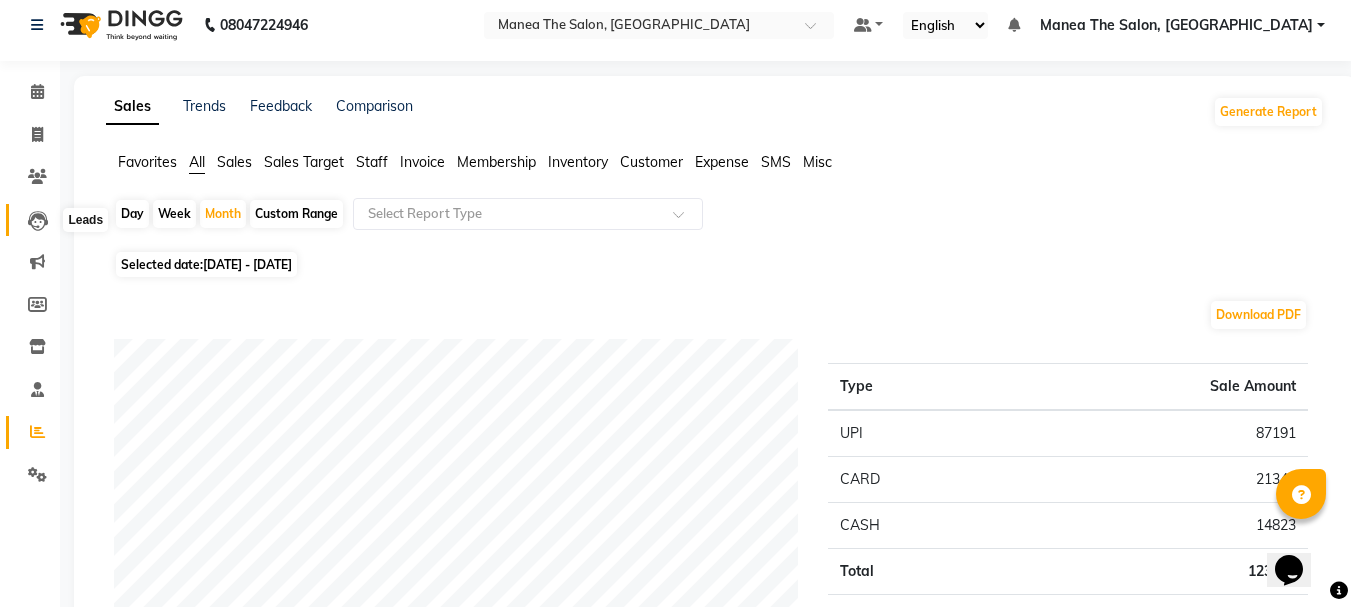 scroll, scrollTop: 0, scrollLeft: 0, axis: both 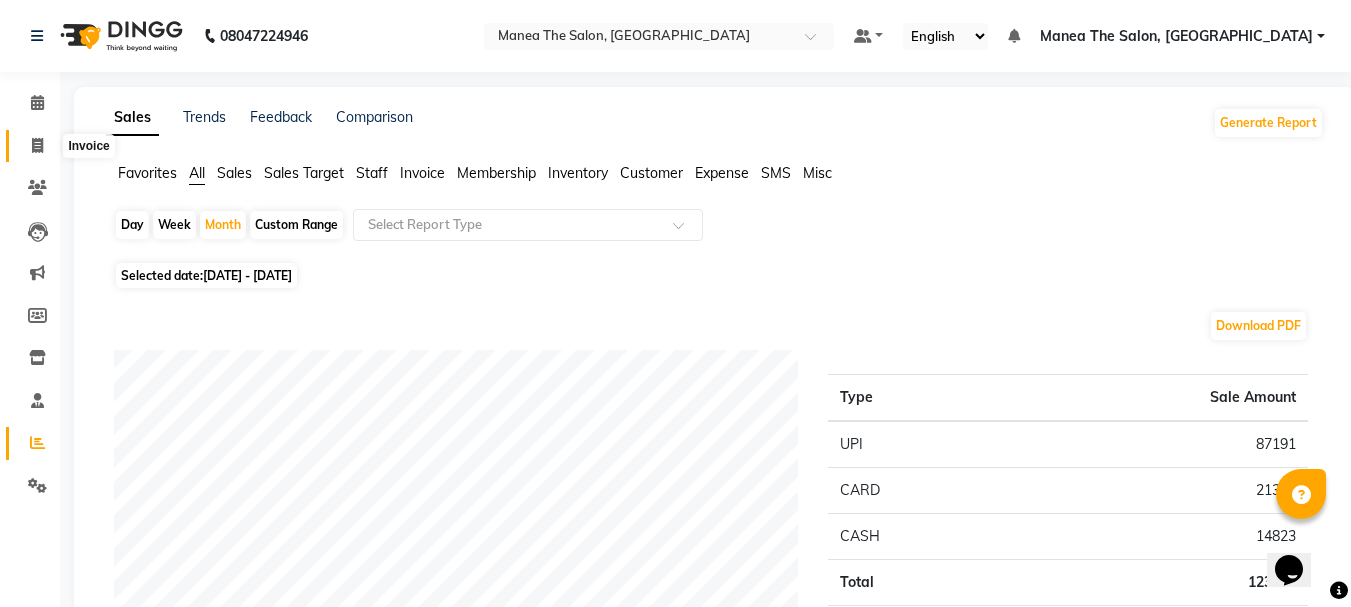 click 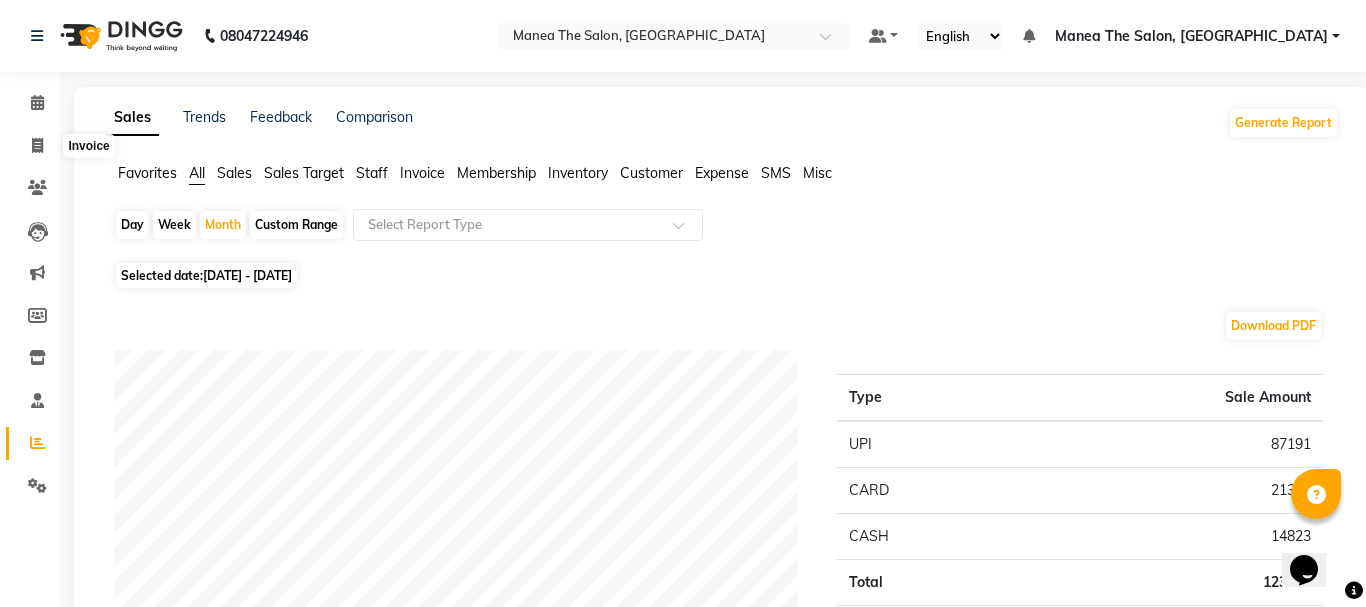 select on "service" 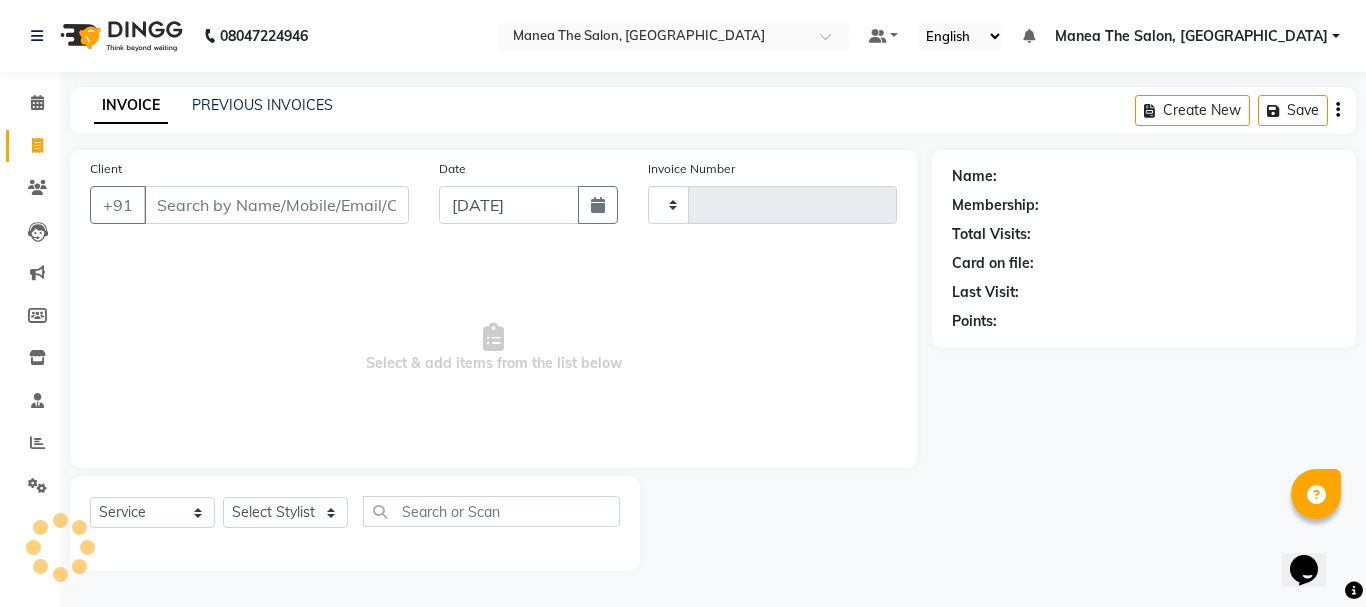 type on "1340" 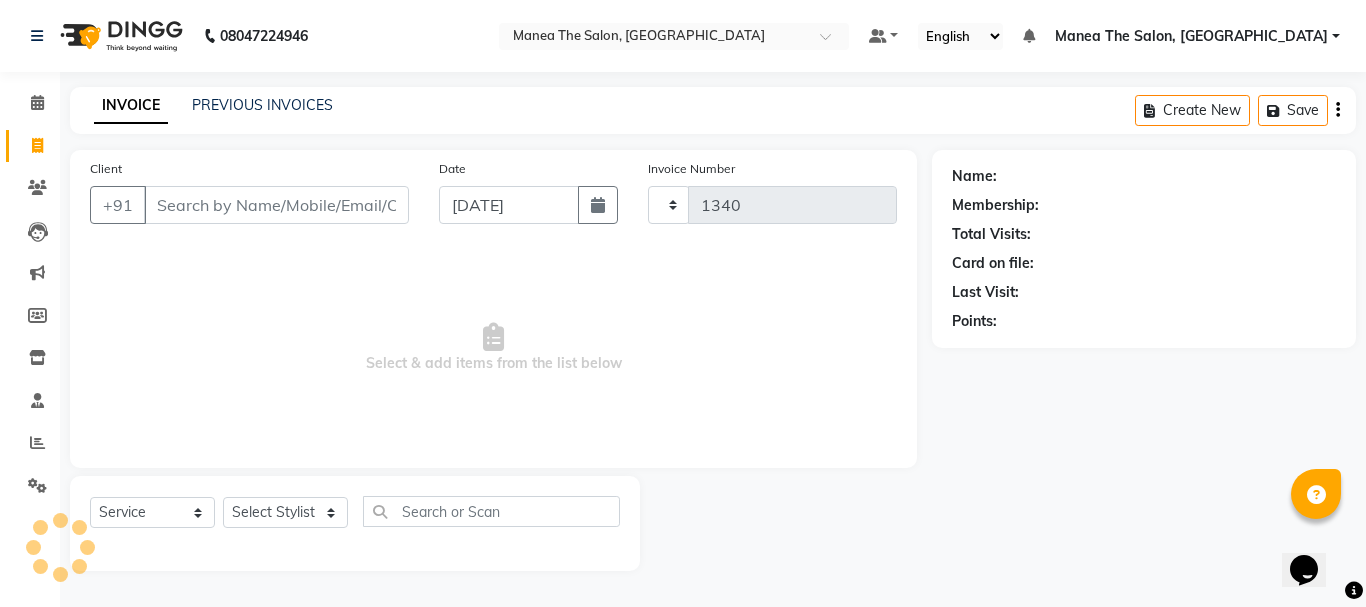 select on "7351" 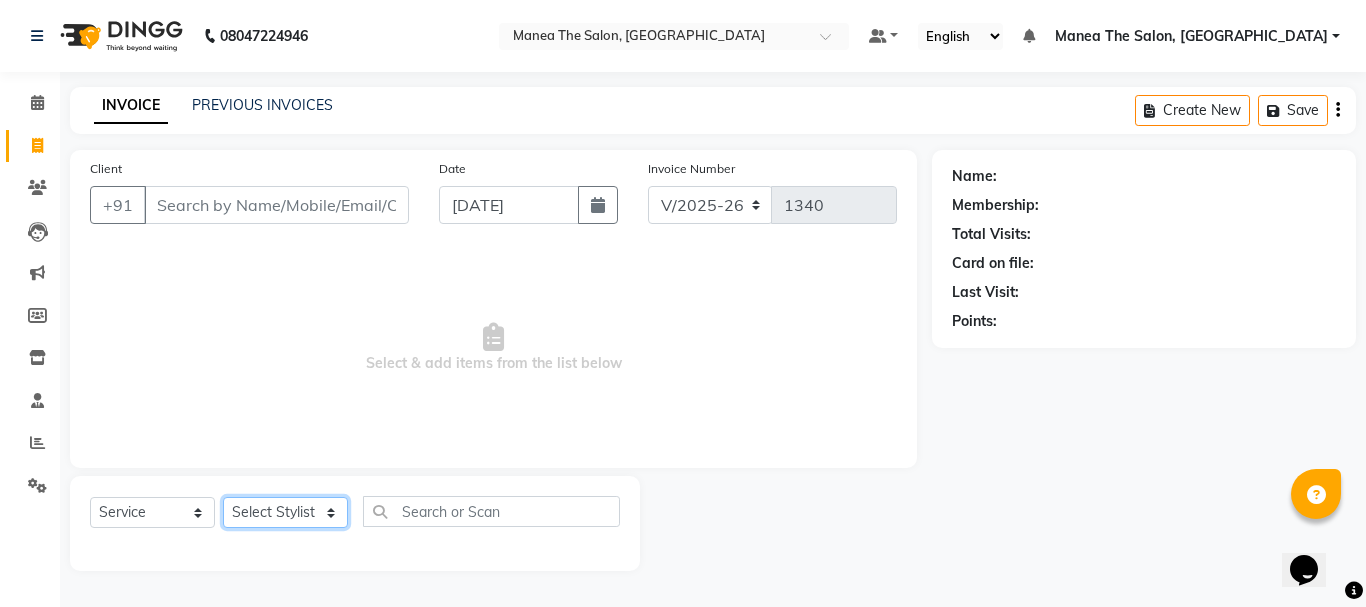 drag, startPoint x: 284, startPoint y: 477, endPoint x: 289, endPoint y: 516, distance: 39.319206 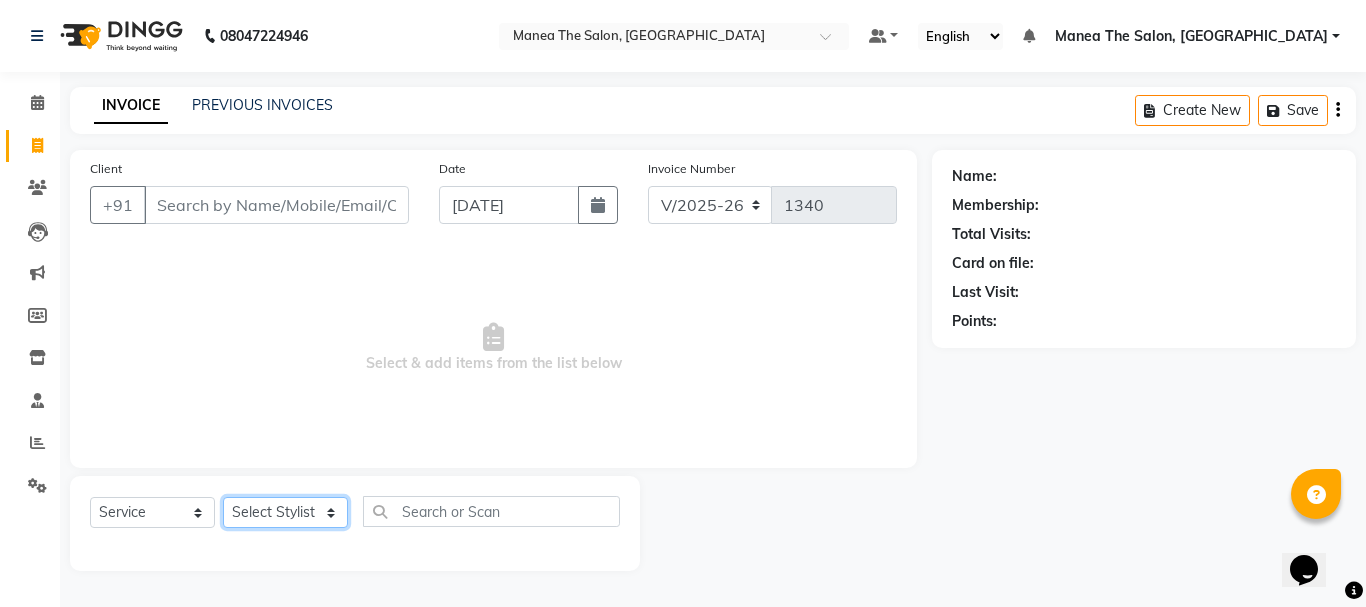 select on "63586" 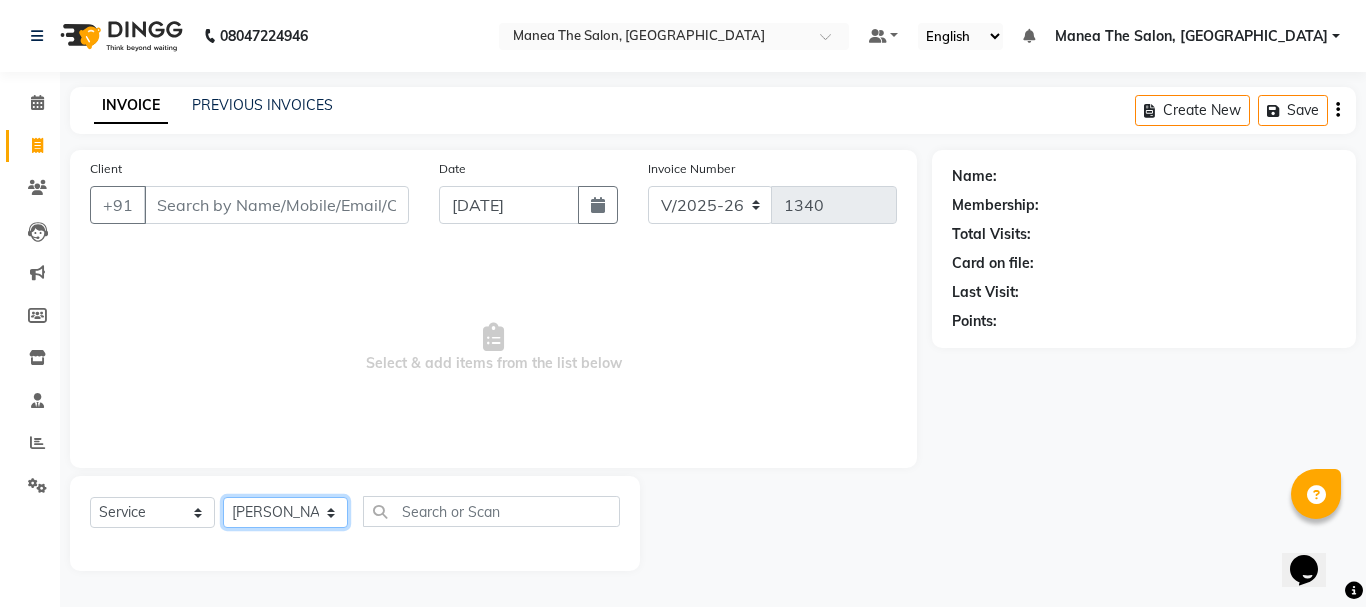 click on "Select Stylist [PERSON_NAME] Divya [PERSON_NAME] Renuka [PERSON_NAME]" 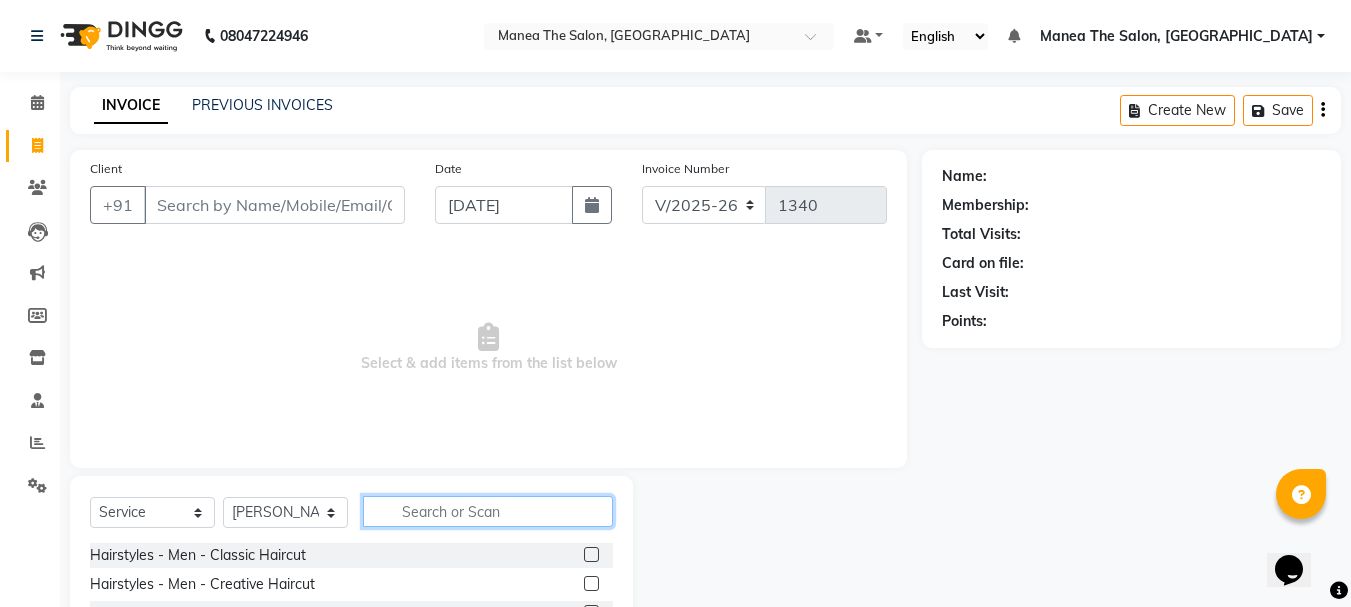 click 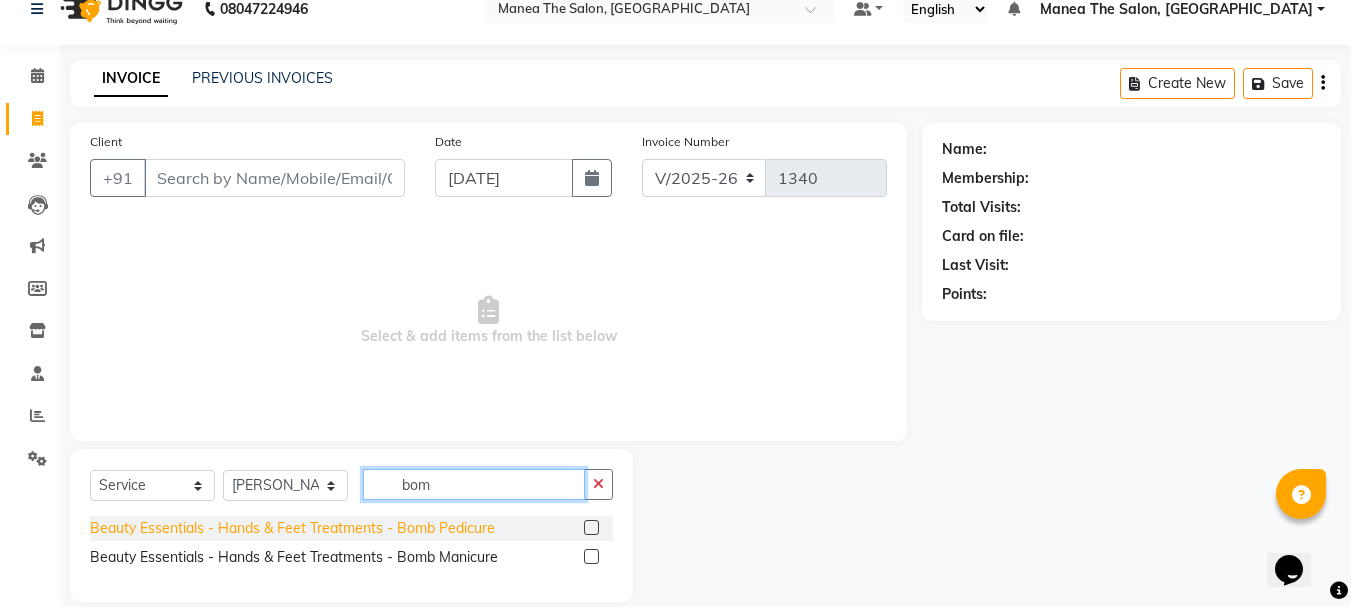 scroll, scrollTop: 52, scrollLeft: 0, axis: vertical 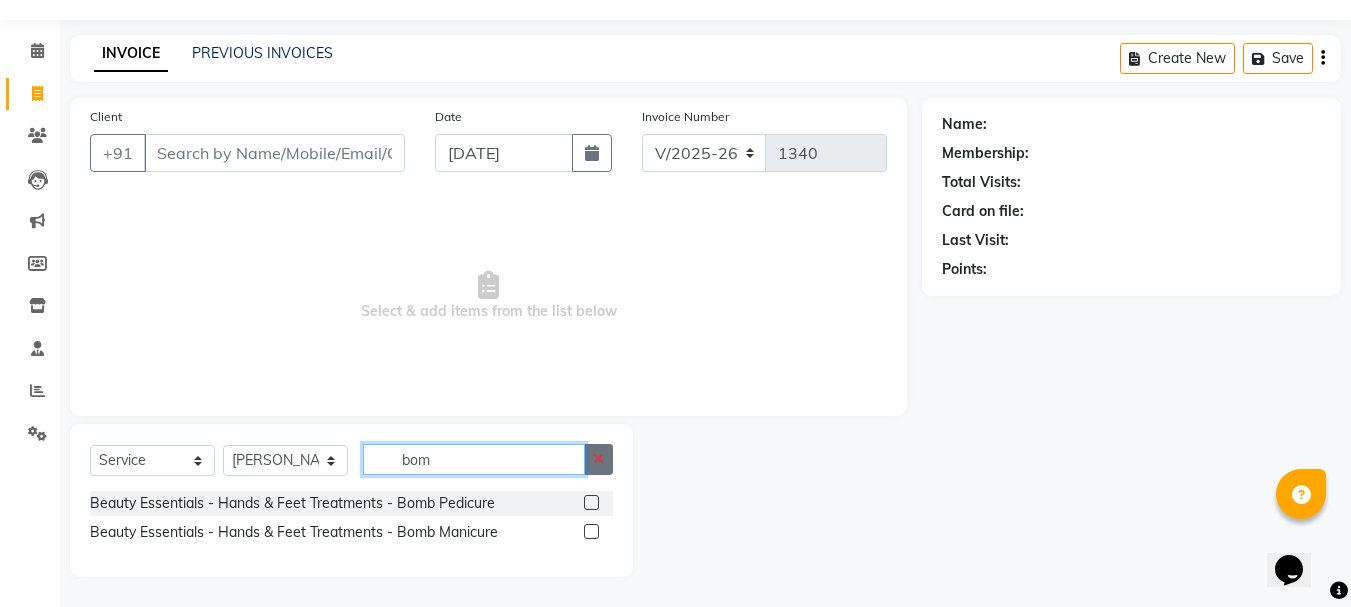 type on "bom" 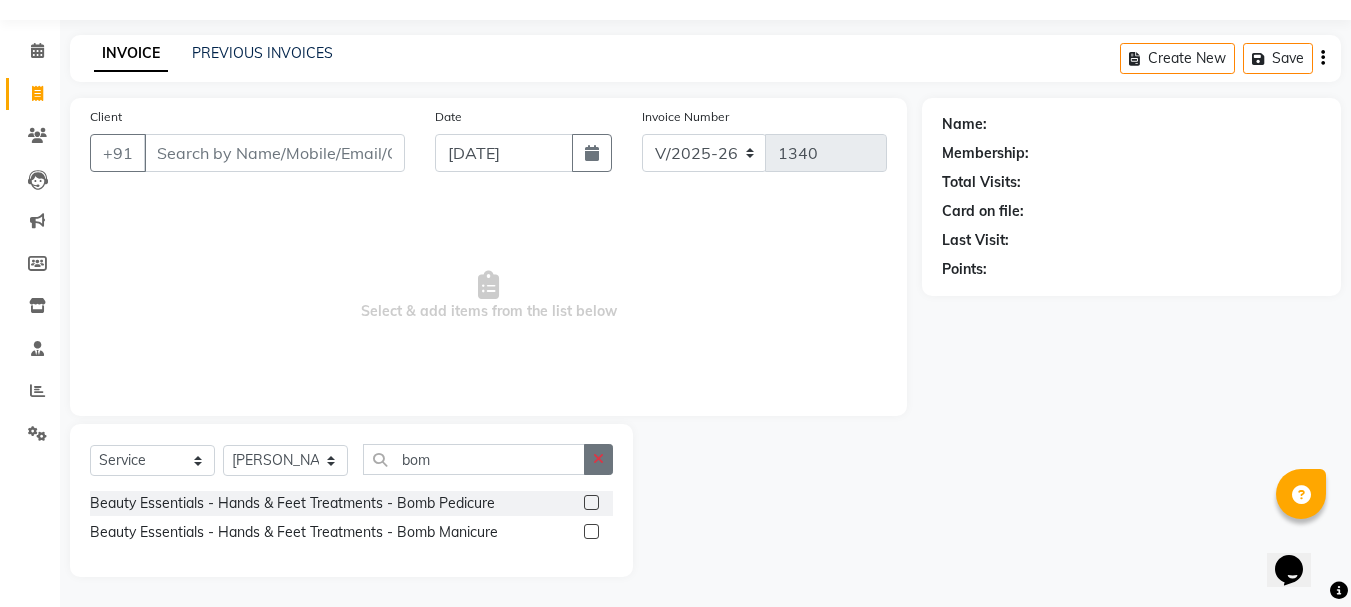 click 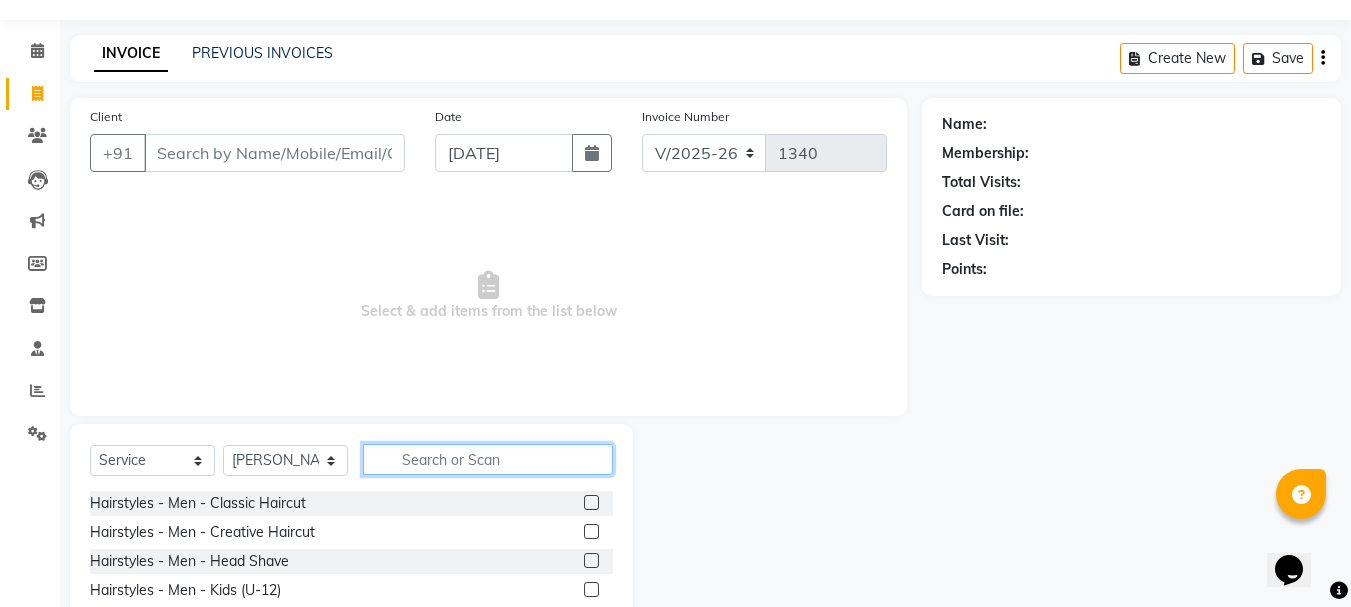 click 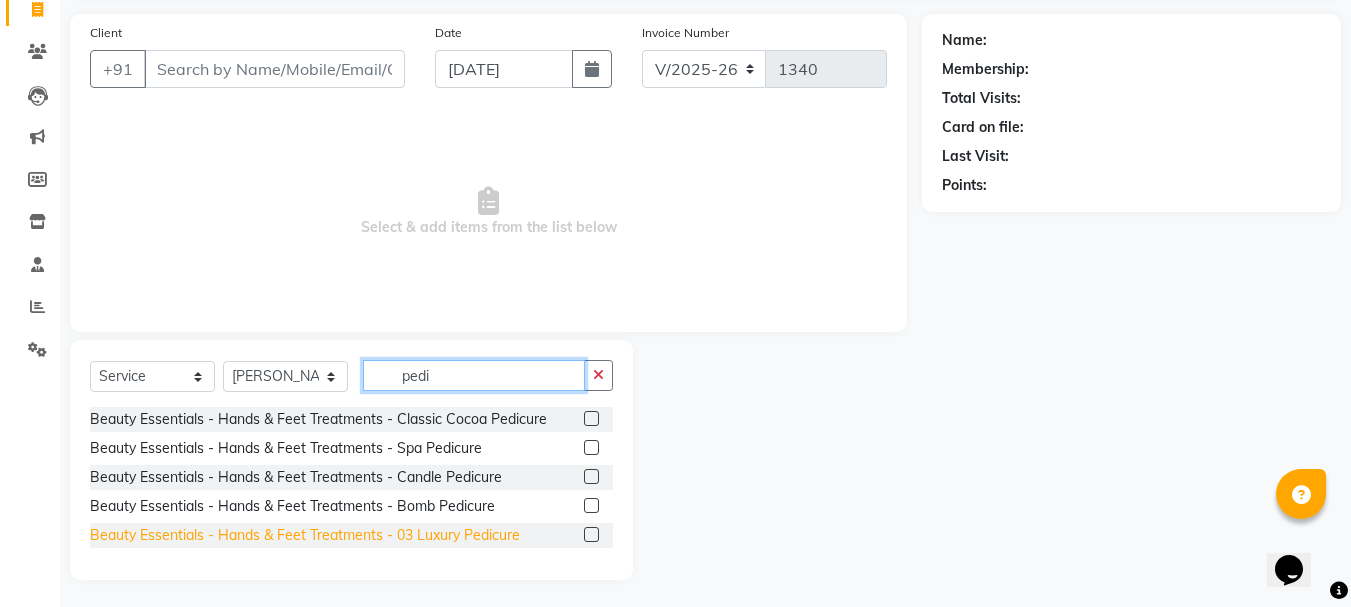 scroll, scrollTop: 139, scrollLeft: 0, axis: vertical 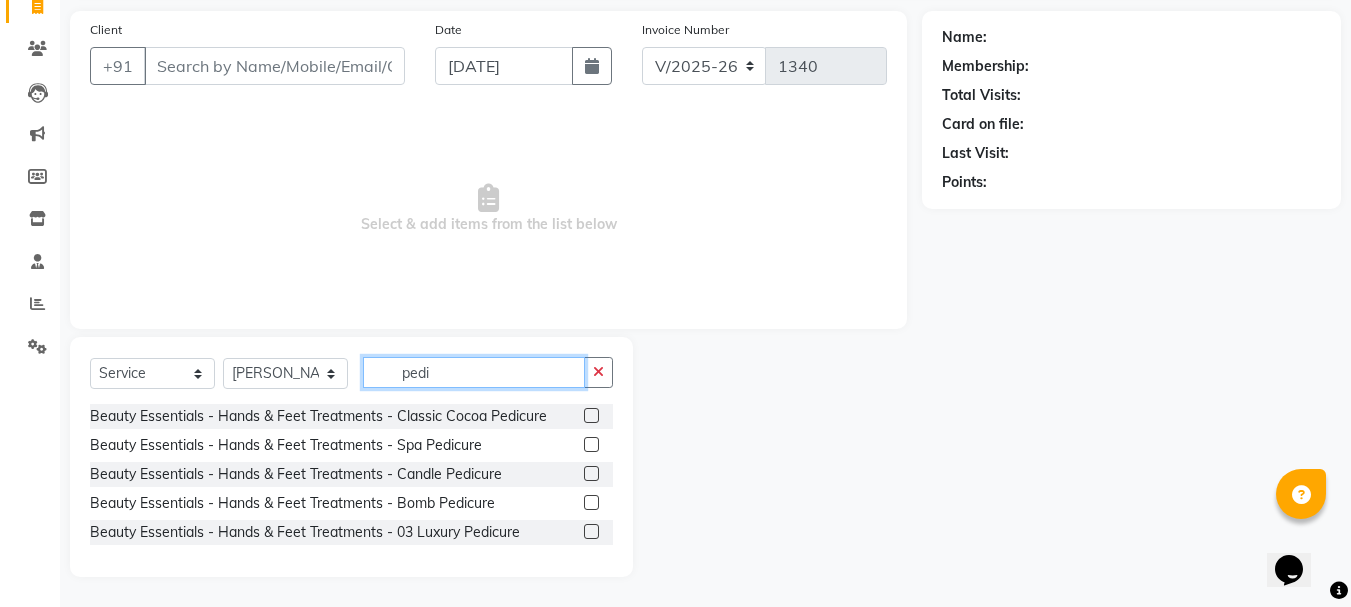 type on "pedi" 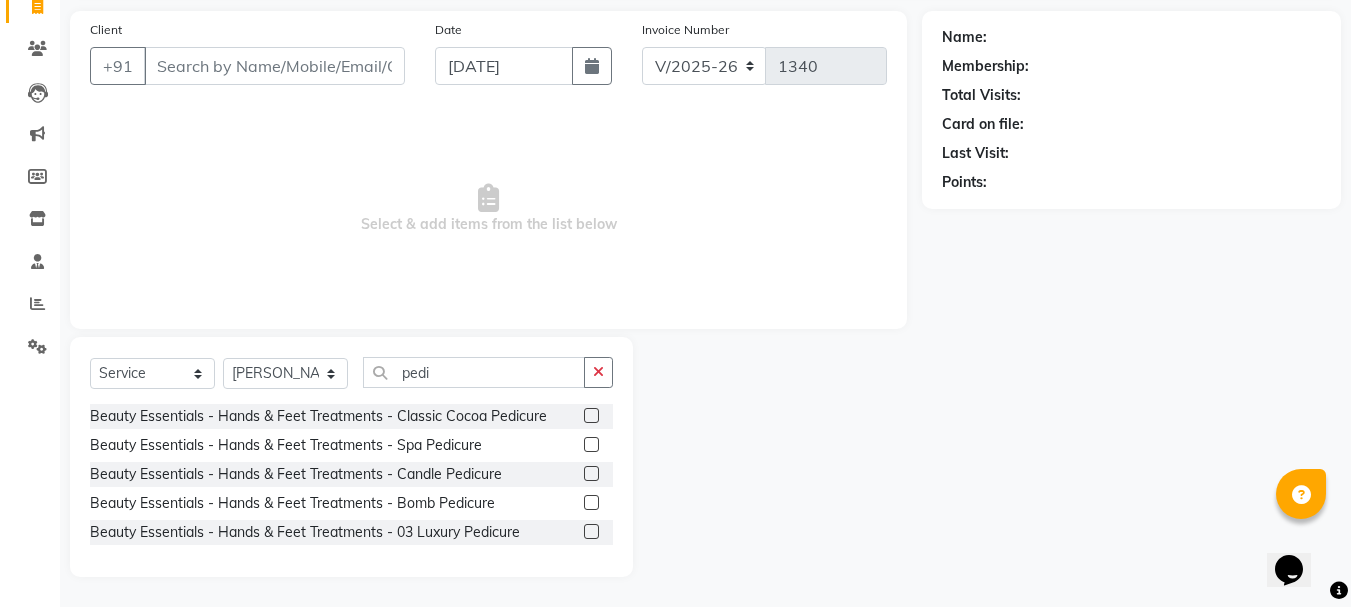 click 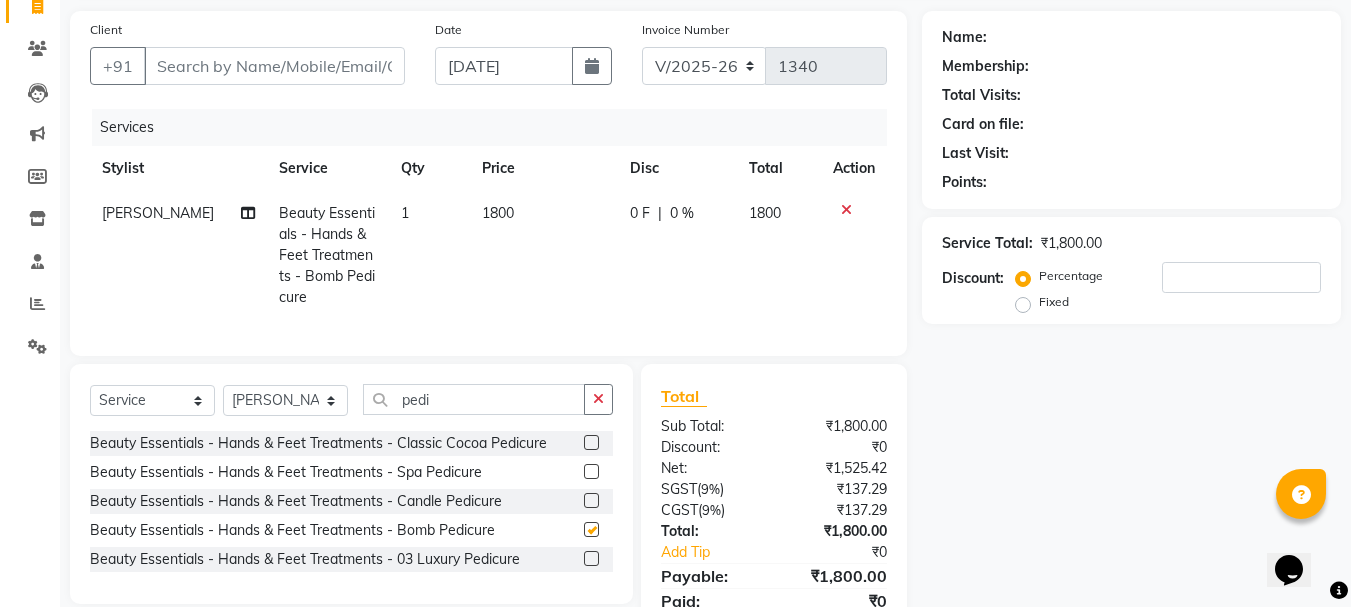 checkbox on "false" 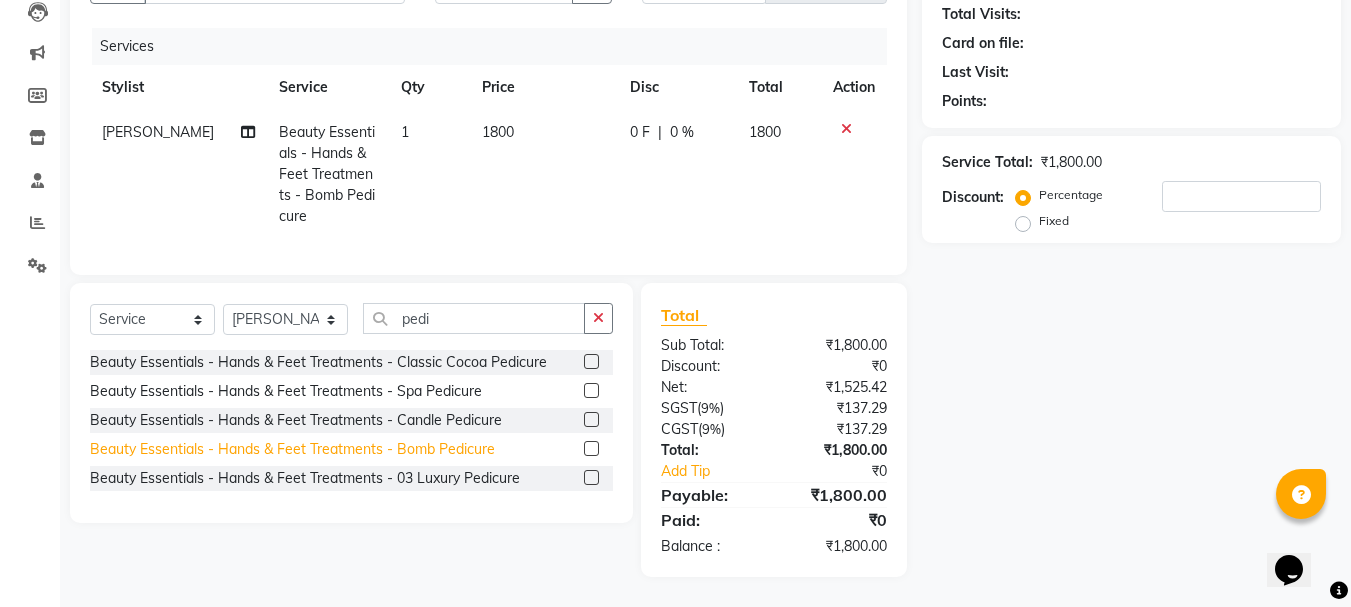 scroll, scrollTop: 235, scrollLeft: 0, axis: vertical 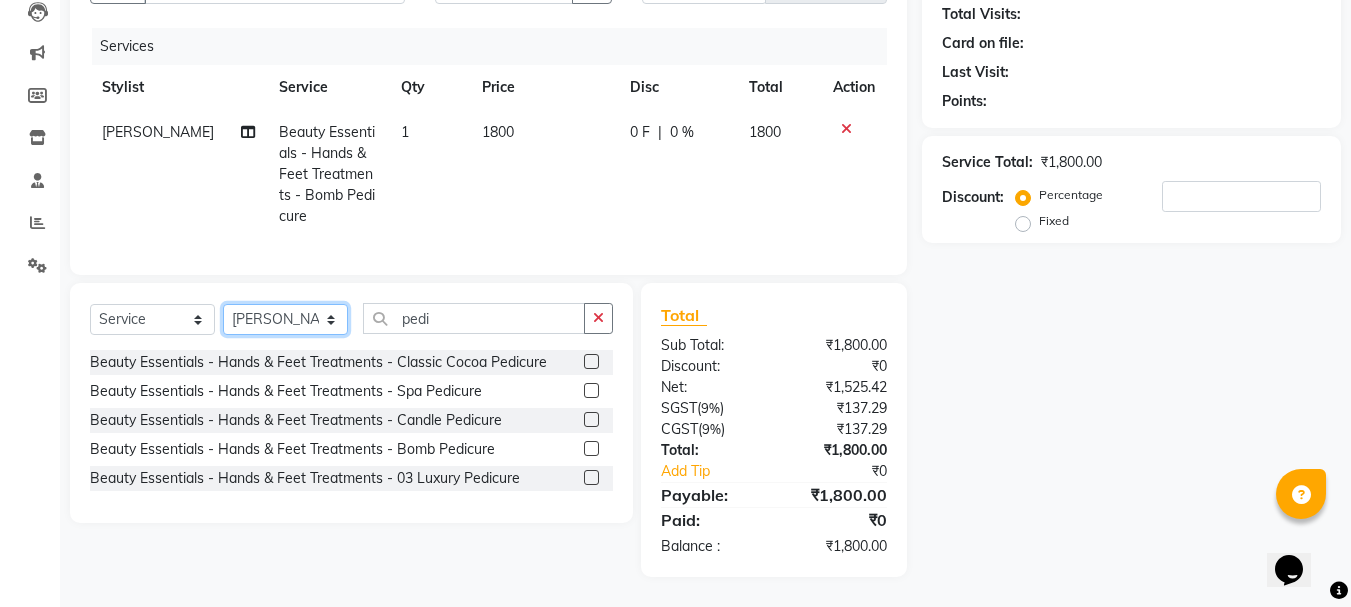 click on "Select Stylist [PERSON_NAME] Divya [PERSON_NAME] Renuka [PERSON_NAME]" 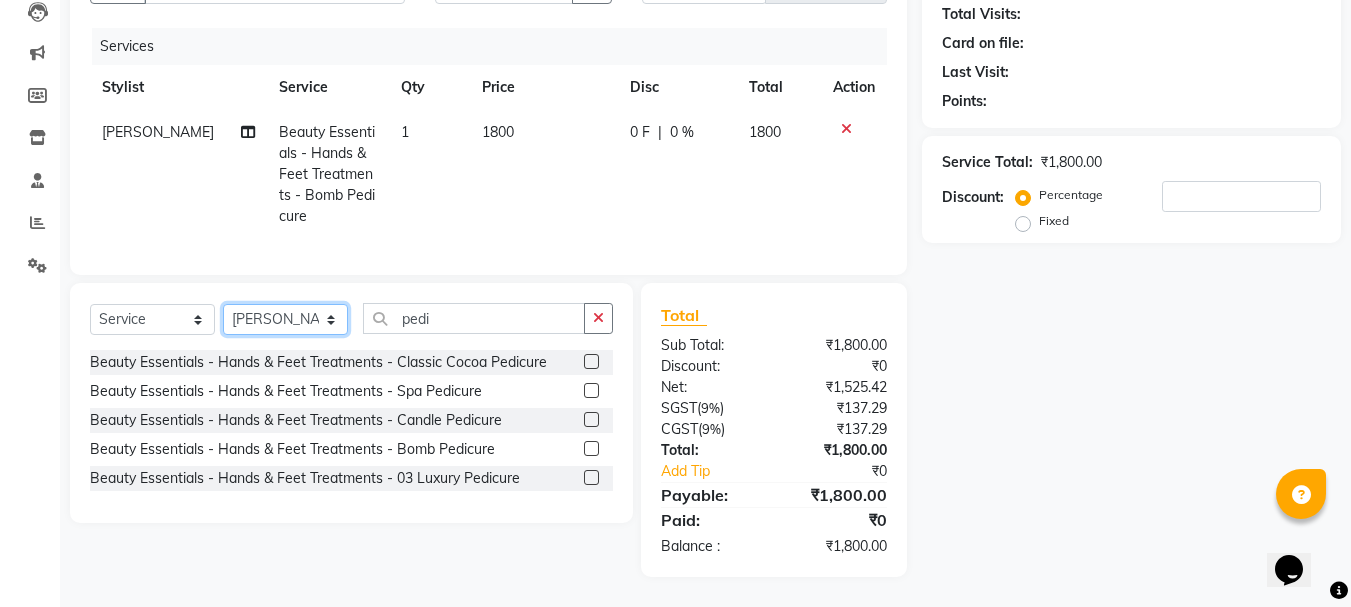 click on "Select Stylist [PERSON_NAME] Divya [PERSON_NAME] Renuka [PERSON_NAME]" 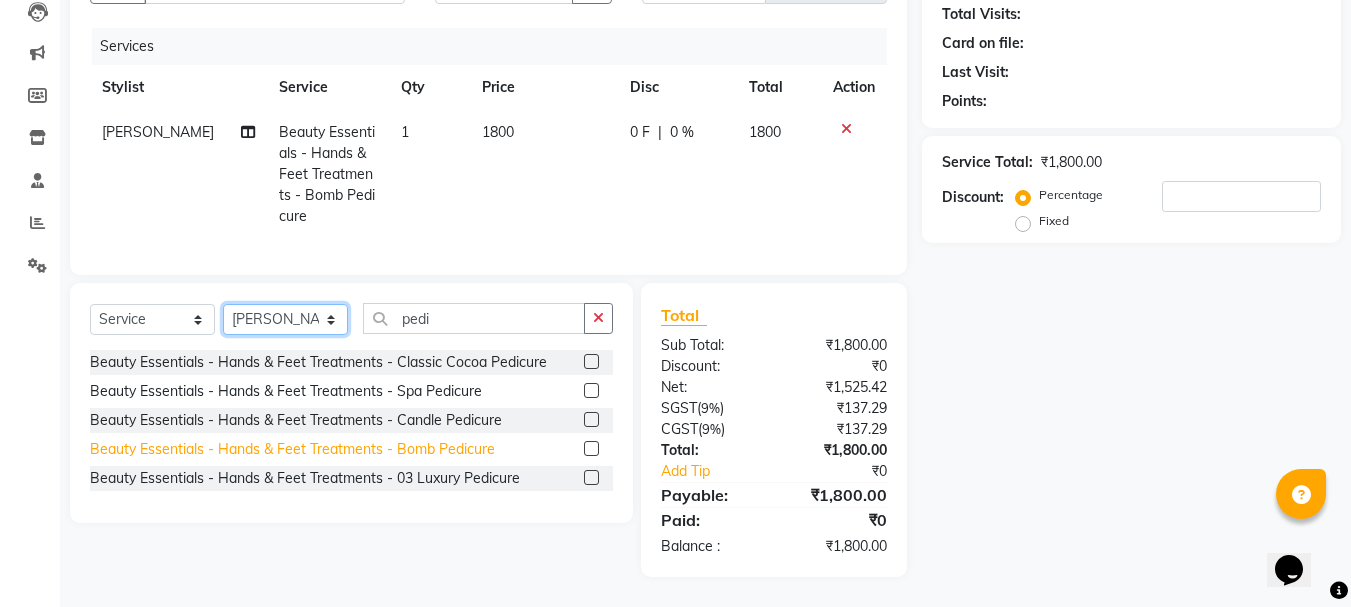 select on "63576" 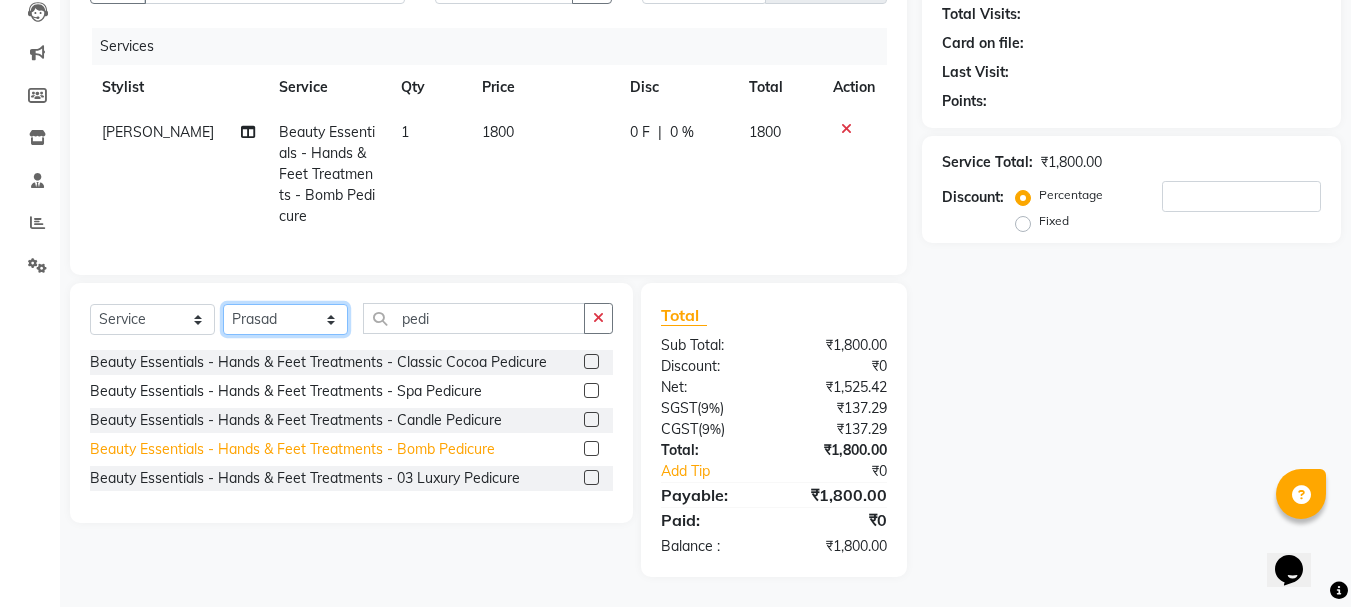click on "Select Stylist [PERSON_NAME] Divya [PERSON_NAME] Renuka [PERSON_NAME]" 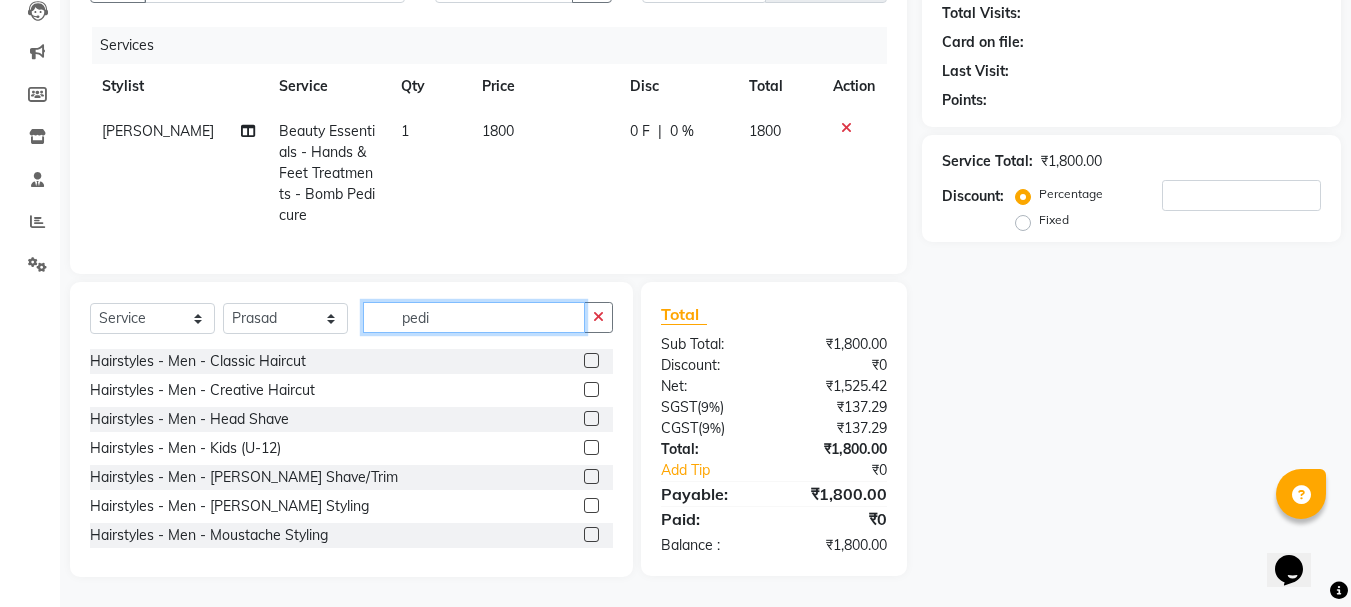 click on "pedi" 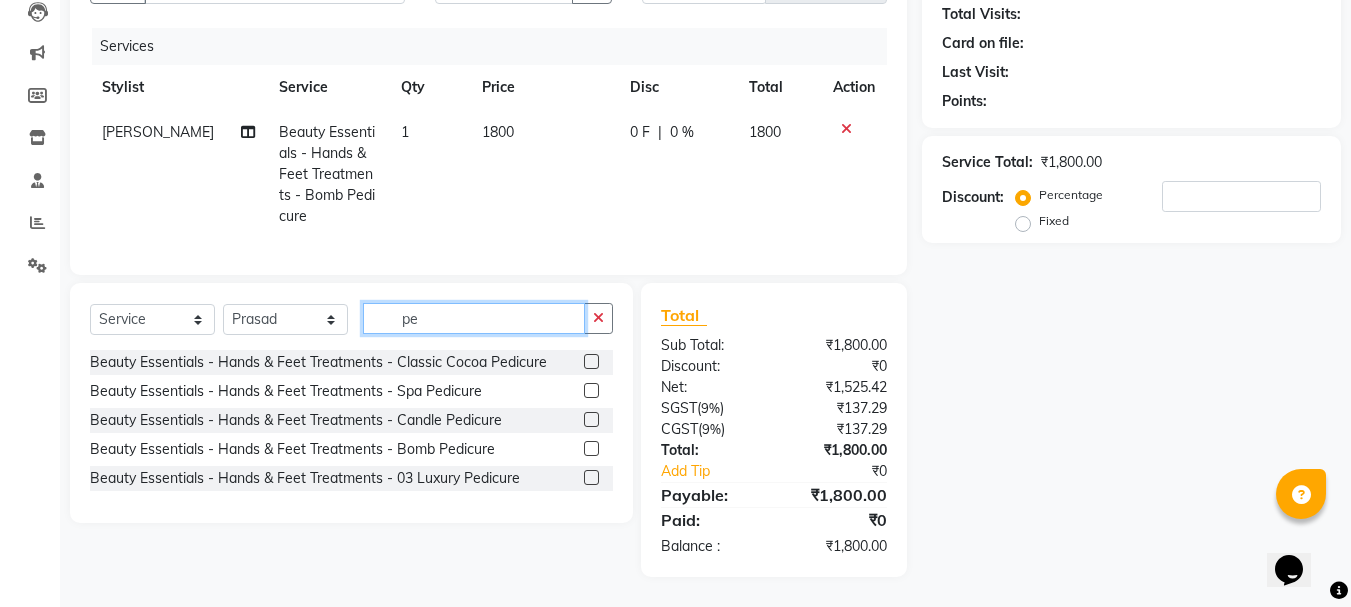 type on "p" 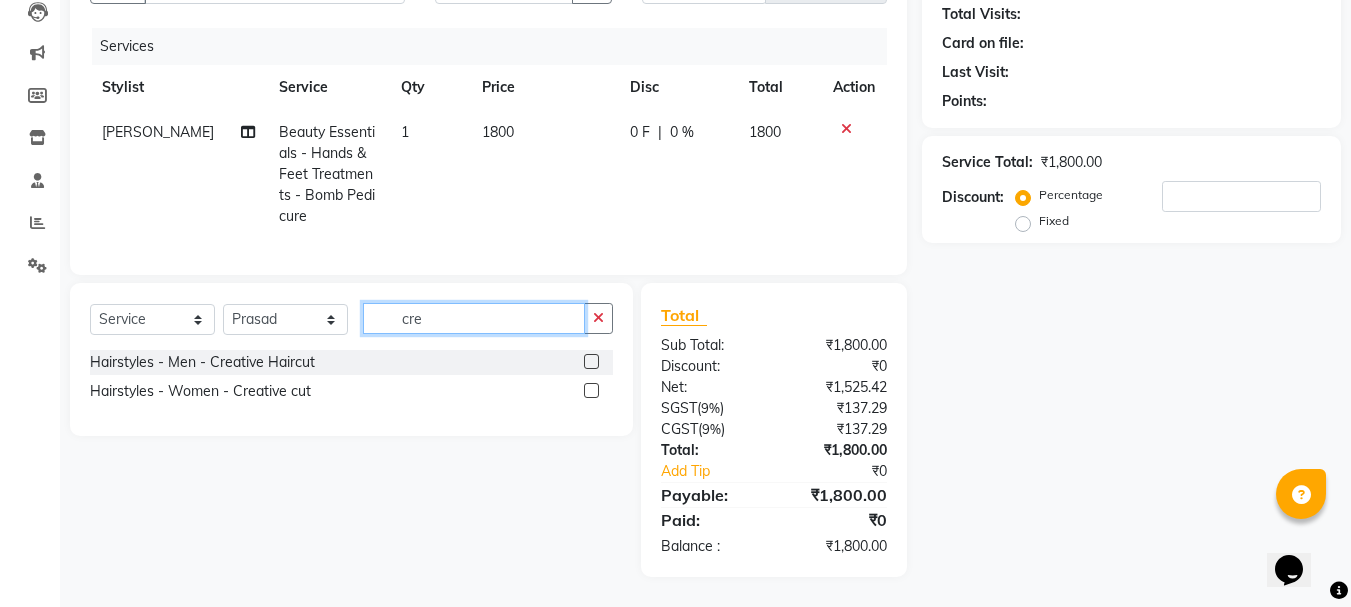 type on "cre" 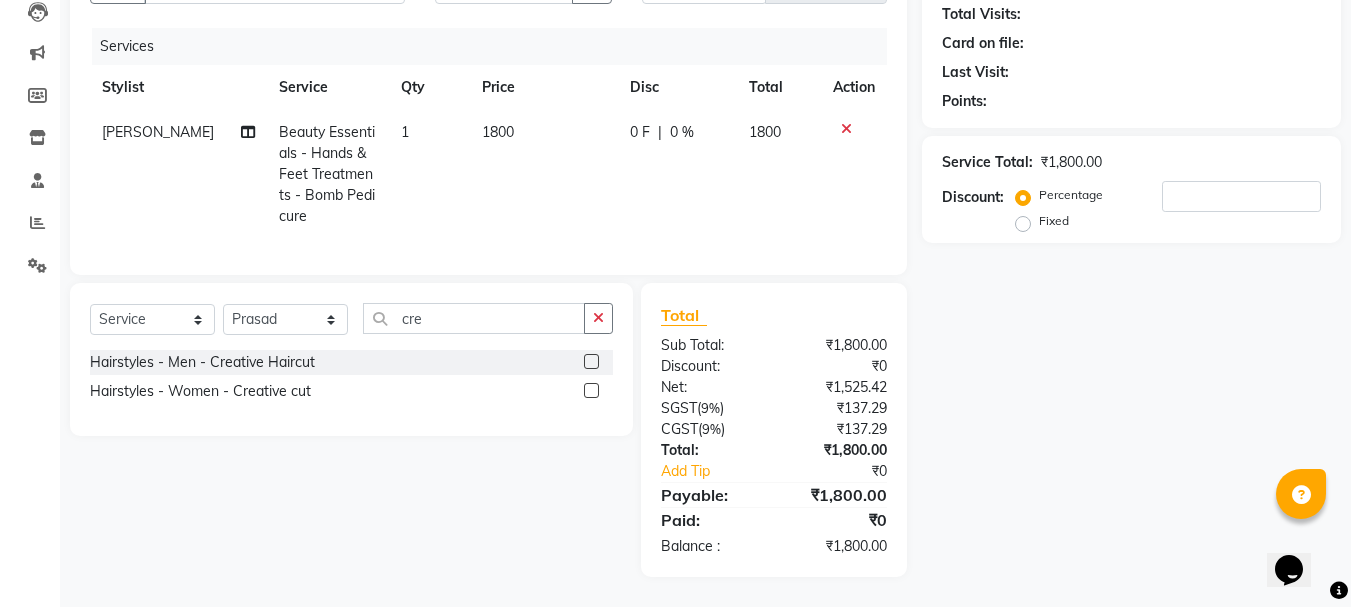 click 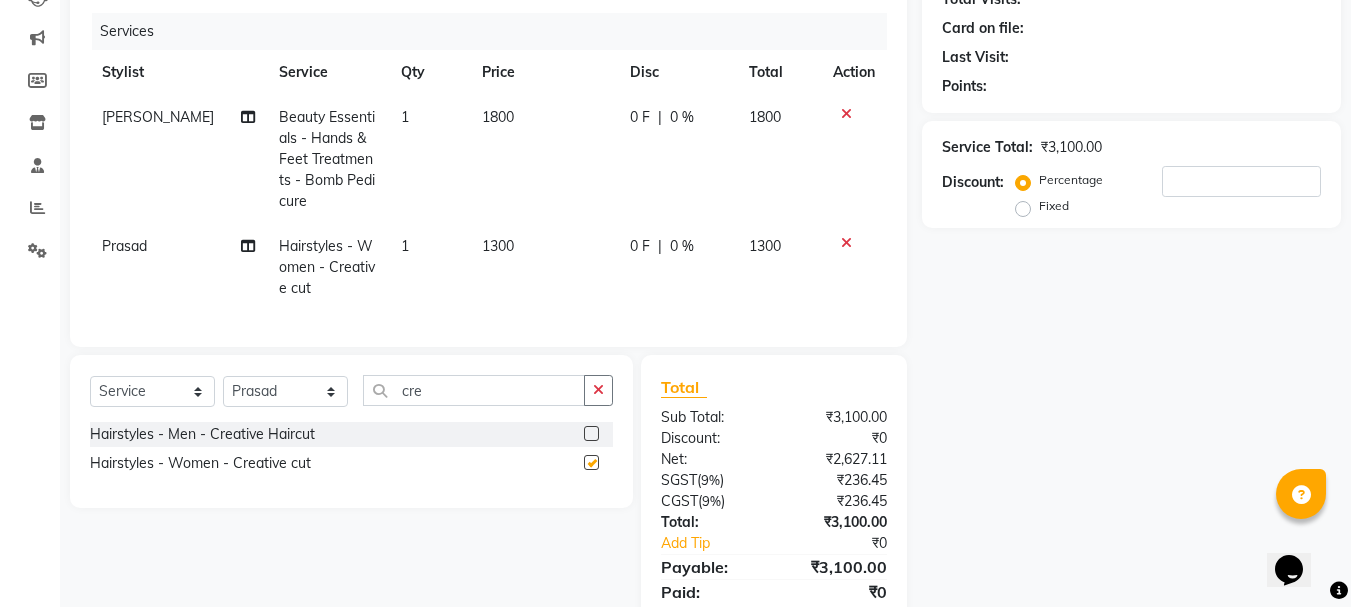 checkbox on "false" 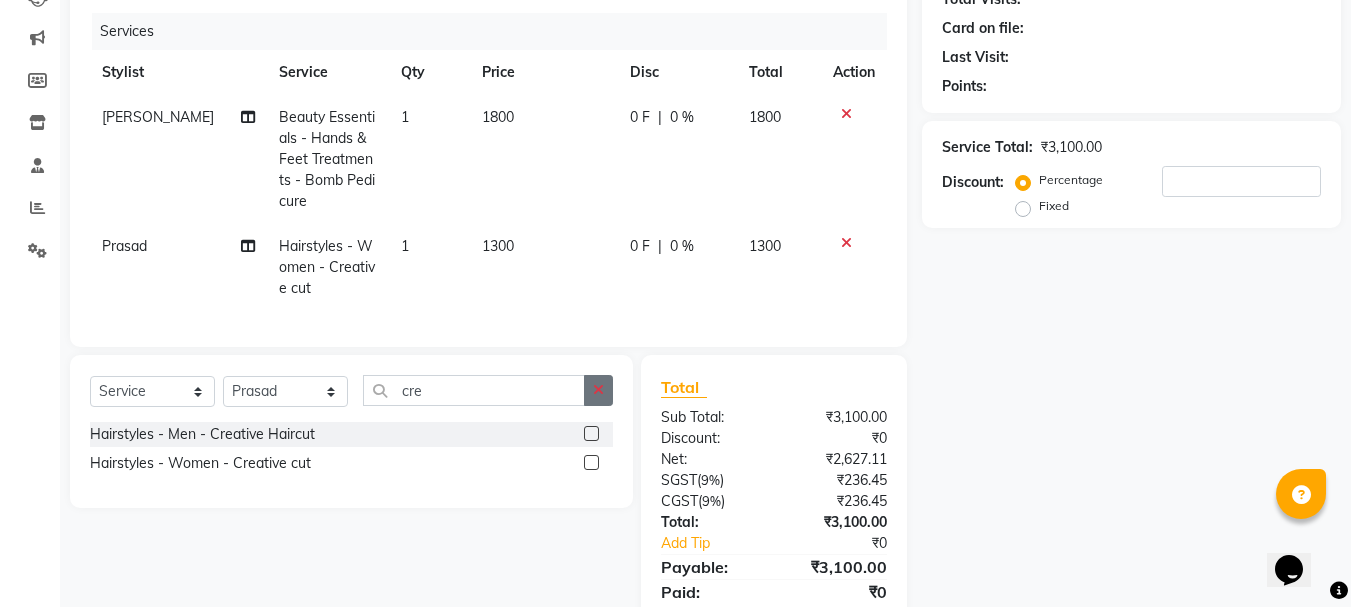 click 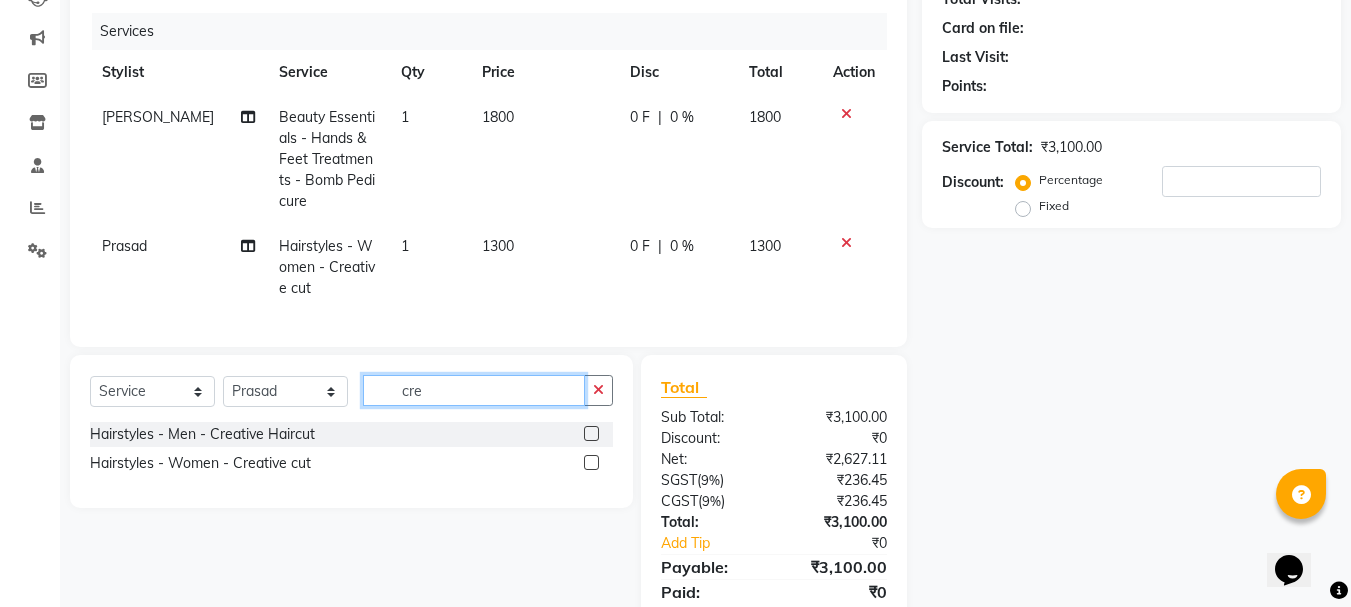 type 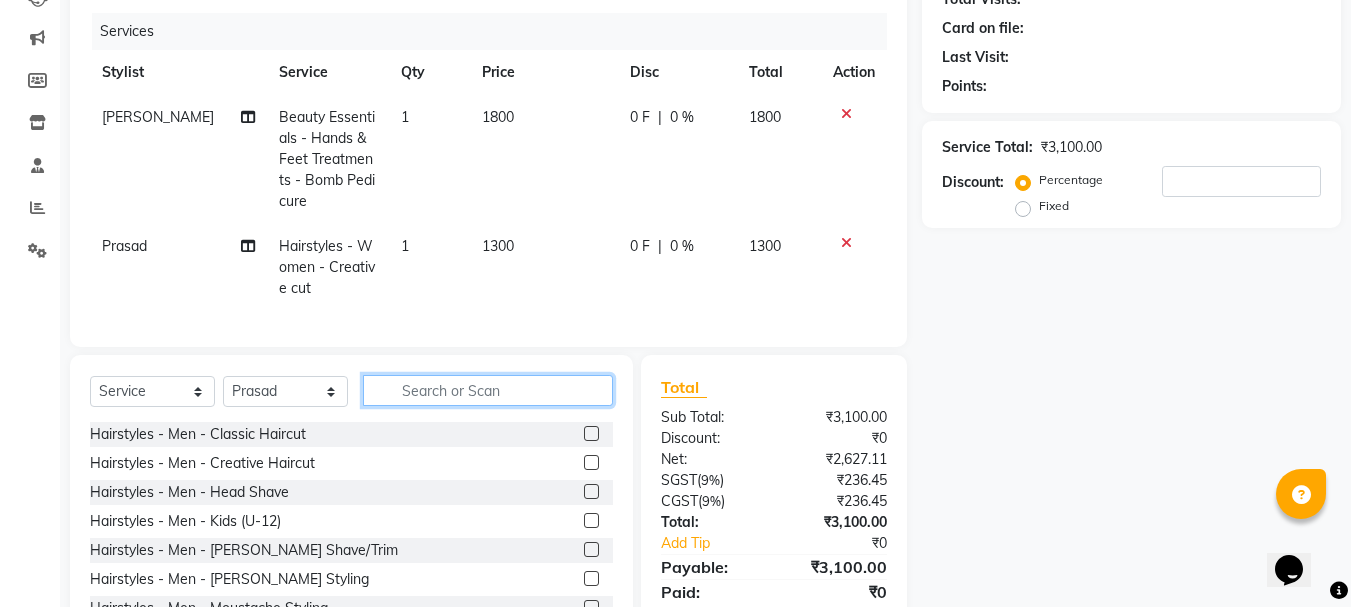 click 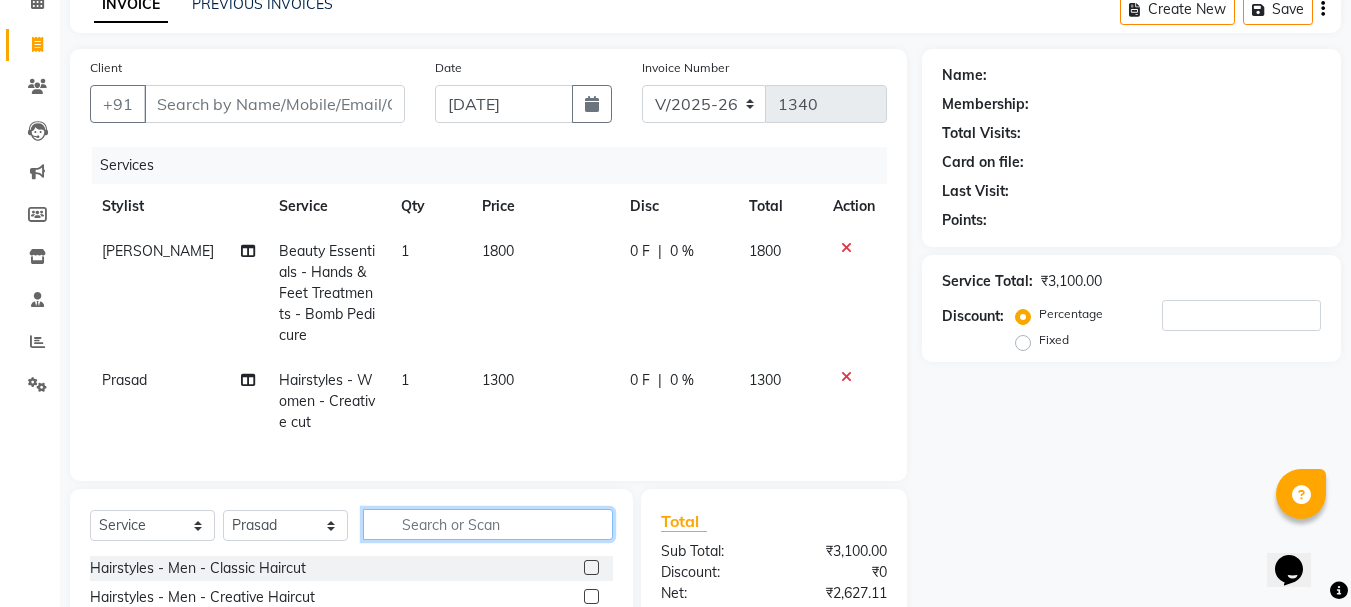 scroll, scrollTop: 0, scrollLeft: 0, axis: both 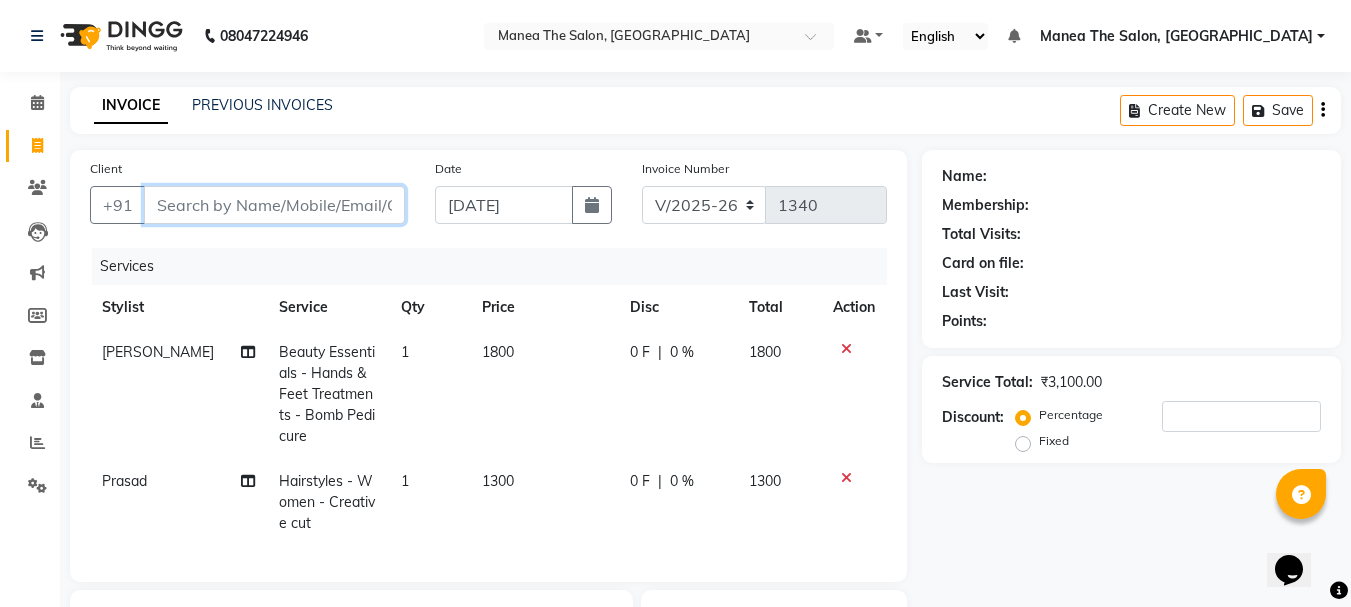 click on "Client" at bounding box center [274, 205] 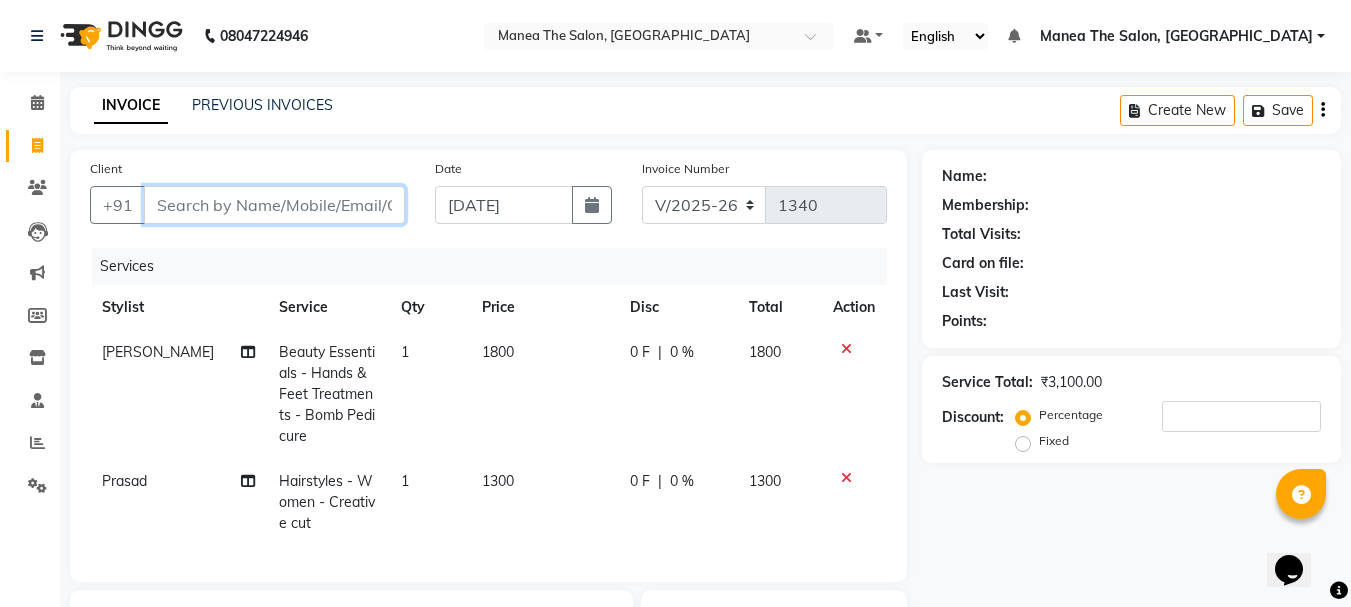 type on "9" 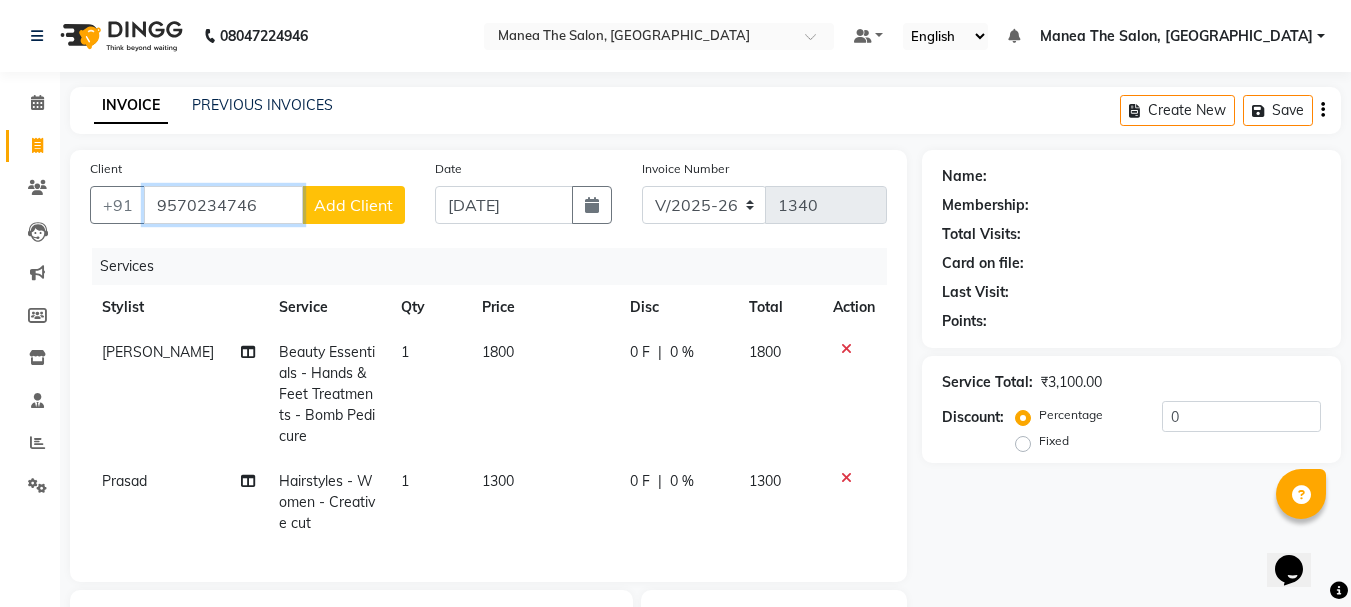 click on "9570234746" at bounding box center (223, 205) 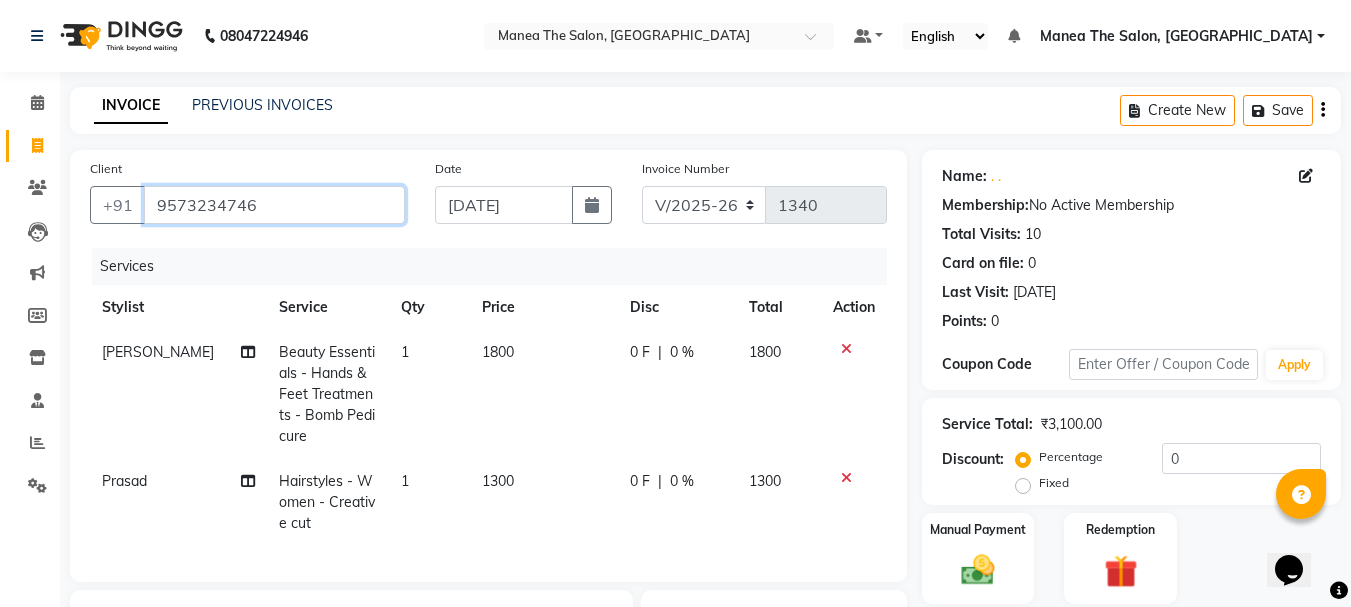 click on "9573234746" at bounding box center [274, 205] 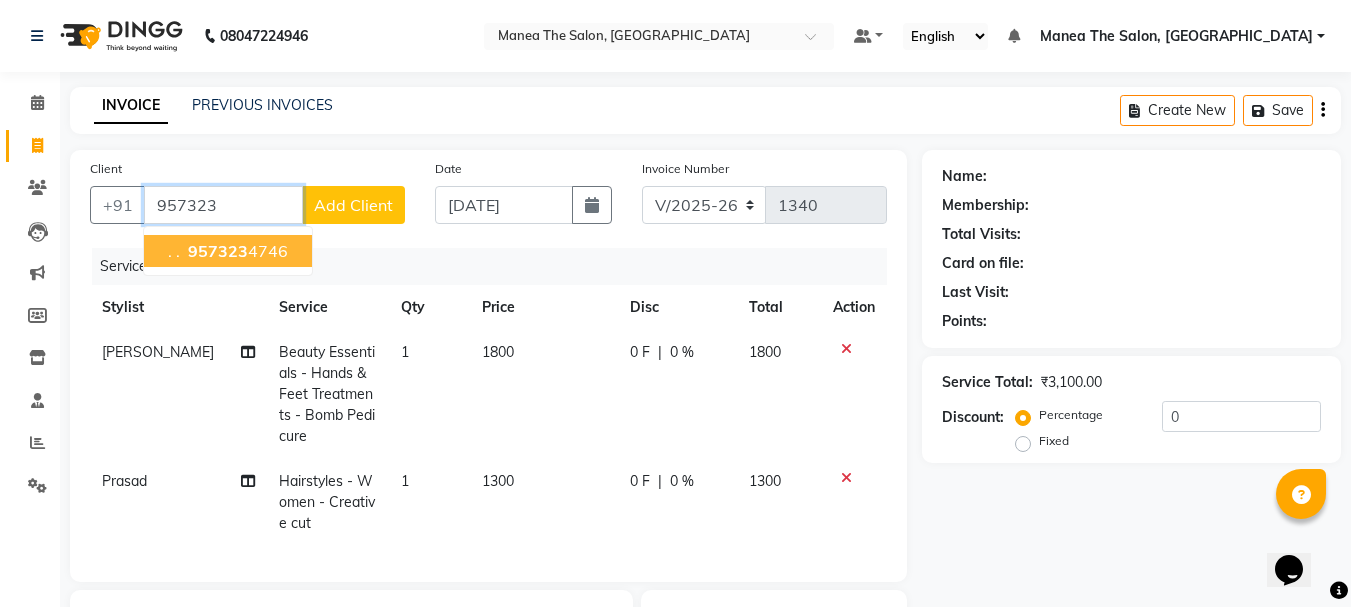 click on "957323 4746" at bounding box center (236, 251) 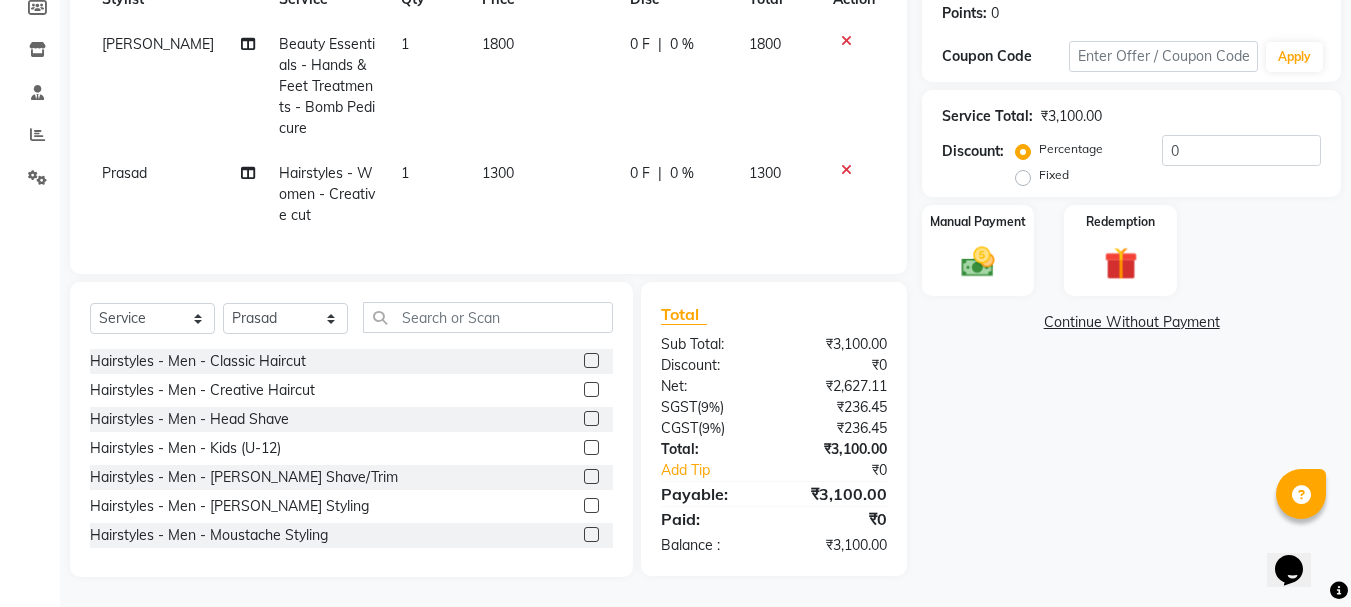 scroll, scrollTop: 323, scrollLeft: 0, axis: vertical 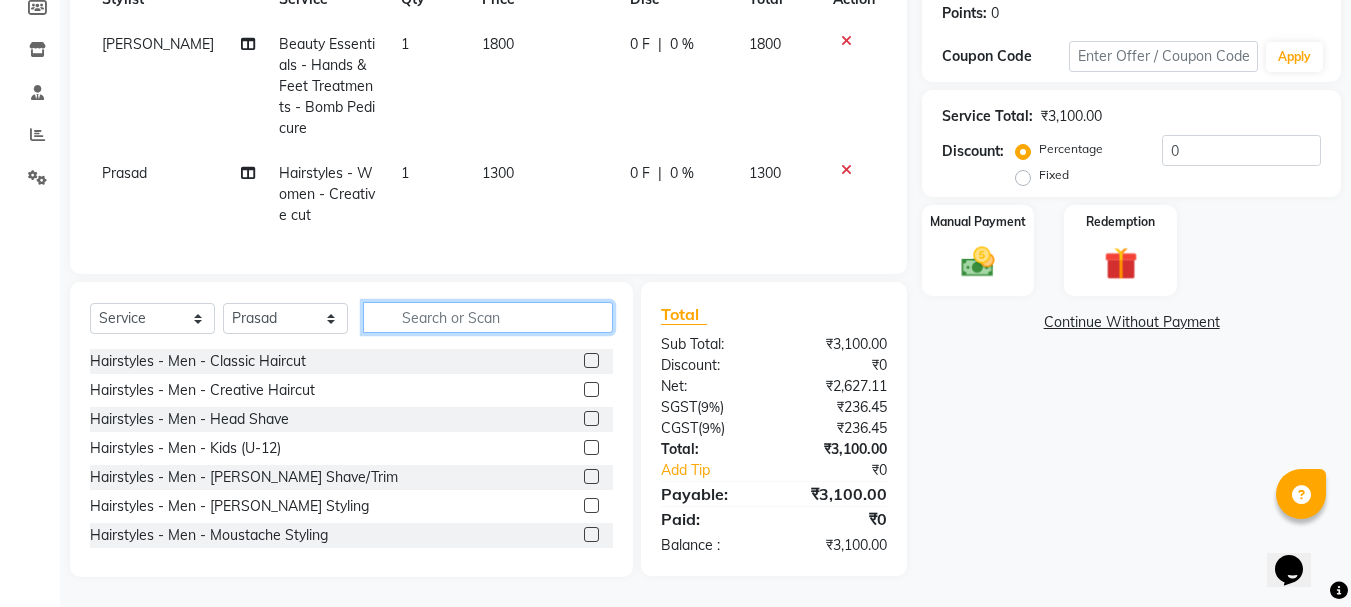 click 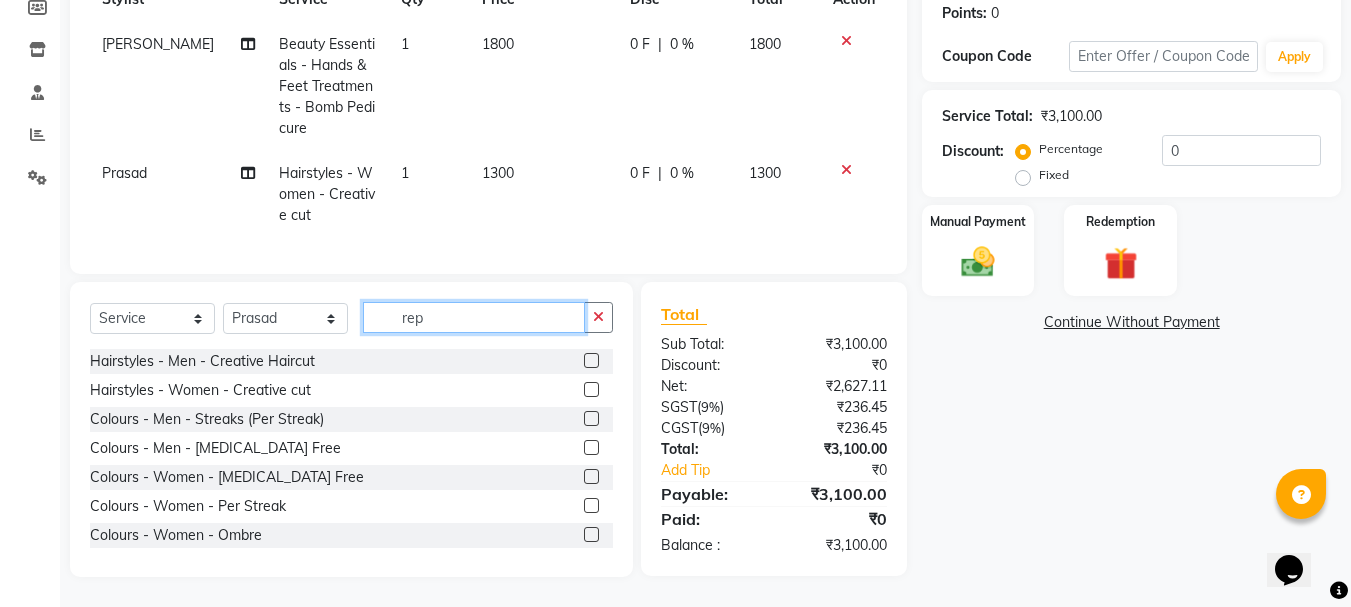 scroll, scrollTop: 322, scrollLeft: 0, axis: vertical 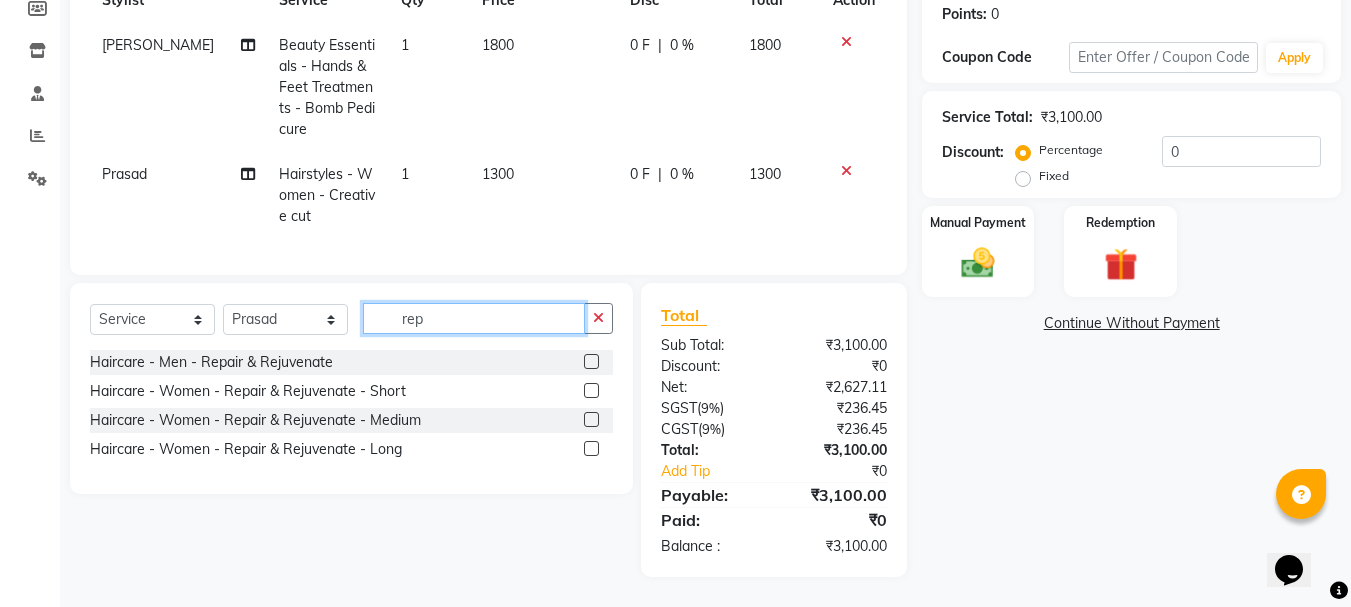 type on "rep" 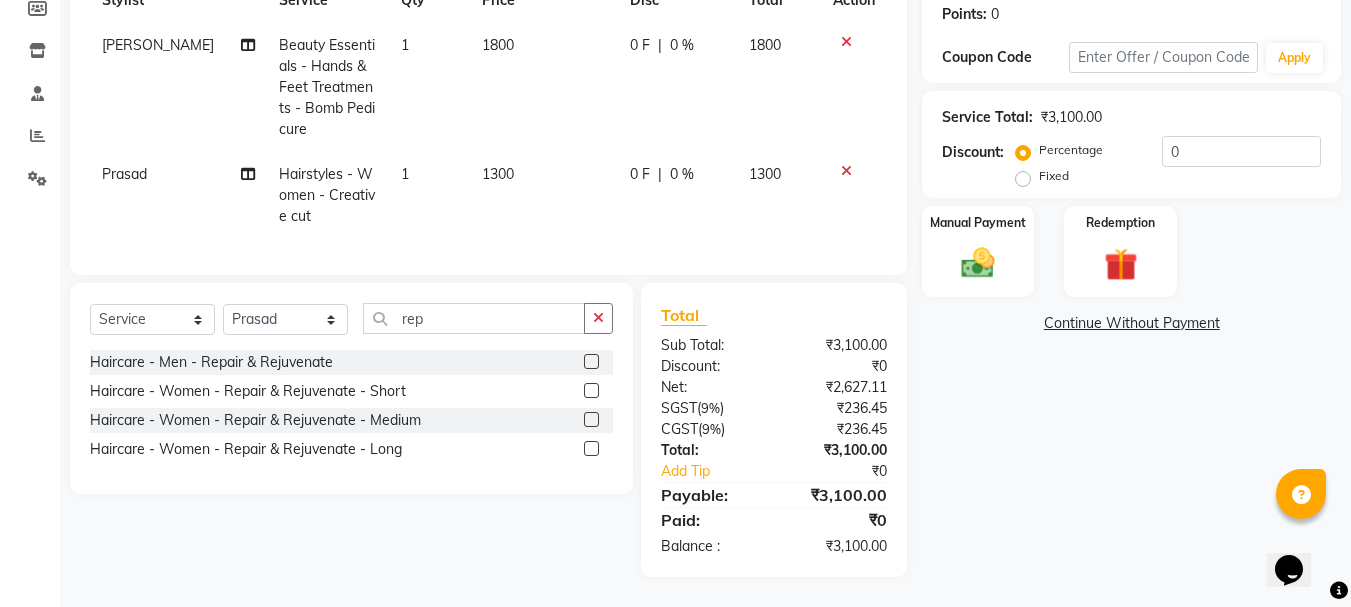 click 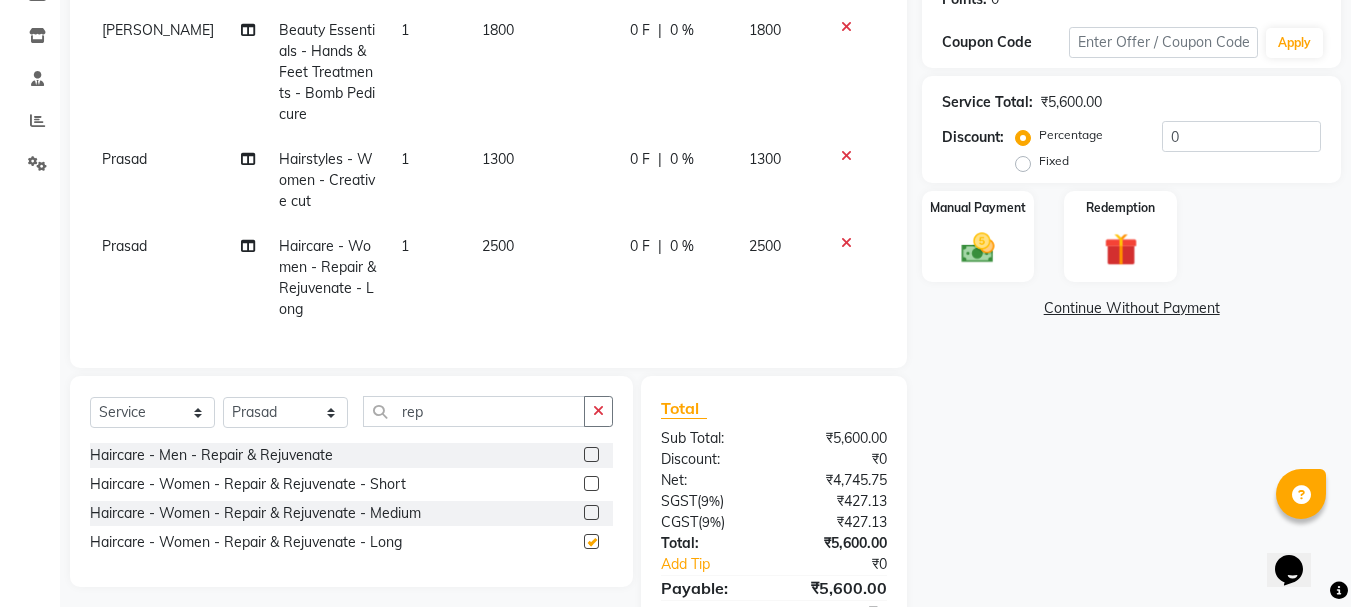 checkbox on "false" 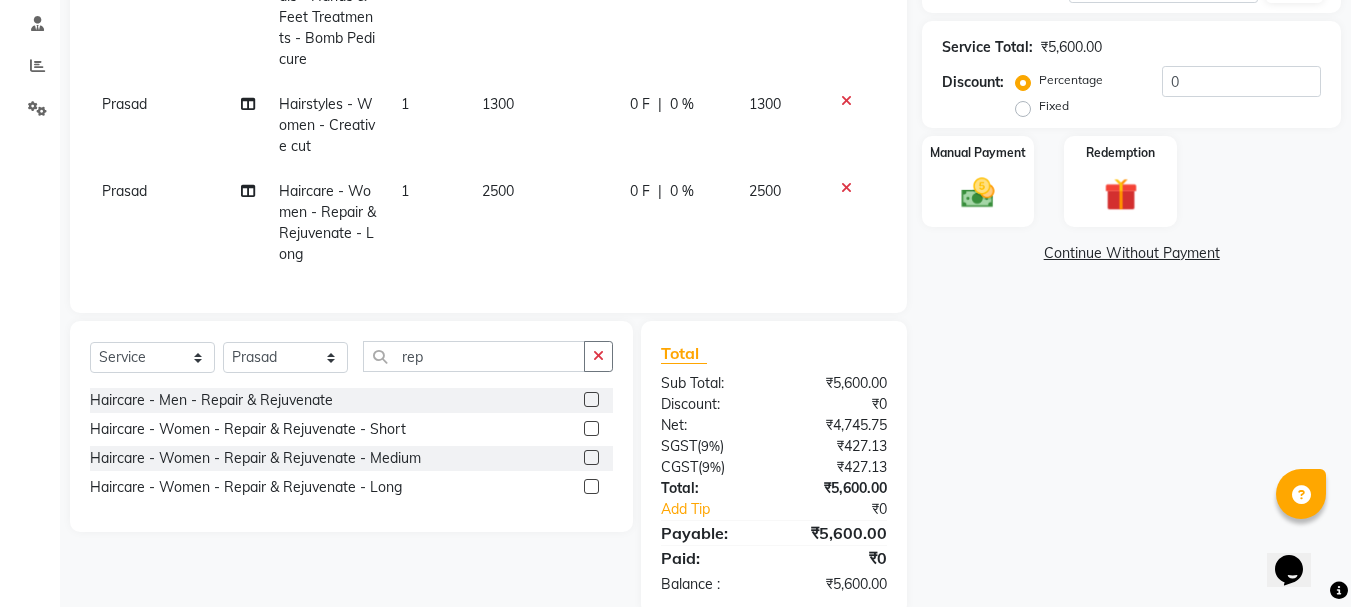scroll, scrollTop: 430, scrollLeft: 0, axis: vertical 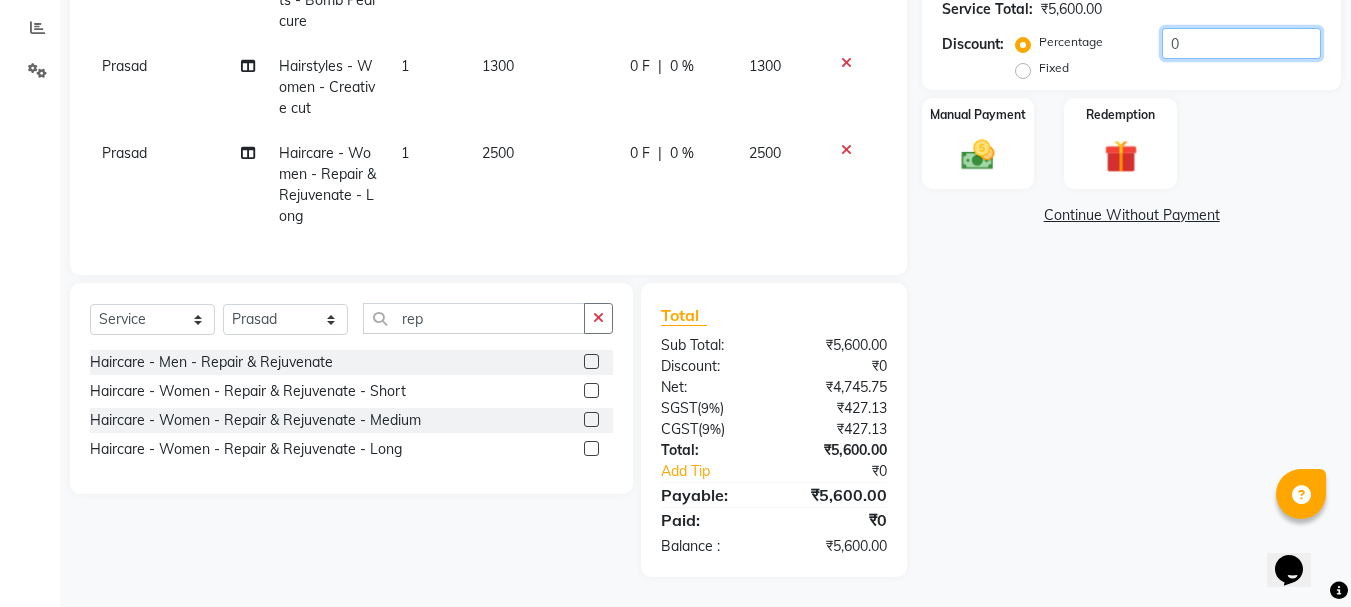 click on "0" 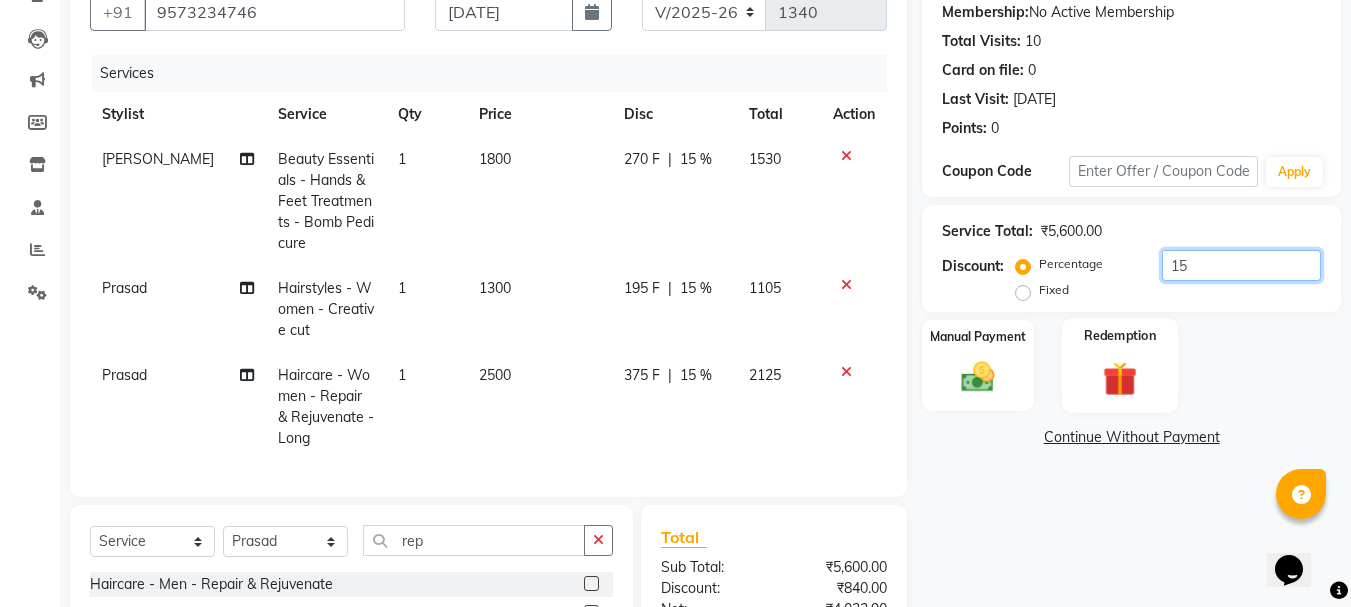 scroll, scrollTop: 430, scrollLeft: 0, axis: vertical 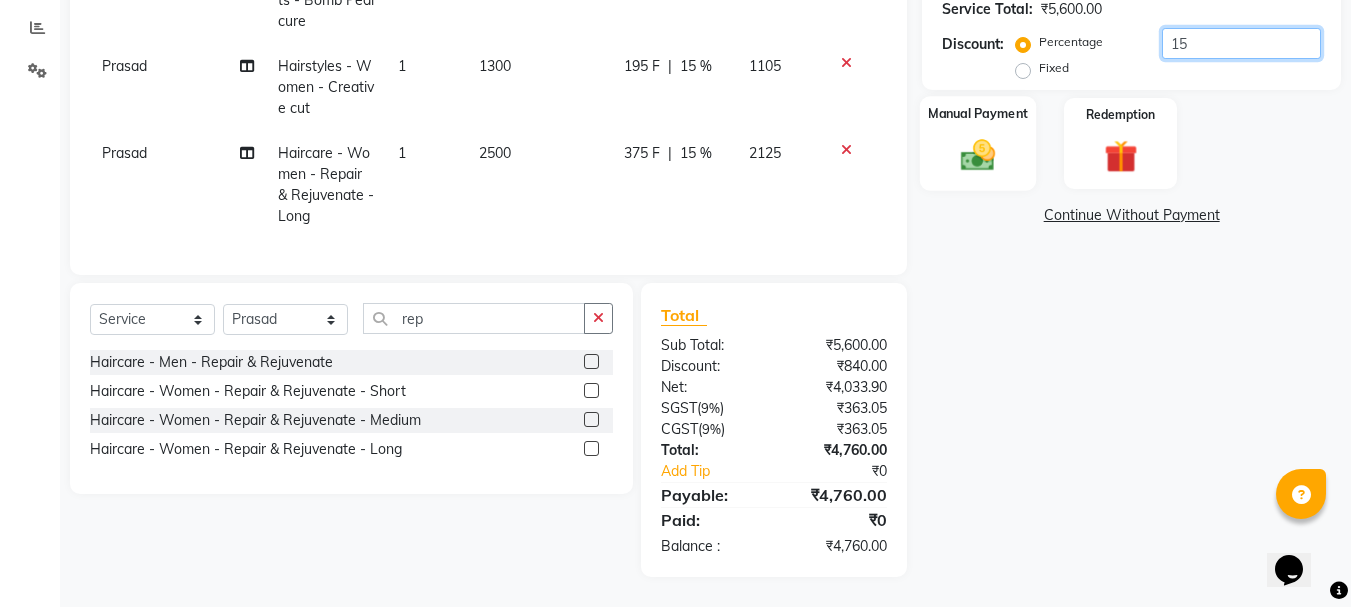 type on "15" 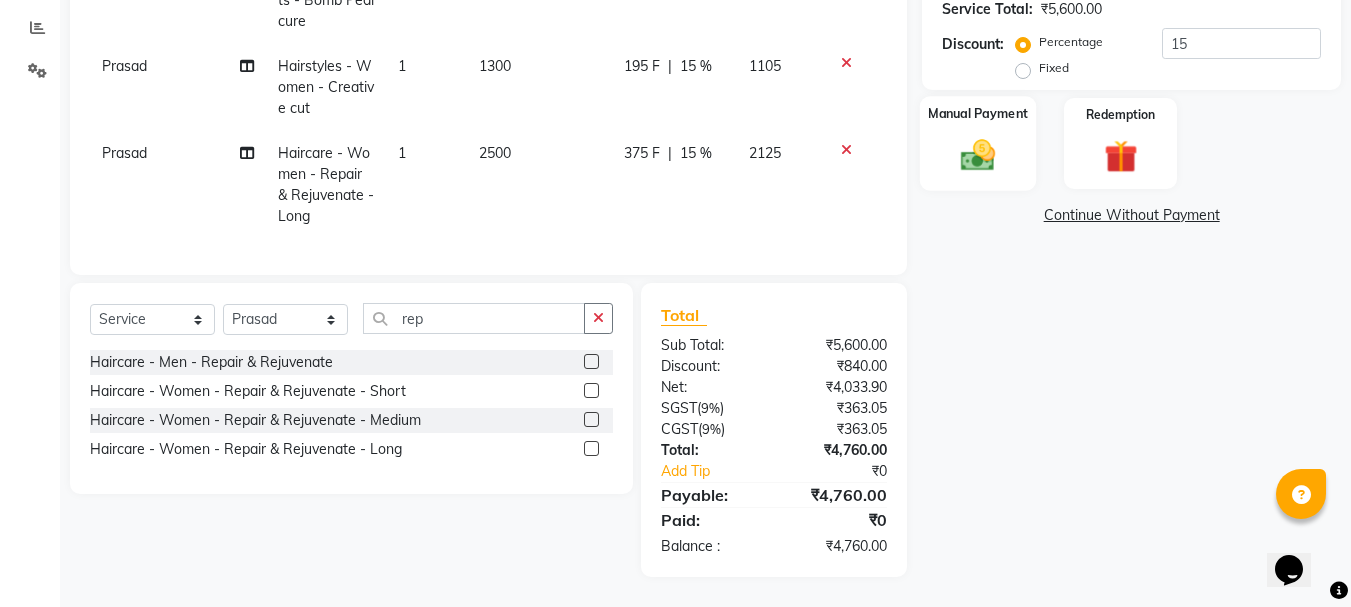 click on "Manual Payment" 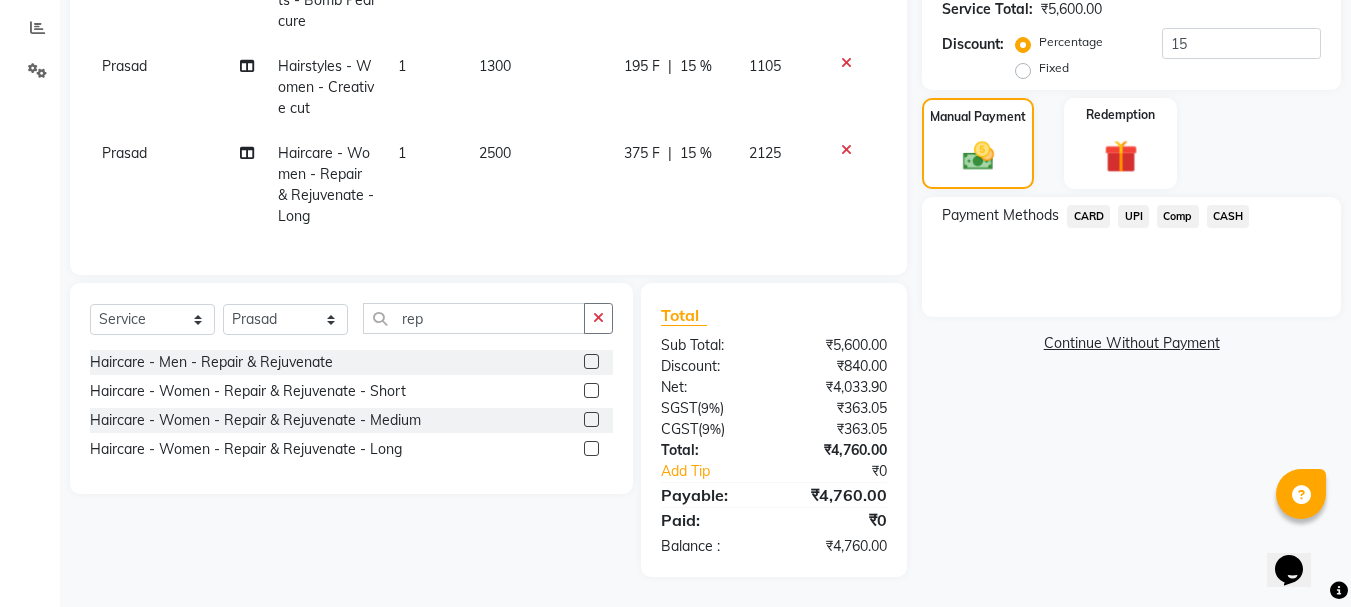 click on "UPI" 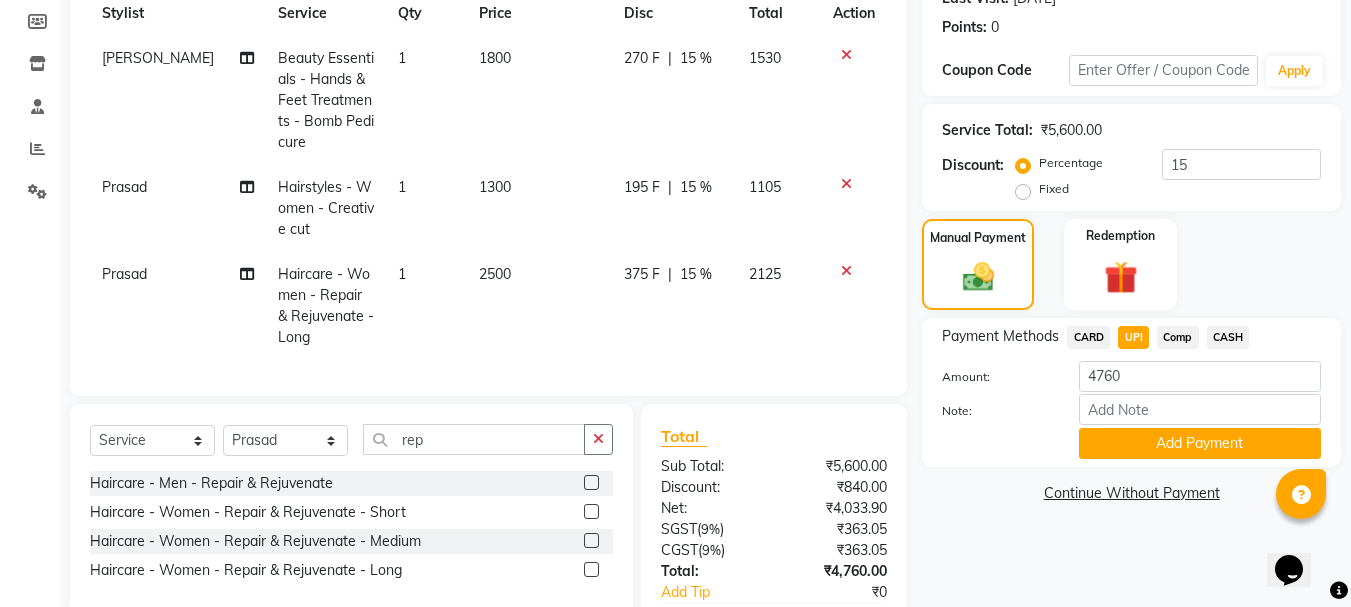 scroll, scrollTop: 430, scrollLeft: 0, axis: vertical 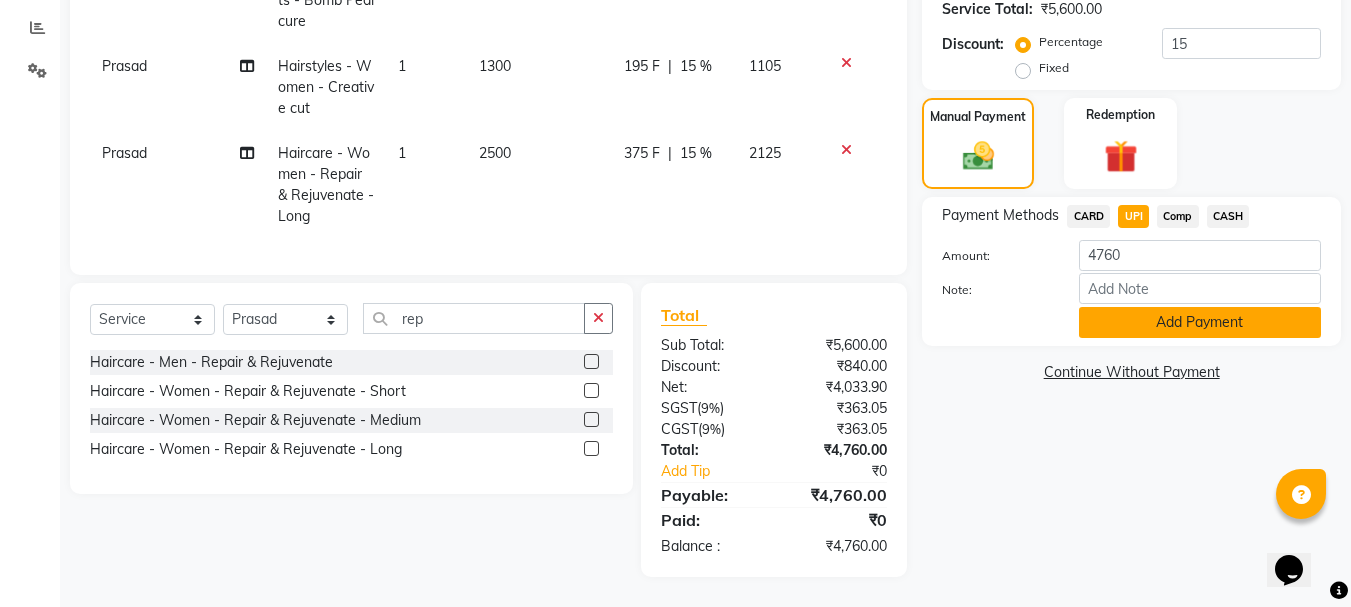 click on "Add Payment" 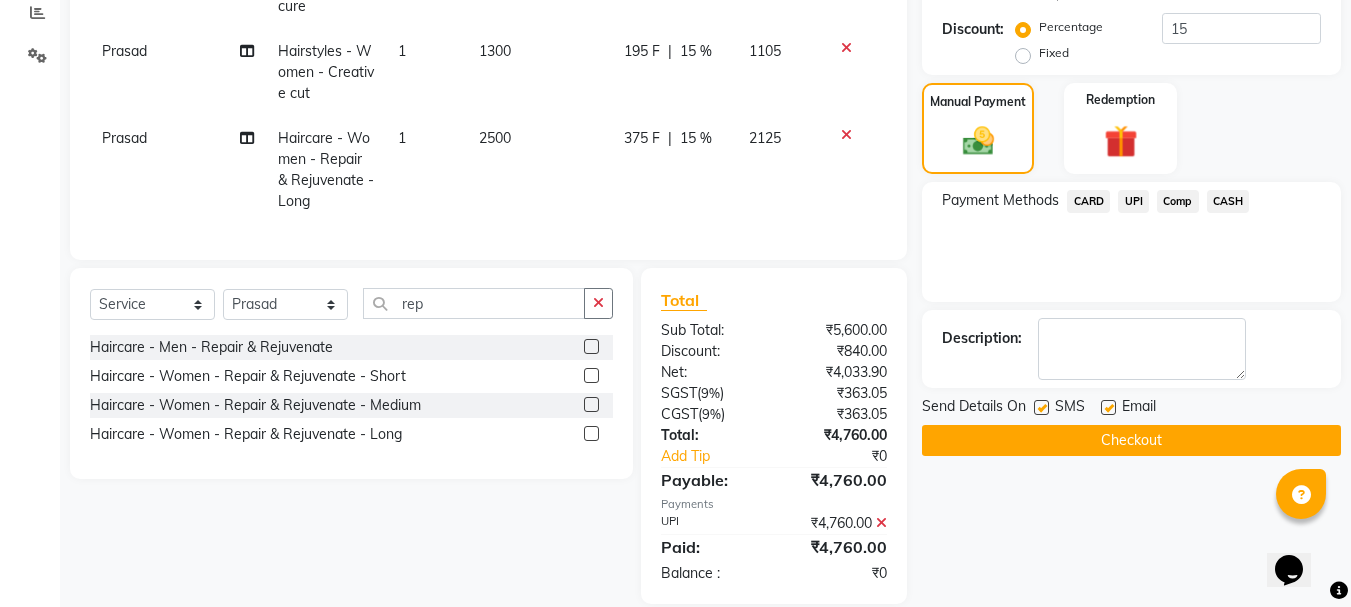 click on "Checkout" 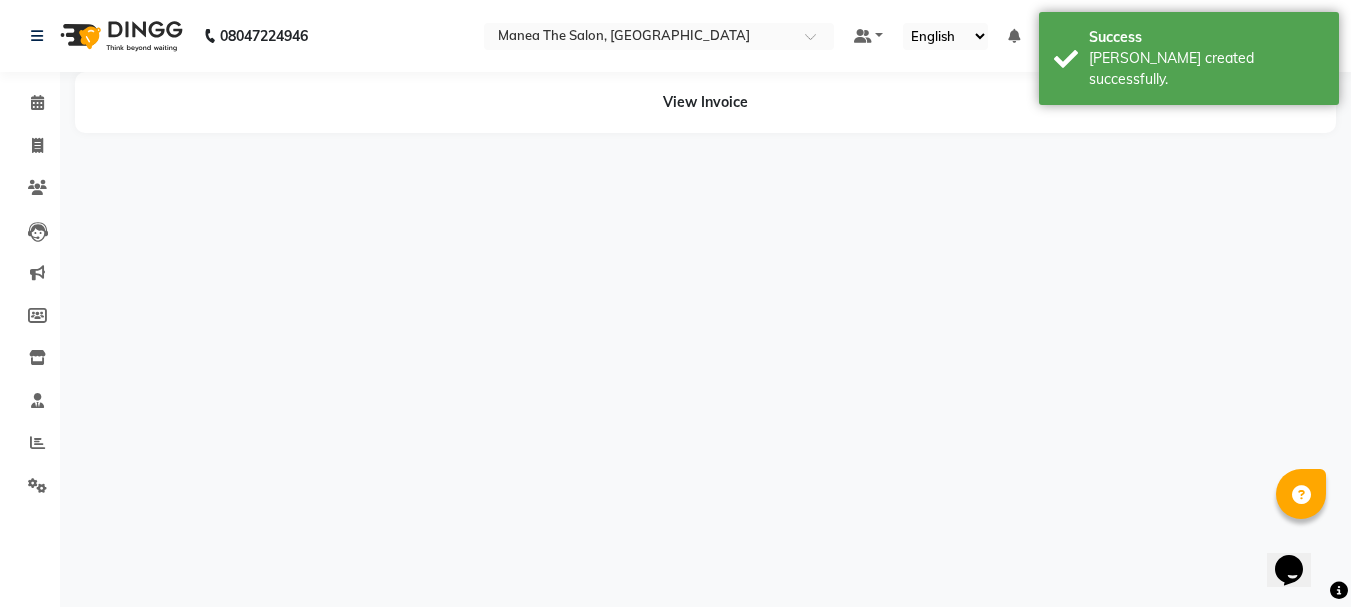 scroll, scrollTop: 0, scrollLeft: 0, axis: both 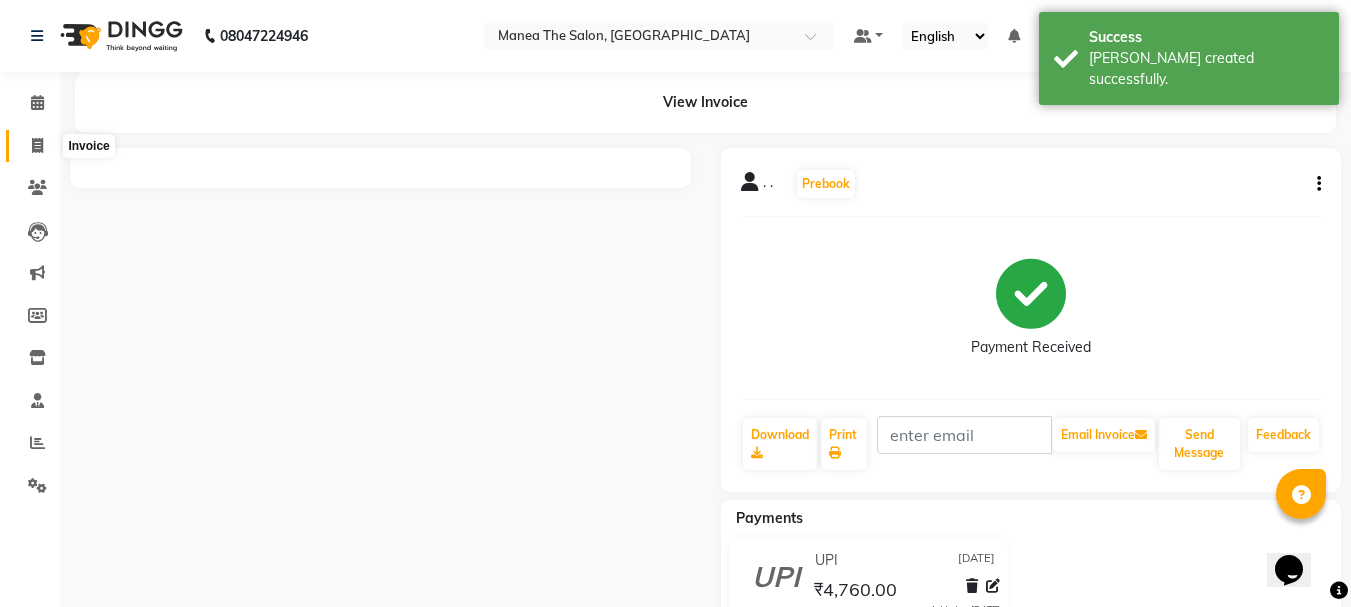 click 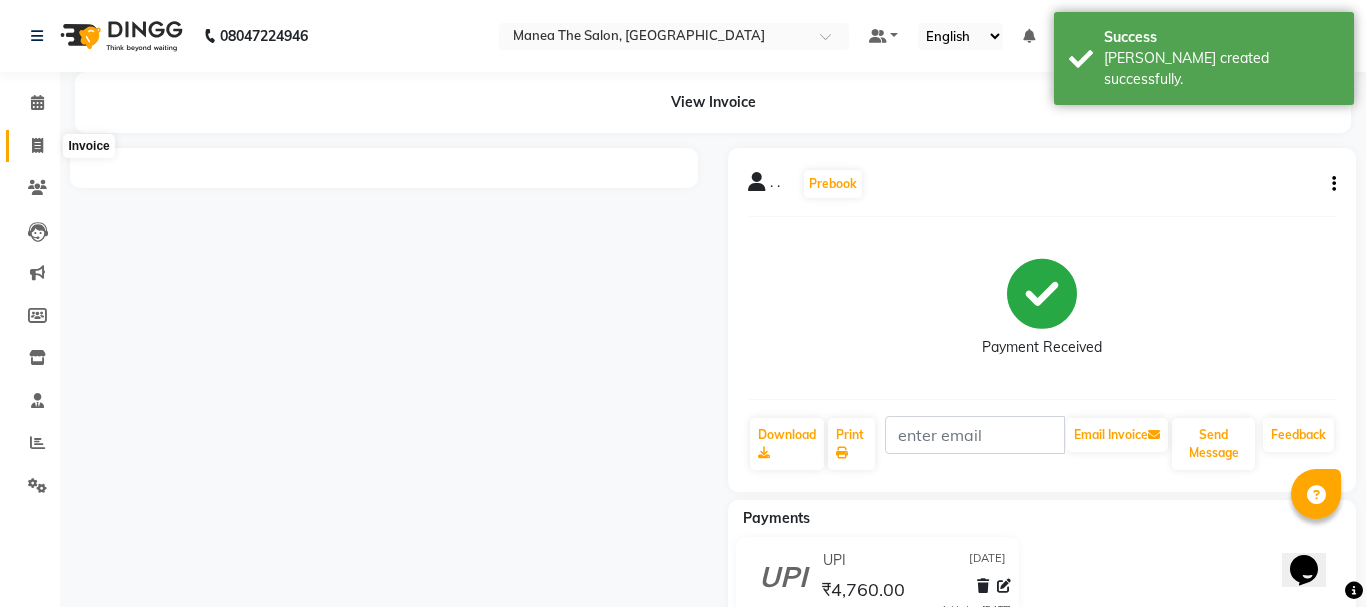 select on "service" 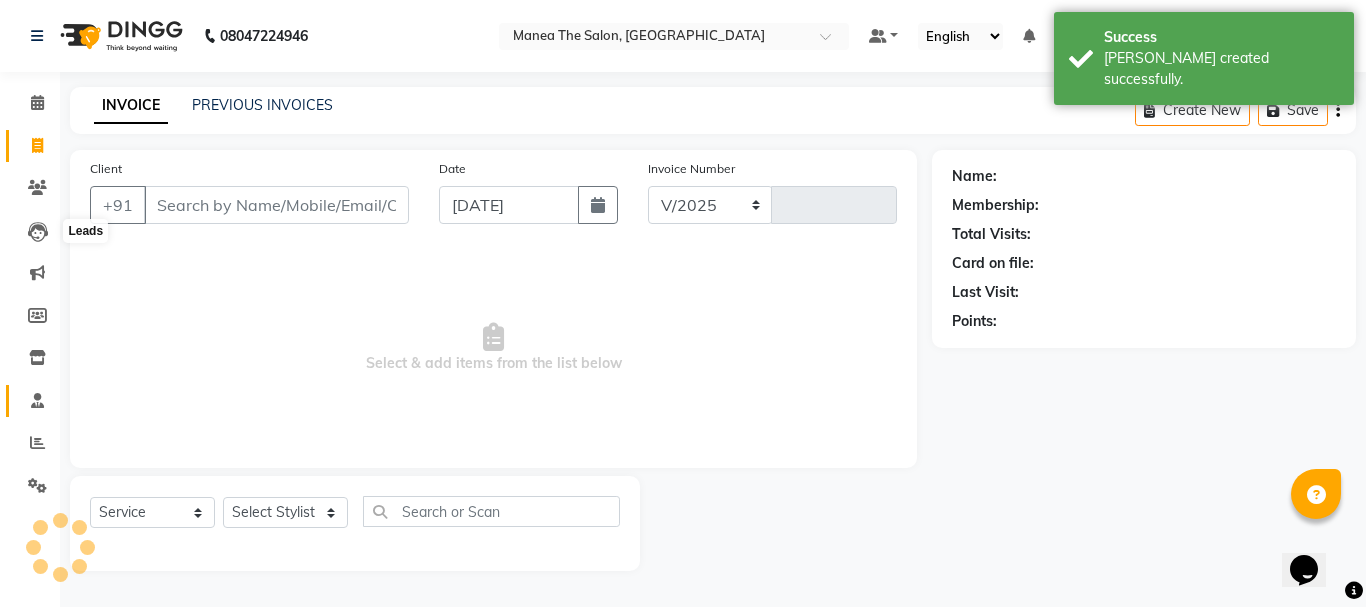 select on "7351" 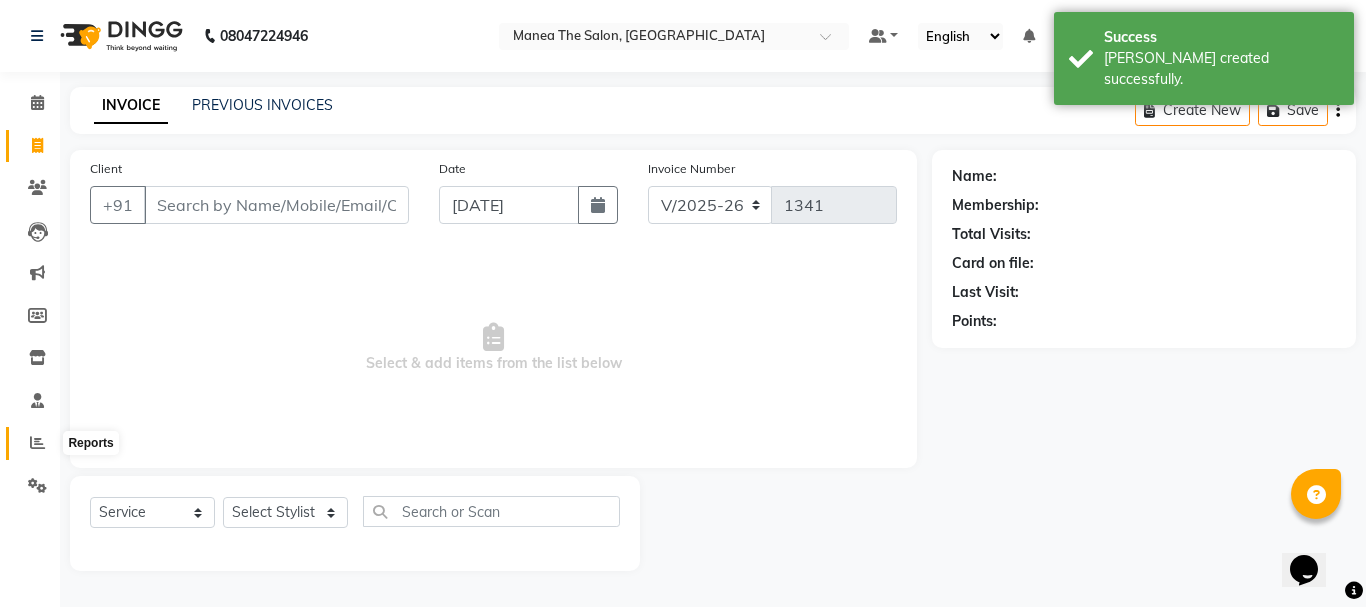 click 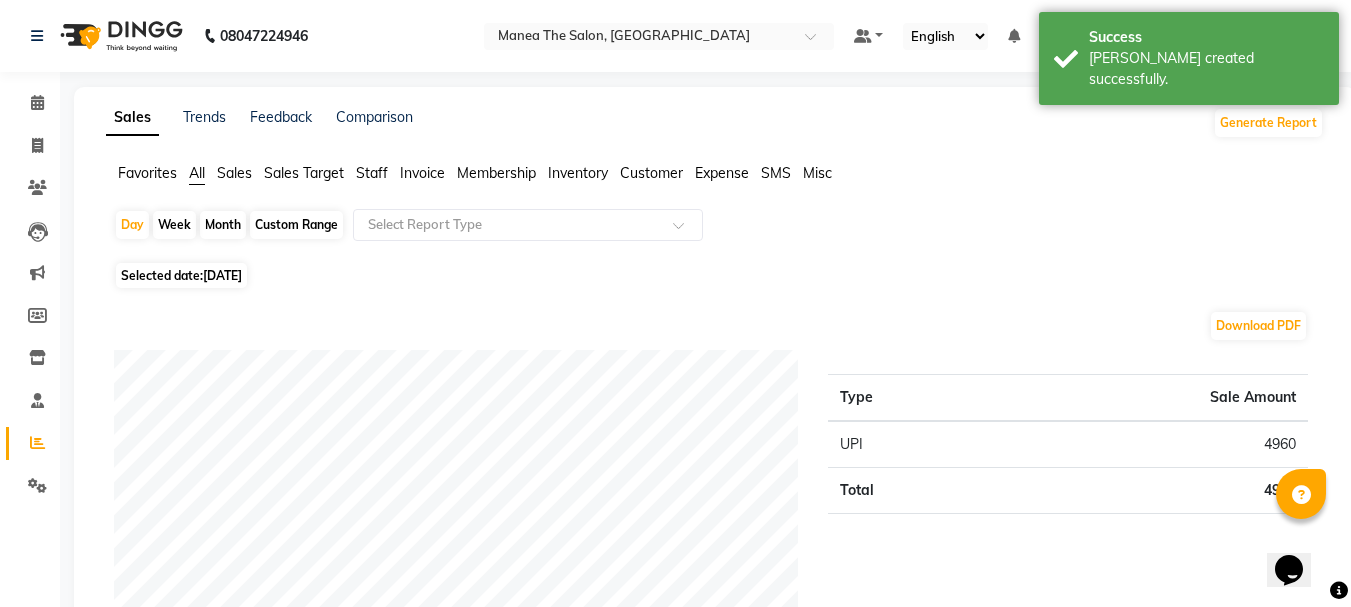 click on "Month" 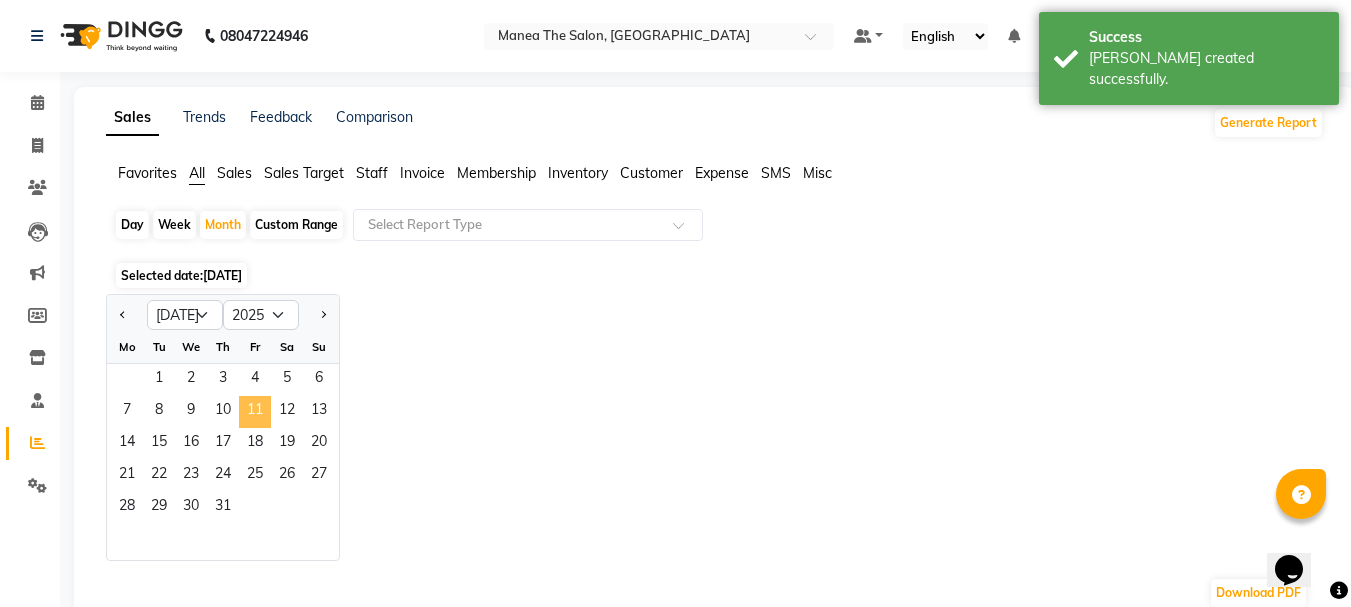 click on "11" 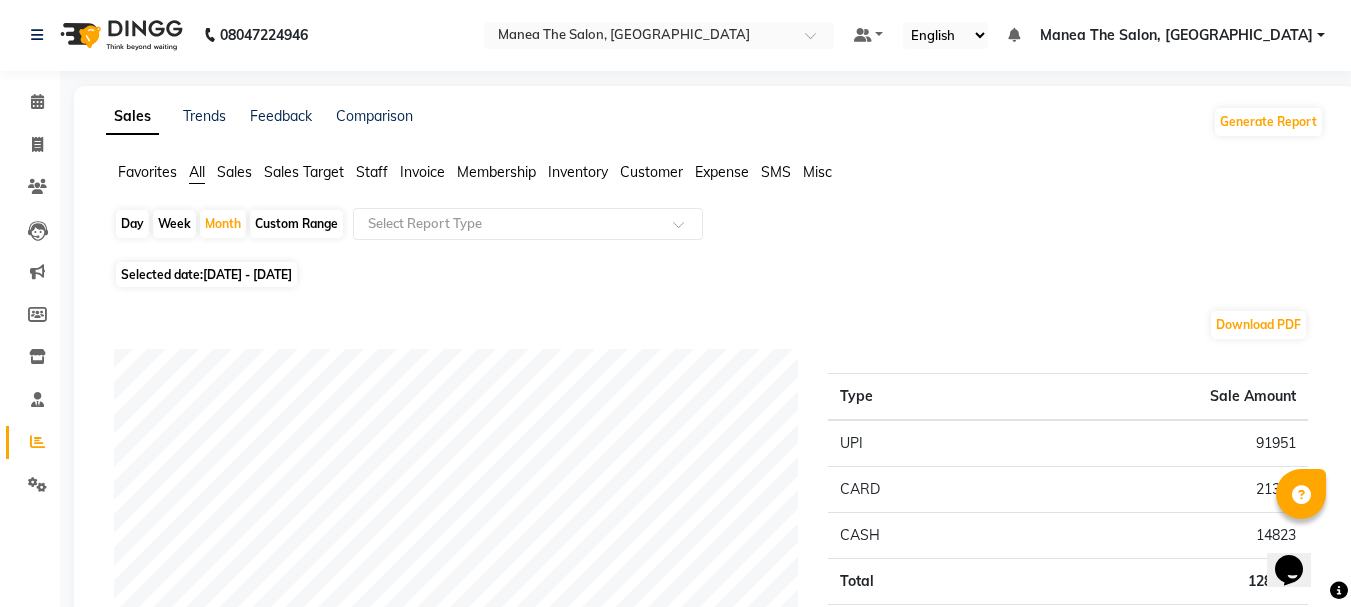 scroll, scrollTop: 0, scrollLeft: 0, axis: both 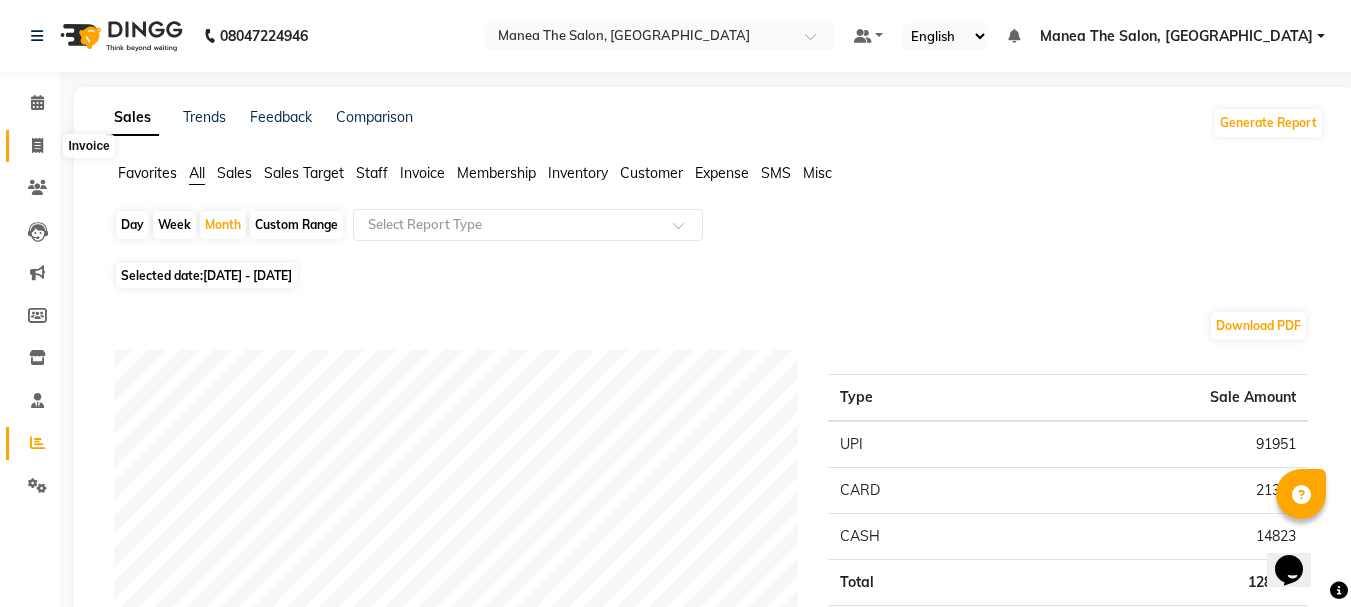 click 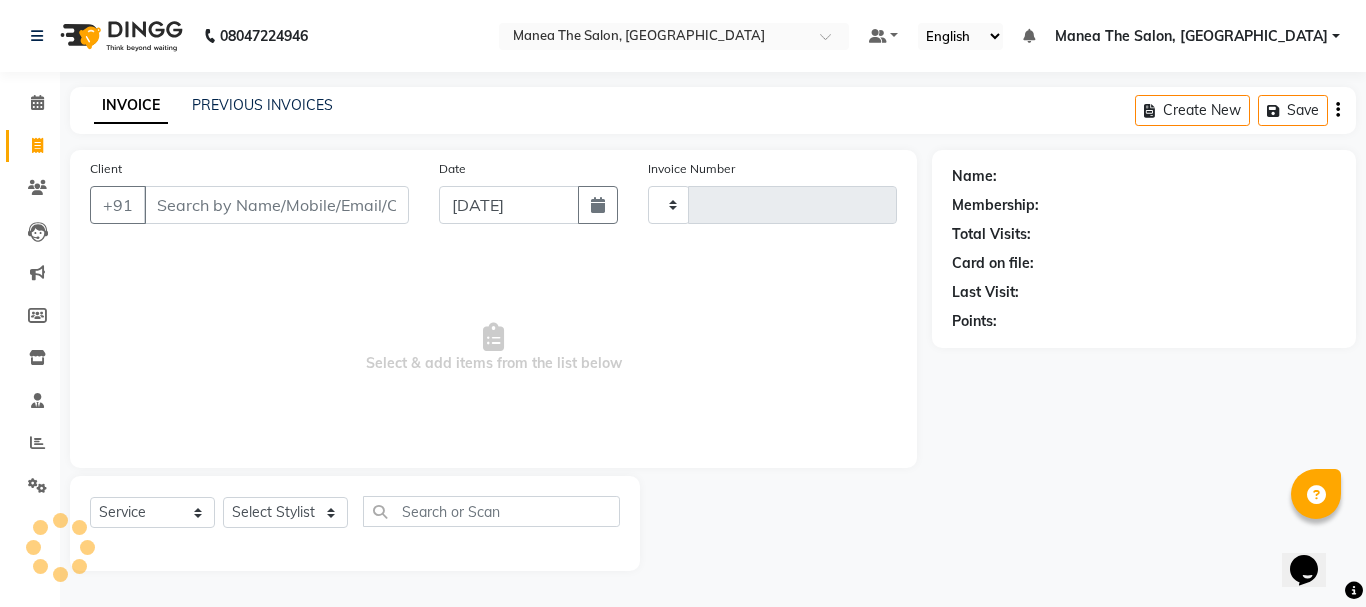 type on "1341" 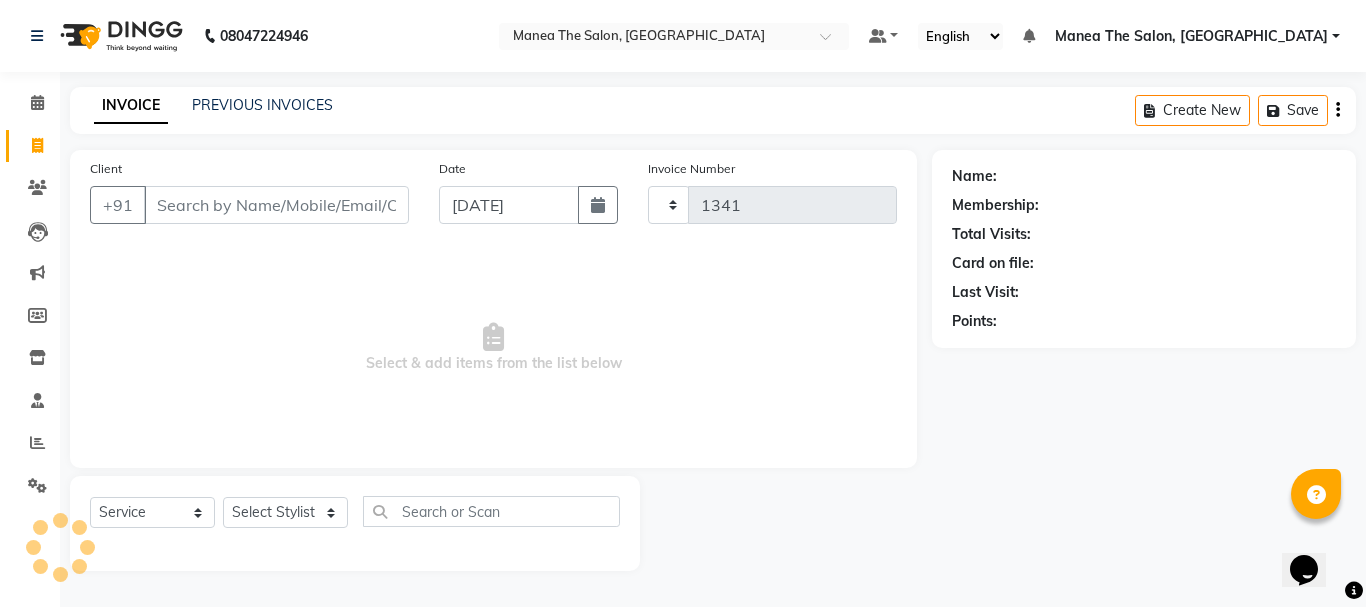 select on "7351" 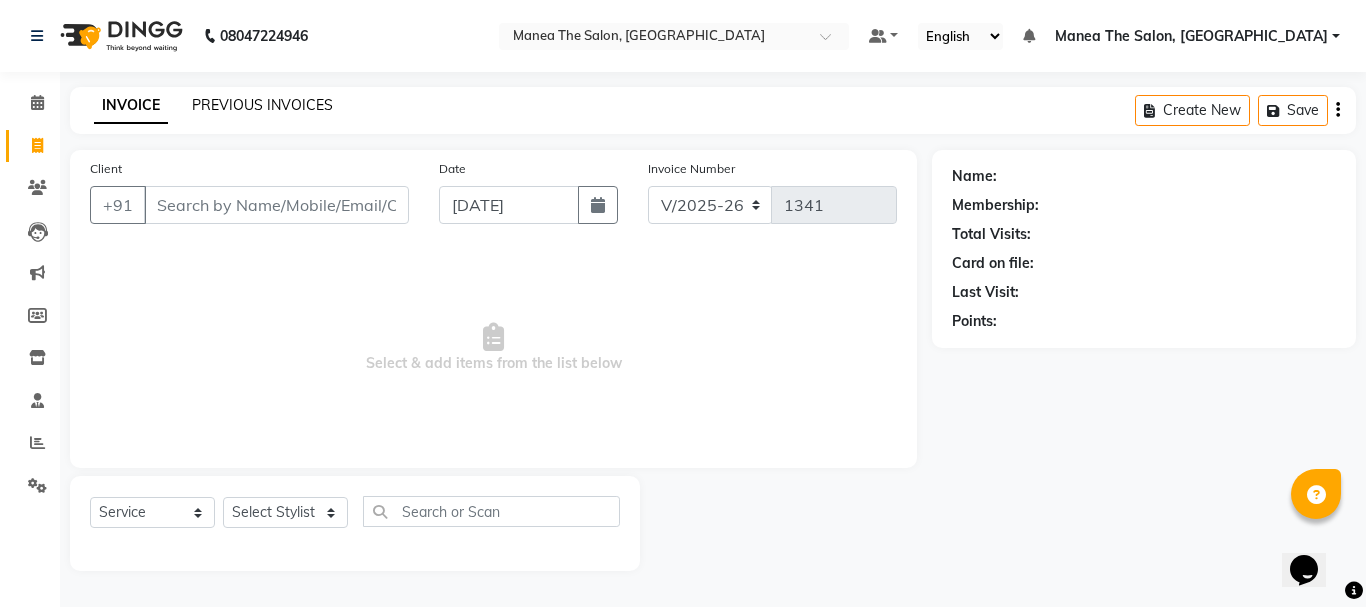 click on "PREVIOUS INVOICES" 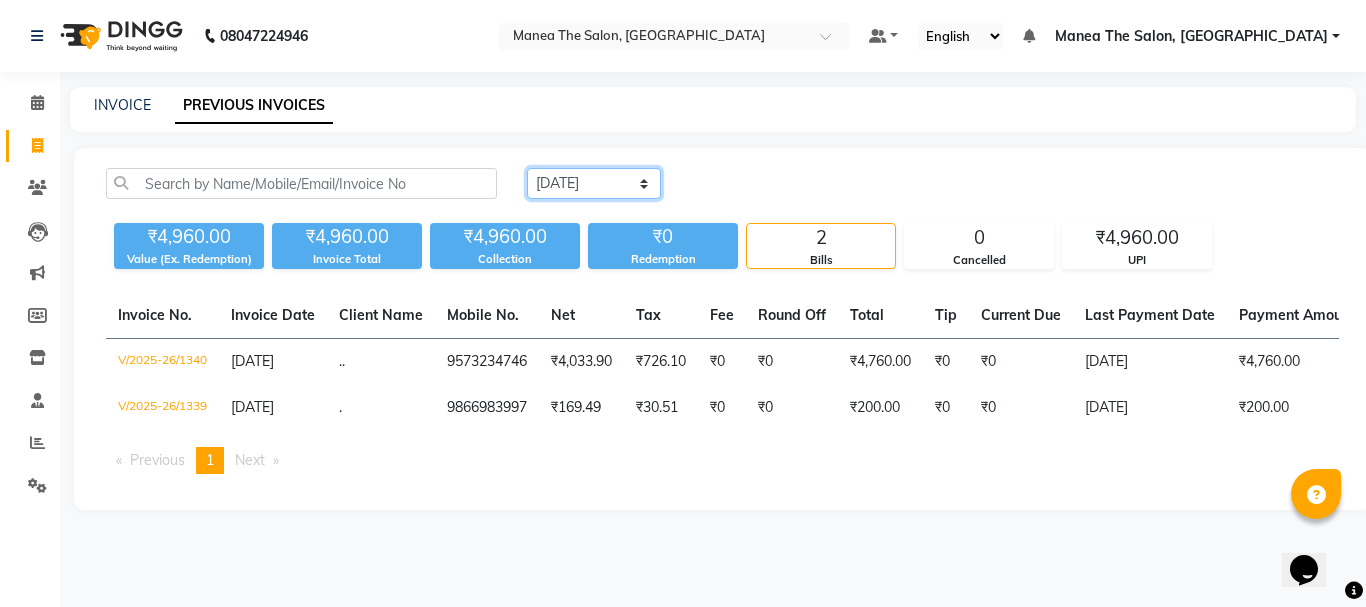 click on "Today Yesterday Custom Range" 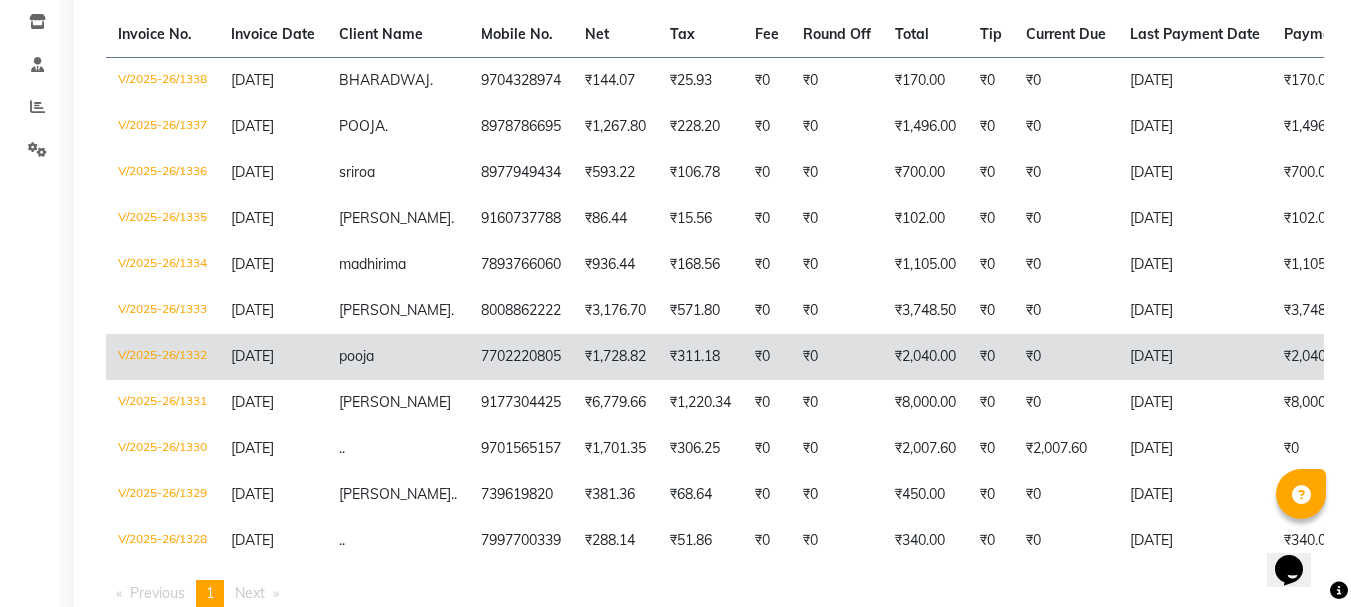 scroll, scrollTop: 337, scrollLeft: 0, axis: vertical 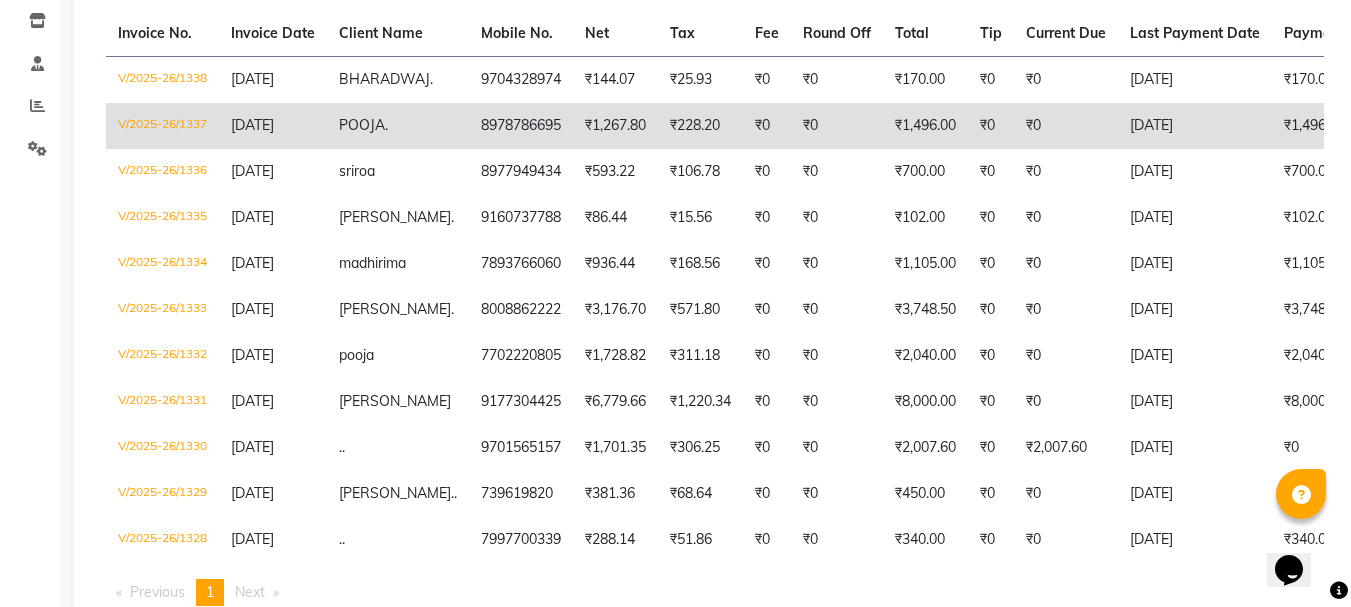 click on "₹1,267.80" 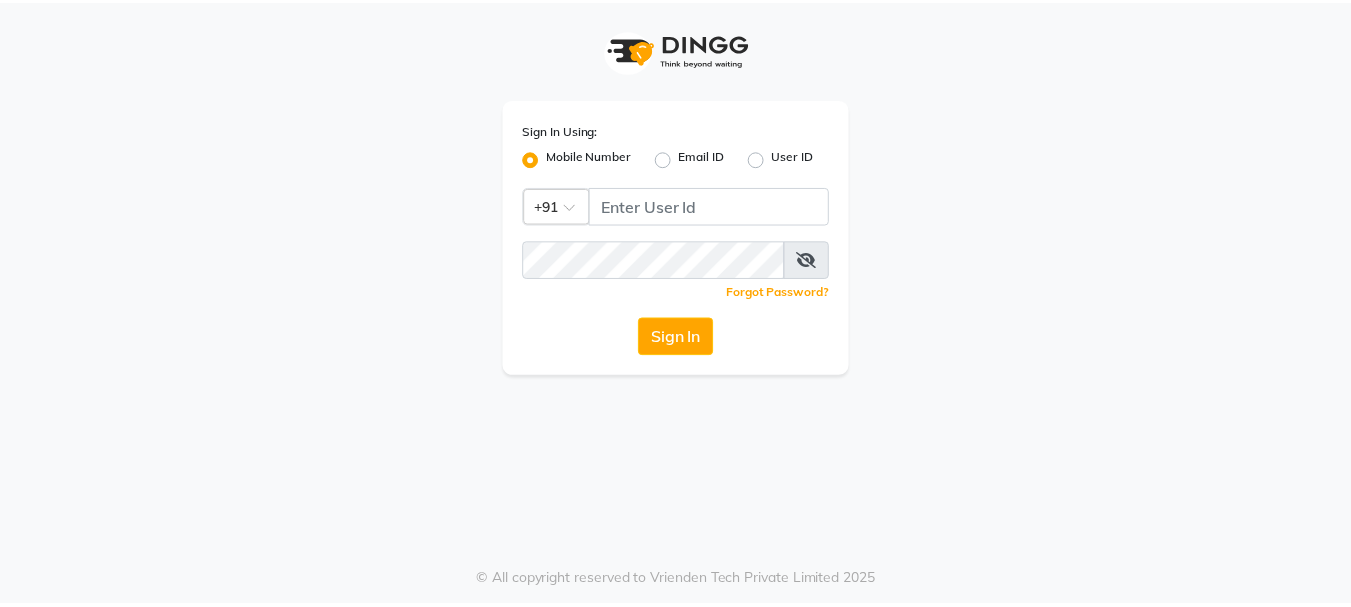 scroll, scrollTop: 0, scrollLeft: 0, axis: both 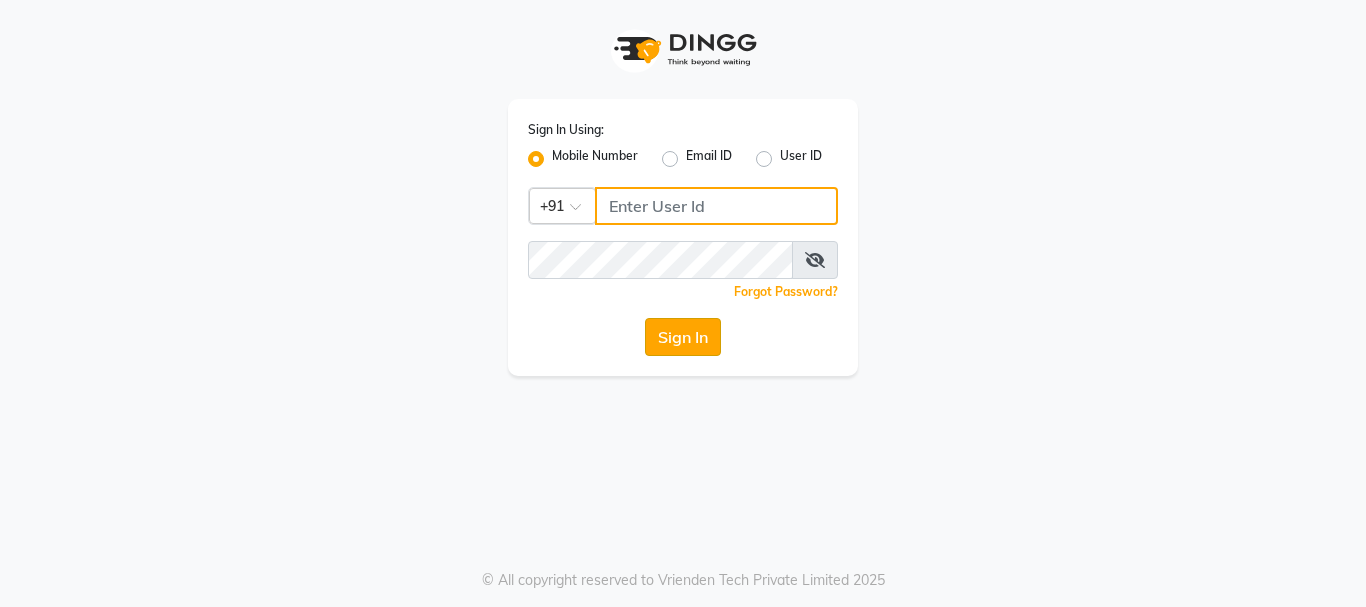 type on "9346469616" 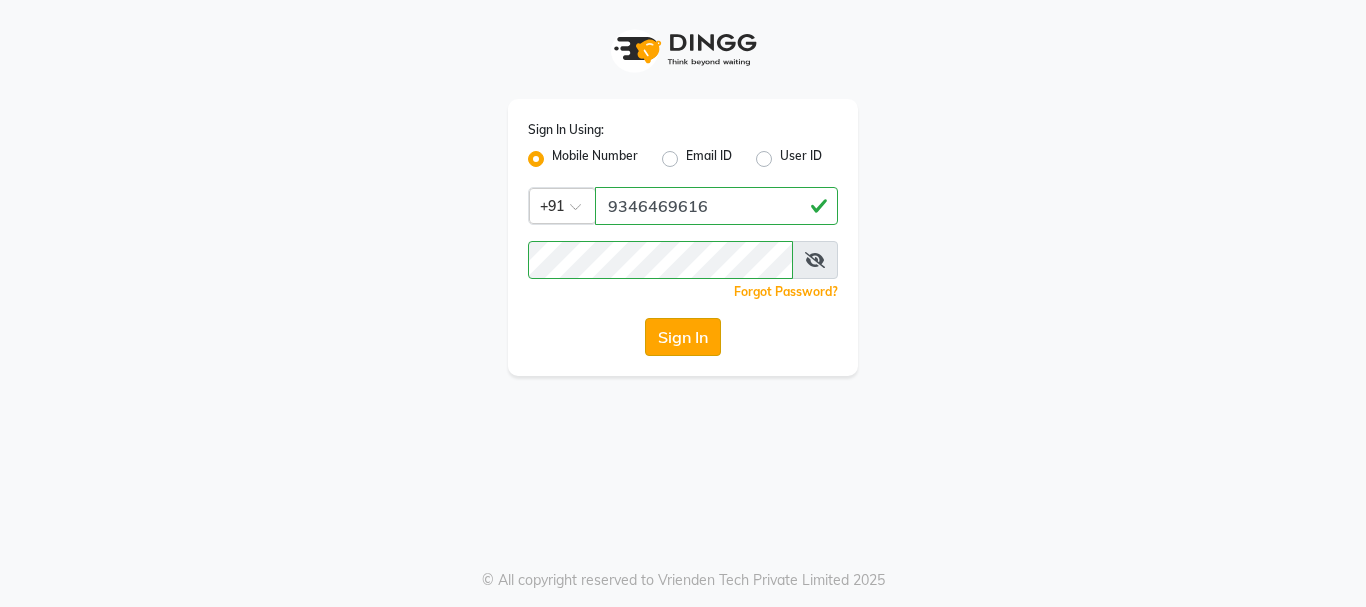 click on "Sign In" 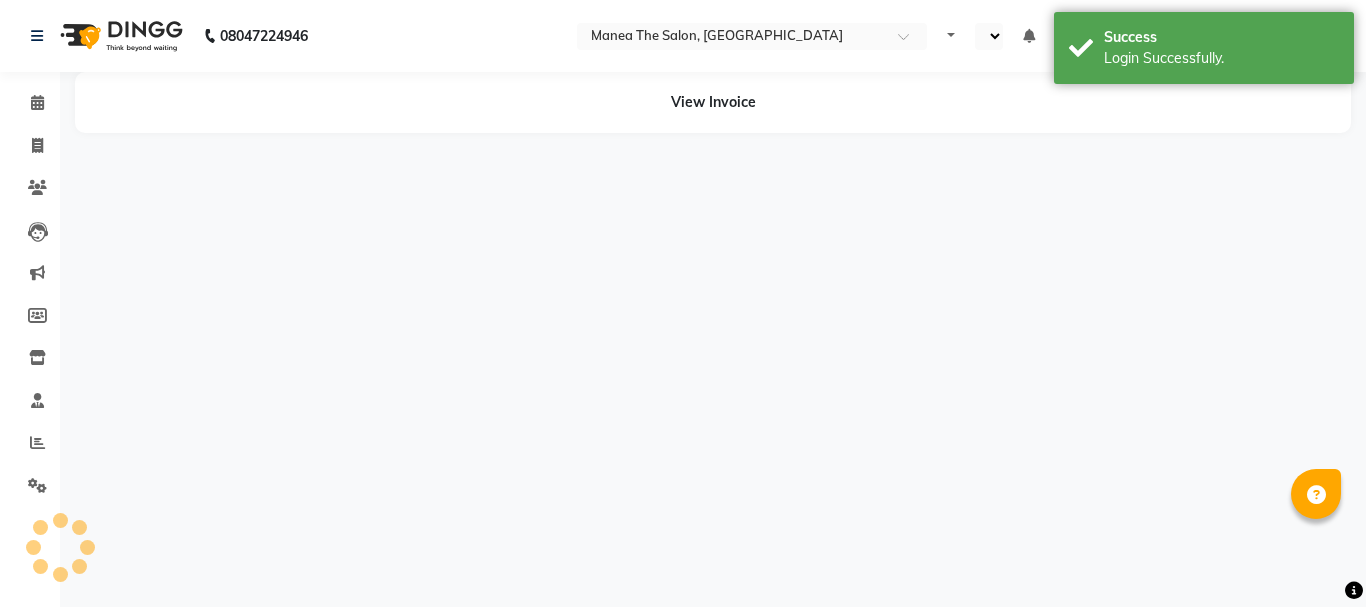 select on "en" 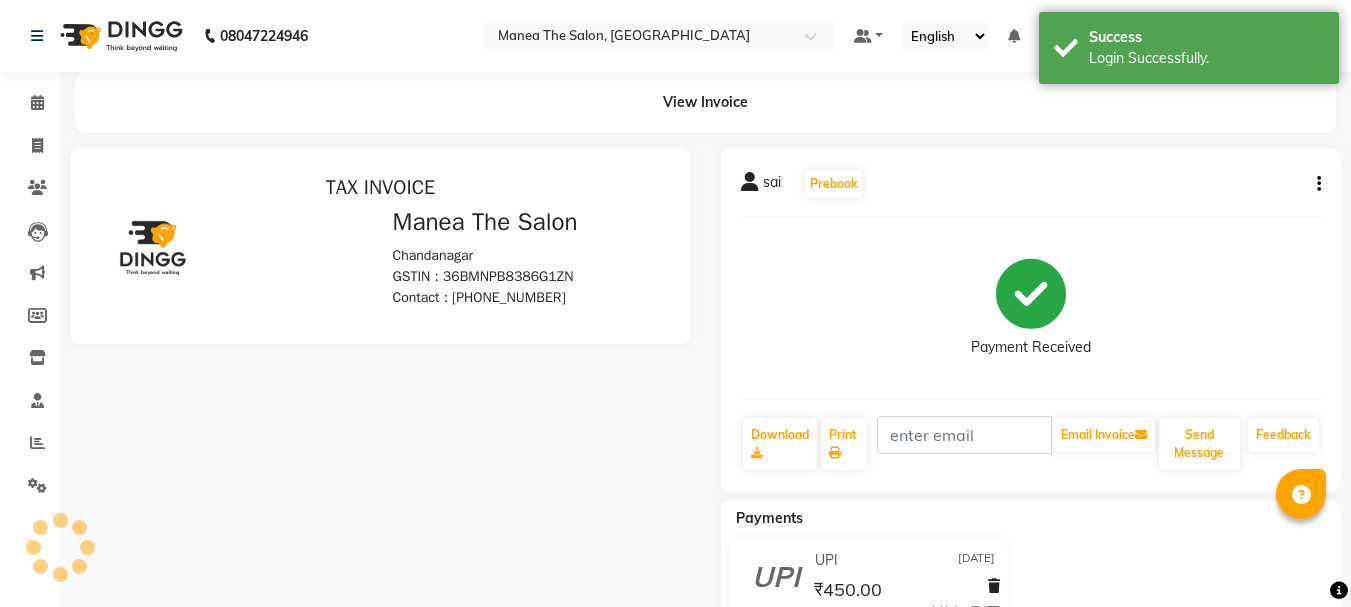 scroll, scrollTop: 0, scrollLeft: 0, axis: both 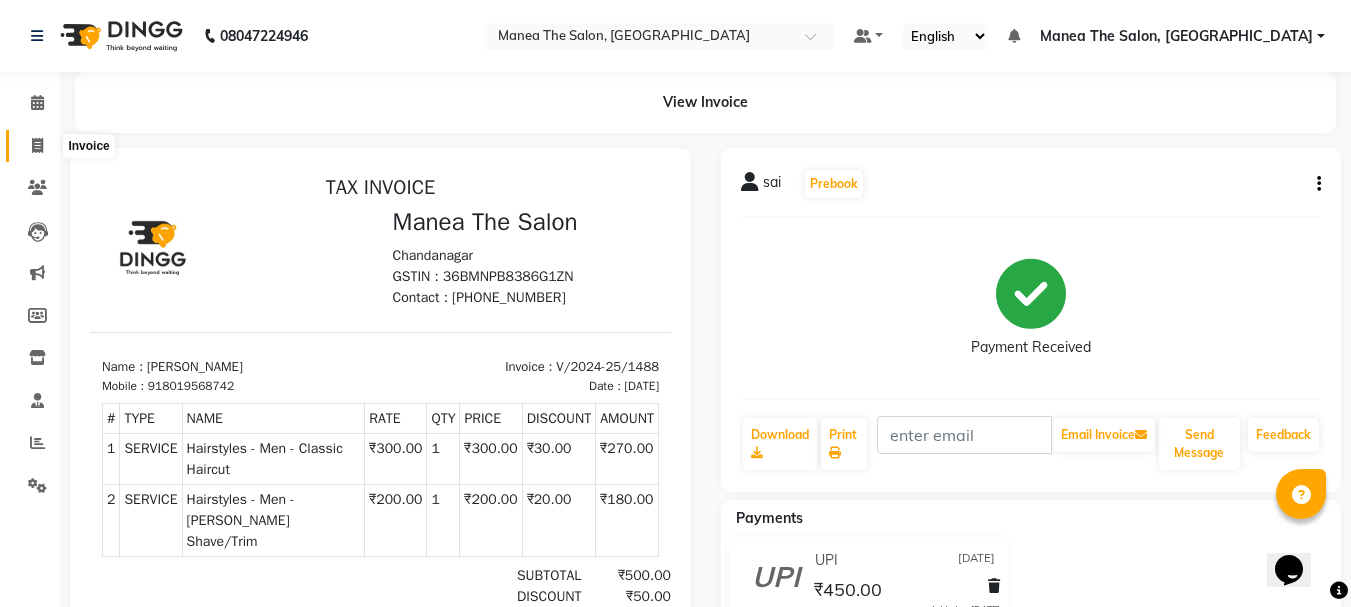click 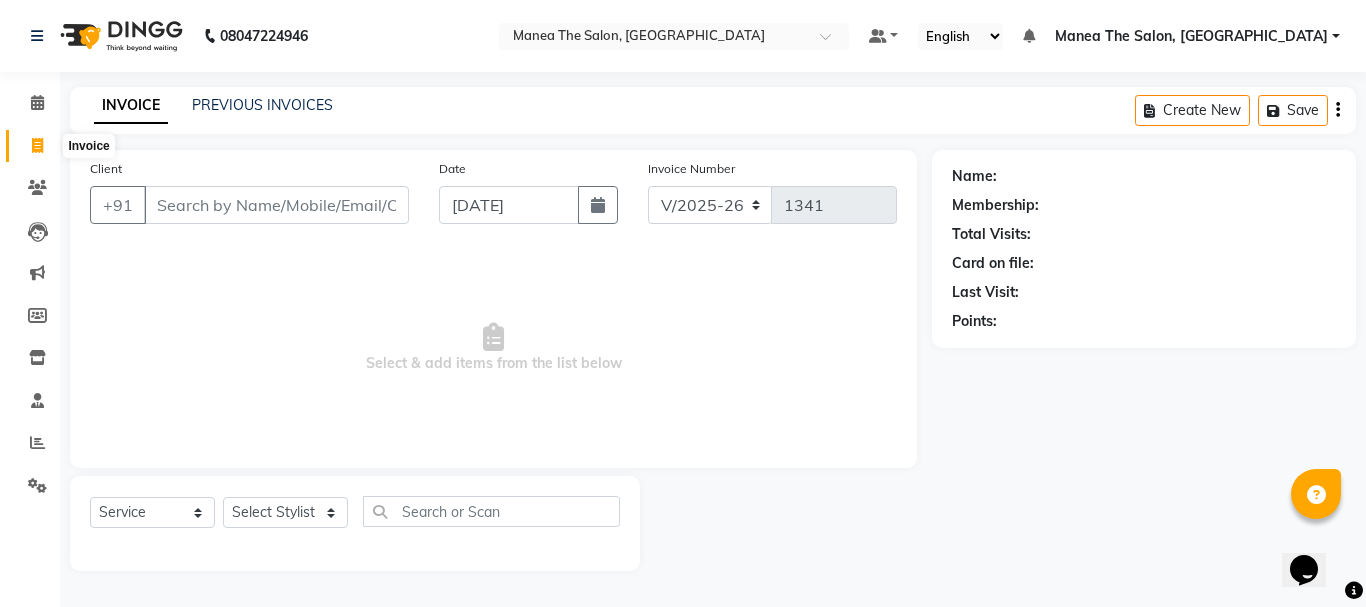 click 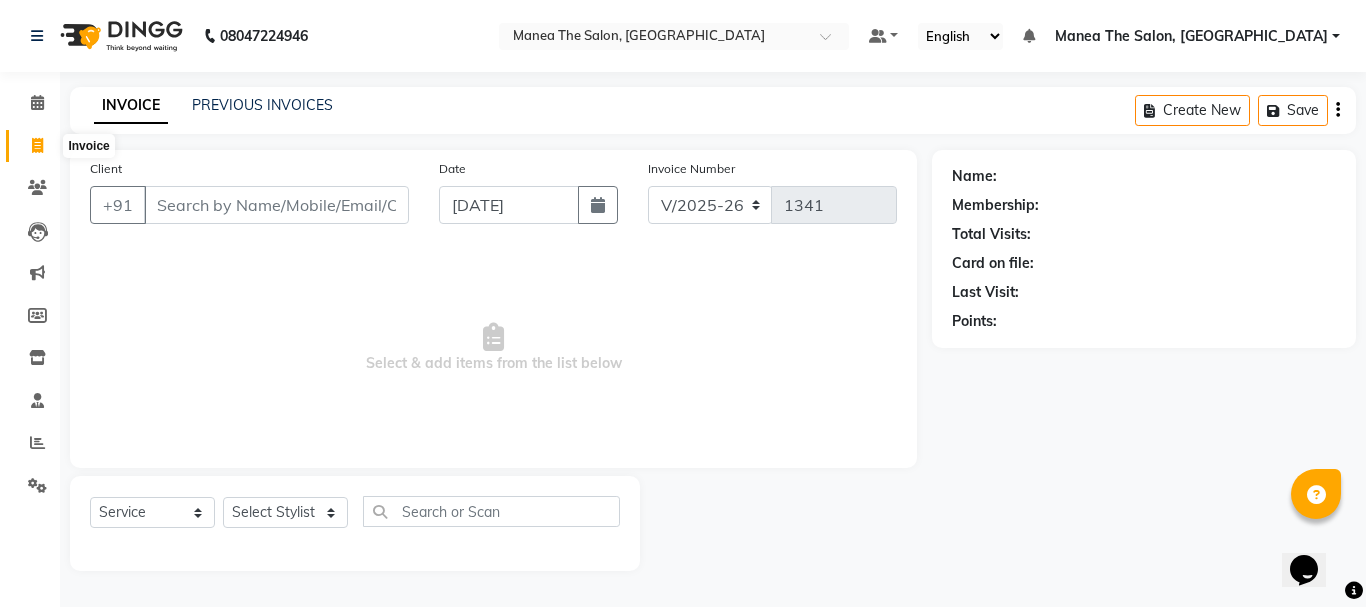click 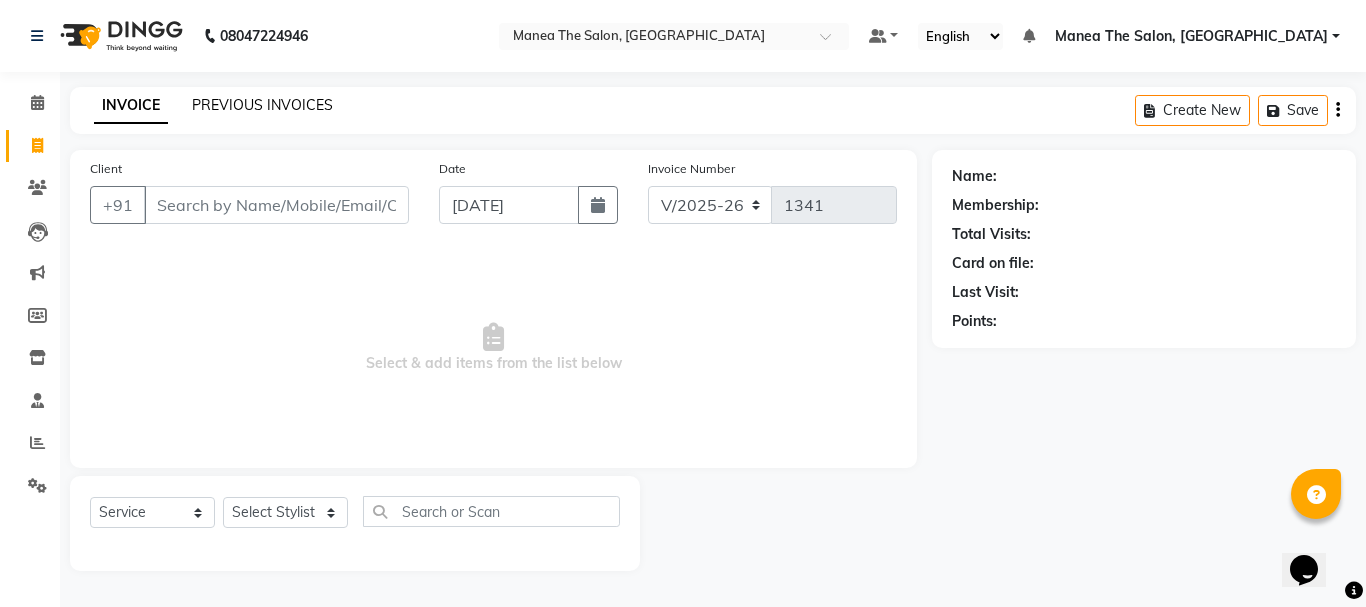 click on "PREVIOUS INVOICES" 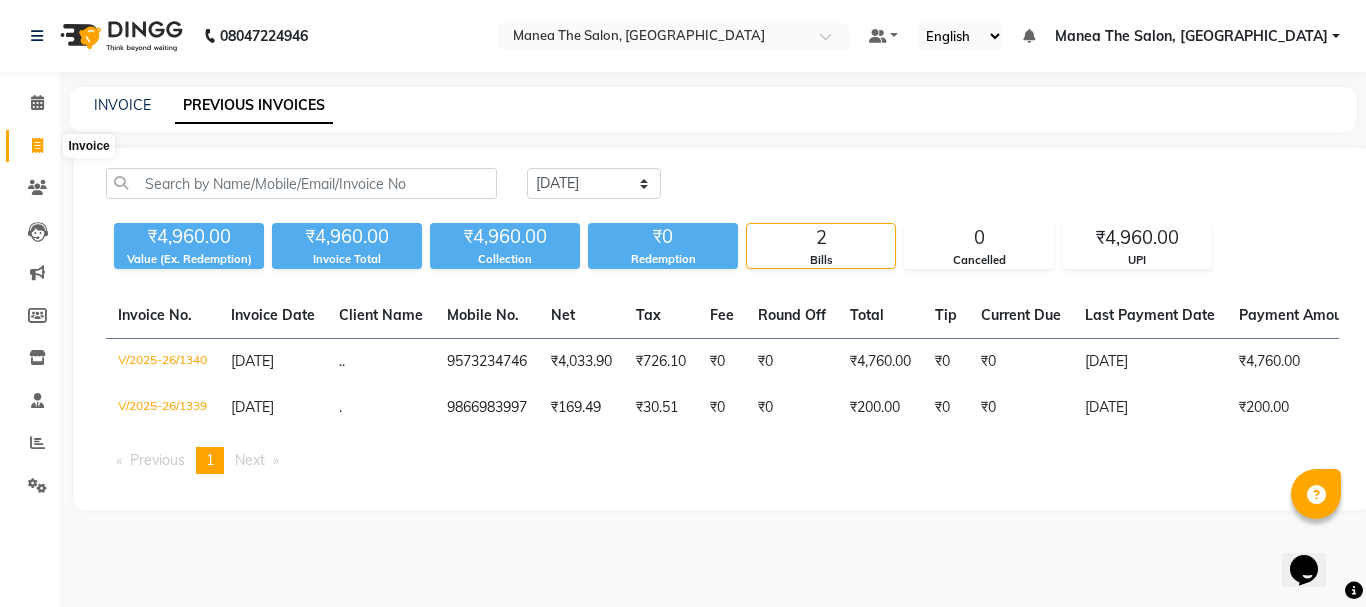 click 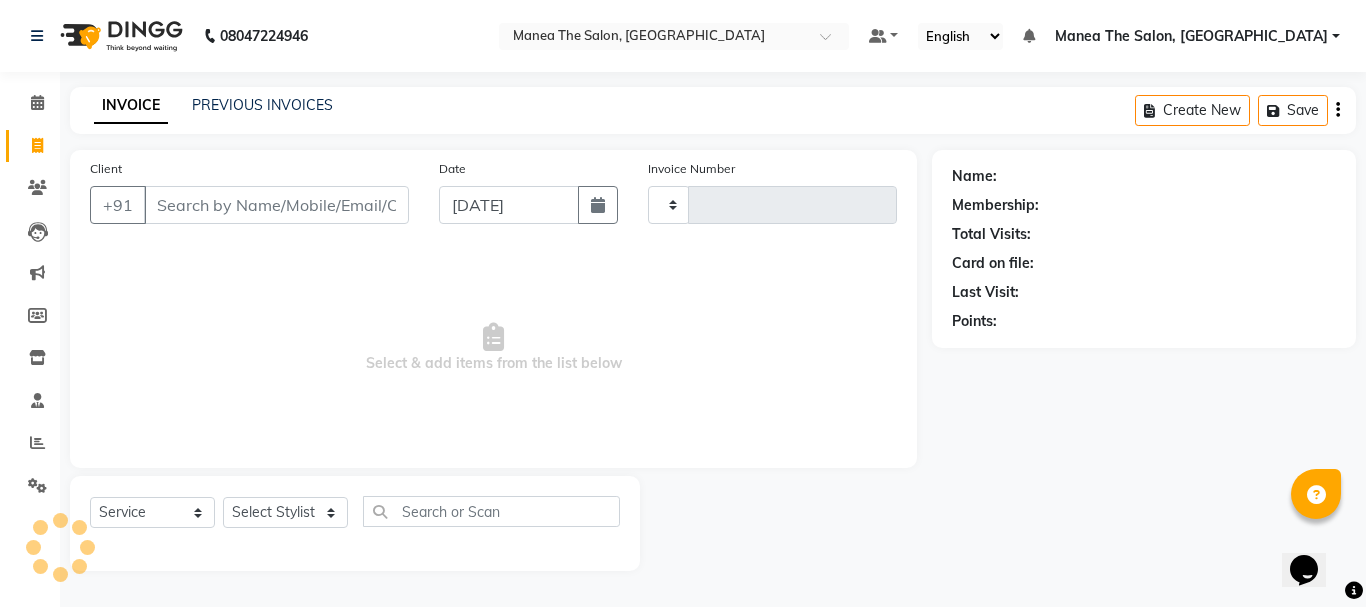 type on "1341" 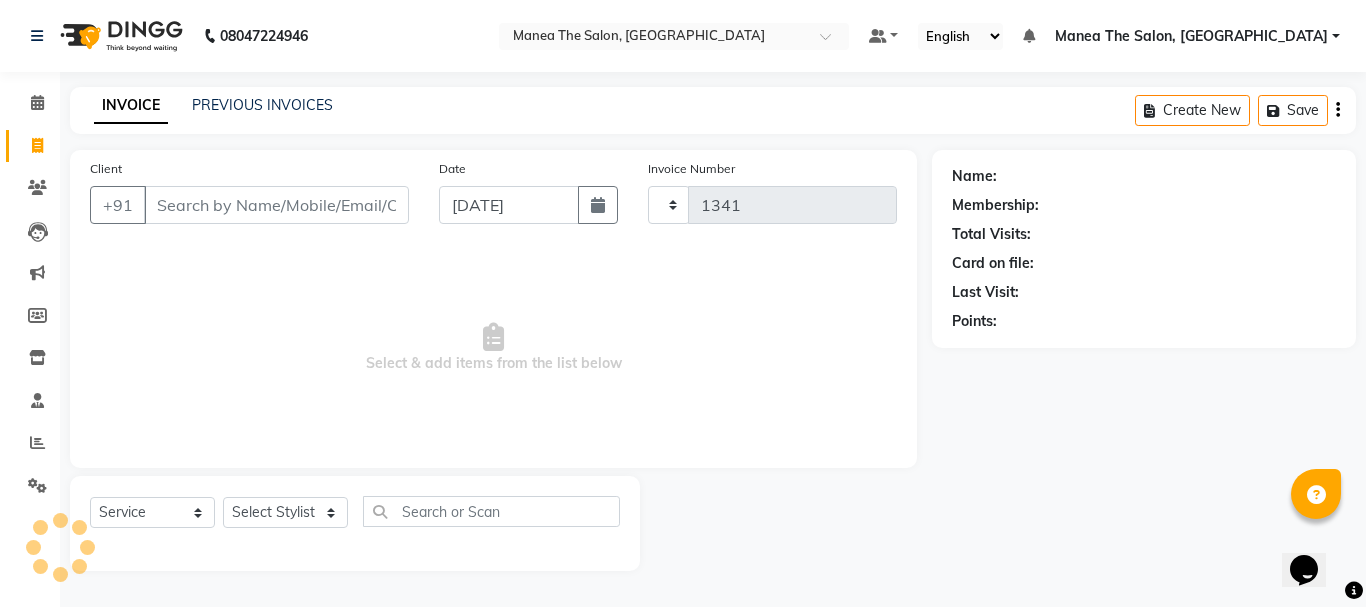 select on "7351" 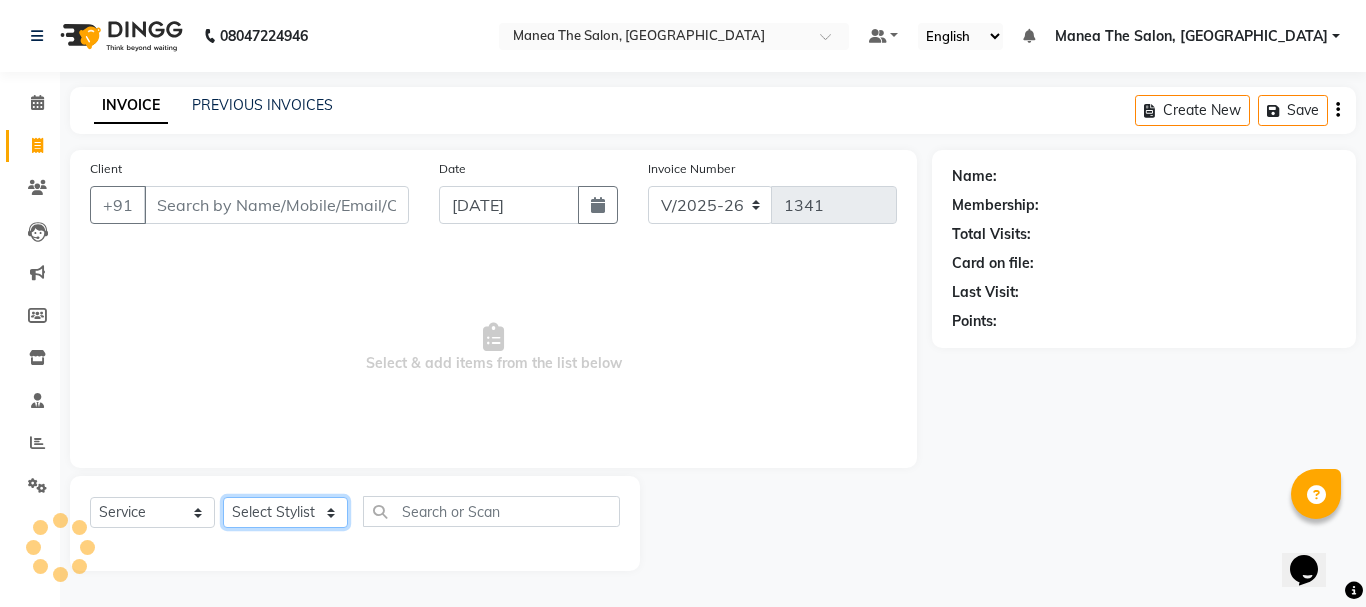 click on "Select Stylist [PERSON_NAME] Divya [PERSON_NAME] Renuka [PERSON_NAME]" 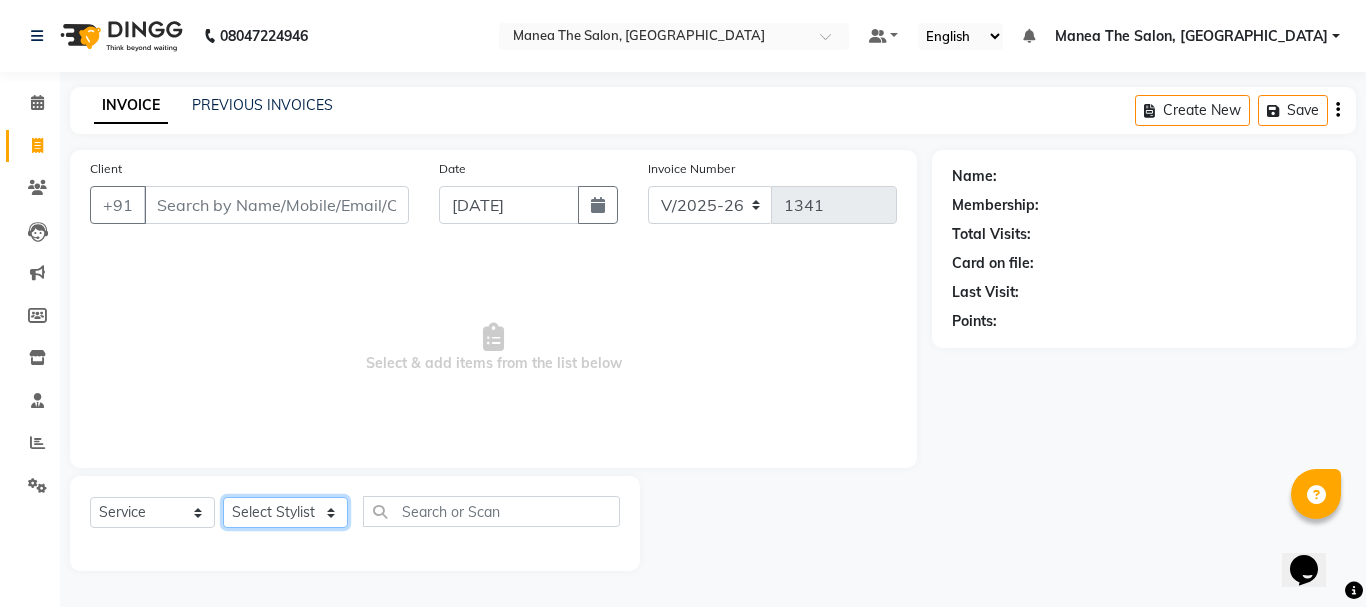 select on "63577" 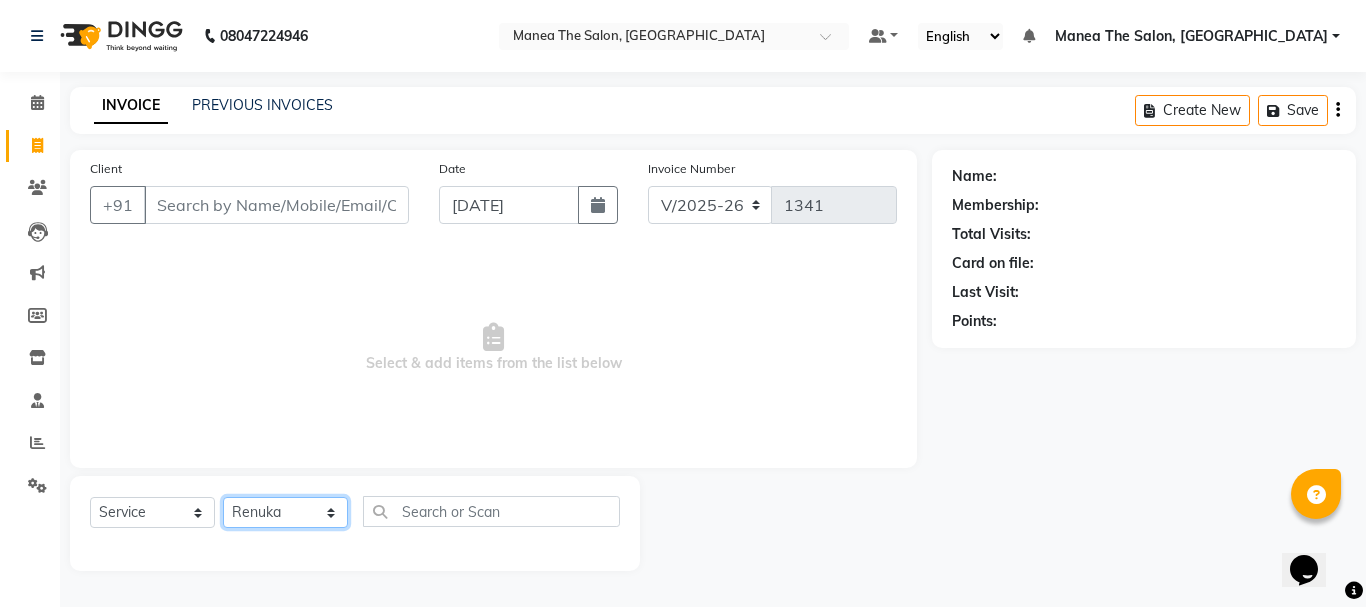 click on "Select Stylist [PERSON_NAME] Divya [PERSON_NAME] Renuka [PERSON_NAME]" 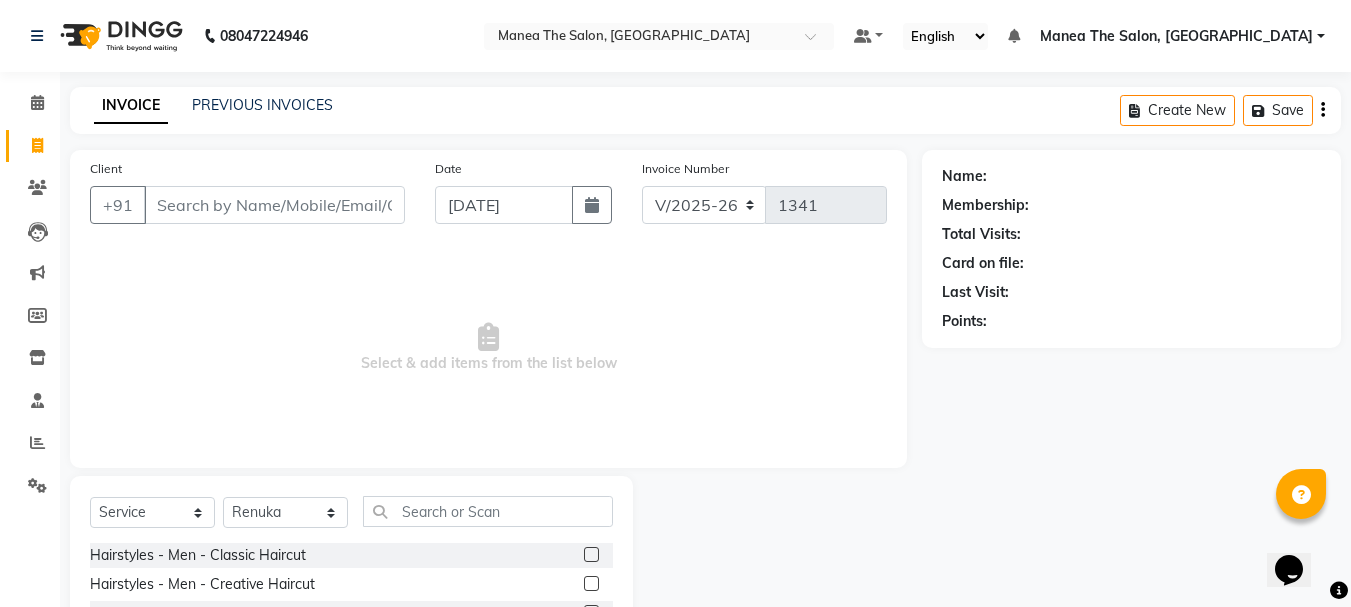 click on "Select  Service  Product  Membership  Package Voucher Prepaid Gift Card  Select Stylist aman Azeem Divya Prasad Rajyalaxmi Renuka shireesha Sulthana Hairstyles - Men - Classic Haircut  Hairstyles - Men - Creative Haircut  Hairstyles - Men - Head Shave  Hairstyles - Men - Kids (U-12)  Hairstyles - Men - Beard Shave/Trim  Hairstyles - Men - Beard Styling  Hairstyles - Men - Moustache Styling  Hairstyles - Men - Ironing  Hairstyles - Men - Wash & Styling  Hairstyles - Men - Wash & Blastdry  Hairstyles - Women - Fringe Cut / Bangs  Hairstyles - Women - Straight / 'U' Cut  Hairstyles - Women - Creative cut  Hairstyles - Women - Blowdry Straight  Hairstyles - Women - Blowdry Curls  Hairstyles - Women - Ironing / Tonging  Hairstyles - Women - Hair Styling [Up Do]  Hairstyles - Women - Kids (U-12)  Hairstyles - Women - Wash & Blastdry  Hairstyles - Women - Wash, Conditioning & Blow Dry  Colours - Men - Streaks (Per Streak)  Colours - Men - Global  Colours - Men - Ammonia Free  Colours - Men - Beard" 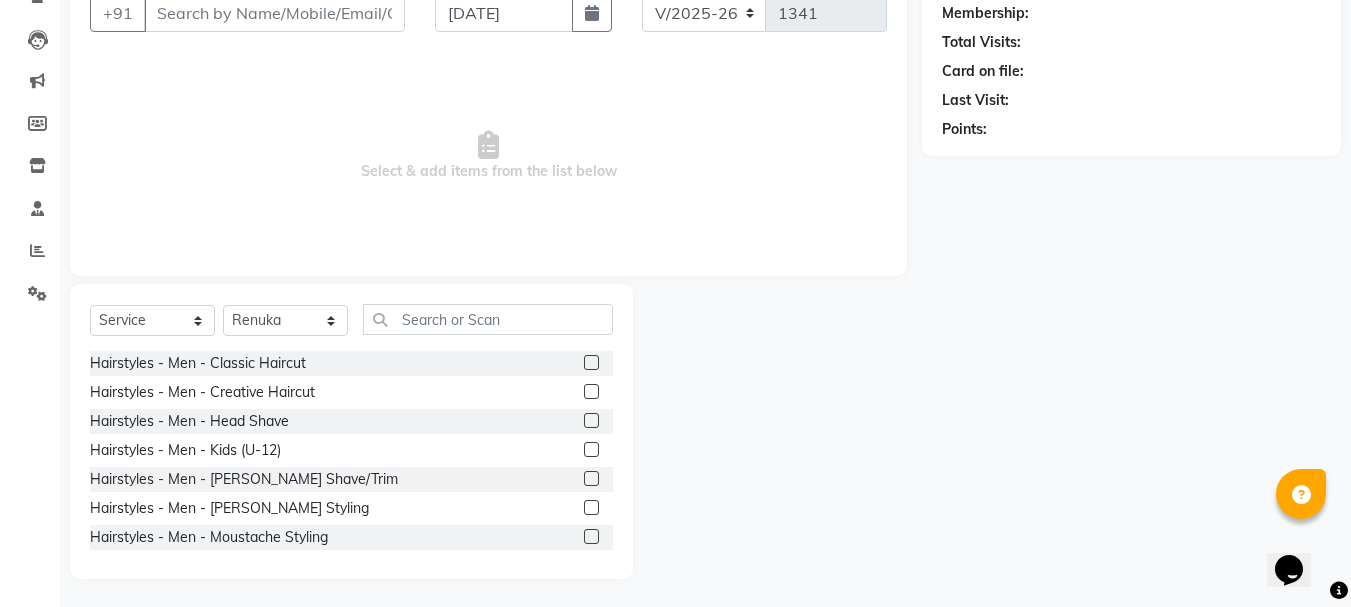 scroll, scrollTop: 194, scrollLeft: 0, axis: vertical 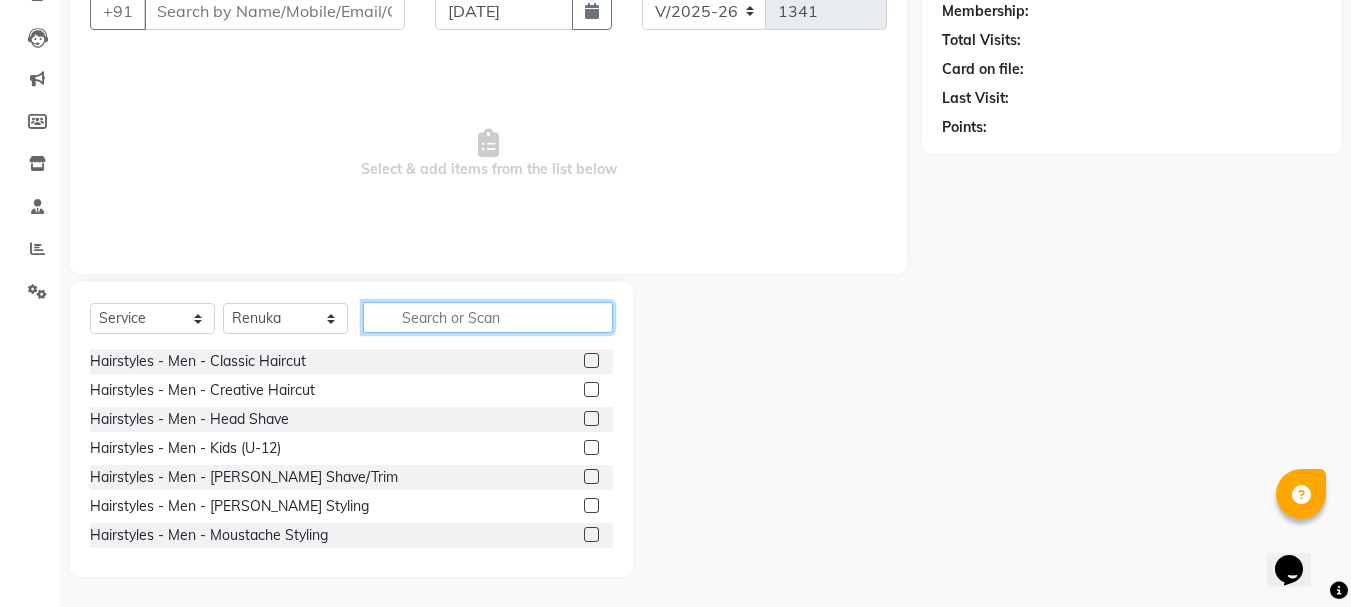 click 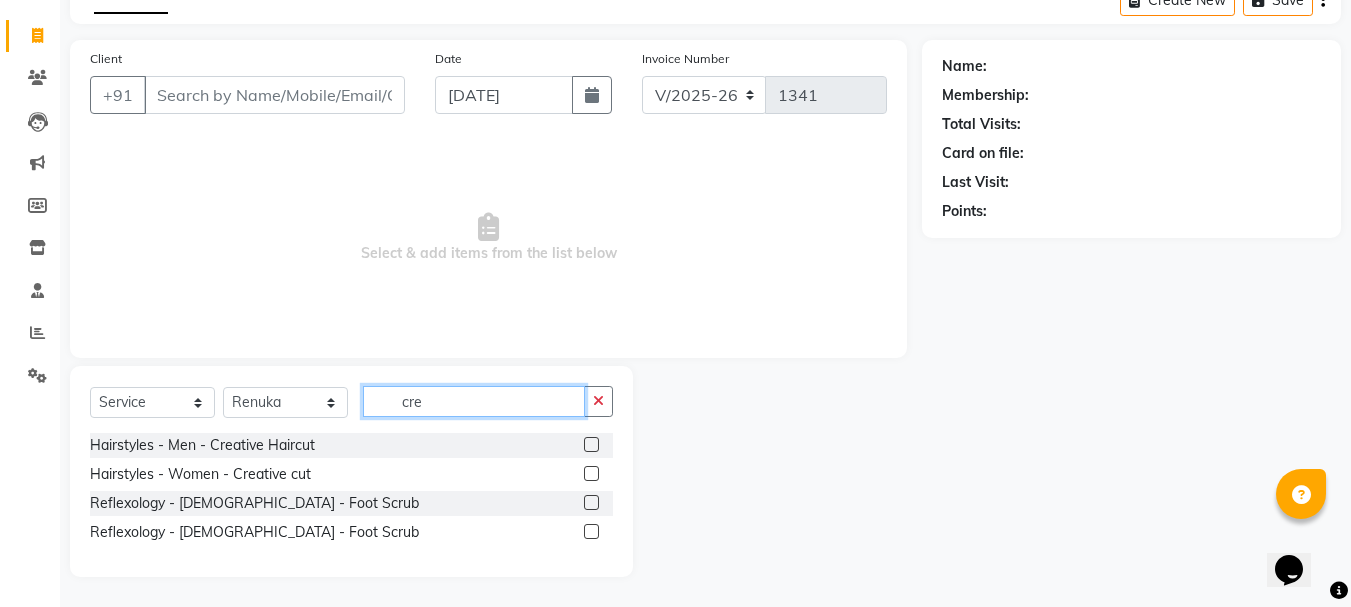 scroll, scrollTop: 52, scrollLeft: 0, axis: vertical 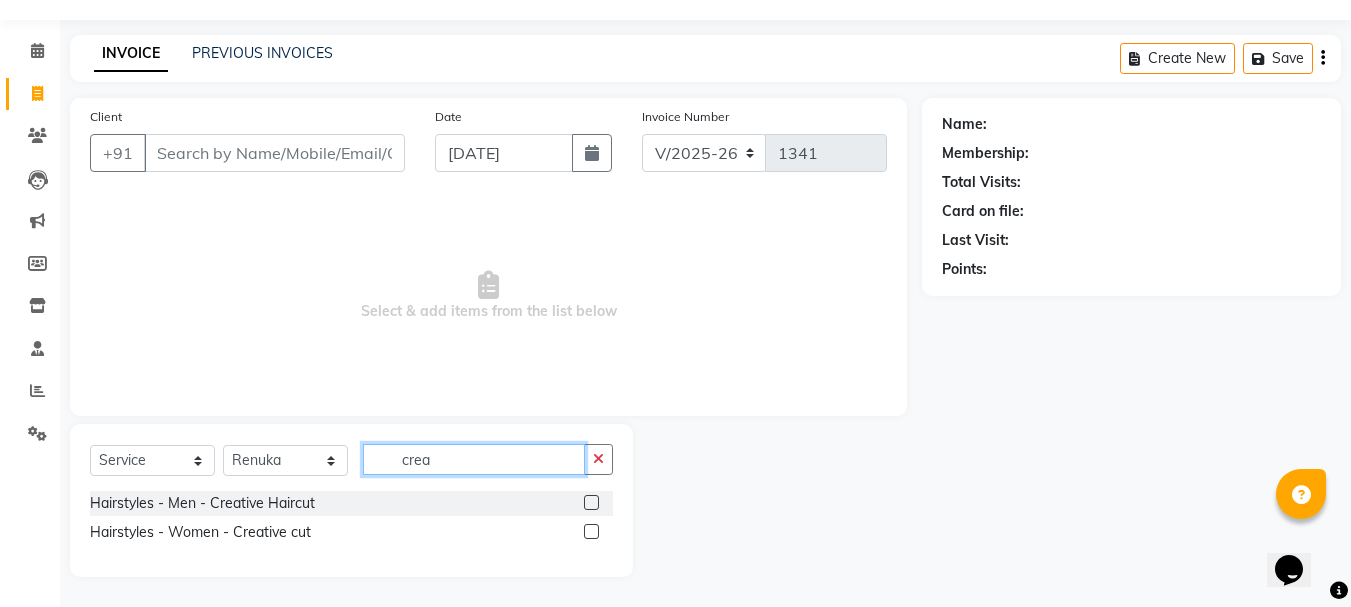 type on "crea" 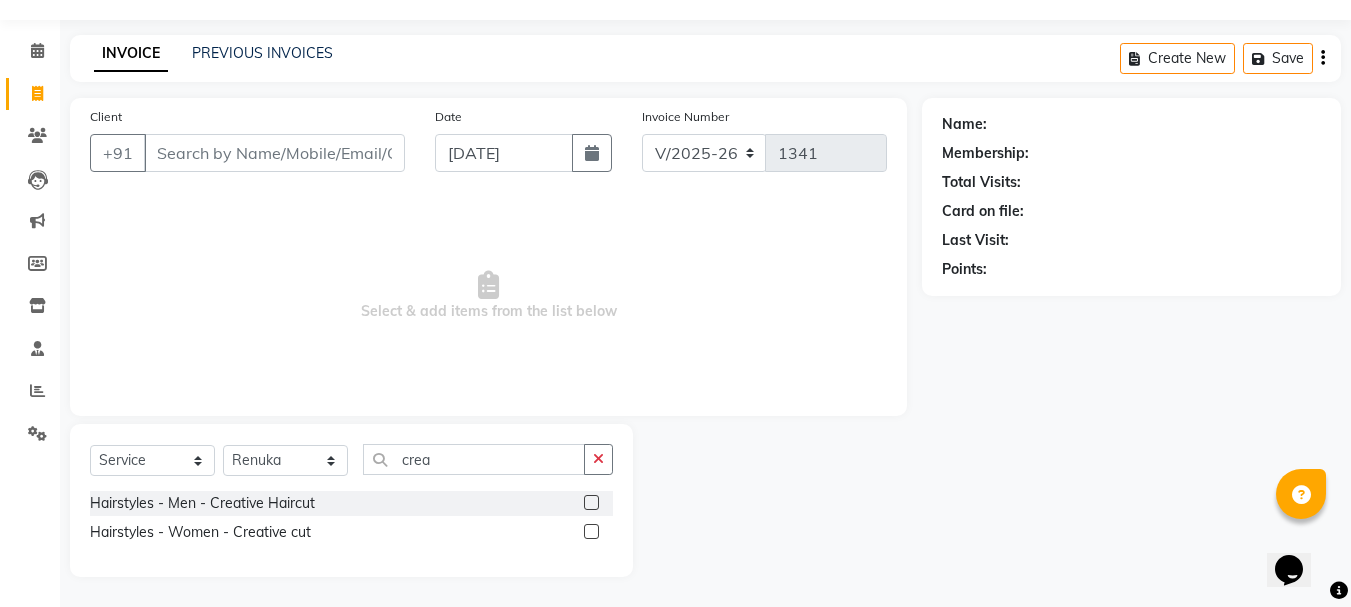 click 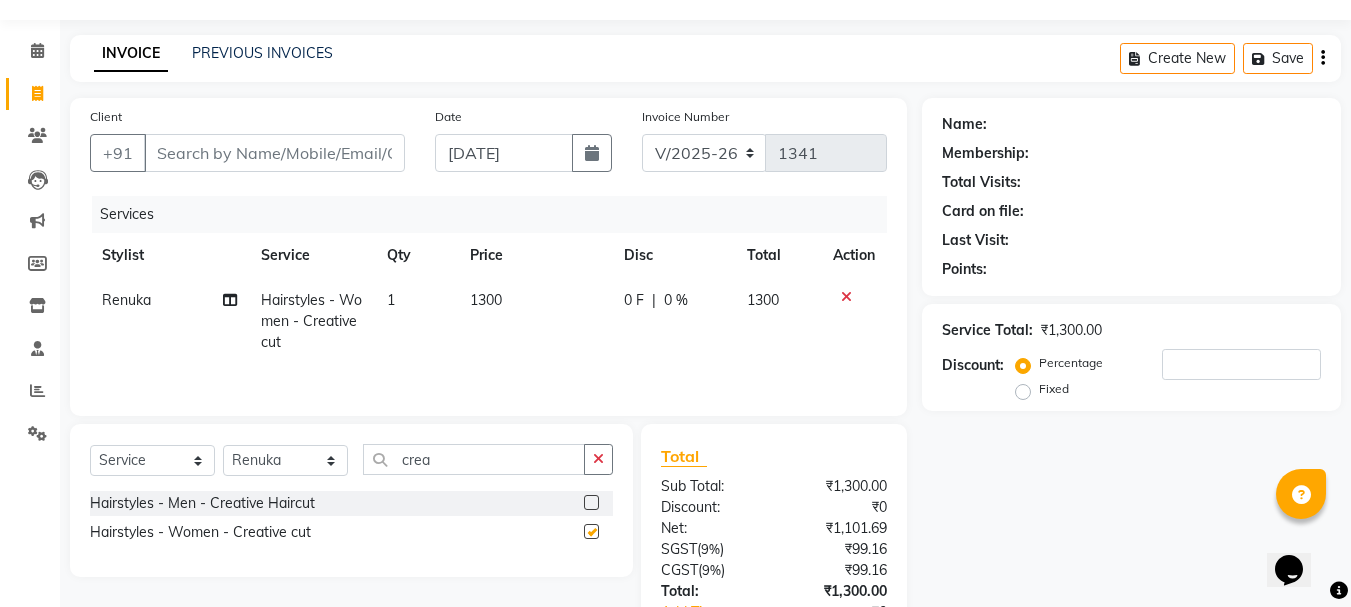 checkbox on "false" 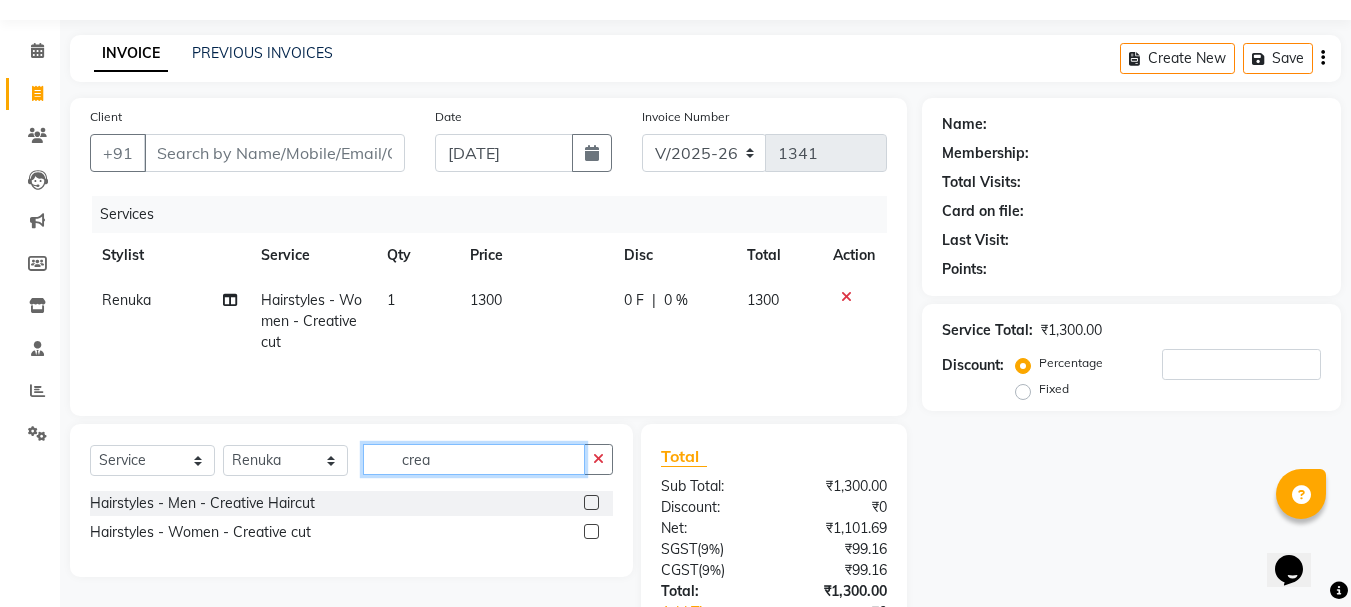 click on "crea" 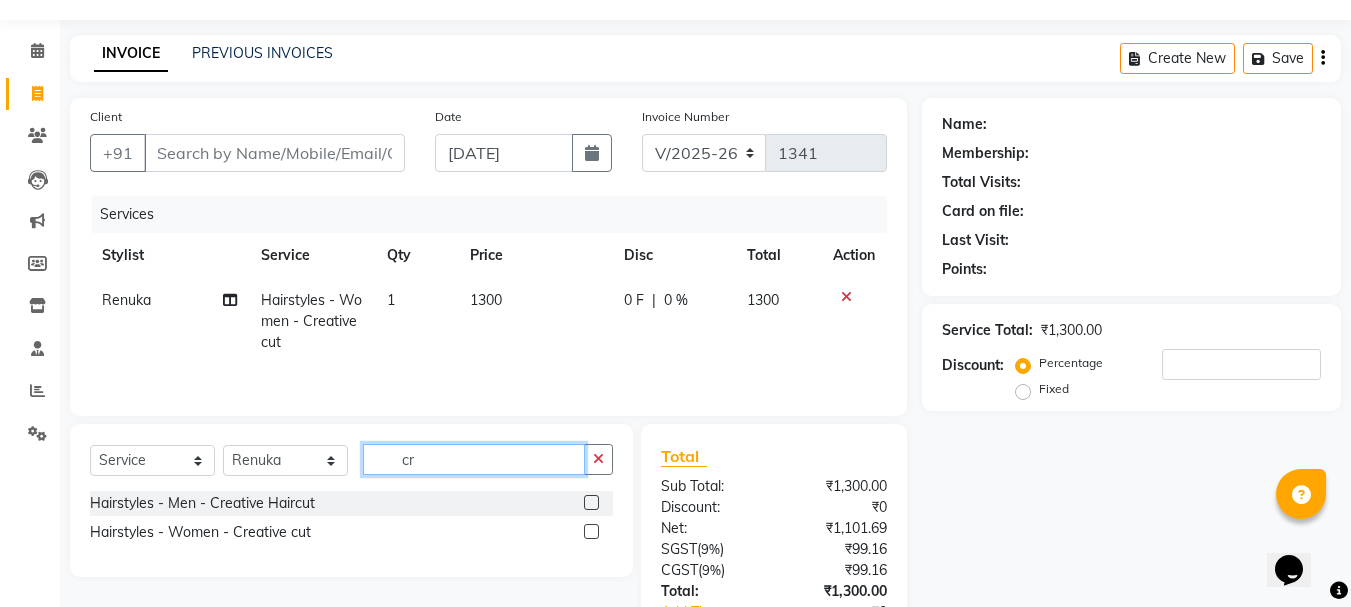 type on "c" 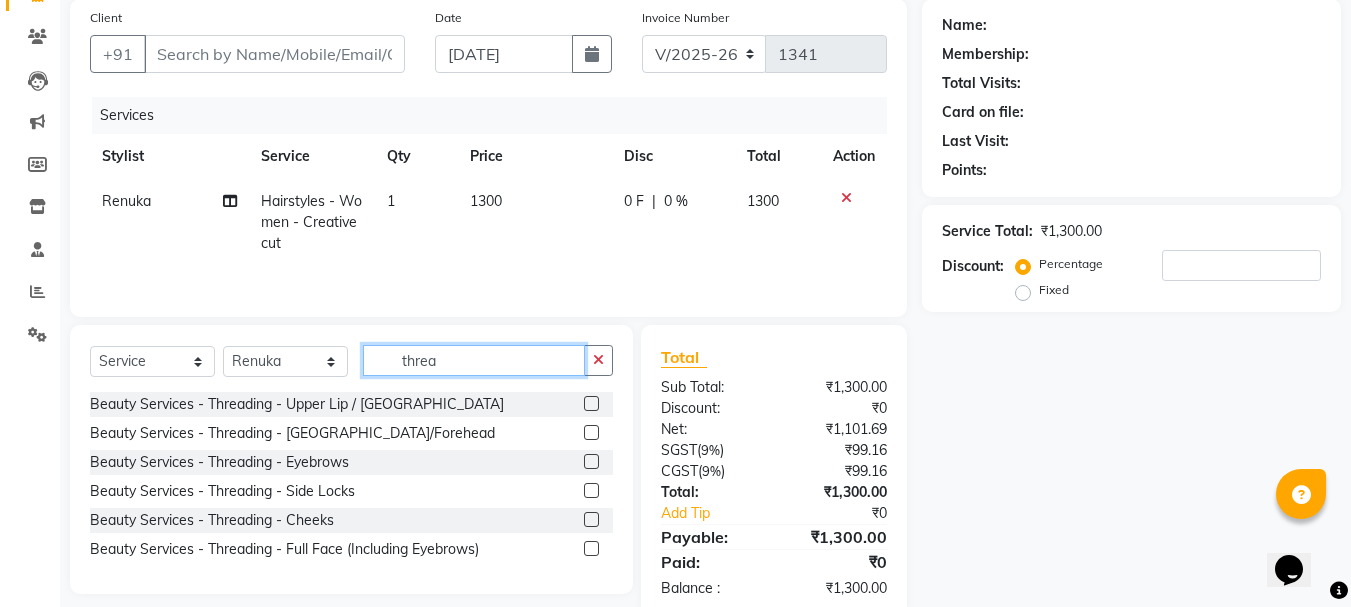 scroll, scrollTop: 152, scrollLeft: 0, axis: vertical 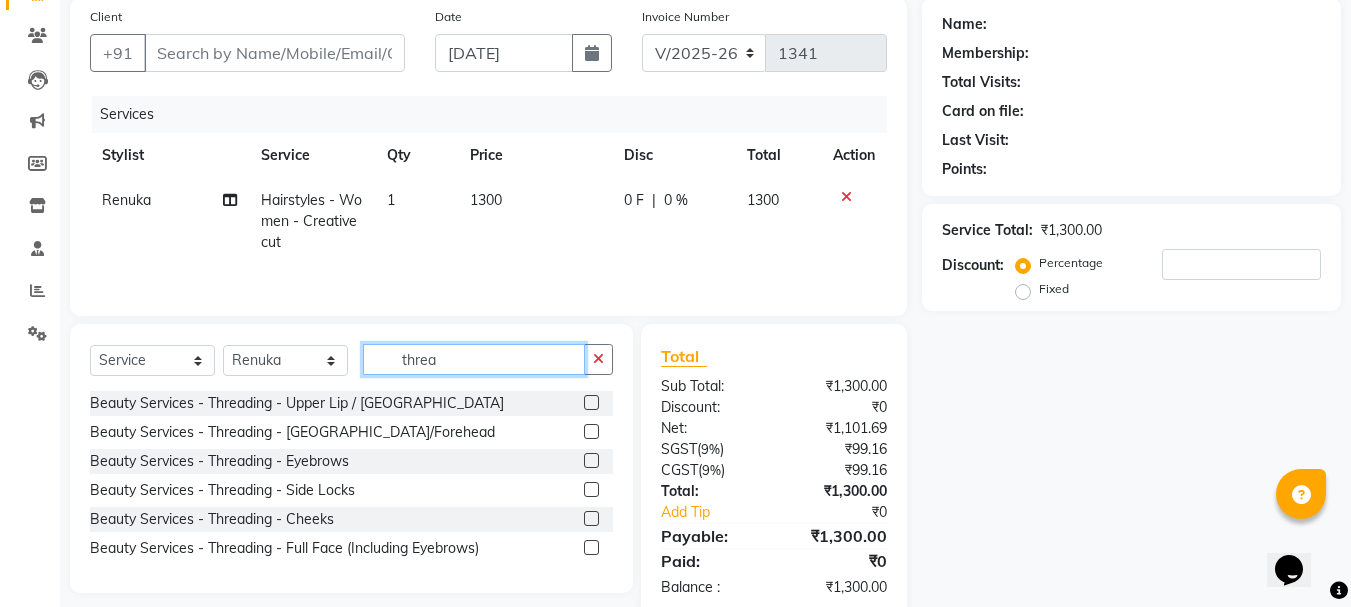 type on "threa" 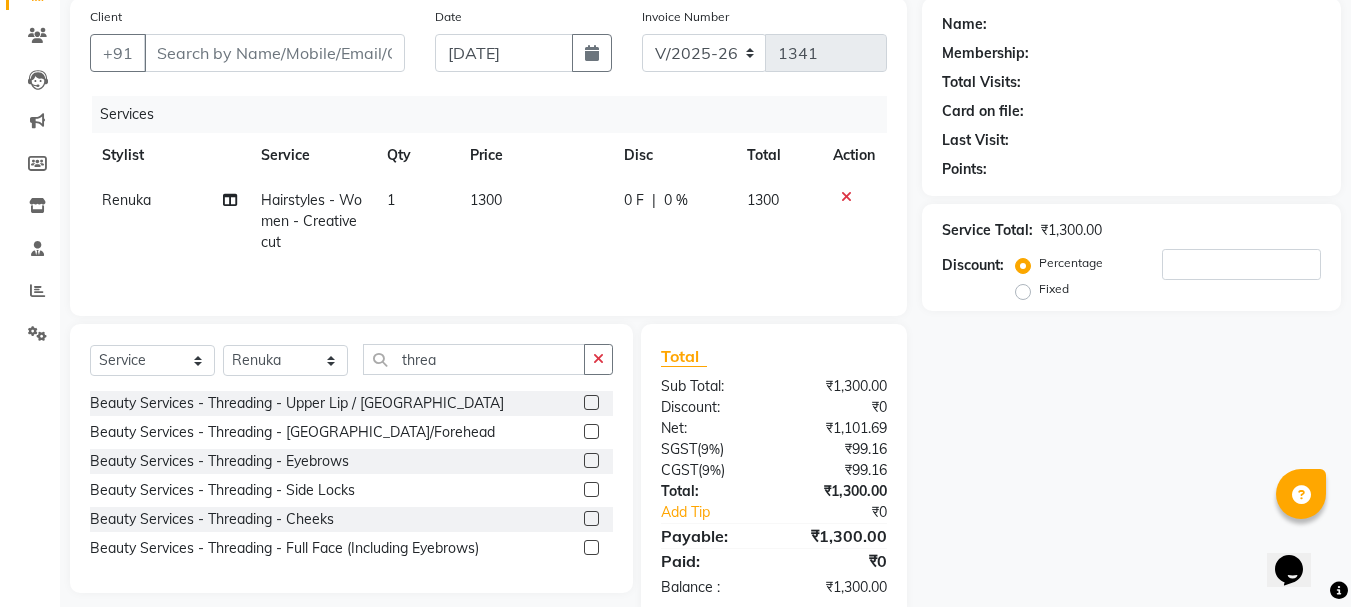 click 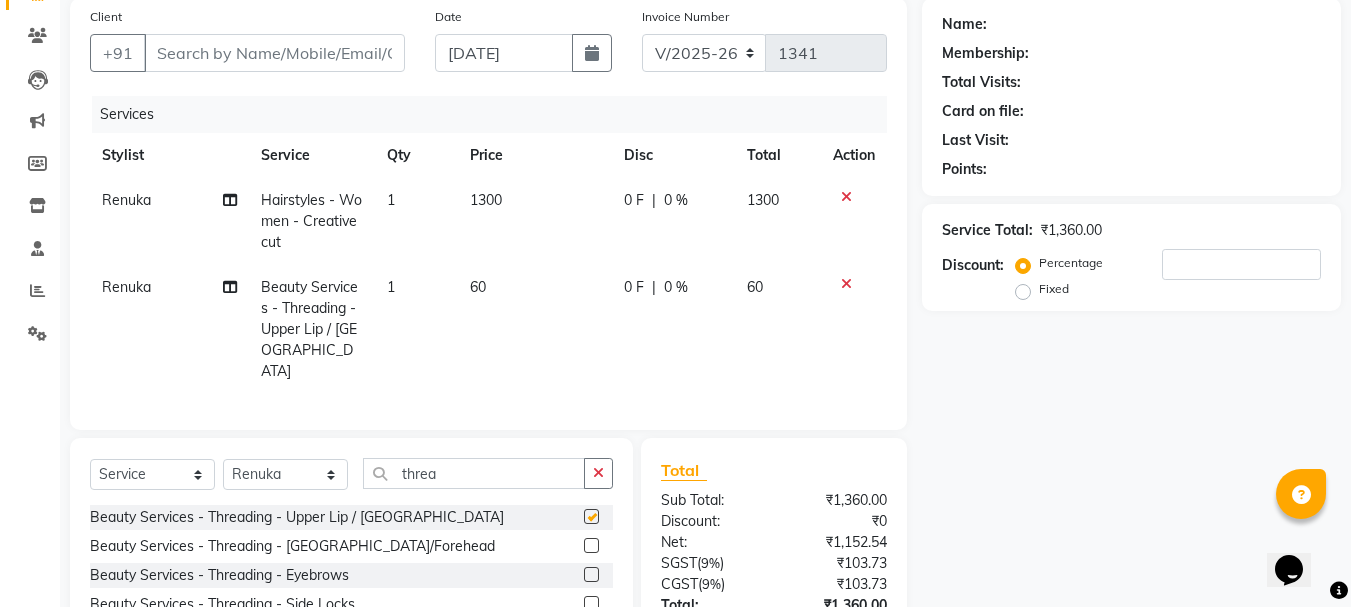 checkbox on "false" 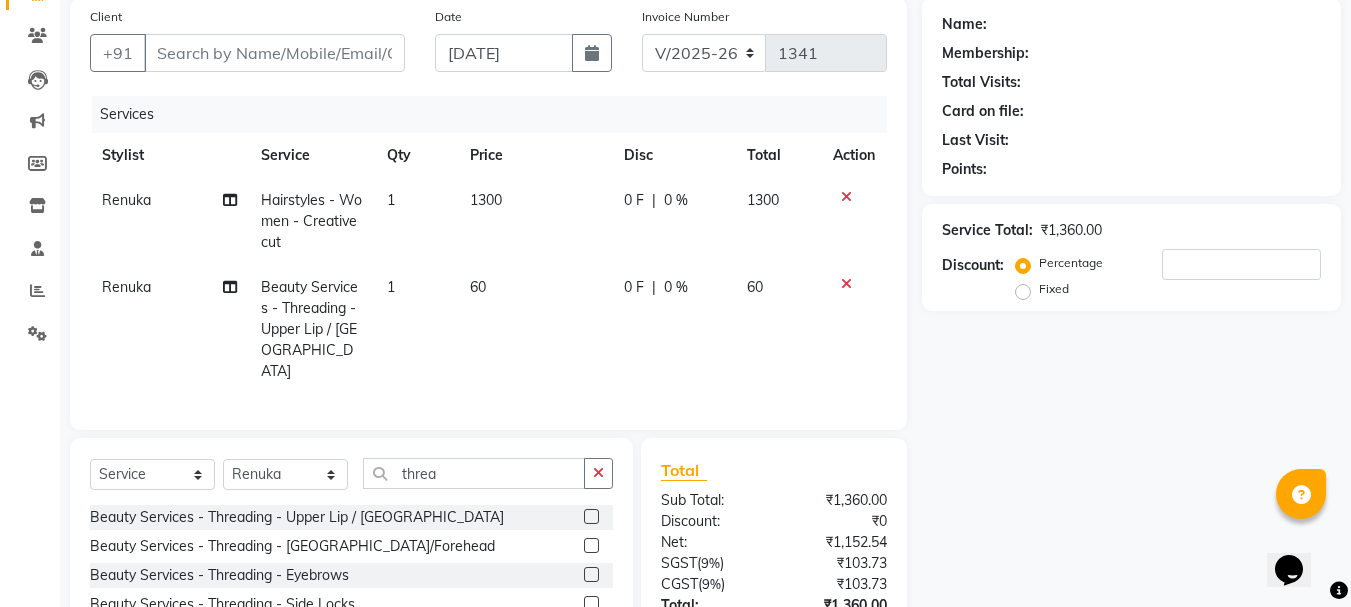 click 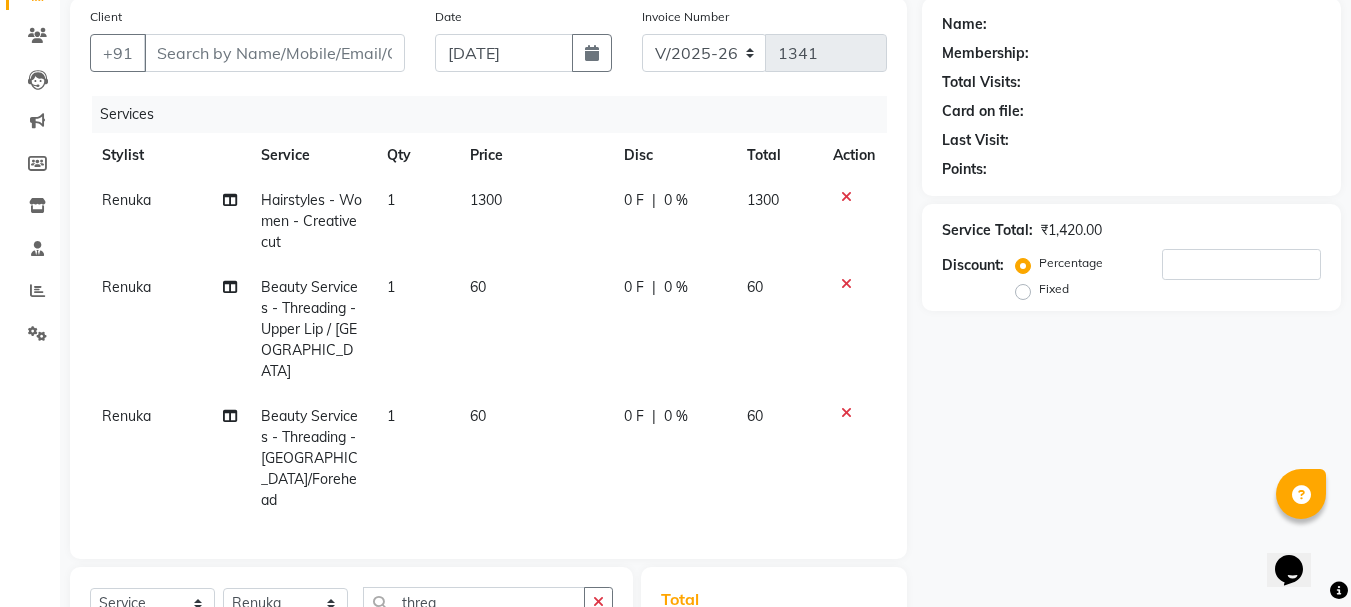 checkbox on "false" 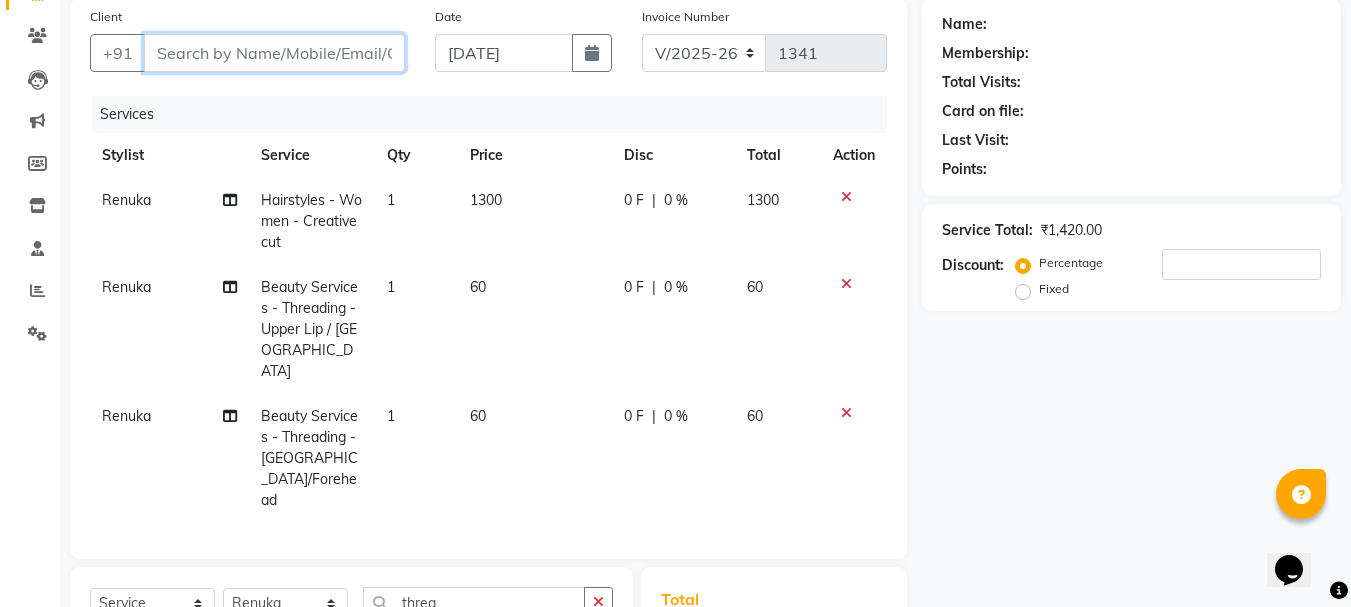 click on "Client" at bounding box center (274, 53) 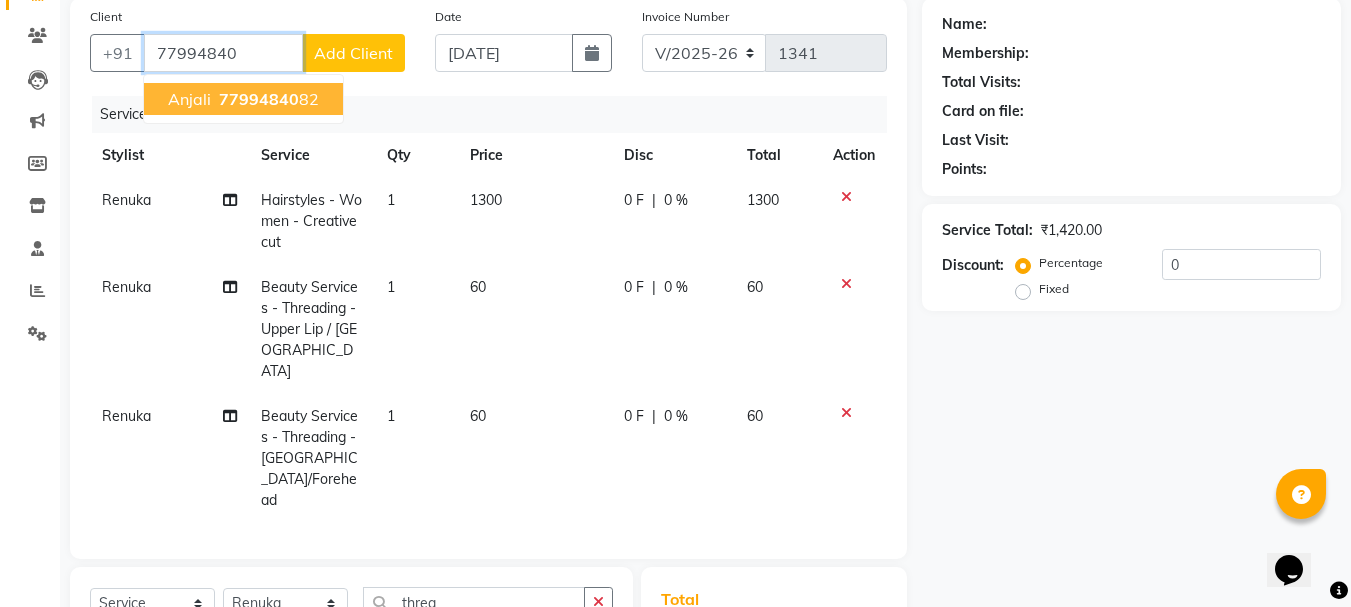 click on "77994840 82" at bounding box center (267, 99) 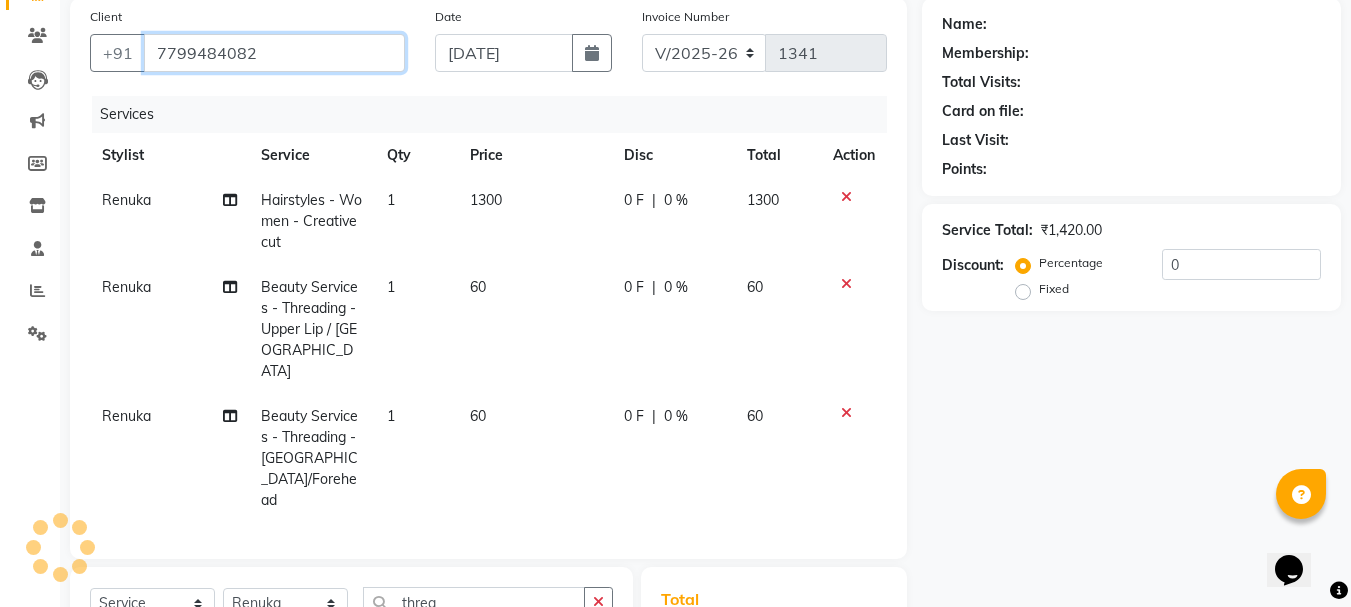 type on "7799484082" 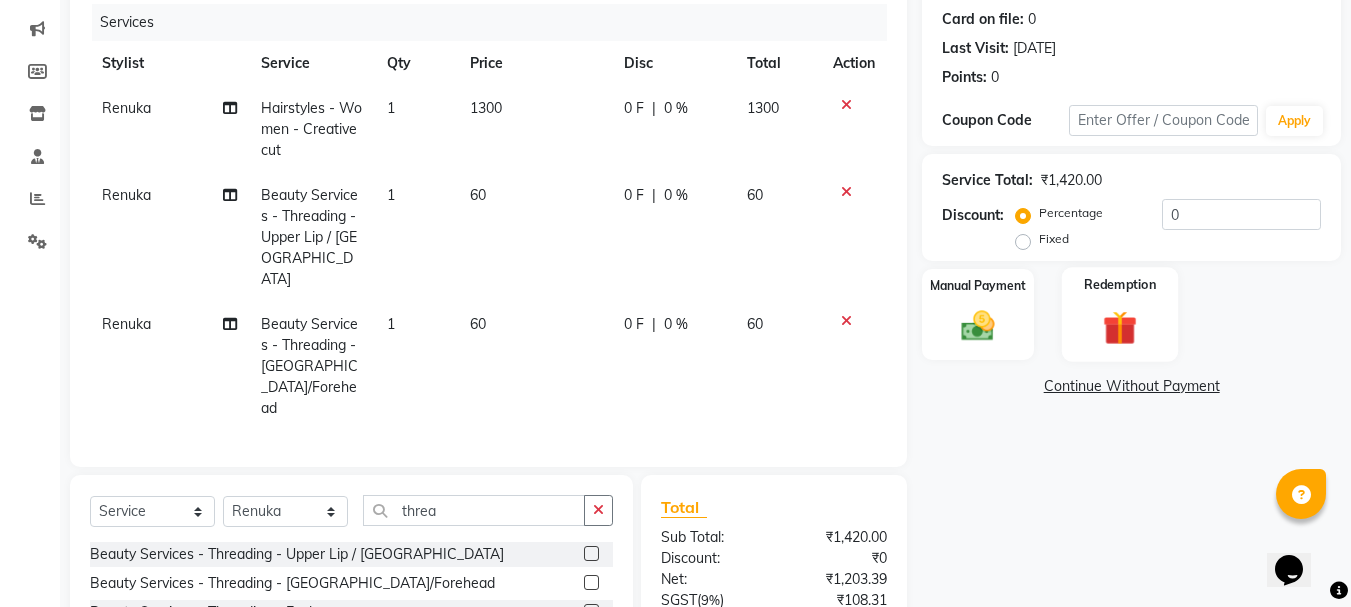 scroll, scrollTop: 352, scrollLeft: 0, axis: vertical 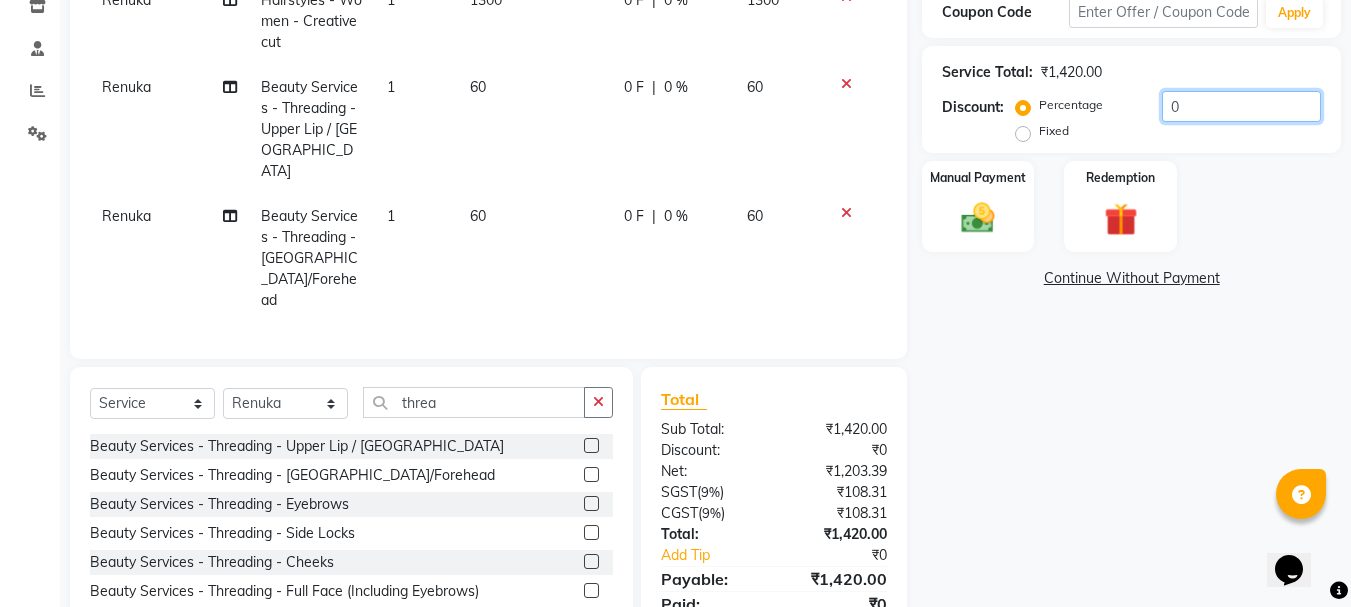 click on "0" 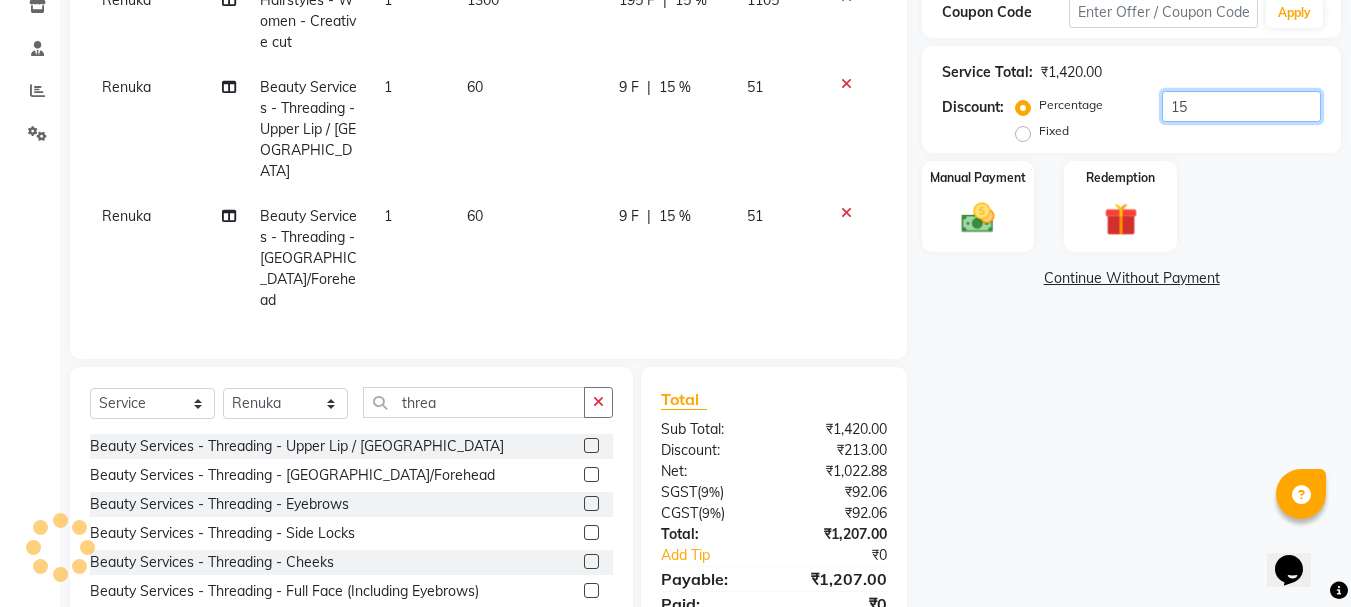 scroll, scrollTop: 388, scrollLeft: 0, axis: vertical 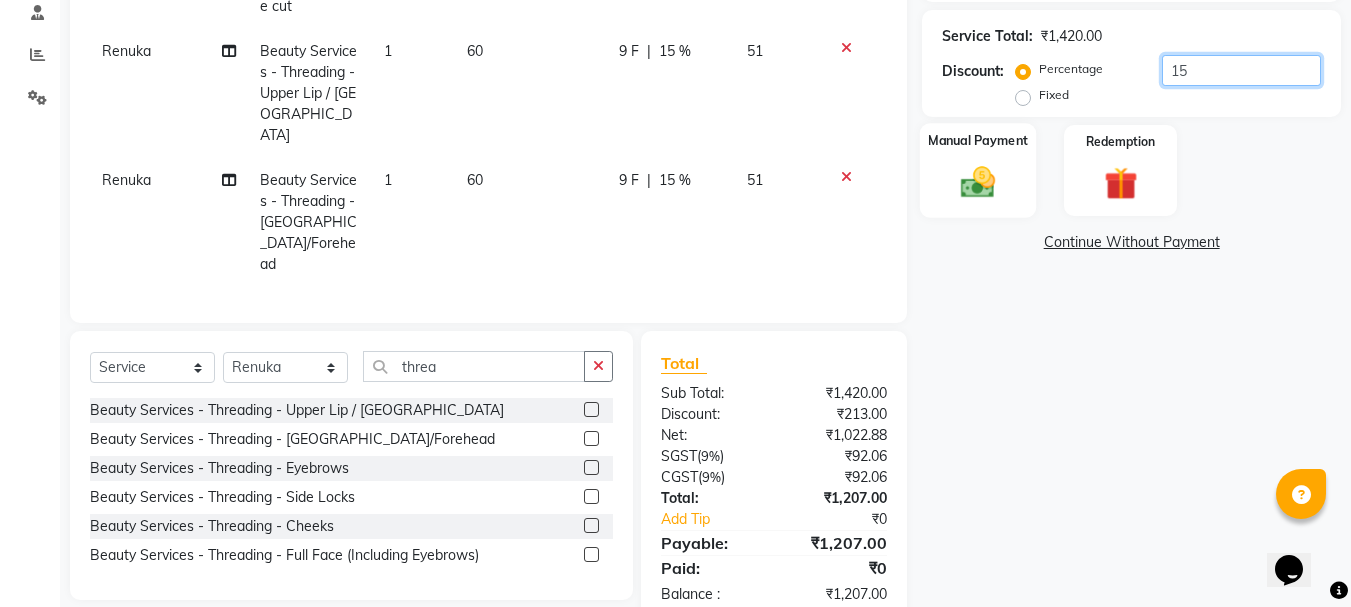 type on "15" 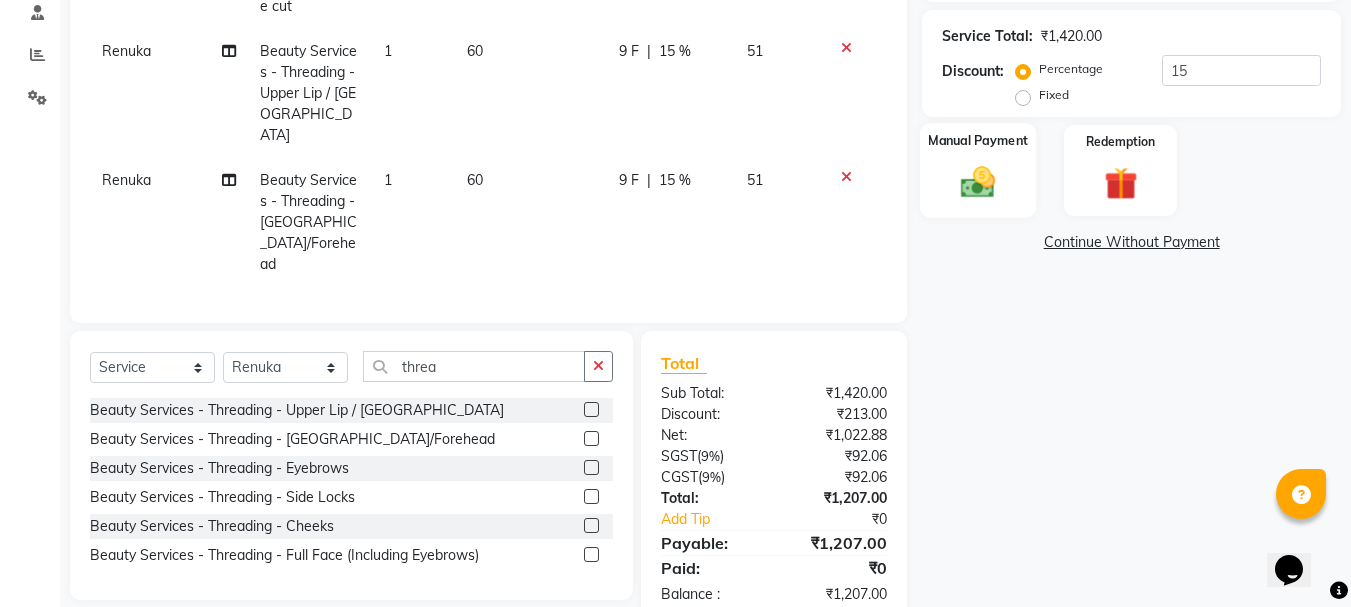 click on "Manual Payment" 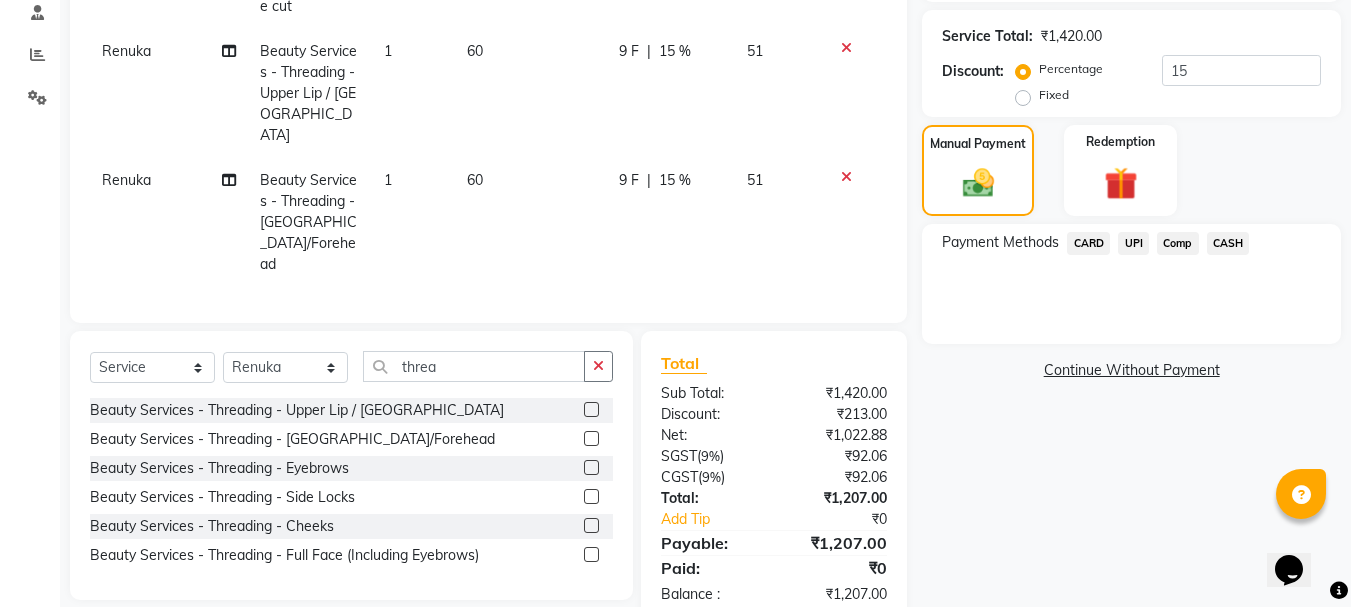 click on "CASH" 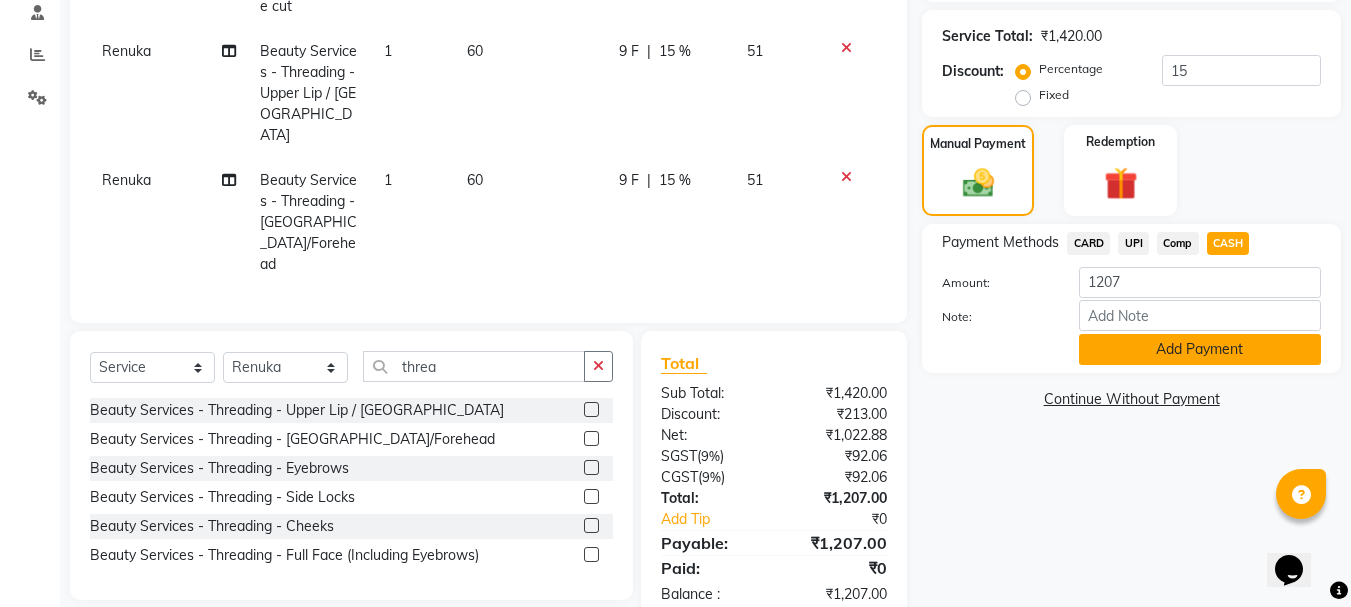 click on "Add Payment" 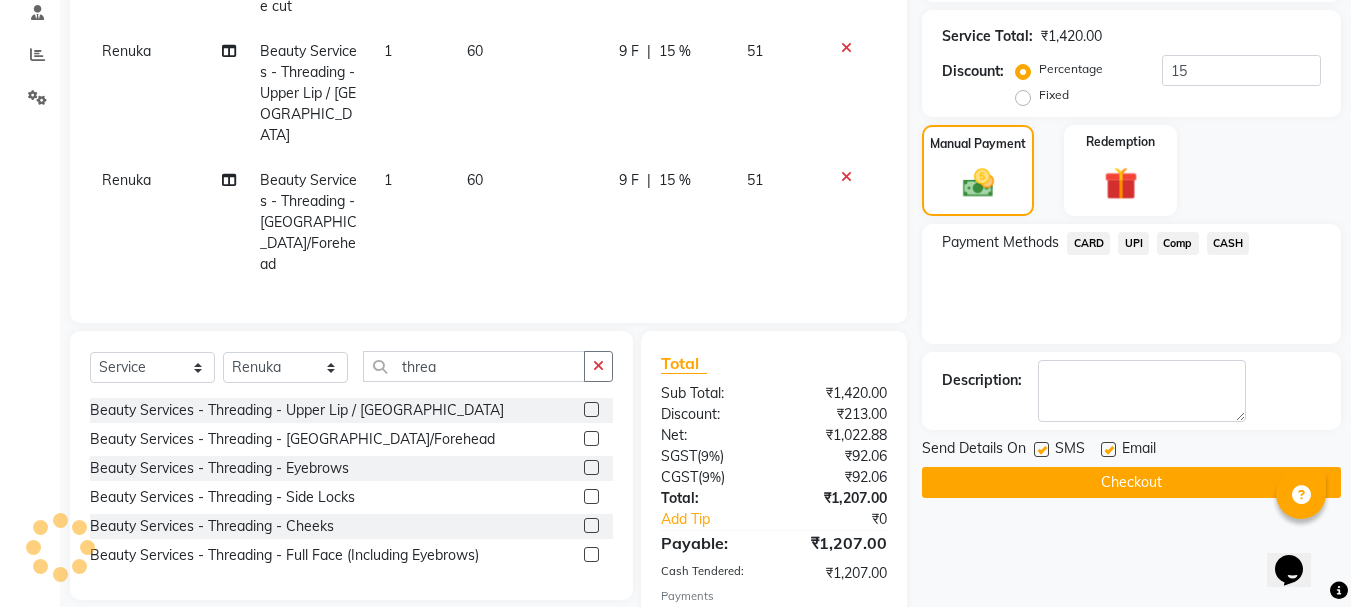 click on "Checkout" 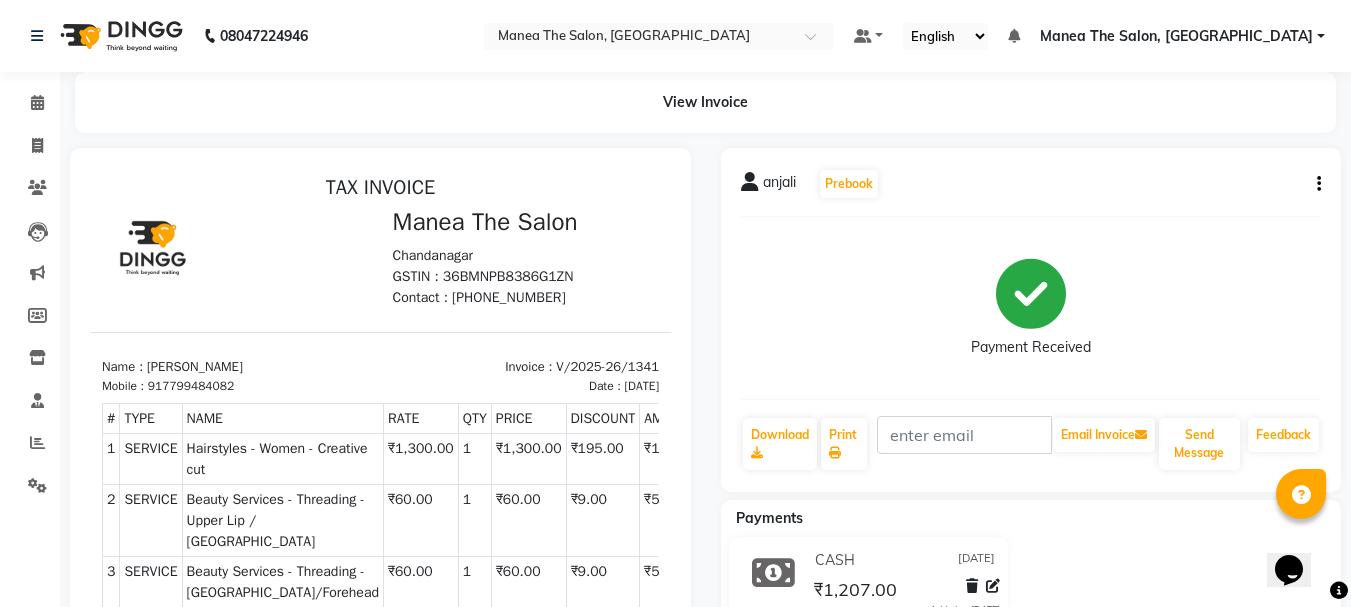 scroll, scrollTop: 0, scrollLeft: 0, axis: both 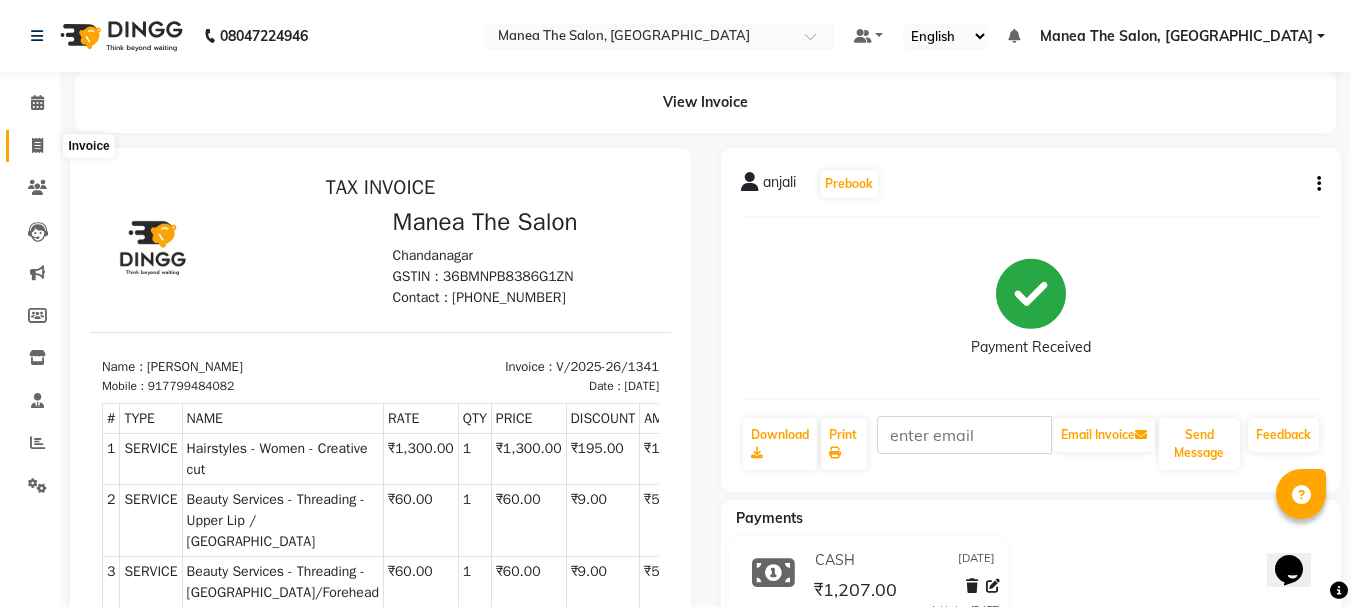 click 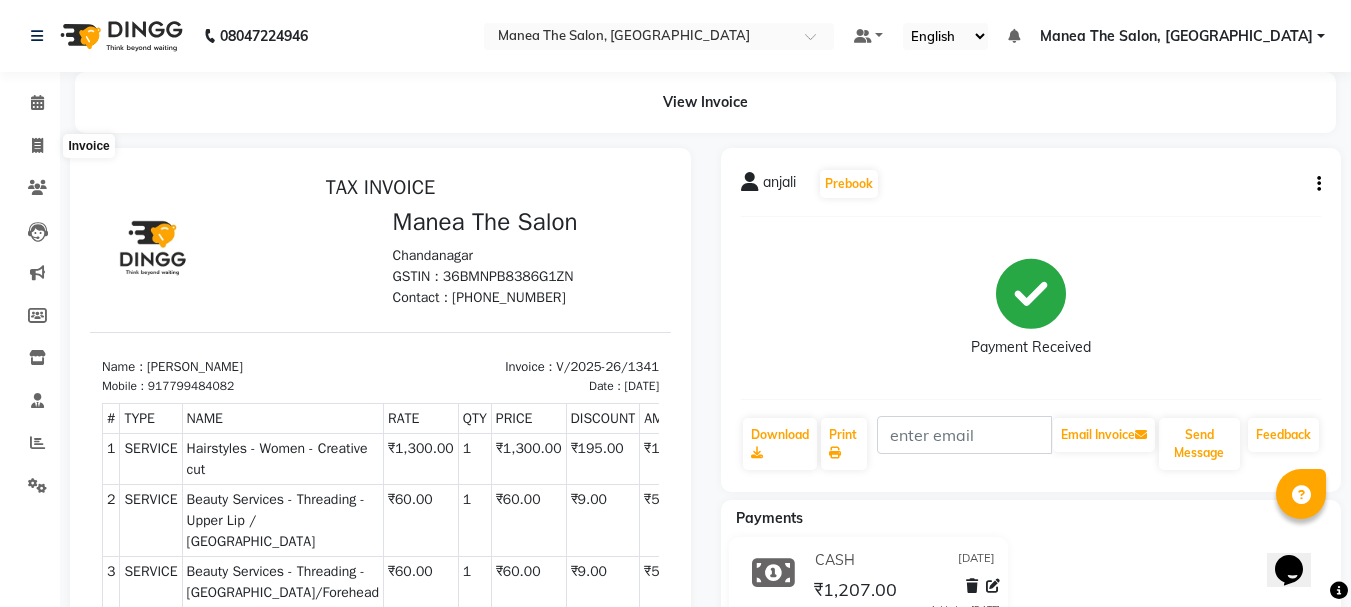 select on "service" 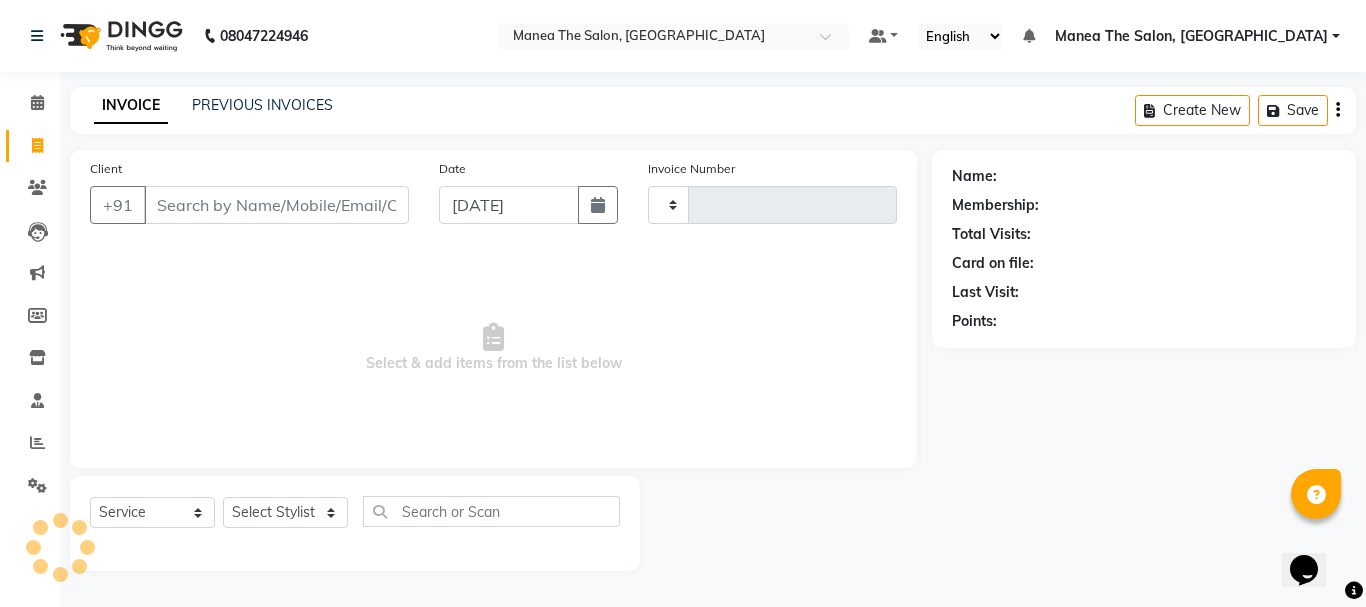 type on "1342" 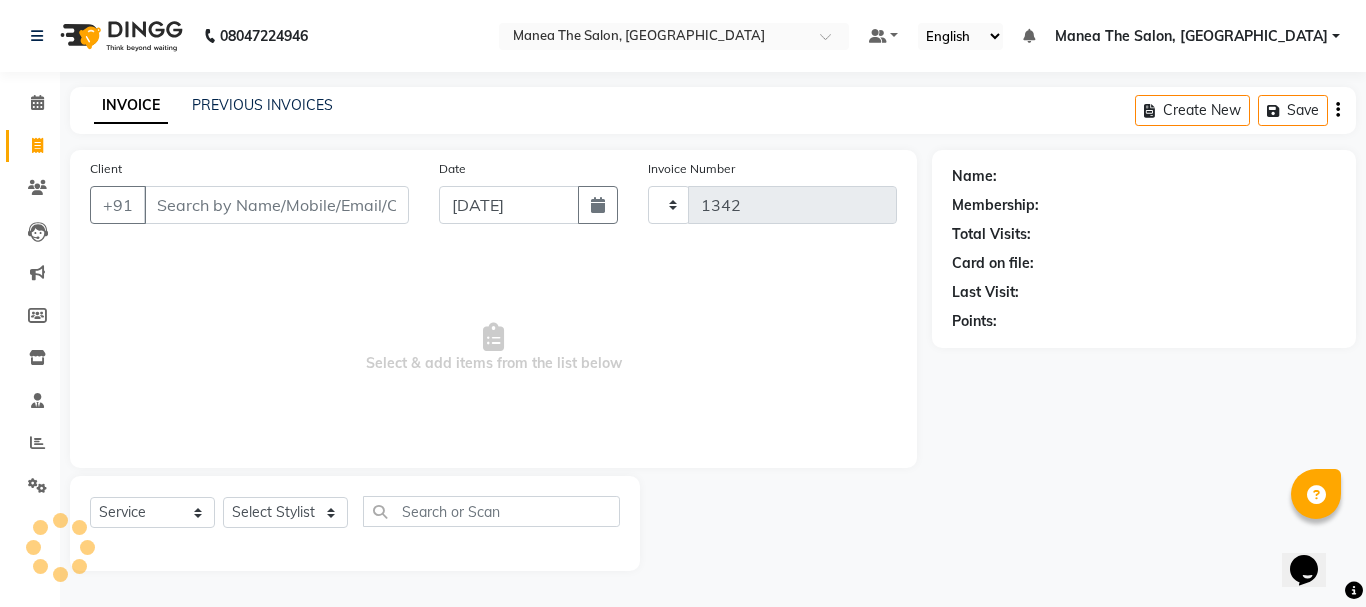 select on "7351" 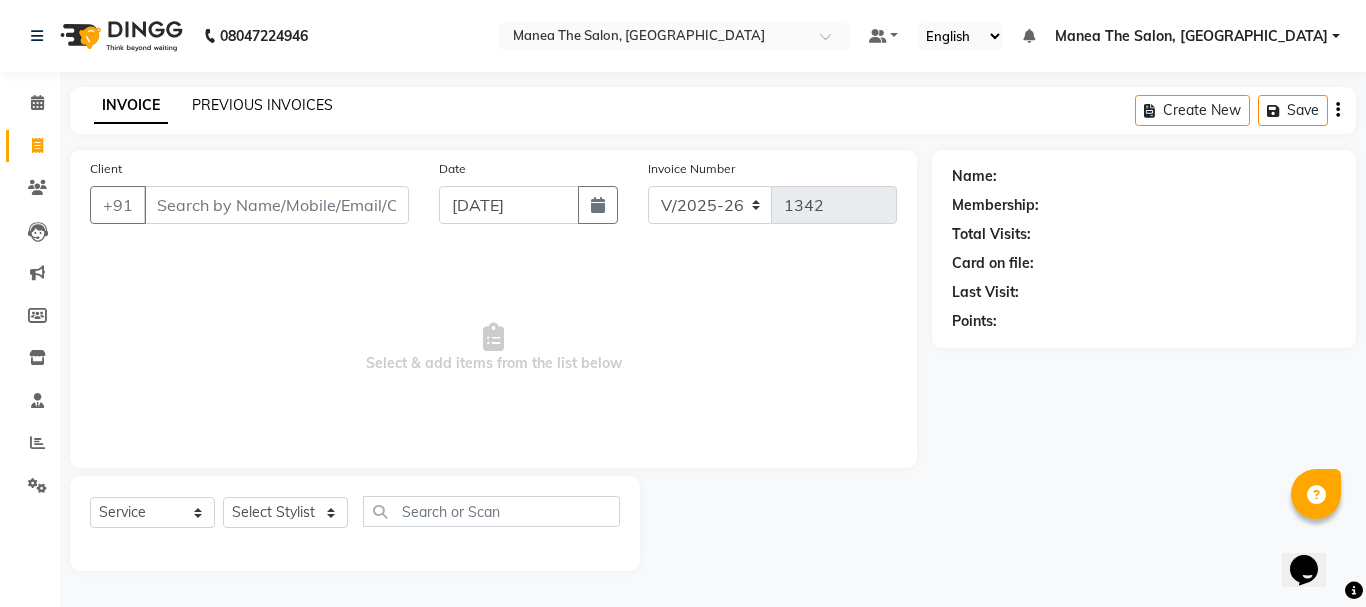 click on "PREVIOUS INVOICES" 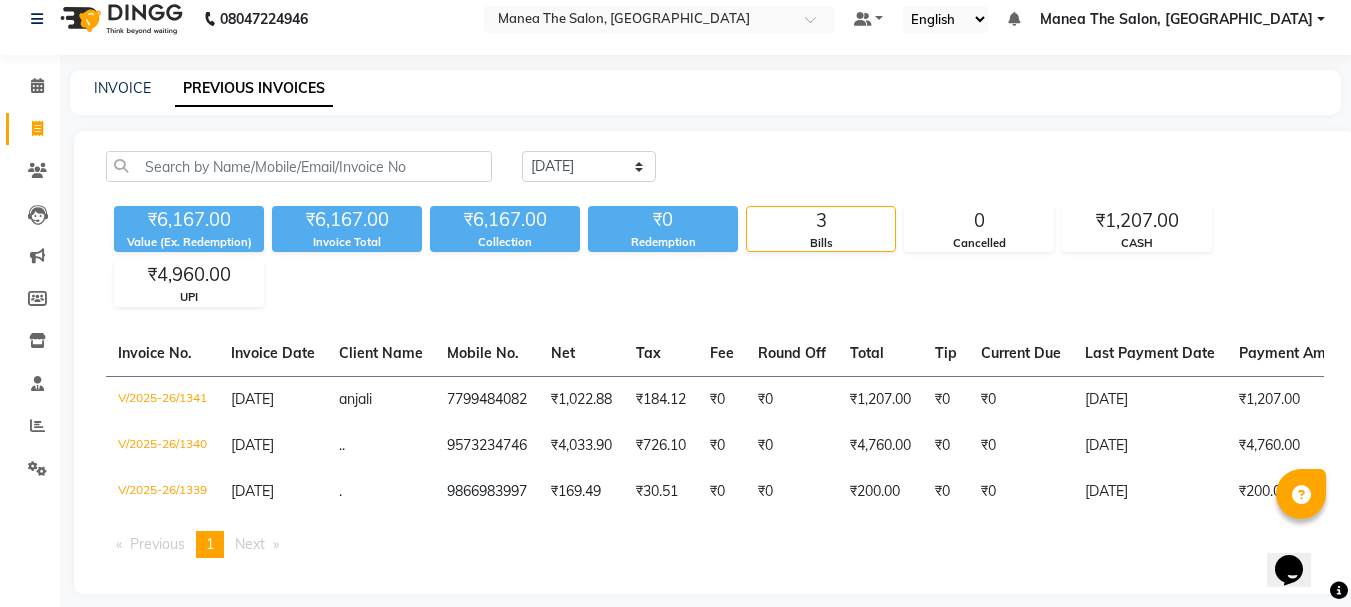 scroll, scrollTop: 0, scrollLeft: 0, axis: both 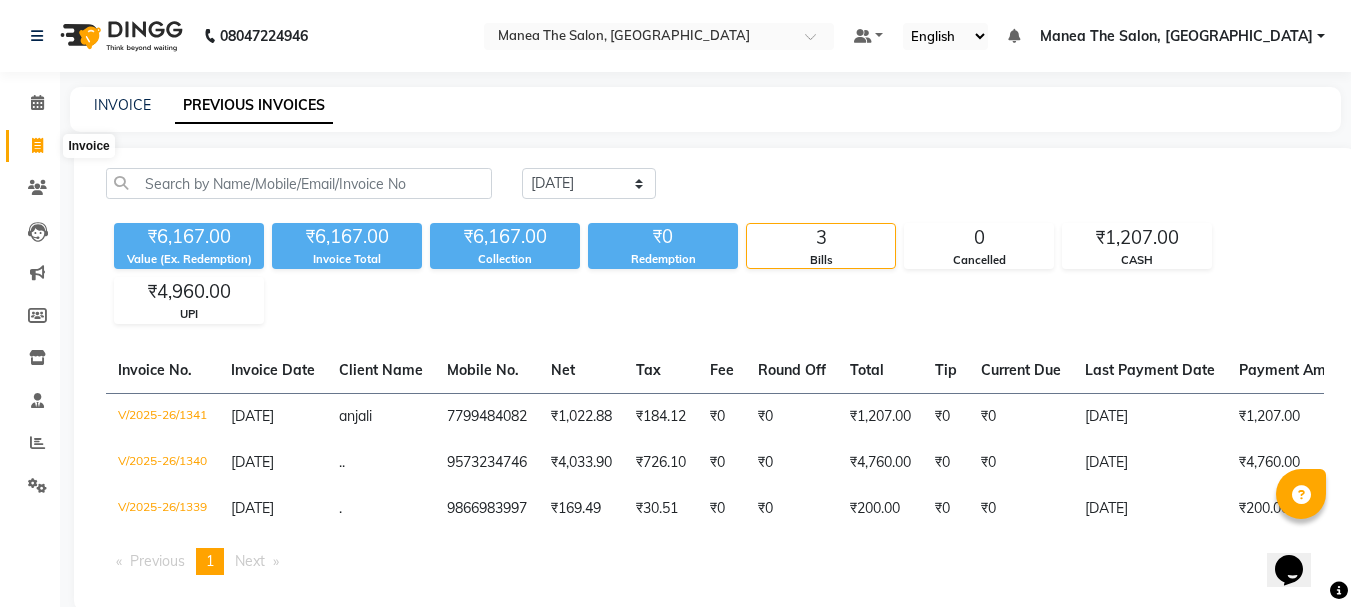 click 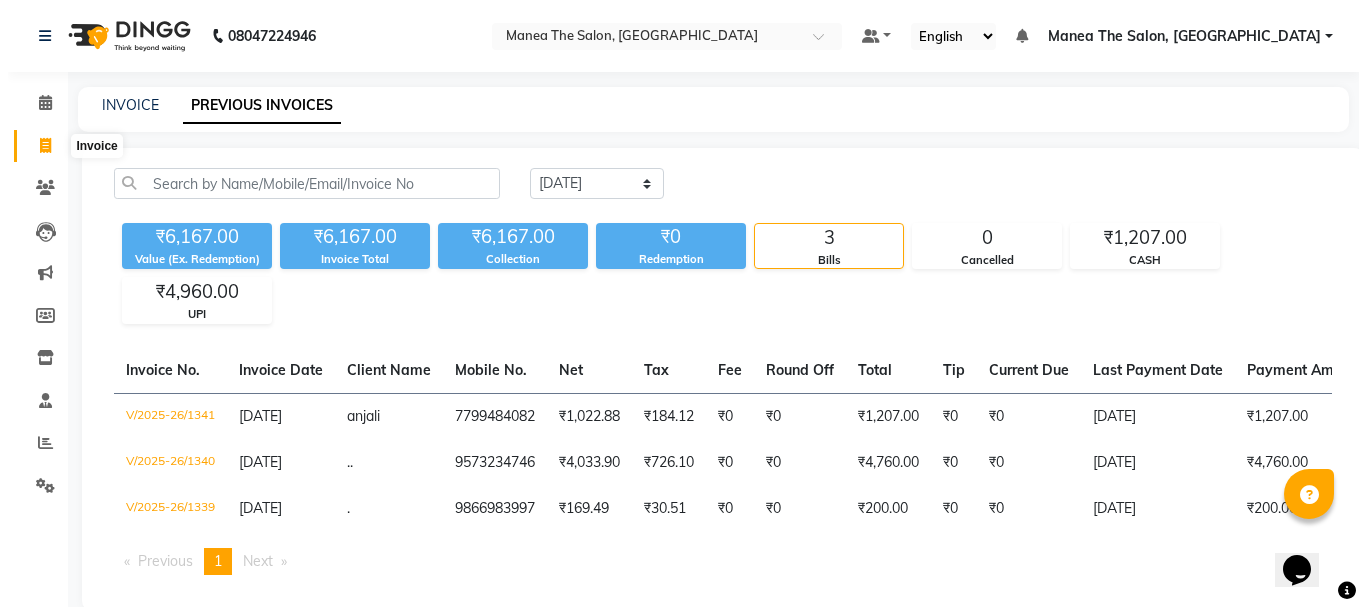 select on "service" 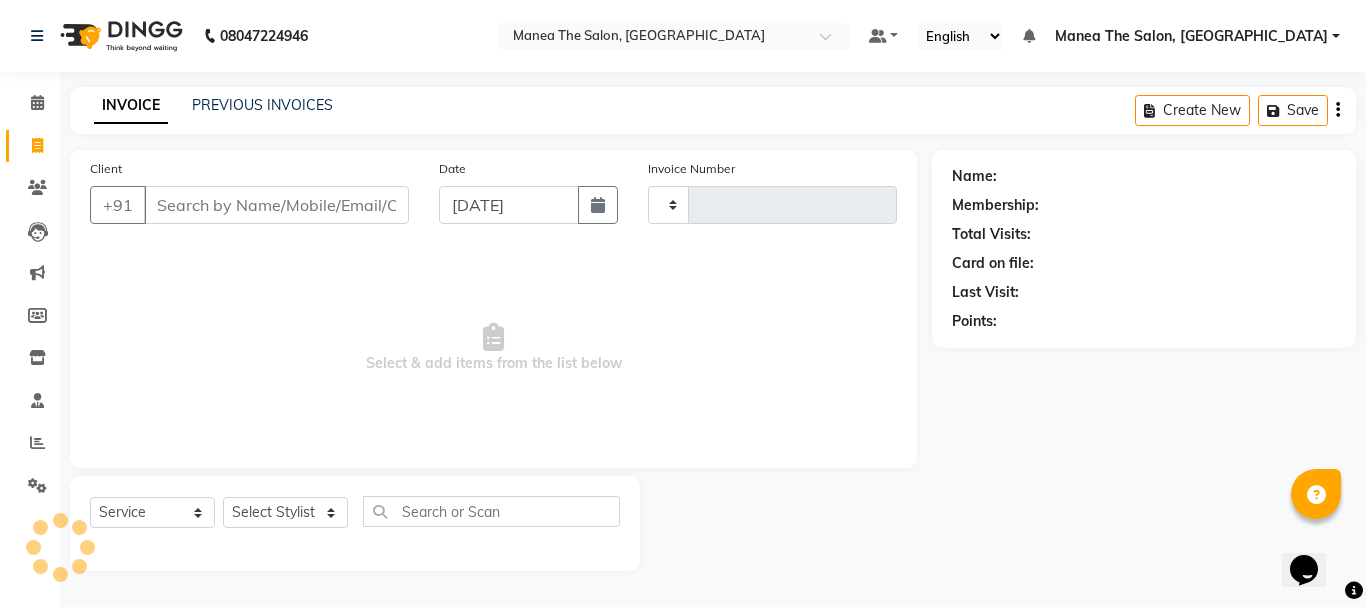 type on "1342" 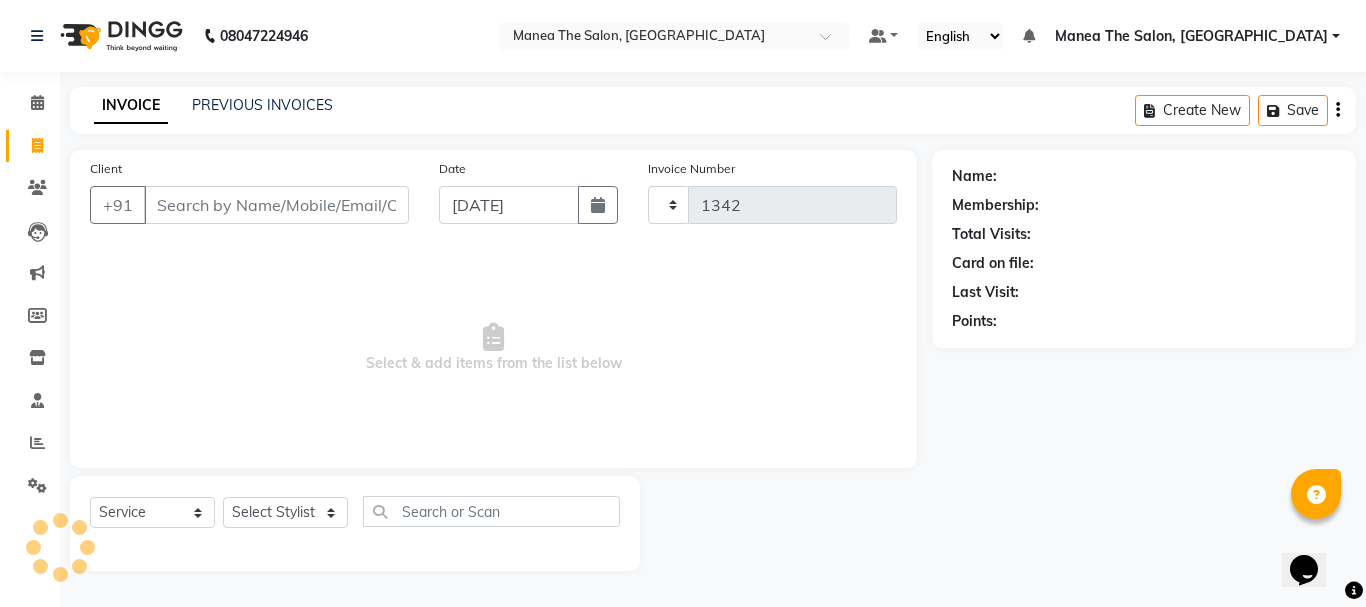 select on "7351" 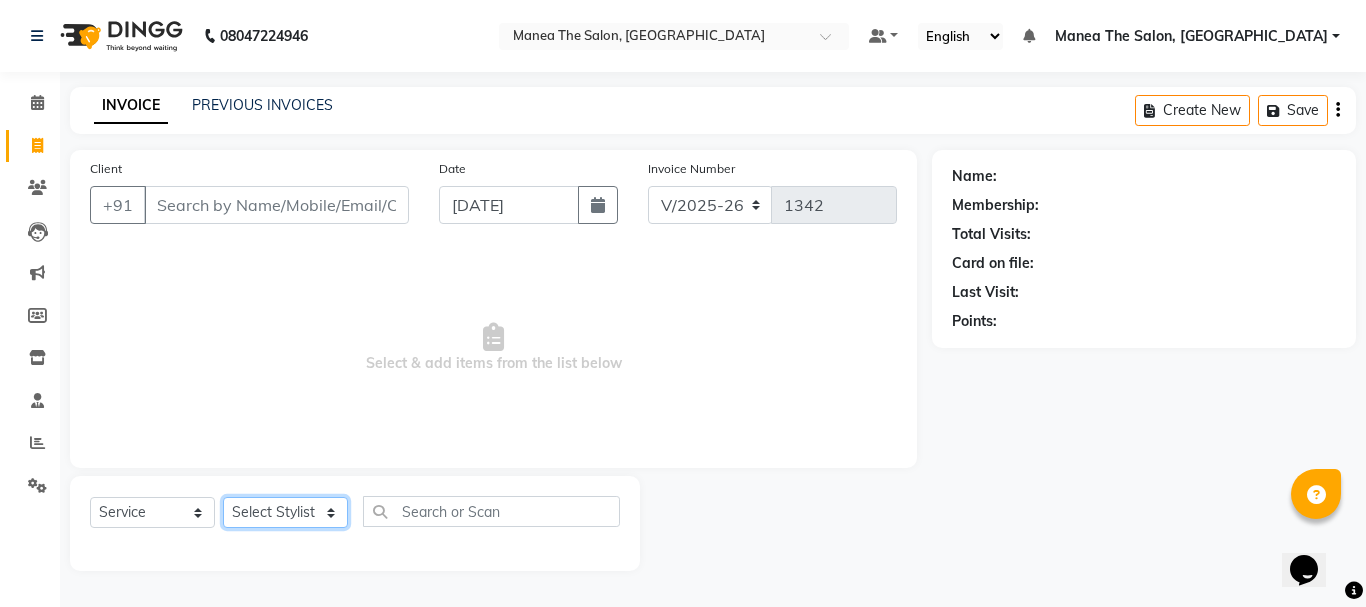 click on "Select Stylist [PERSON_NAME] Divya [PERSON_NAME] Renuka [PERSON_NAME]" 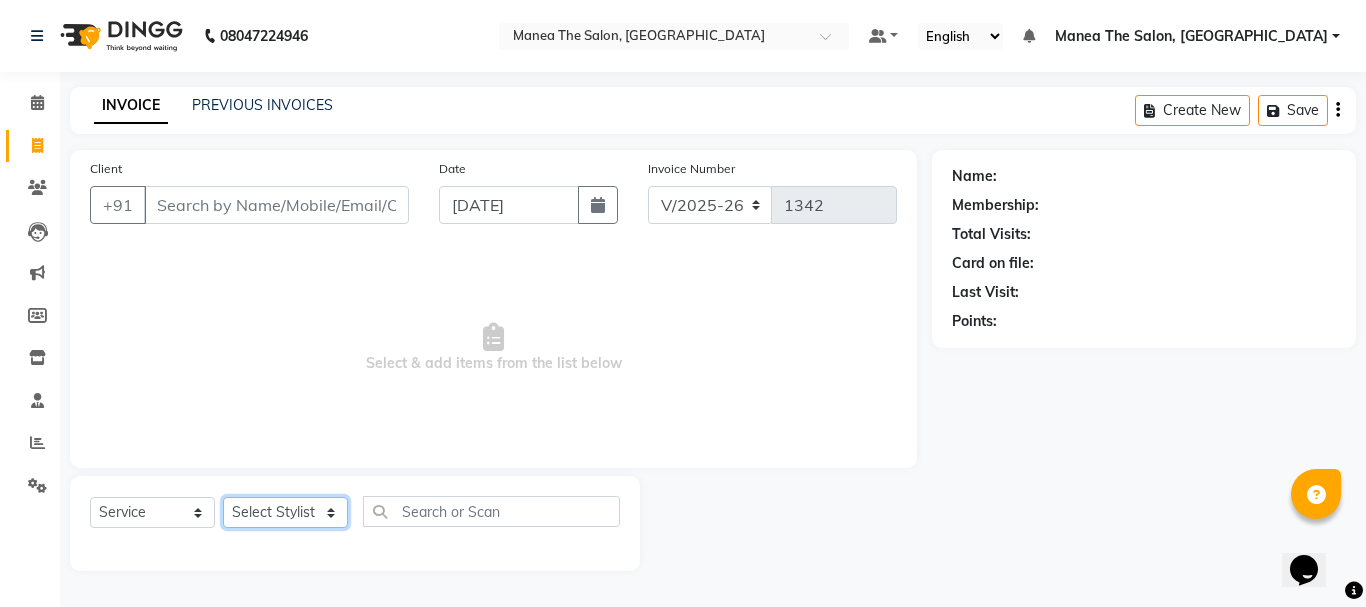 select on "68191" 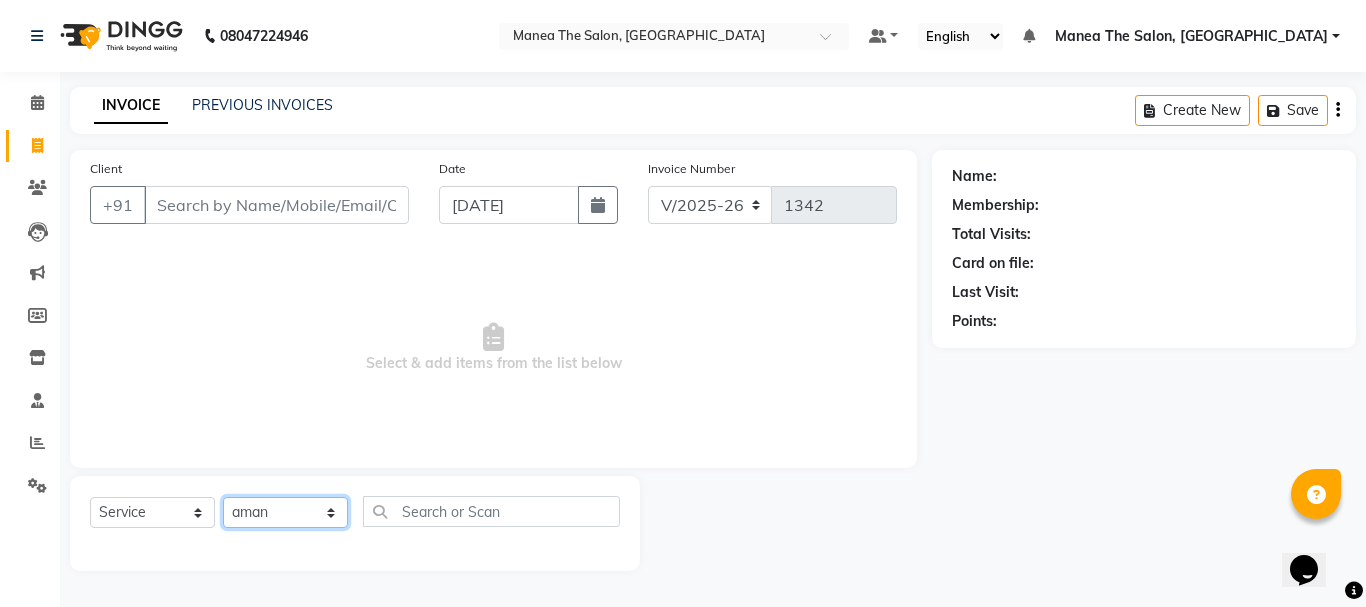 click on "Select Stylist [PERSON_NAME] Divya [PERSON_NAME] Renuka [PERSON_NAME]" 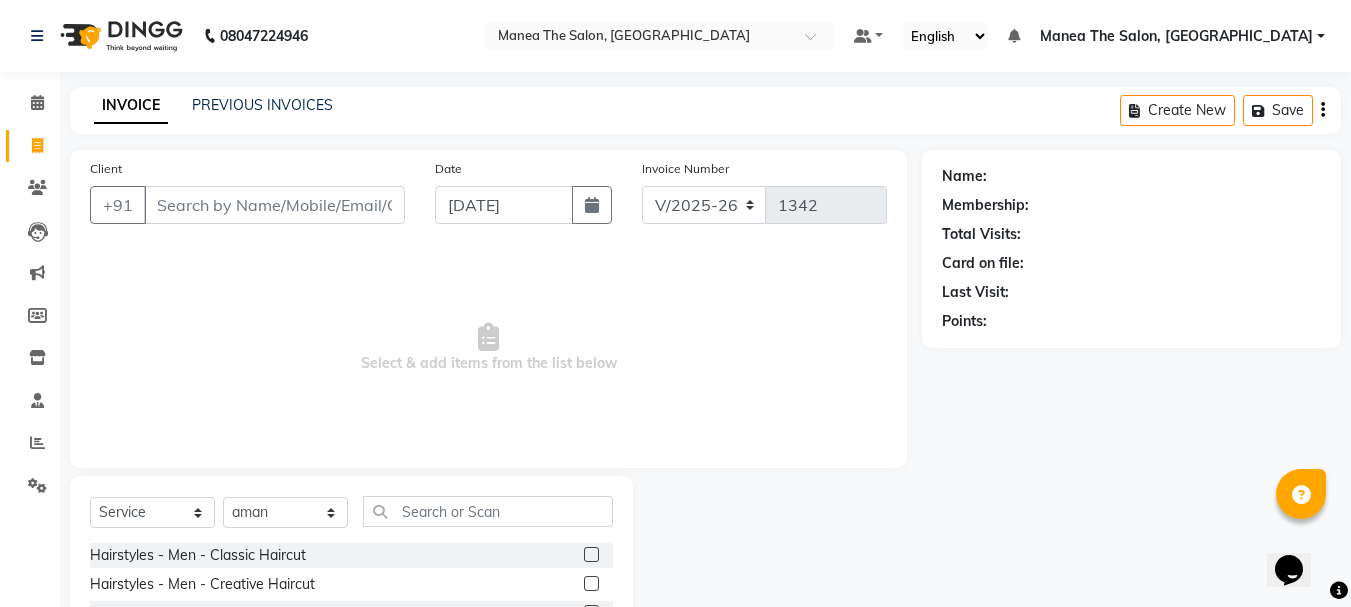 click 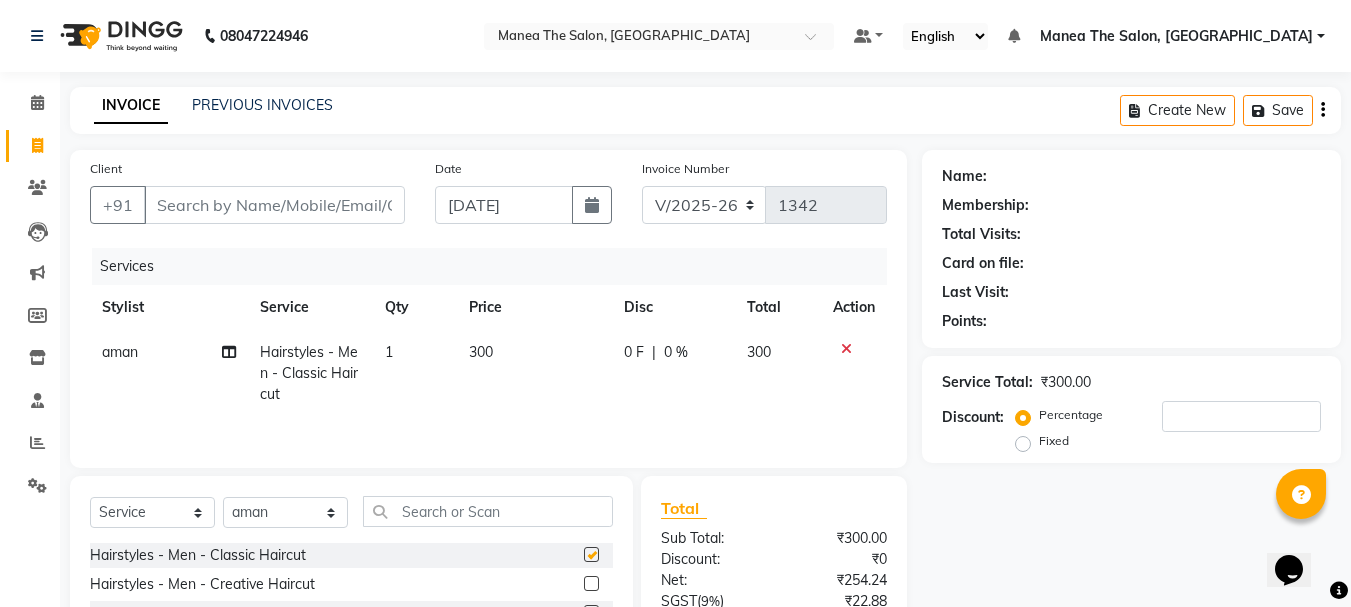 checkbox on "false" 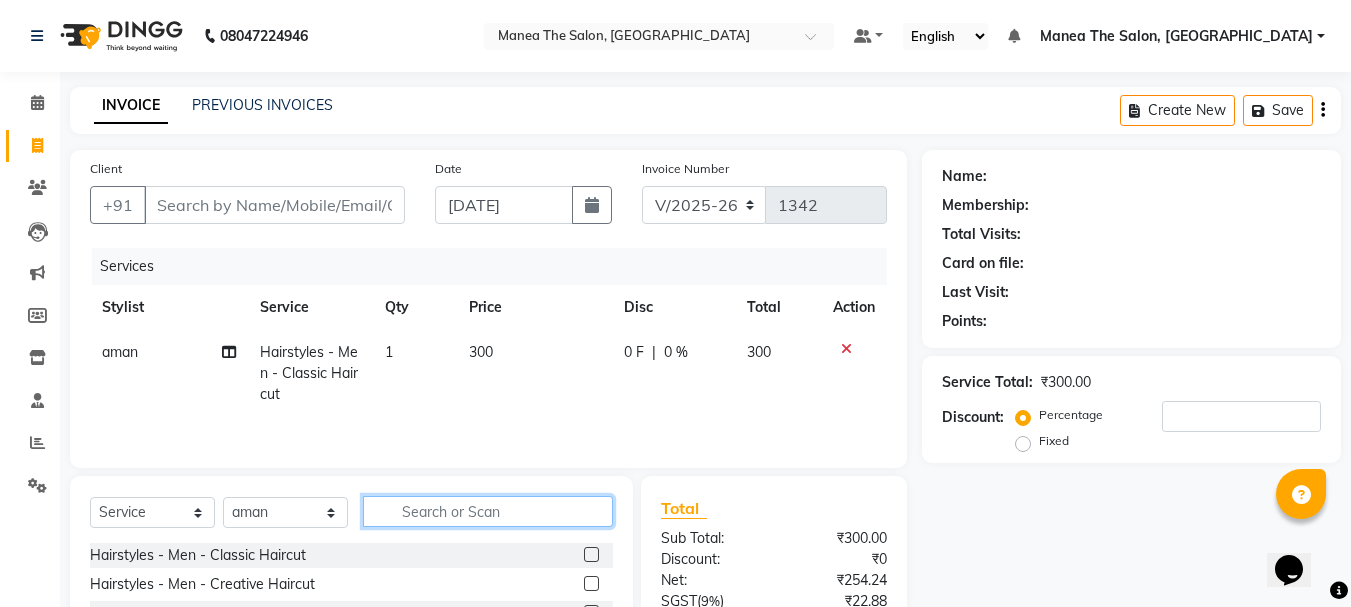 click 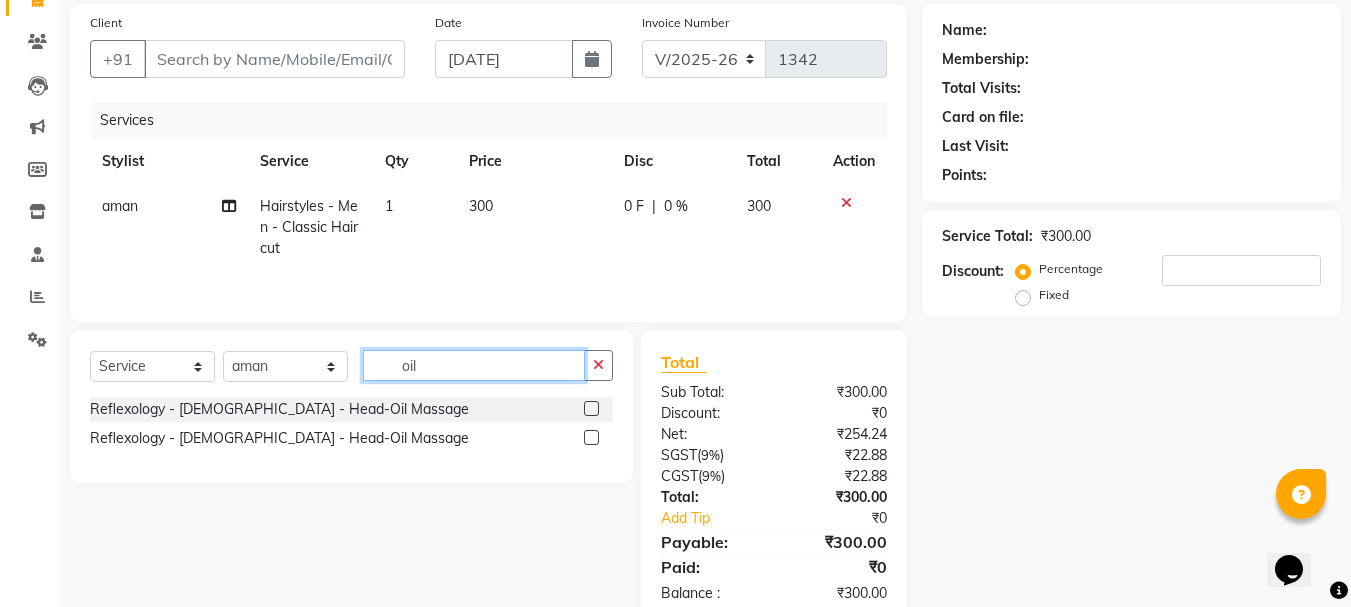 scroll, scrollTop: 193, scrollLeft: 0, axis: vertical 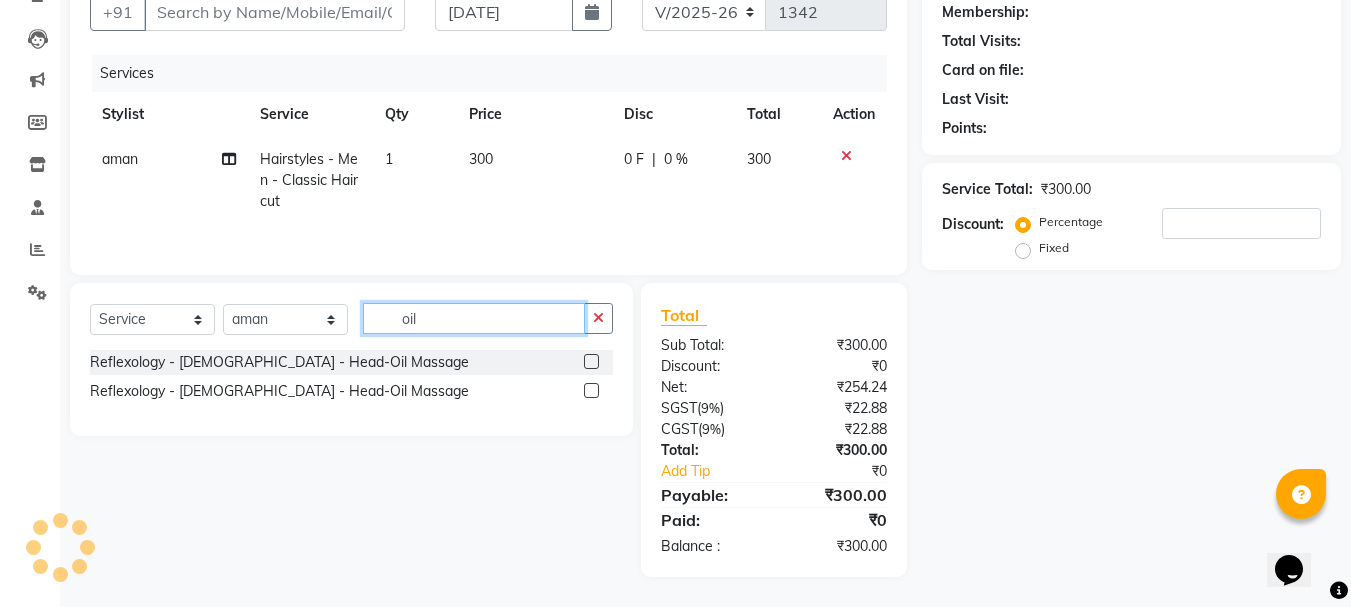 type on "oil" 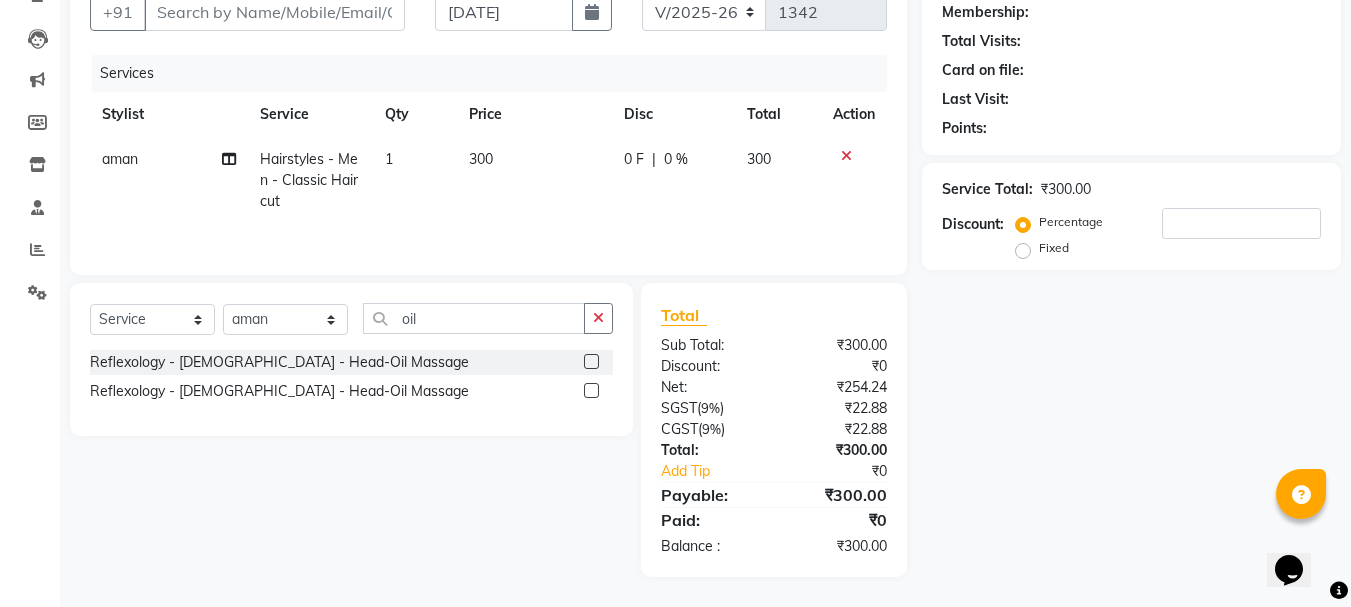 click 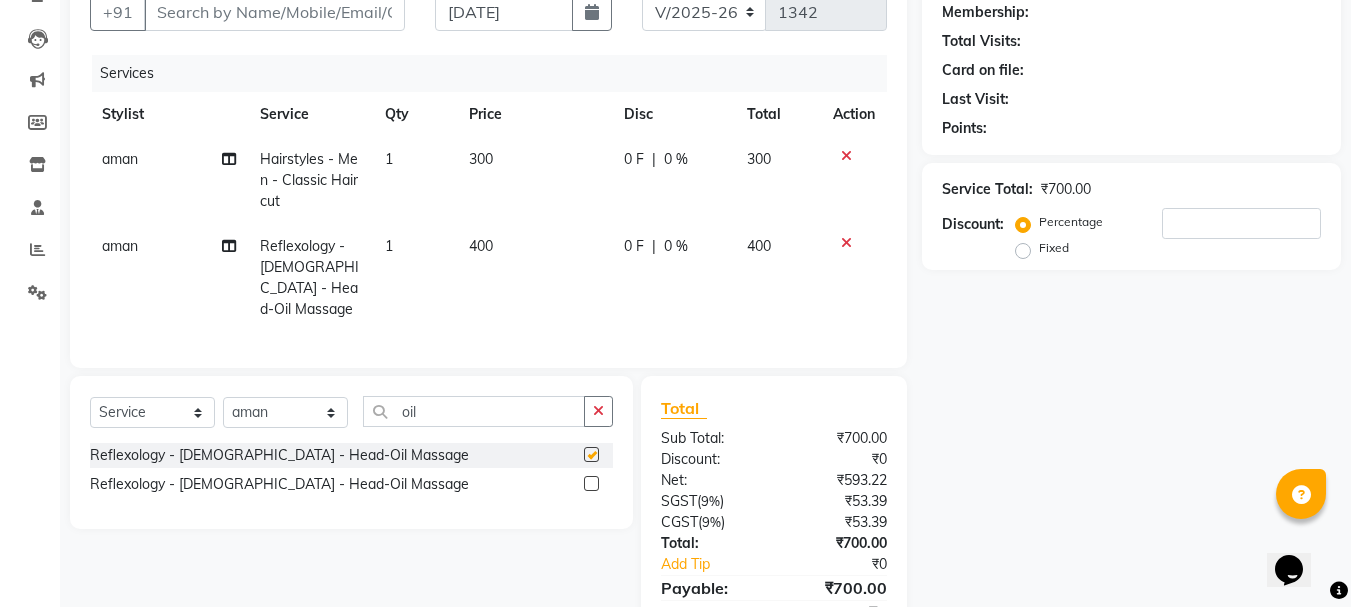 checkbox on "false" 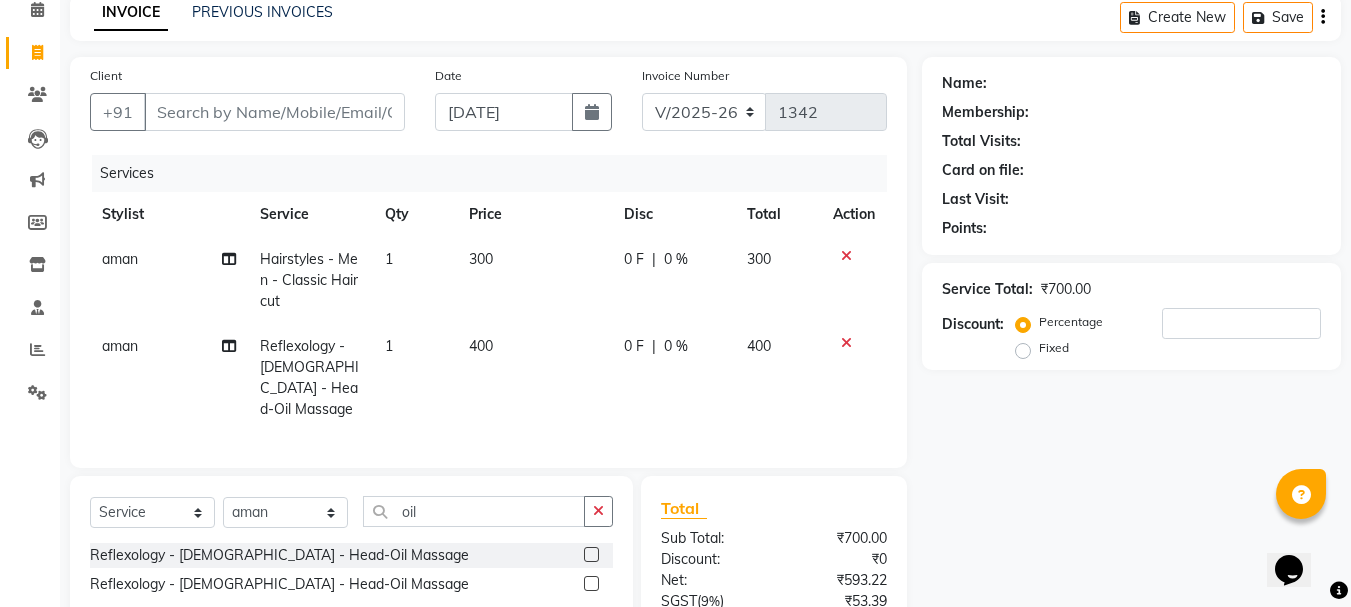 scroll, scrollTop: 0, scrollLeft: 0, axis: both 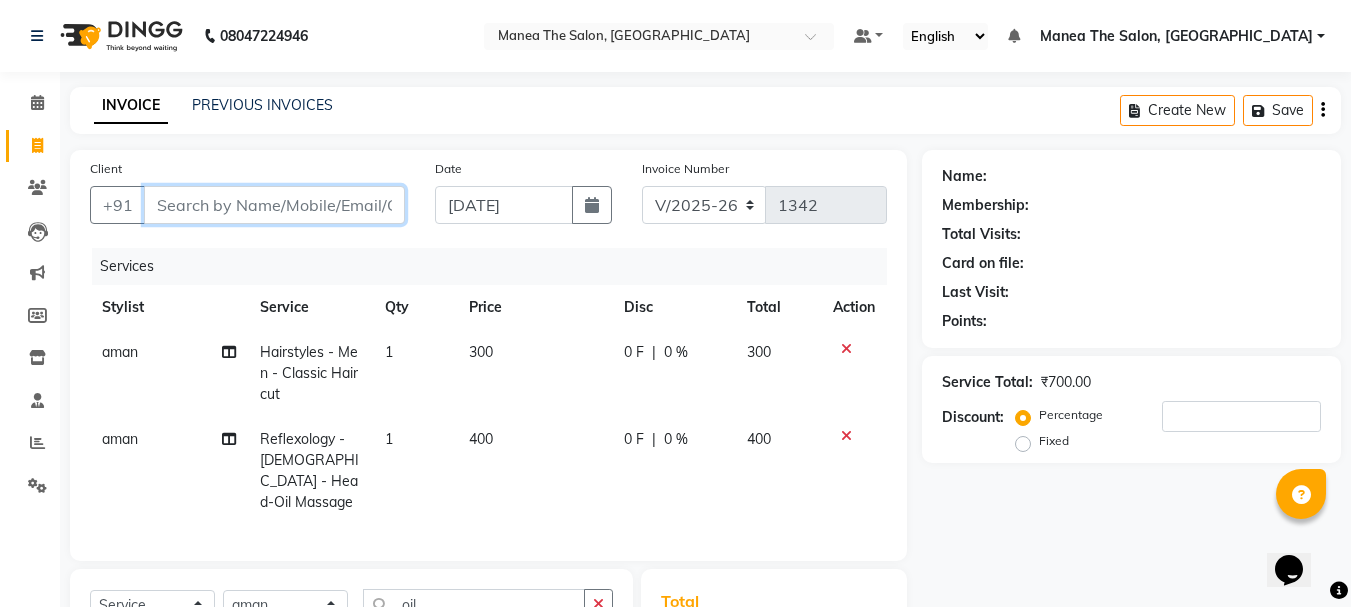 click on "Client" at bounding box center (274, 205) 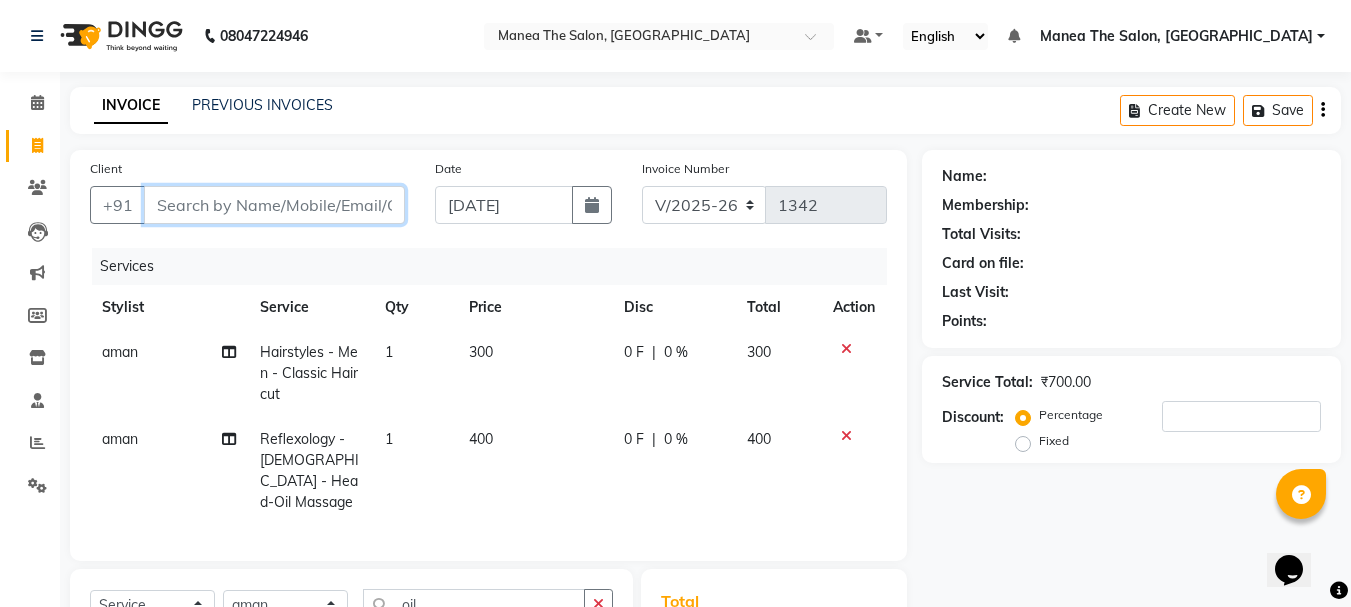 type on "9" 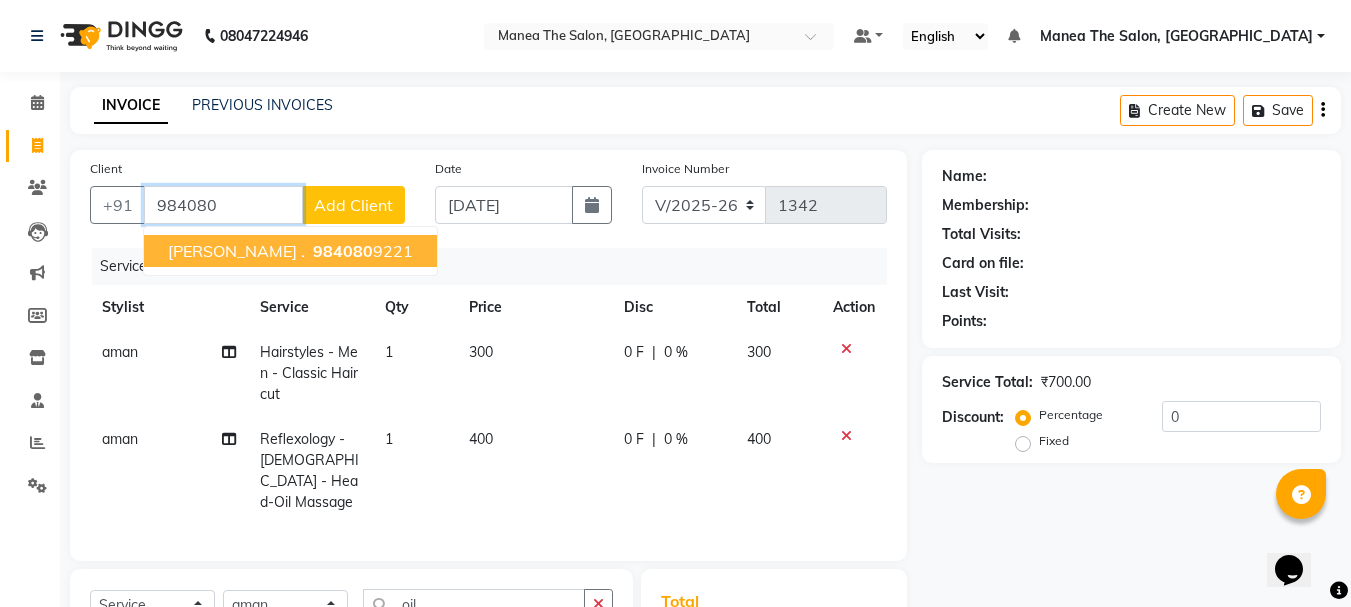 click on "984080 9221" at bounding box center [361, 251] 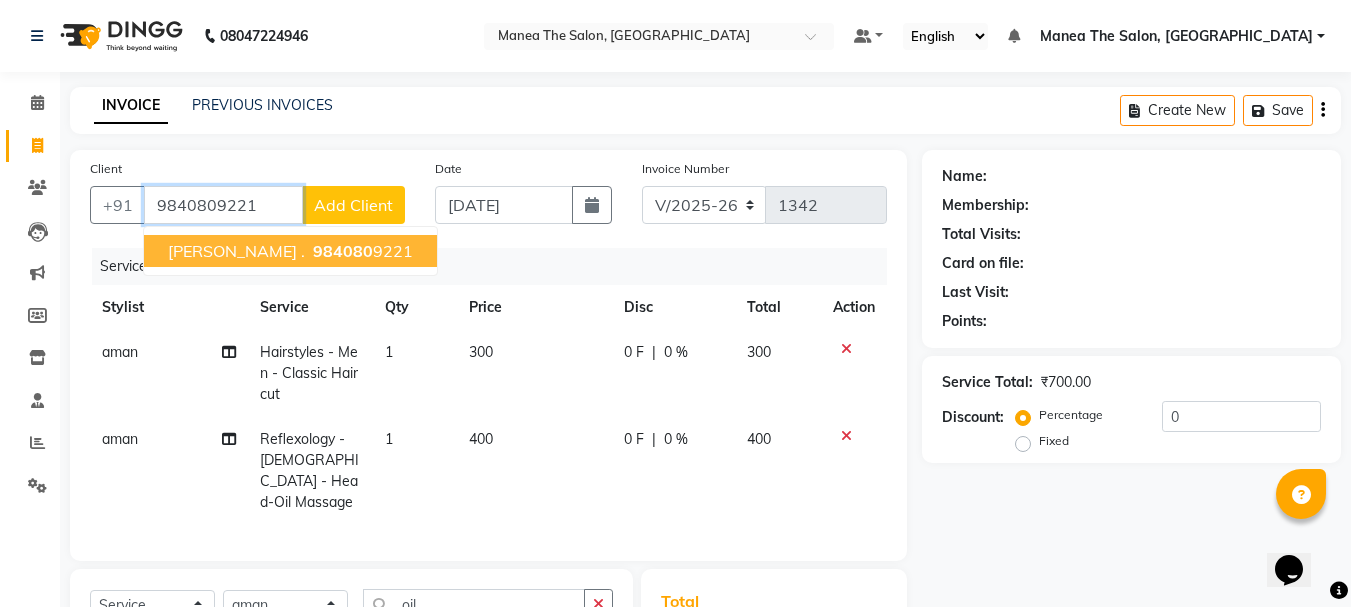 type on "9840809221" 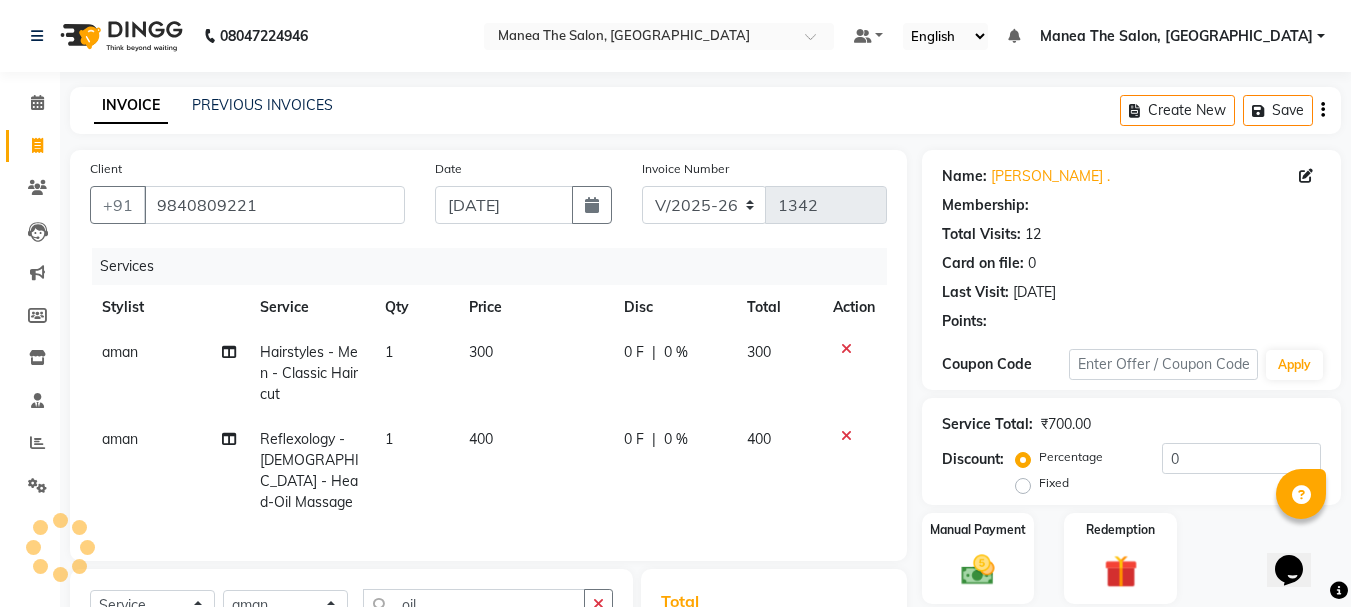 select on "1: Object" 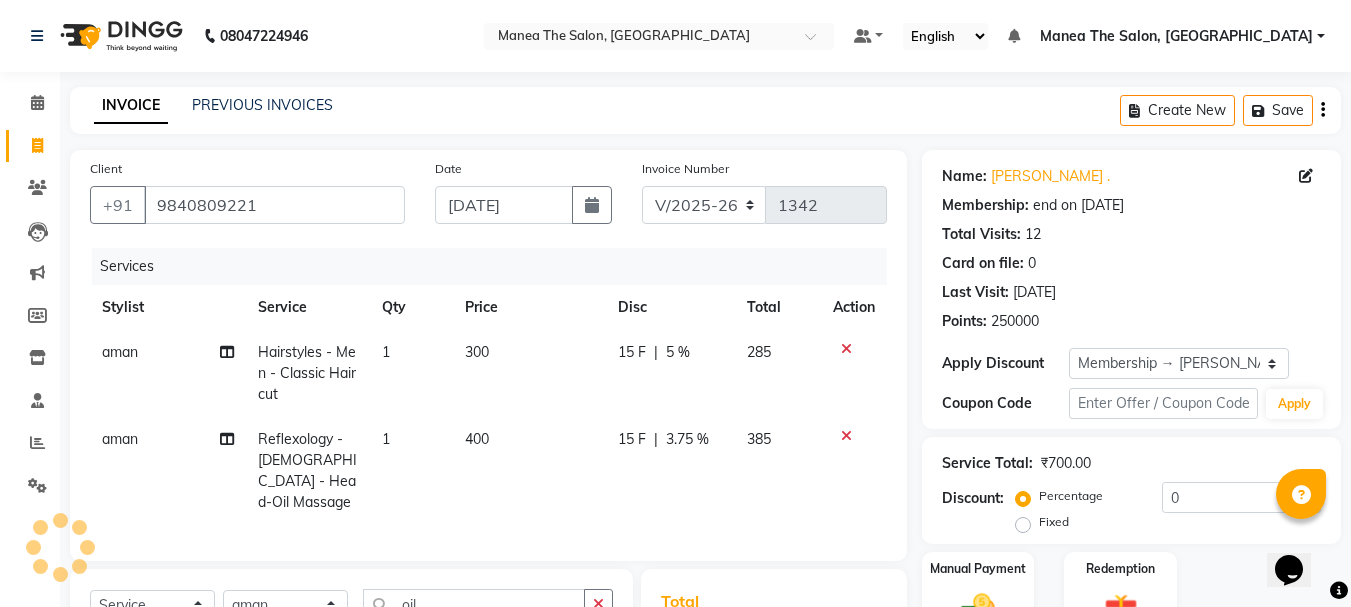 radio on "false" 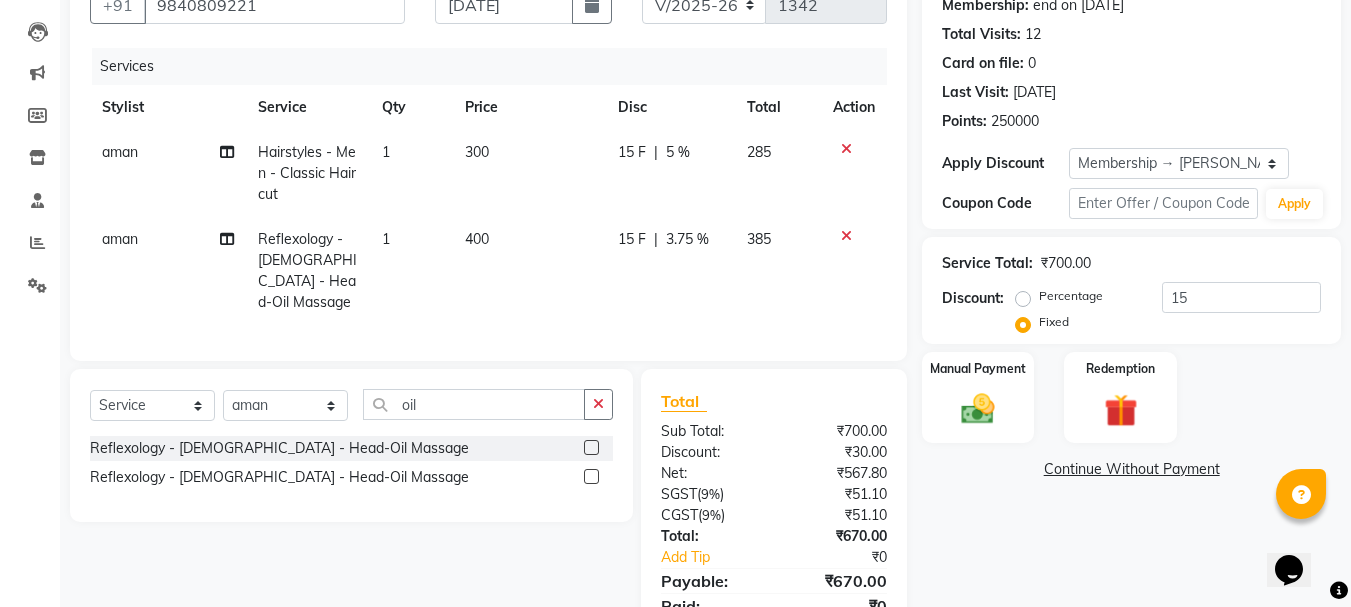 scroll, scrollTop: 280, scrollLeft: 0, axis: vertical 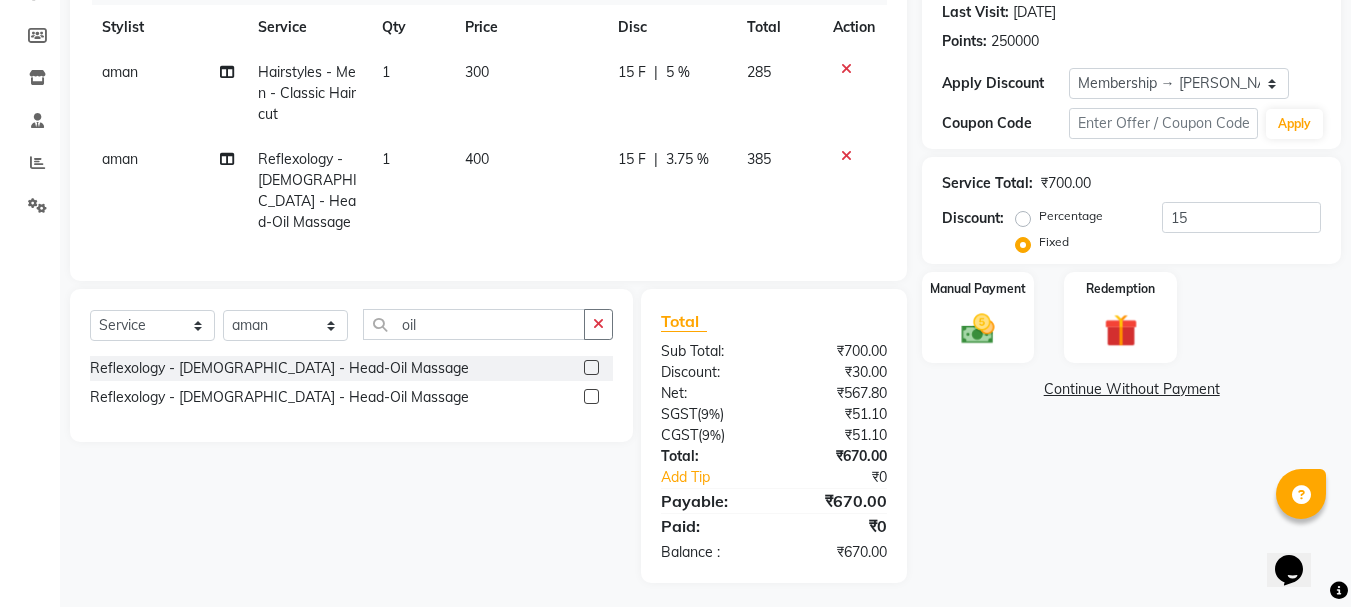 click on "Percentage" 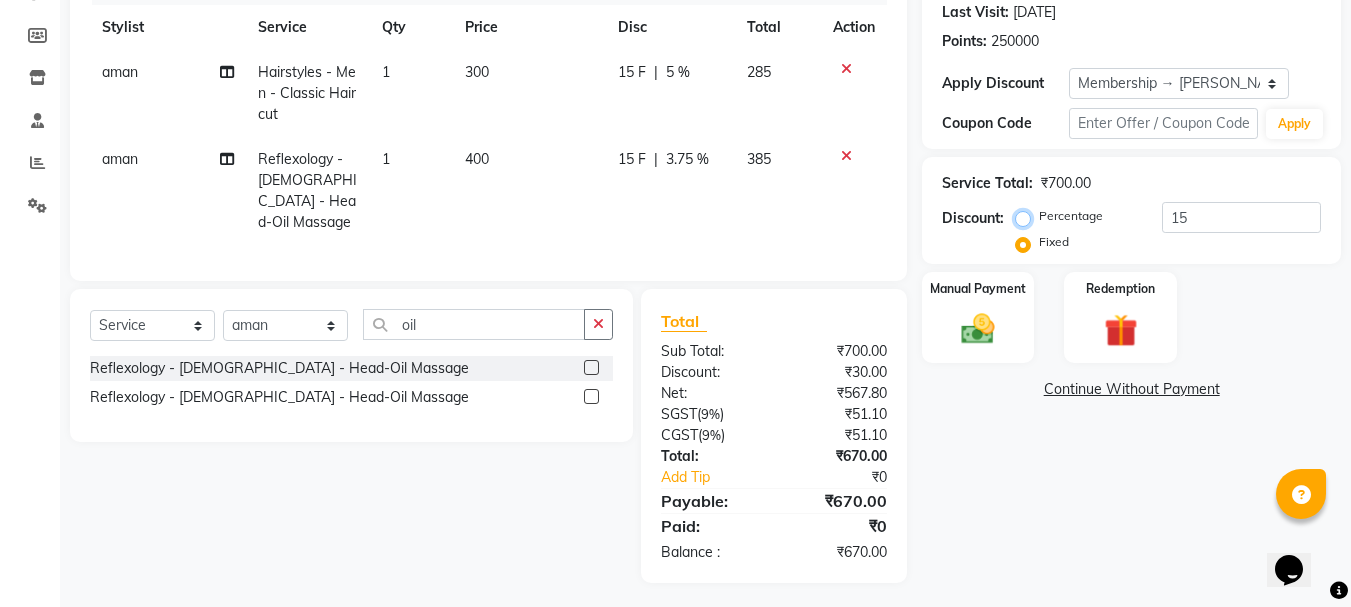 click on "Percentage" at bounding box center (1027, 216) 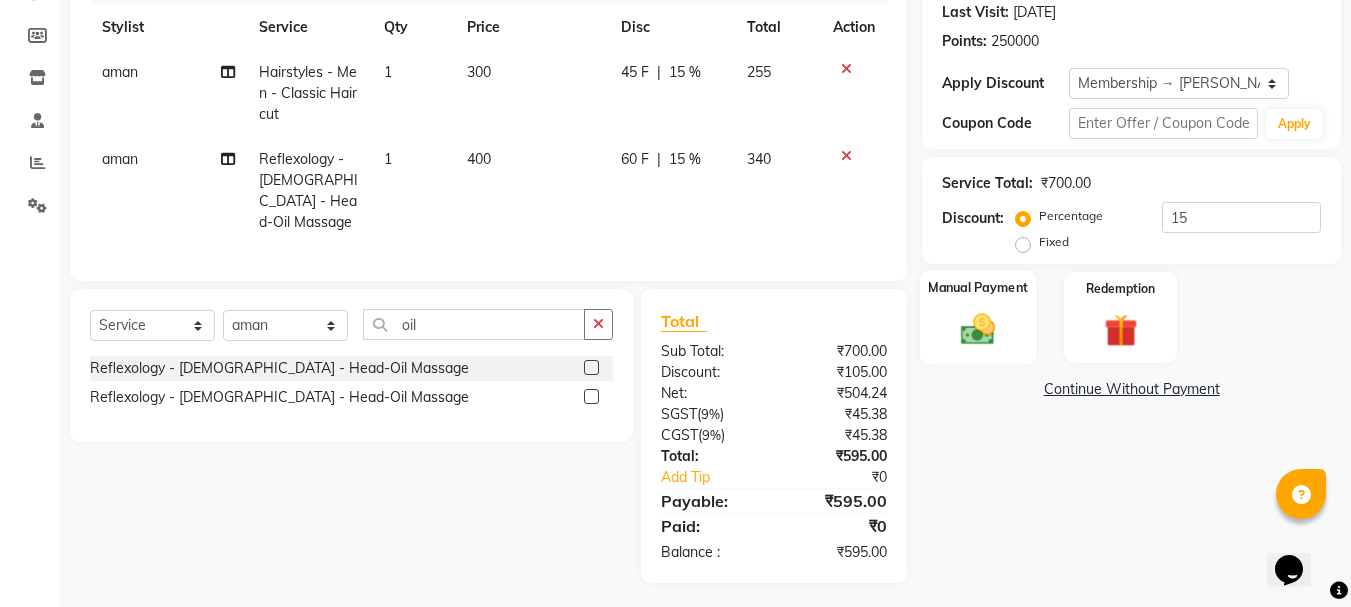 click 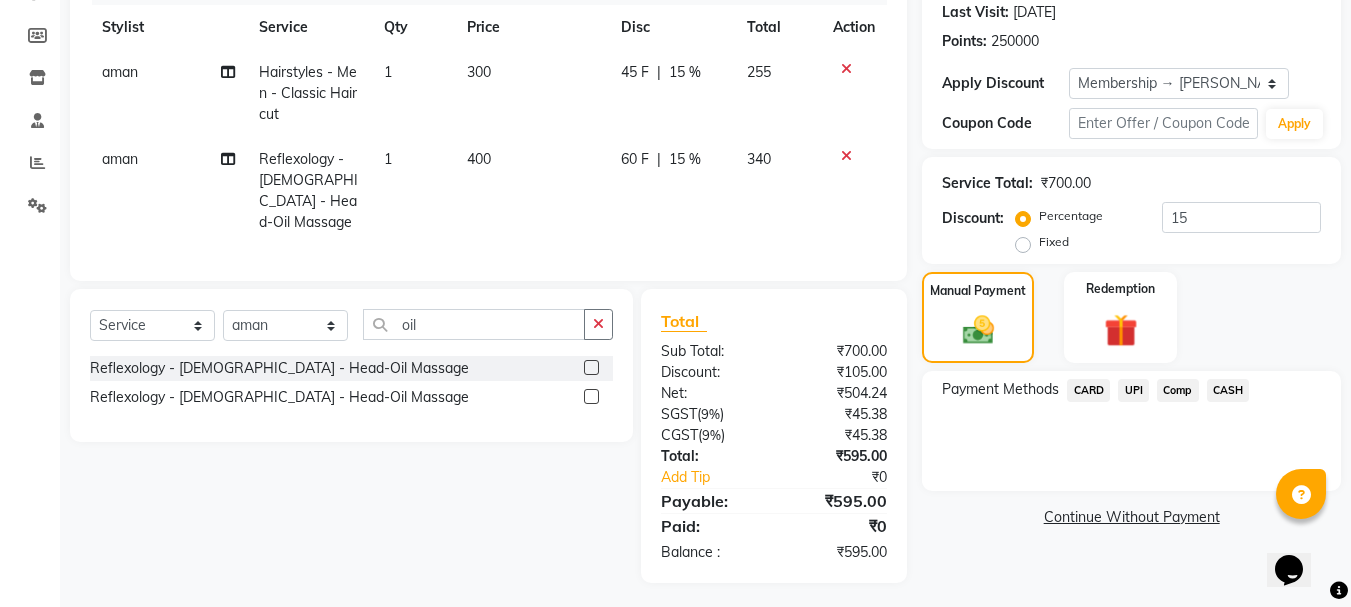 click on "UPI" 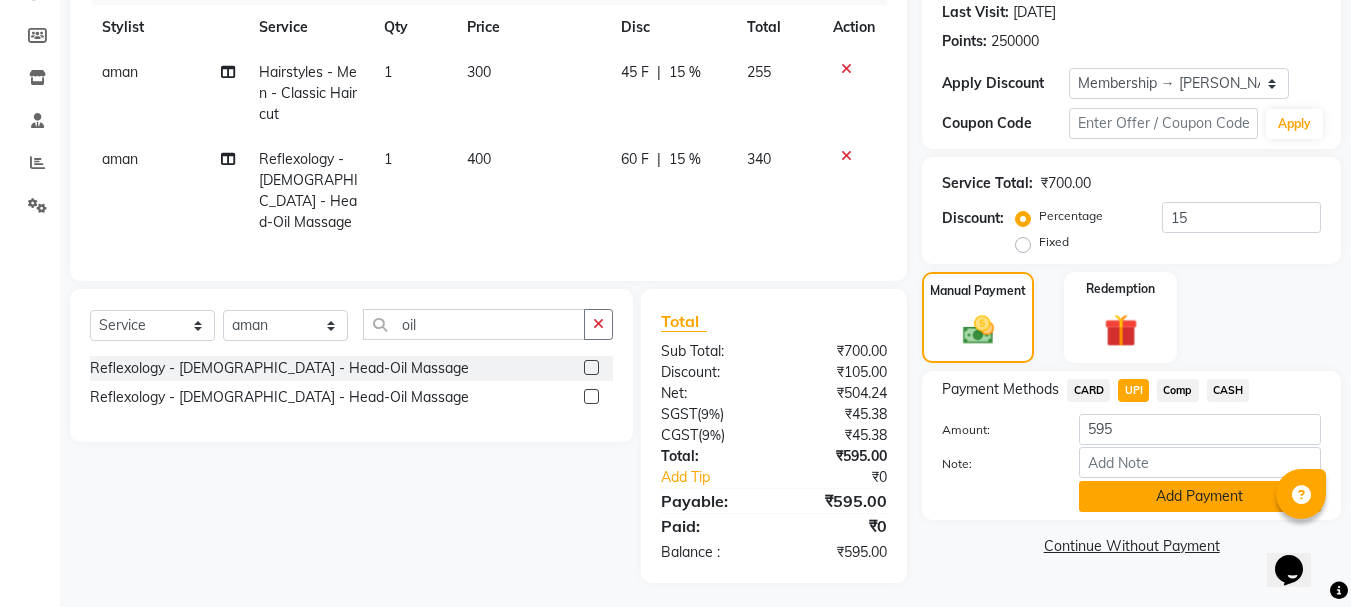 click on "Add Payment" 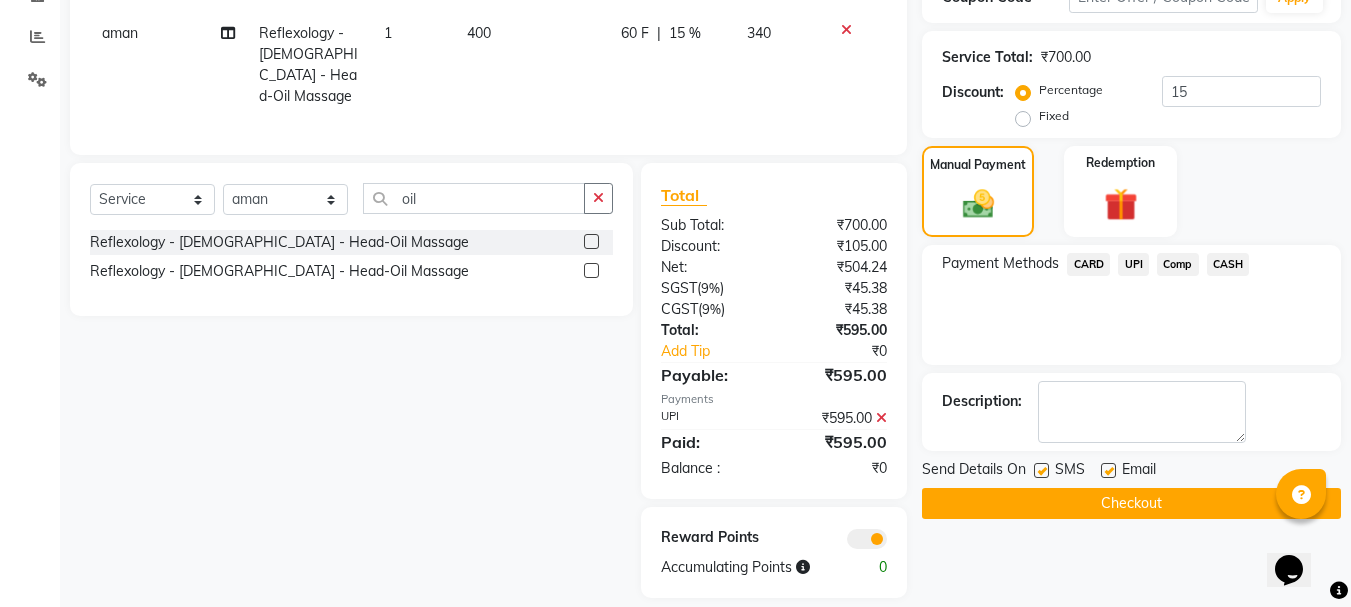 scroll, scrollTop: 421, scrollLeft: 0, axis: vertical 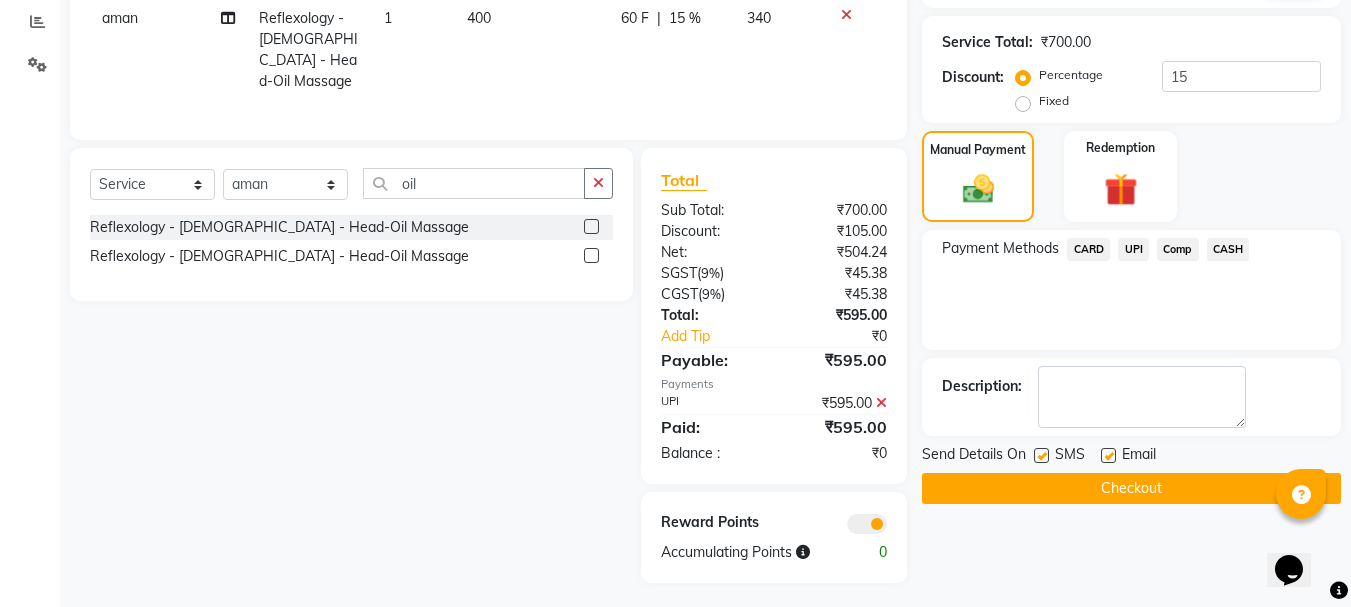 click on "Checkout" 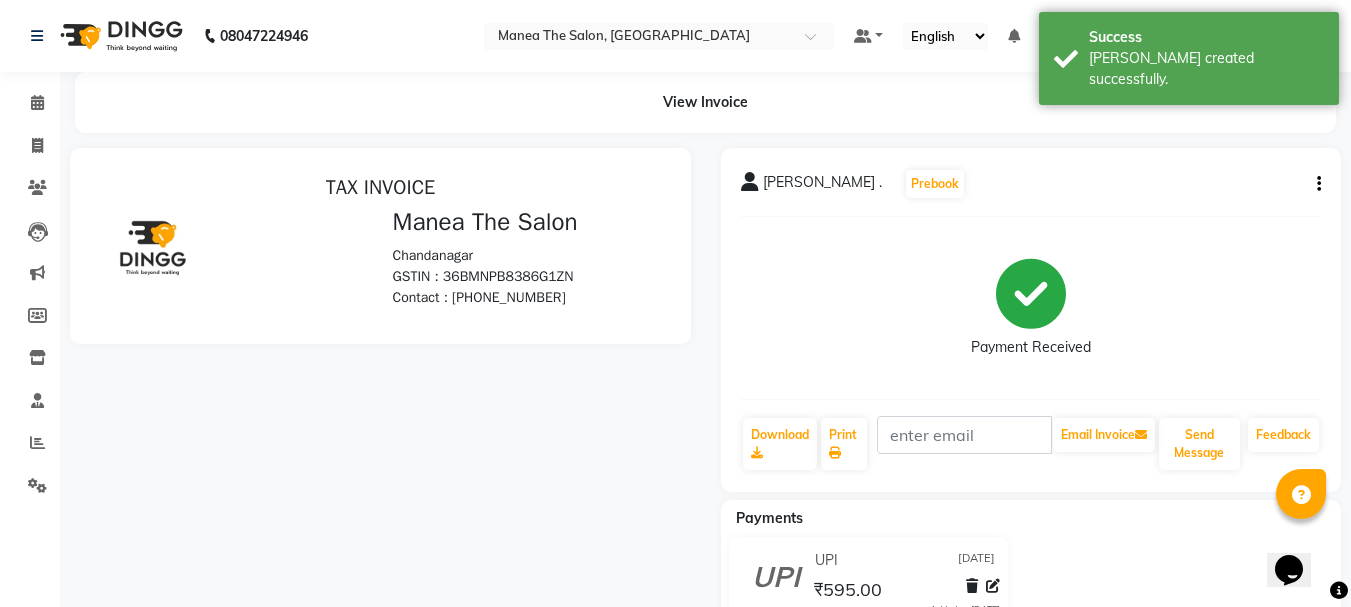 scroll, scrollTop: 0, scrollLeft: 0, axis: both 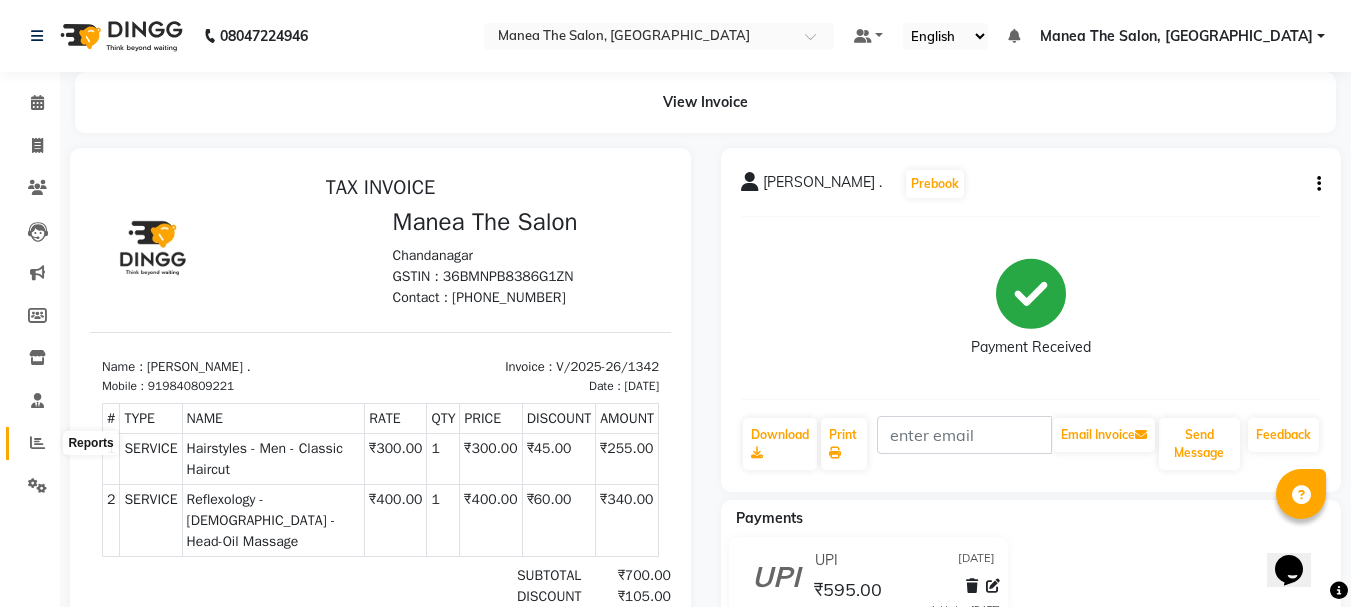 click 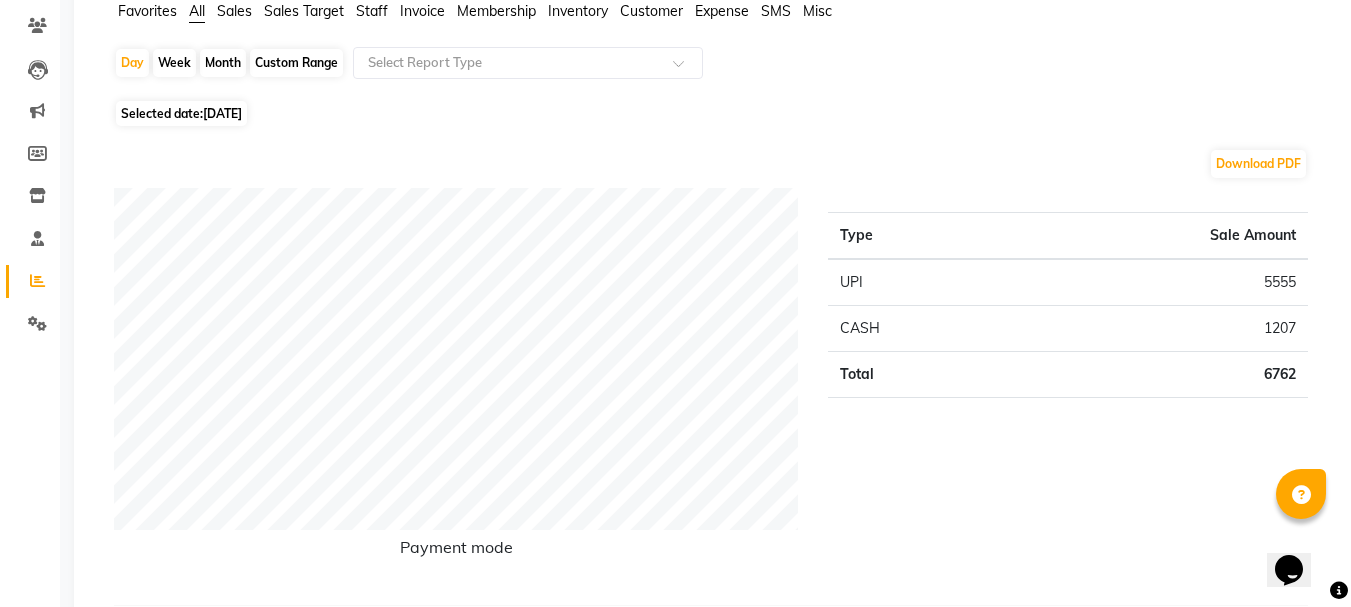 scroll, scrollTop: 0, scrollLeft: 0, axis: both 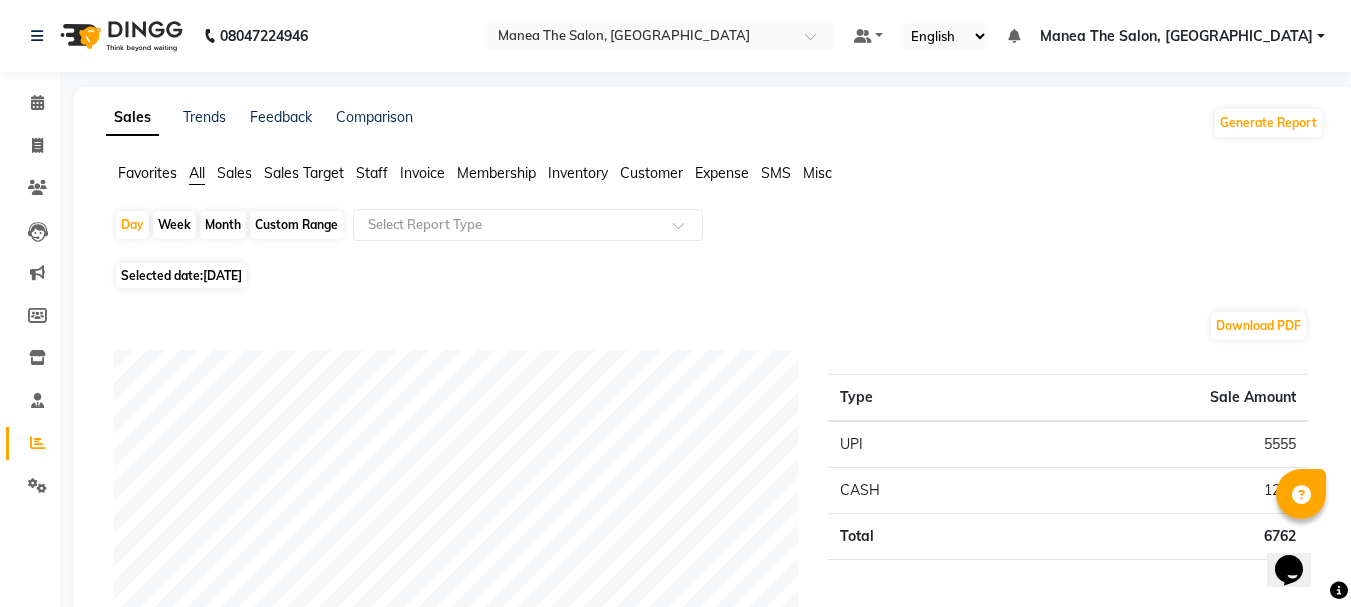 click on "Month" 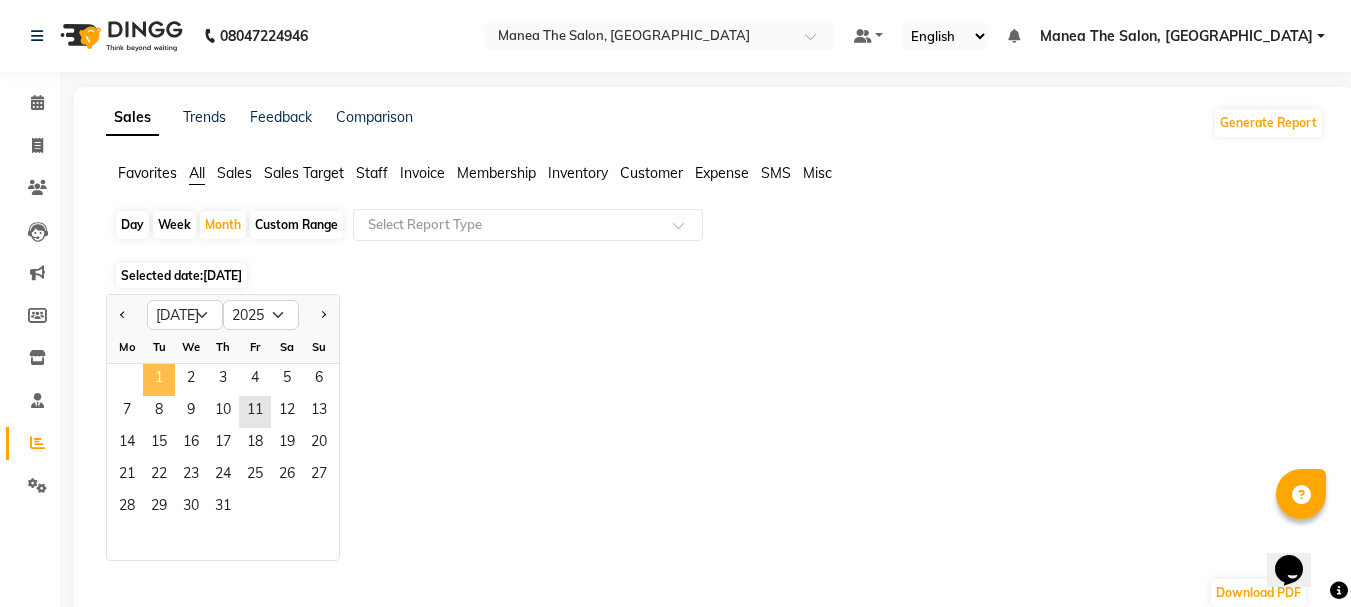 click on "1" 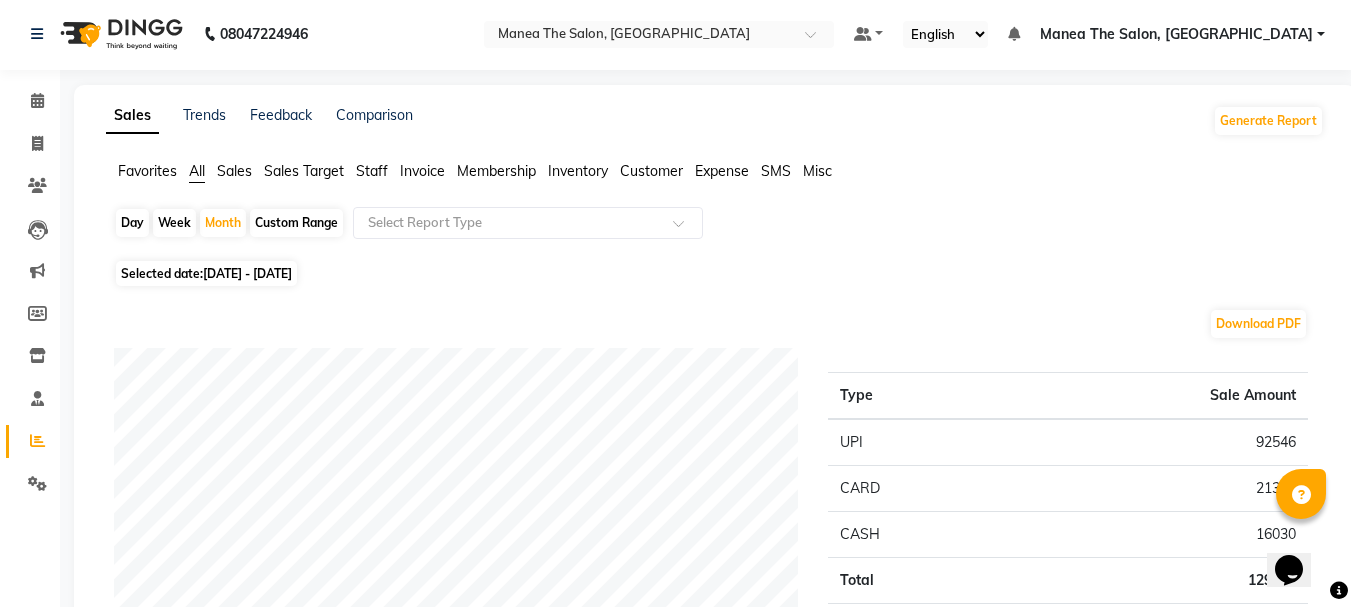 scroll, scrollTop: 0, scrollLeft: 0, axis: both 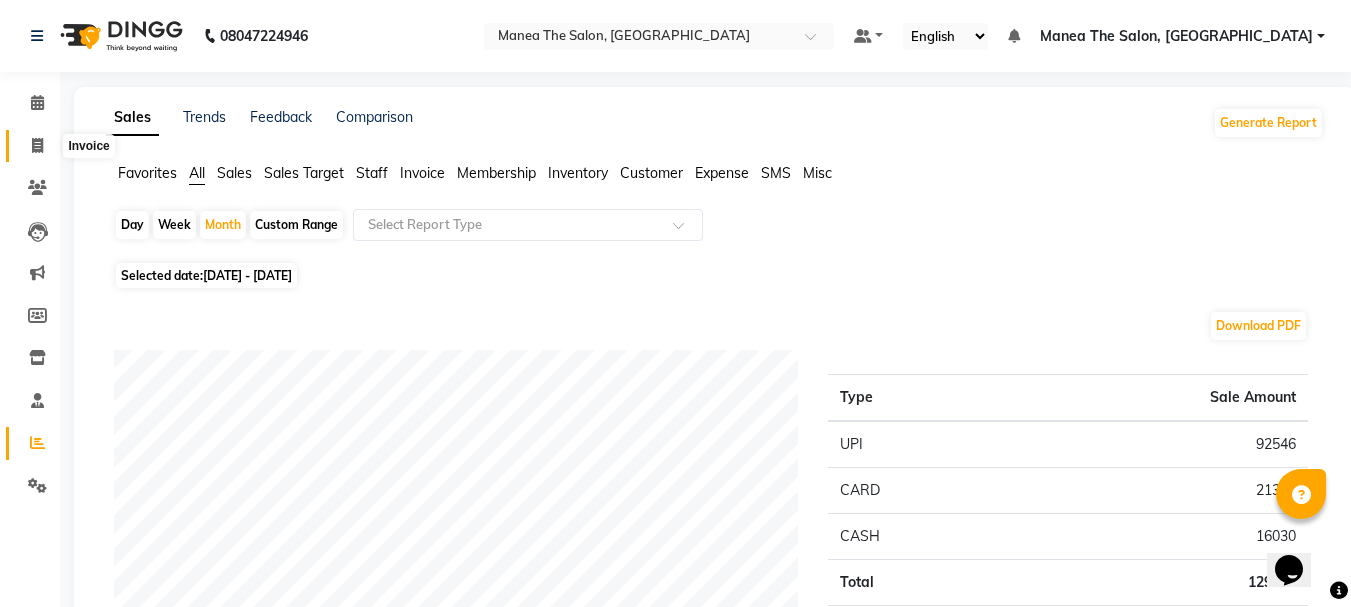 click 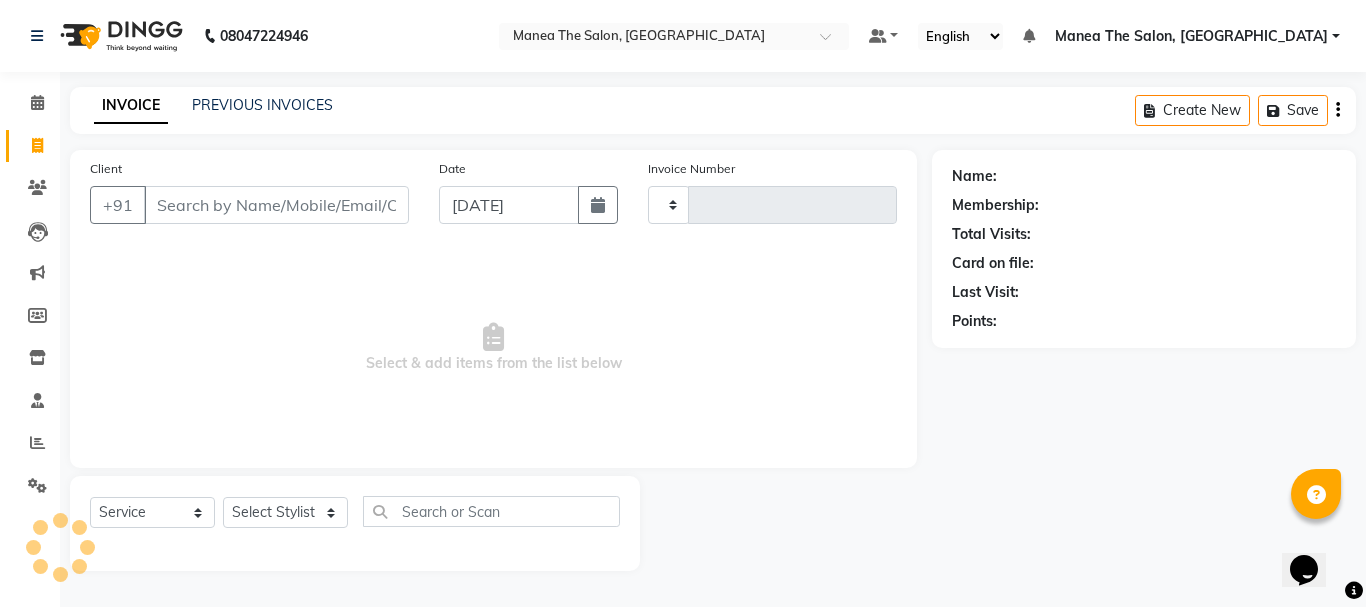 type on "1343" 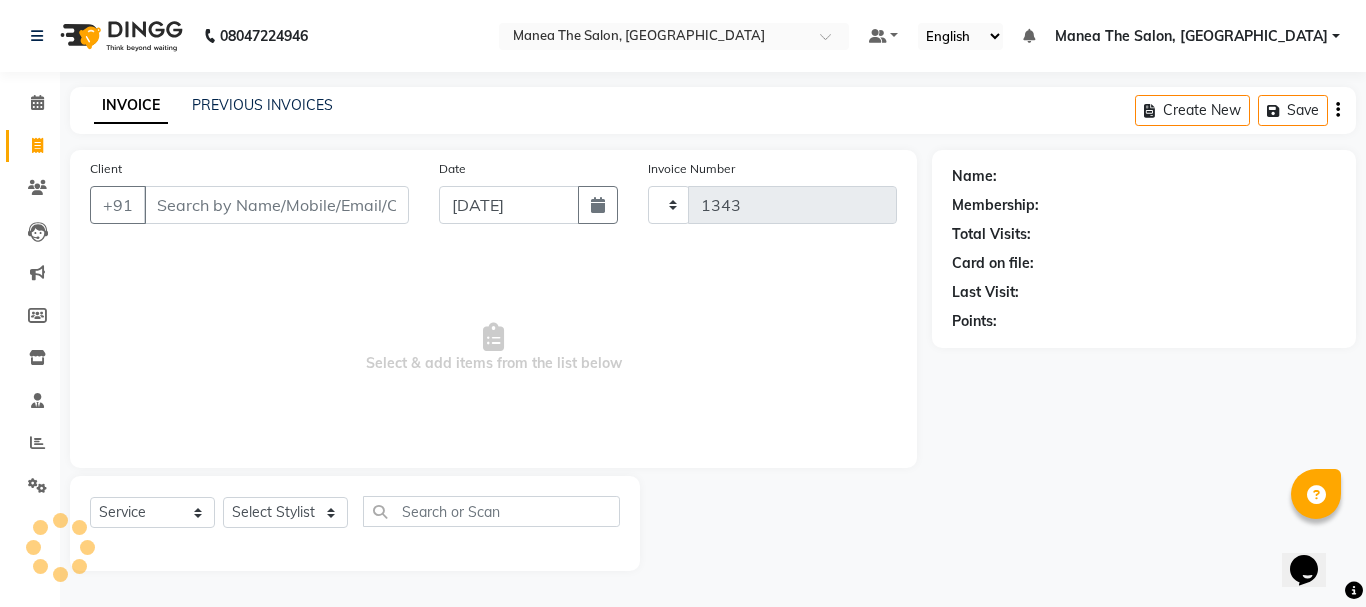 select on "7351" 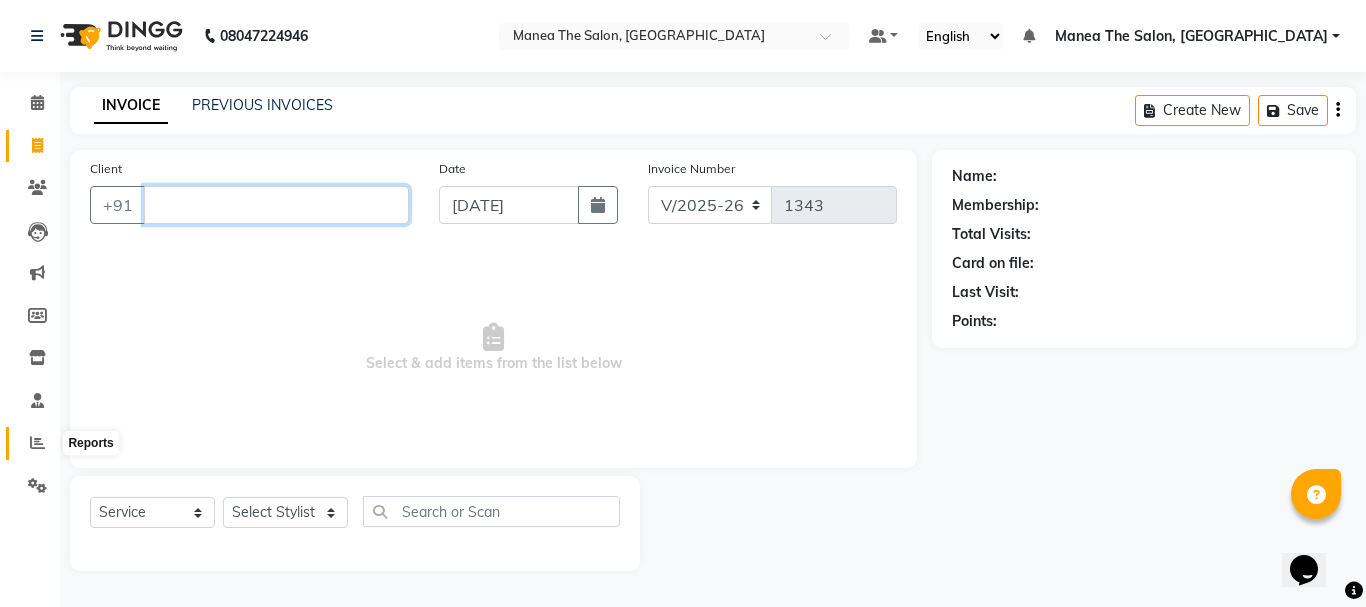type 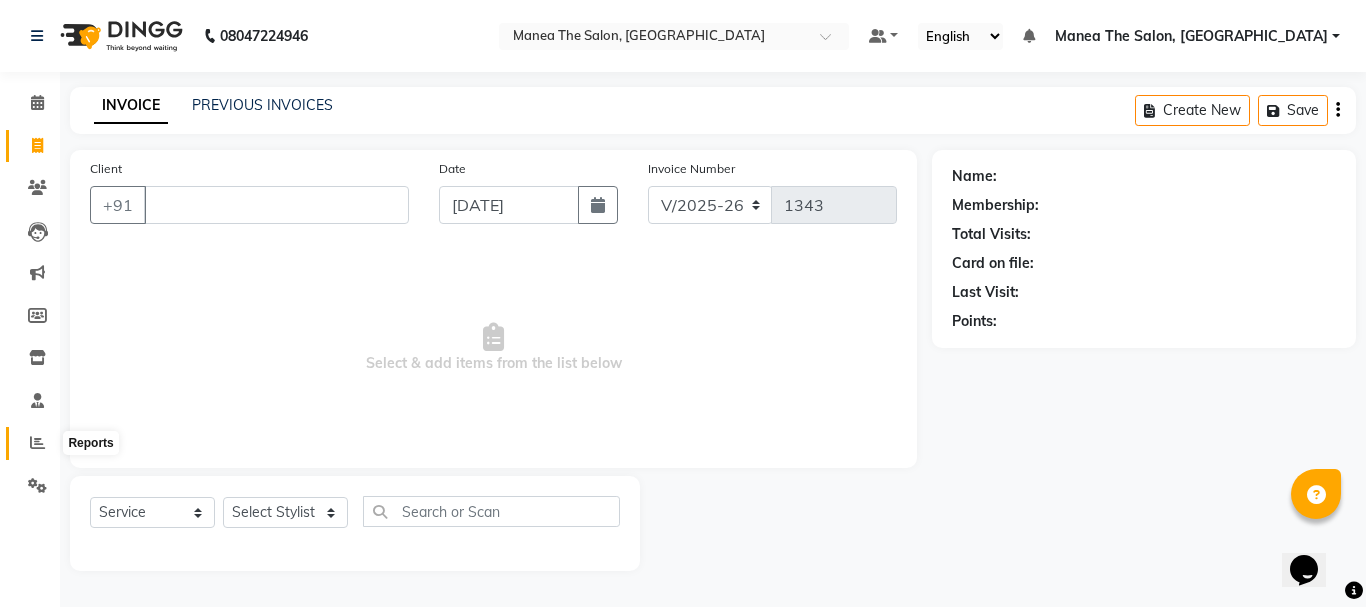 click 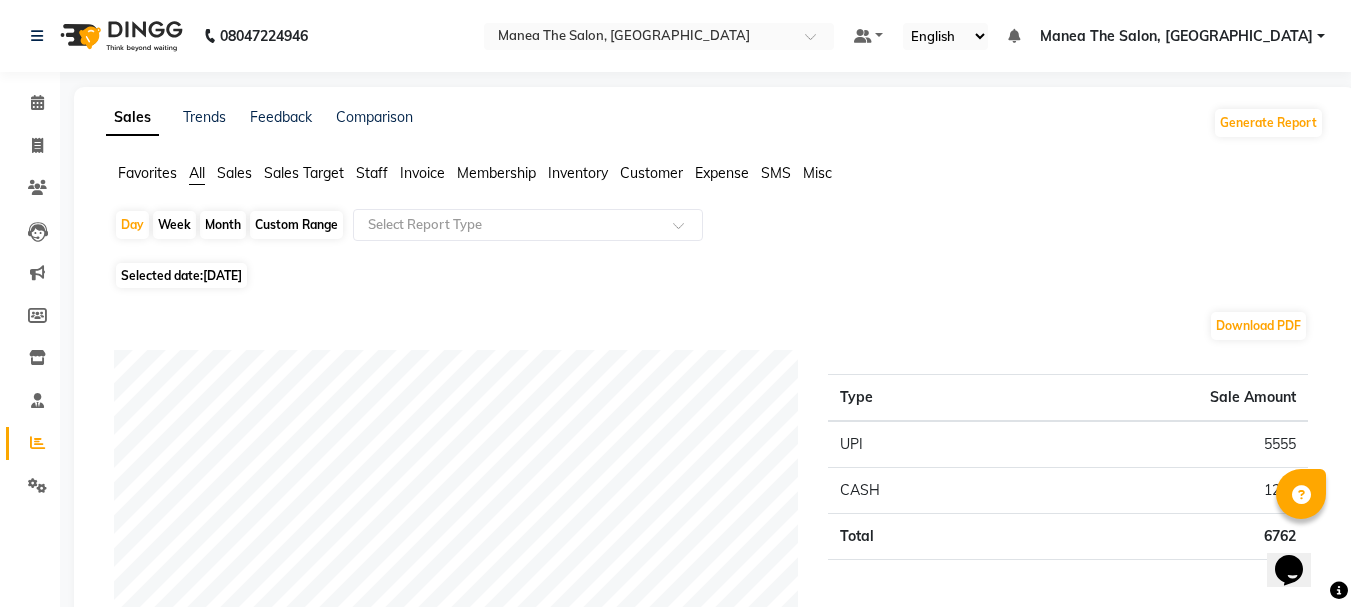 click on "Month" 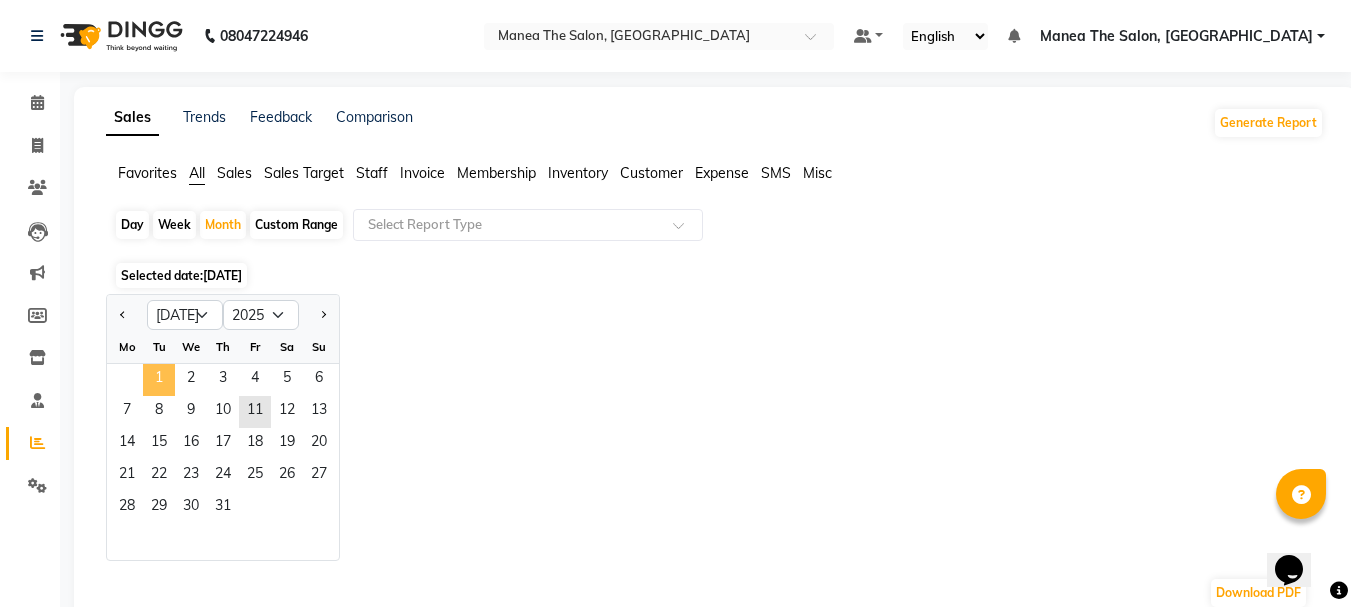 click on "1" 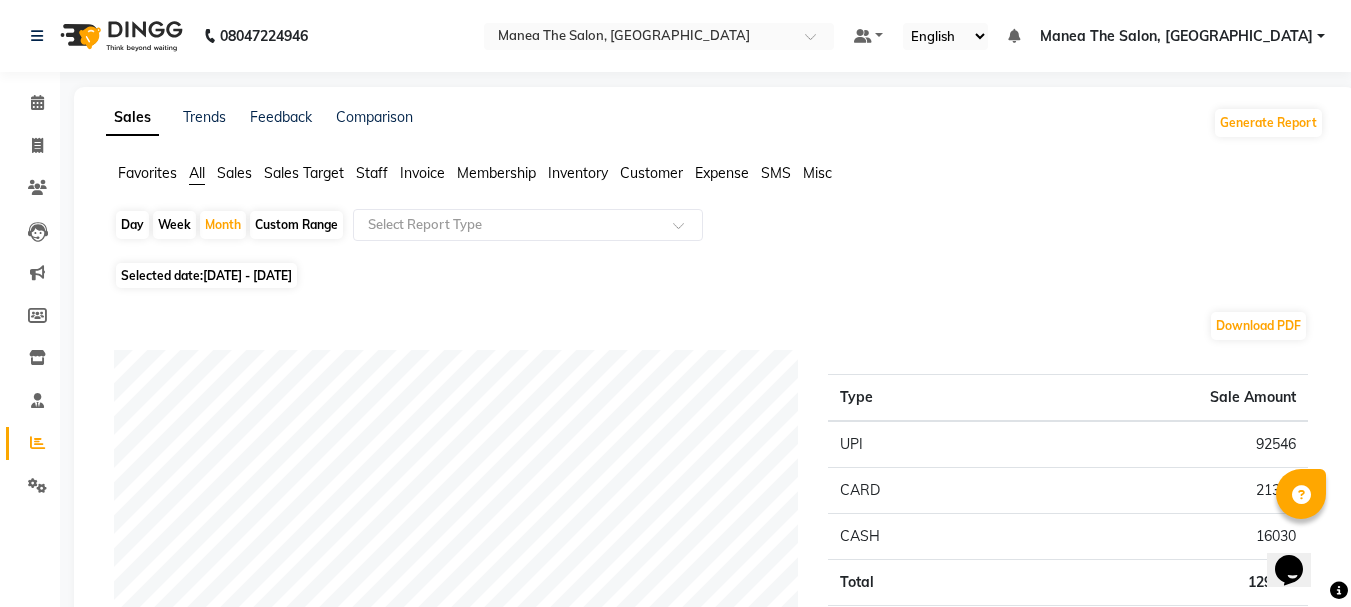scroll, scrollTop: 100, scrollLeft: 0, axis: vertical 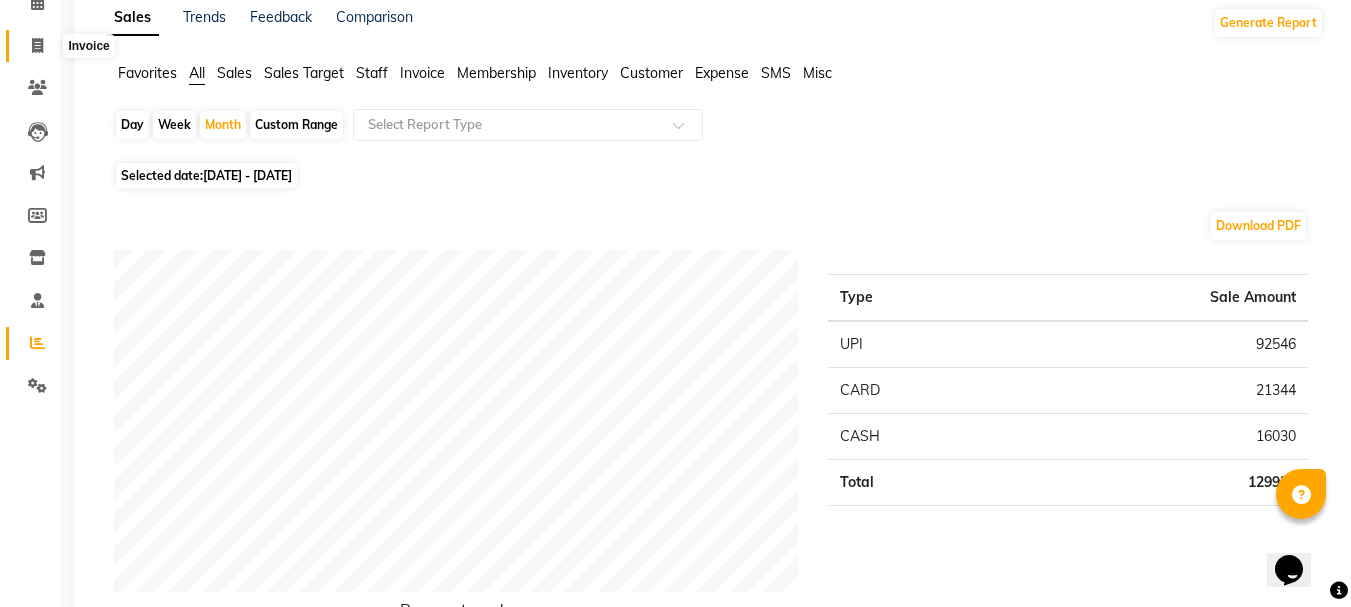 click 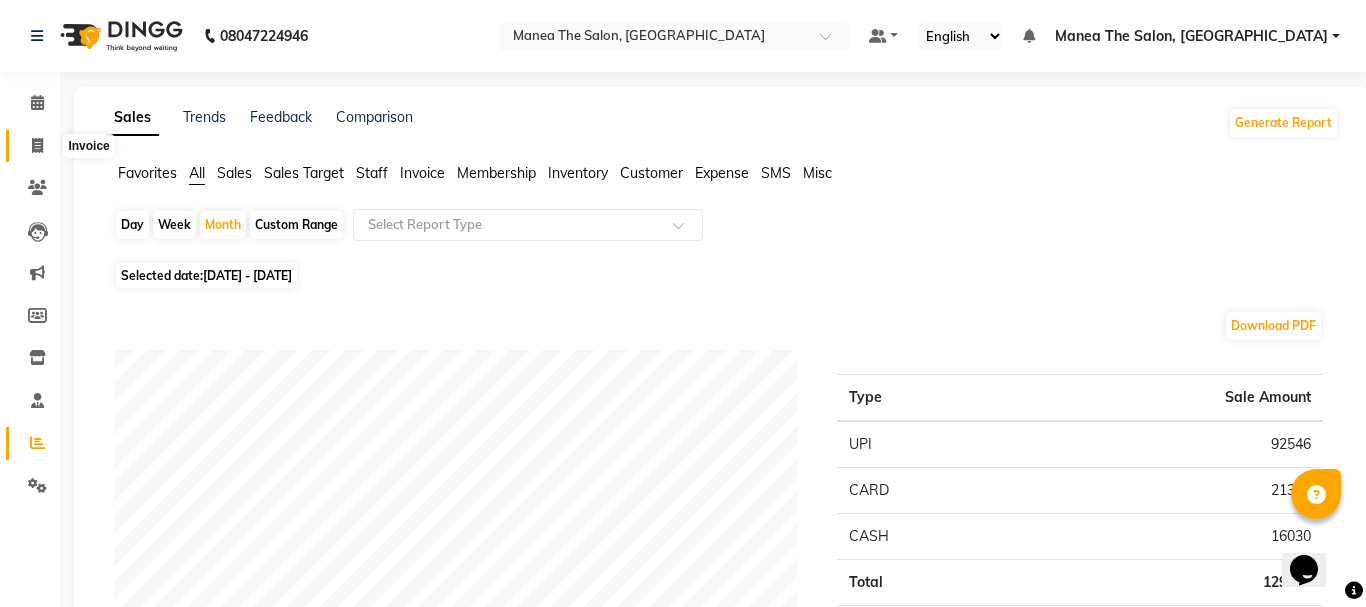 select on "service" 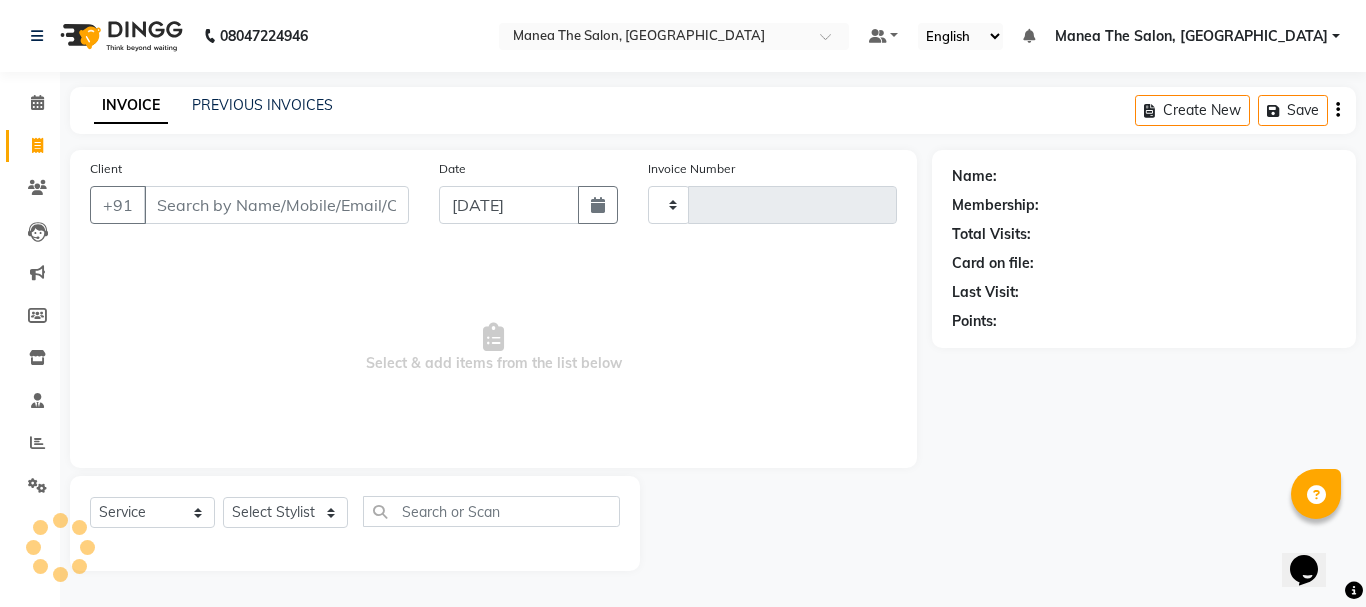 type on "1343" 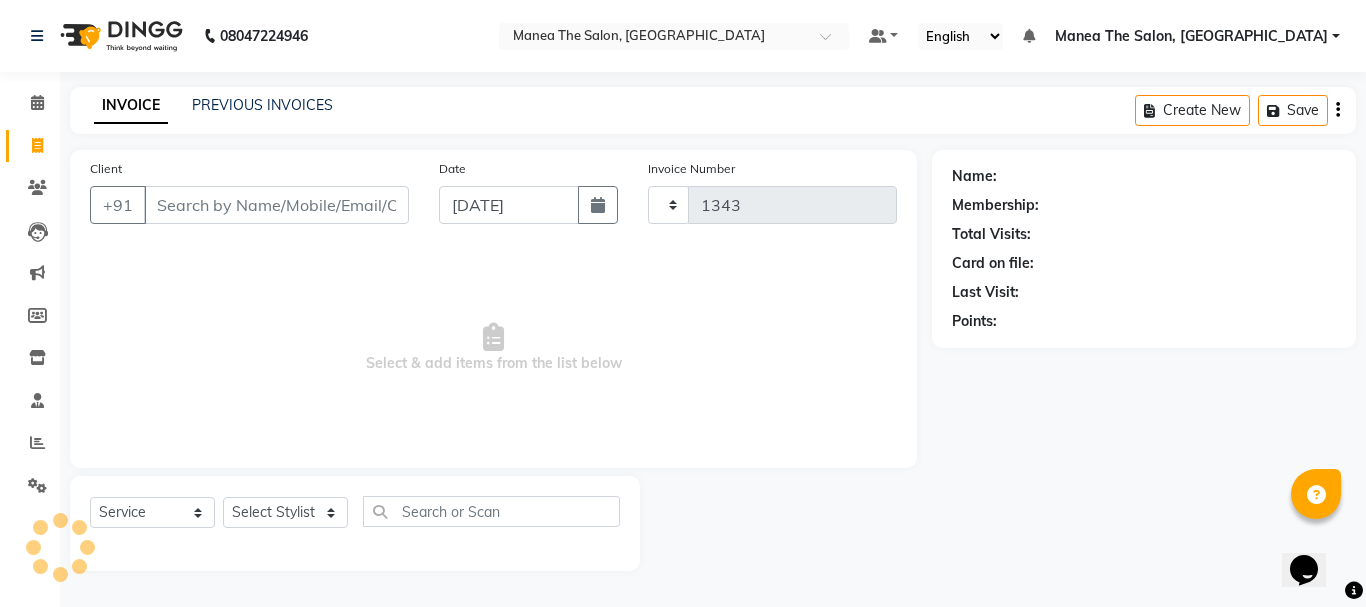 select on "7351" 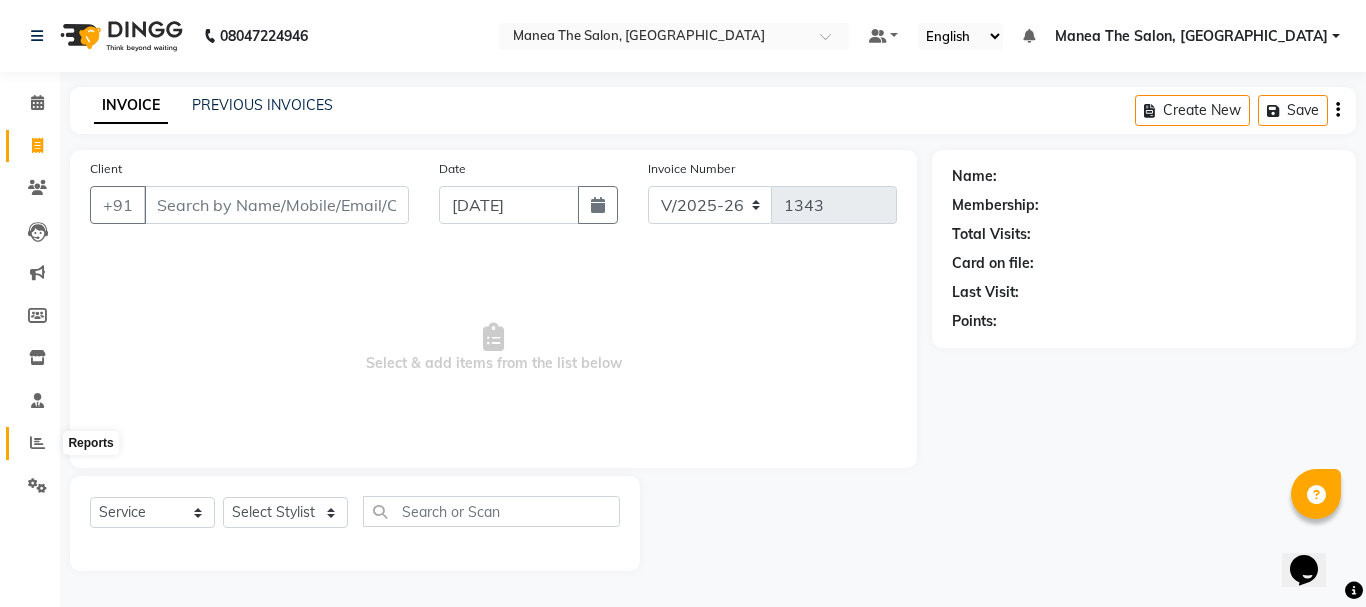 click 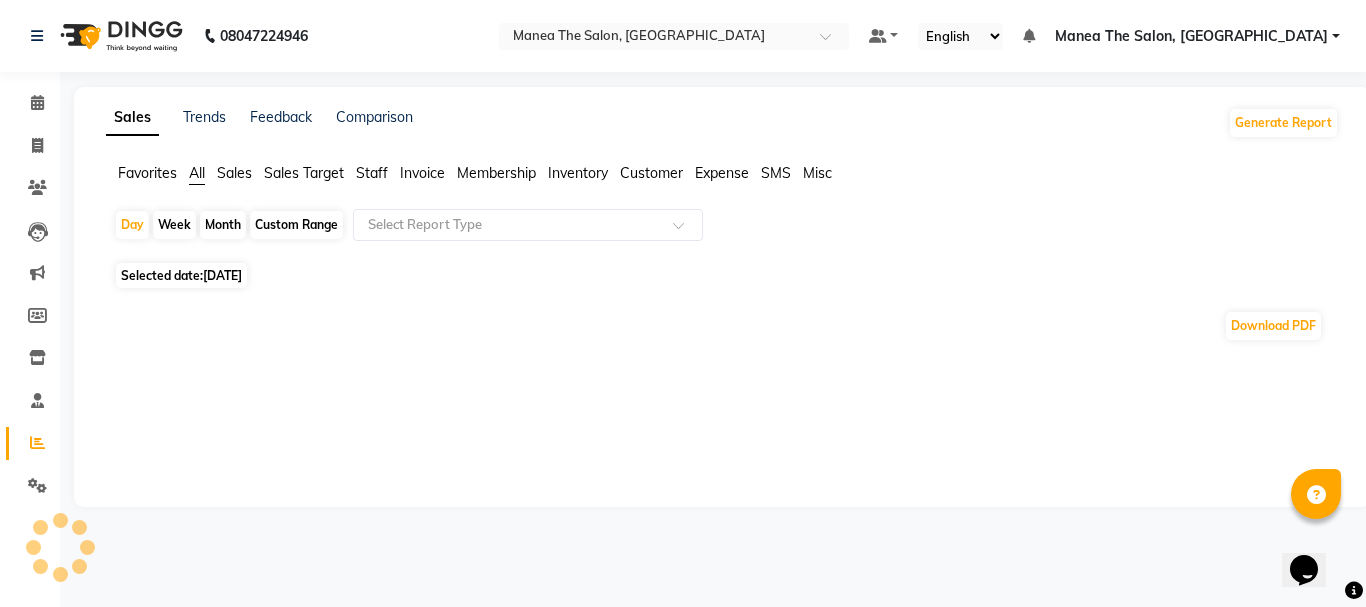 click on "Month" 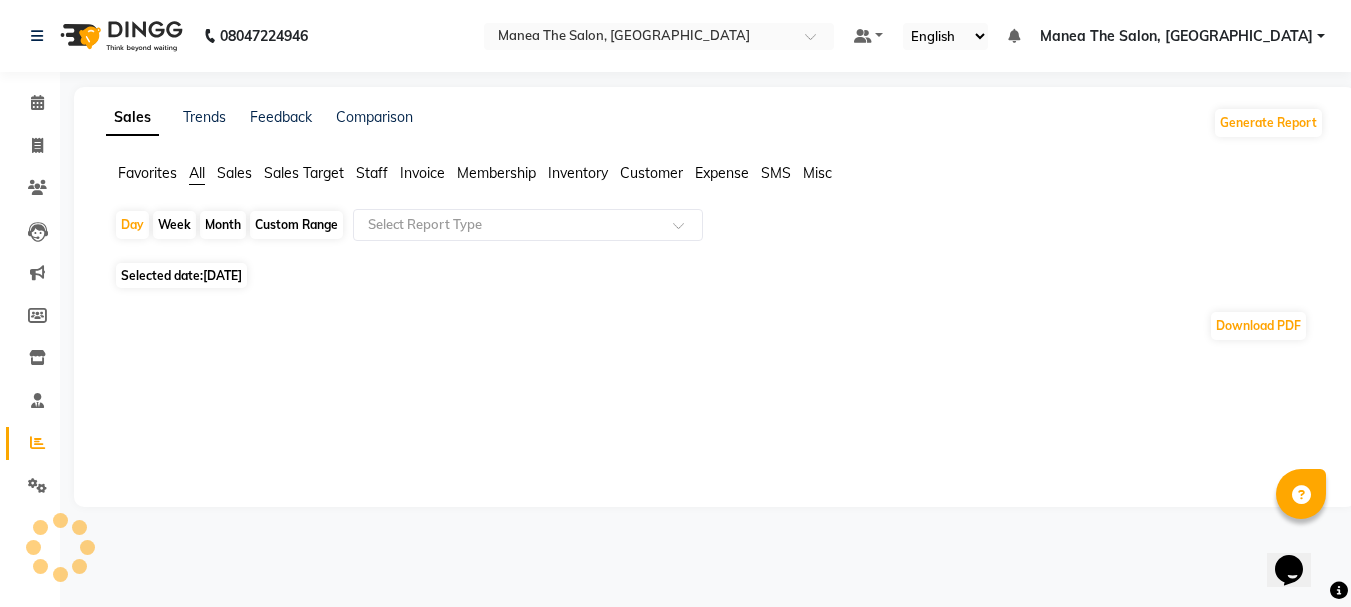 select on "7" 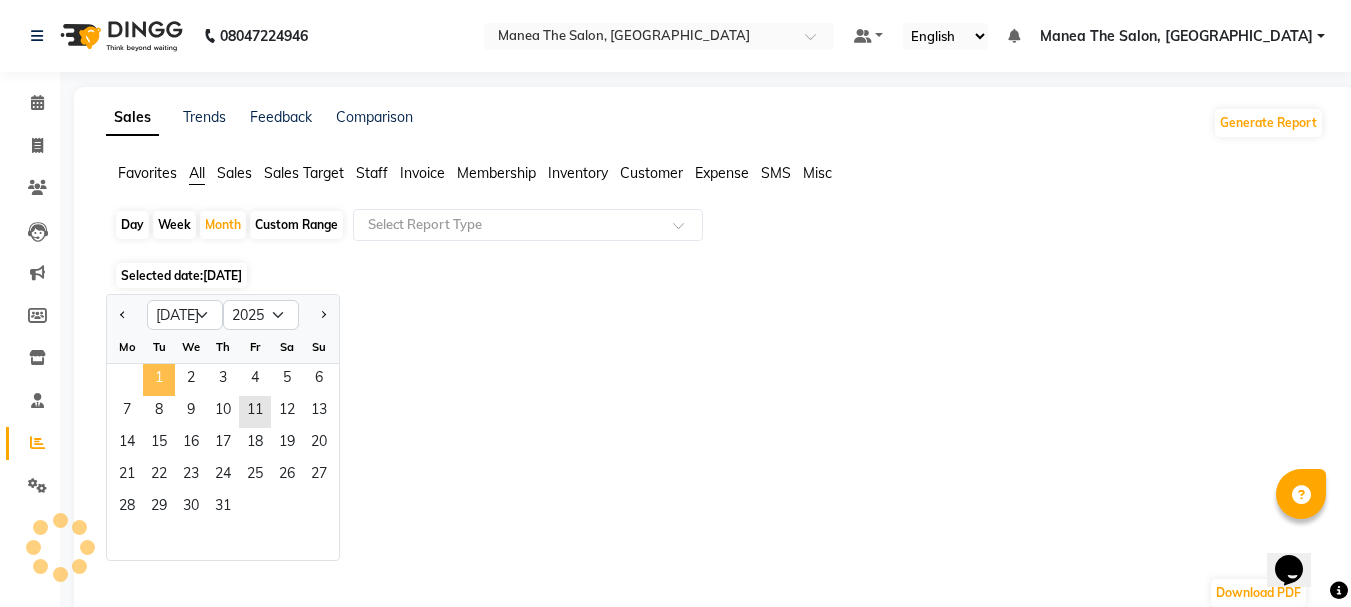 click on "1" 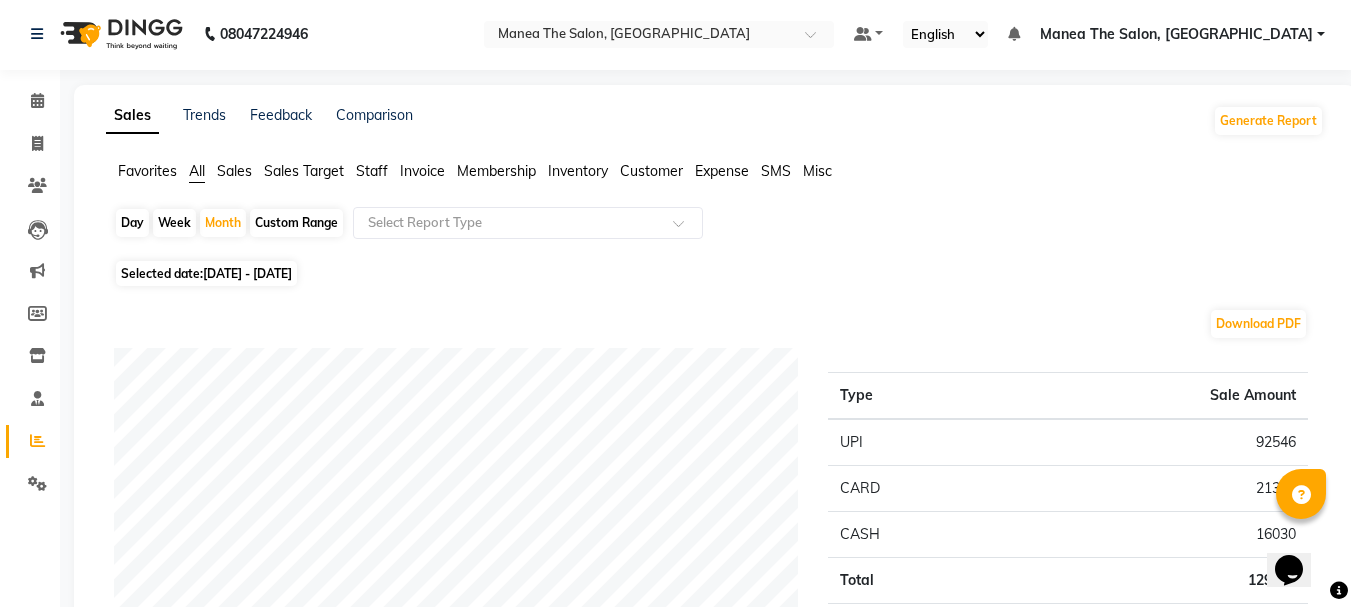 scroll, scrollTop: 0, scrollLeft: 0, axis: both 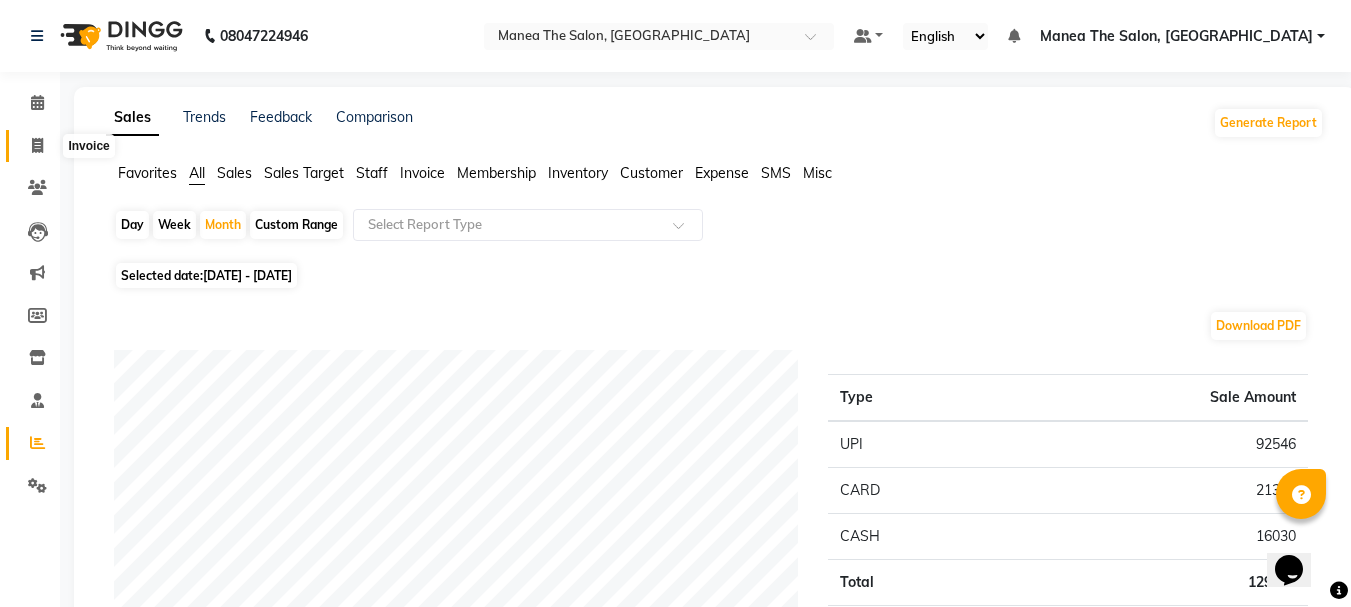 click 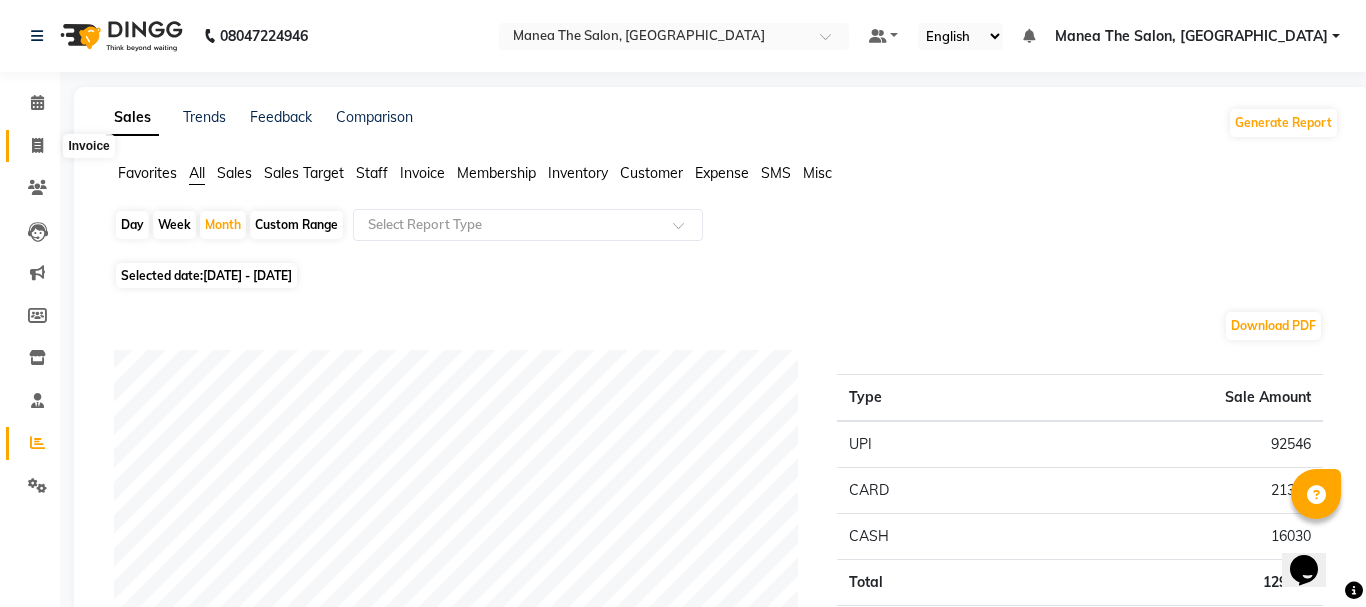 select on "service" 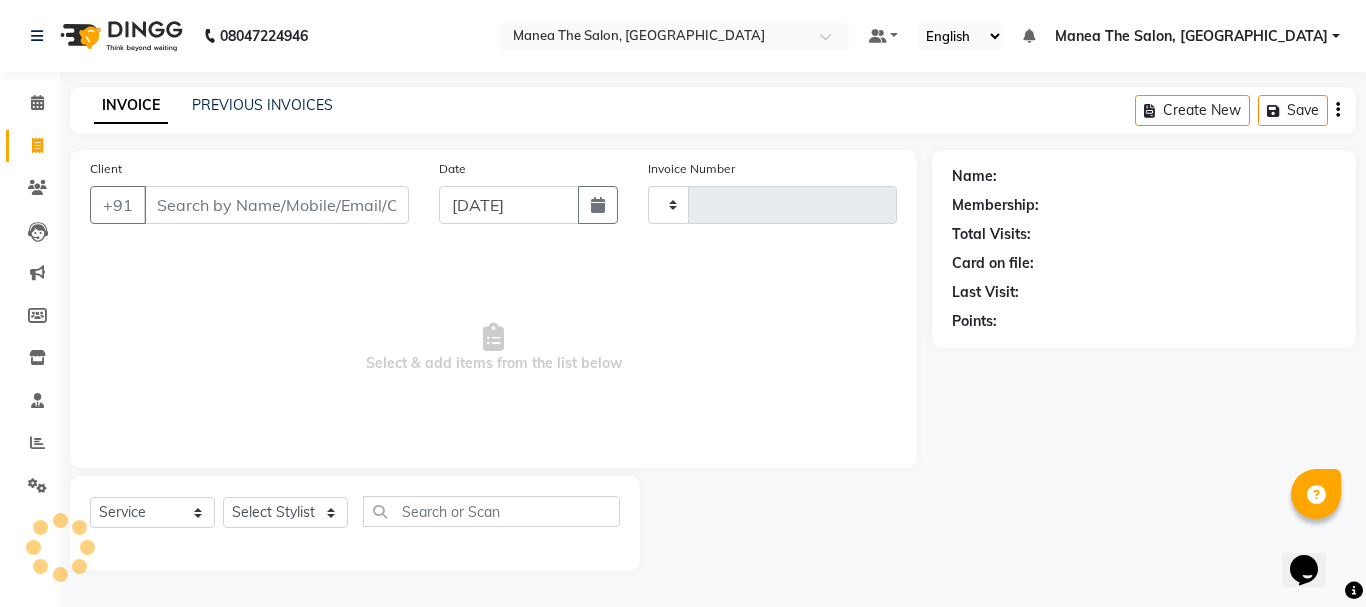 type on "1343" 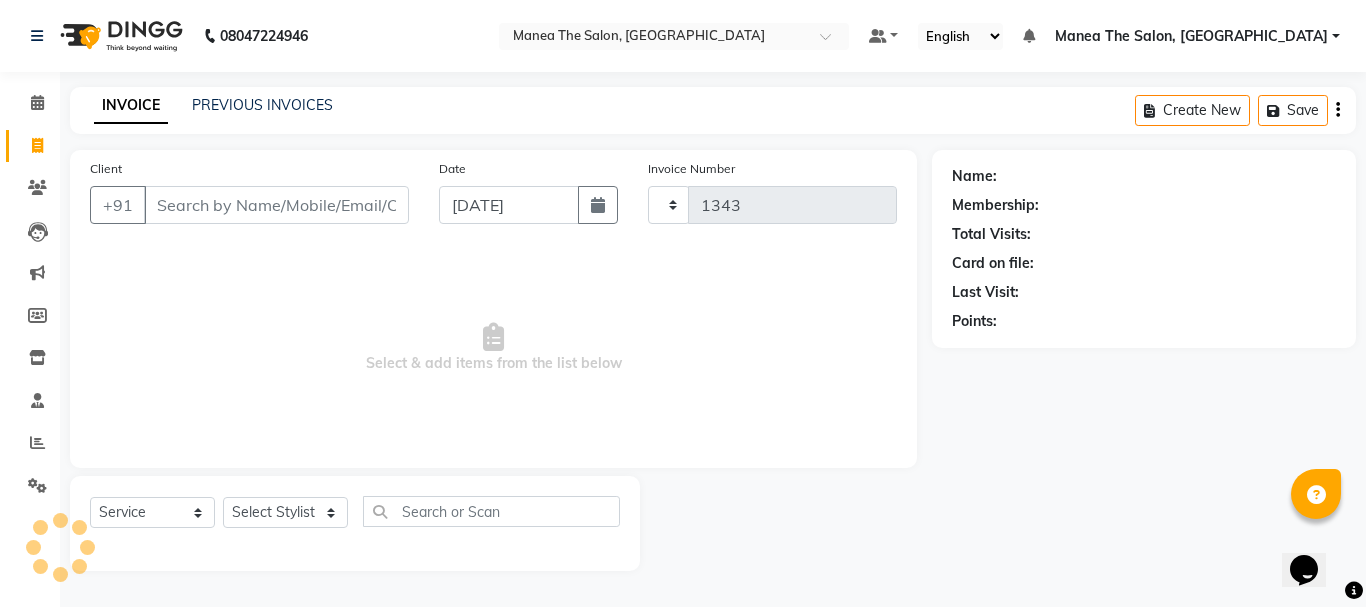 select on "7351" 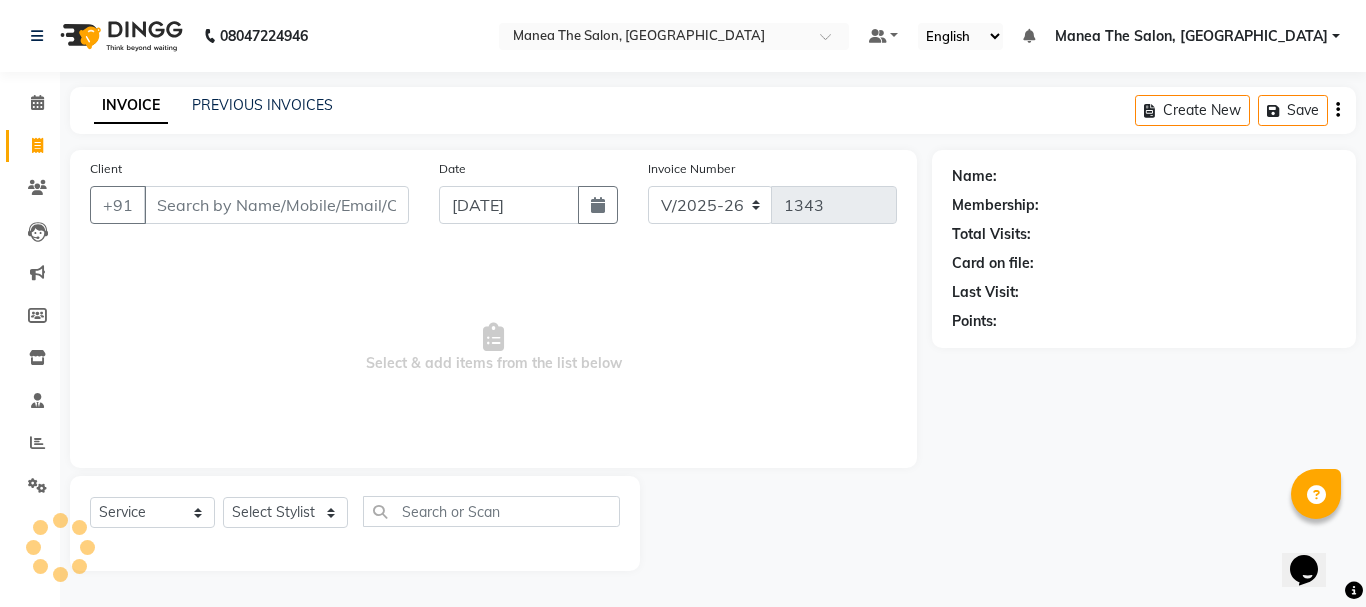 click on "Select  Service  Product  Membership  Package Voucher Prepaid Gift Card  Select Stylist aman Azeem Divya Prasad Rajyalaxmi Renuka shireesha Sulthana" 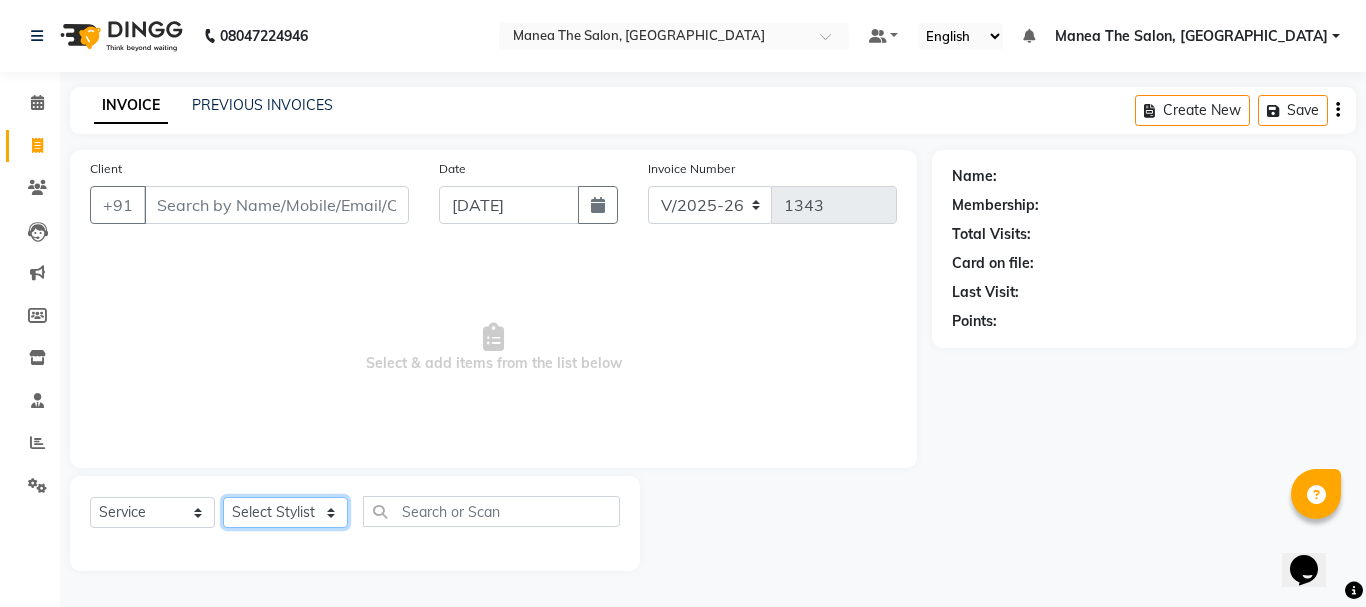 click on "Select Stylist [PERSON_NAME] Divya [PERSON_NAME] Renuka [PERSON_NAME]" 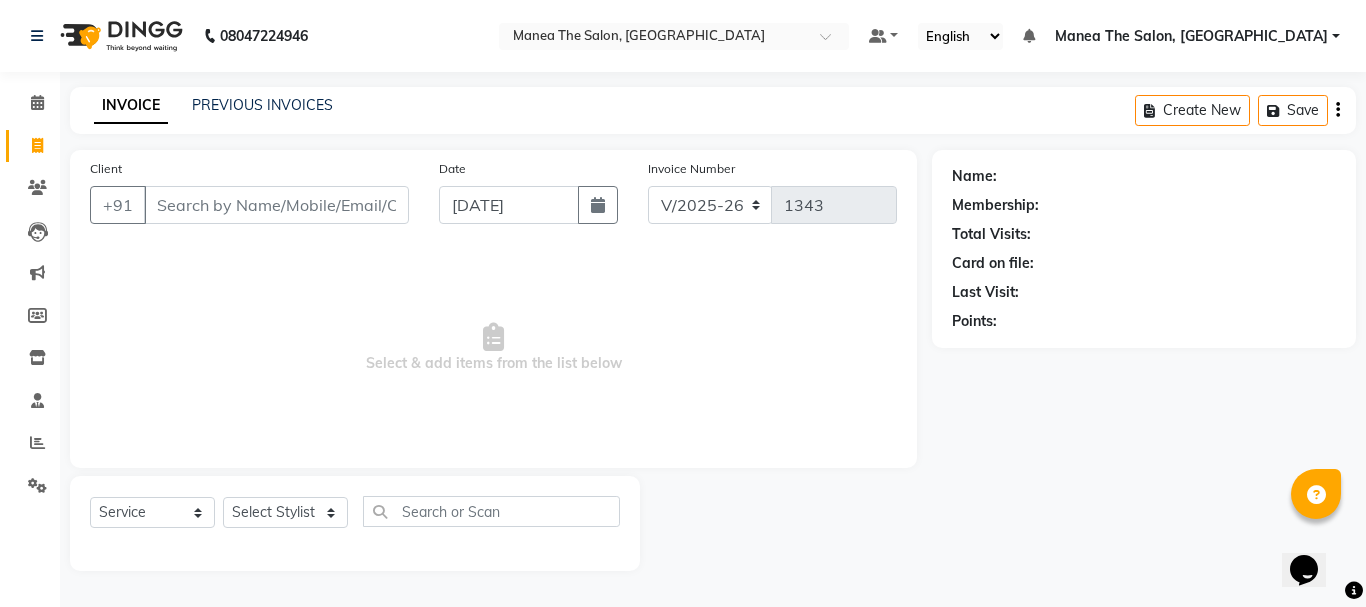 click on "Select & add items from the list below" at bounding box center [493, 348] 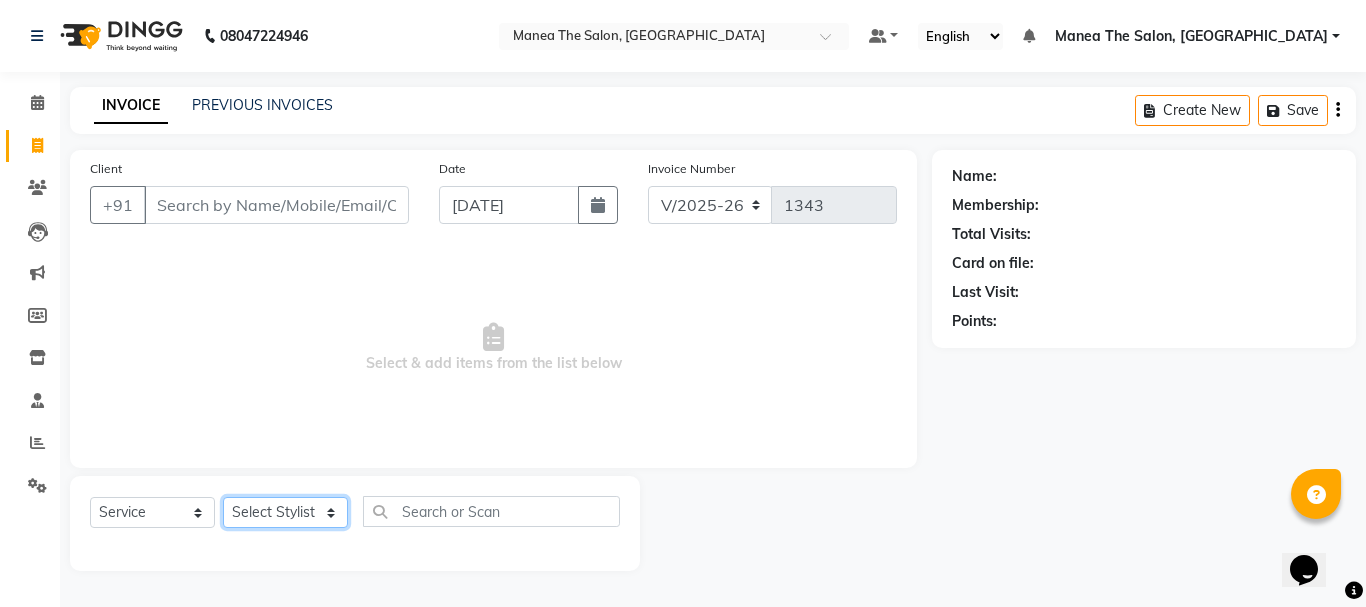 click on "Select Stylist [PERSON_NAME] Divya [PERSON_NAME] Renuka [PERSON_NAME]" 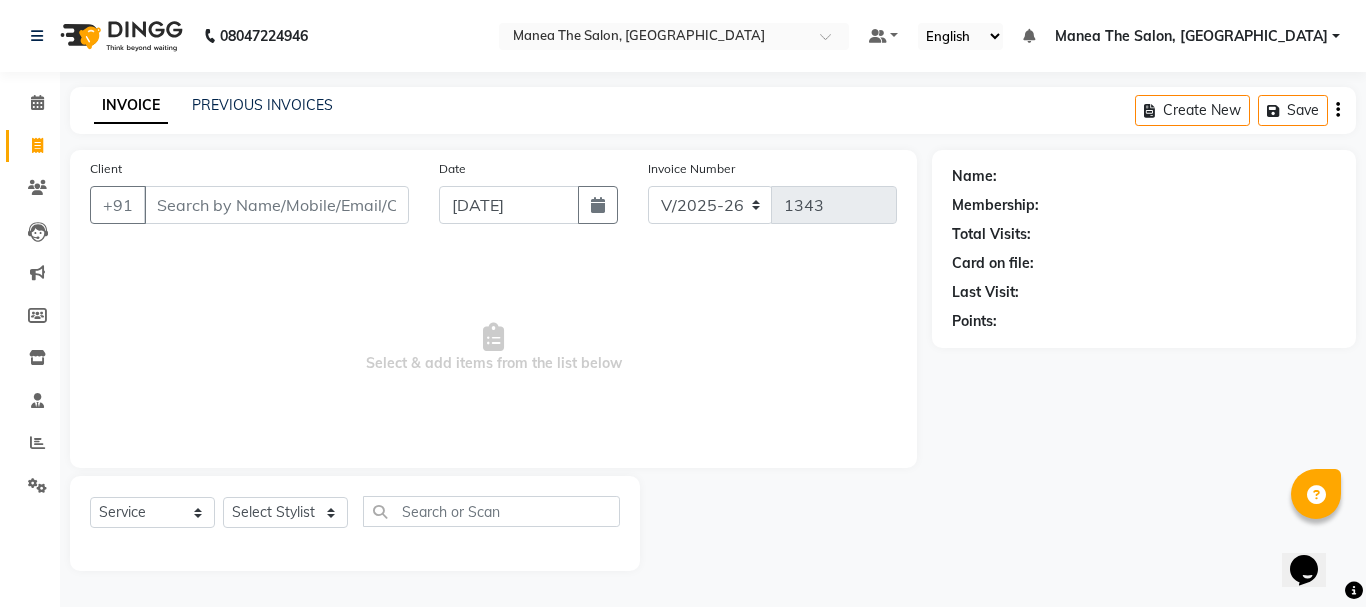 click on "Client +91 Date 11-07-2025 Invoice Number V/2025 V/2025-26 1343  Select & add items from the list below" 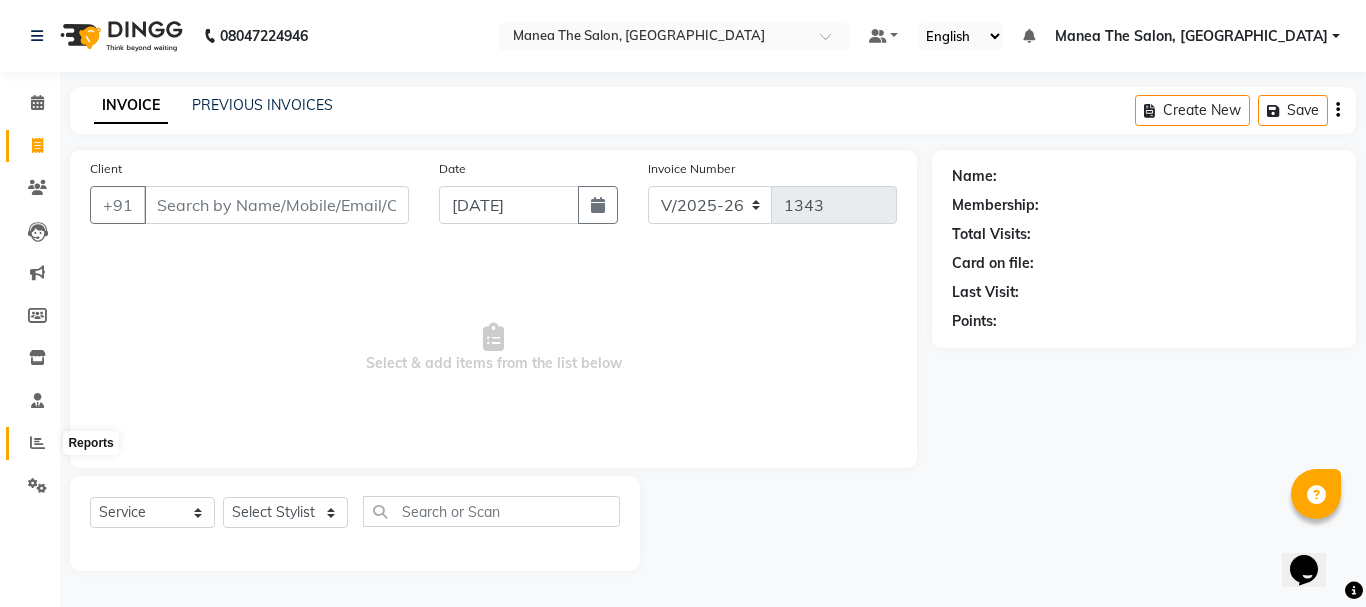 click 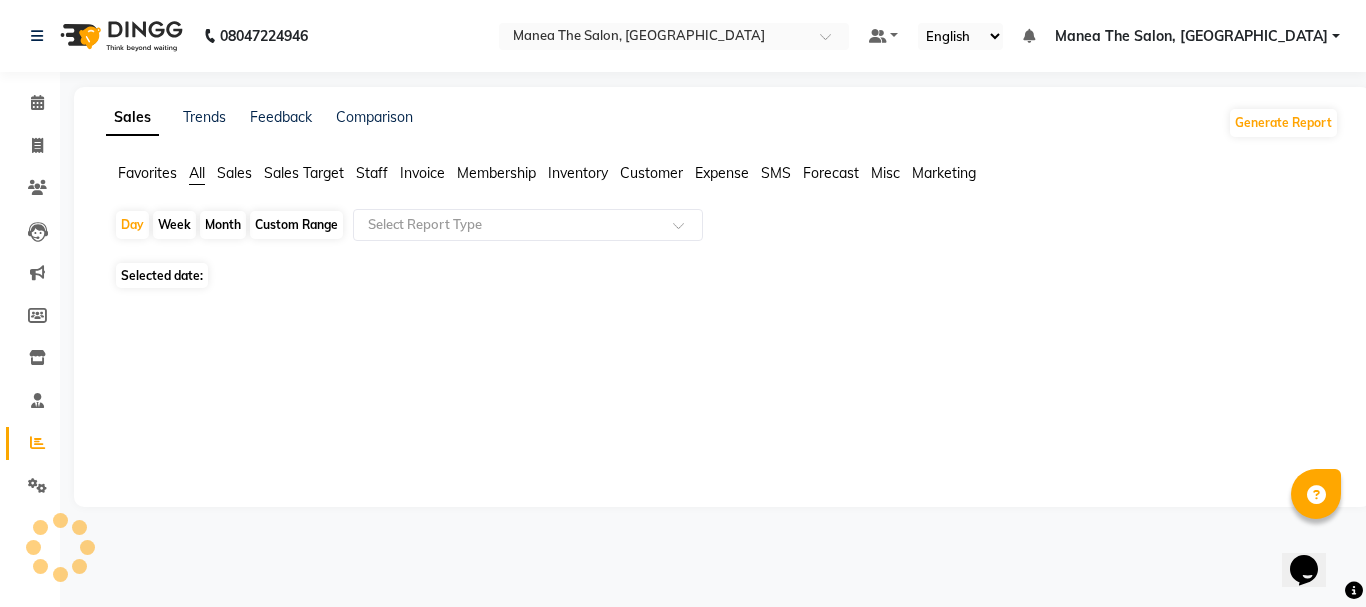 click on "Month" 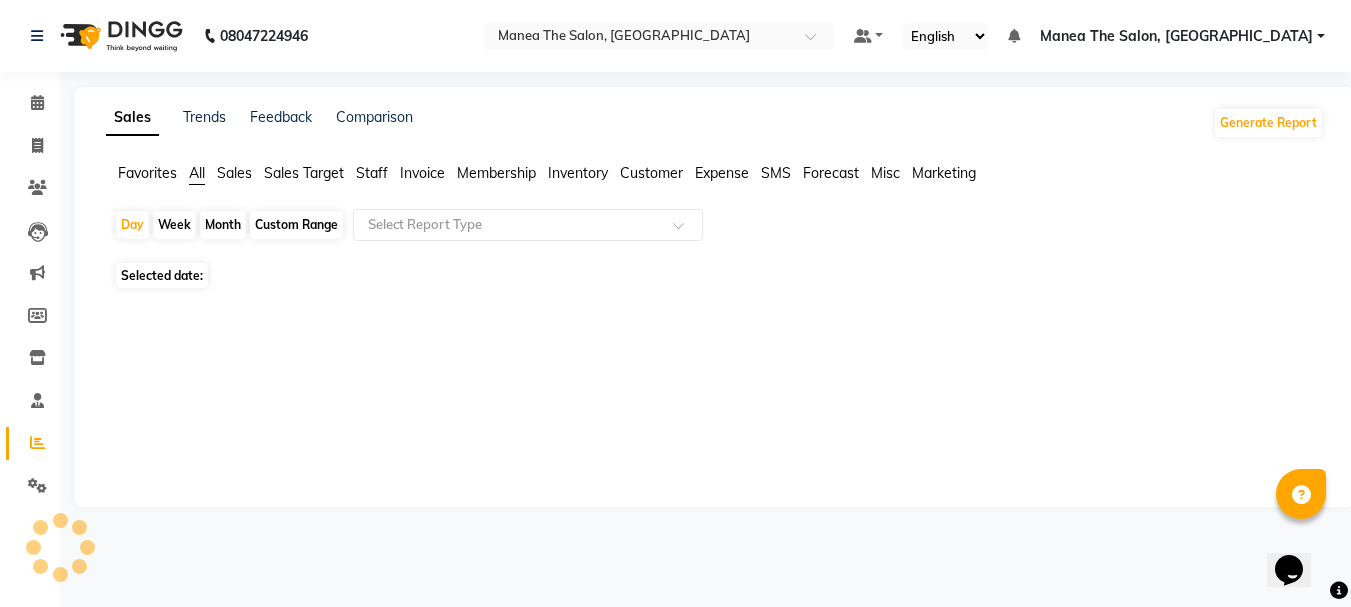 select on "7" 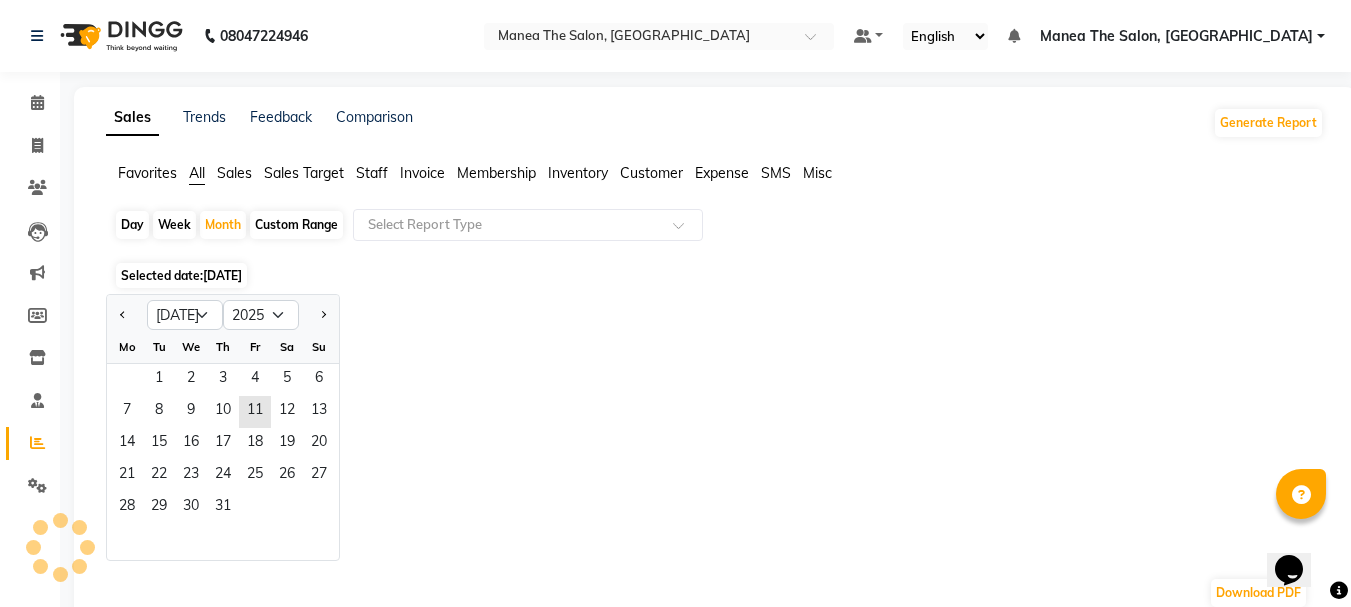 click on "Day" 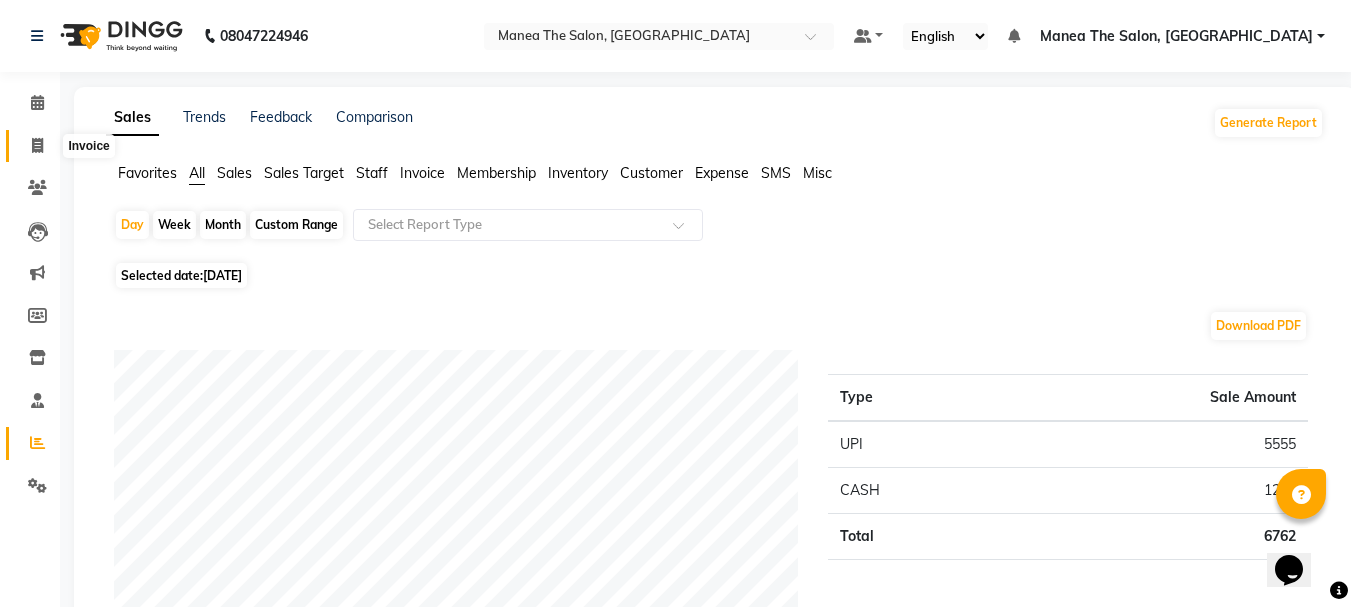 click 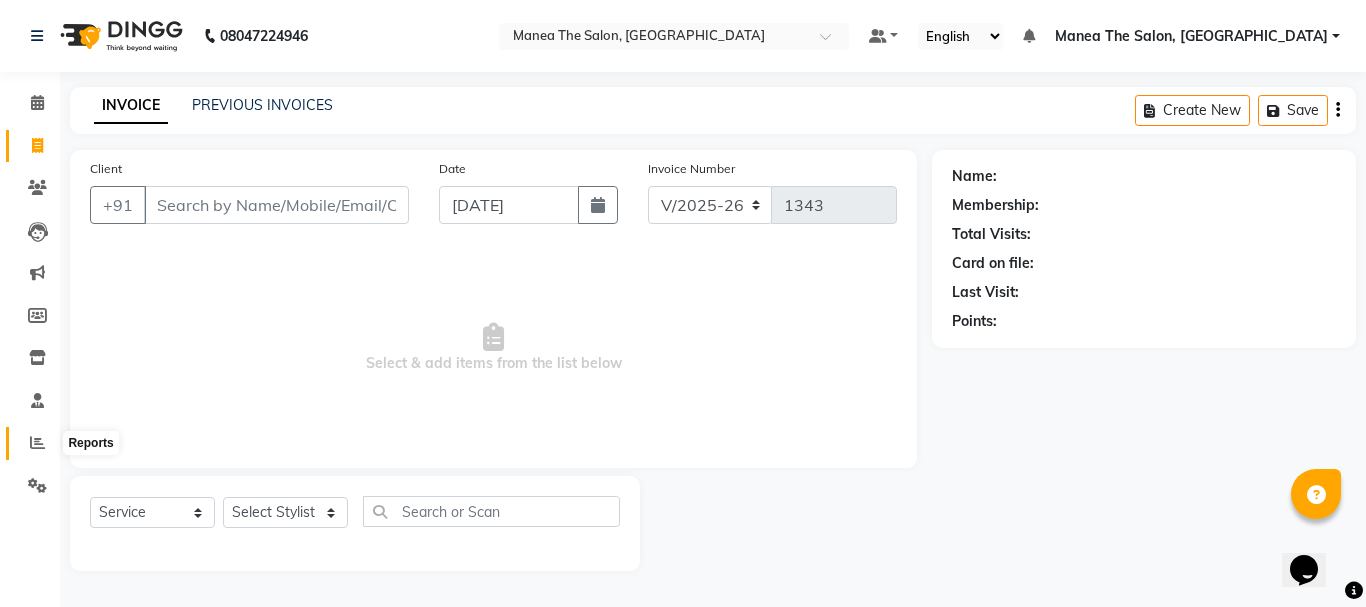click 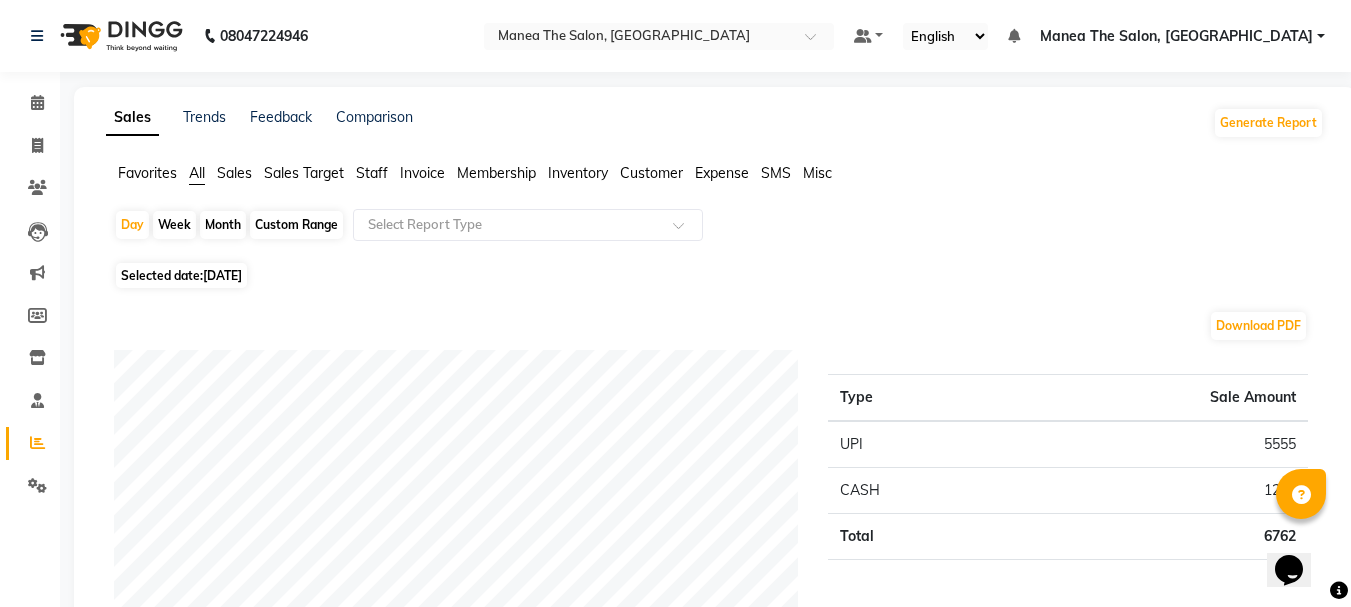 click on "Month" 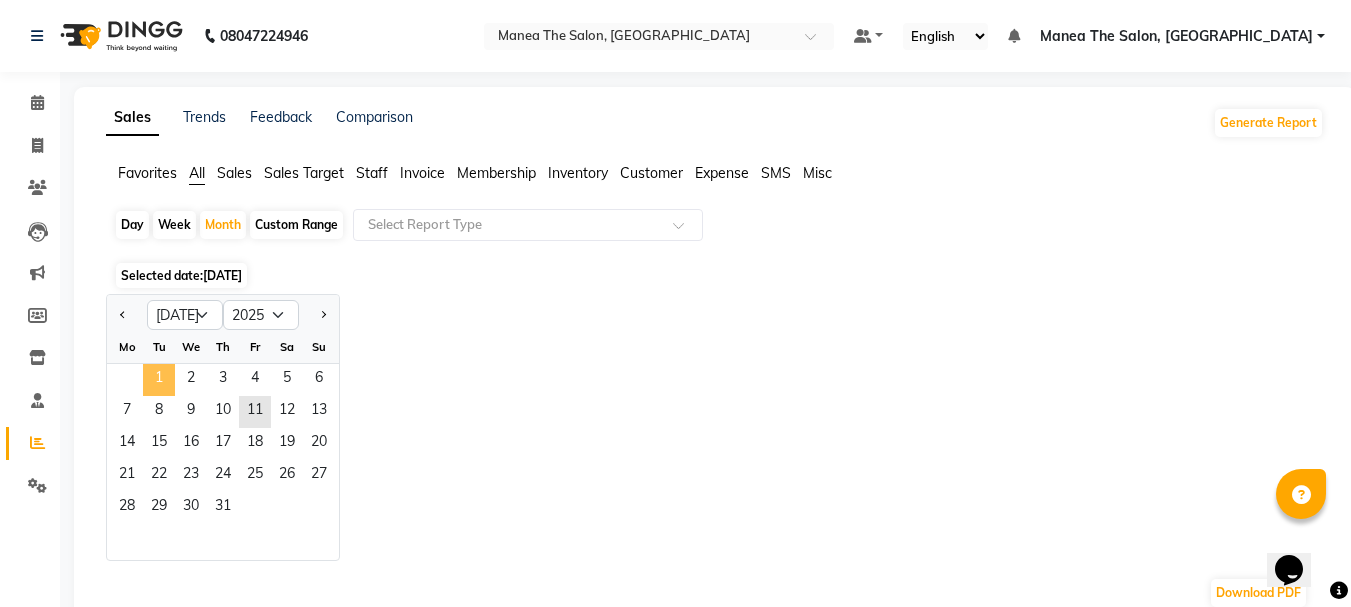 click on "1" 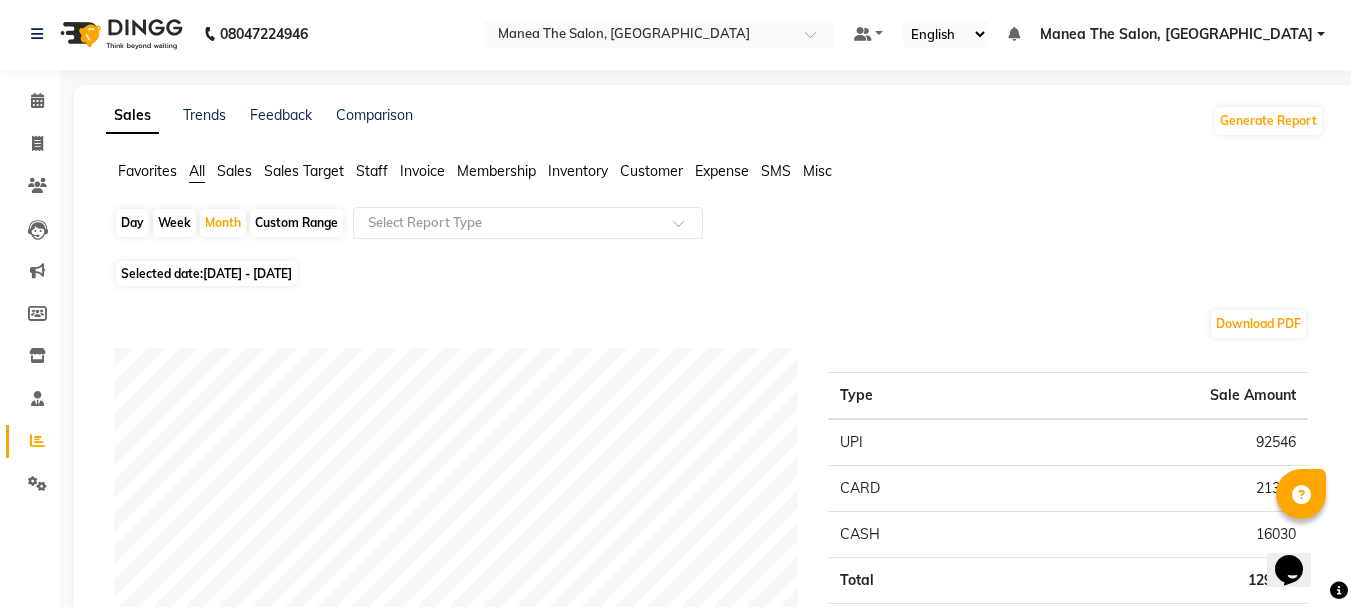 scroll, scrollTop: 0, scrollLeft: 0, axis: both 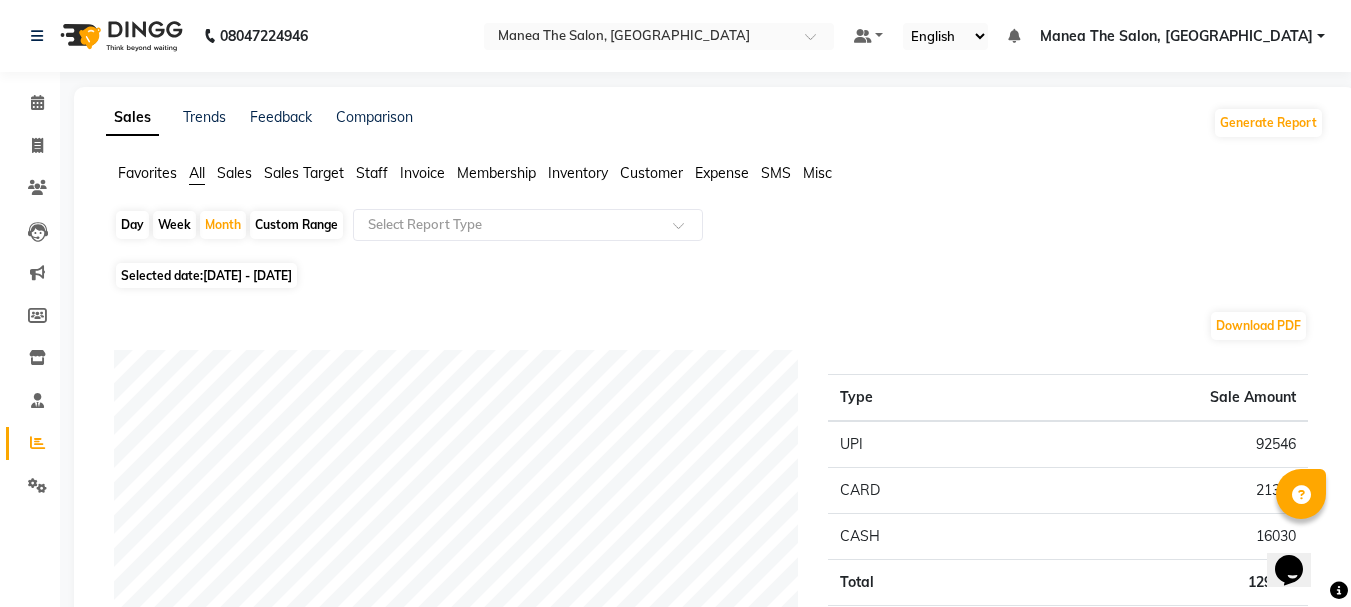 click on "Day" 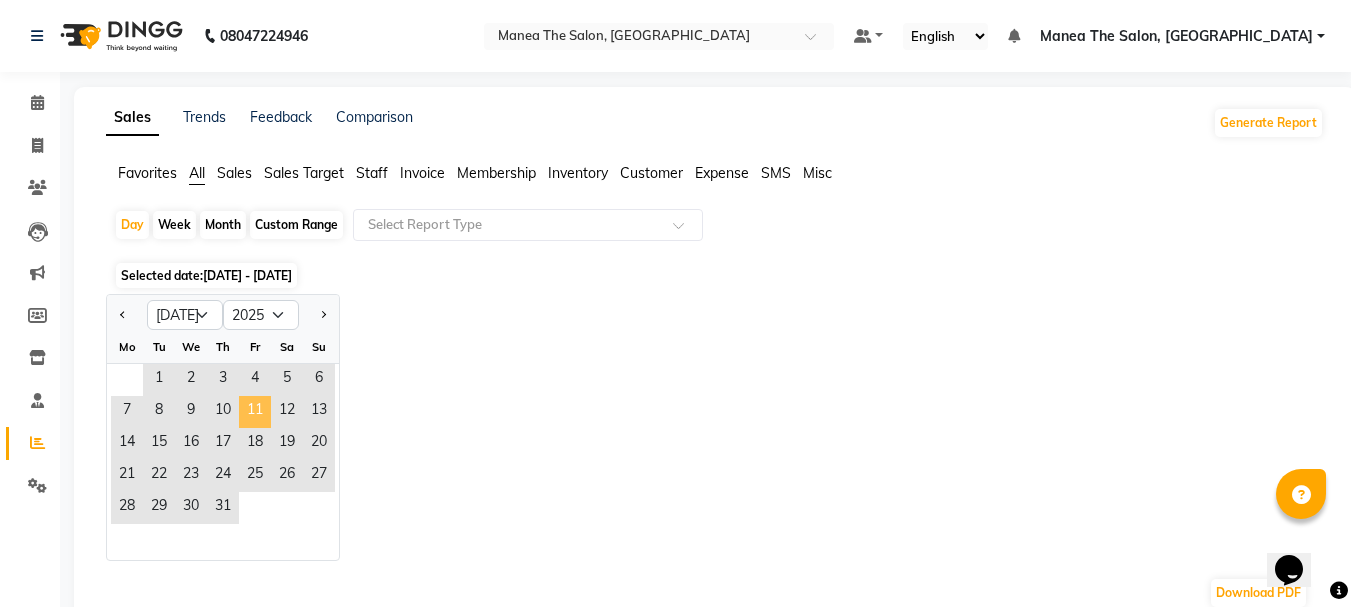 click on "11" 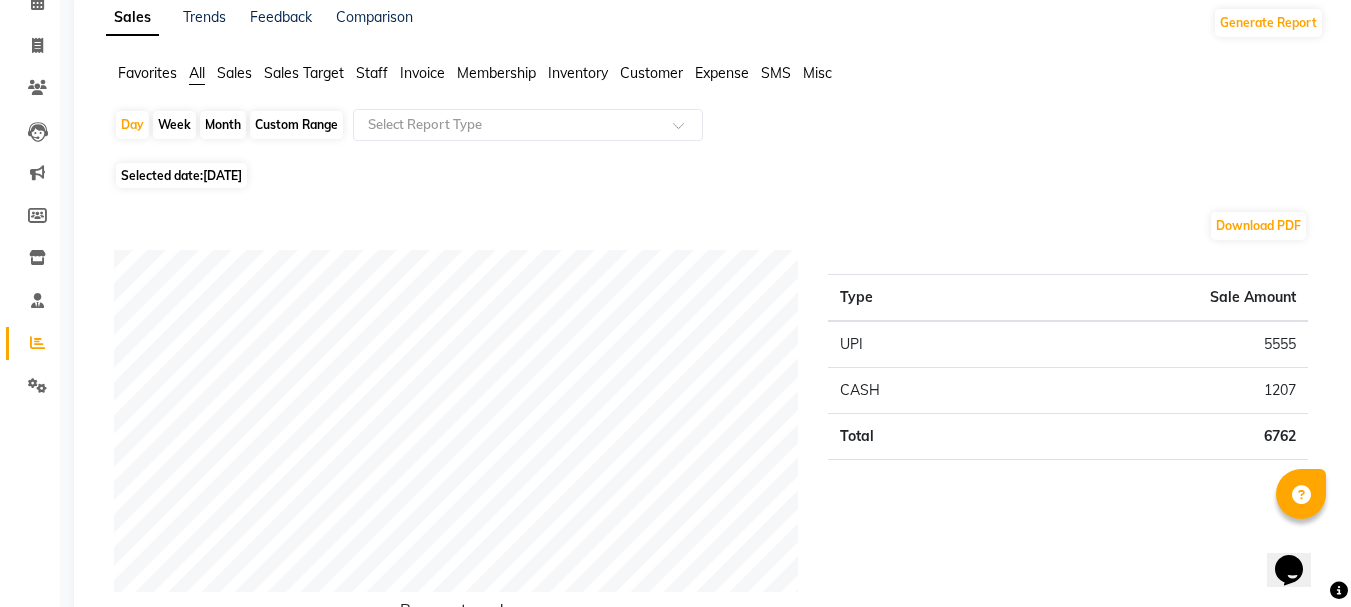 scroll, scrollTop: 0, scrollLeft: 0, axis: both 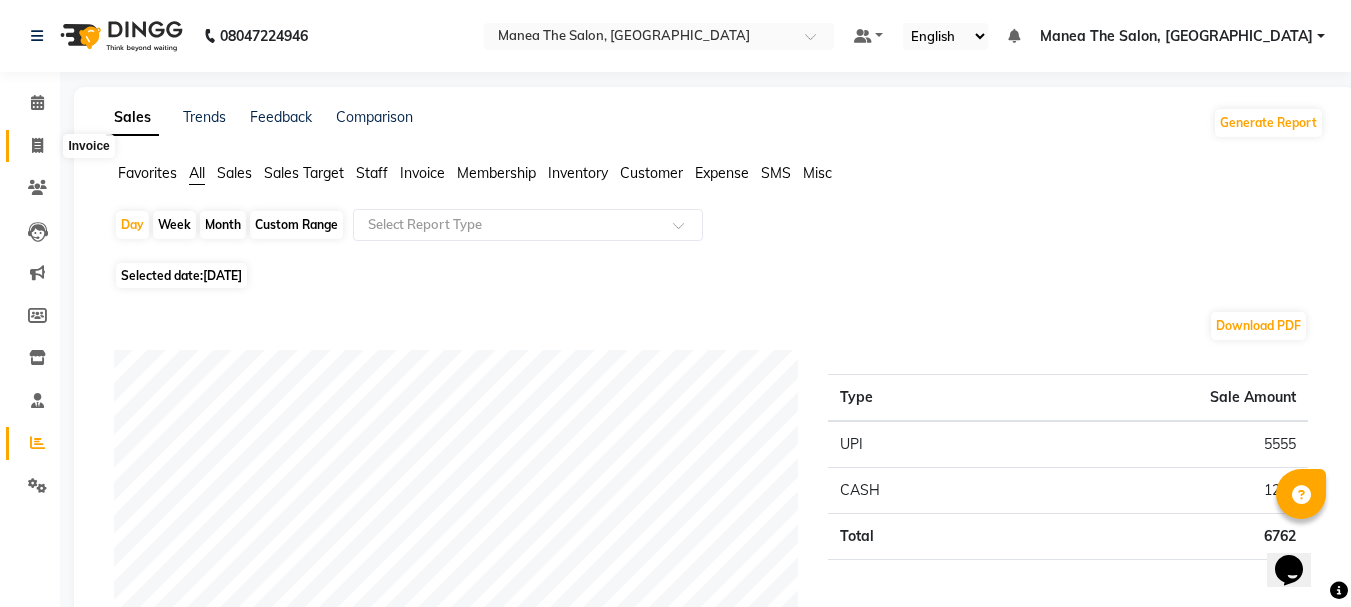 click 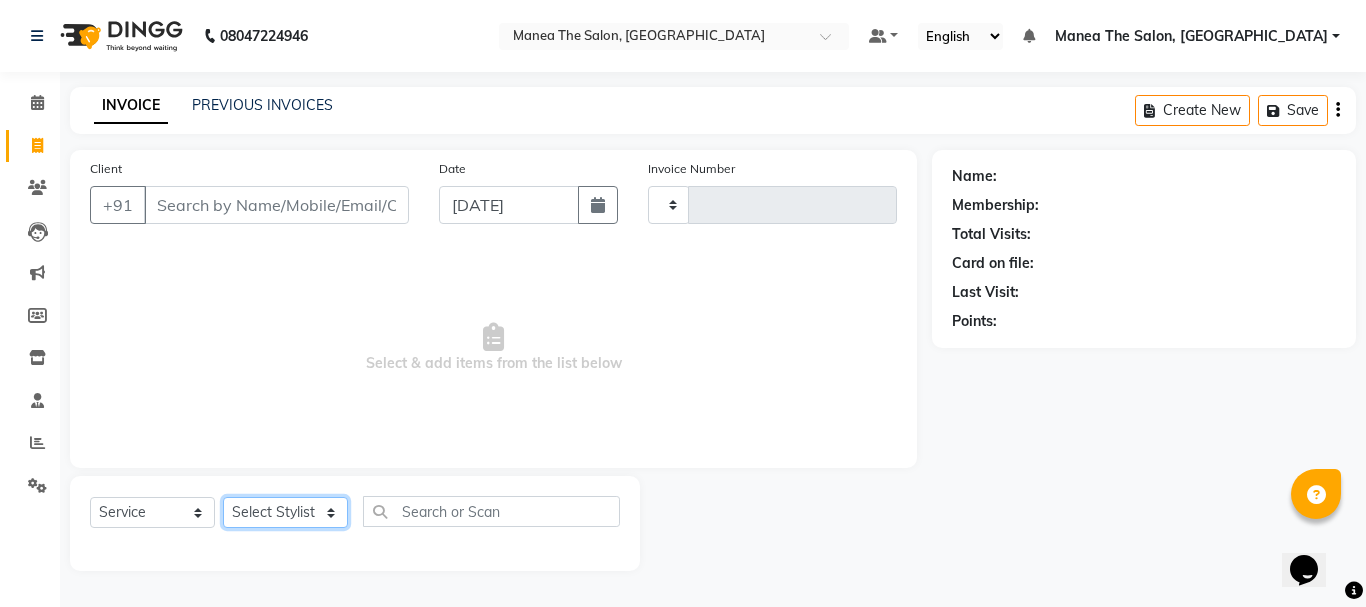 click on "Select Stylist [PERSON_NAME] Divya [PERSON_NAME] Renuka [PERSON_NAME]" 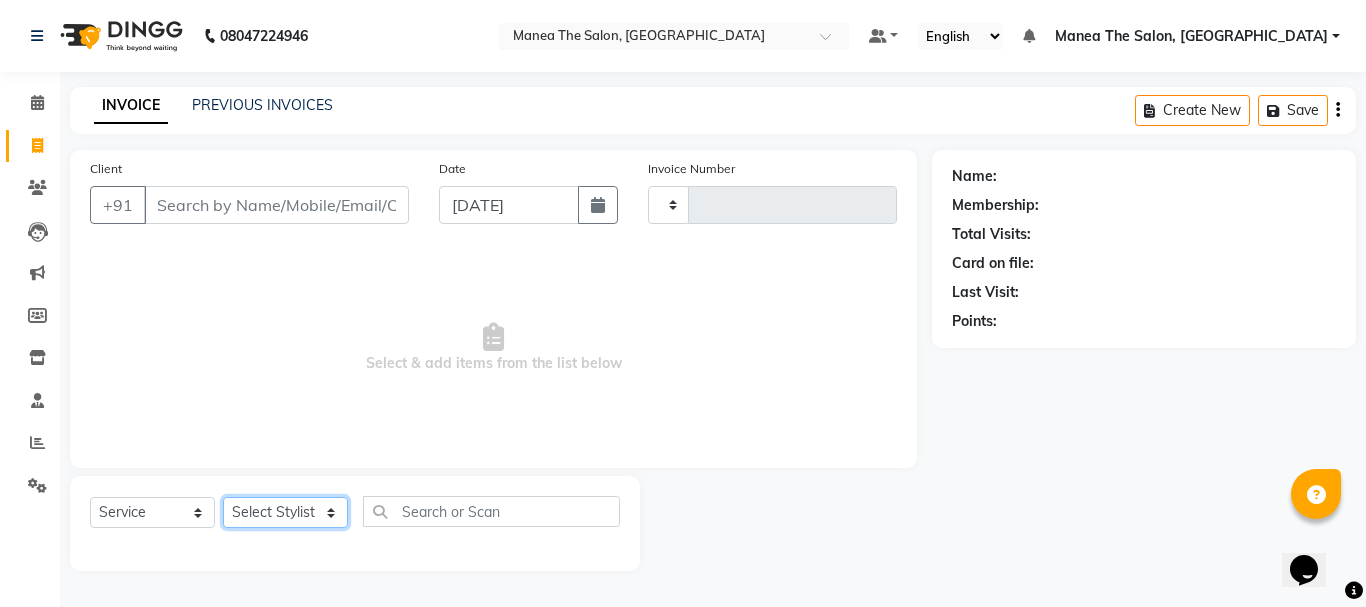 select on "68191" 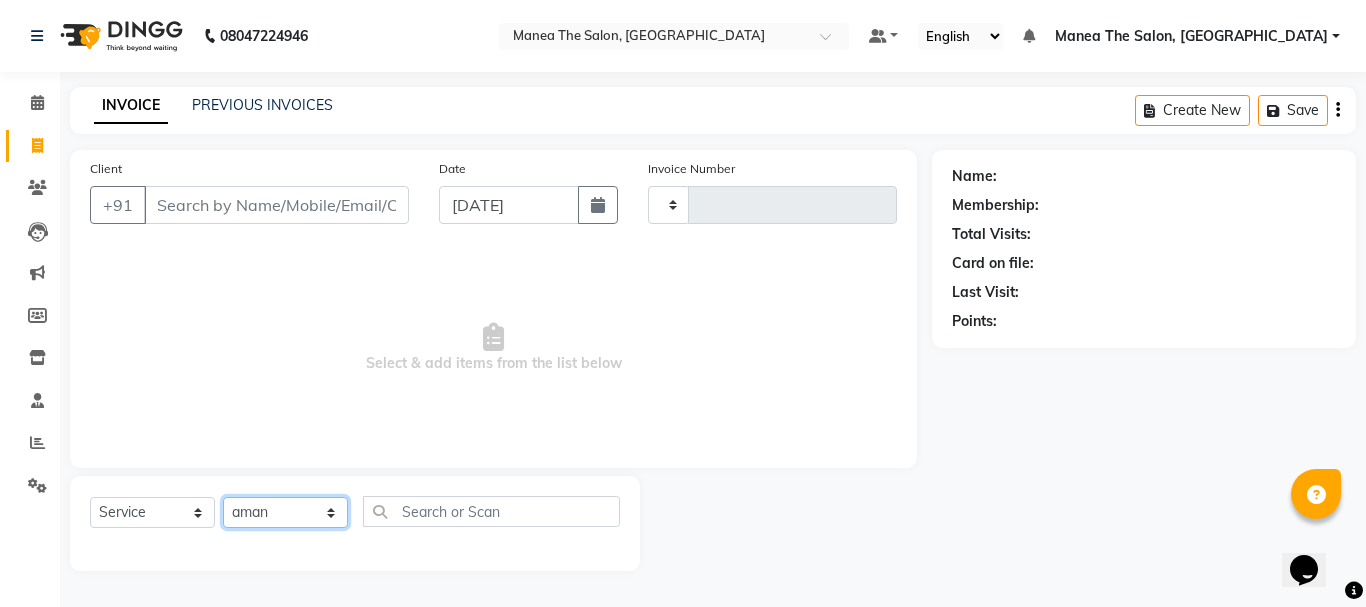 click on "Select Stylist [PERSON_NAME] Divya [PERSON_NAME] Renuka [PERSON_NAME]" 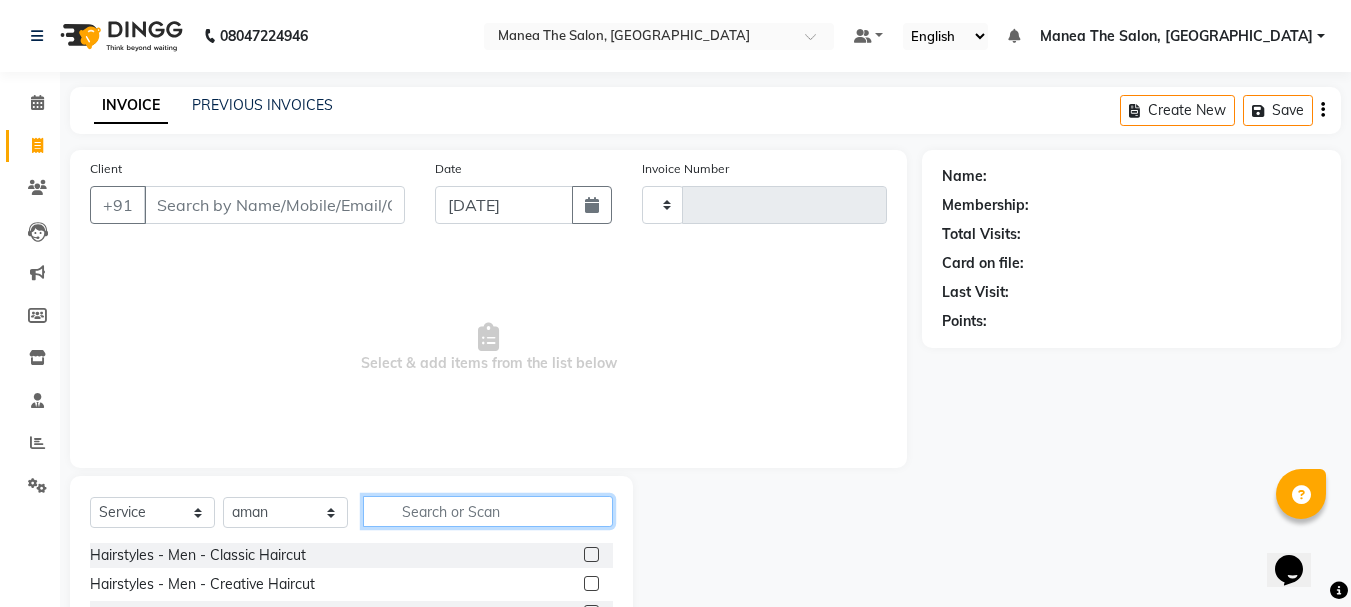 drag, startPoint x: 452, startPoint y: 510, endPoint x: 430, endPoint y: 498, distance: 25.059929 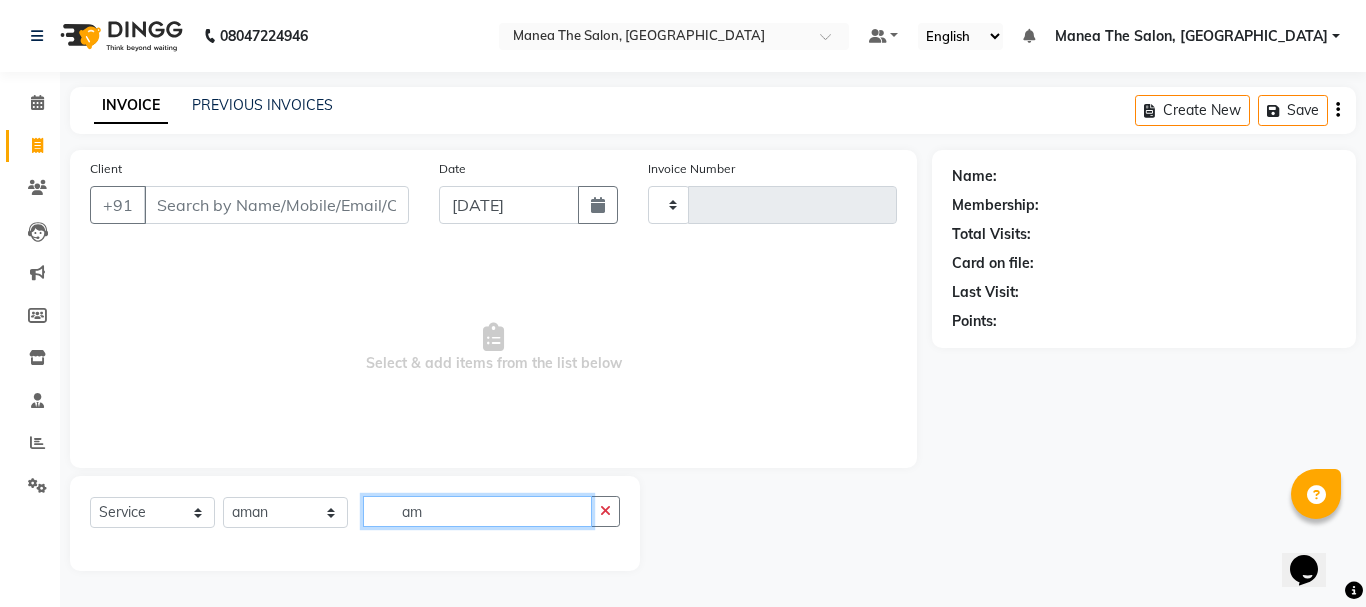 type on "a" 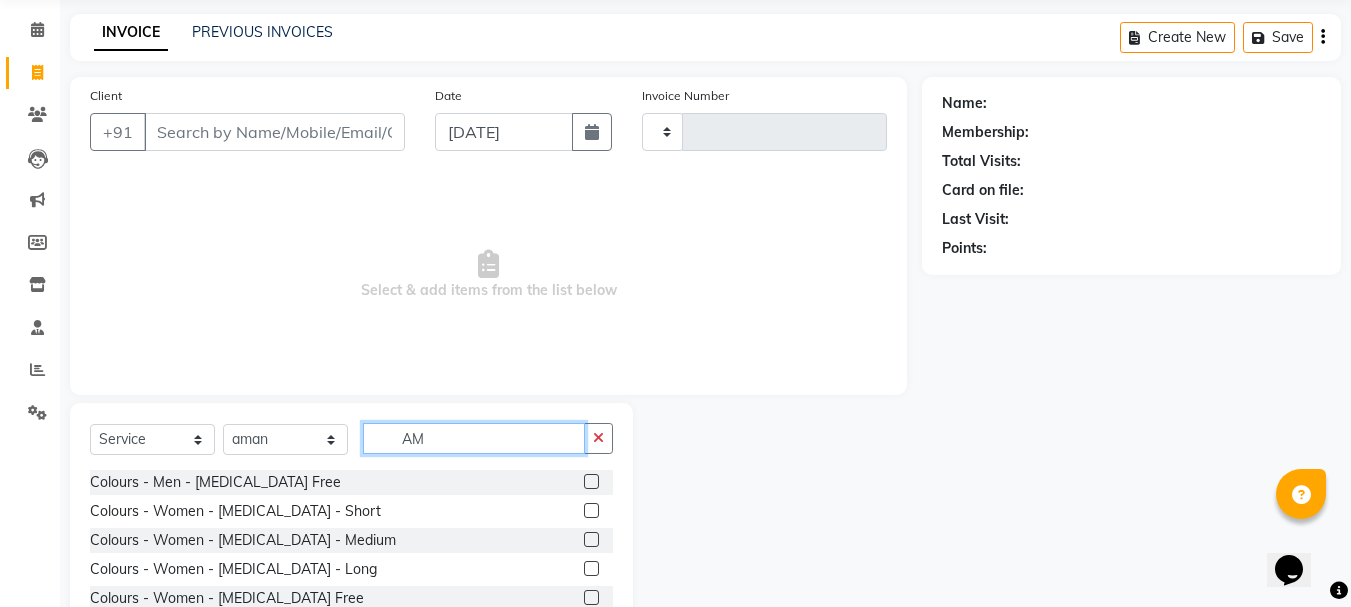 scroll, scrollTop: 168, scrollLeft: 0, axis: vertical 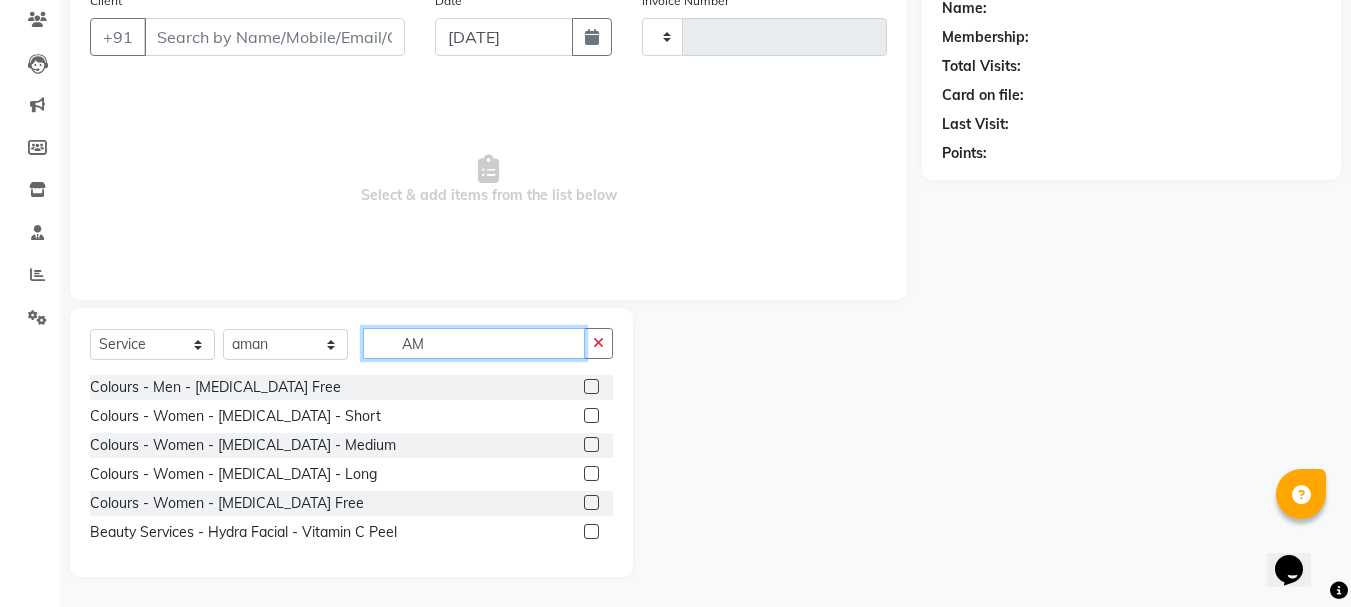 type on "AM" 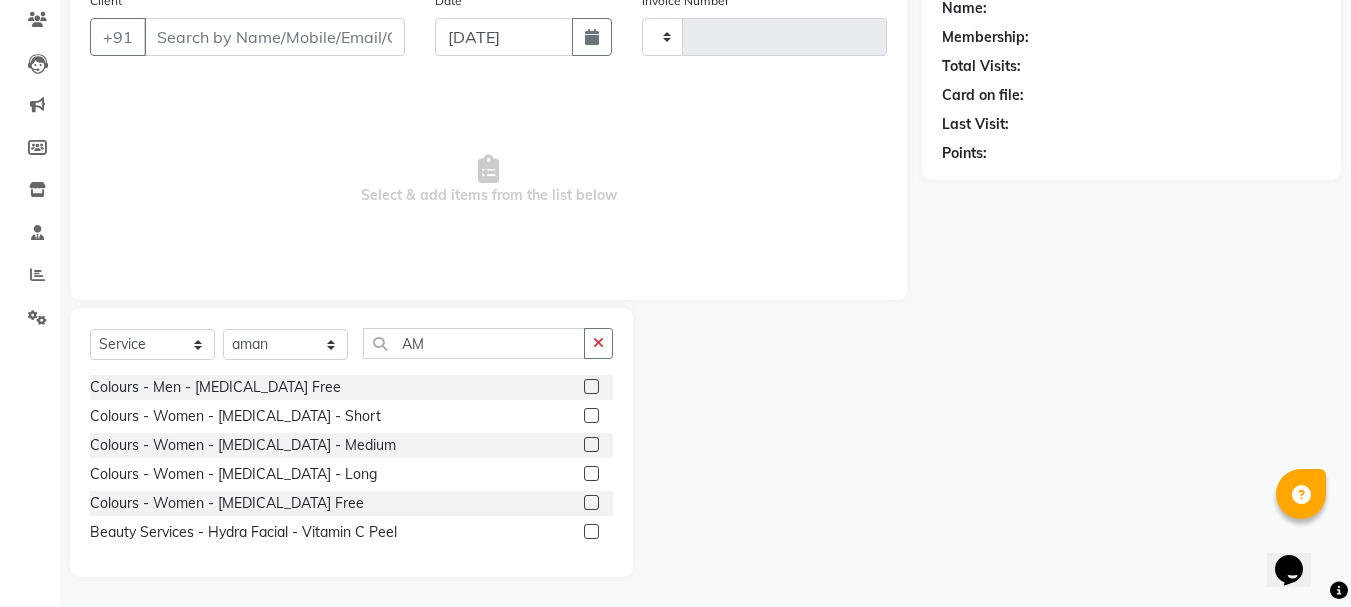 click 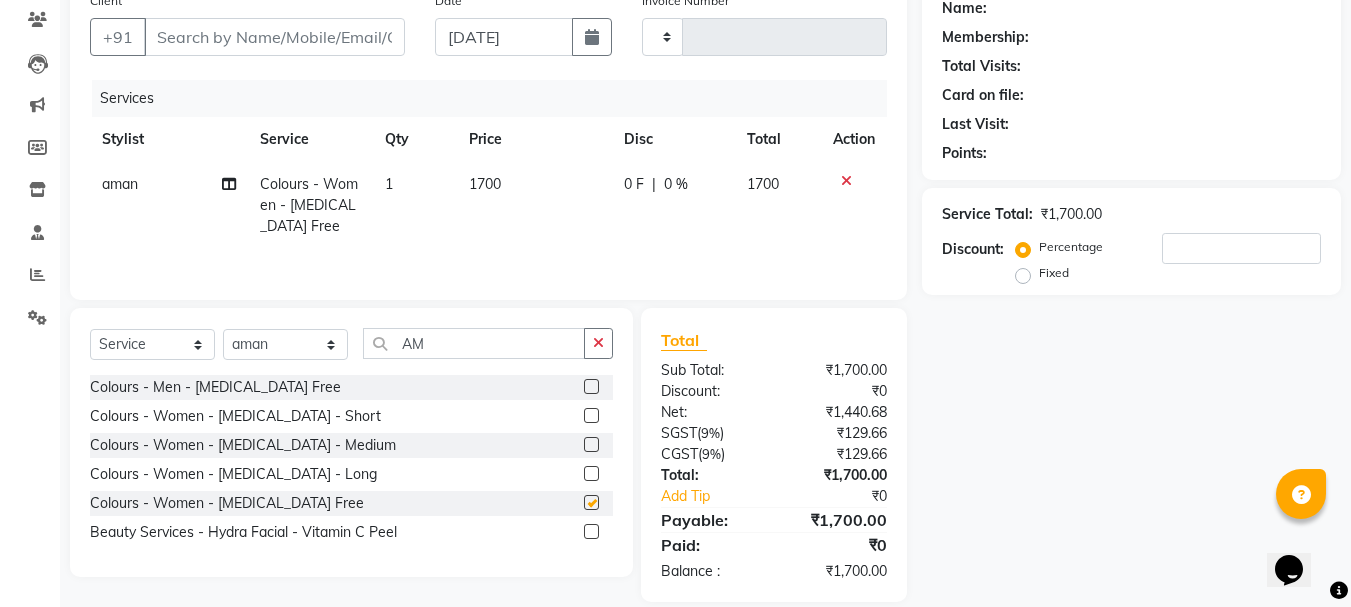 checkbox on "false" 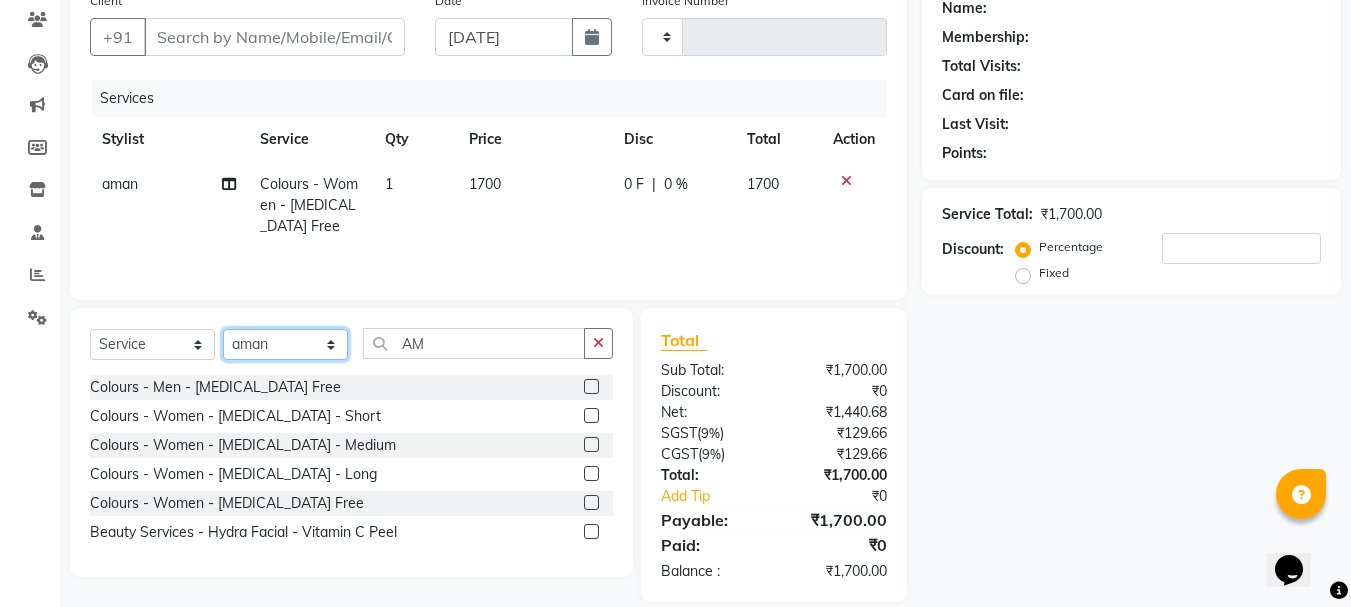click on "Select Stylist [PERSON_NAME] Divya [PERSON_NAME] Renuka [PERSON_NAME]" 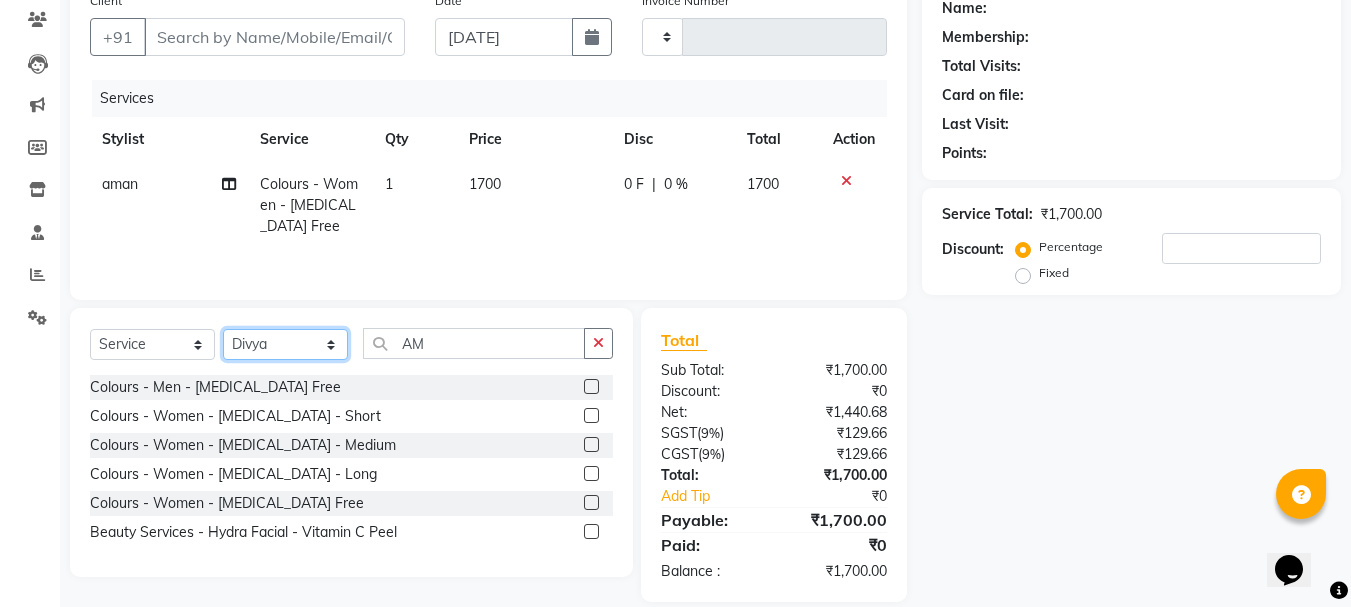 click on "Select Stylist [PERSON_NAME] Divya [PERSON_NAME] Renuka [PERSON_NAME]" 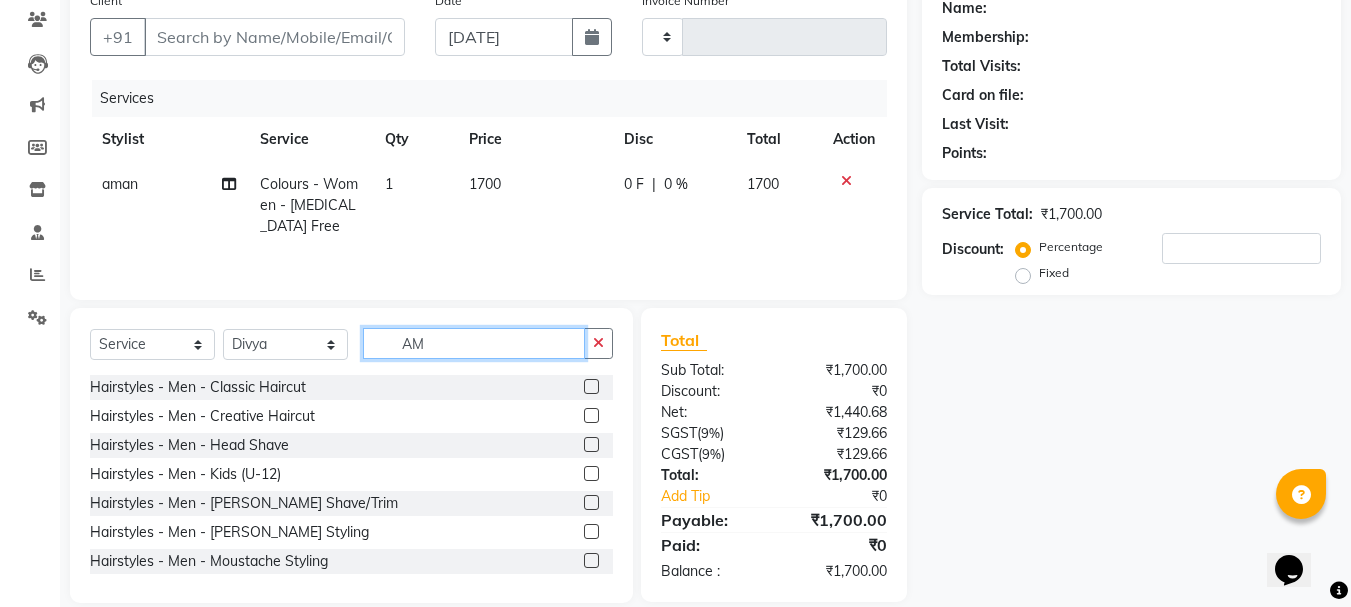 click on "AM" 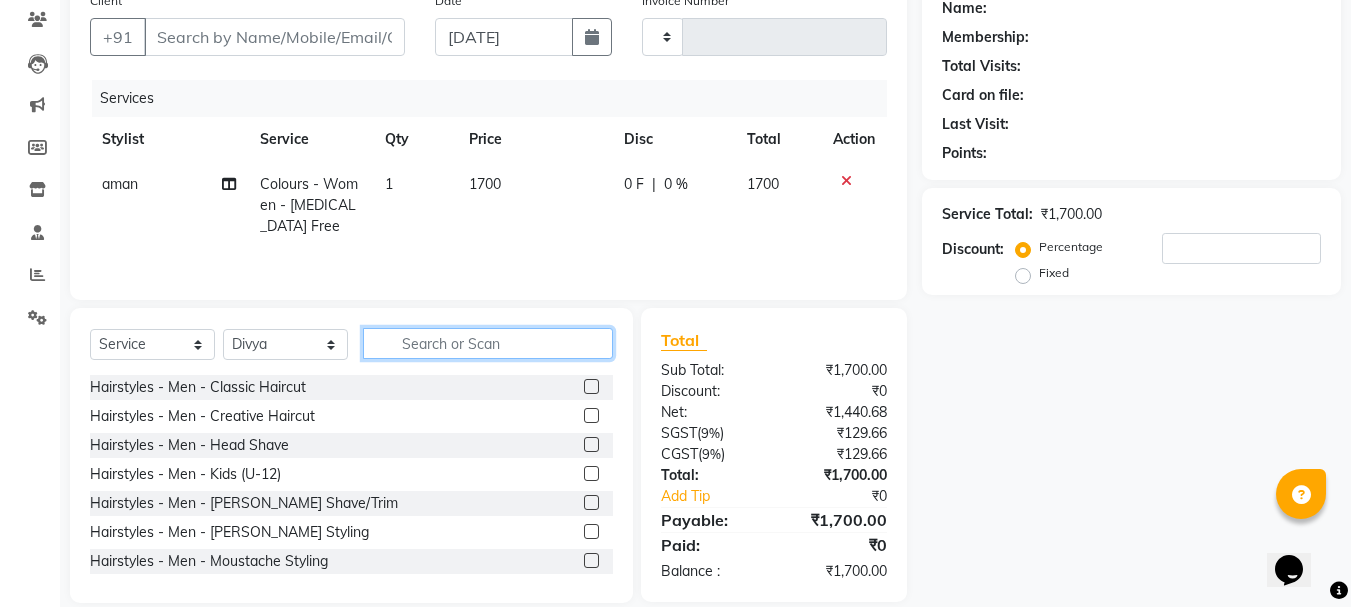 type on "F" 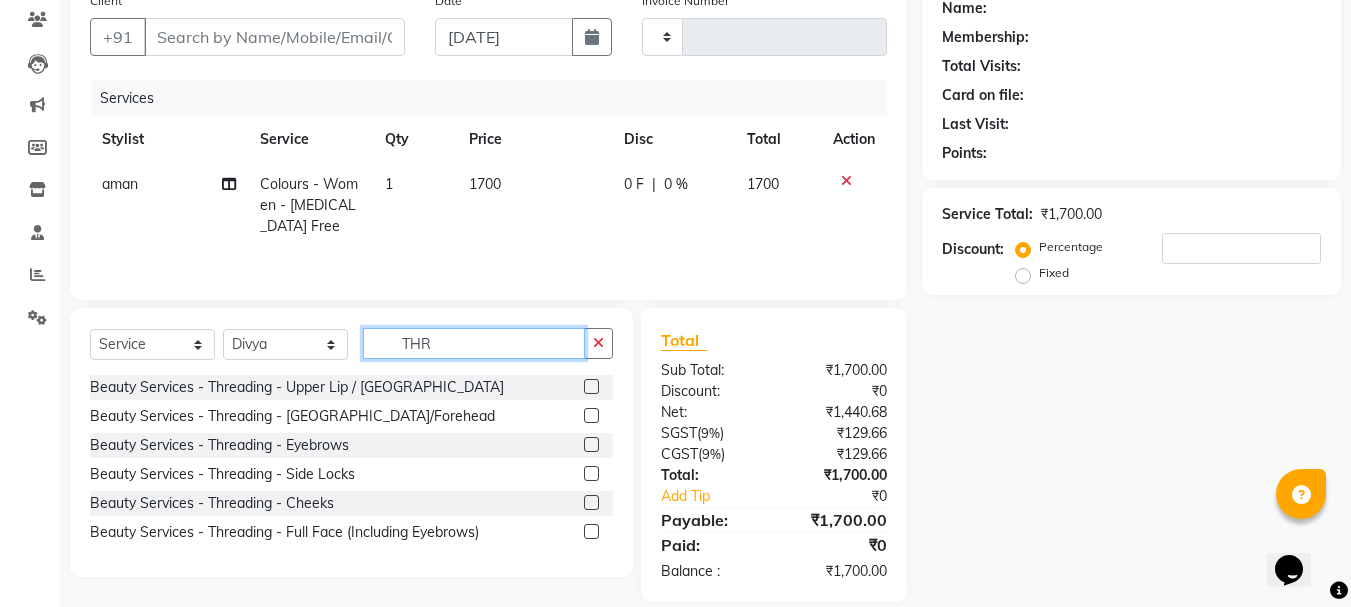 type on "THR" 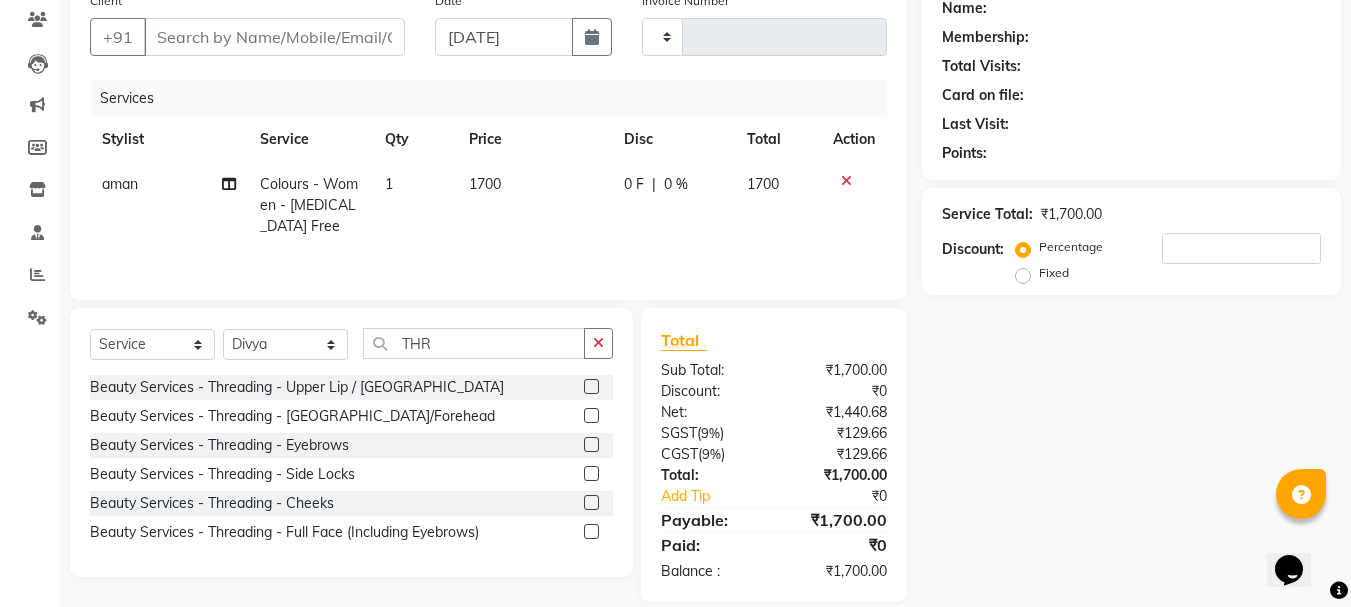 click 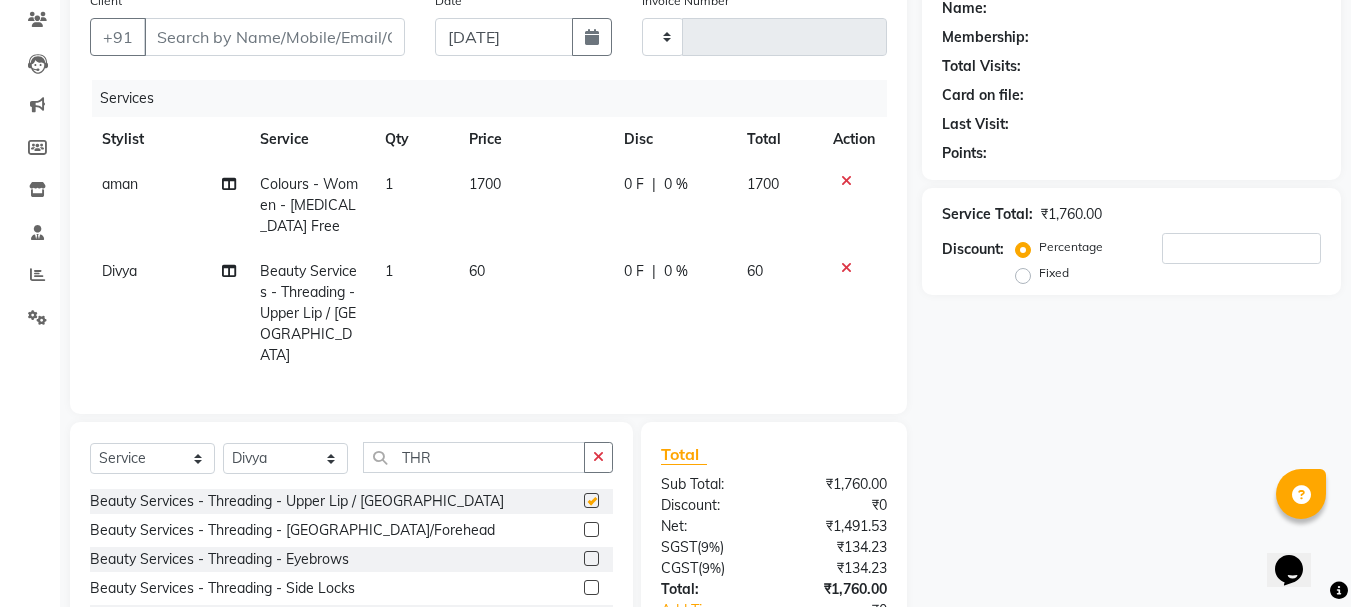 checkbox on "false" 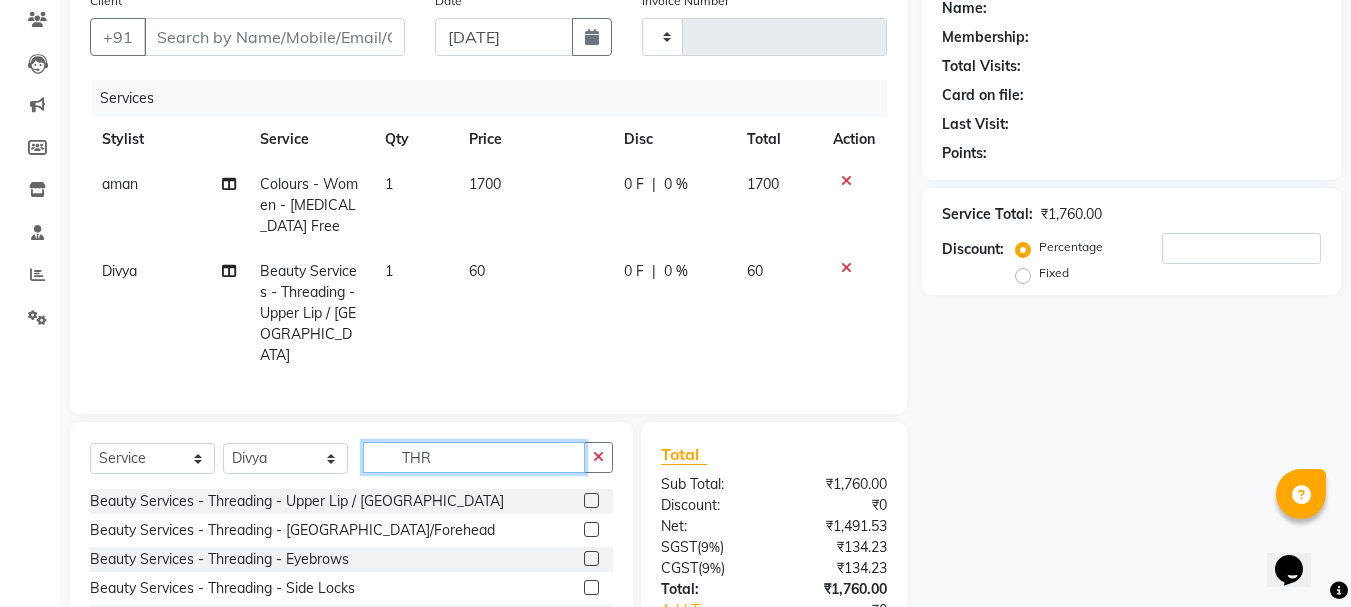 click on "THR" 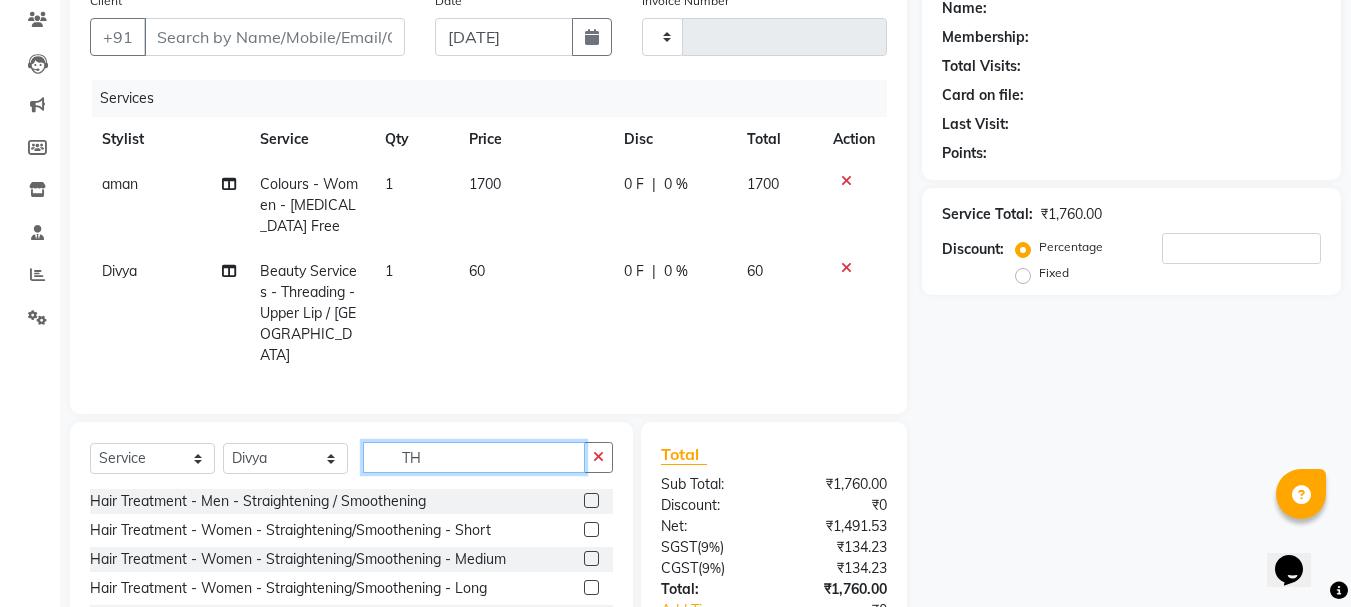type on "T" 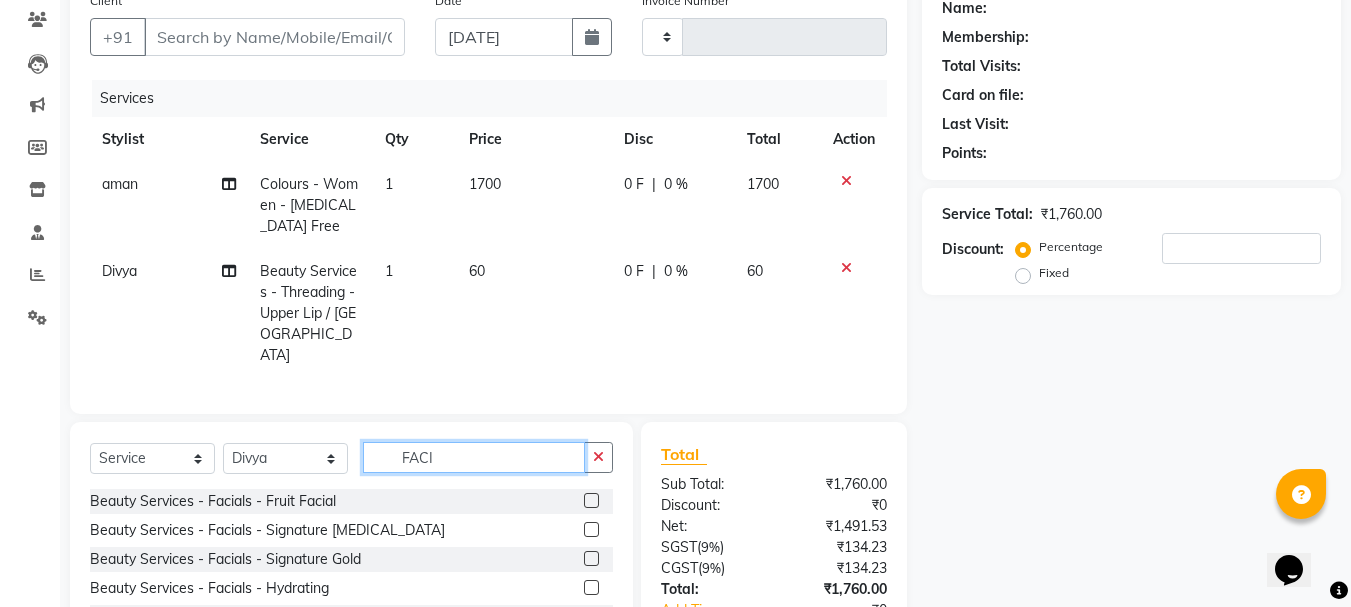 type on "FACI" 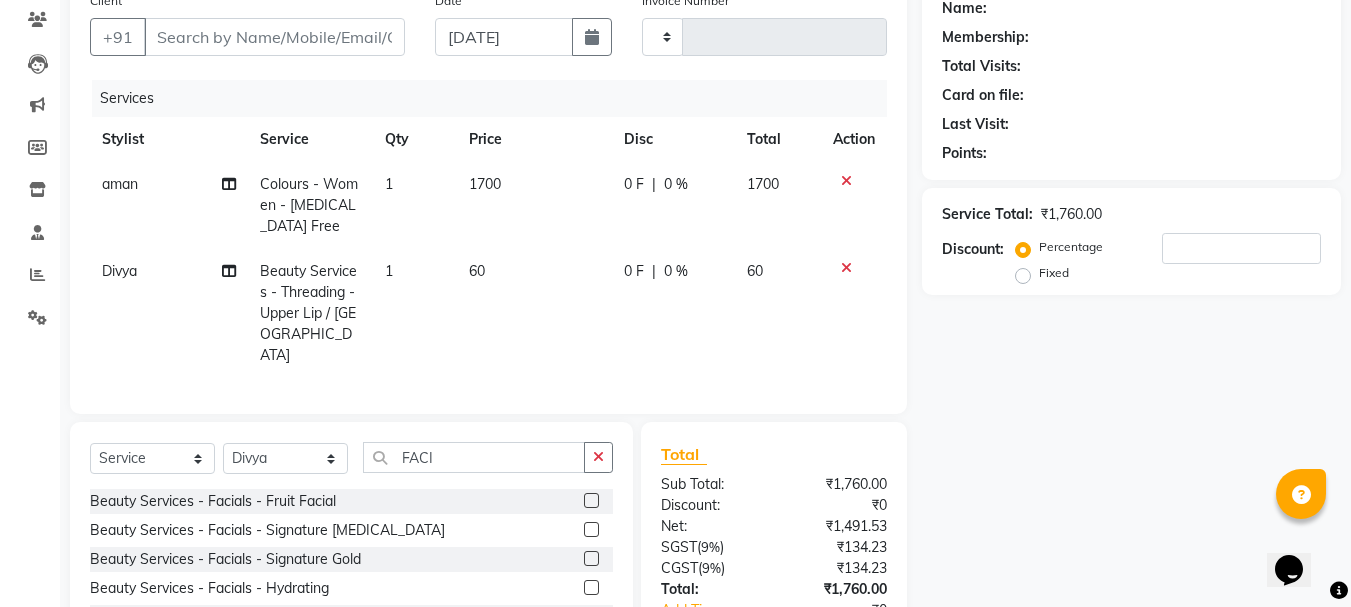 click 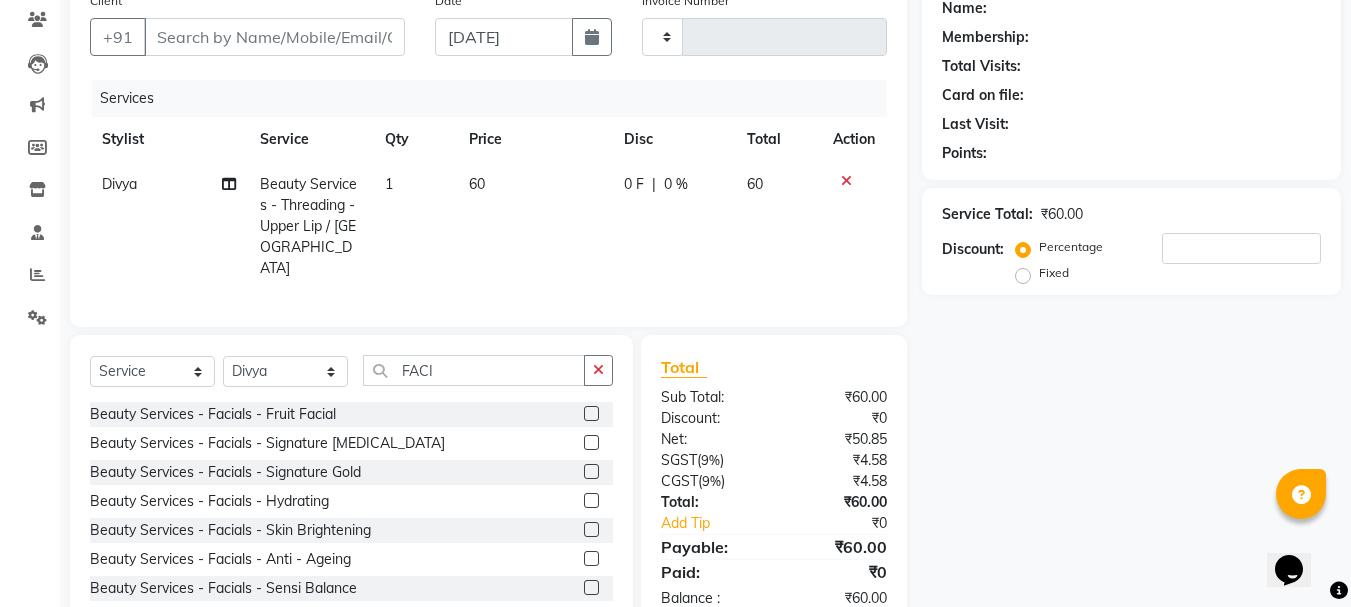 click 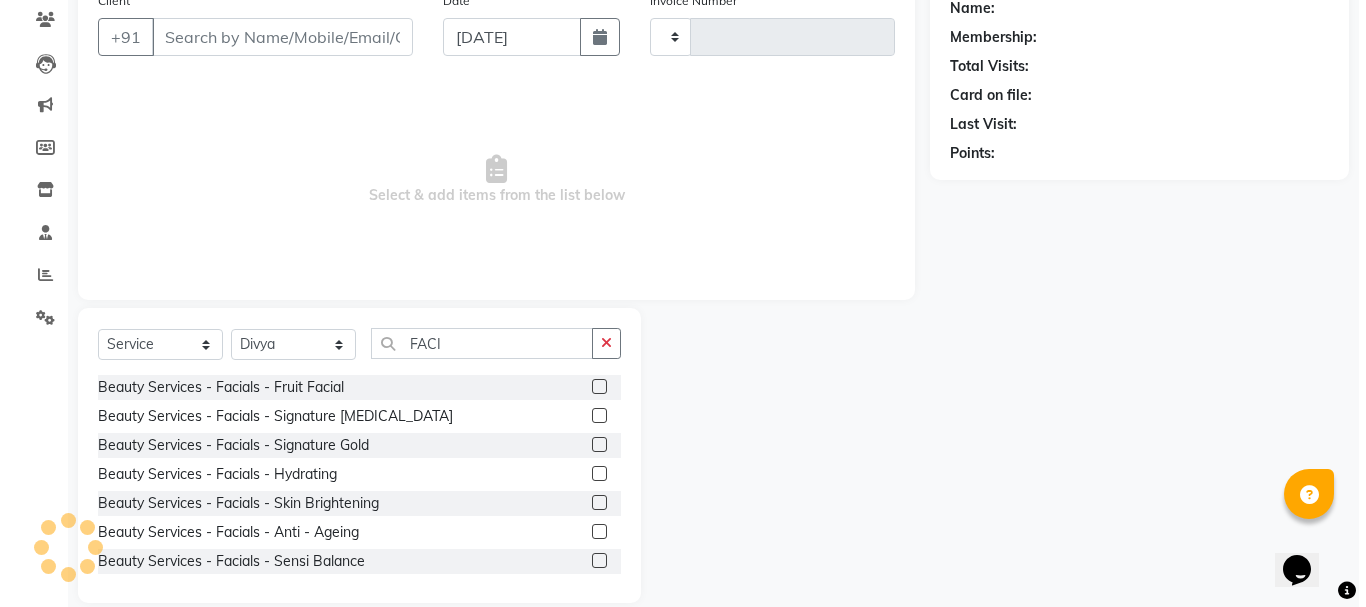 scroll, scrollTop: 68, scrollLeft: 0, axis: vertical 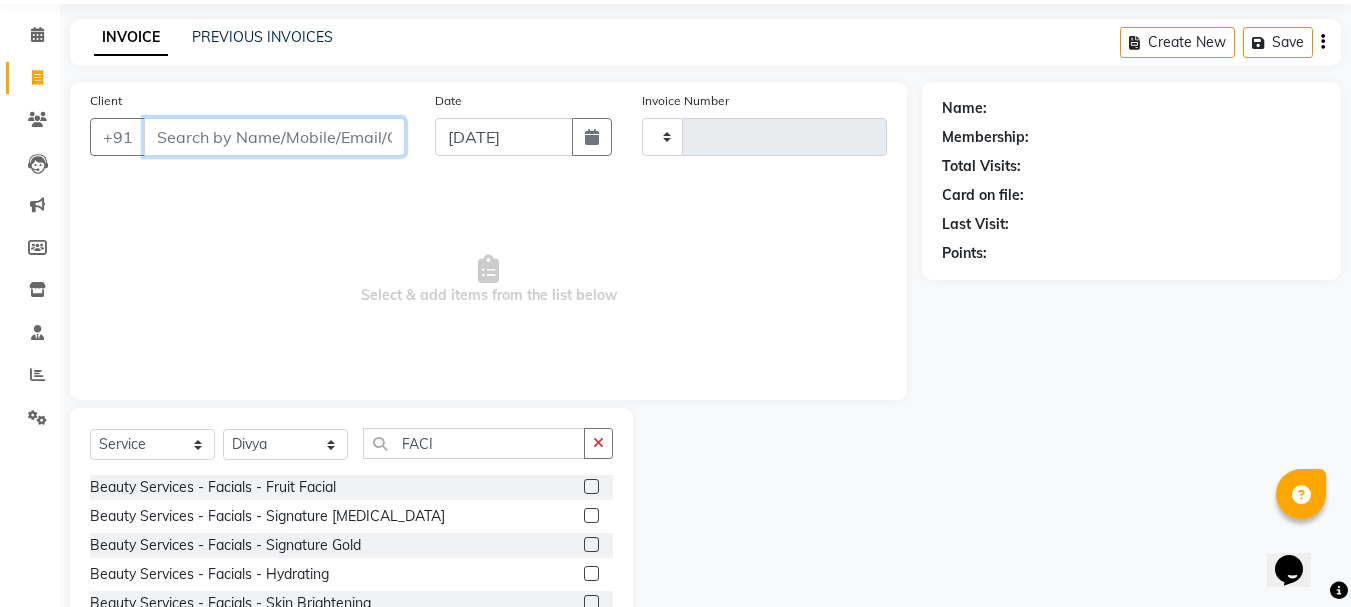 click on "Client" at bounding box center (274, 137) 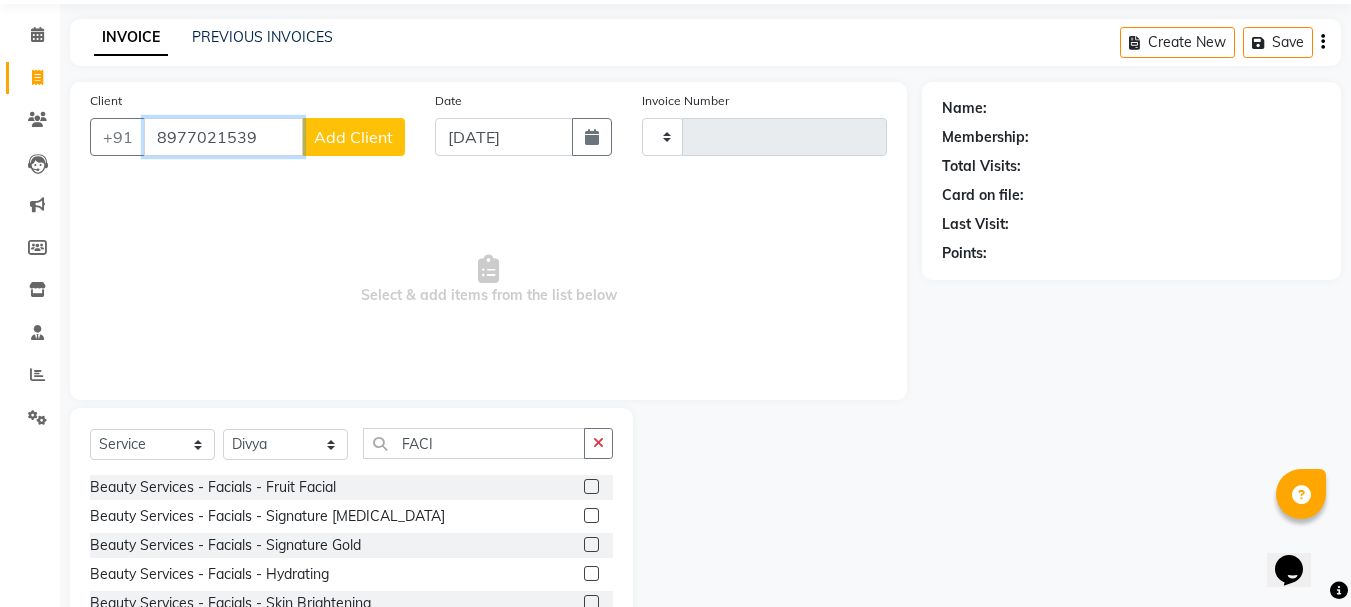 type on "8977021539" 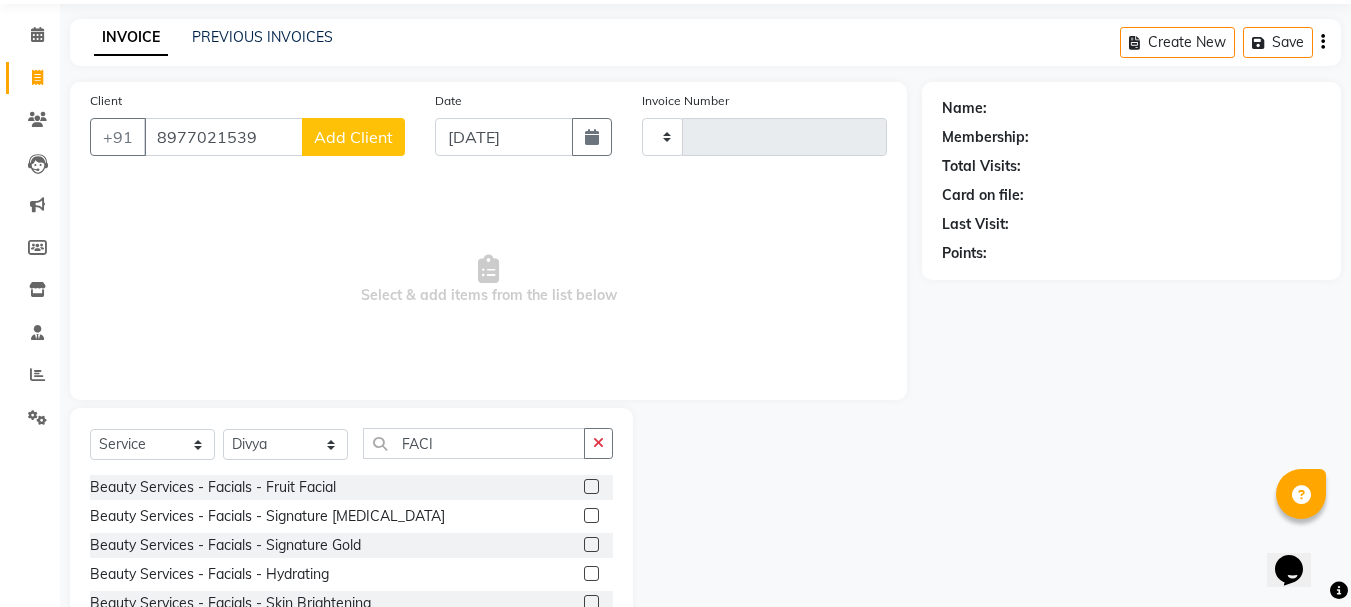 click on "Add Client" 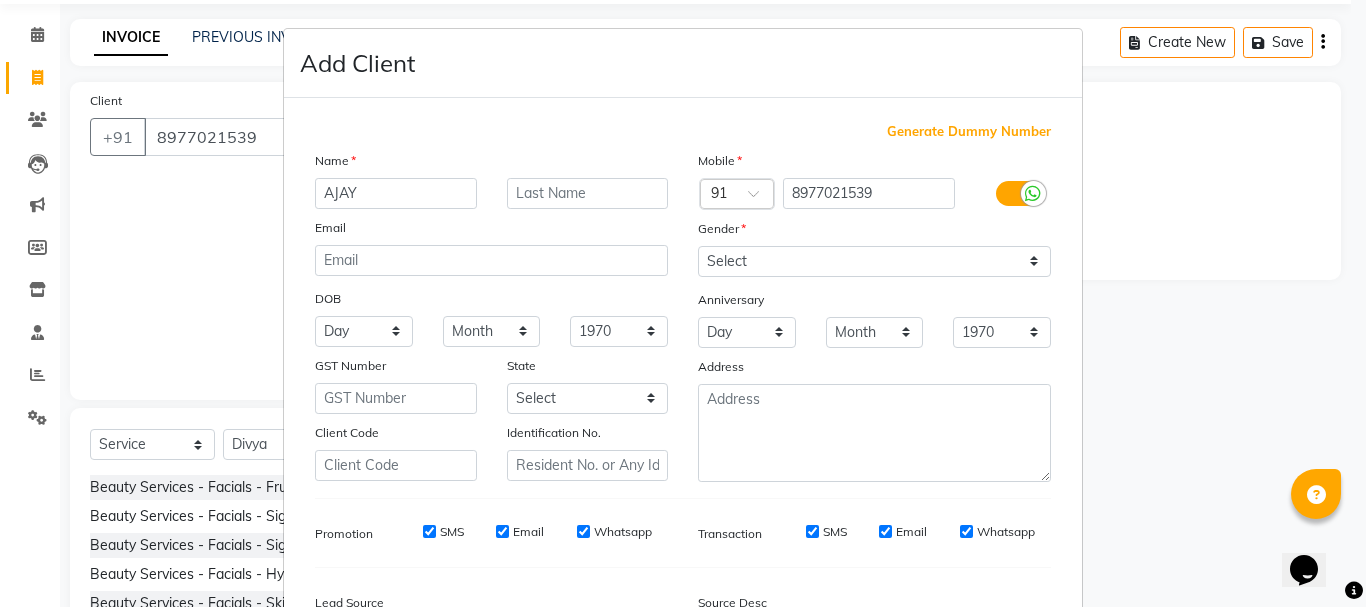 type on "AJAY" 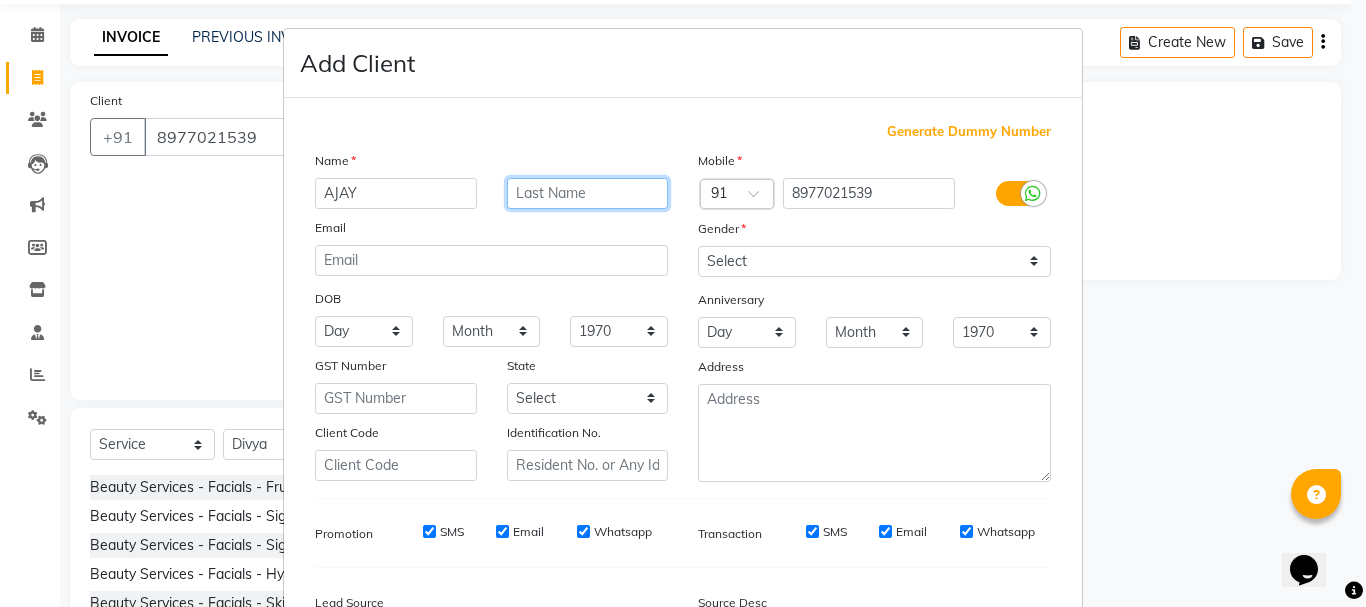 click at bounding box center [588, 193] 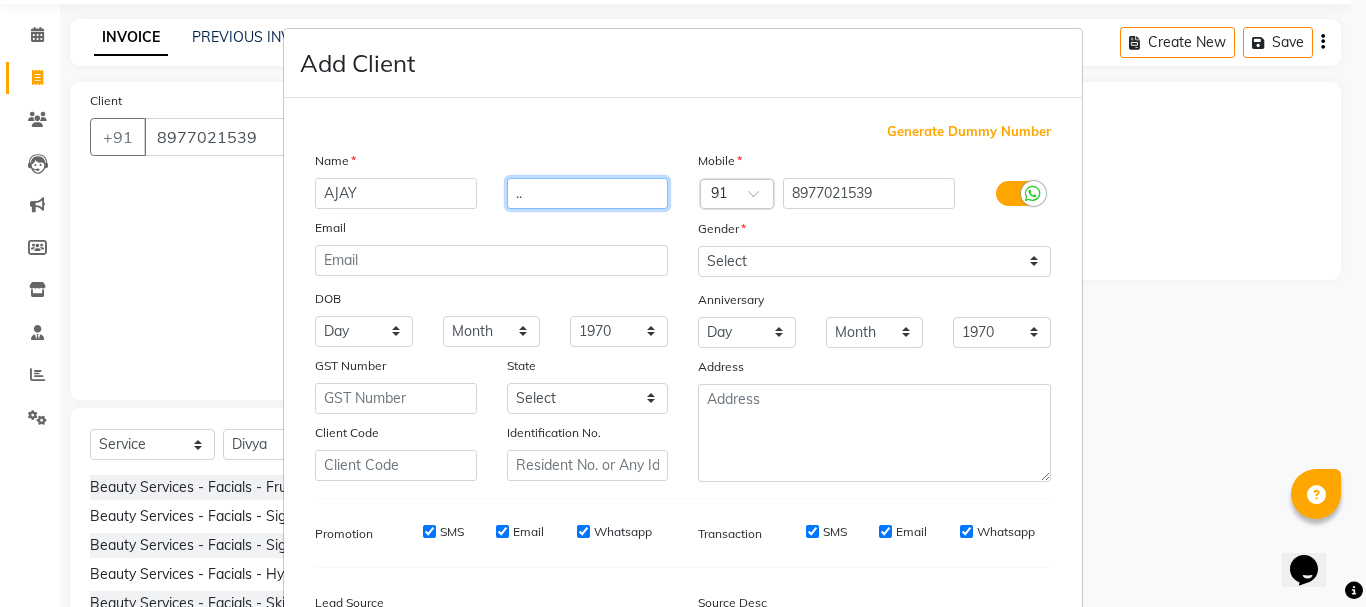 type on ".." 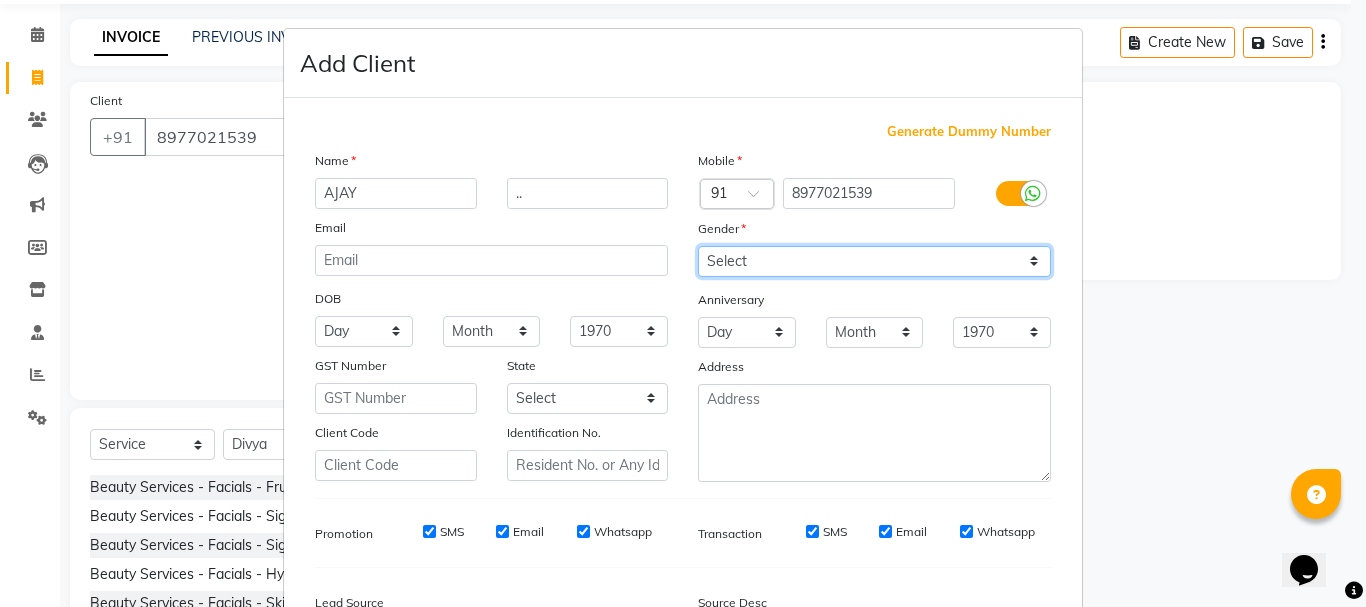 click on "Select Male Female Other Prefer Not To Say" at bounding box center (874, 261) 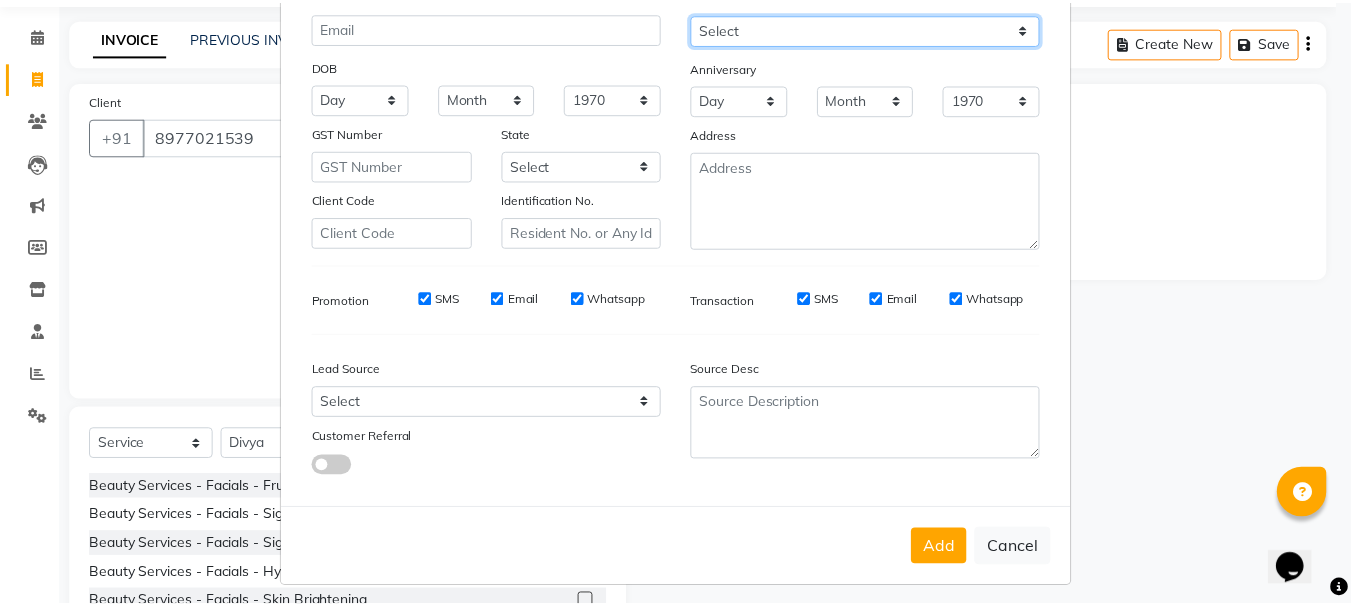 scroll, scrollTop: 242, scrollLeft: 0, axis: vertical 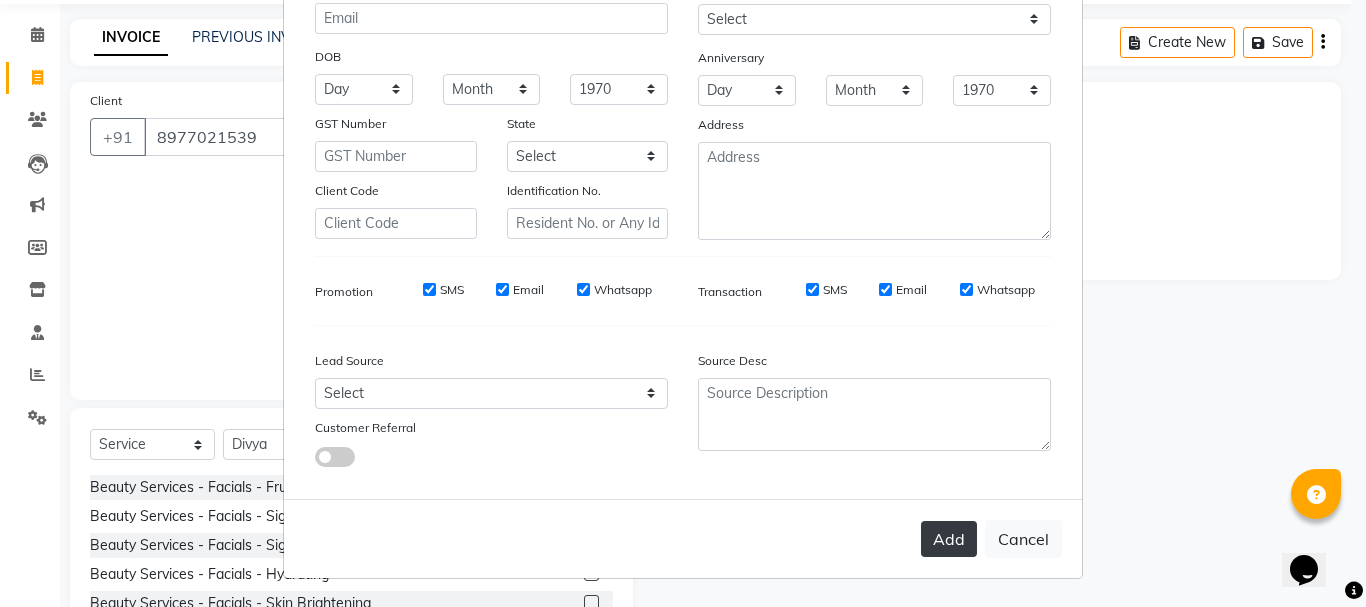 click on "Add" at bounding box center [949, 539] 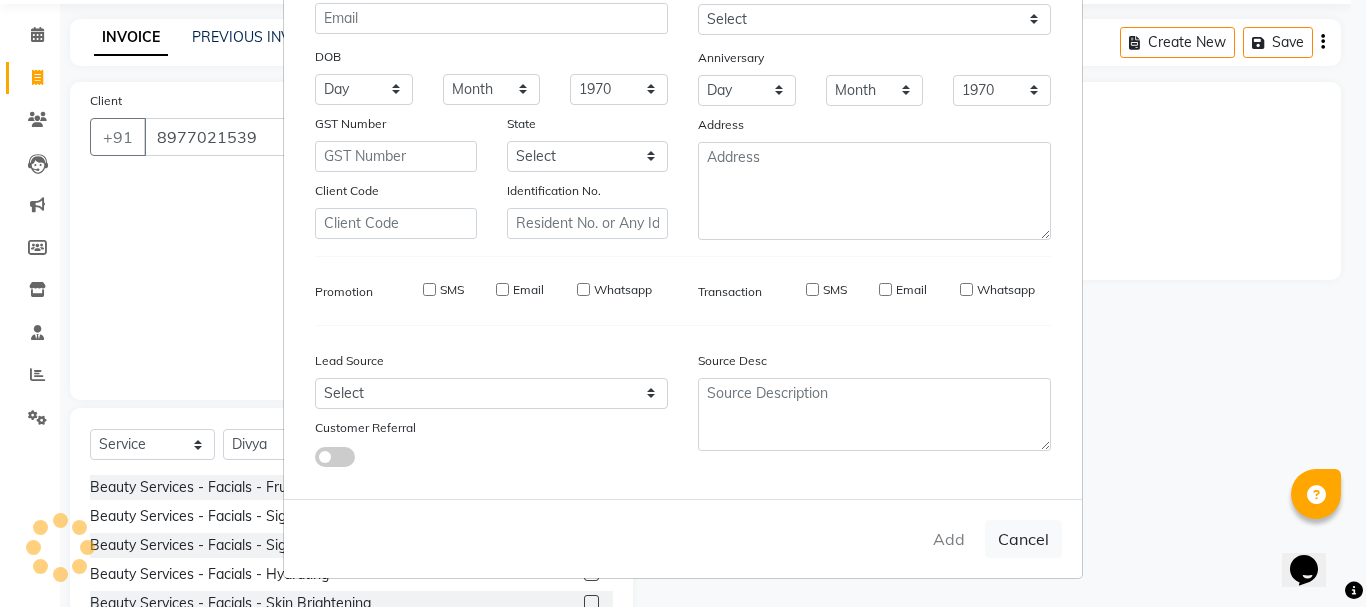 type 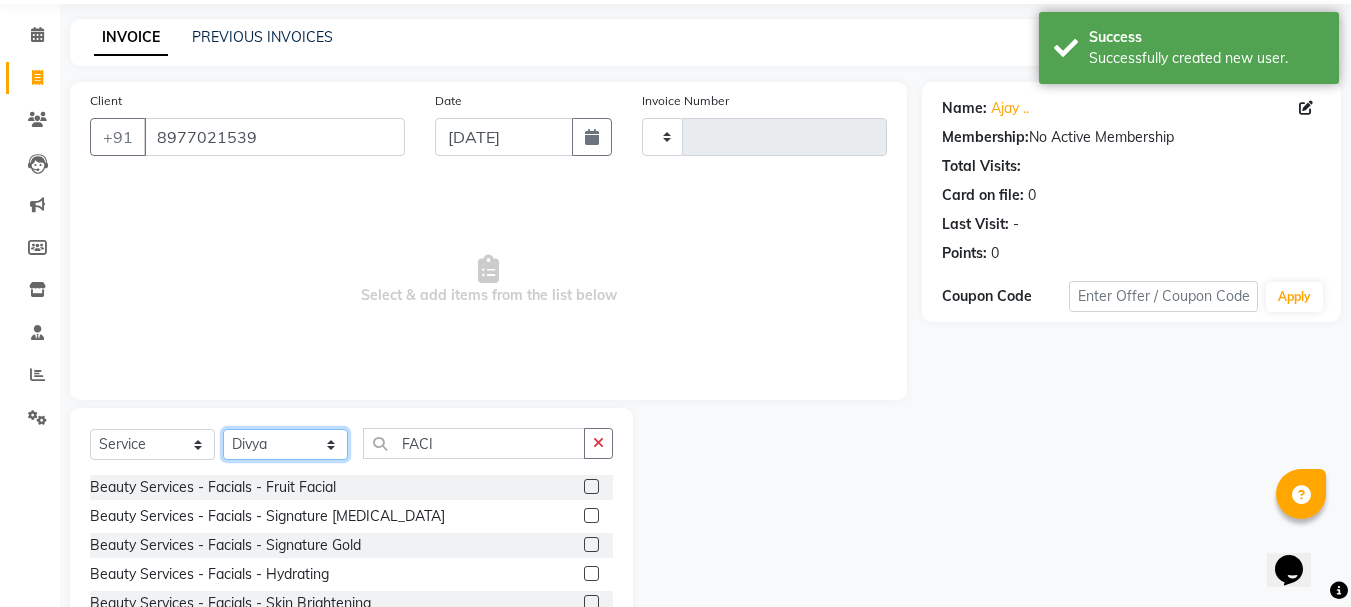 click on "Select Stylist [PERSON_NAME] Divya [PERSON_NAME] Renuka [PERSON_NAME]" 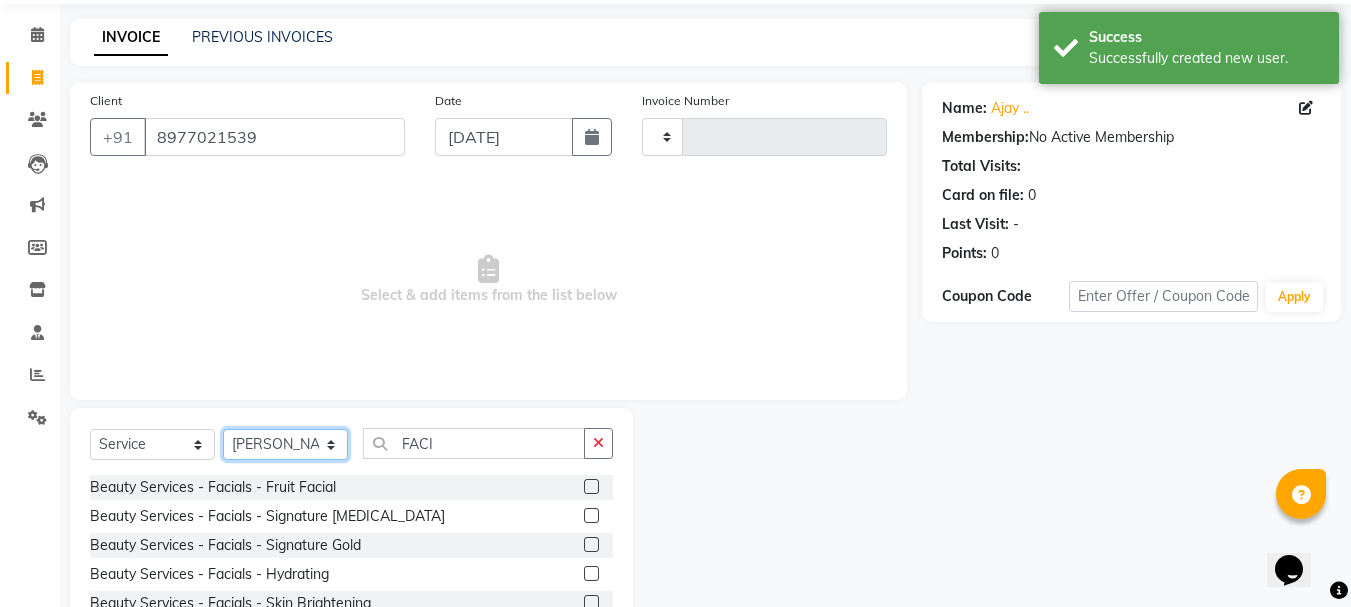 click on "Select Stylist [PERSON_NAME] Divya [PERSON_NAME] Renuka [PERSON_NAME]" 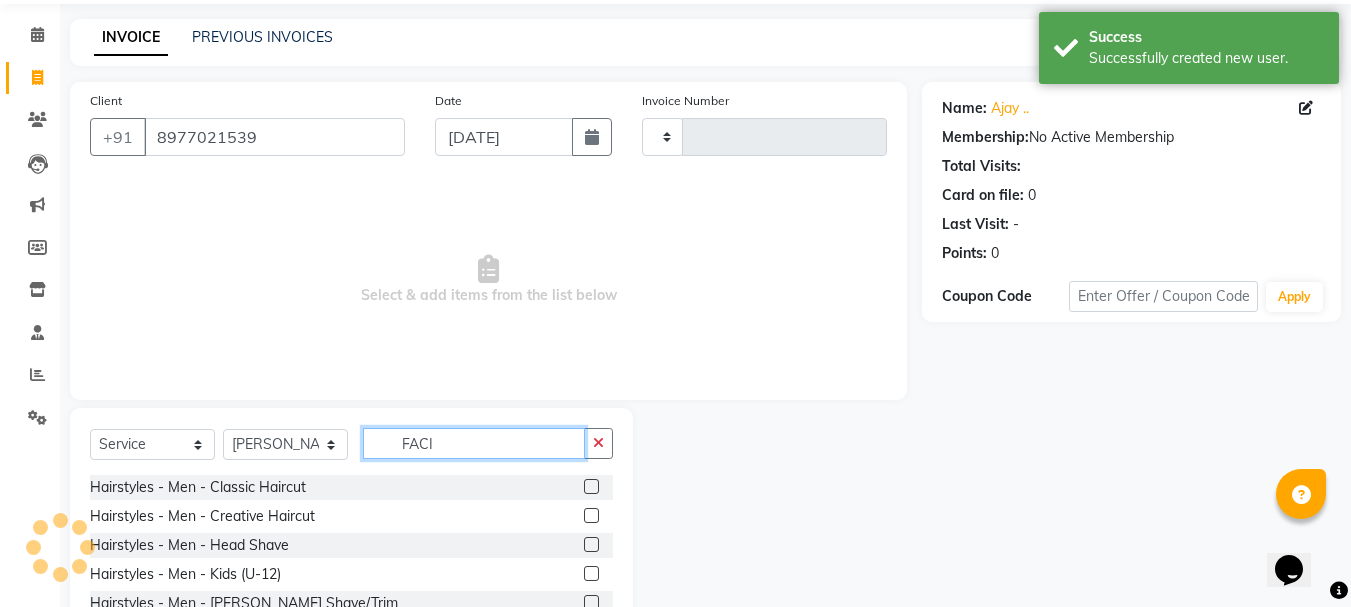 click on "FACI" 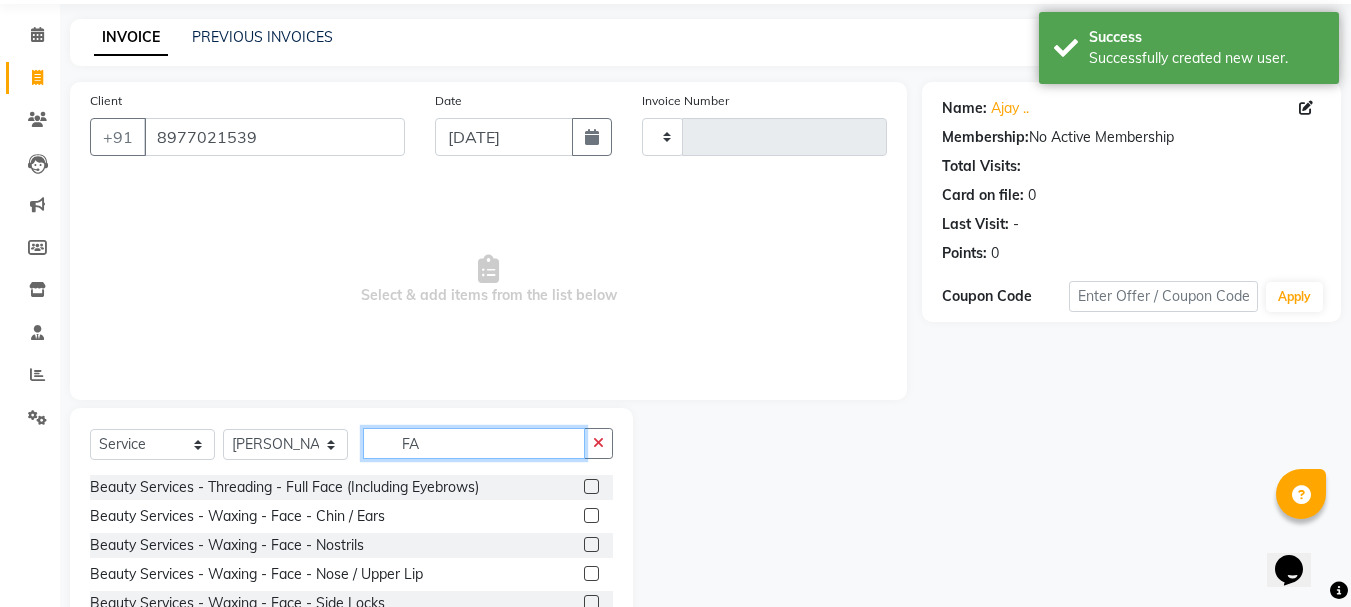 type on "F" 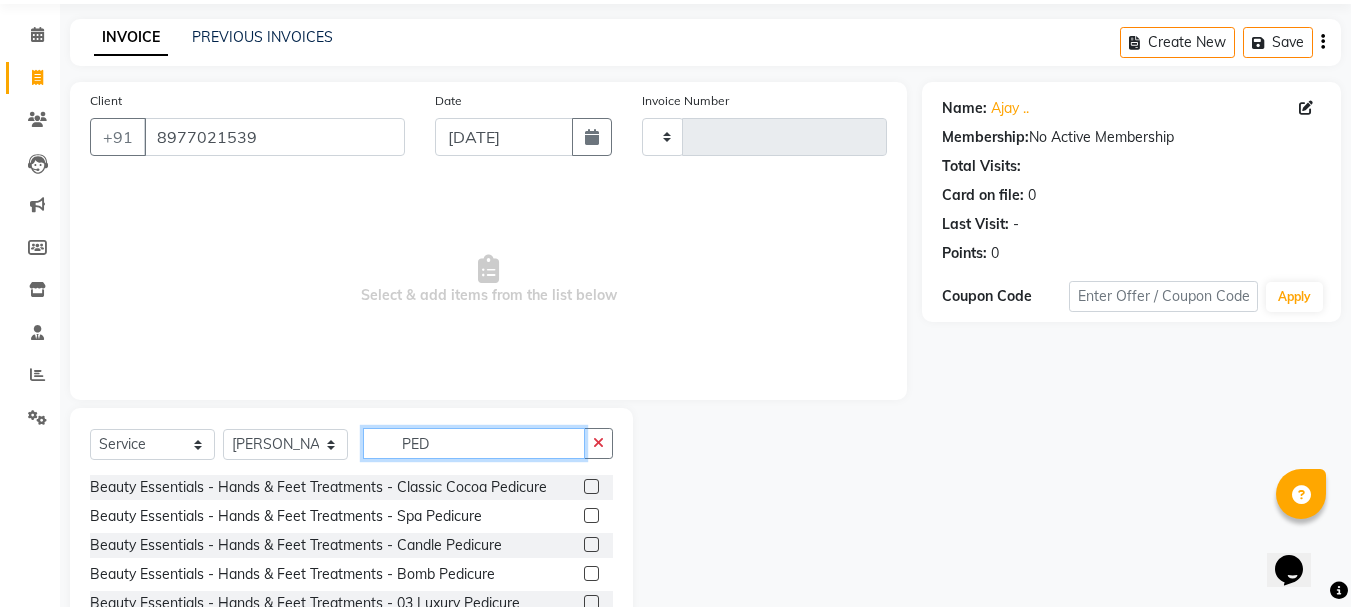 scroll, scrollTop: 139, scrollLeft: 0, axis: vertical 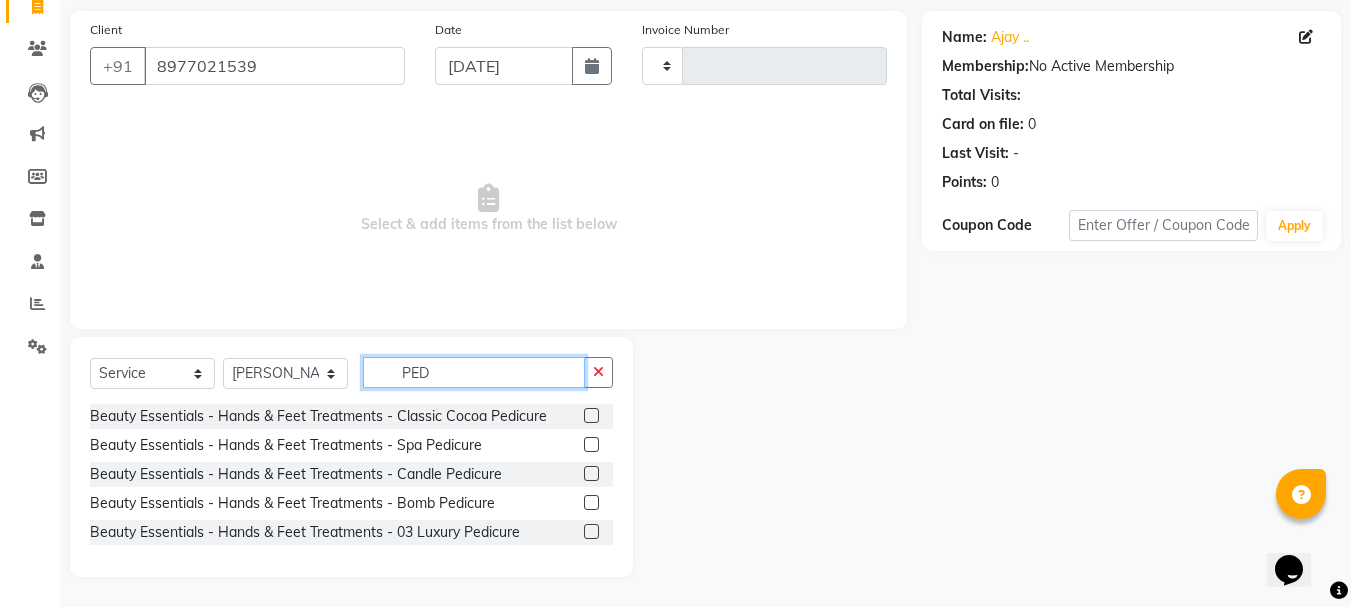 type on "PED" 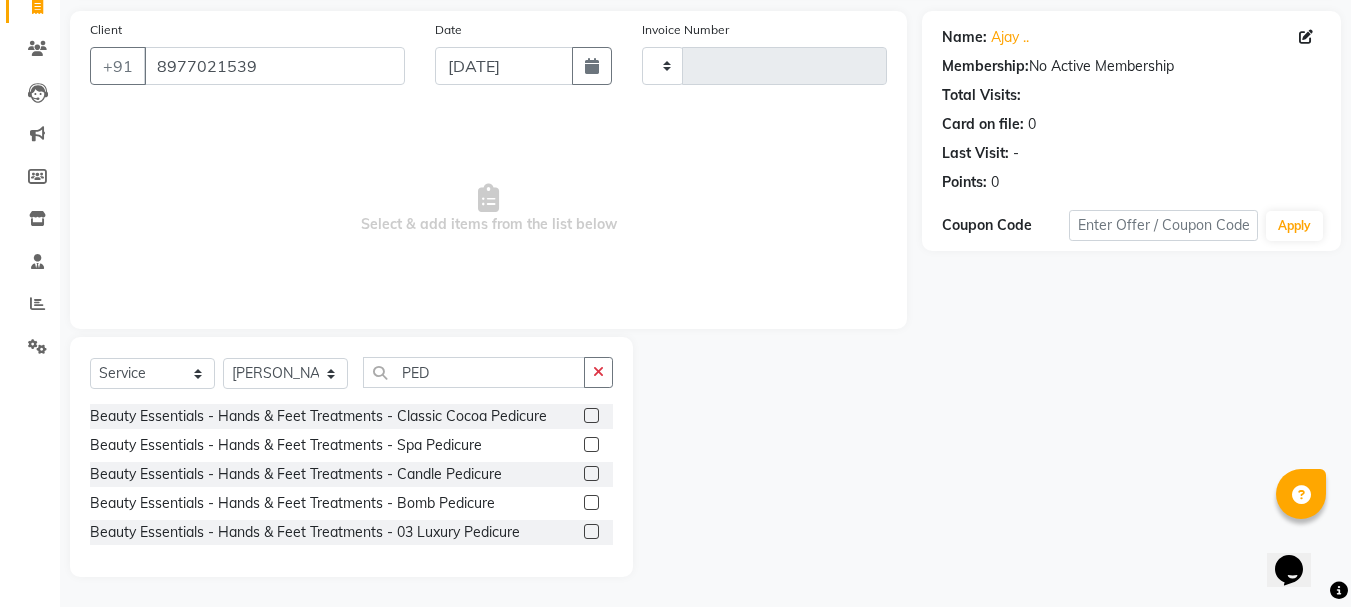 click 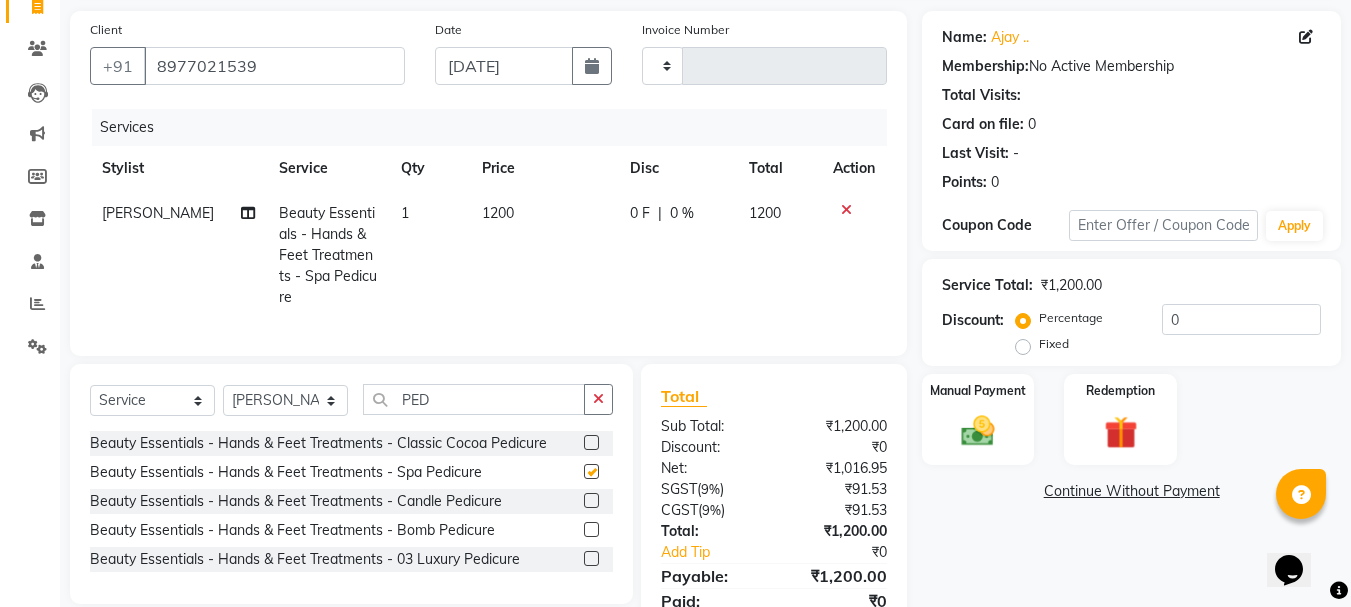 checkbox on "false" 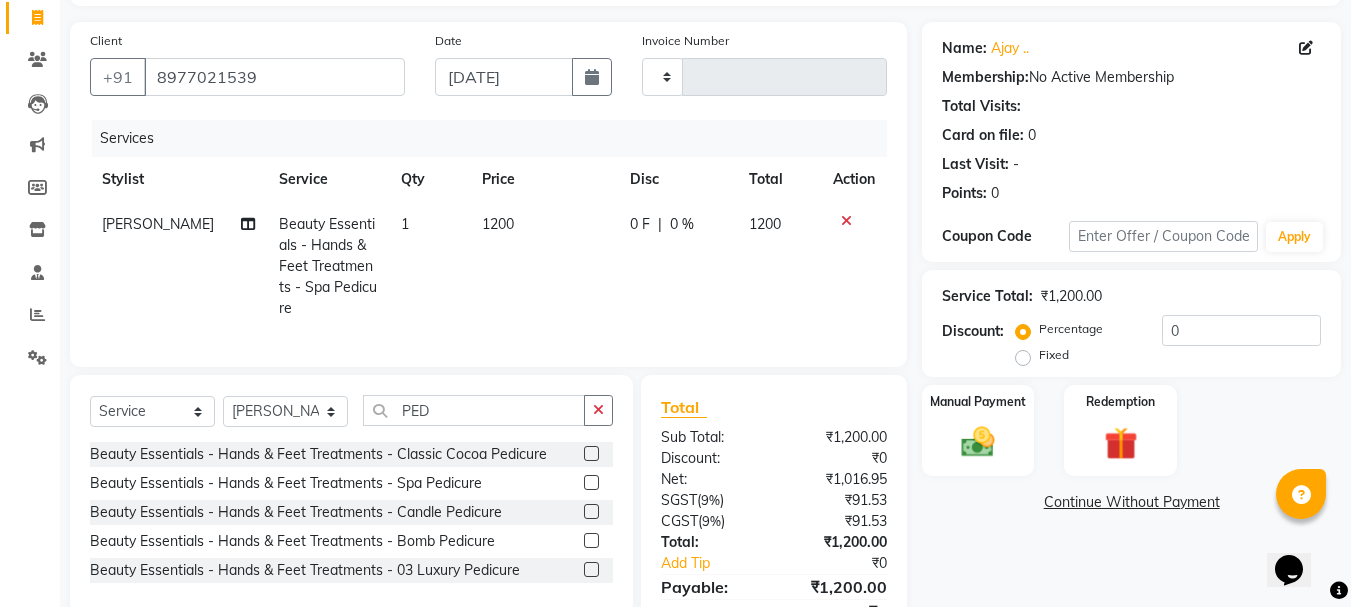 scroll, scrollTop: 214, scrollLeft: 0, axis: vertical 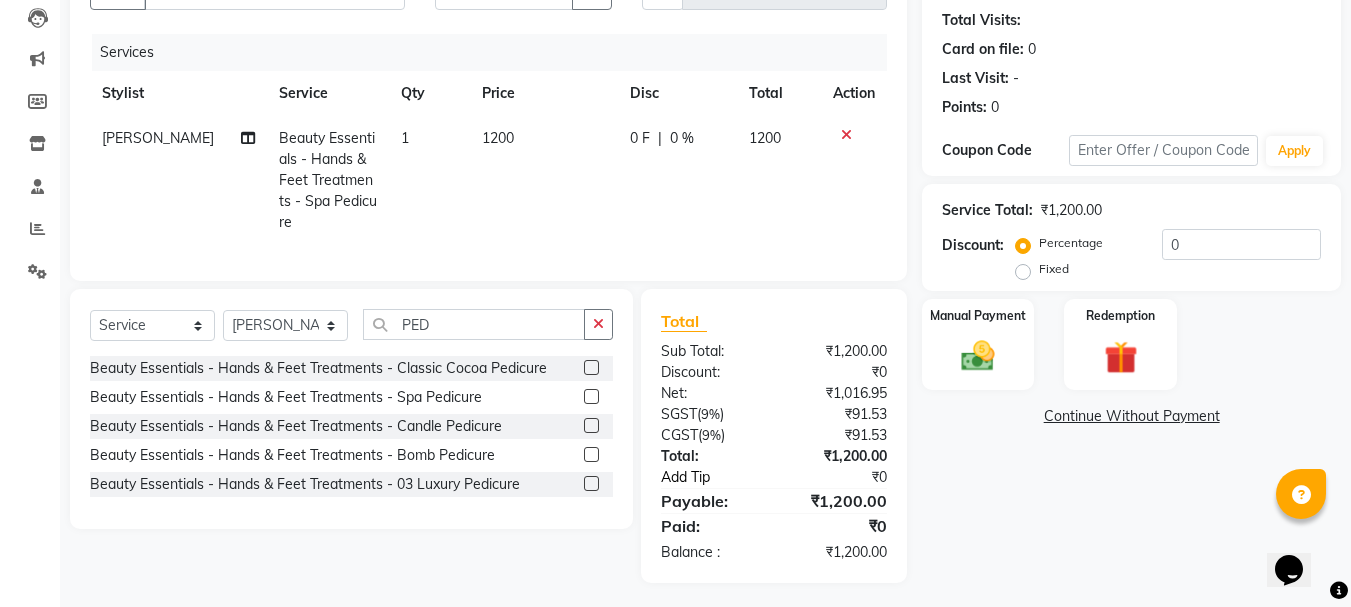 click on "Add Tip" 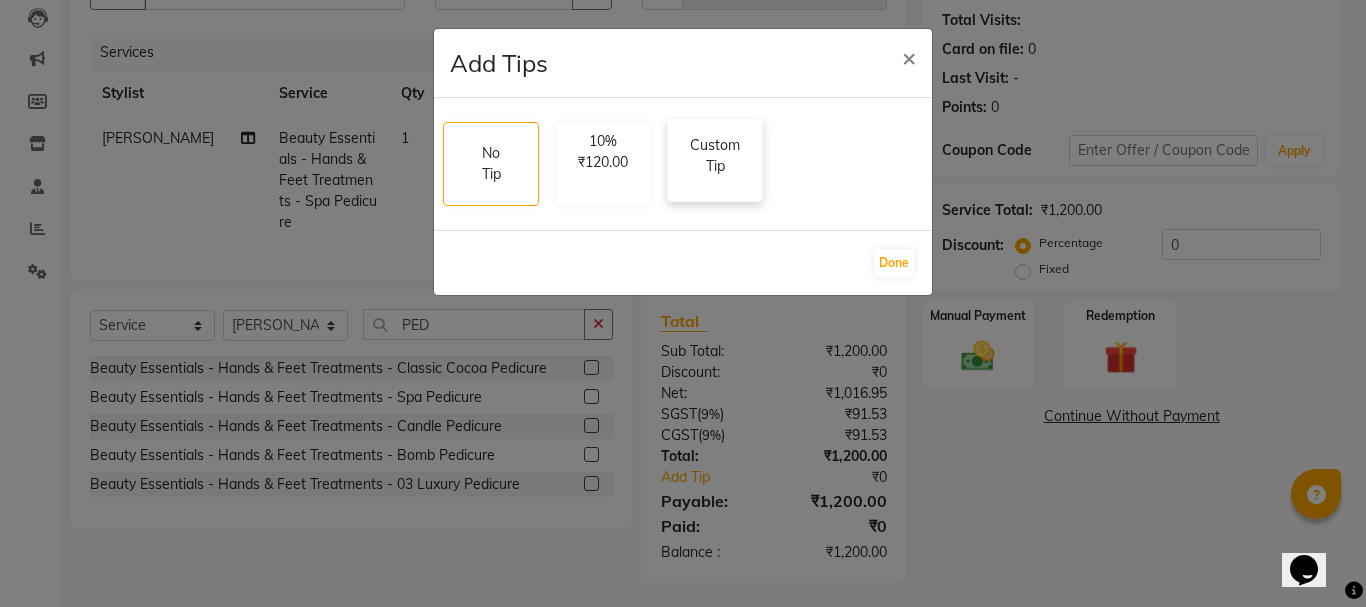 click on "Custom Tip" 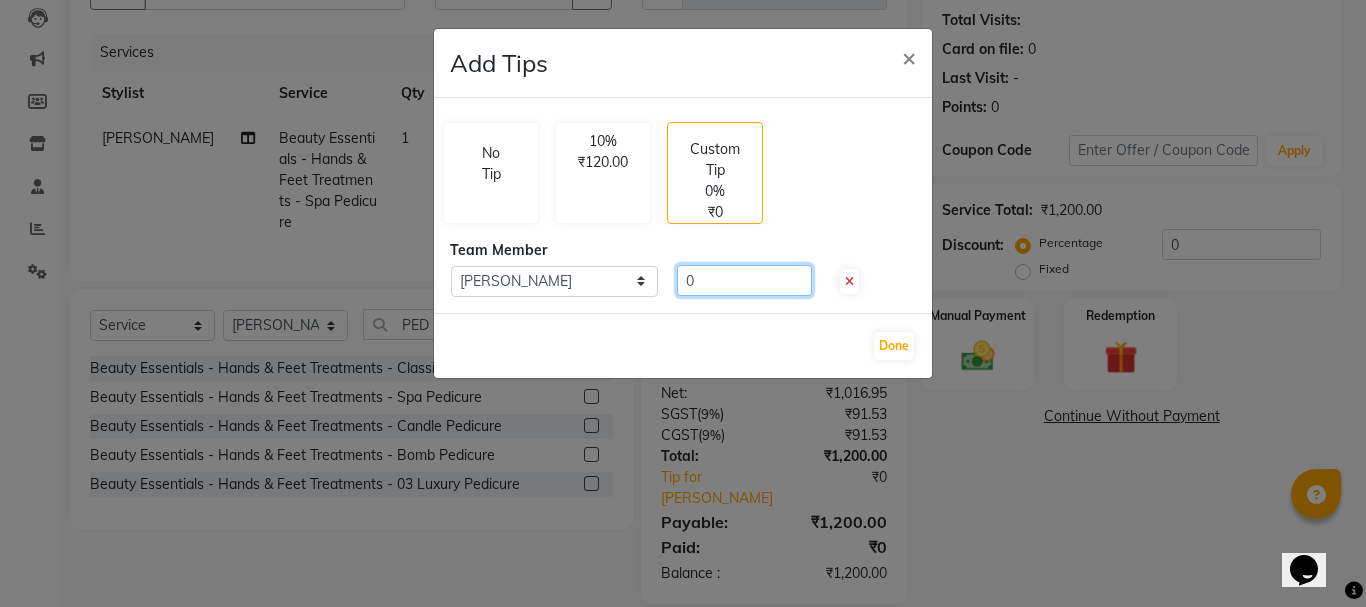 click on "0" 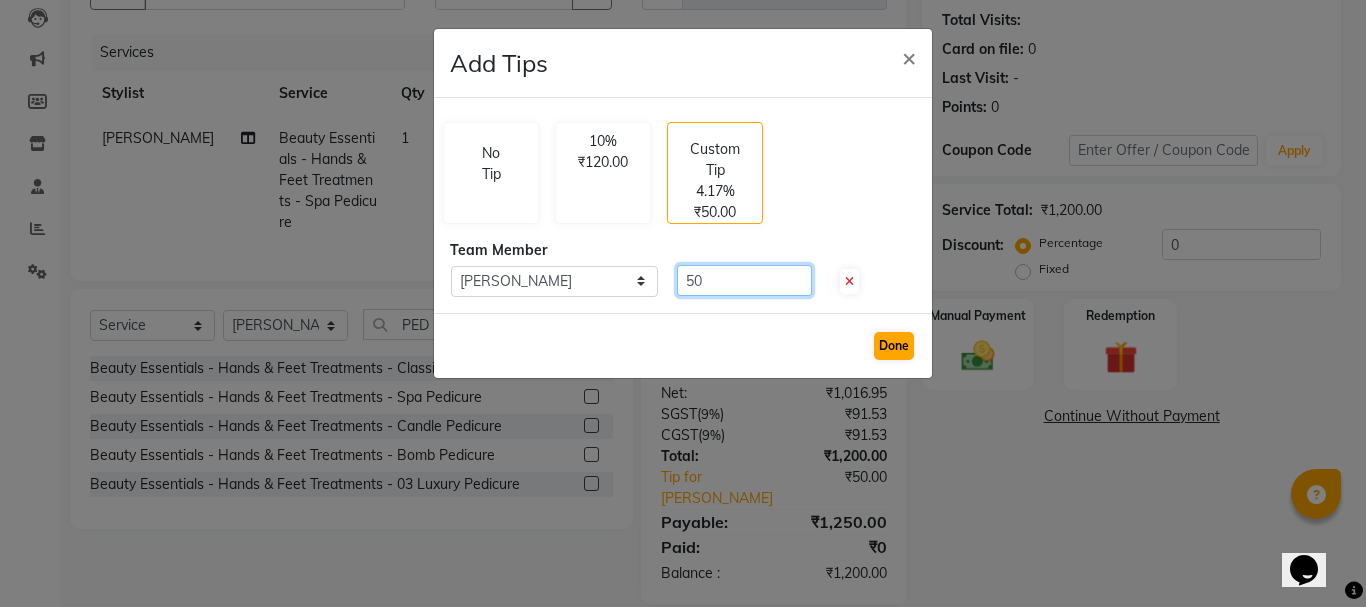 type on "50" 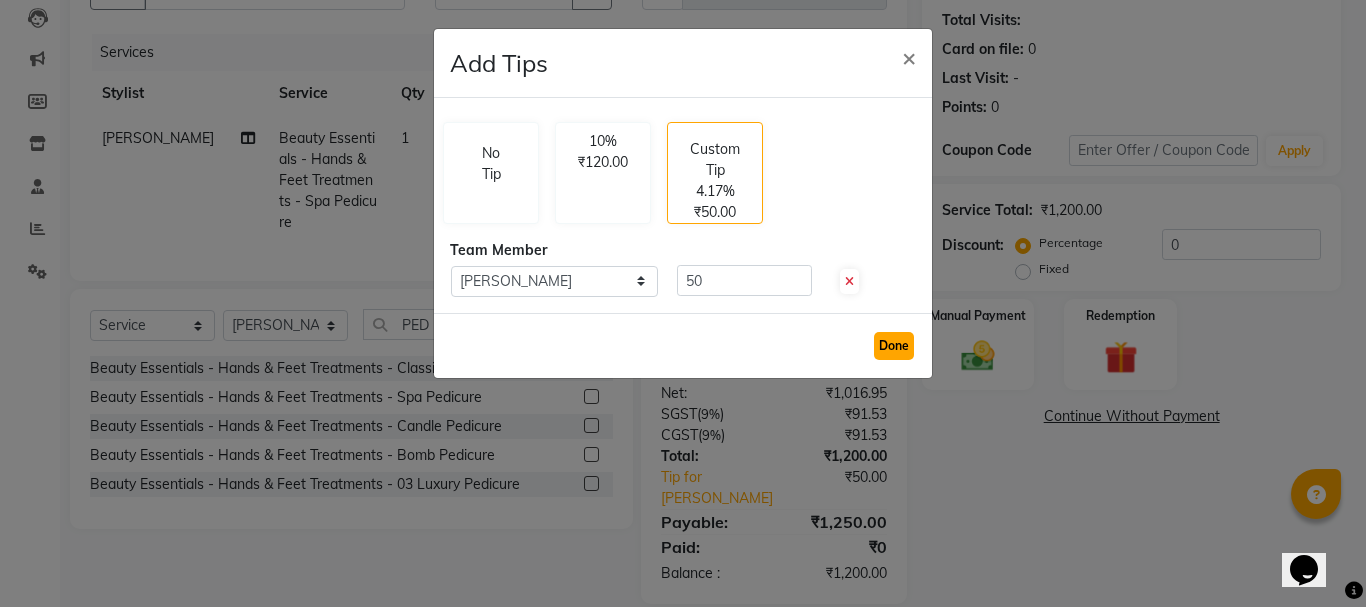 click on "Done" 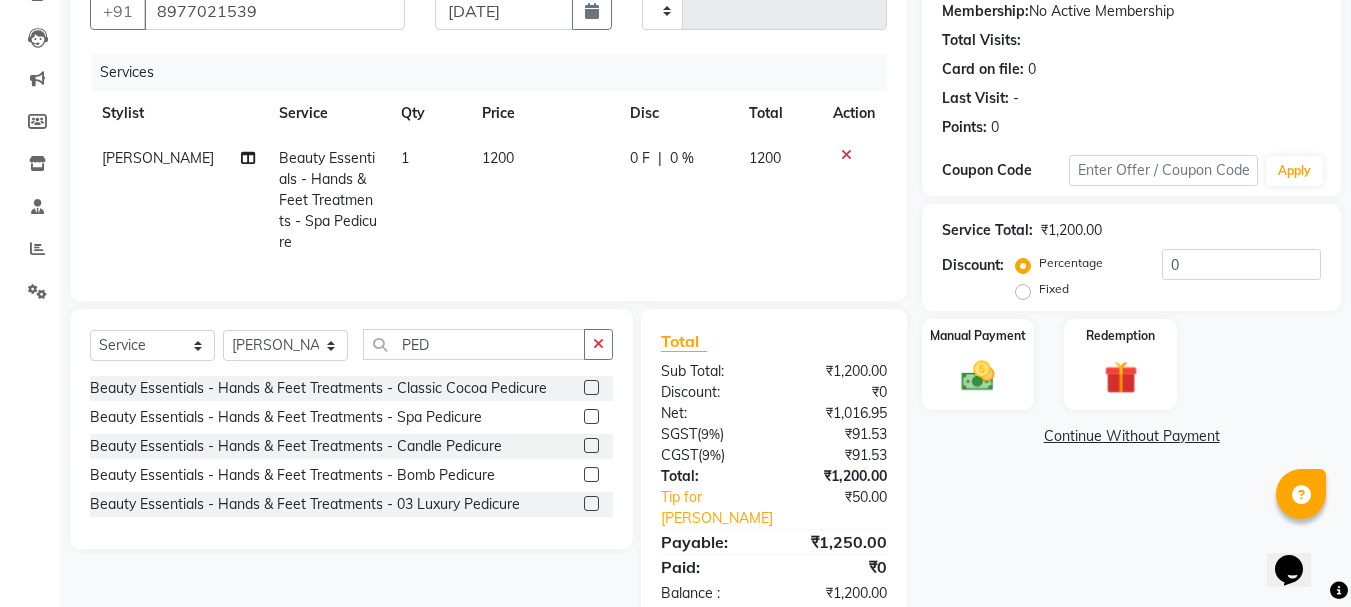 scroll, scrollTop: 214, scrollLeft: 0, axis: vertical 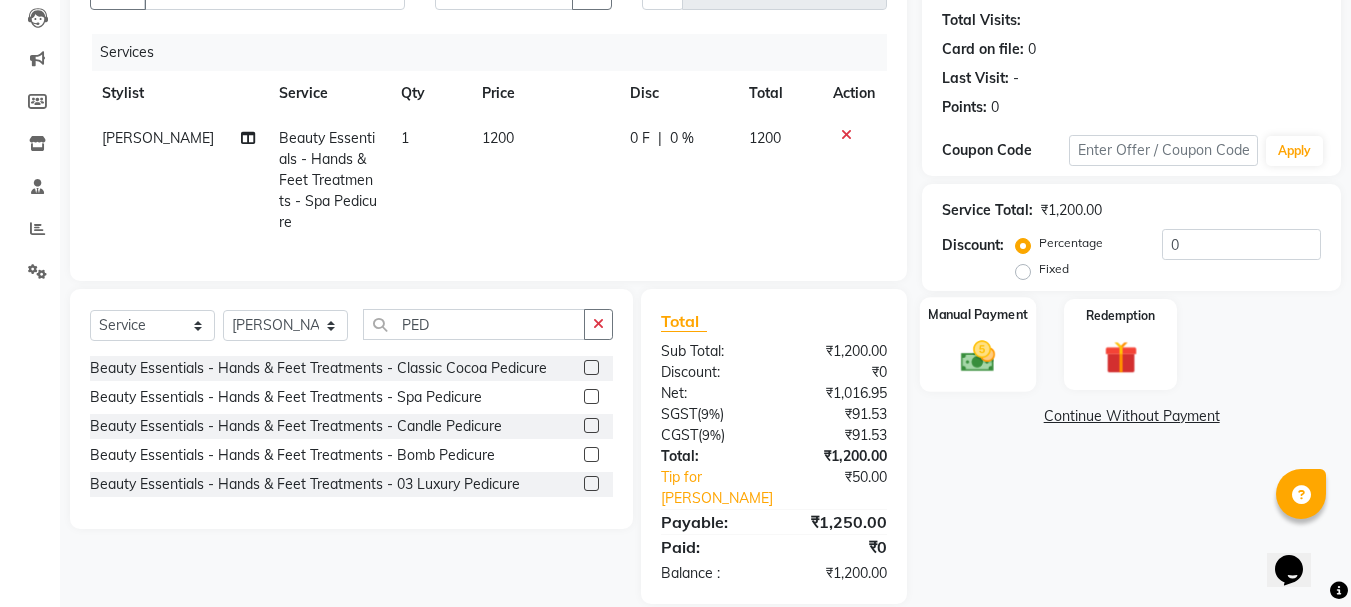 click 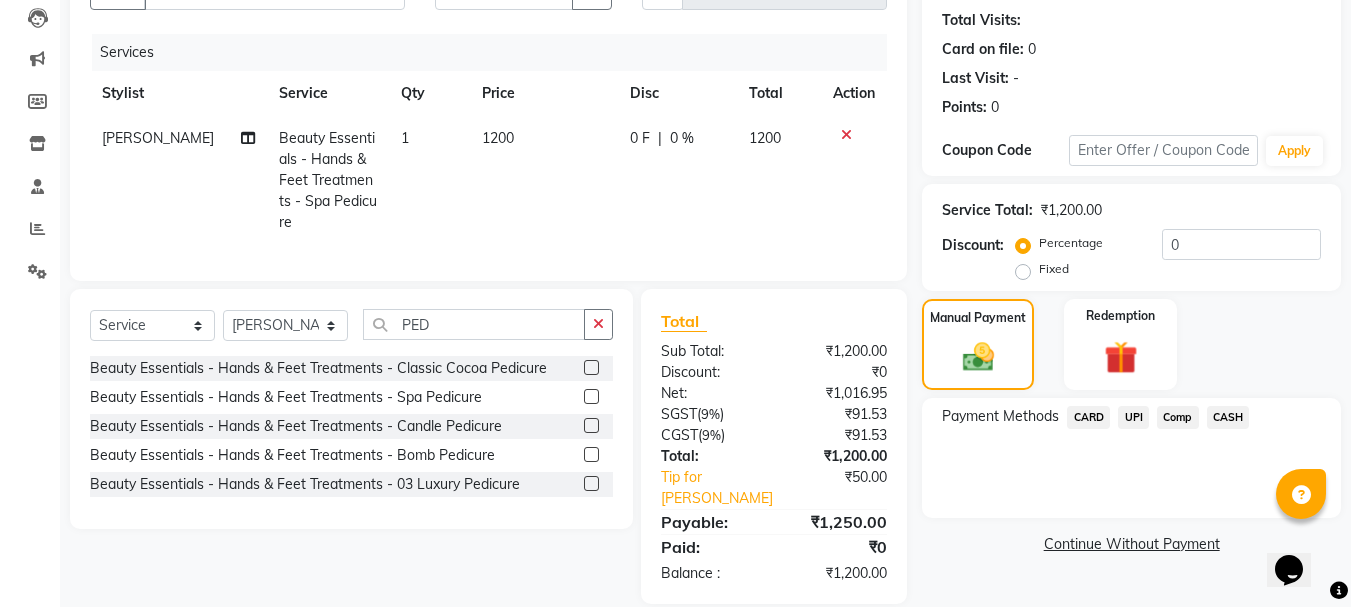 click on "UPI" 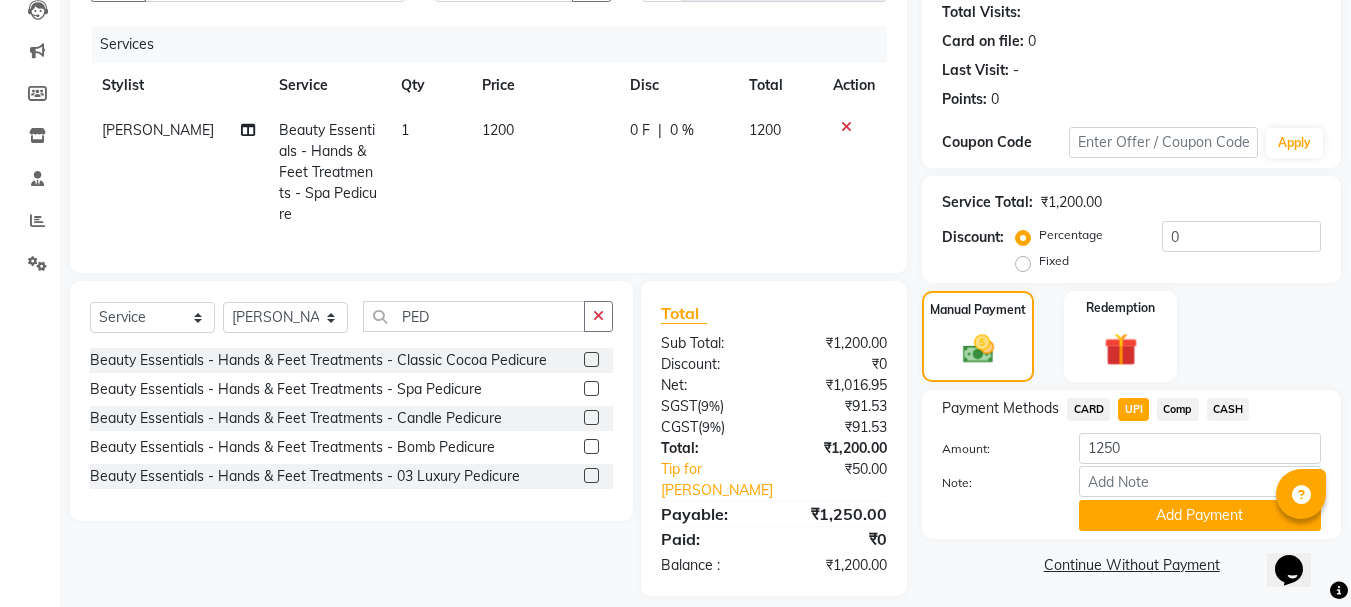 scroll, scrollTop: 225, scrollLeft: 0, axis: vertical 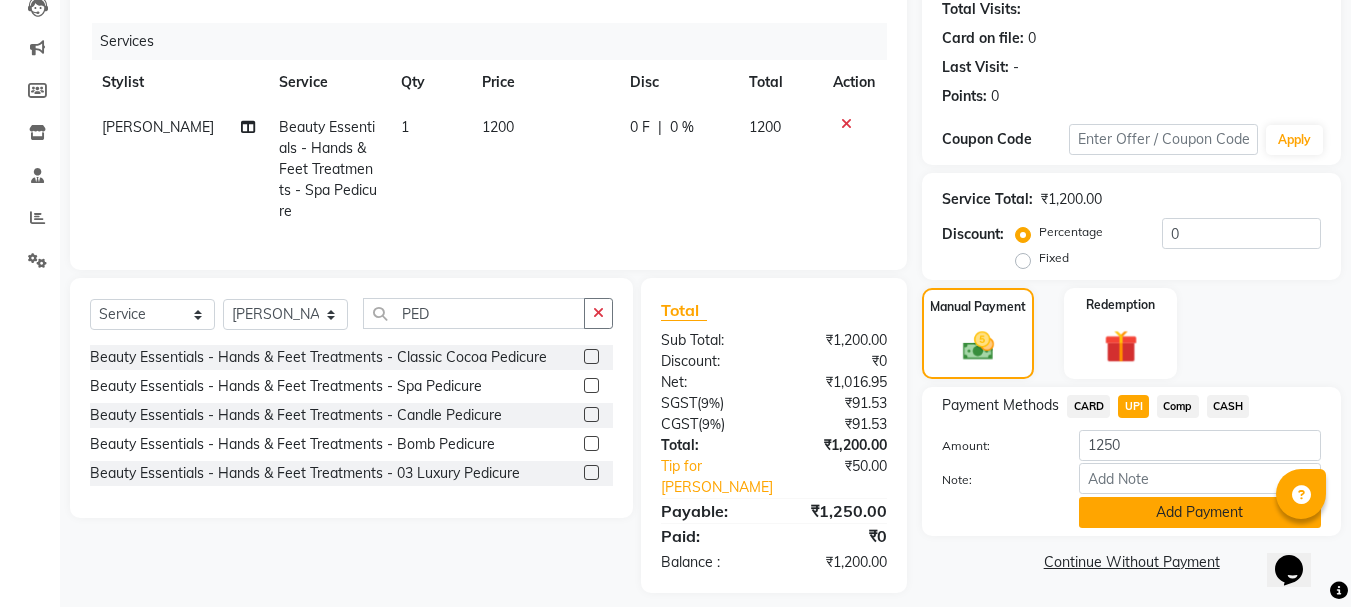 click on "Add Payment" 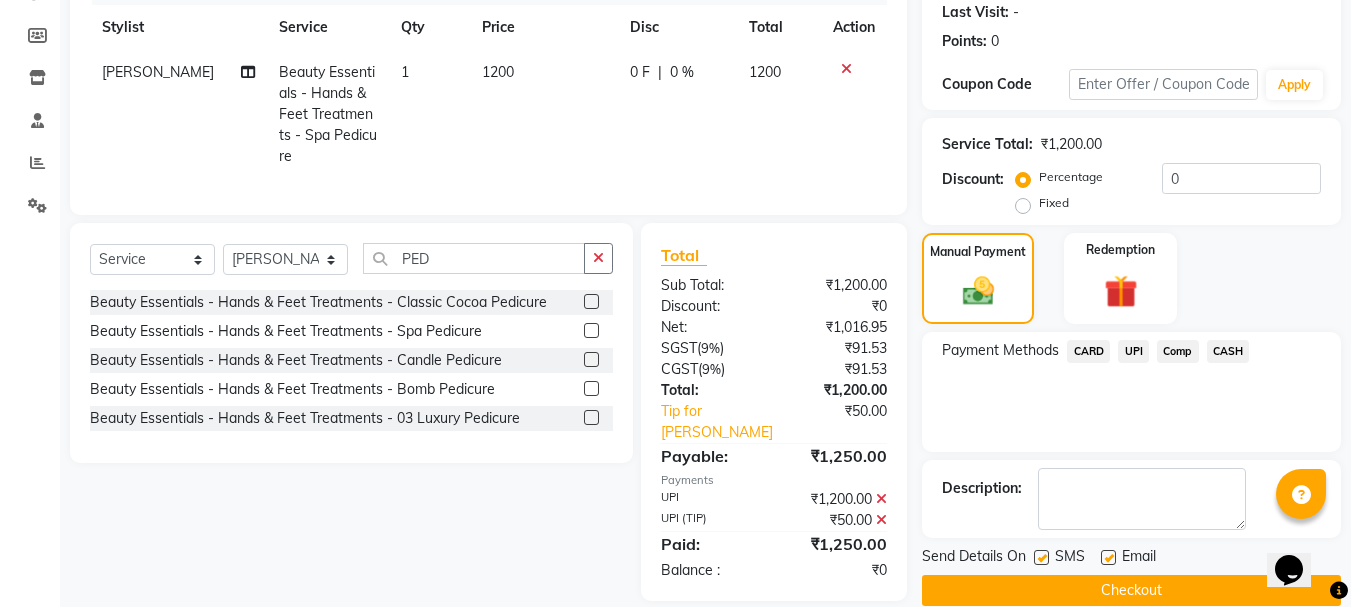 scroll, scrollTop: 309, scrollLeft: 0, axis: vertical 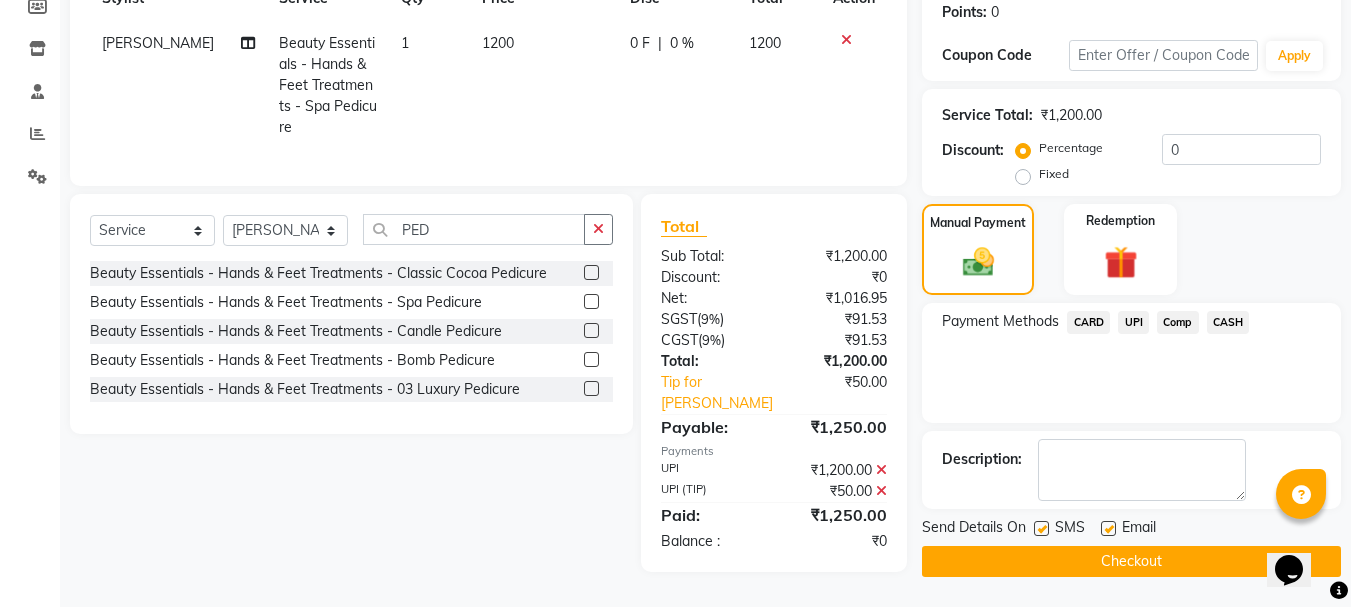 click on "Checkout" 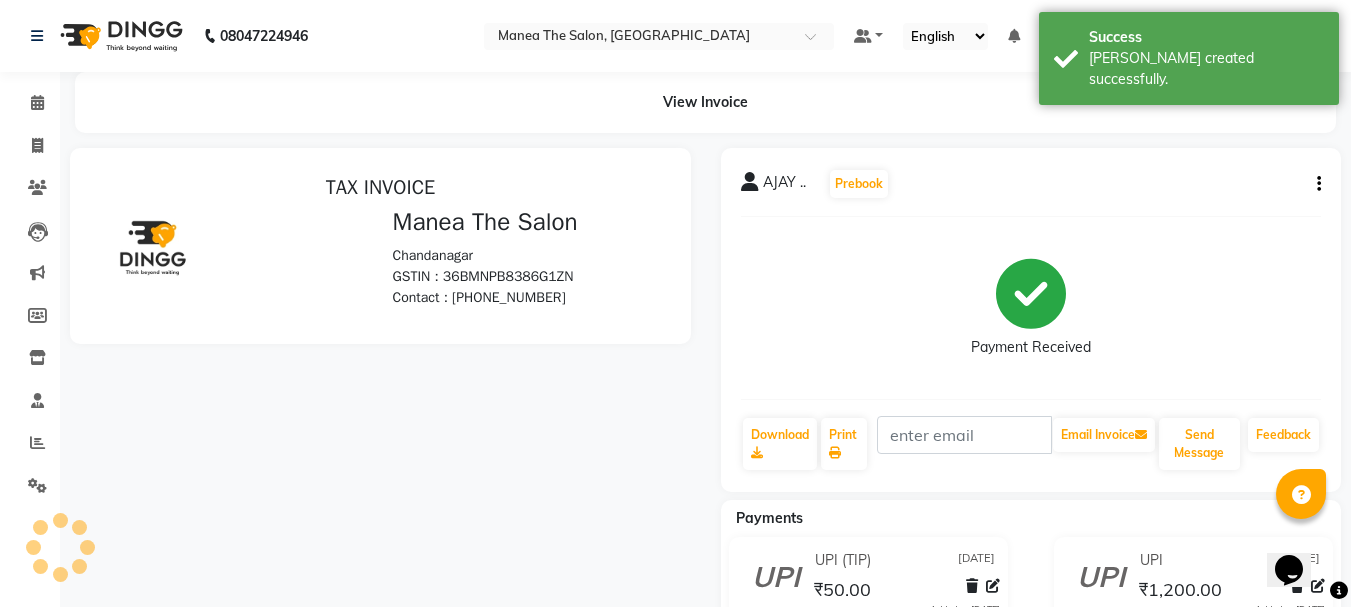 scroll, scrollTop: 0, scrollLeft: 0, axis: both 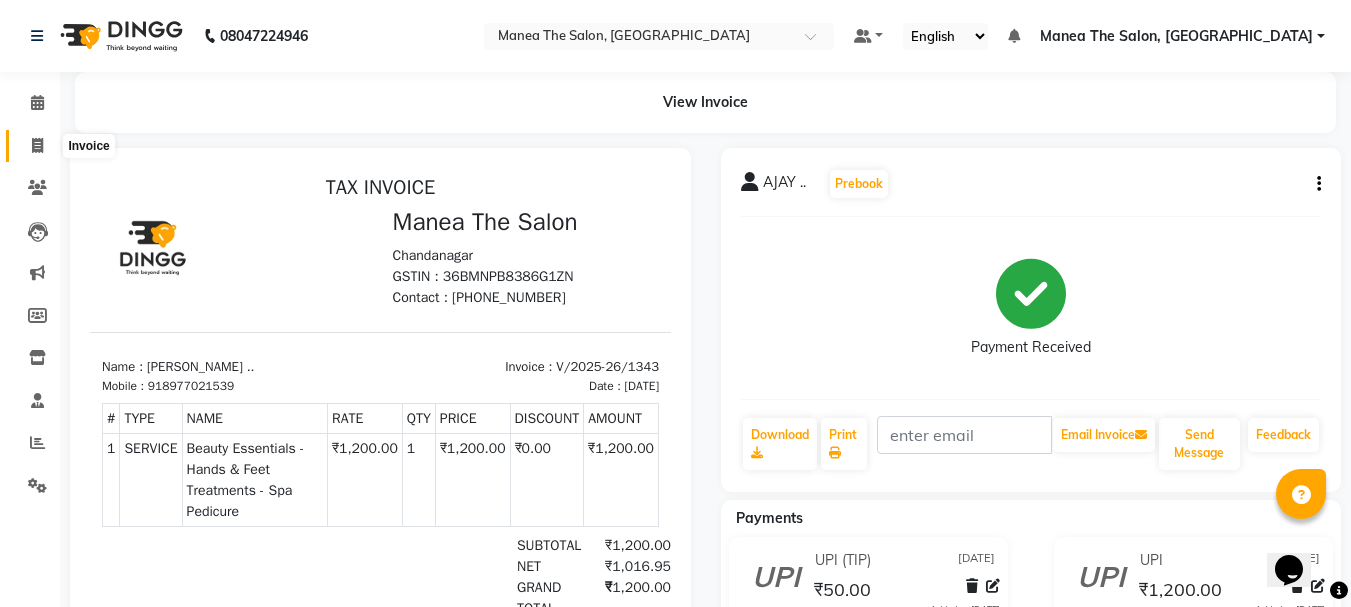 click 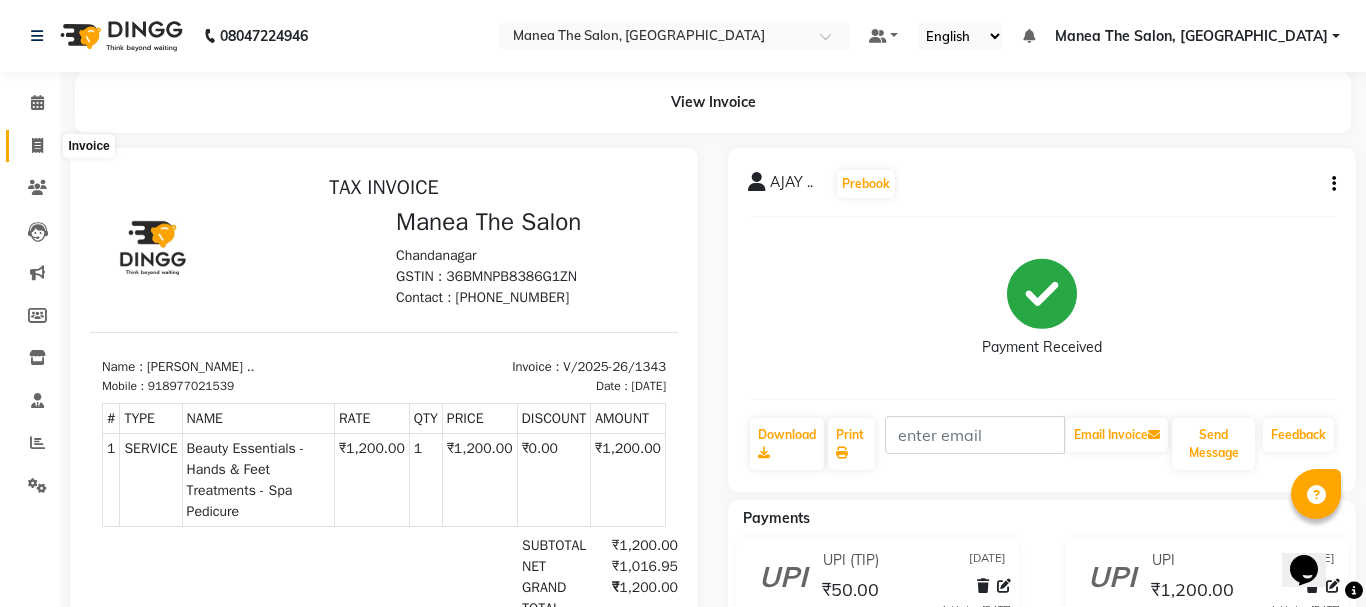 select on "7351" 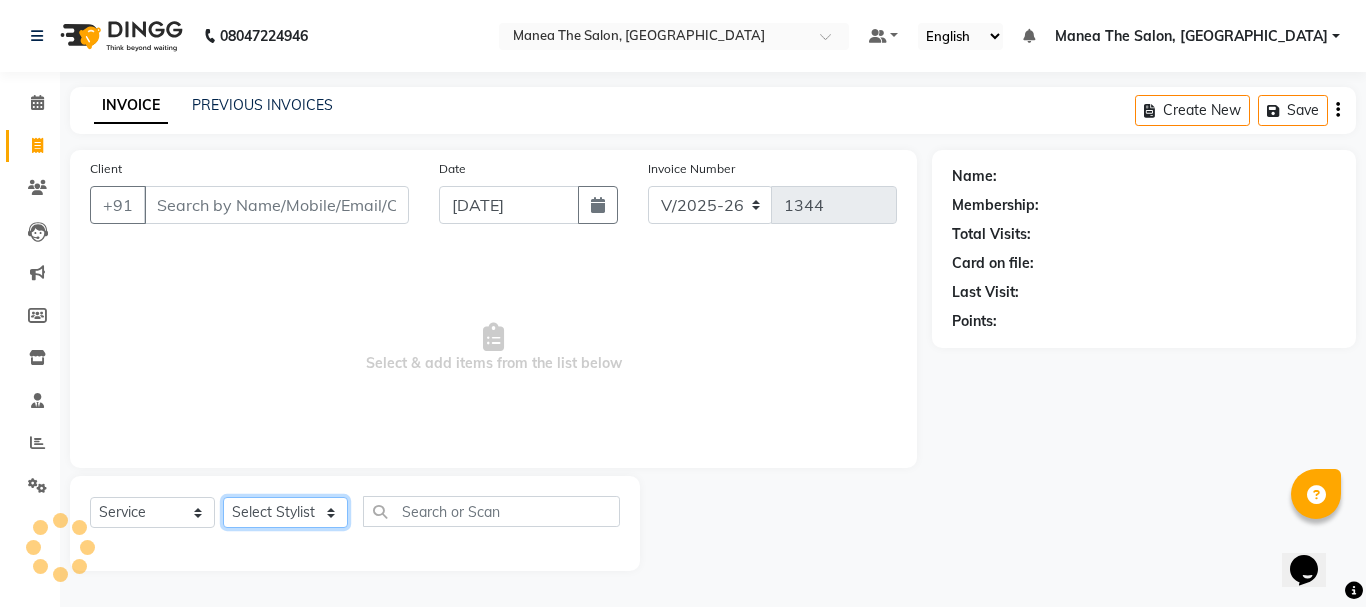click on "Select Stylist [PERSON_NAME] Divya [PERSON_NAME] Renuka [PERSON_NAME]" 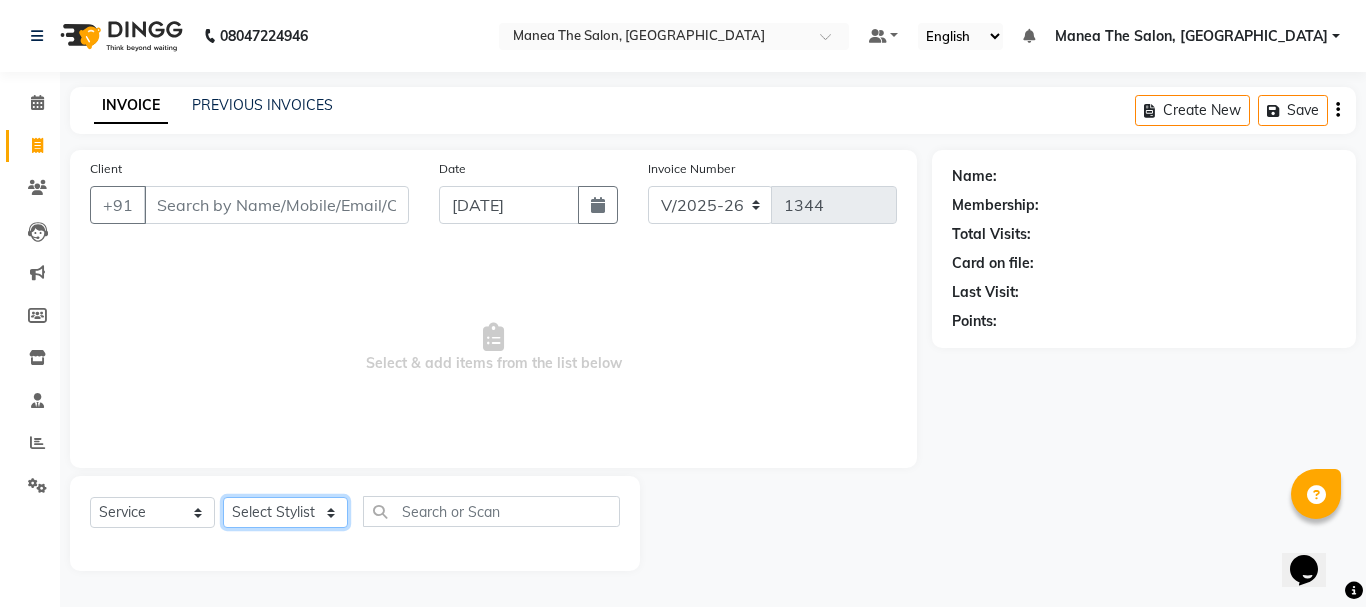 select on "68191" 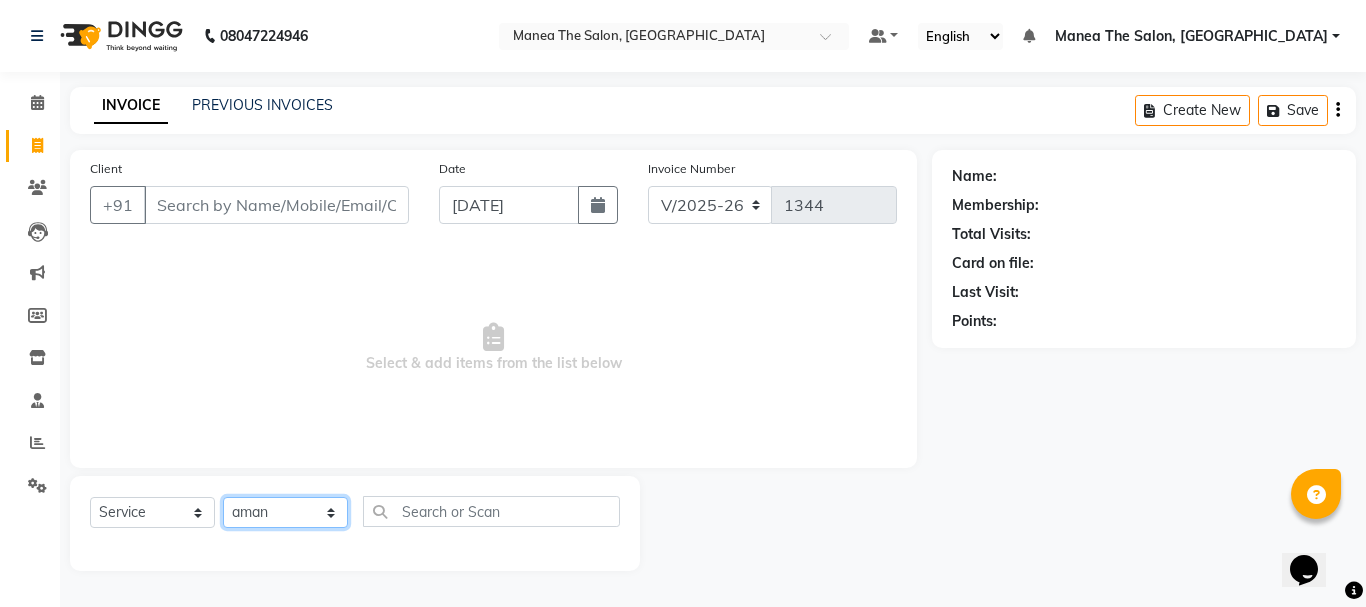 click on "Select Stylist [PERSON_NAME] Divya [PERSON_NAME] Renuka [PERSON_NAME]" 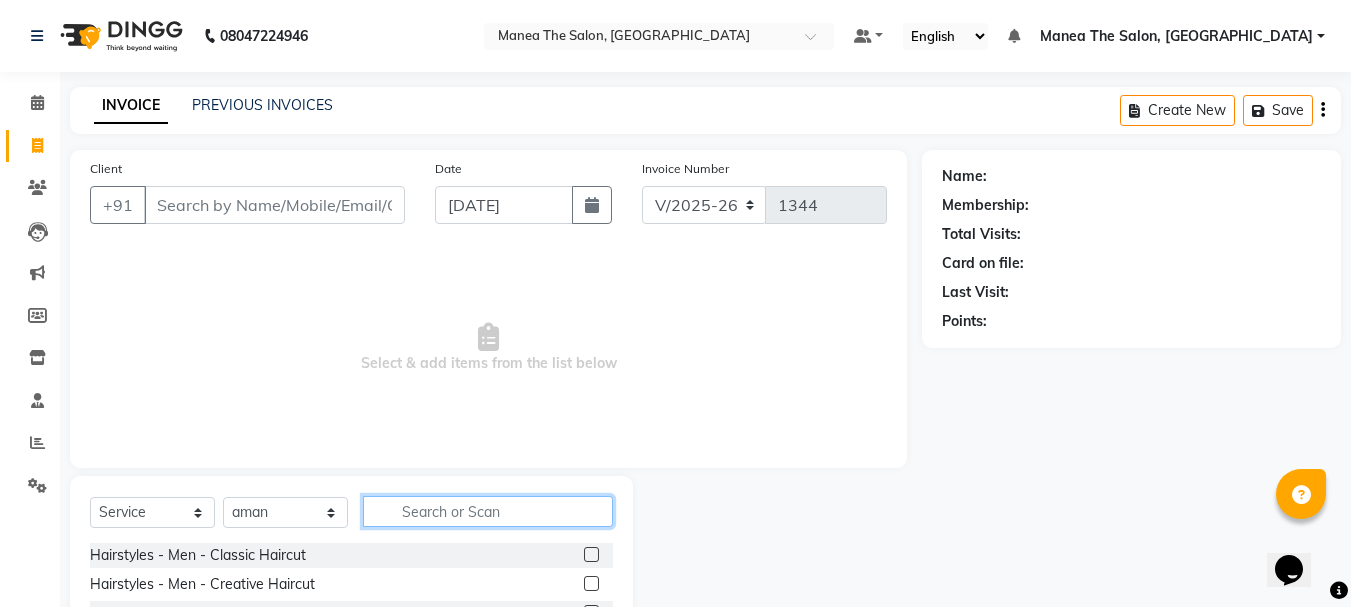 click 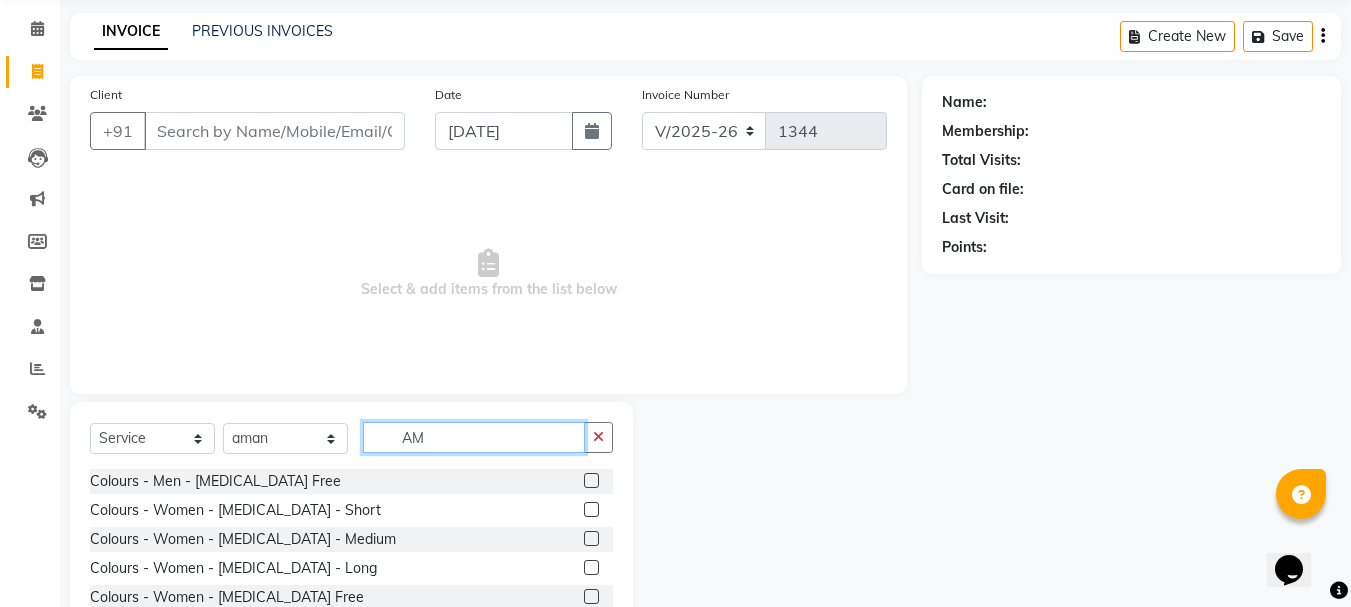 scroll, scrollTop: 168, scrollLeft: 0, axis: vertical 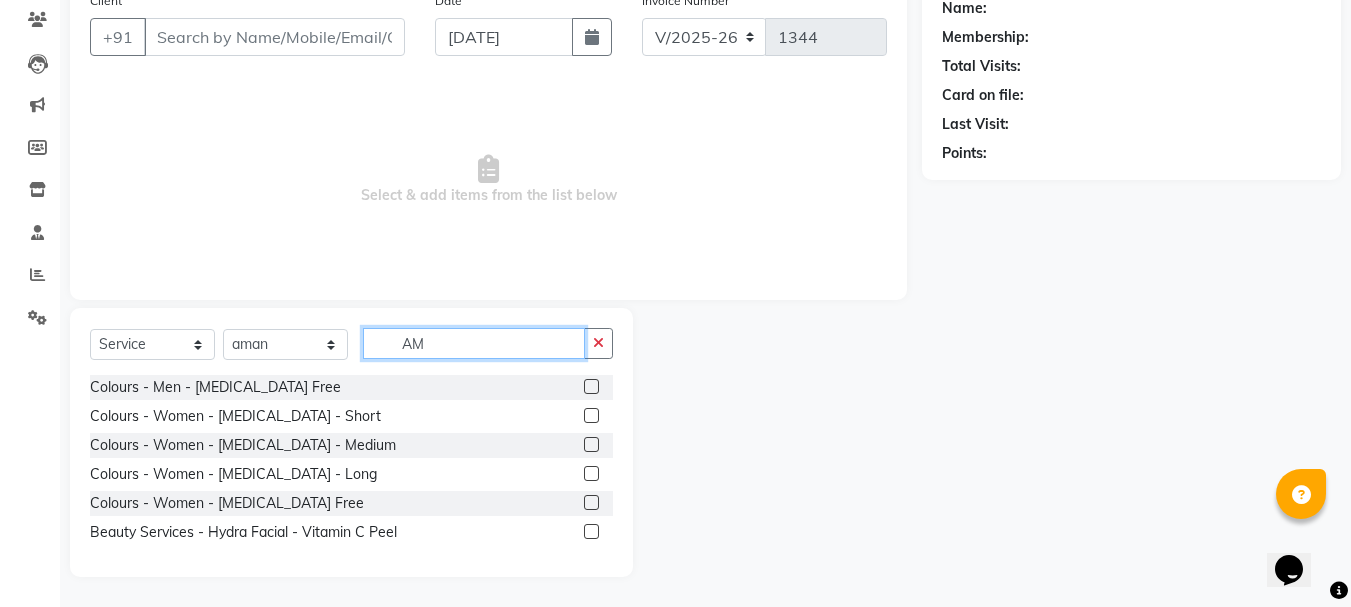 type on "AM" 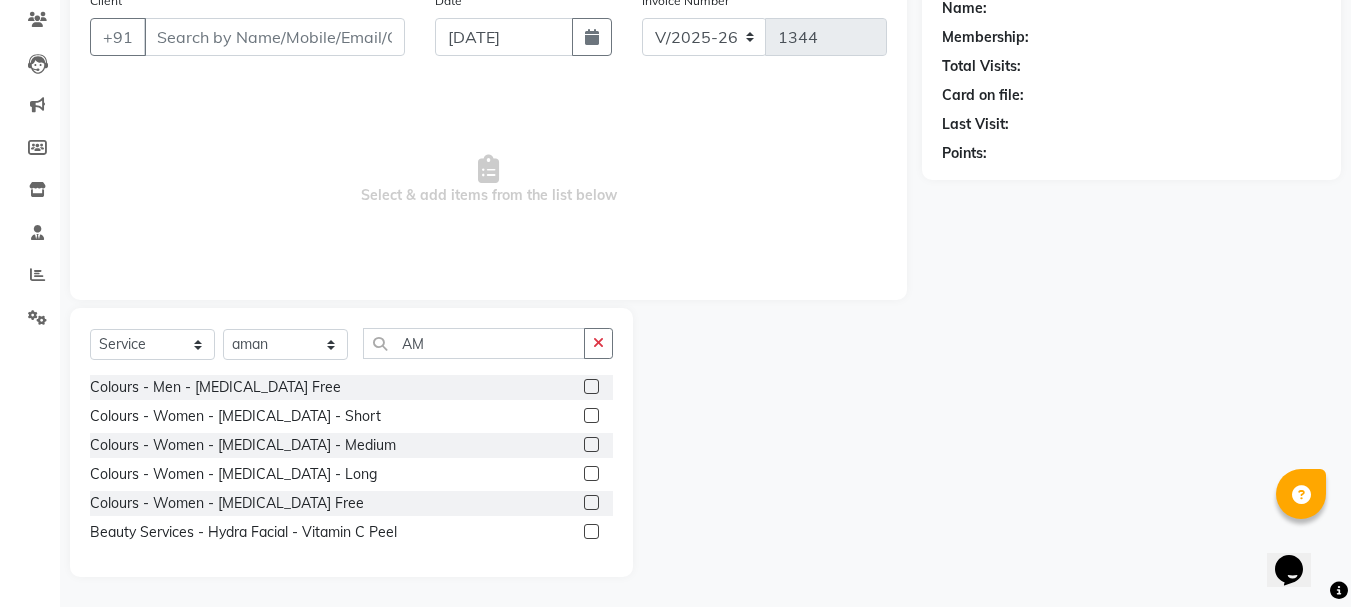 click 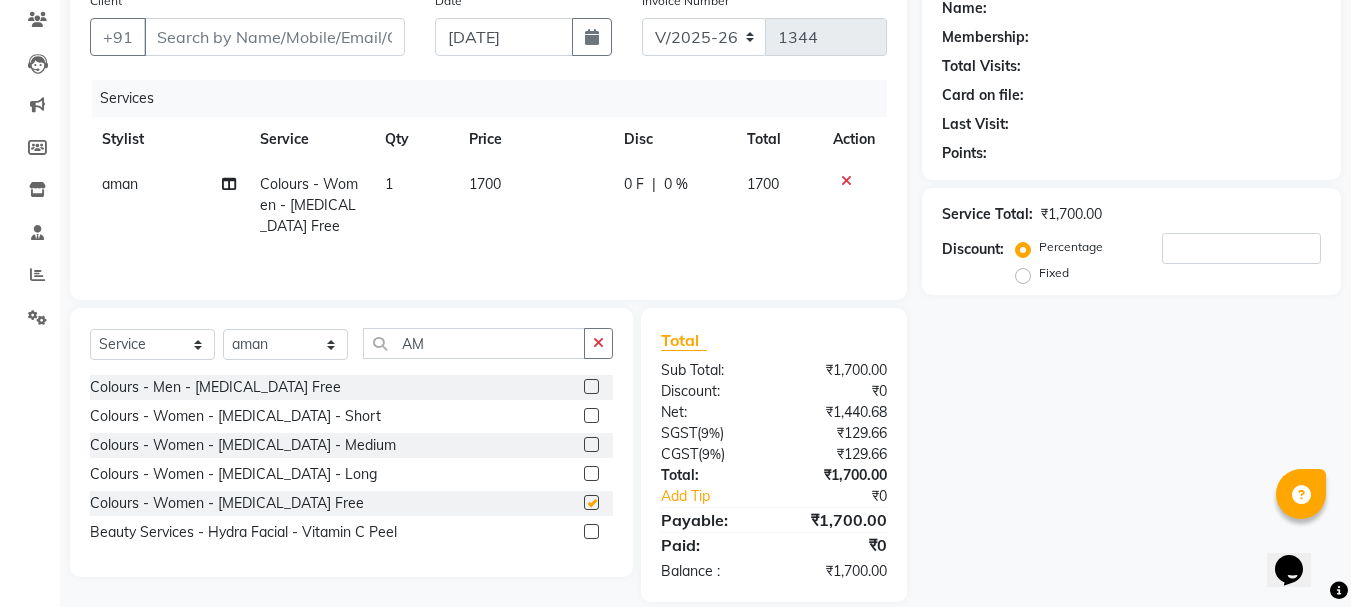 checkbox on "false" 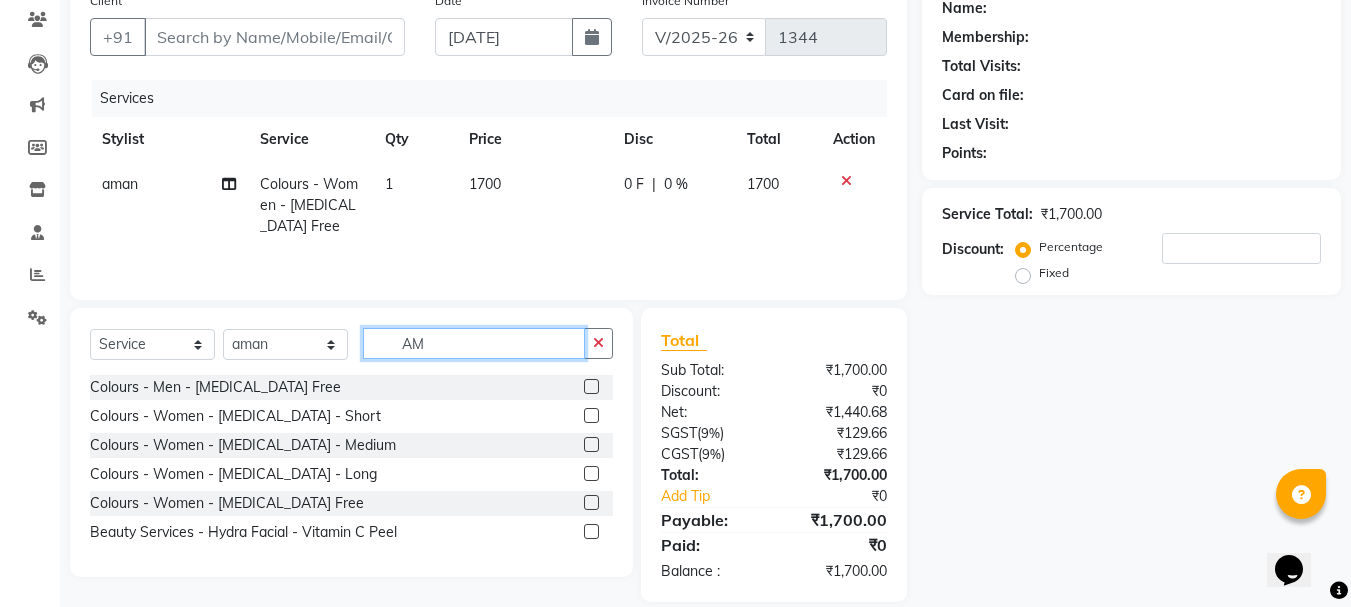 click on "AM" 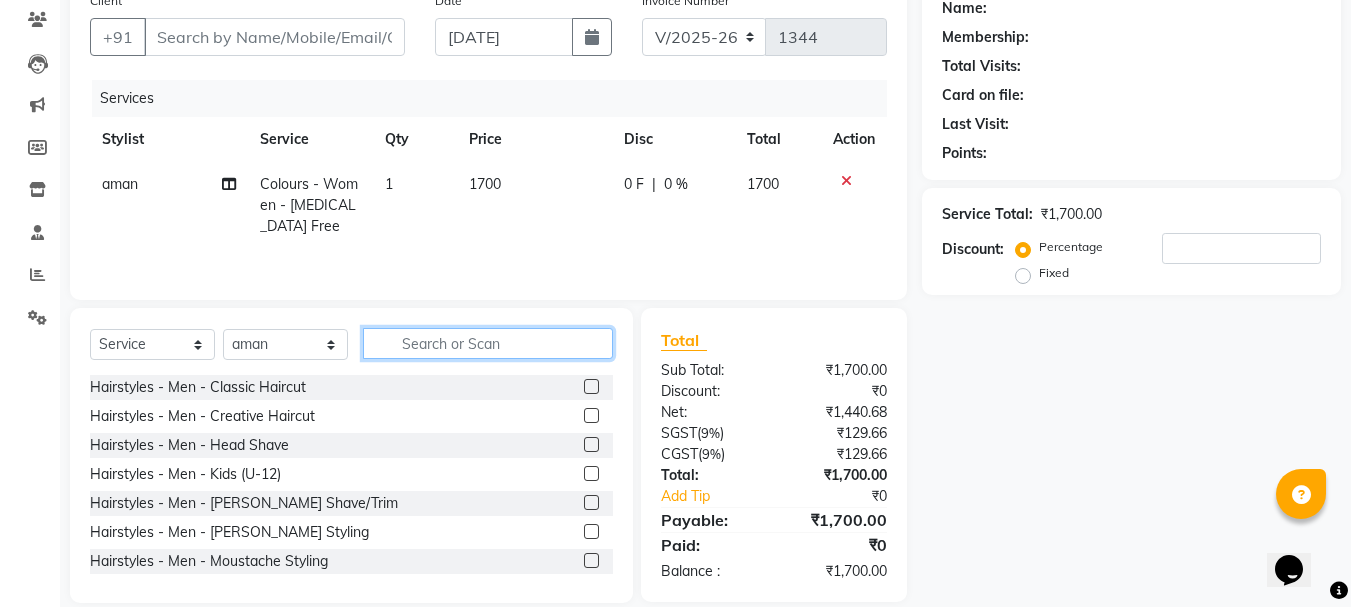 type 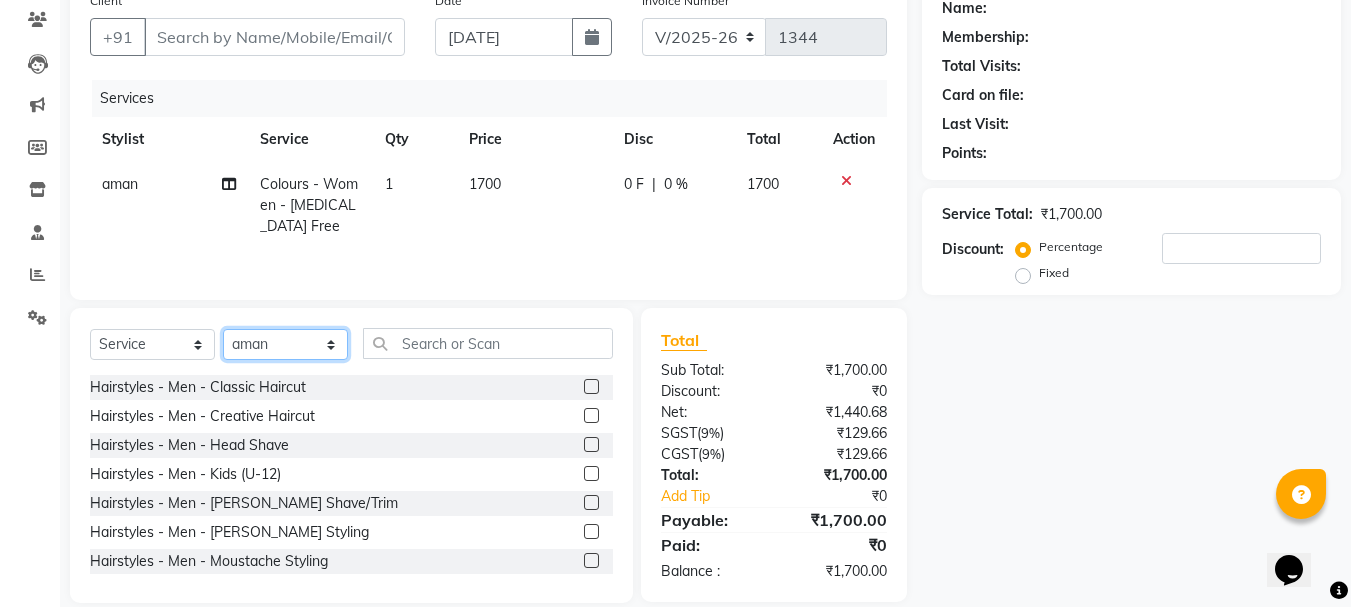 click on "Select Stylist [PERSON_NAME] Divya [PERSON_NAME] Renuka [PERSON_NAME]" 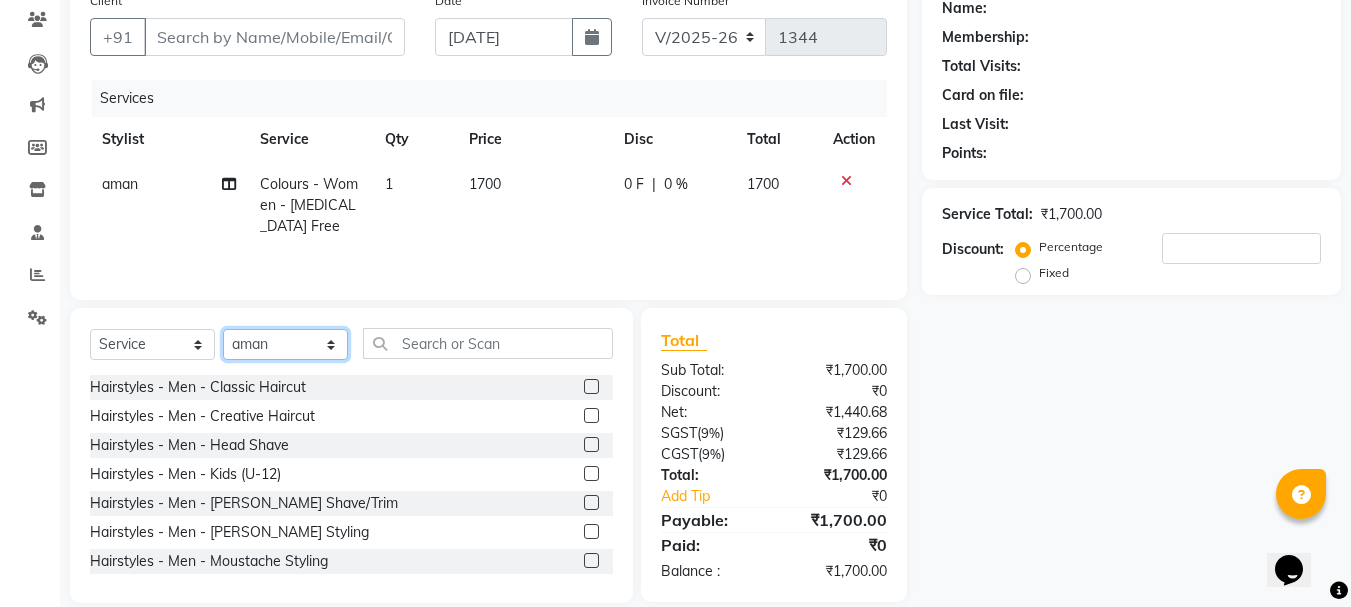 select on "83493" 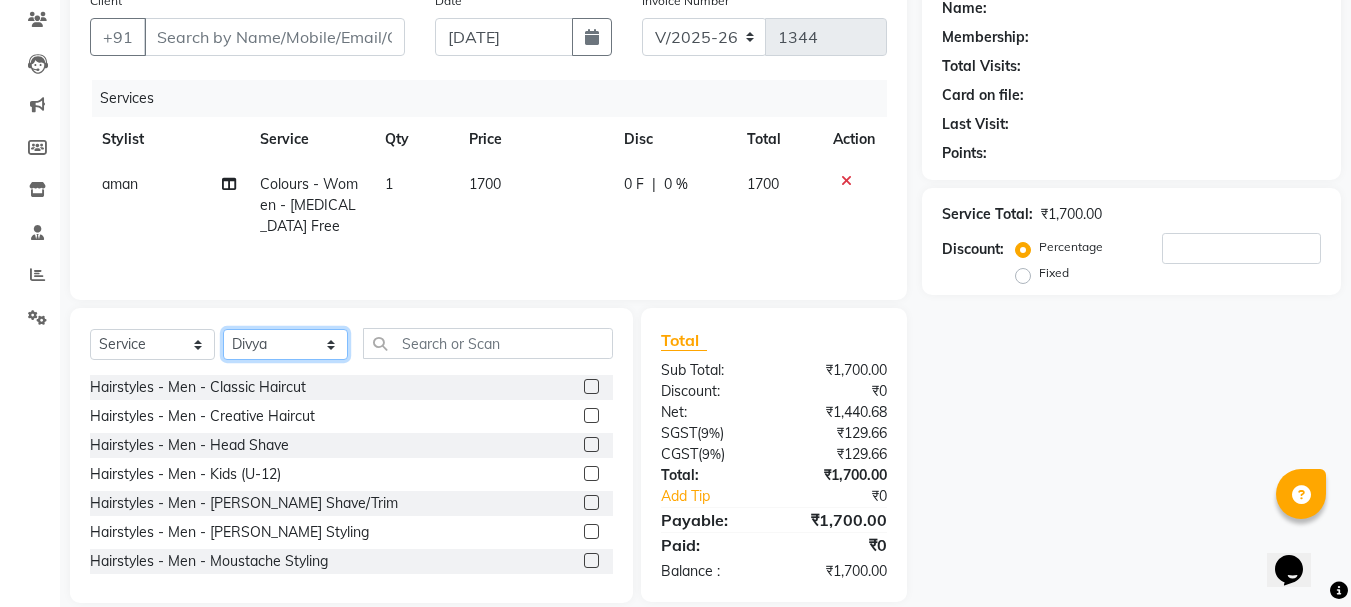 click on "Select Stylist [PERSON_NAME] Divya [PERSON_NAME] Renuka [PERSON_NAME]" 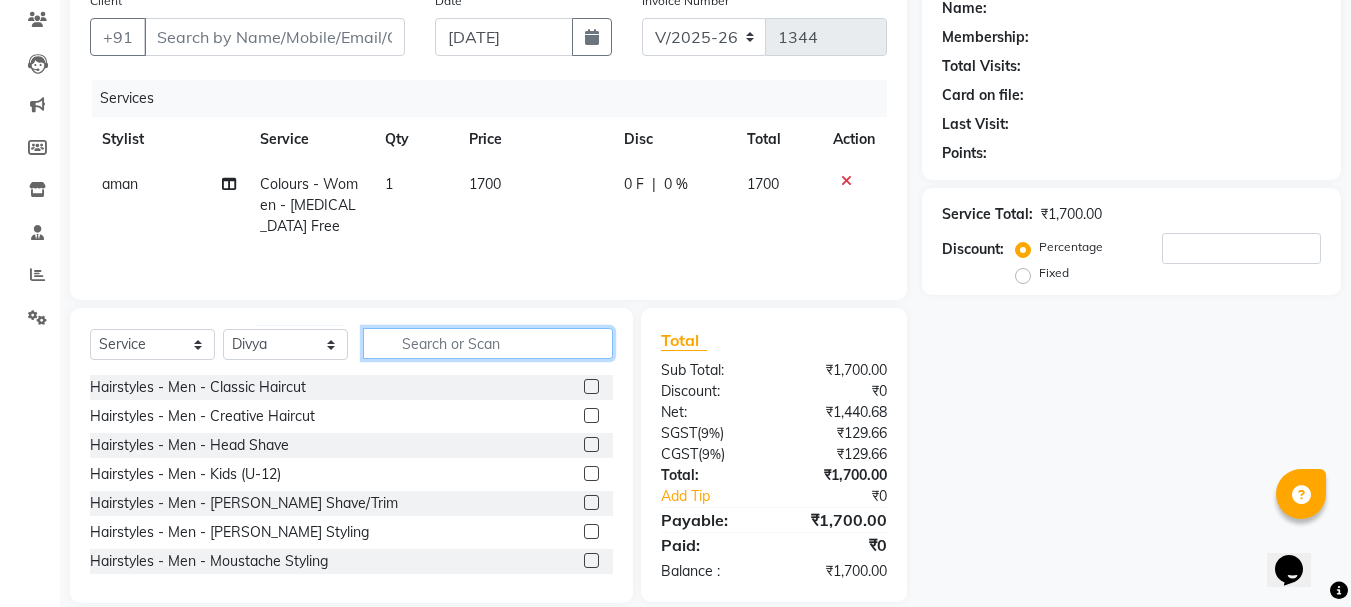 click 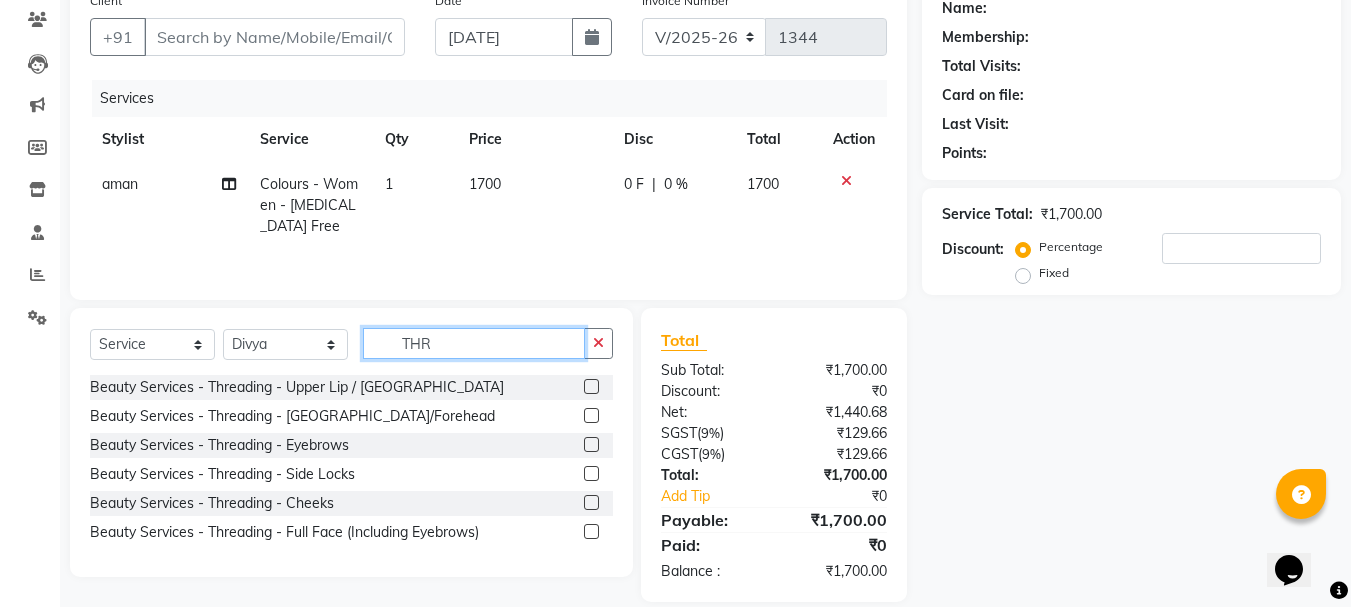 type on "THR" 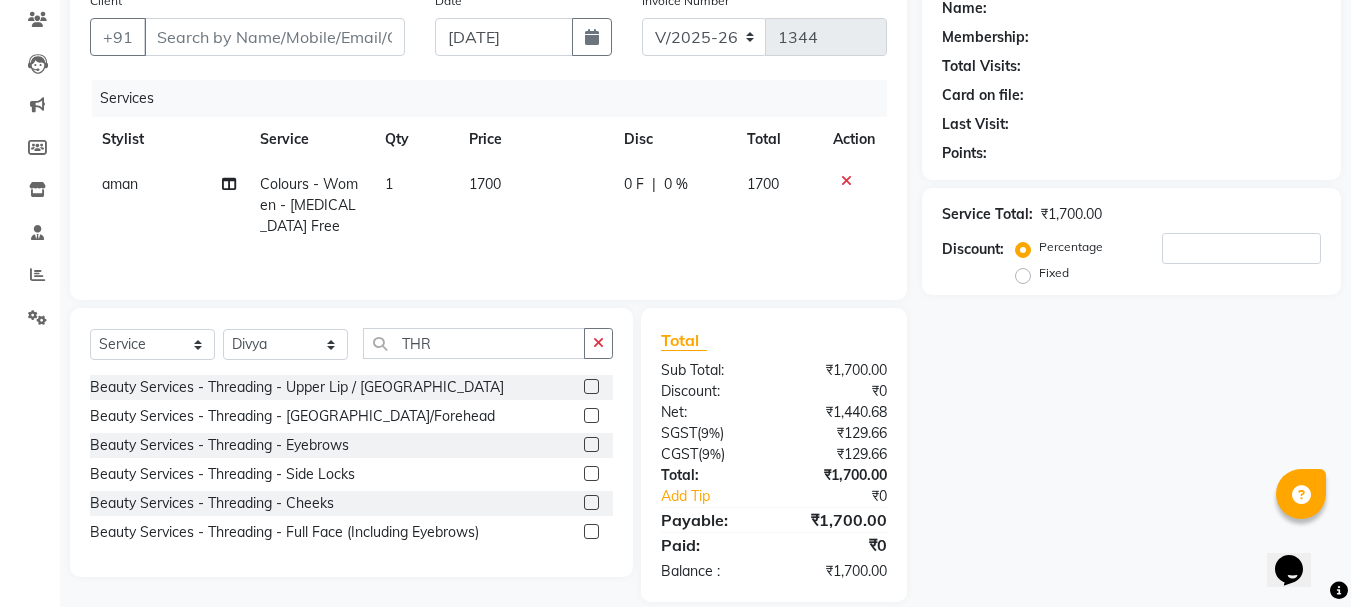 click 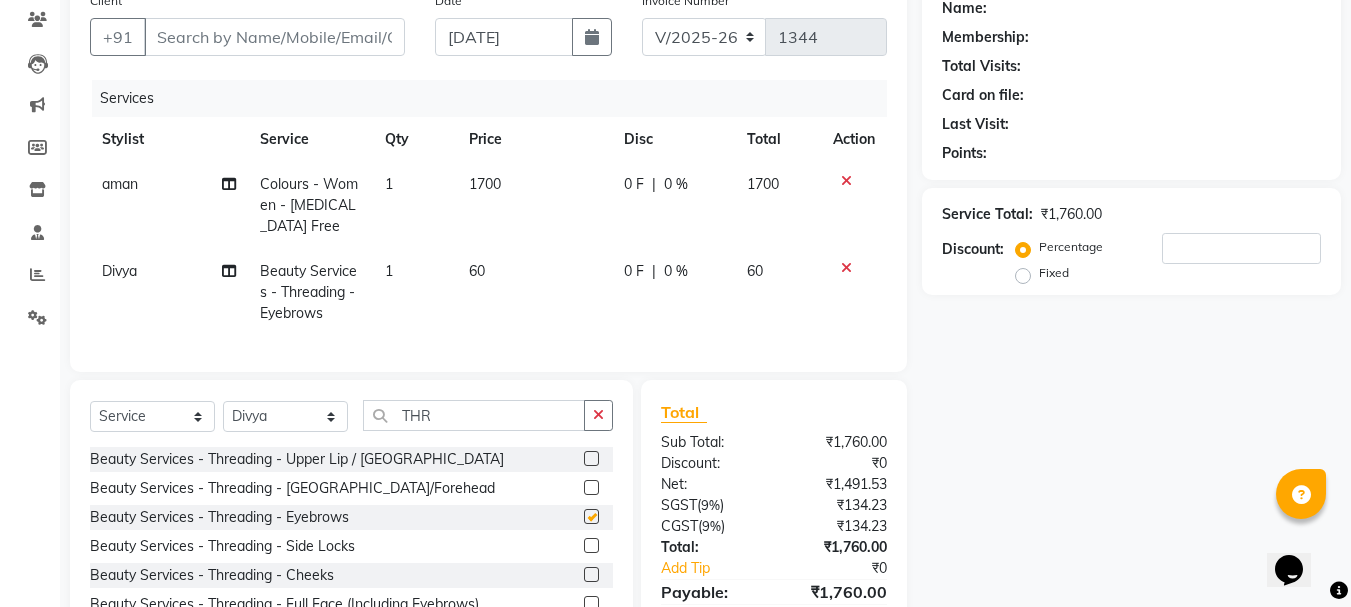 checkbox on "false" 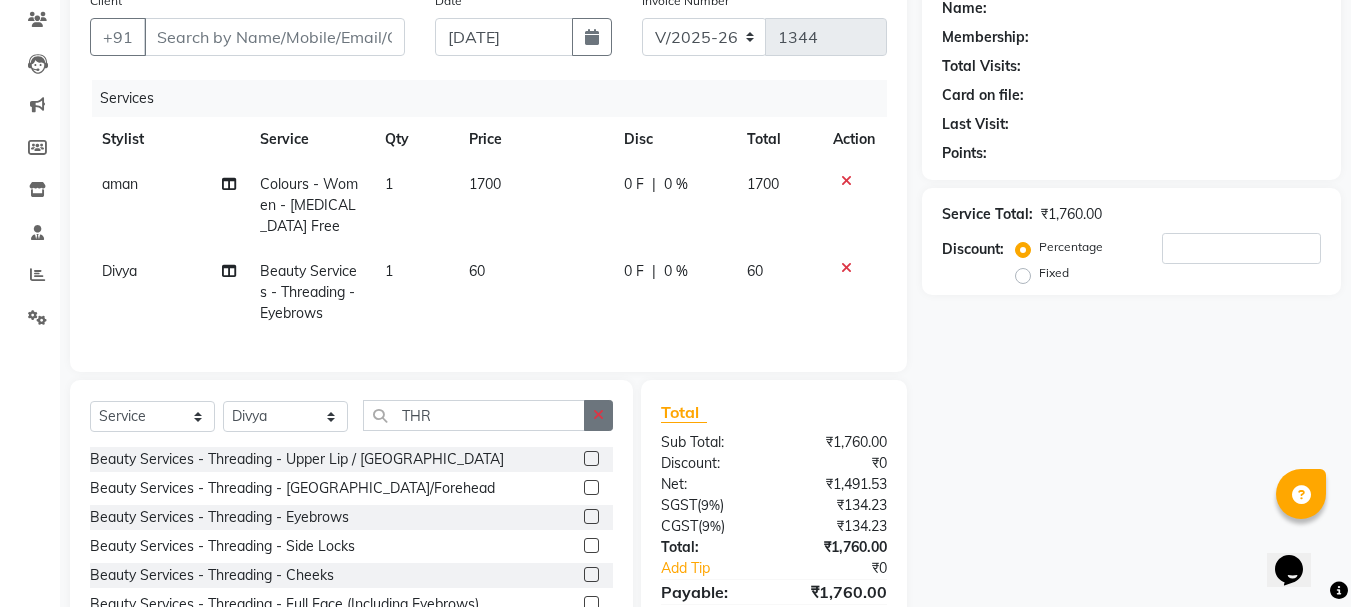 click 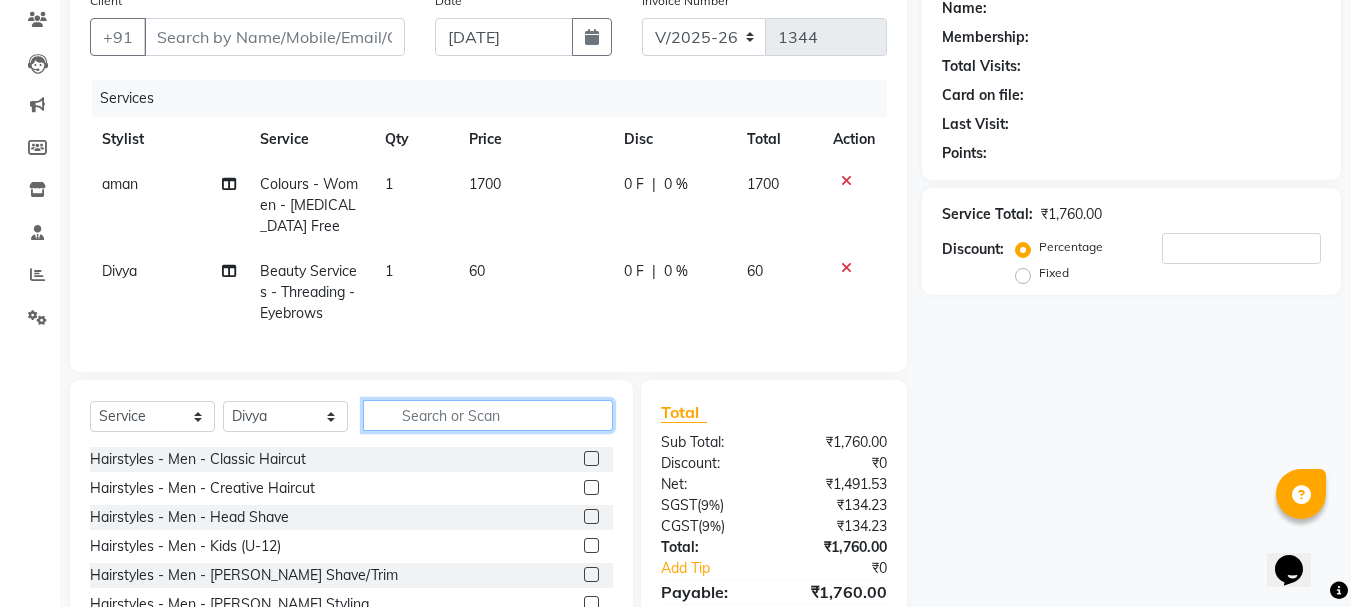 click 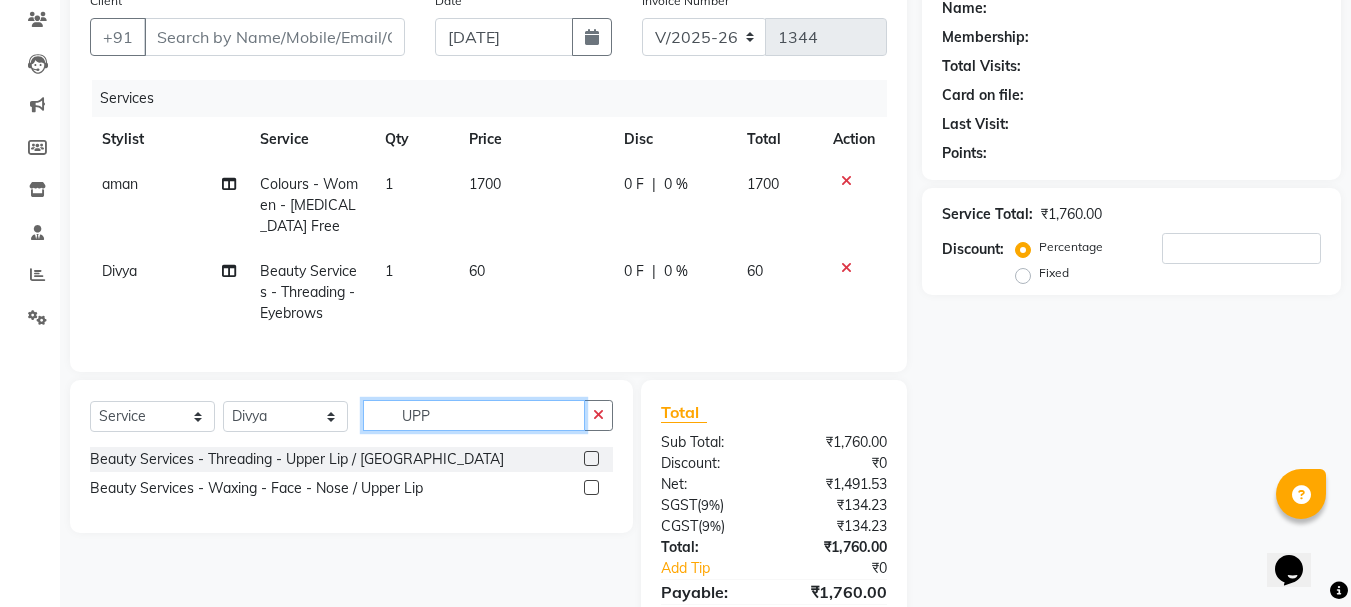 type on "UPP" 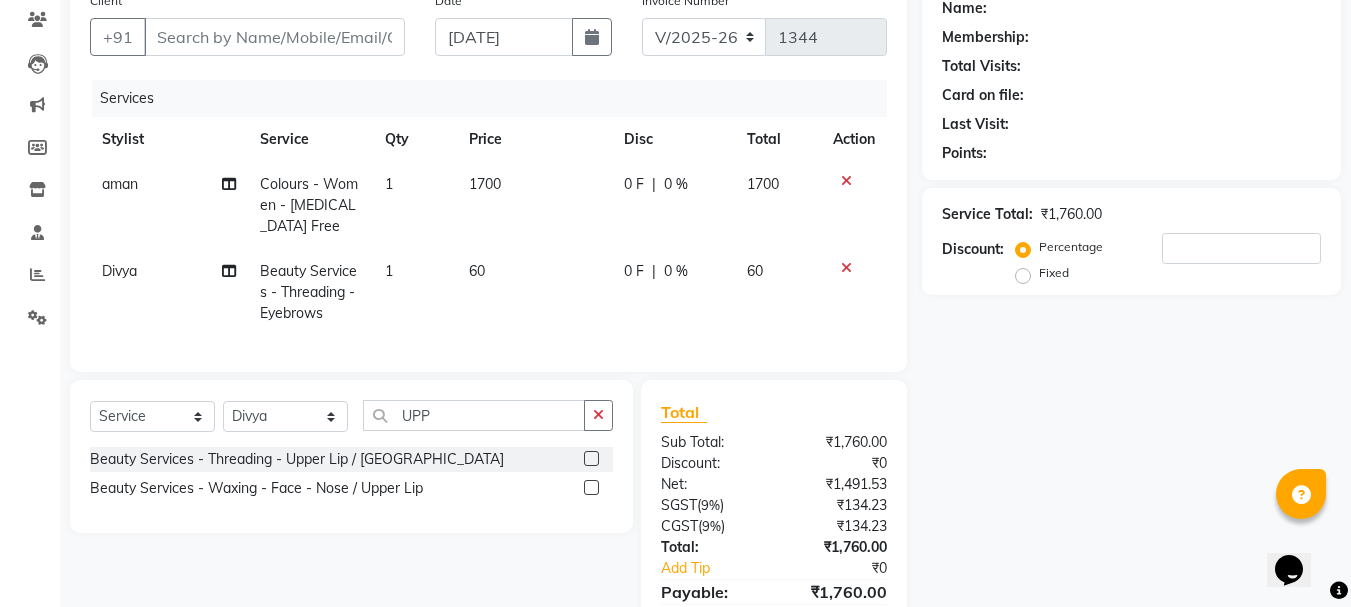 click 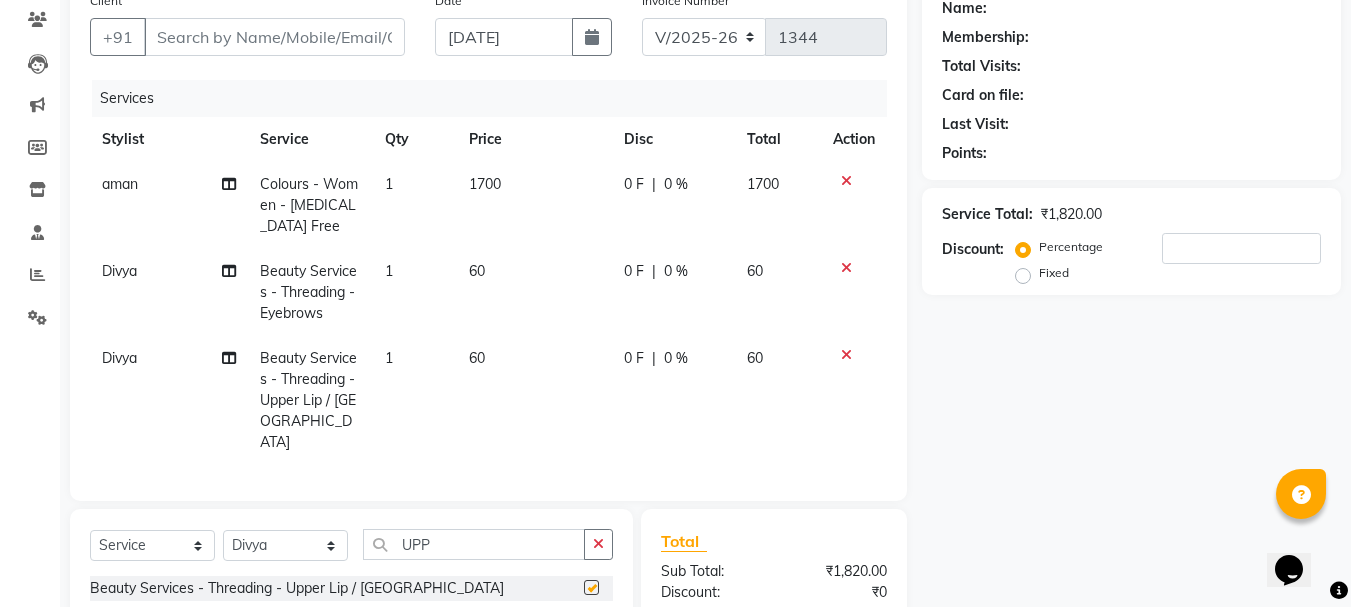 checkbox on "false" 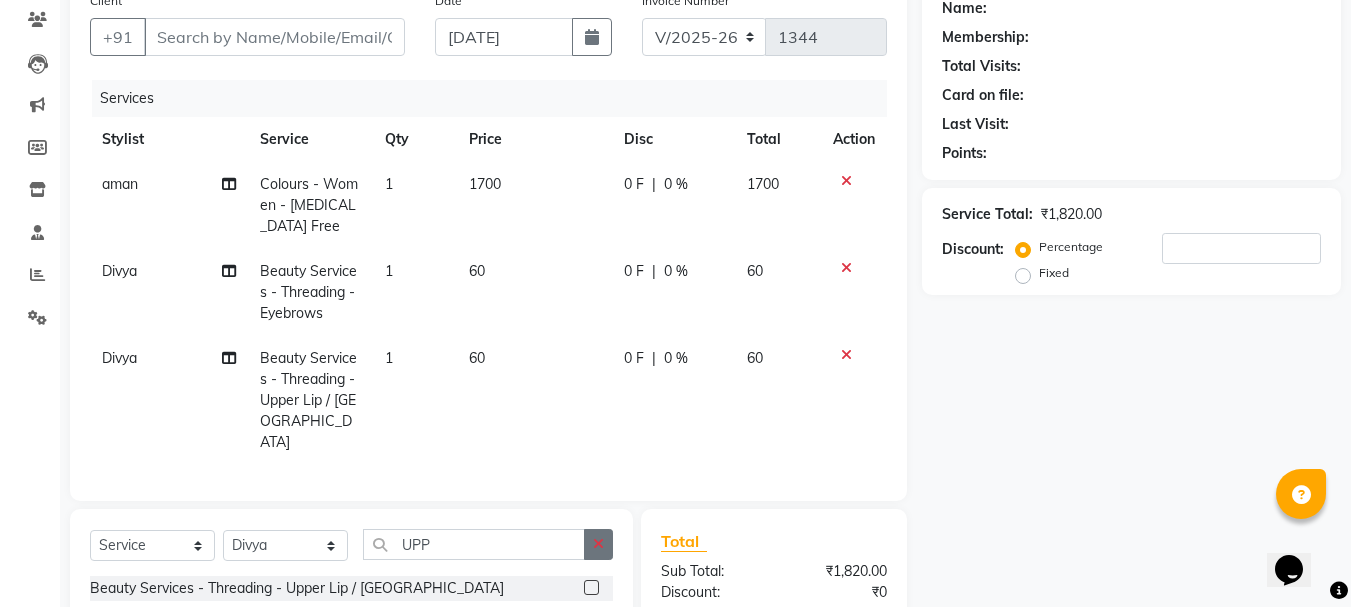 click 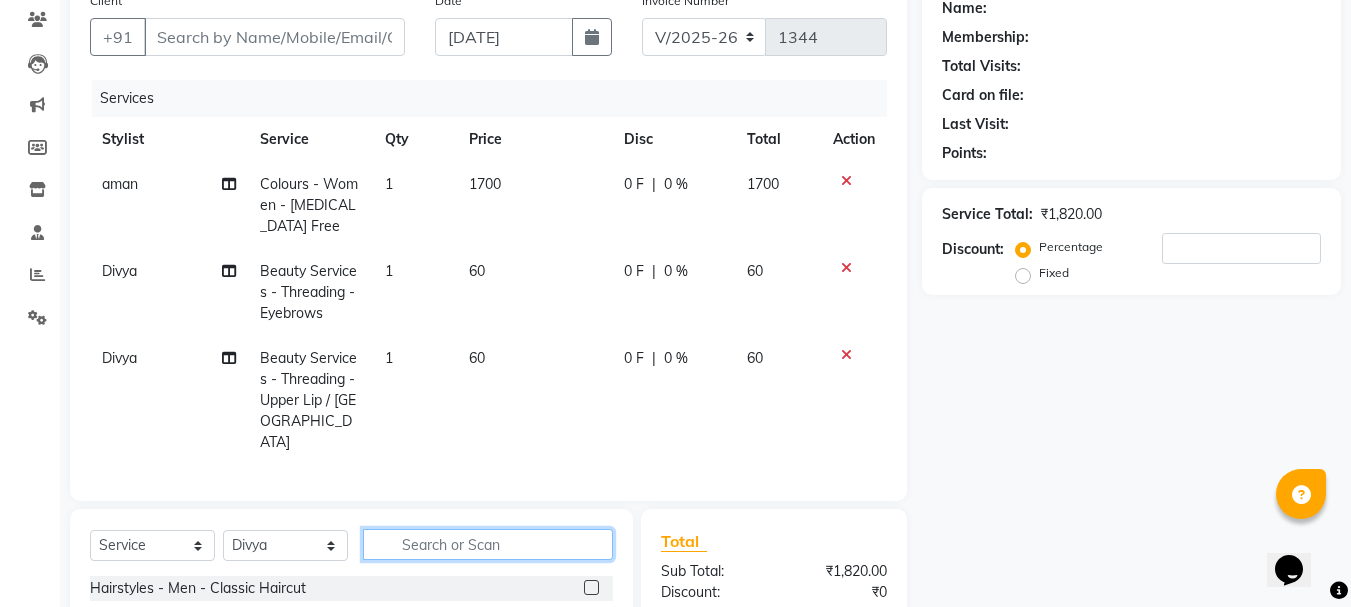 click 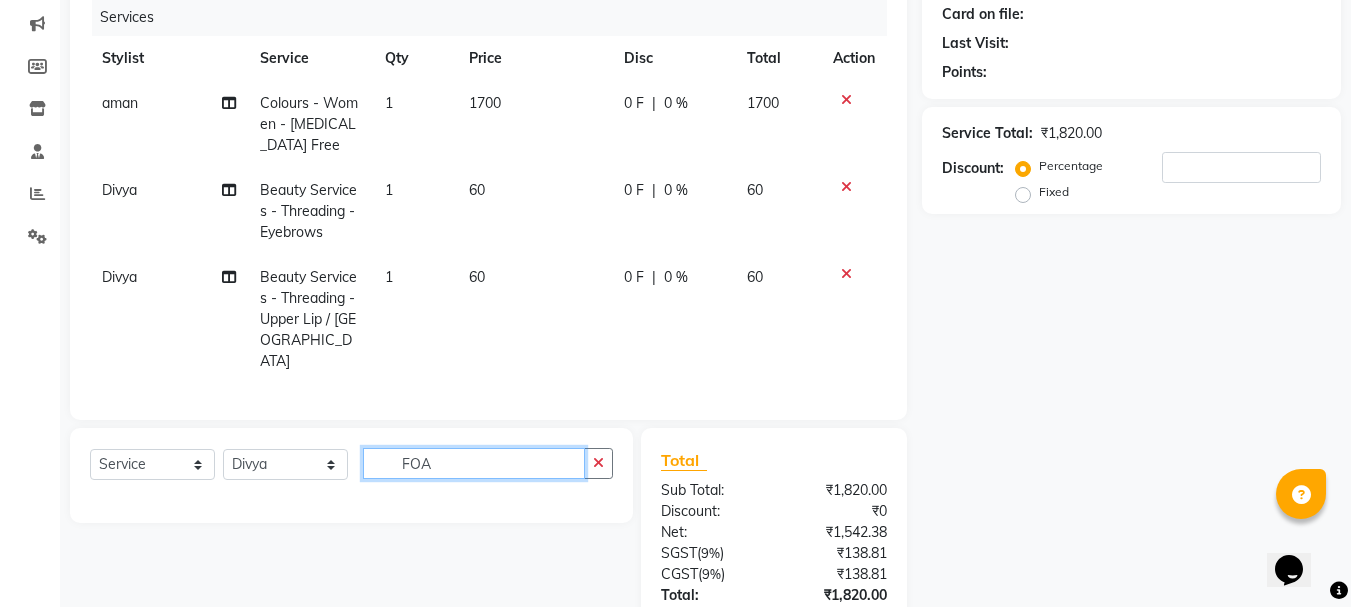 scroll, scrollTop: 388, scrollLeft: 0, axis: vertical 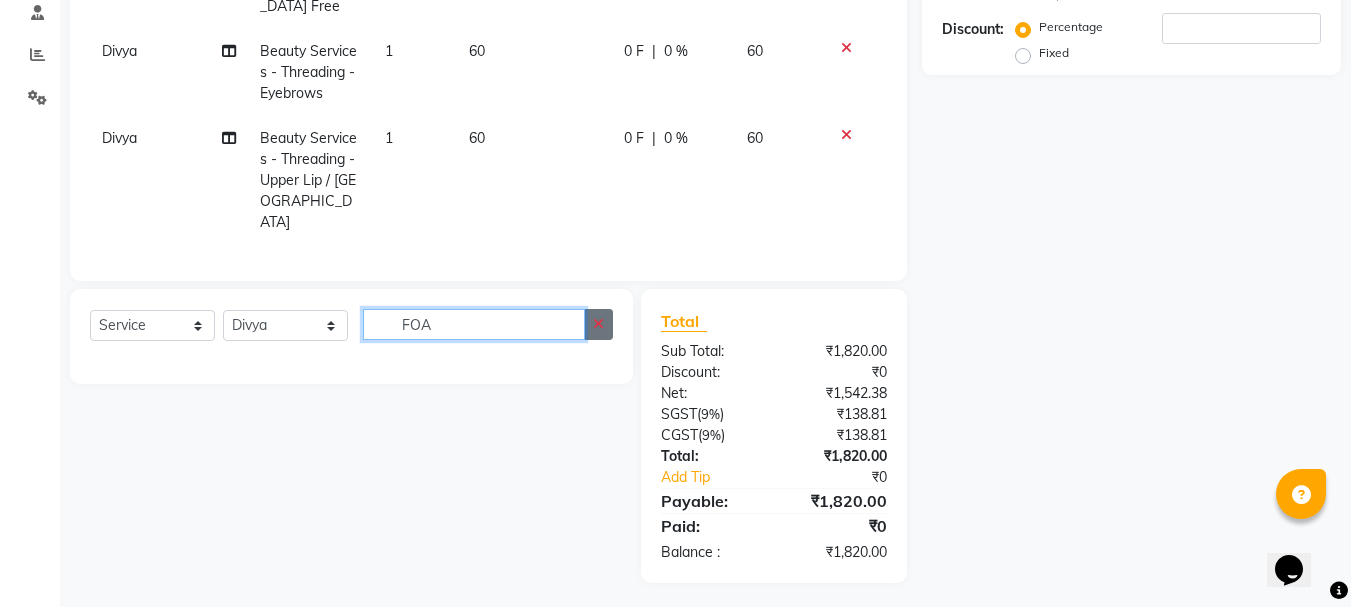 type on "FOA" 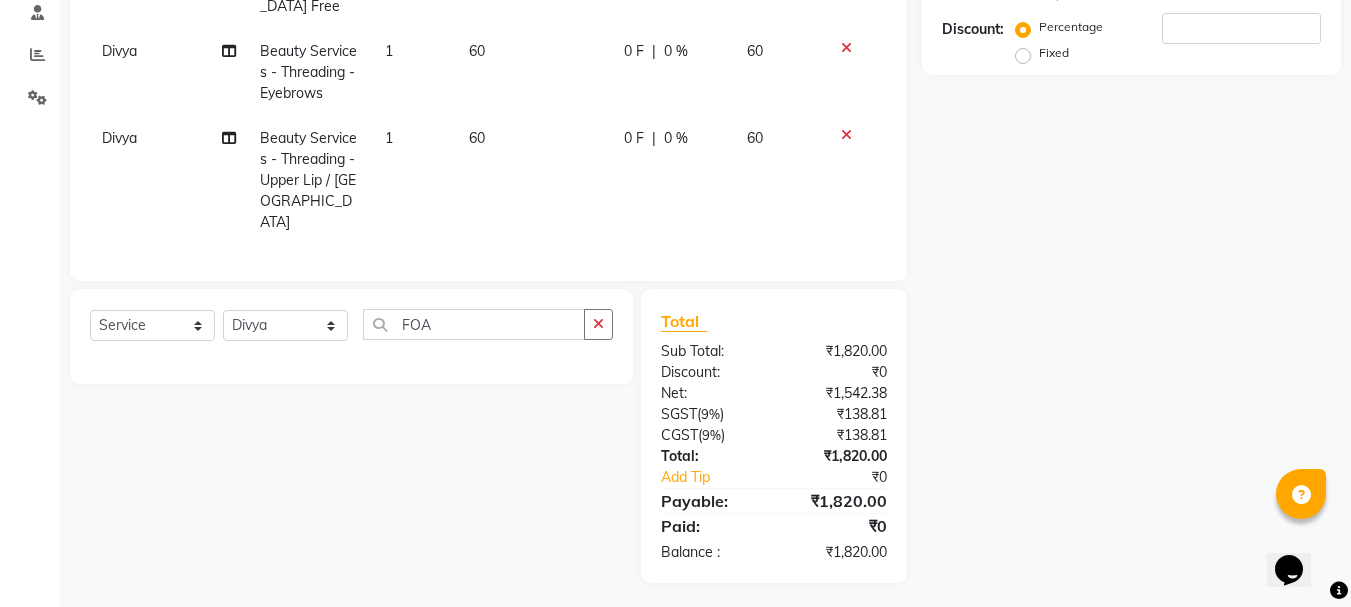 click 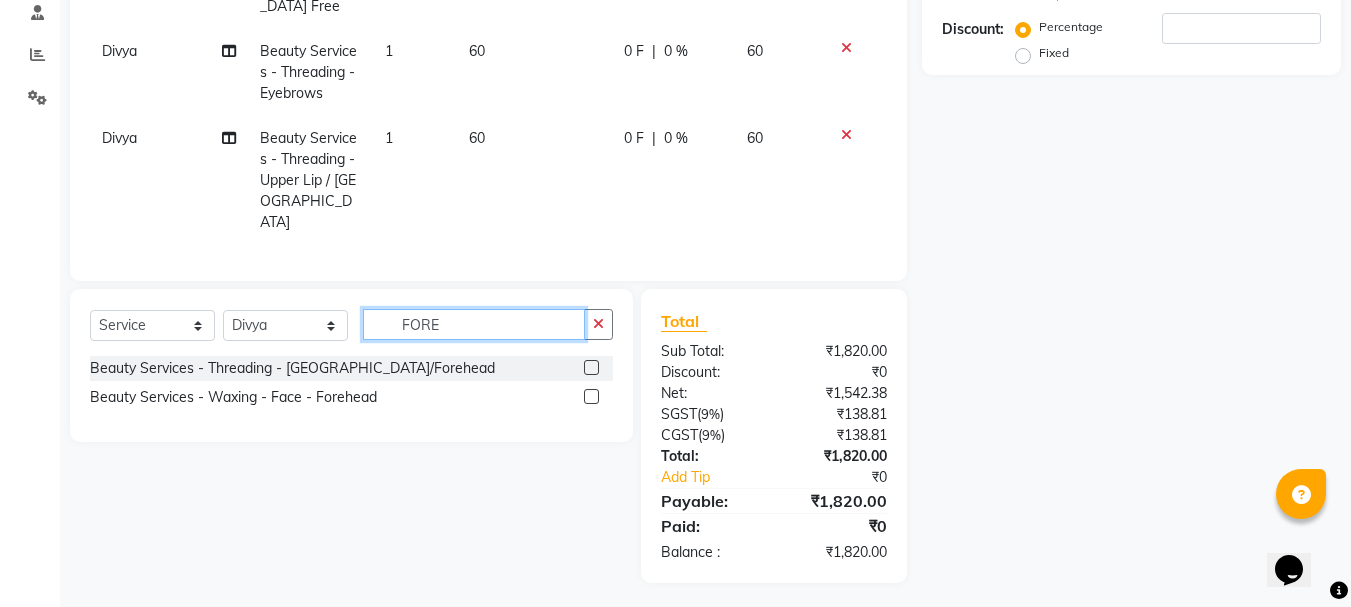 type on "FORE" 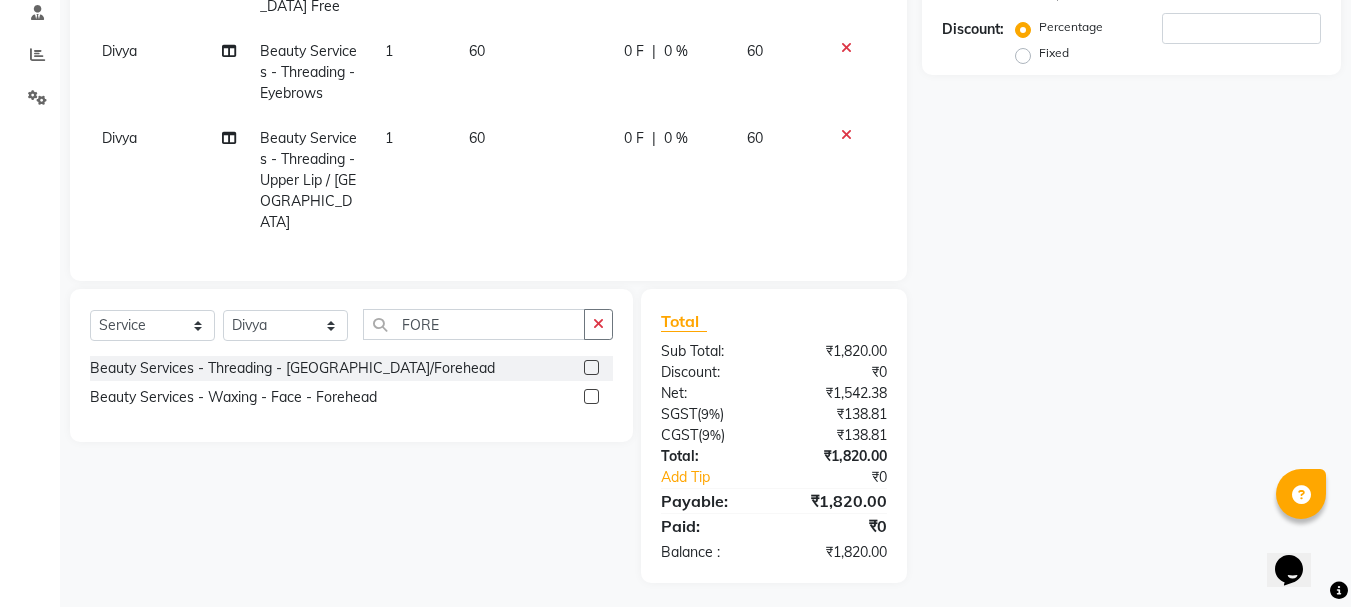 click 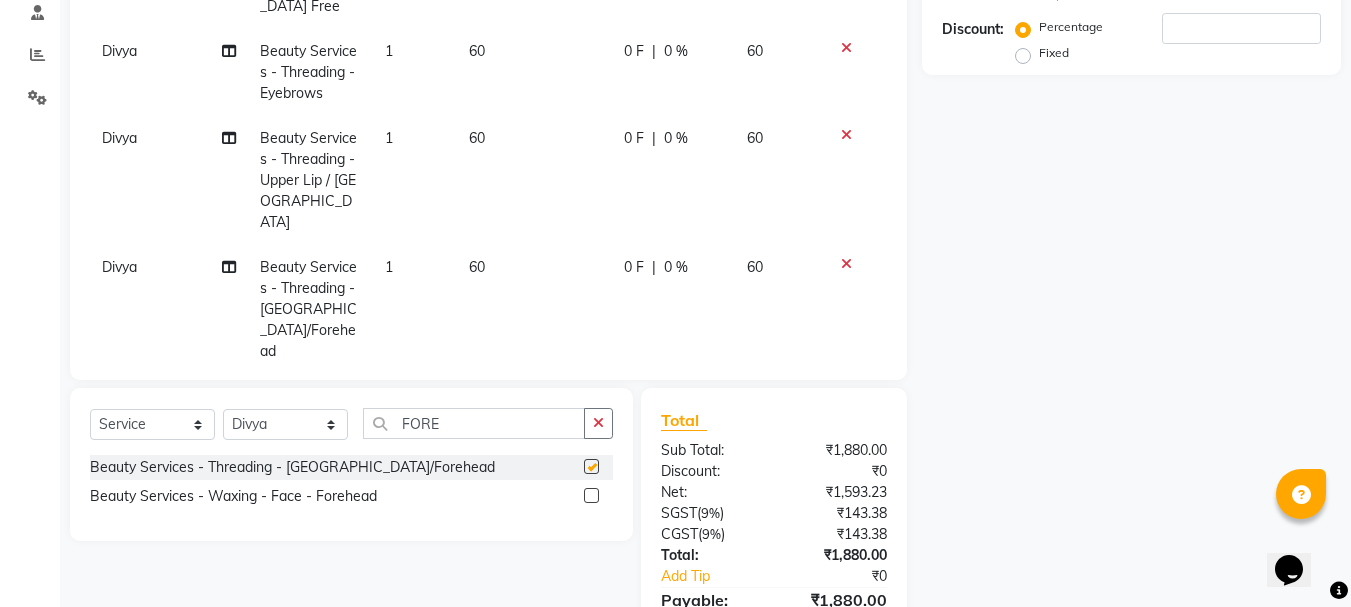 checkbox on "false" 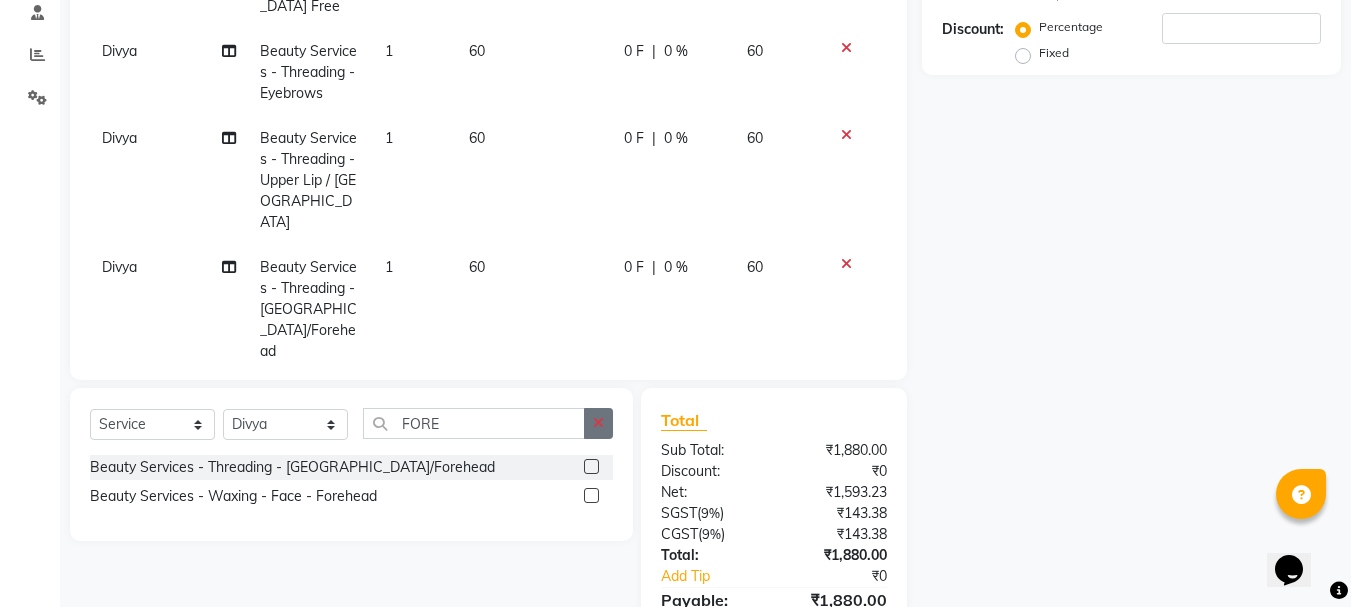 click 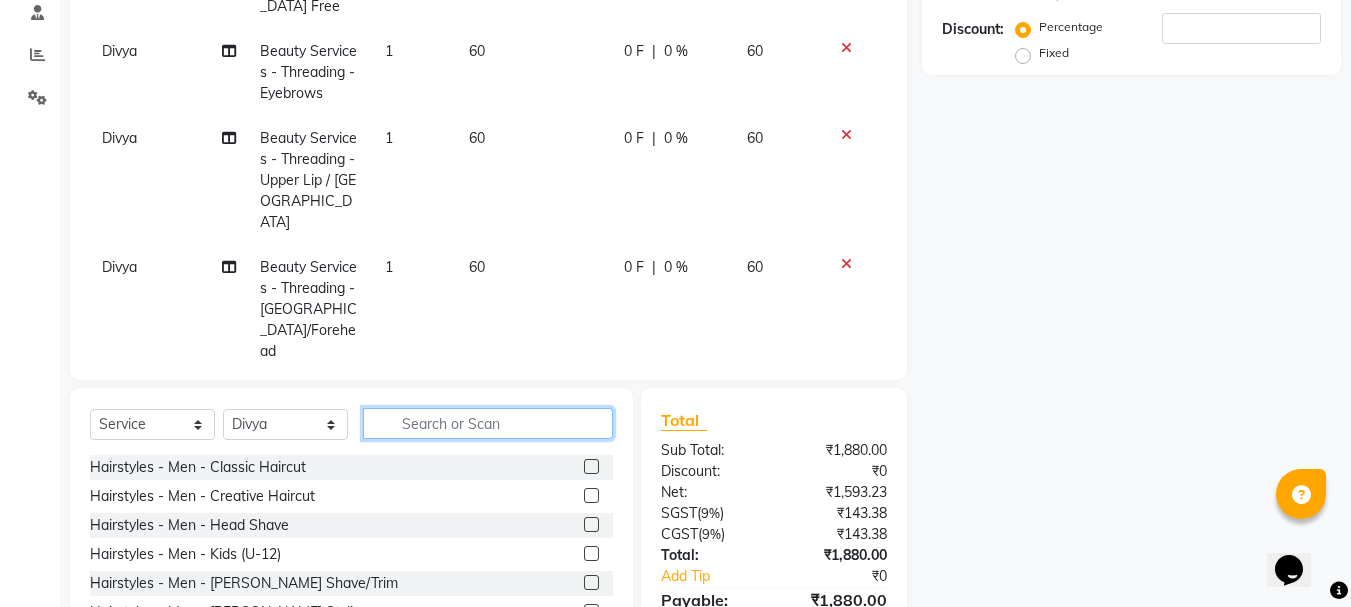 click 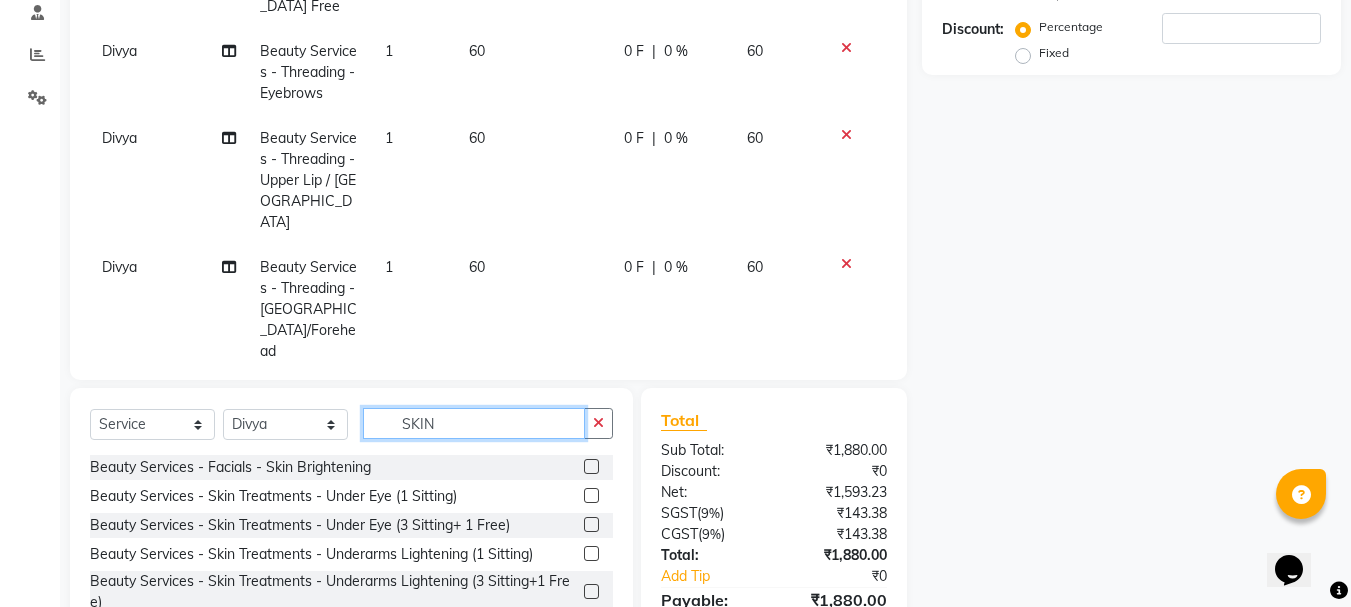 type on "SKIN" 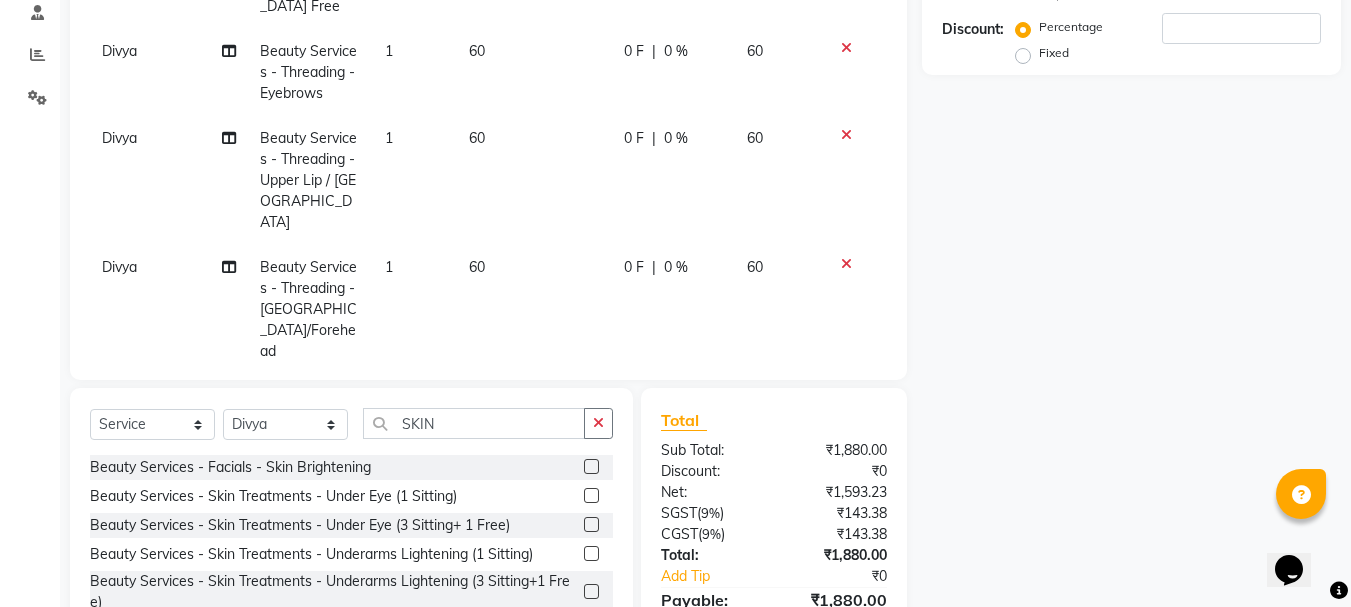 click 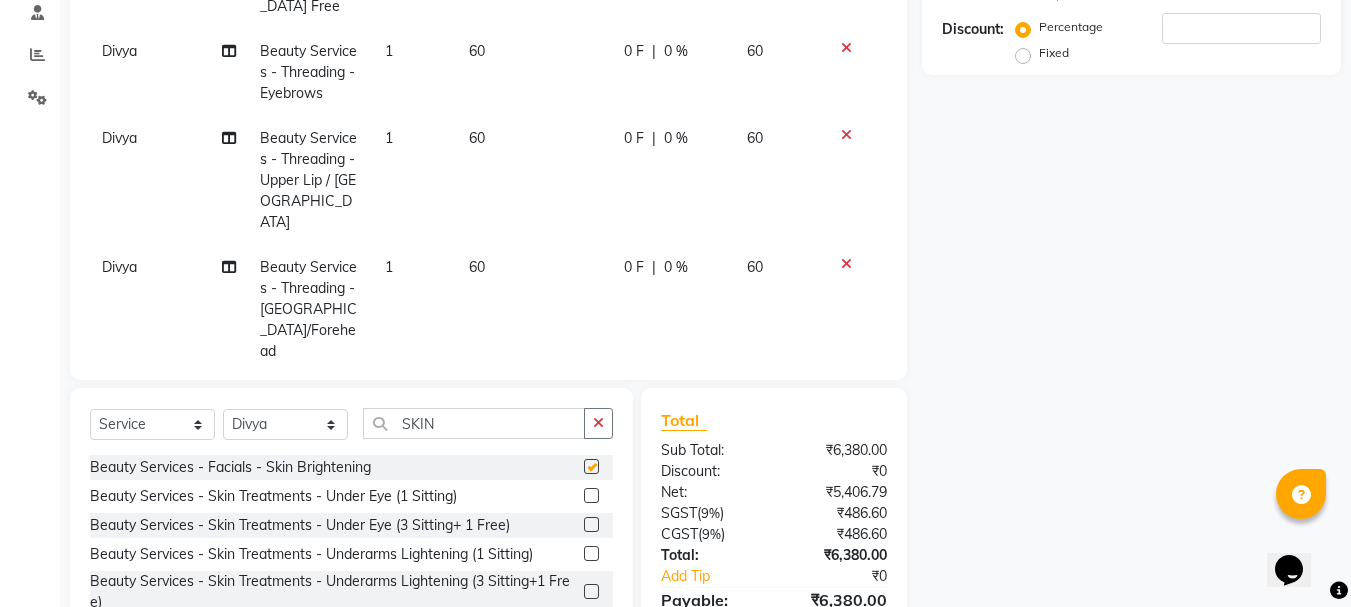 checkbox on "false" 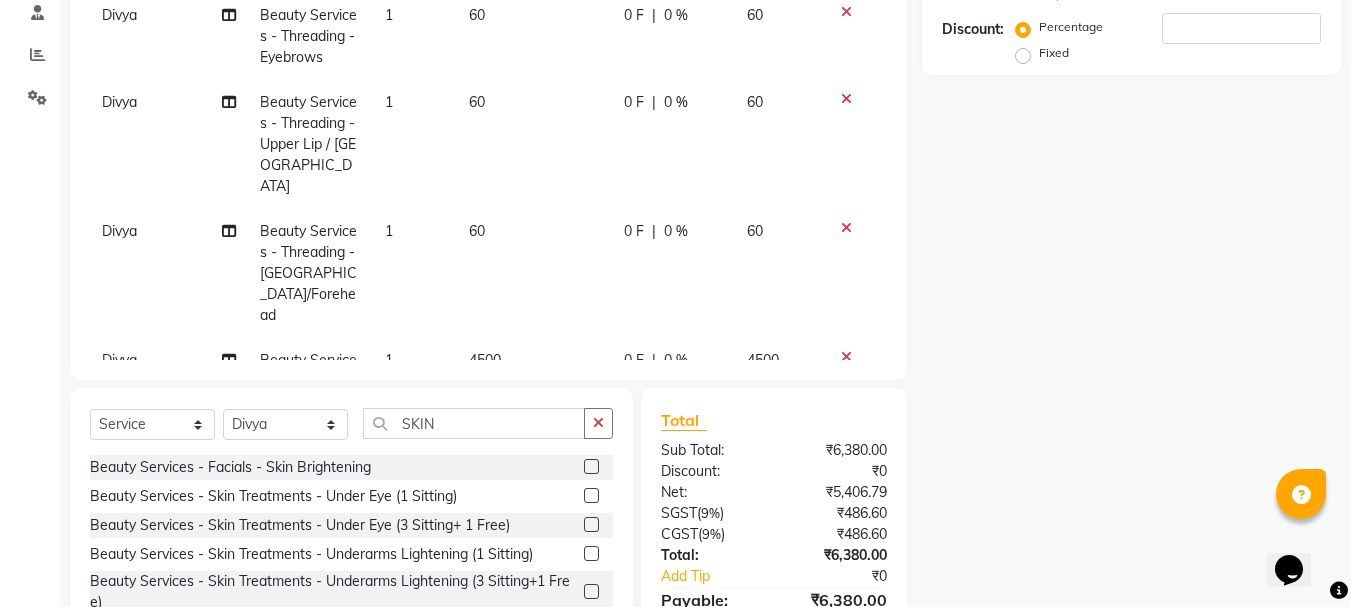 scroll, scrollTop: 69, scrollLeft: 0, axis: vertical 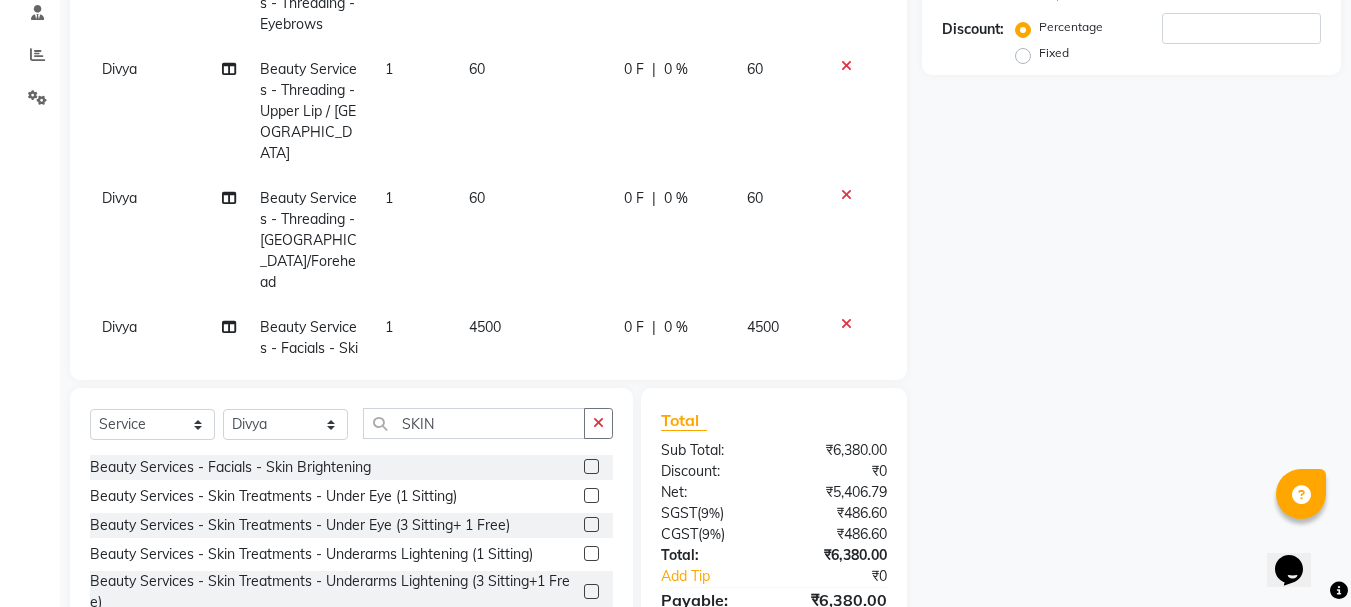 click 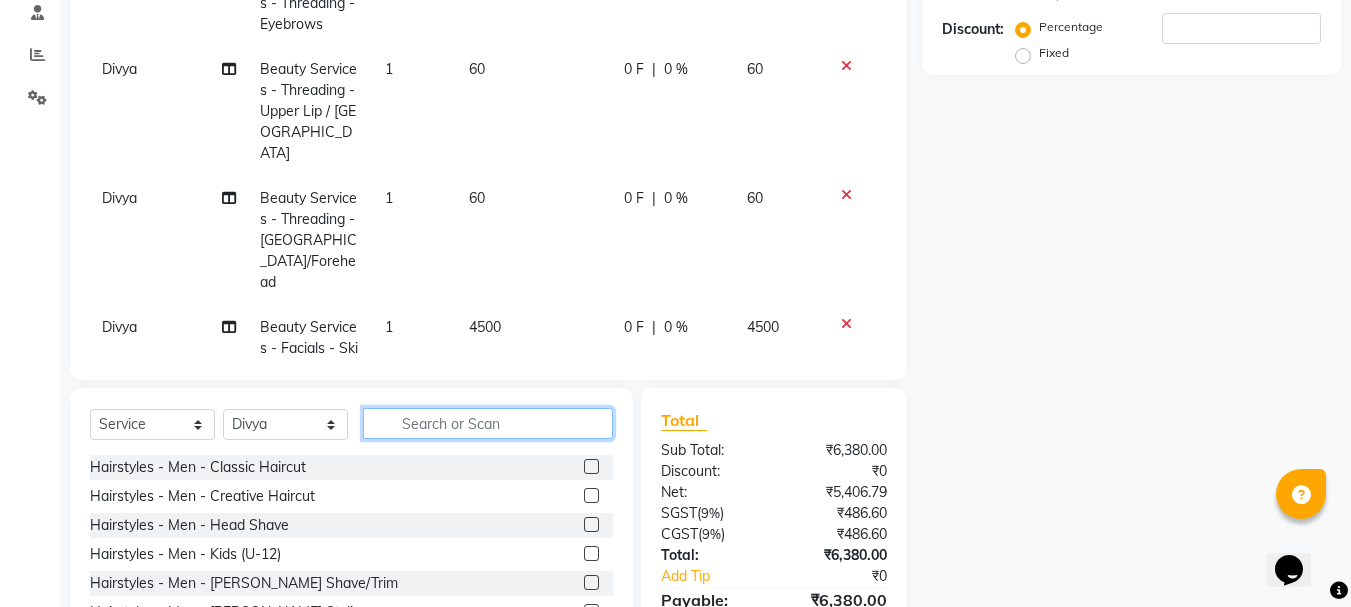 click 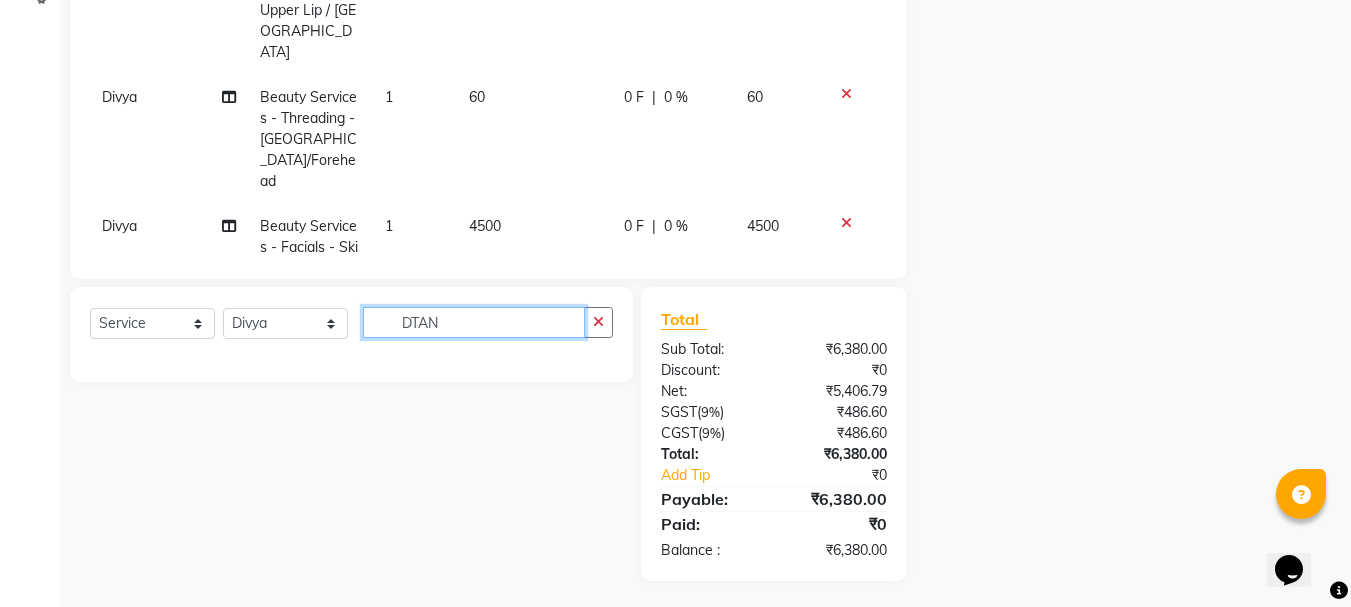 scroll, scrollTop: 493, scrollLeft: 0, axis: vertical 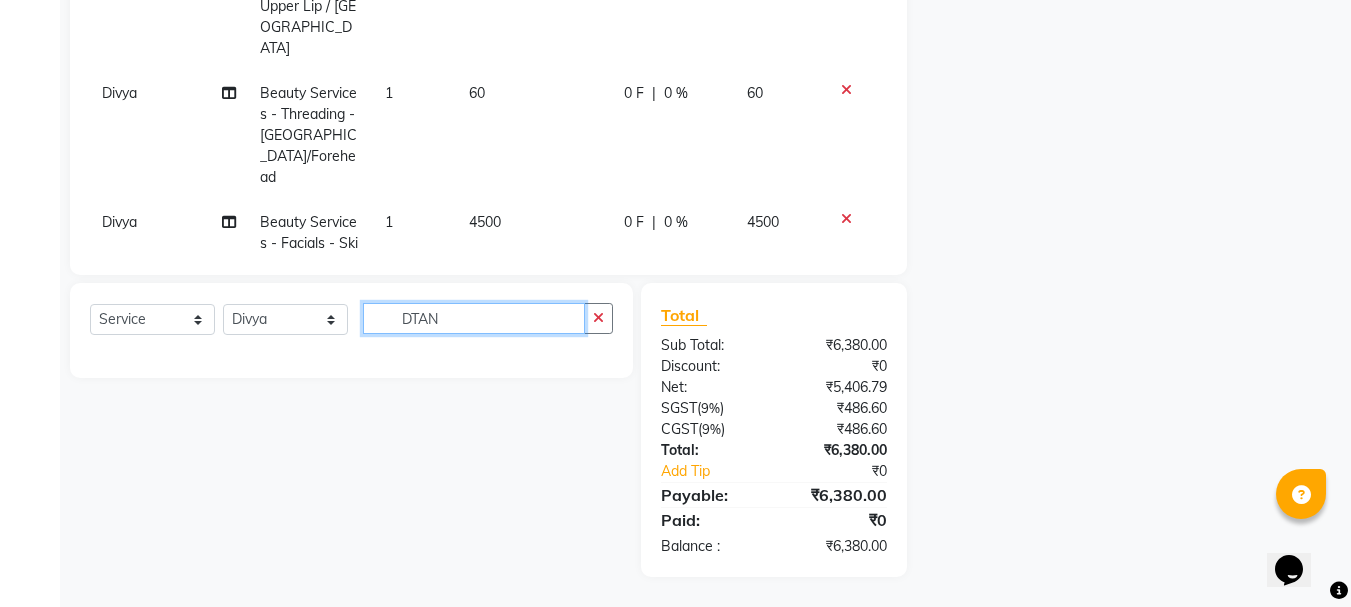 click on "DTAN" 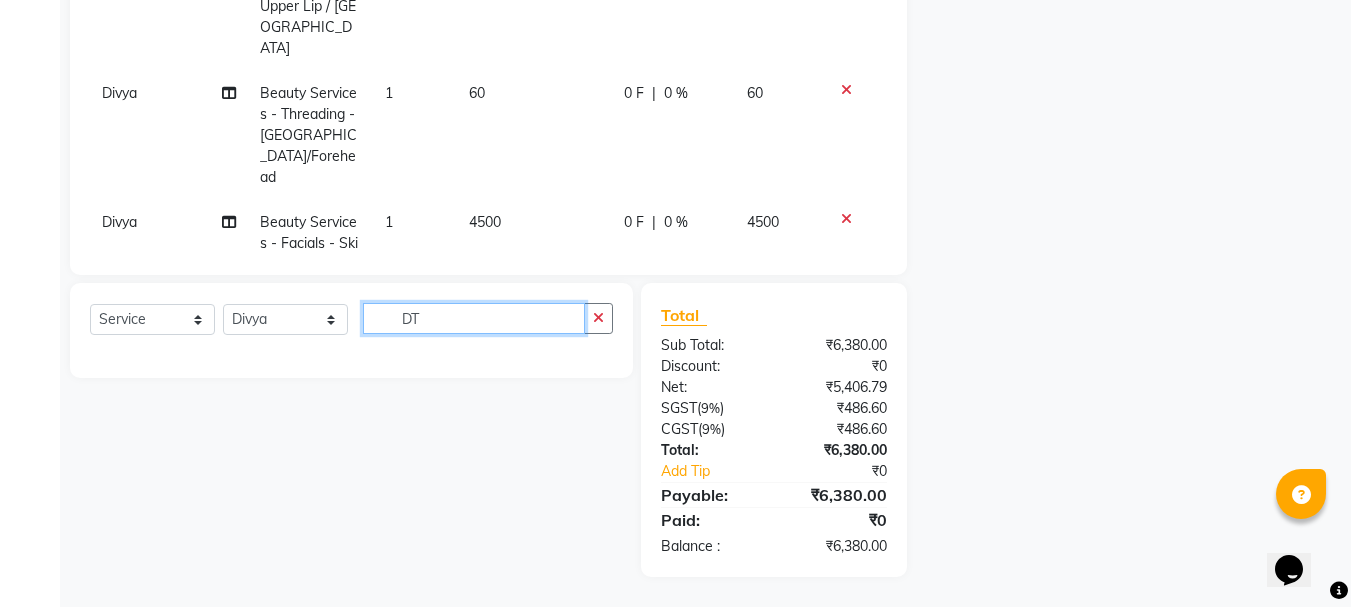 type on "D" 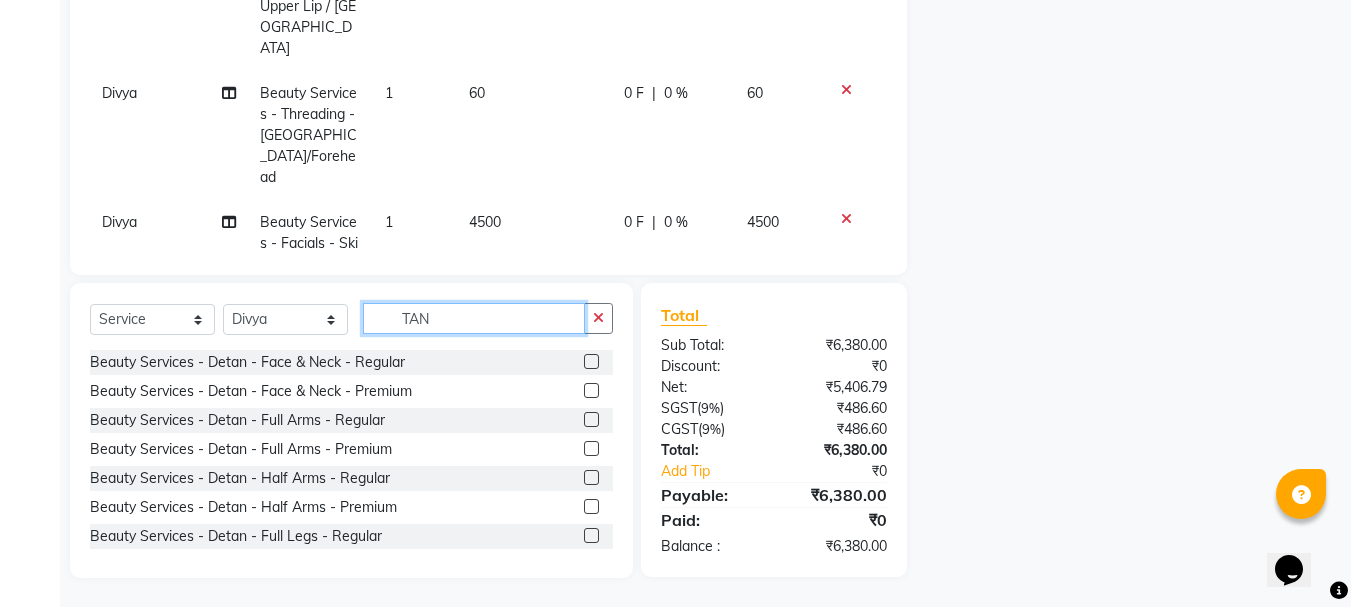 type on "TAN" 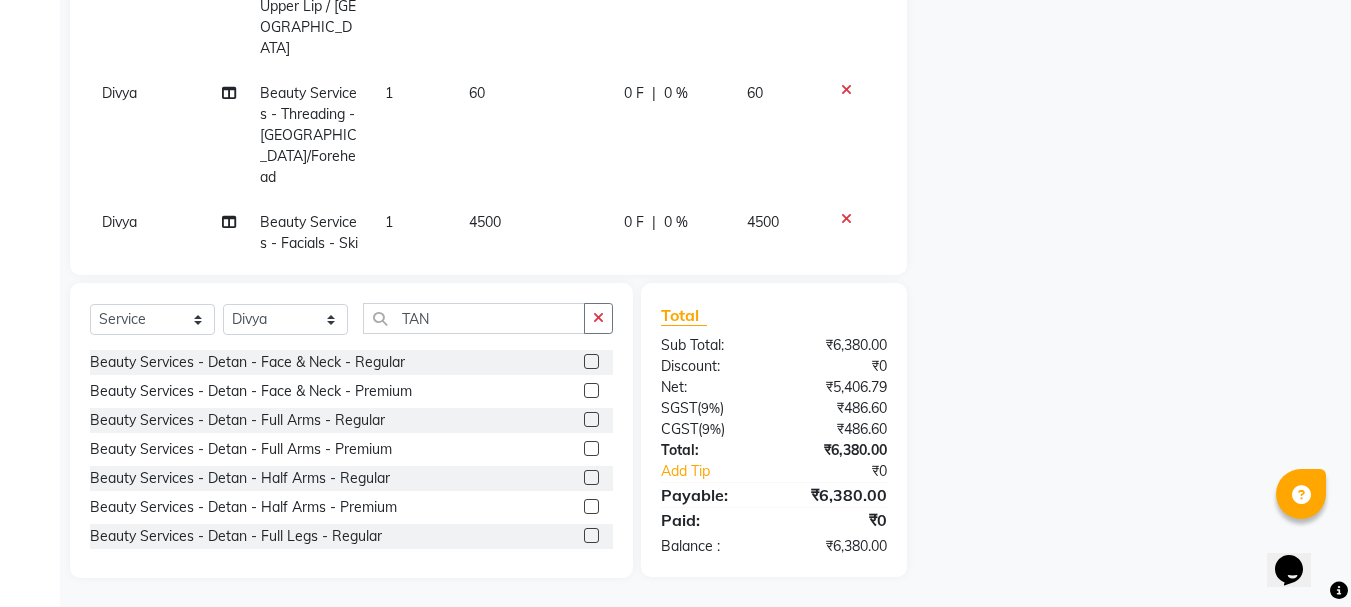 click 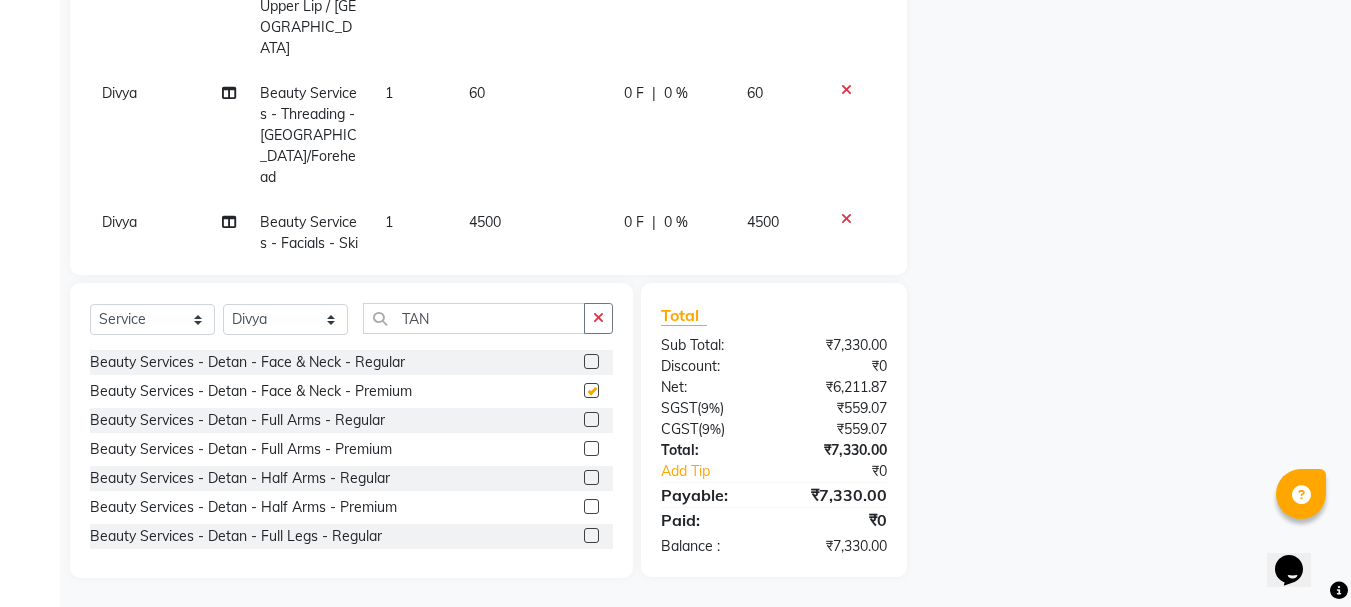 checkbox on "false" 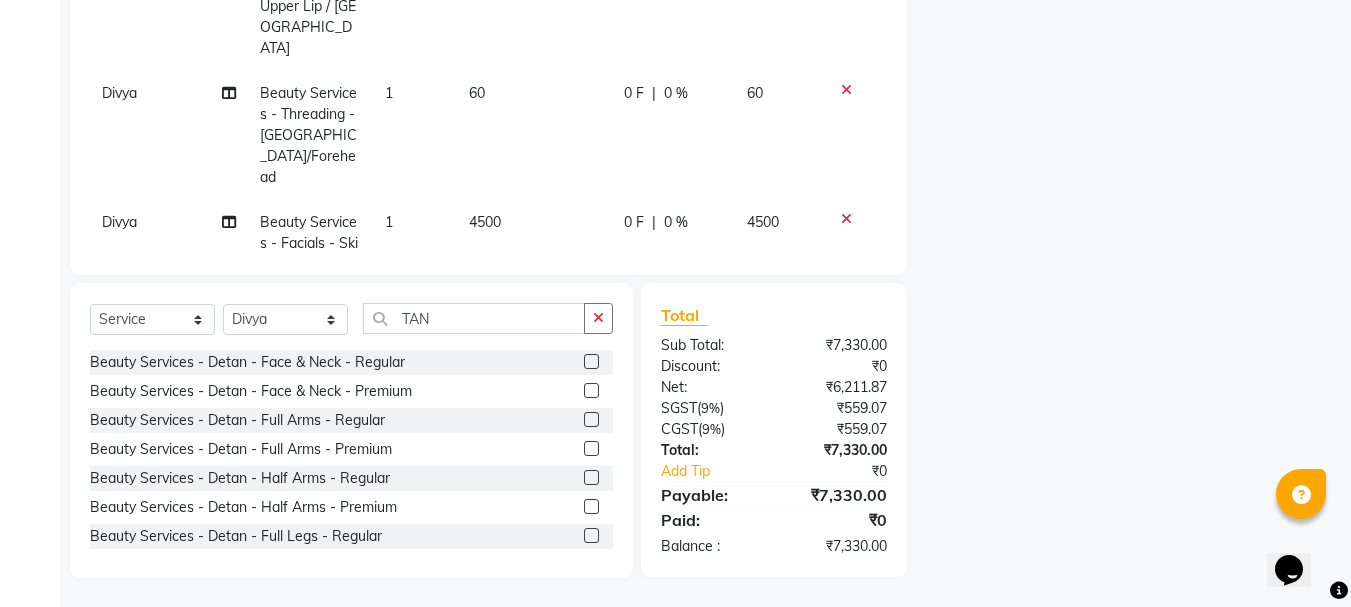 scroll, scrollTop: 177, scrollLeft: 0, axis: vertical 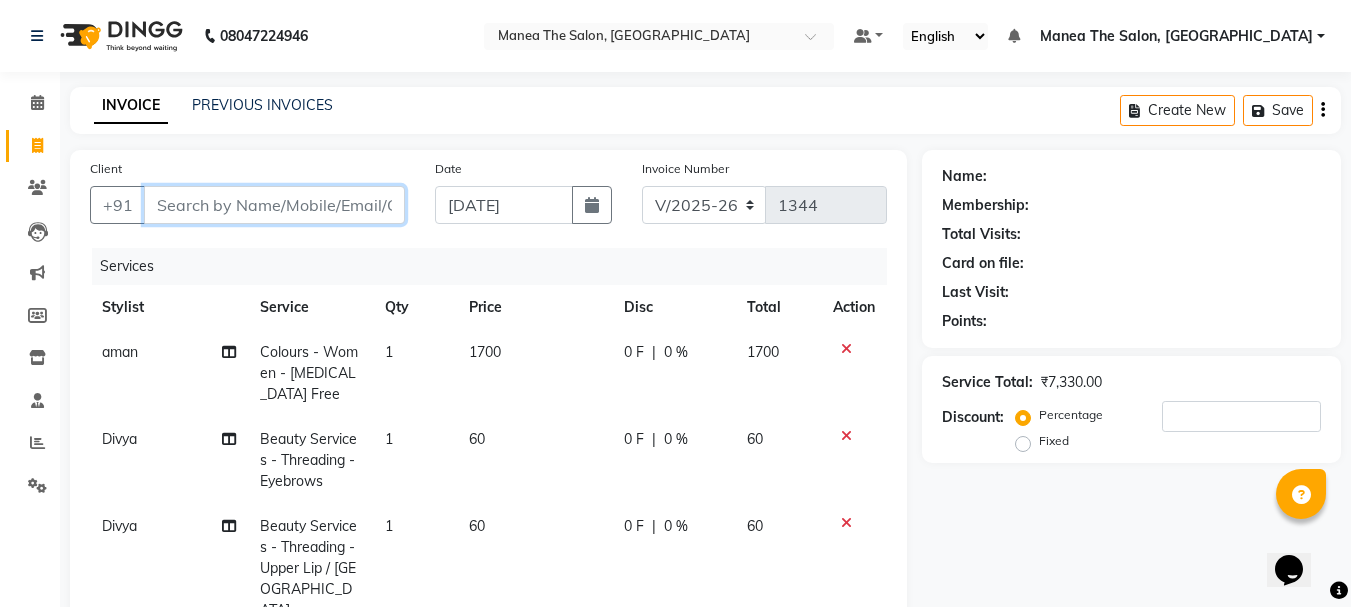 click on "Client" at bounding box center (274, 205) 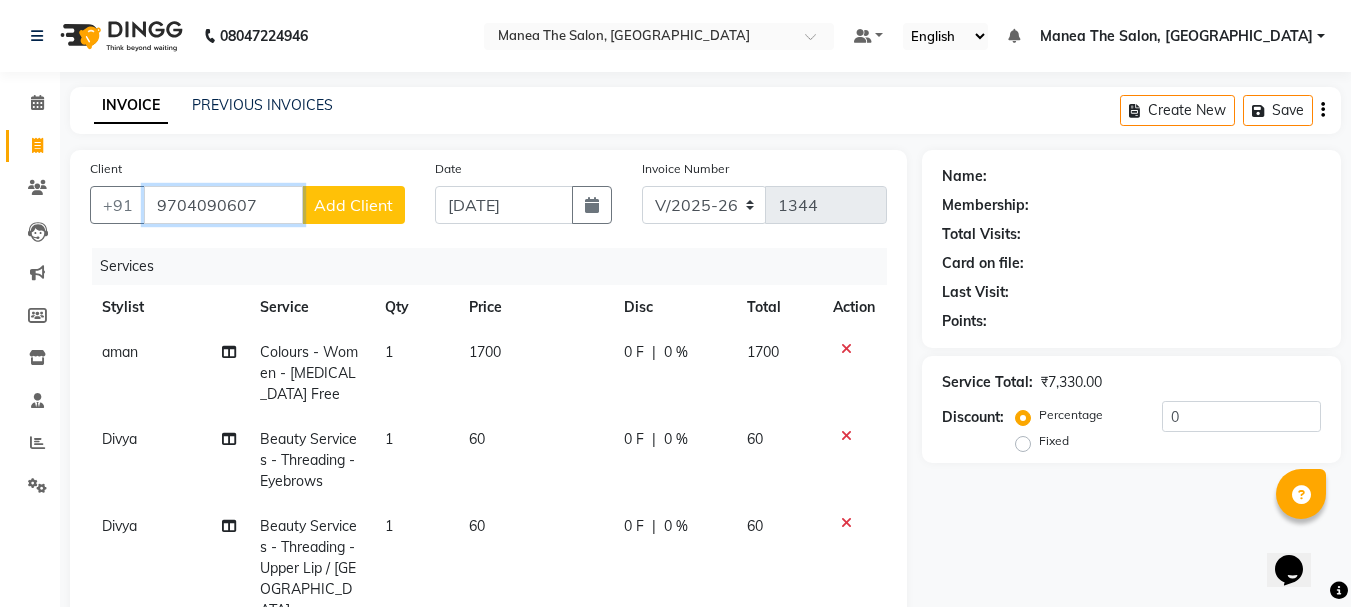 type on "9704090607" 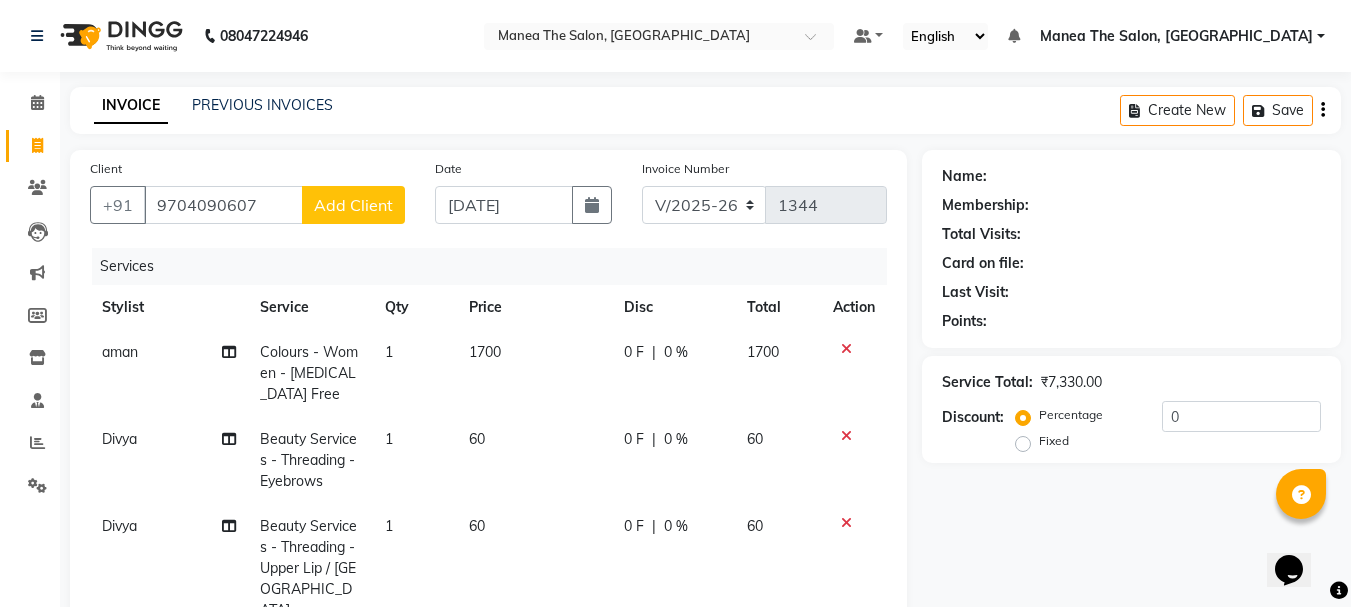 click on "Add Client" 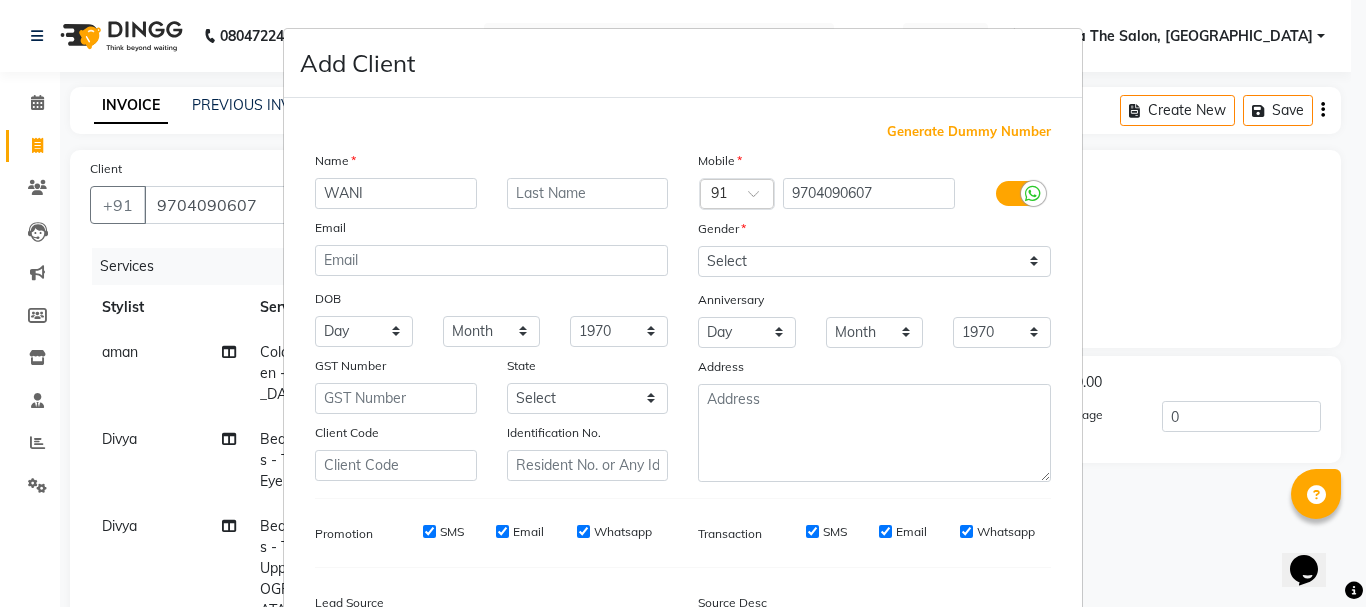 type on "WANI" 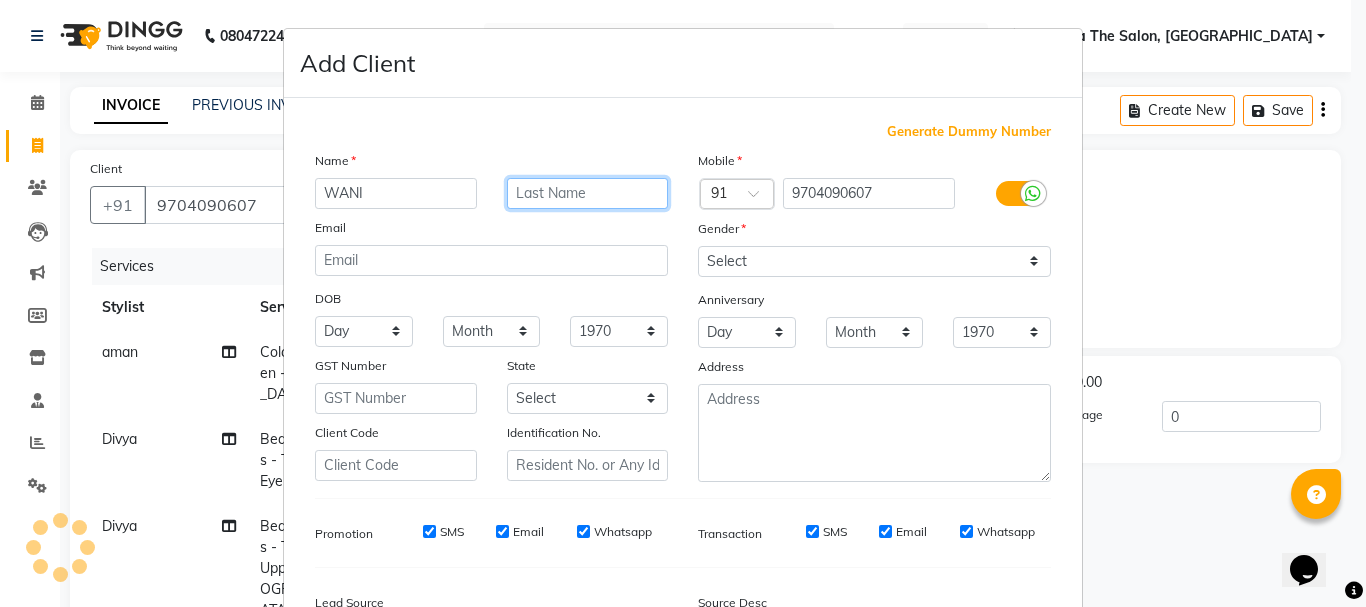 click at bounding box center (588, 193) 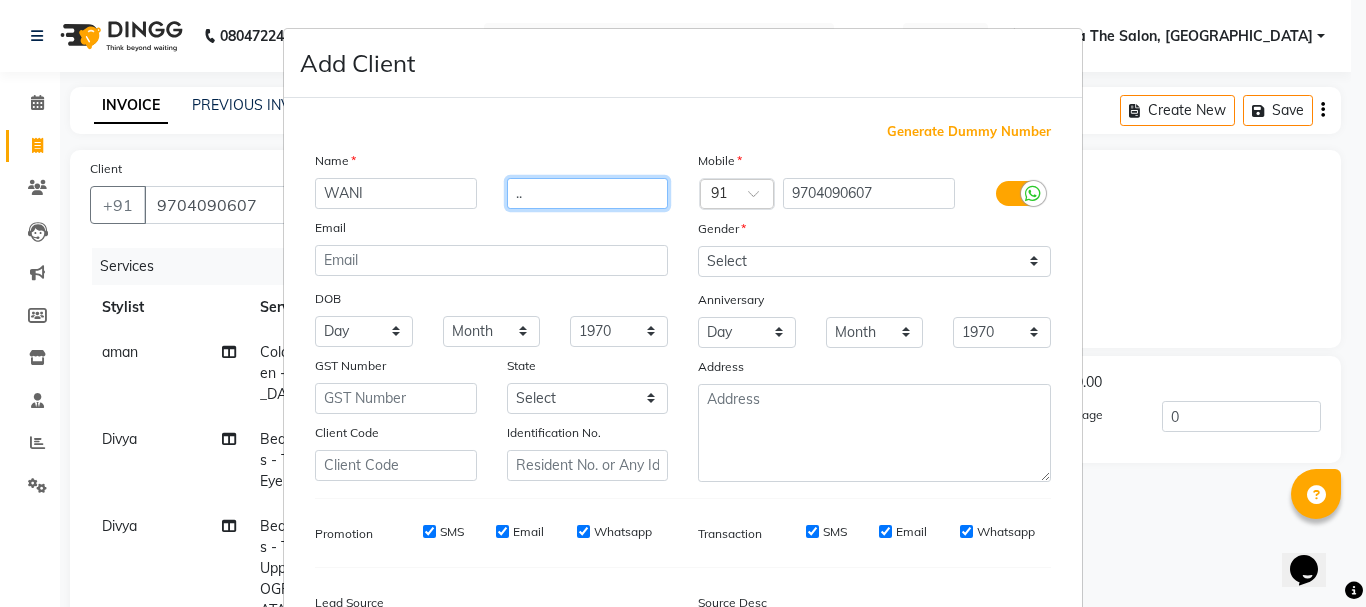 type on ".." 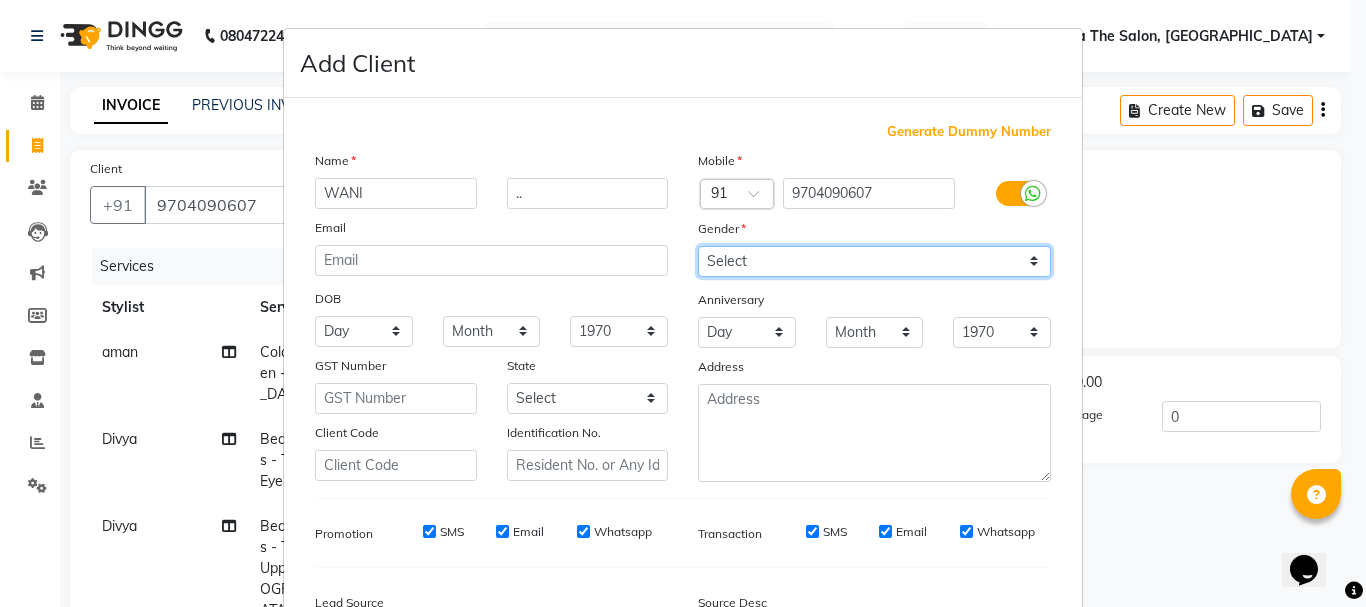 click on "Select Male Female Other Prefer Not To Say" at bounding box center (874, 261) 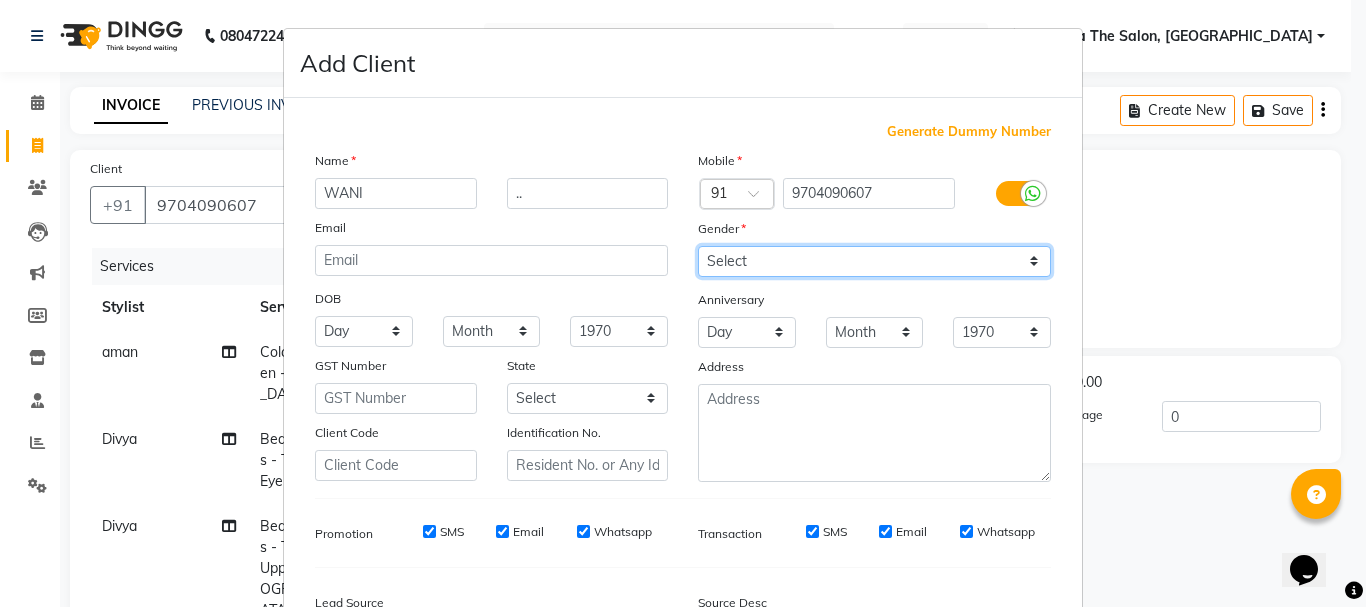select on "female" 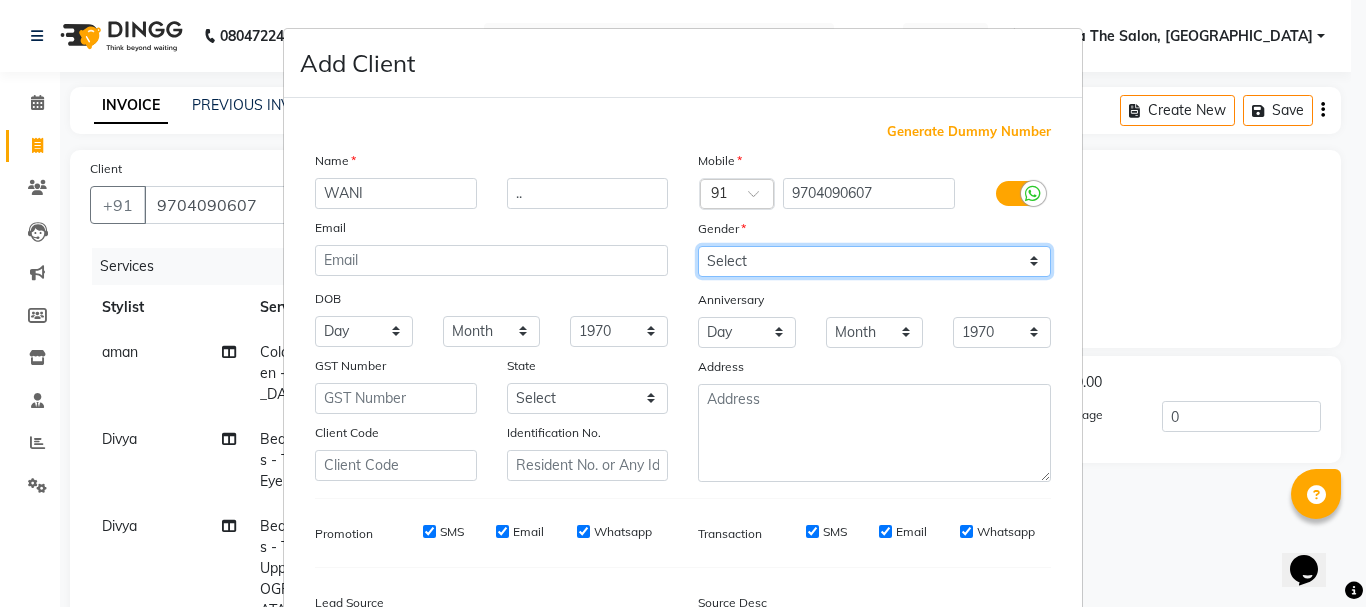 click on "Select Male Female Other Prefer Not To Say" at bounding box center (874, 261) 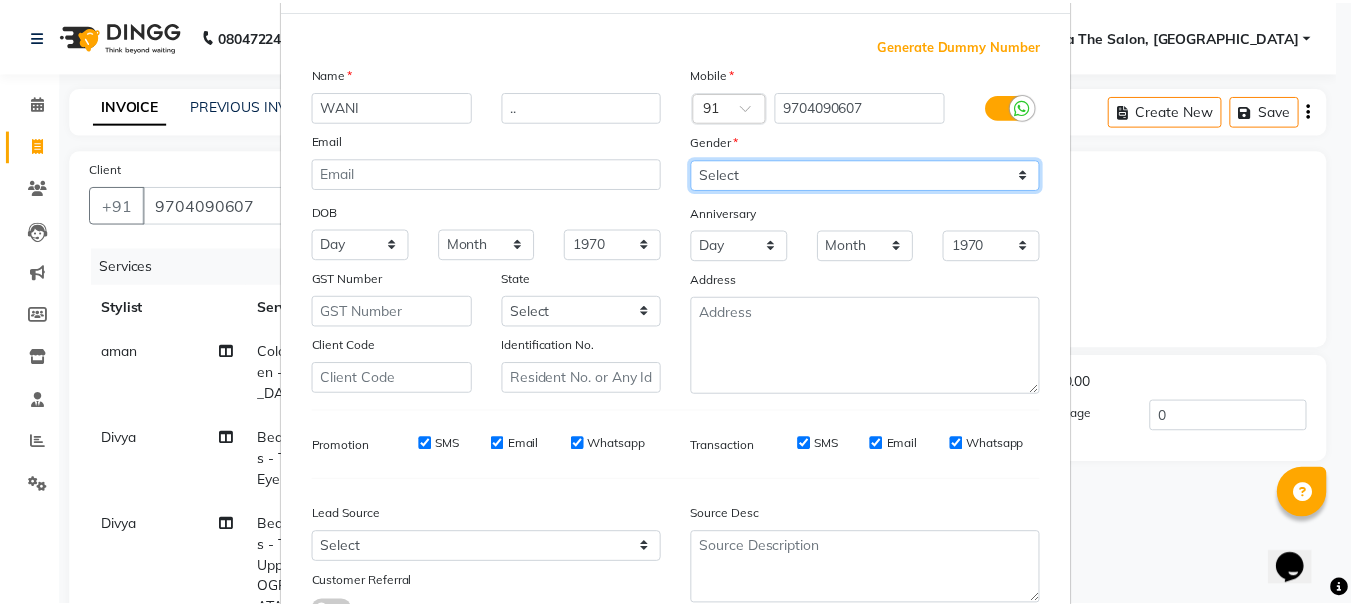scroll, scrollTop: 242, scrollLeft: 0, axis: vertical 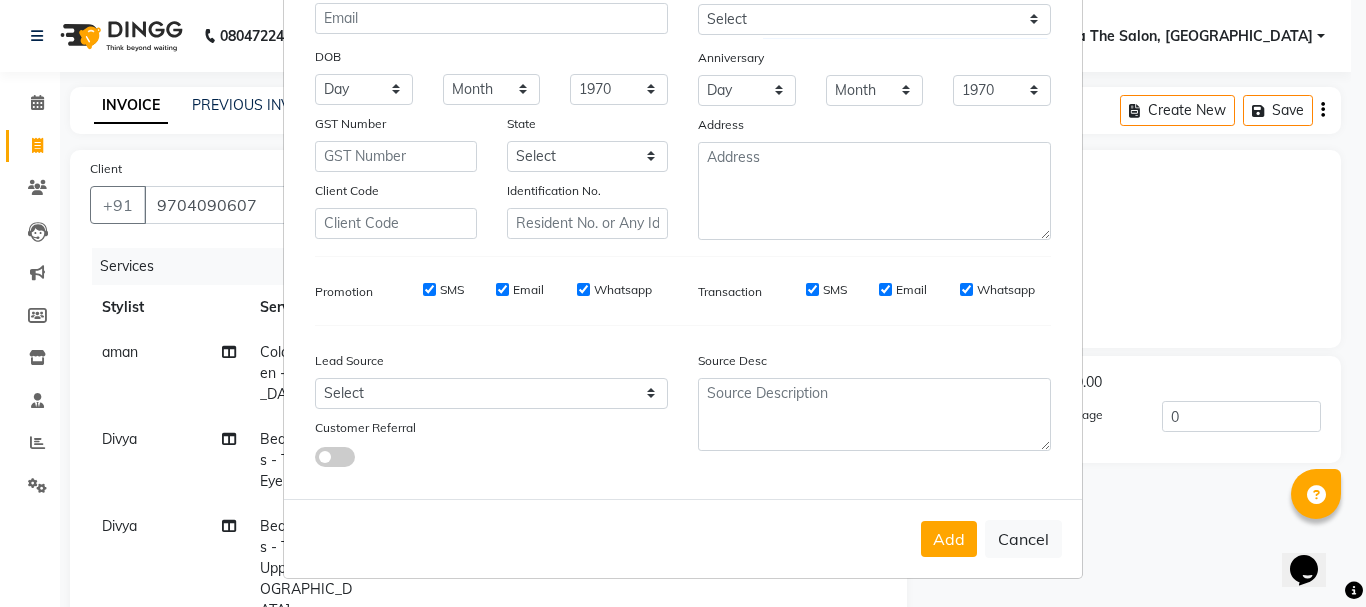 click on "Add" at bounding box center (949, 539) 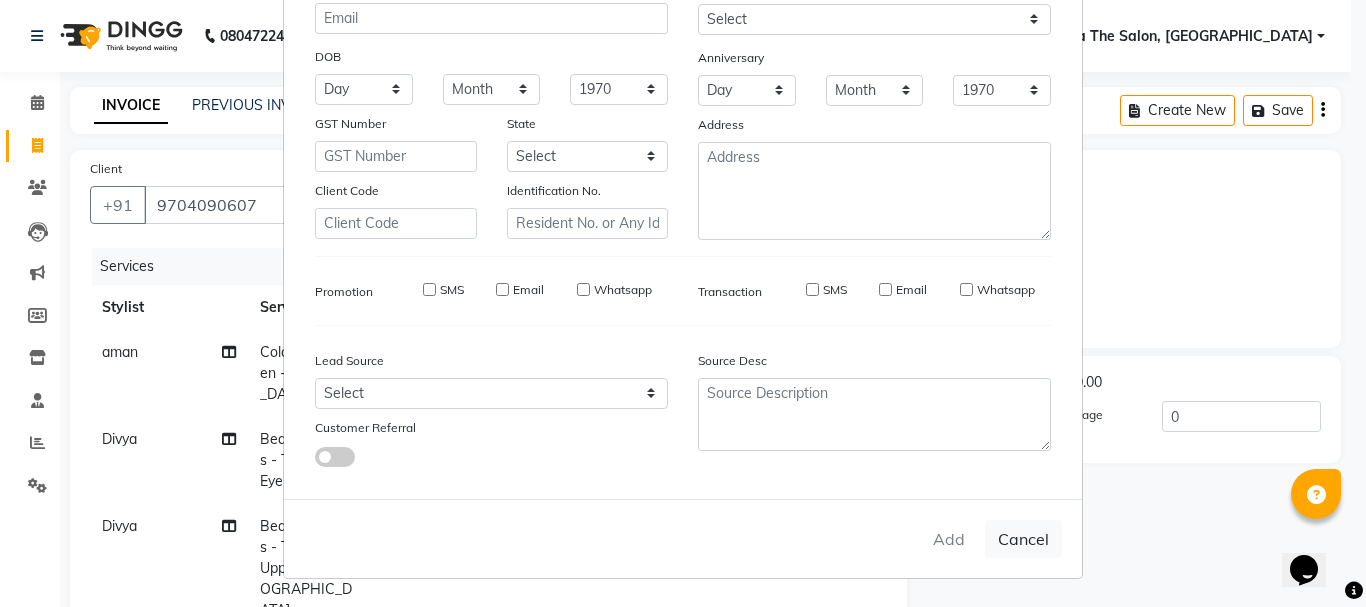 type 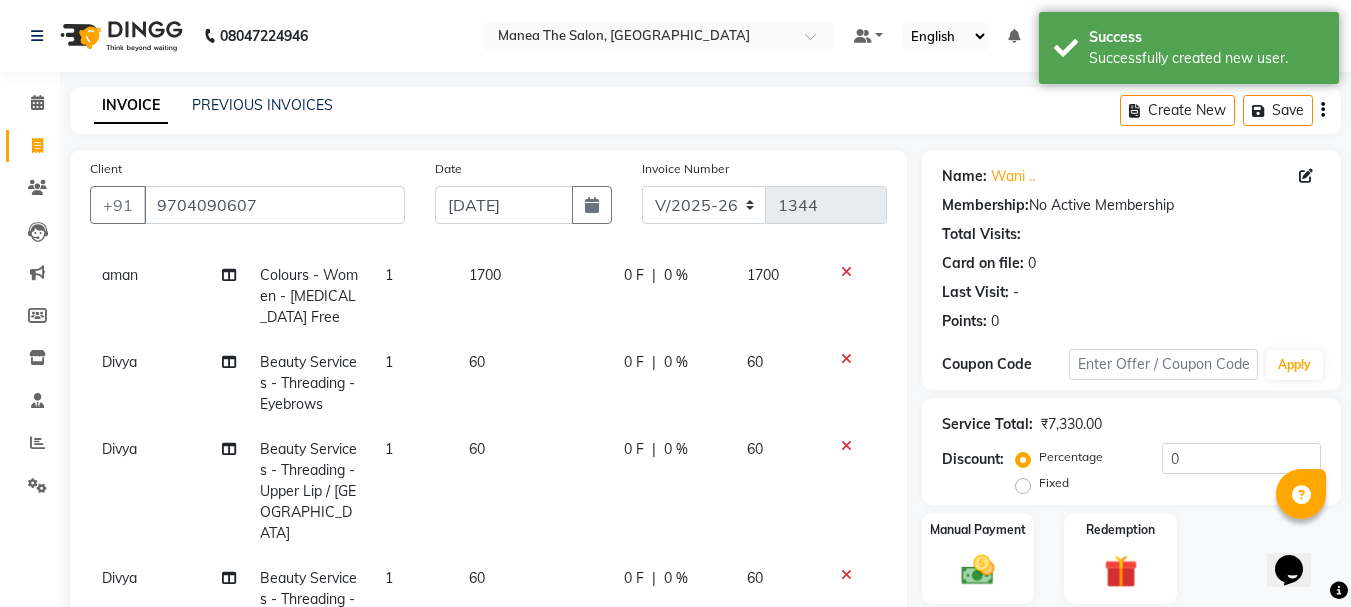 scroll, scrollTop: 177, scrollLeft: 0, axis: vertical 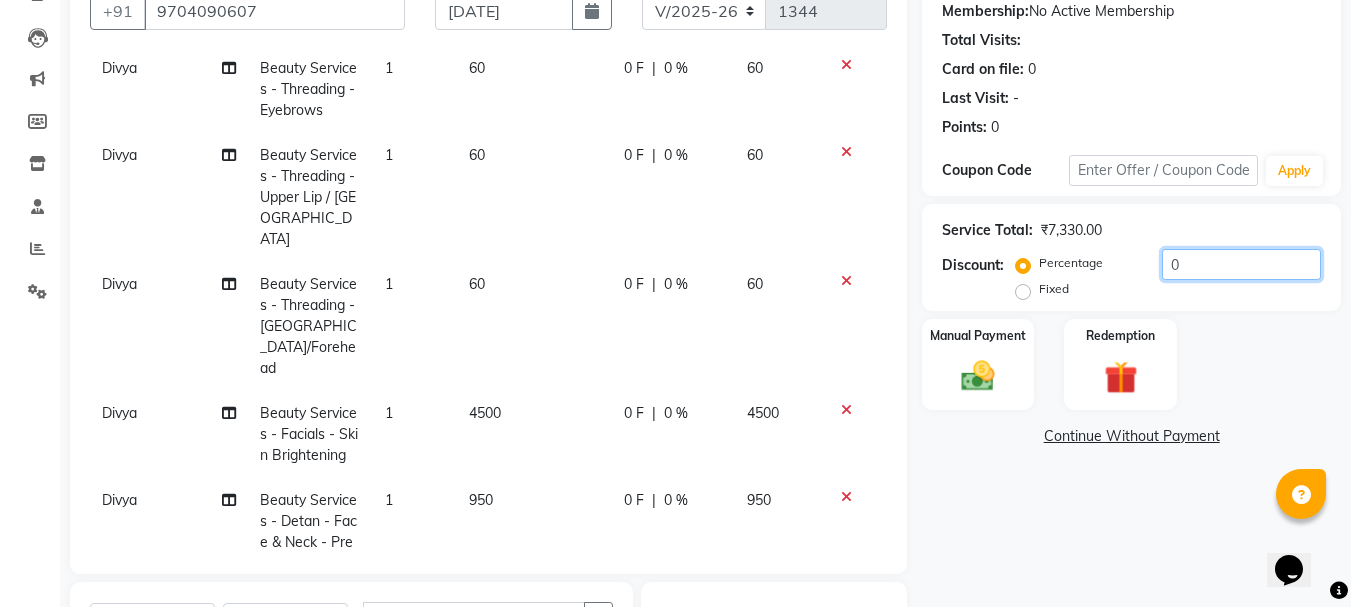 click on "0" 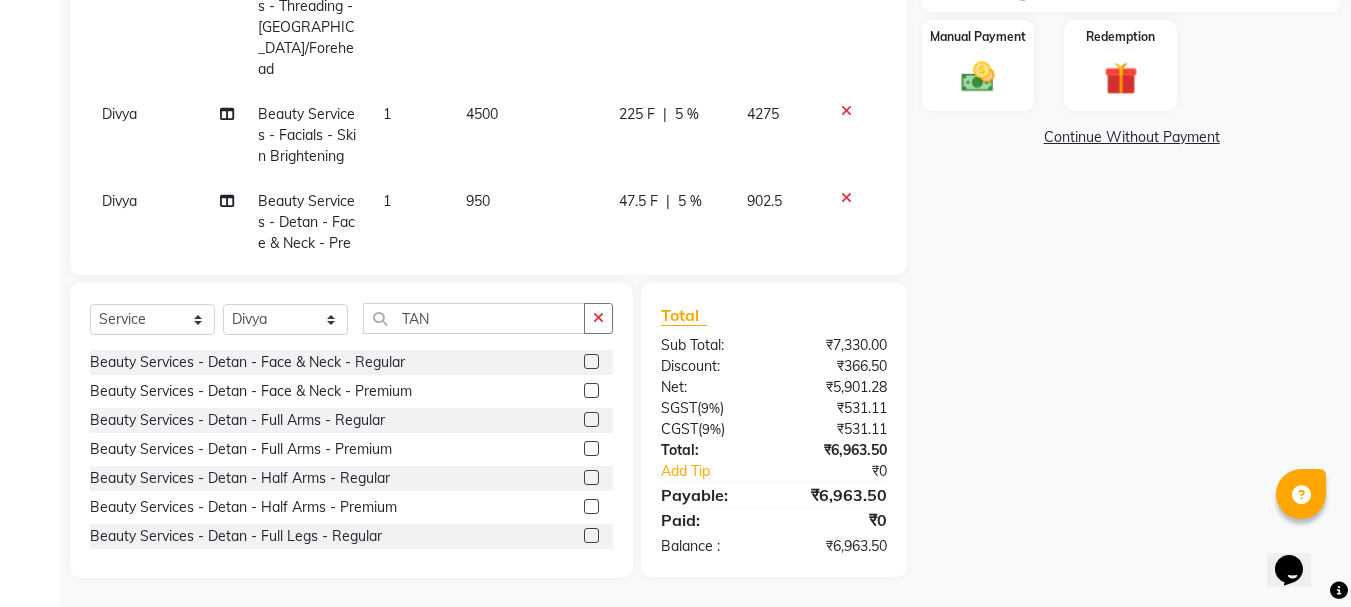 scroll, scrollTop: 494, scrollLeft: 0, axis: vertical 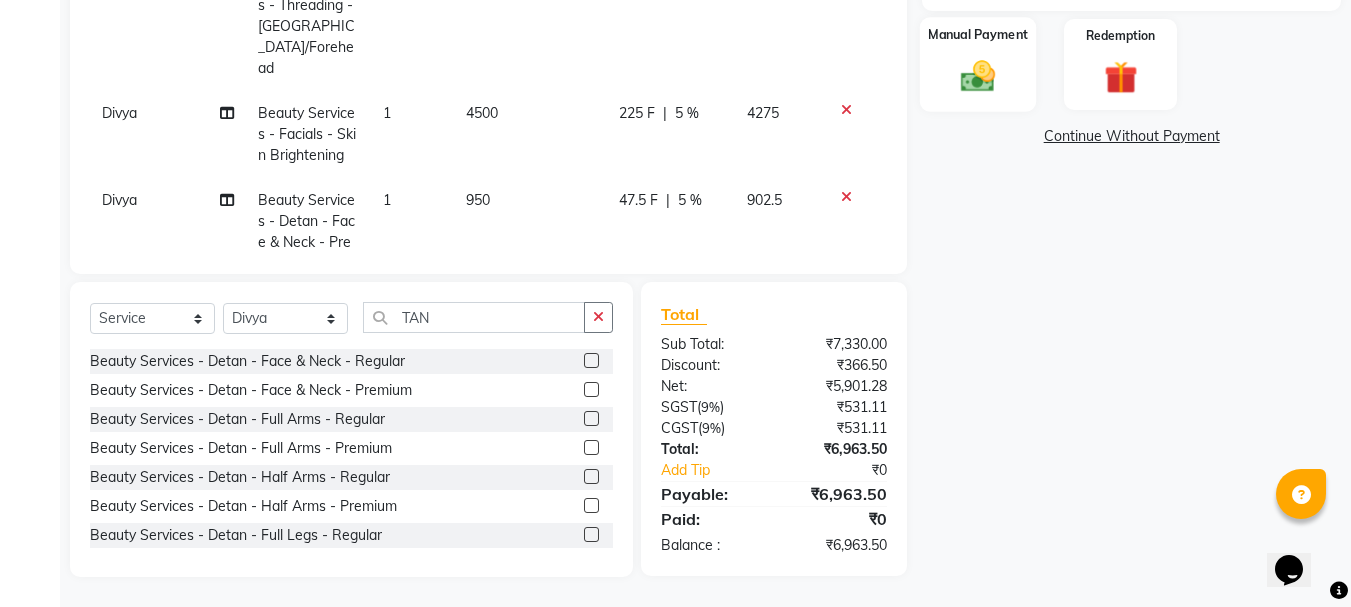 type on "5" 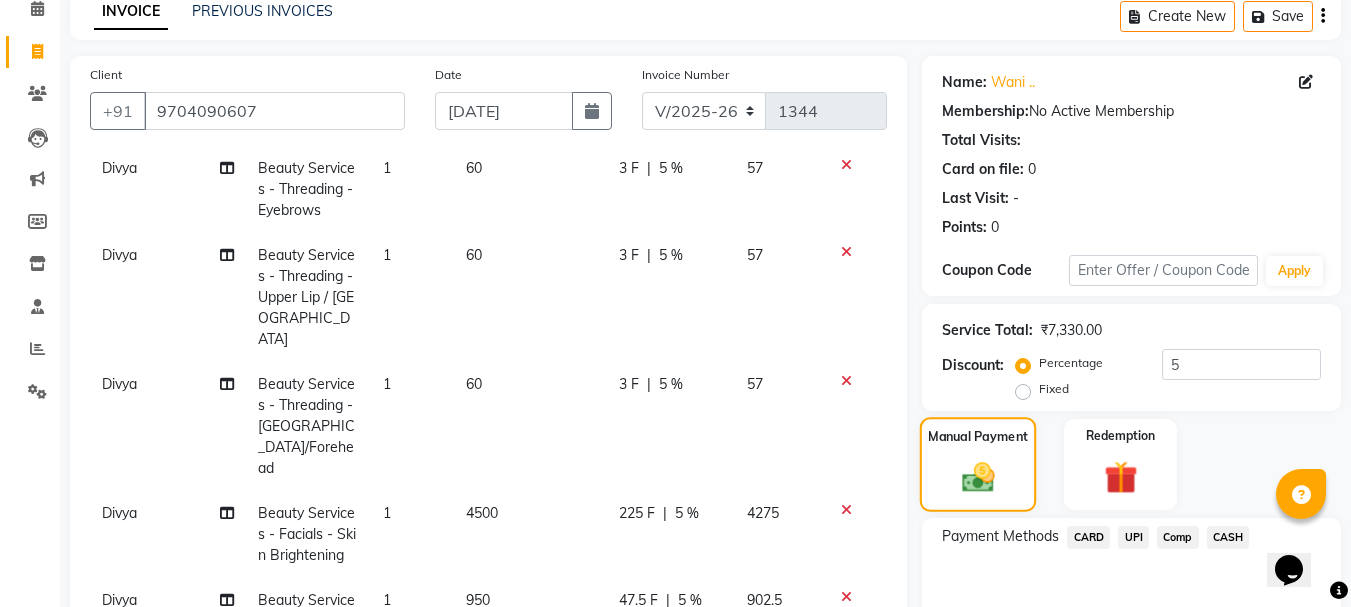 scroll, scrollTop: 0, scrollLeft: 0, axis: both 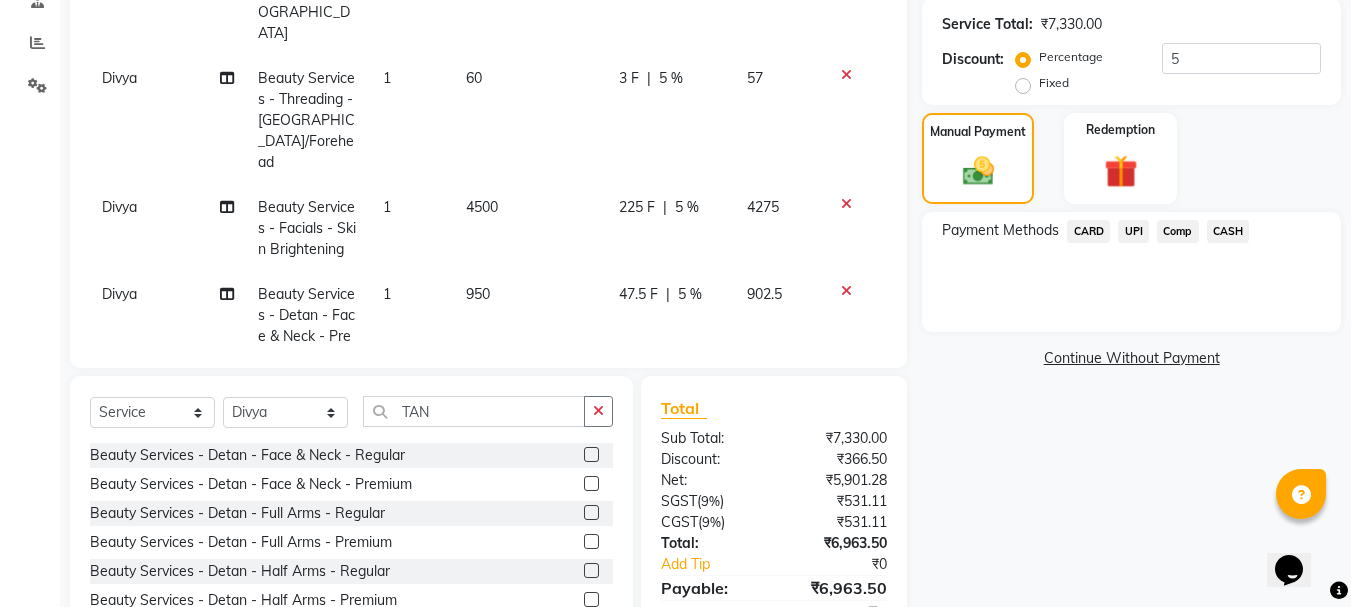 click on "CARD" 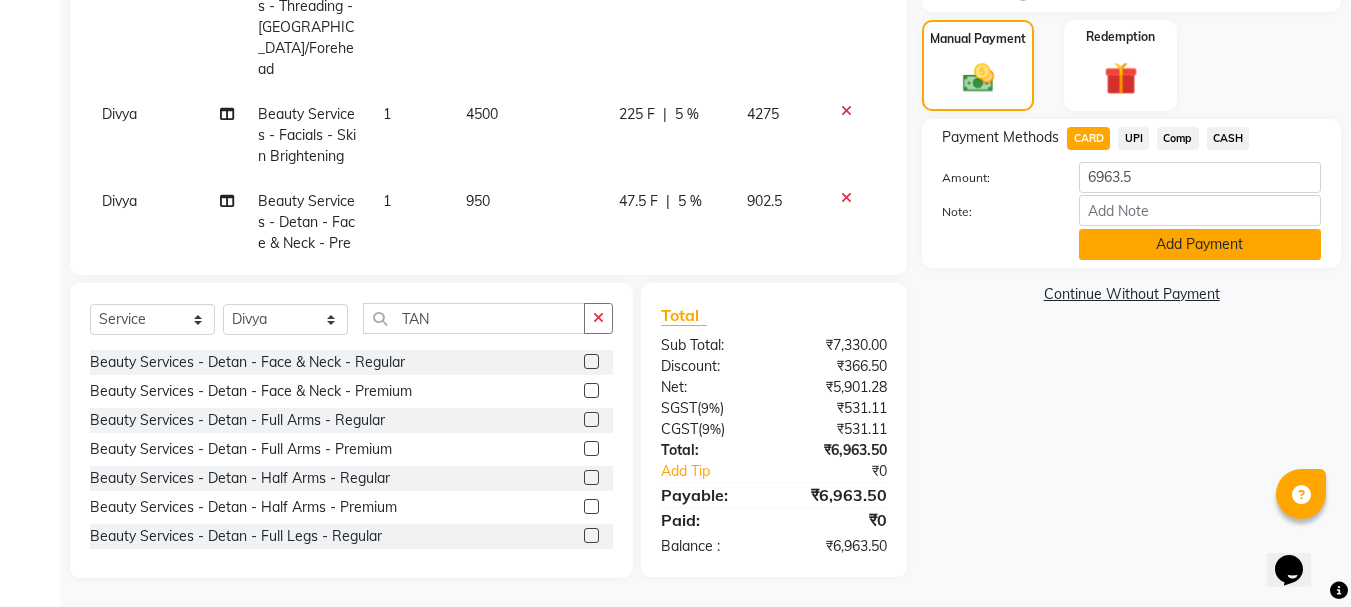 scroll, scrollTop: 494, scrollLeft: 0, axis: vertical 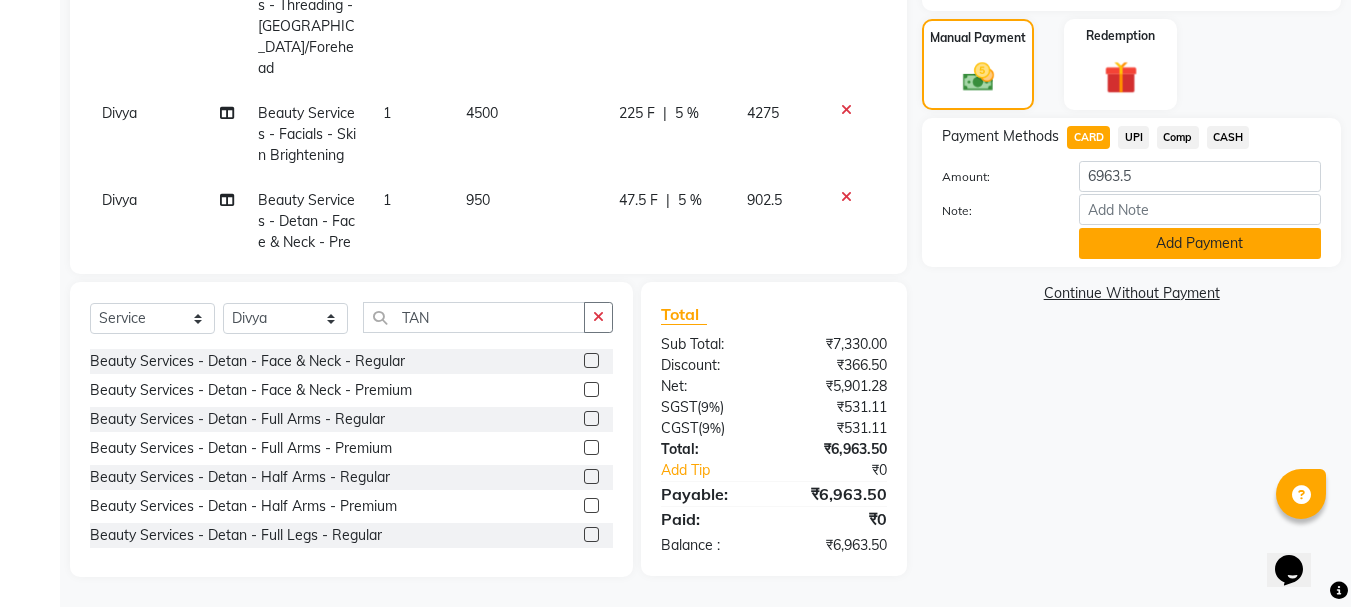 click on "Add Payment" 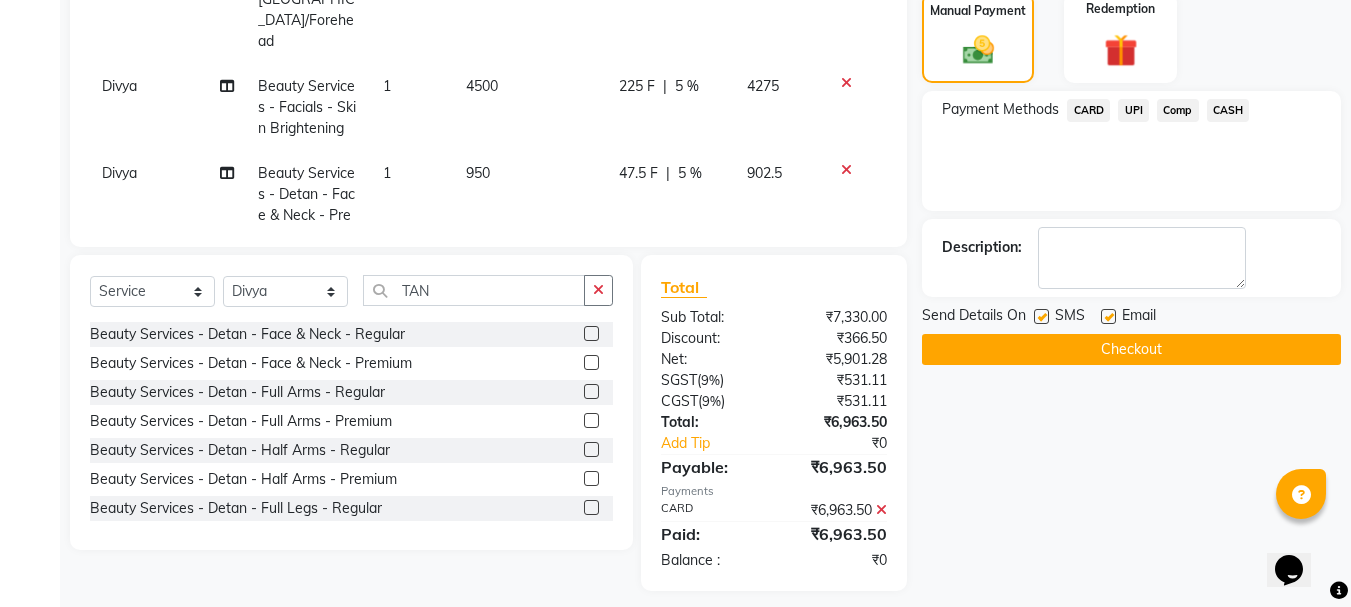 scroll, scrollTop: 535, scrollLeft: 0, axis: vertical 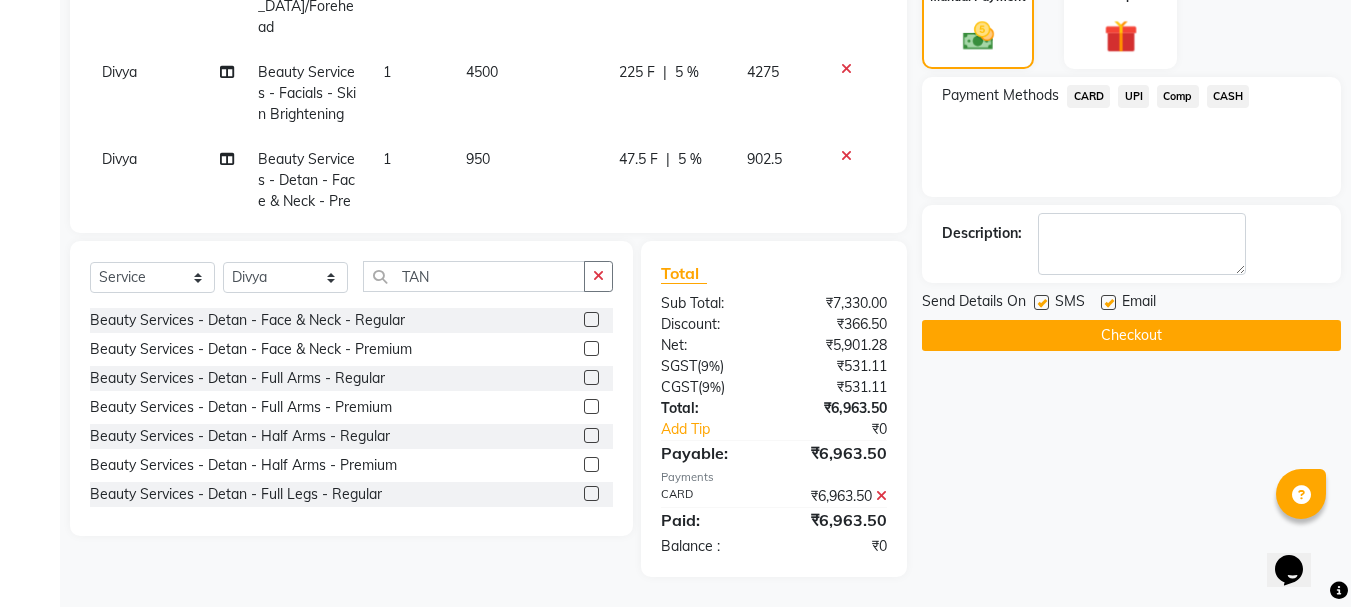 click on "Checkout" 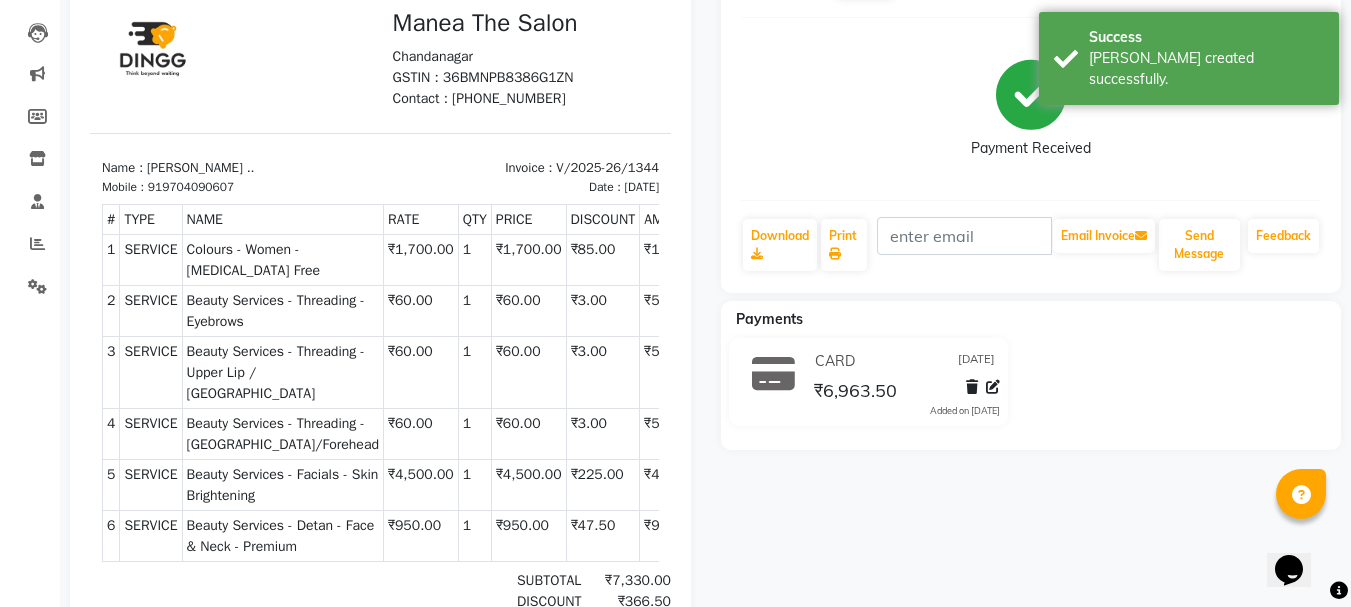 scroll, scrollTop: 103, scrollLeft: 0, axis: vertical 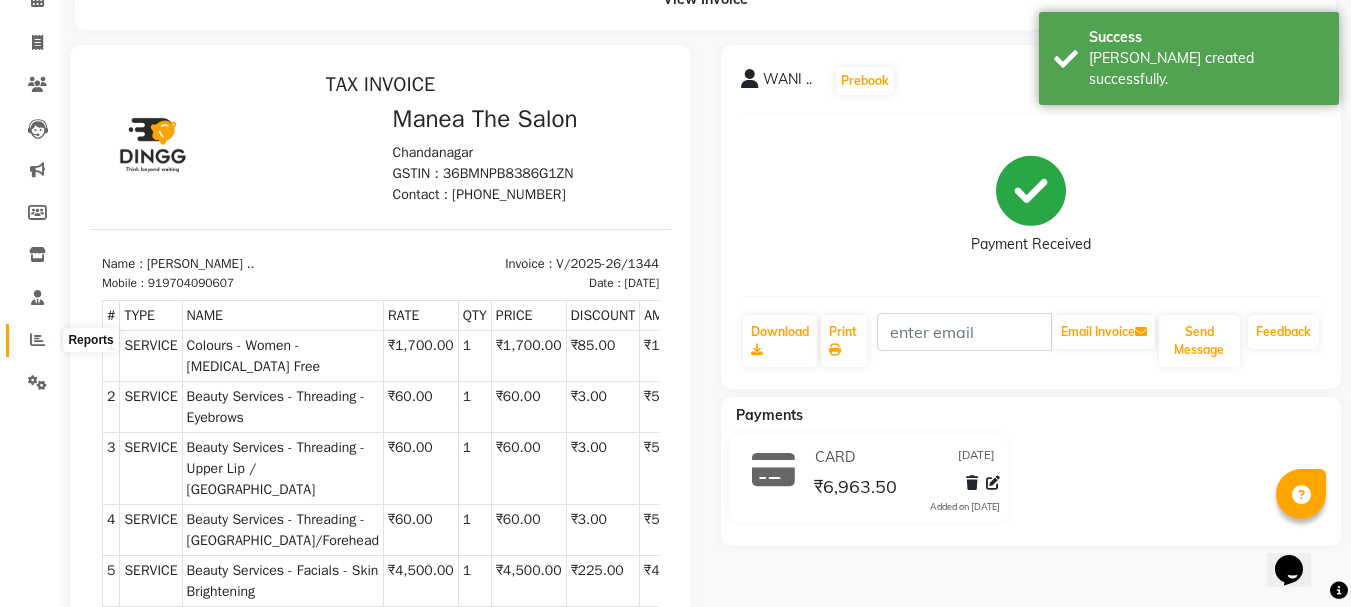 click 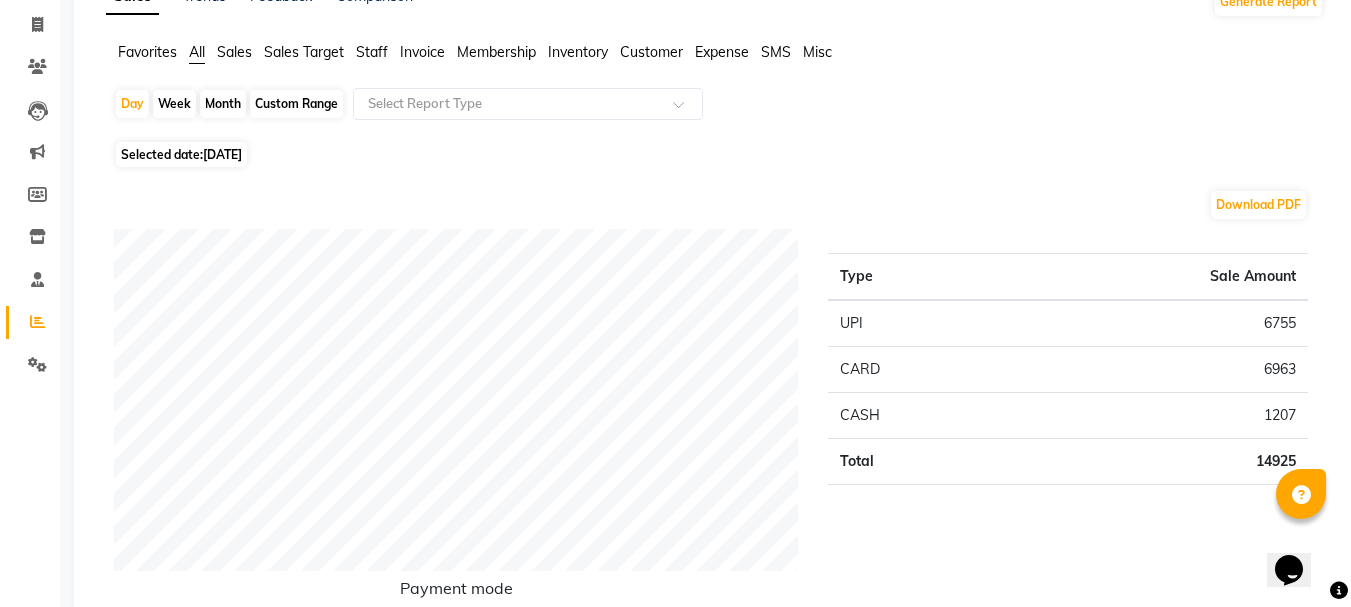 scroll, scrollTop: 0, scrollLeft: 0, axis: both 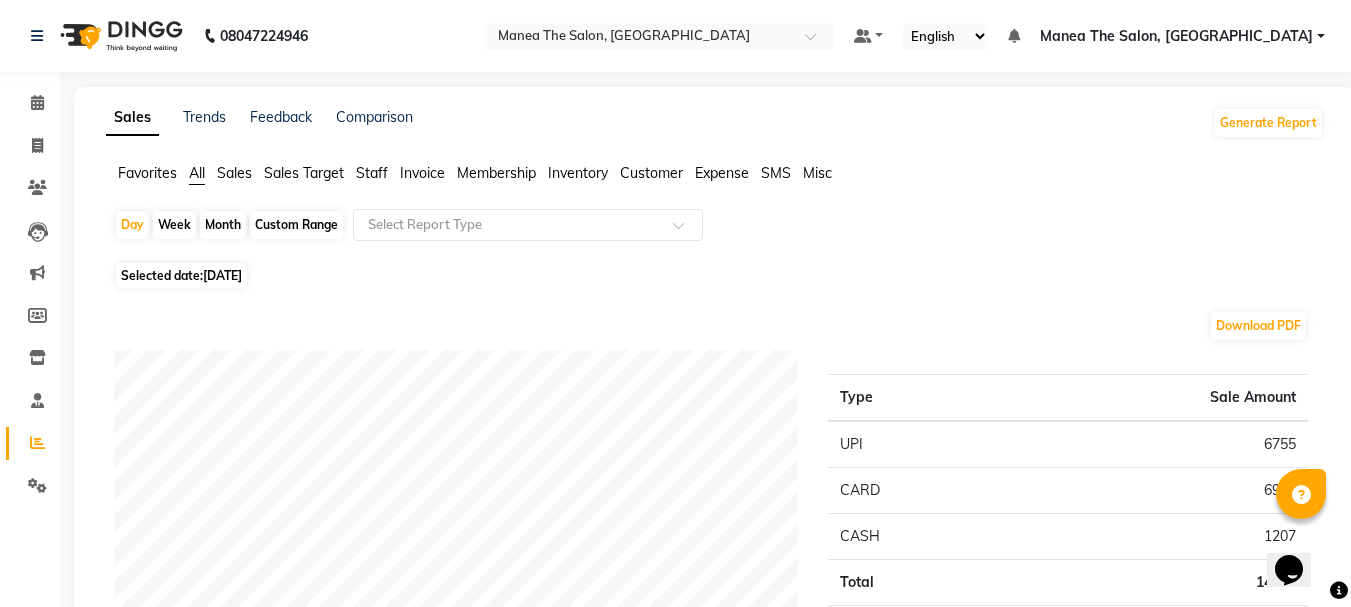 click on "Month" 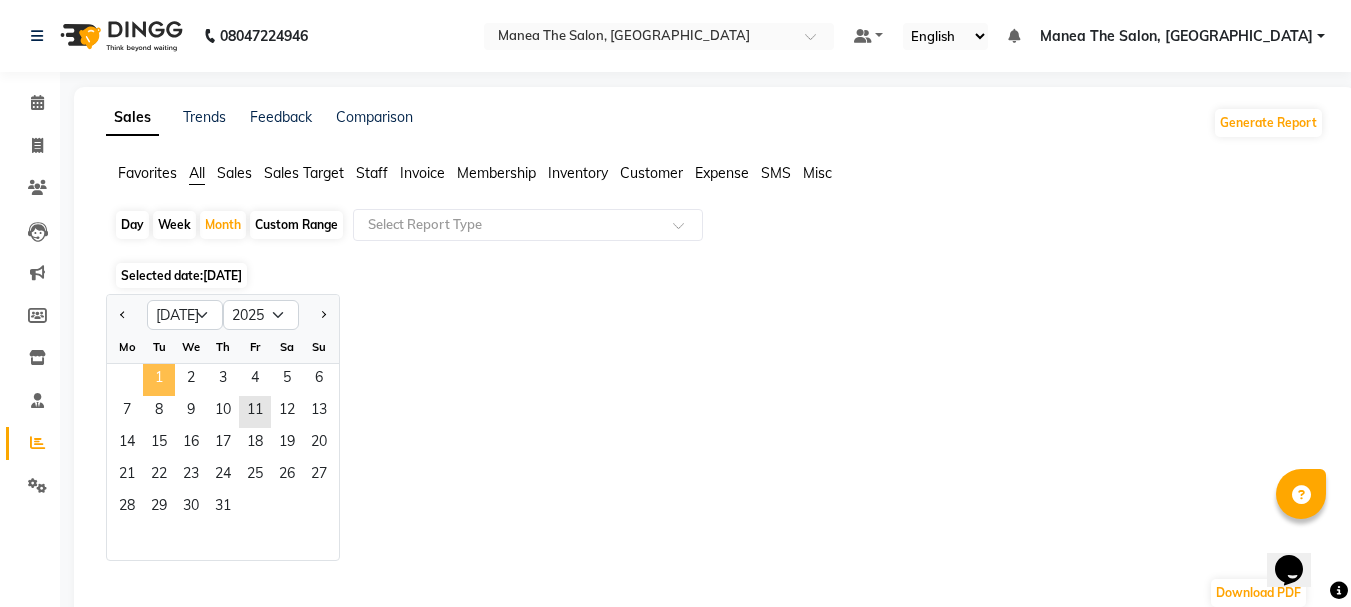 click on "1" 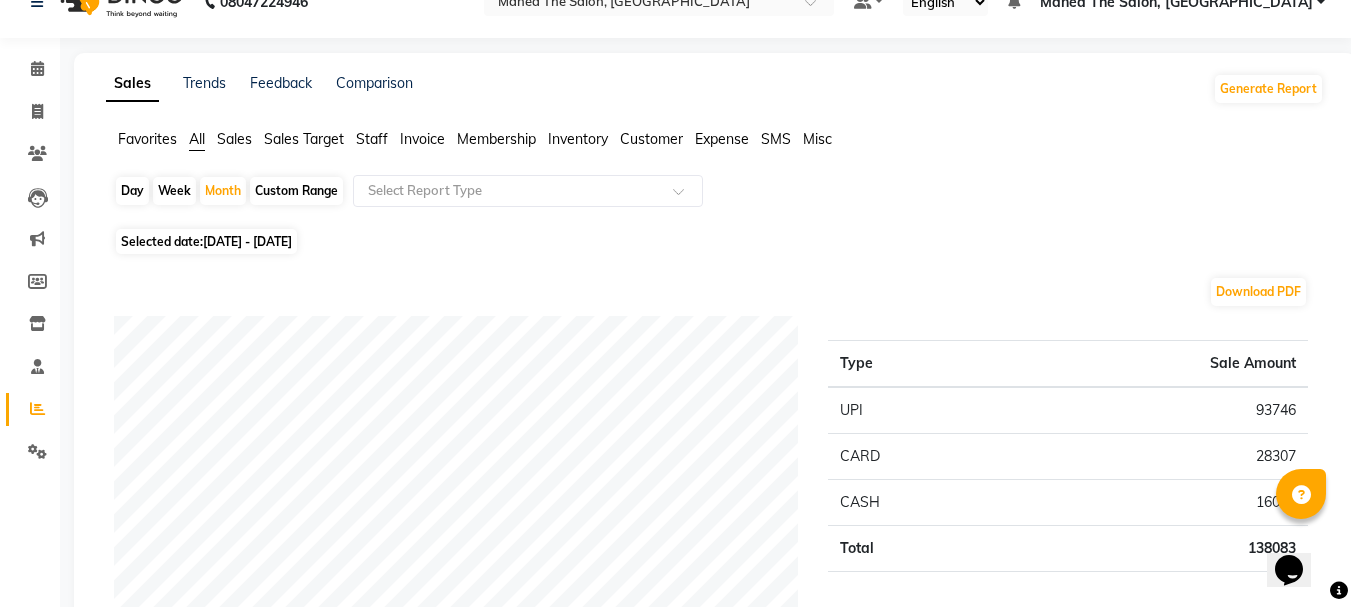 scroll, scrollTop: 0, scrollLeft: 0, axis: both 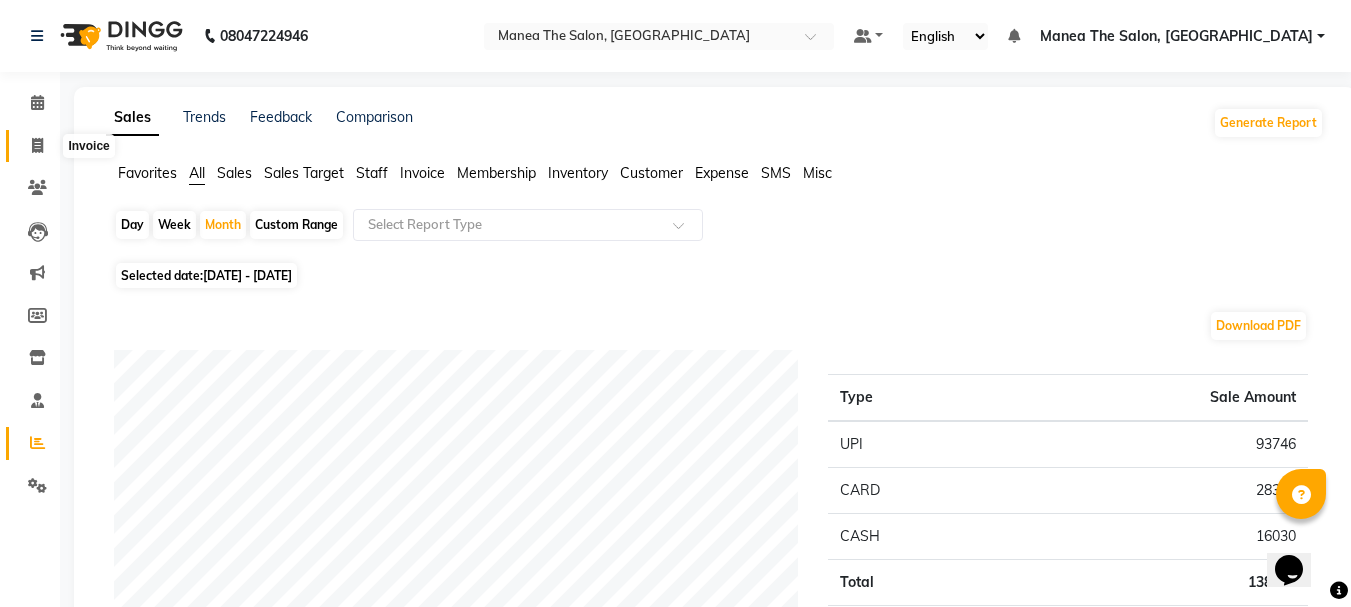 click 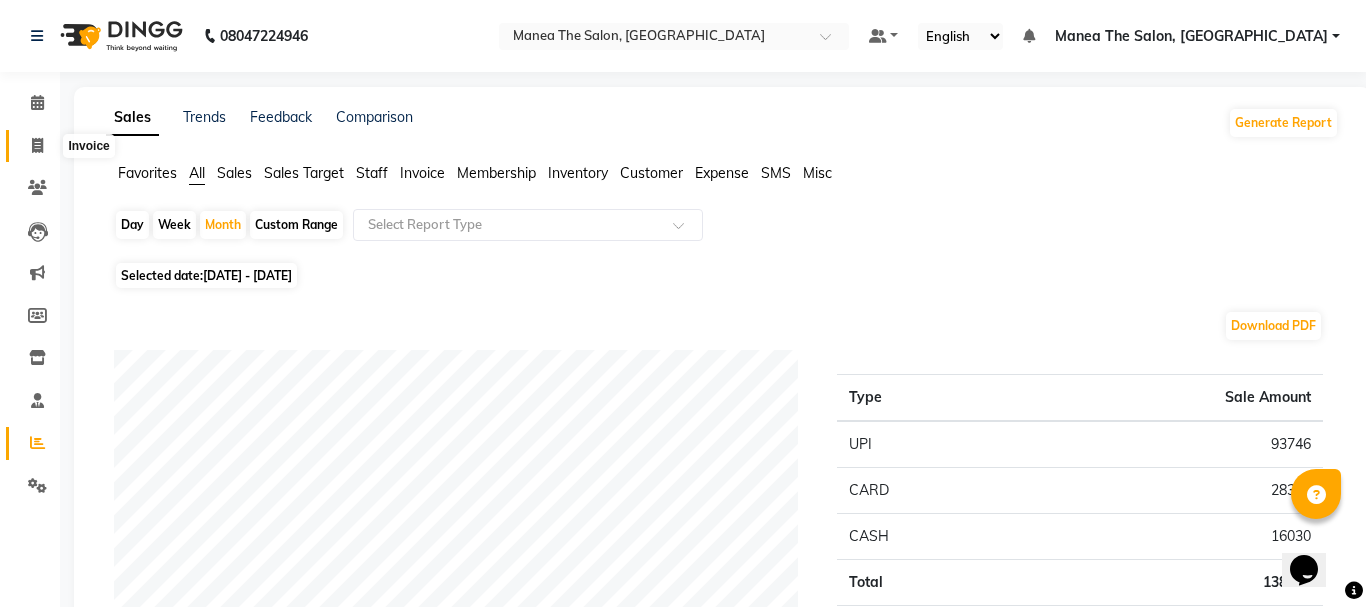 select on "7351" 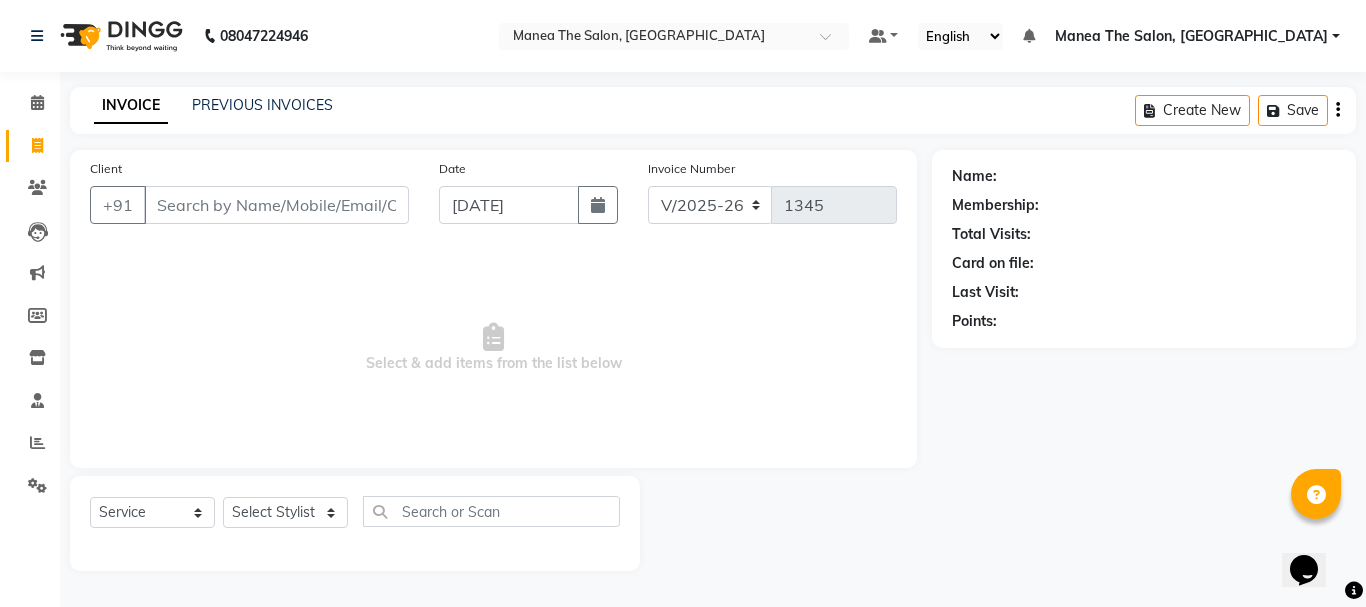 click on "Invoice Number" 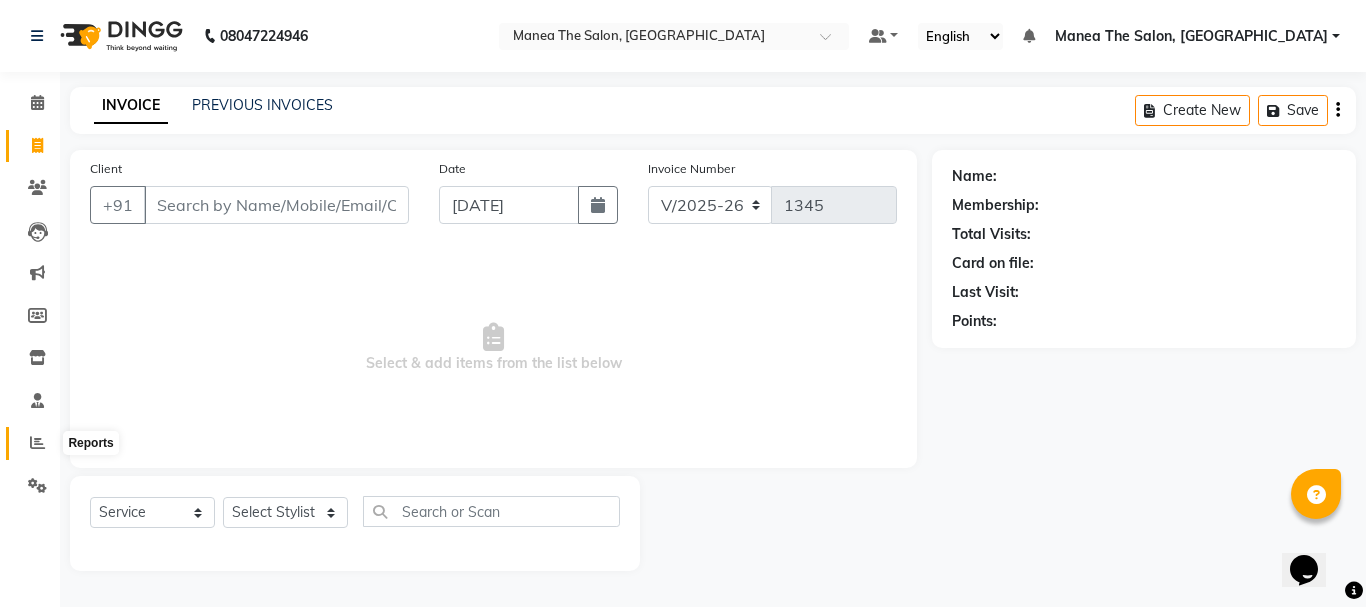 click 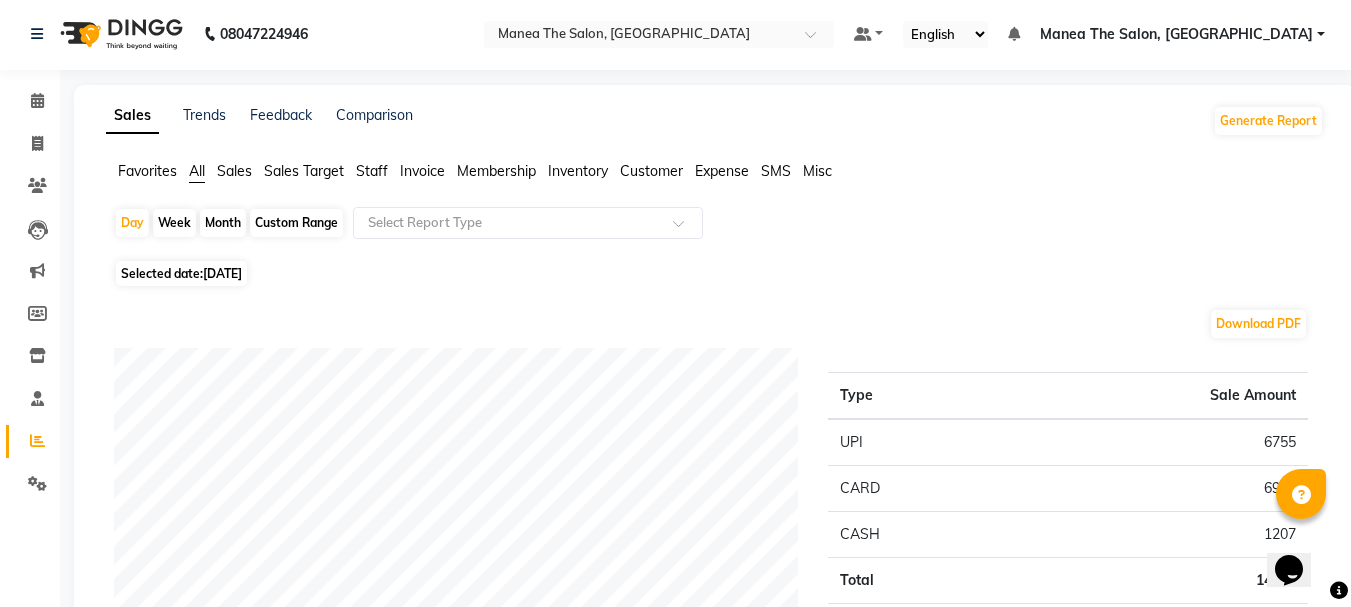 scroll, scrollTop: 0, scrollLeft: 0, axis: both 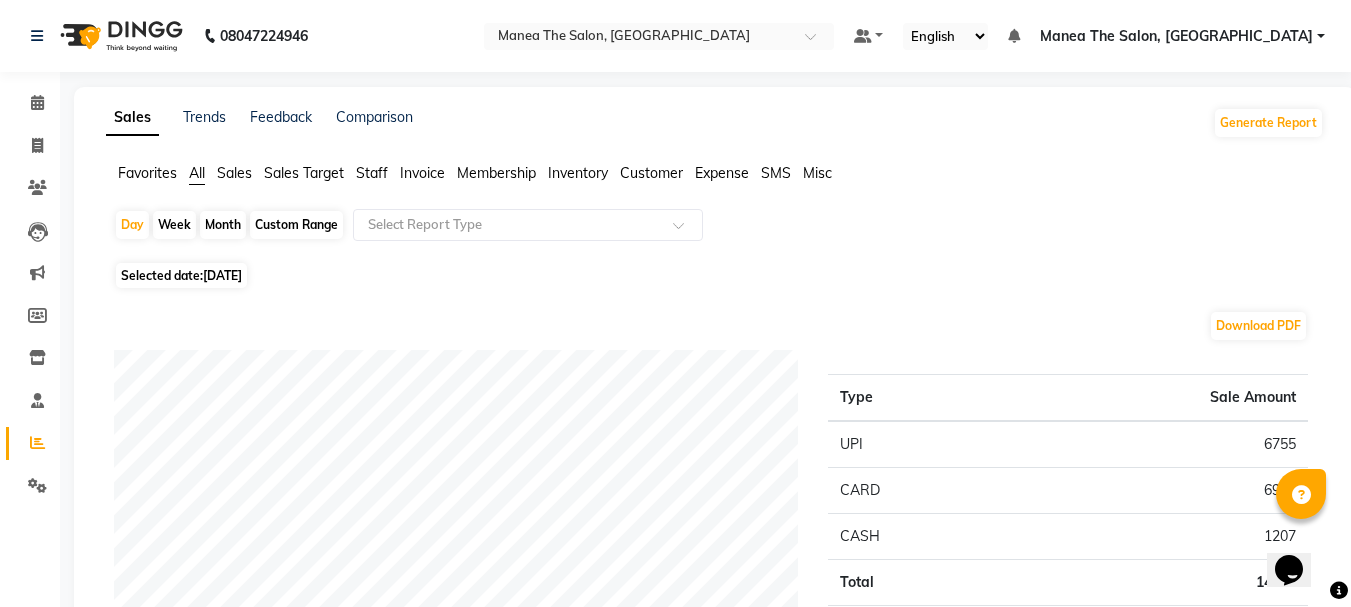 click on "Month" 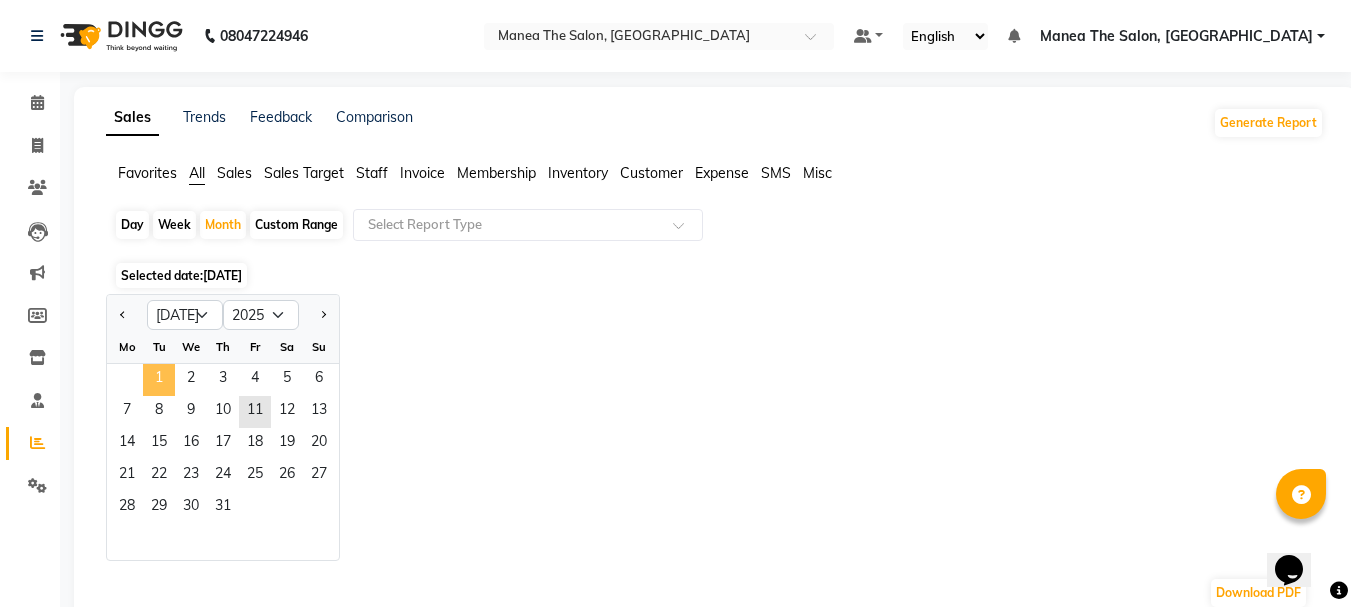 click on "1" 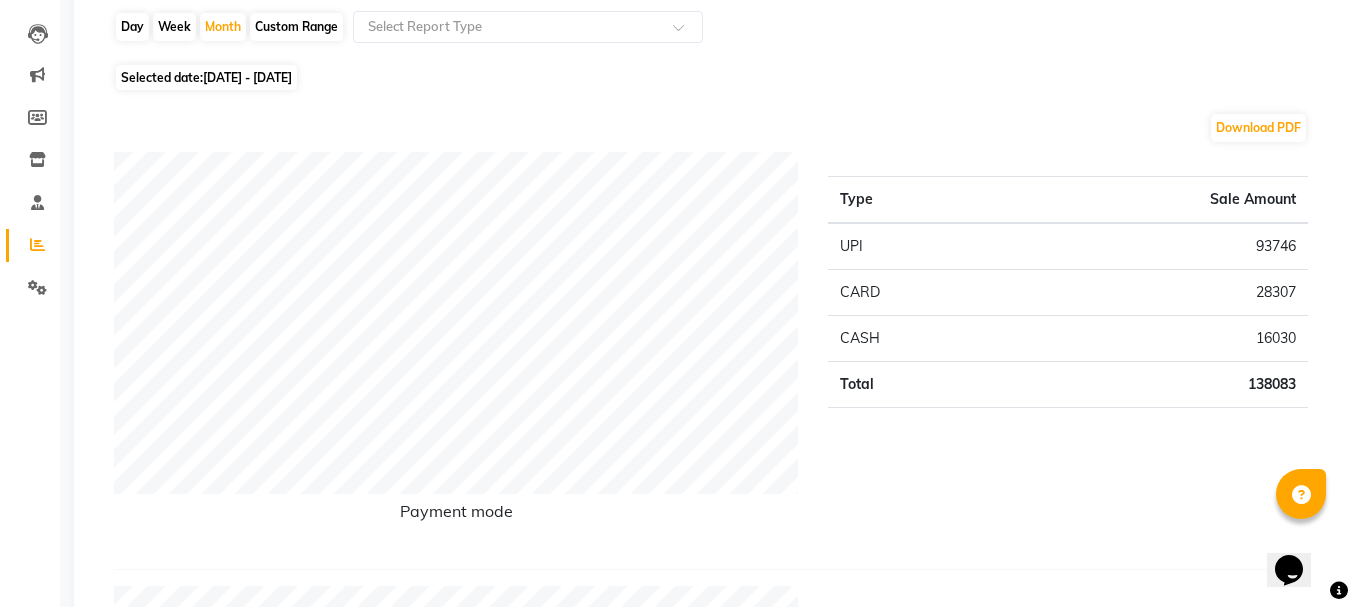 scroll, scrollTop: 0, scrollLeft: 0, axis: both 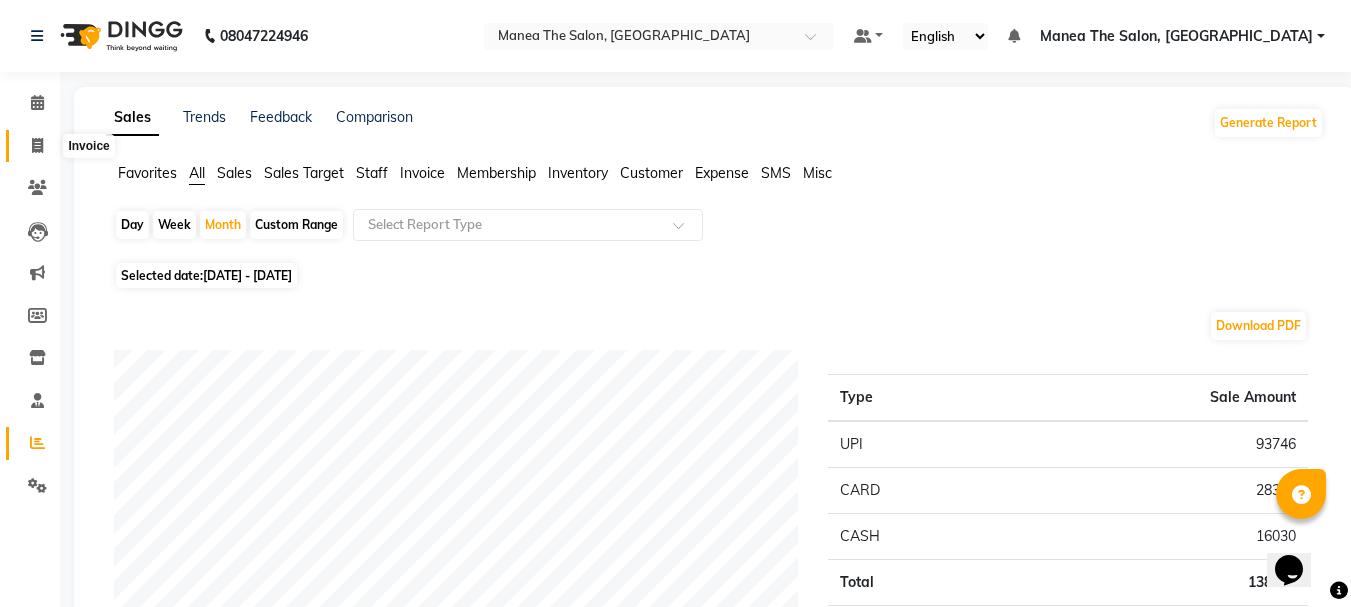 click 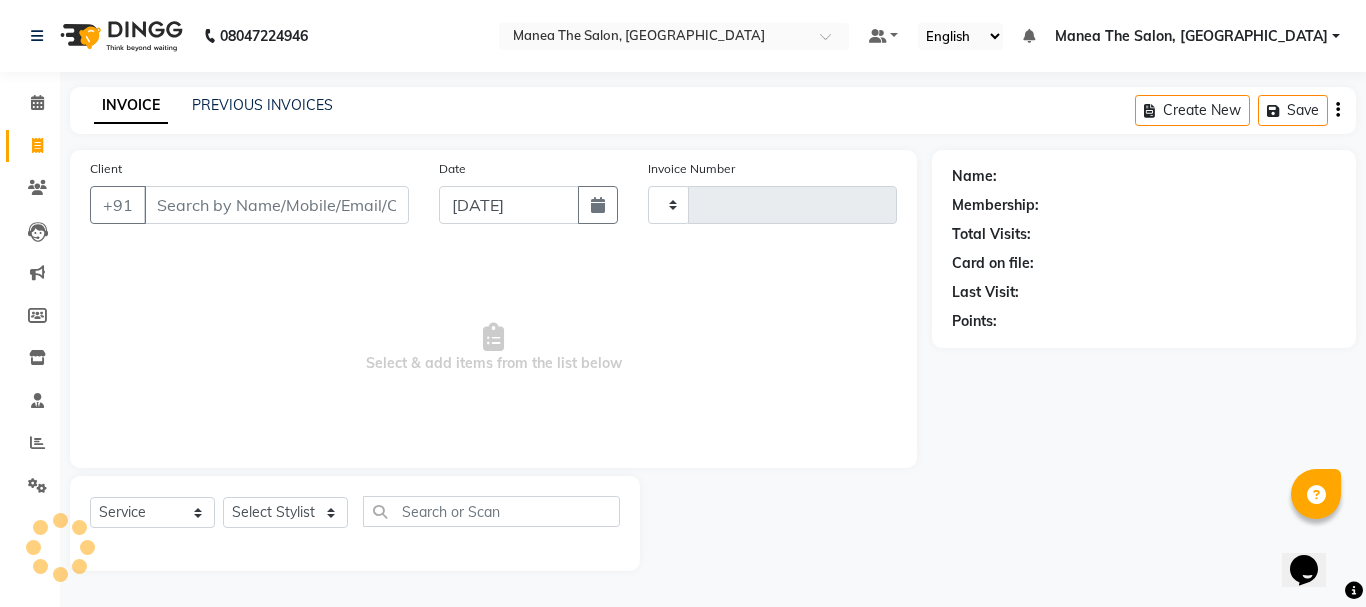 type on "1345" 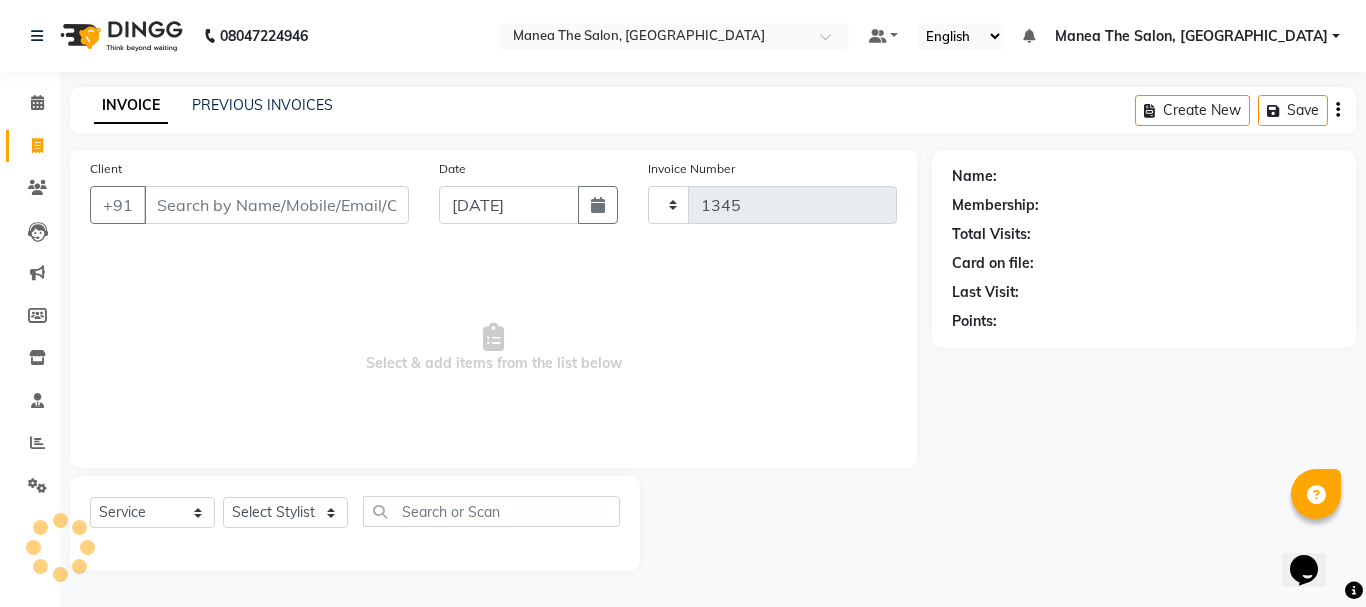 select on "7351" 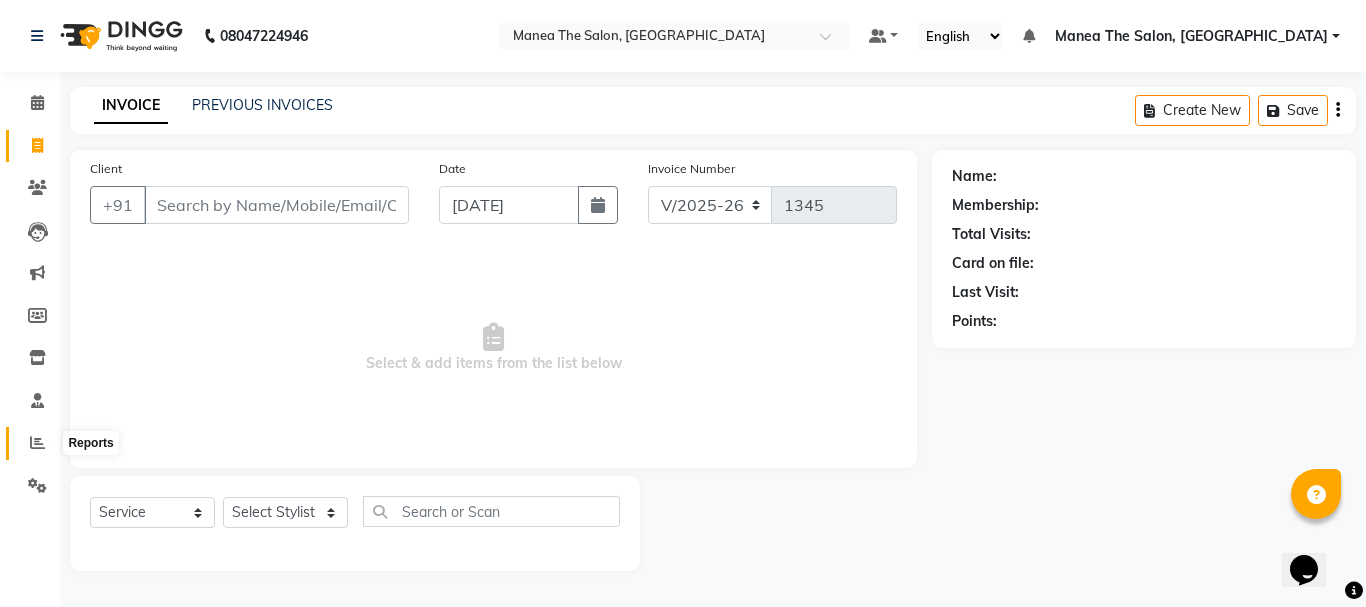 click 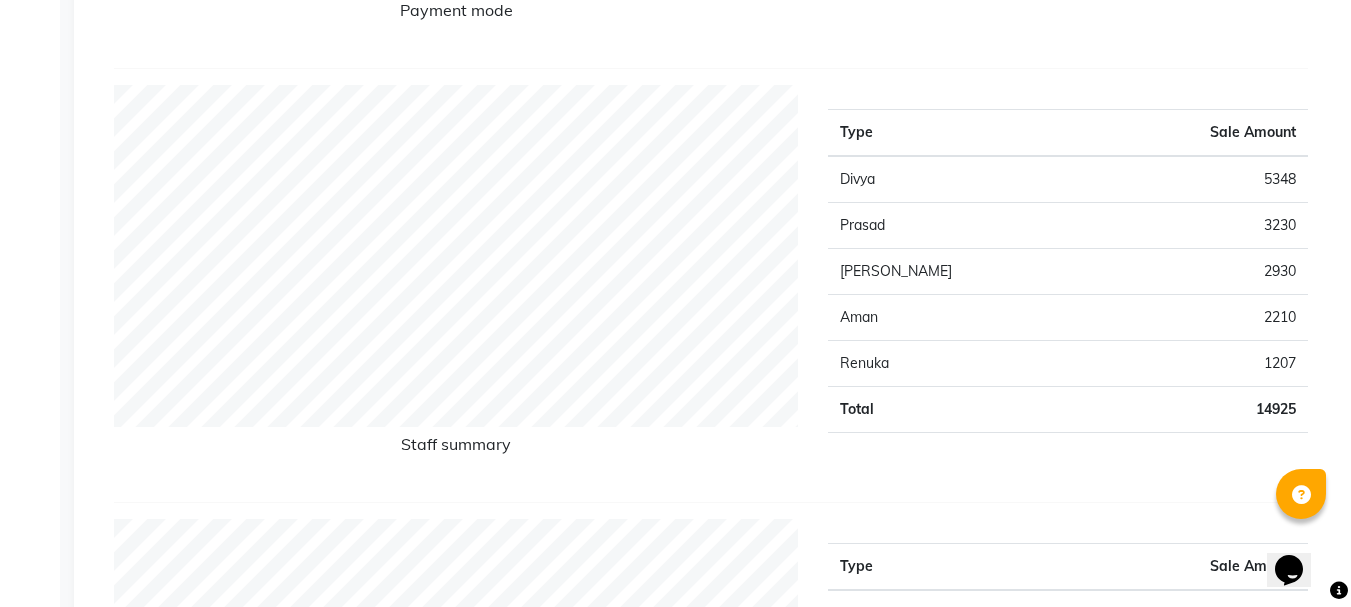 scroll, scrollTop: 700, scrollLeft: 0, axis: vertical 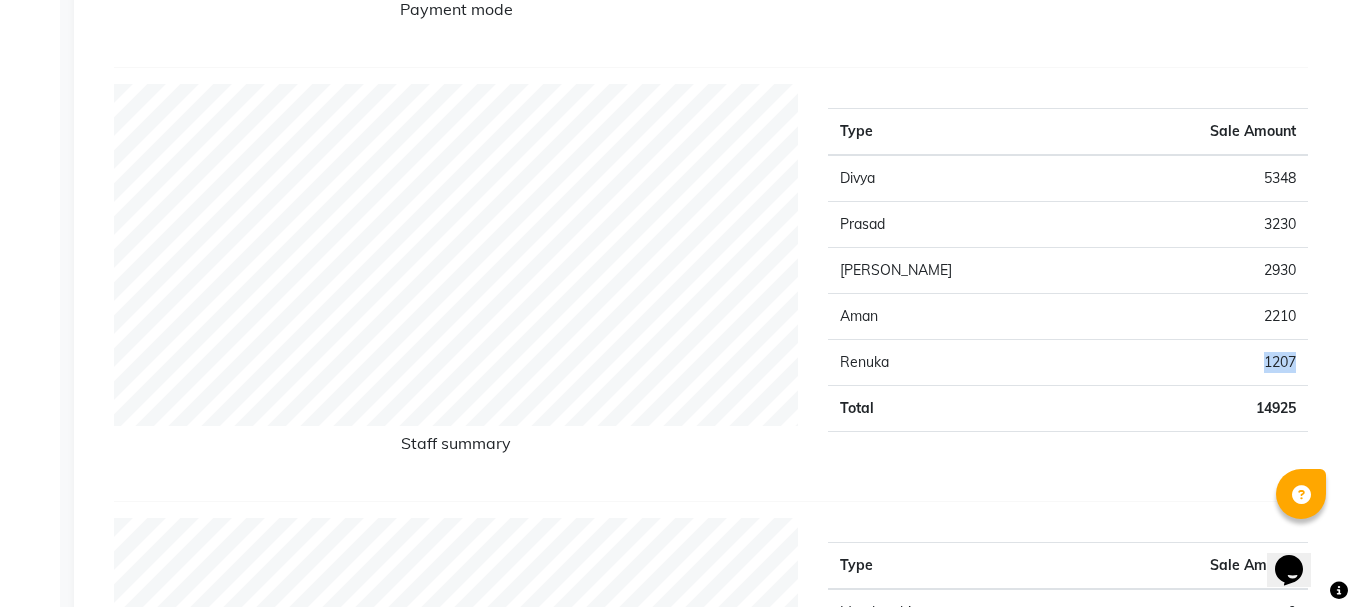drag, startPoint x: 1300, startPoint y: 358, endPoint x: 1222, endPoint y: 361, distance: 78.05767 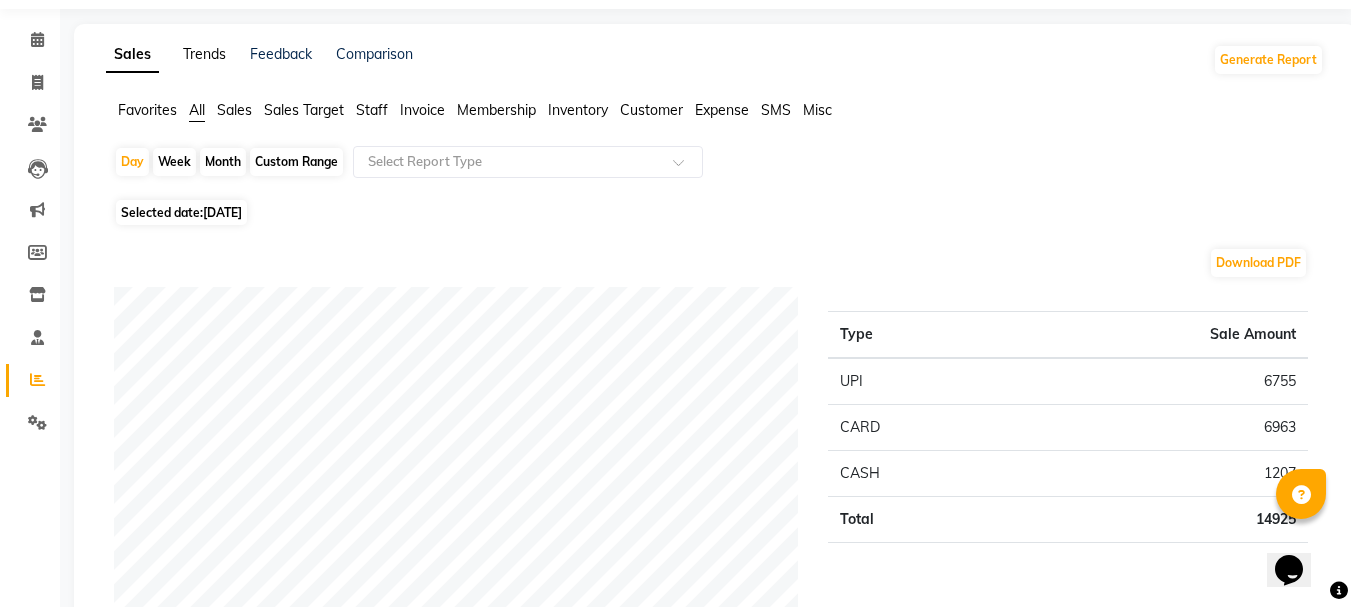 scroll, scrollTop: 0, scrollLeft: 0, axis: both 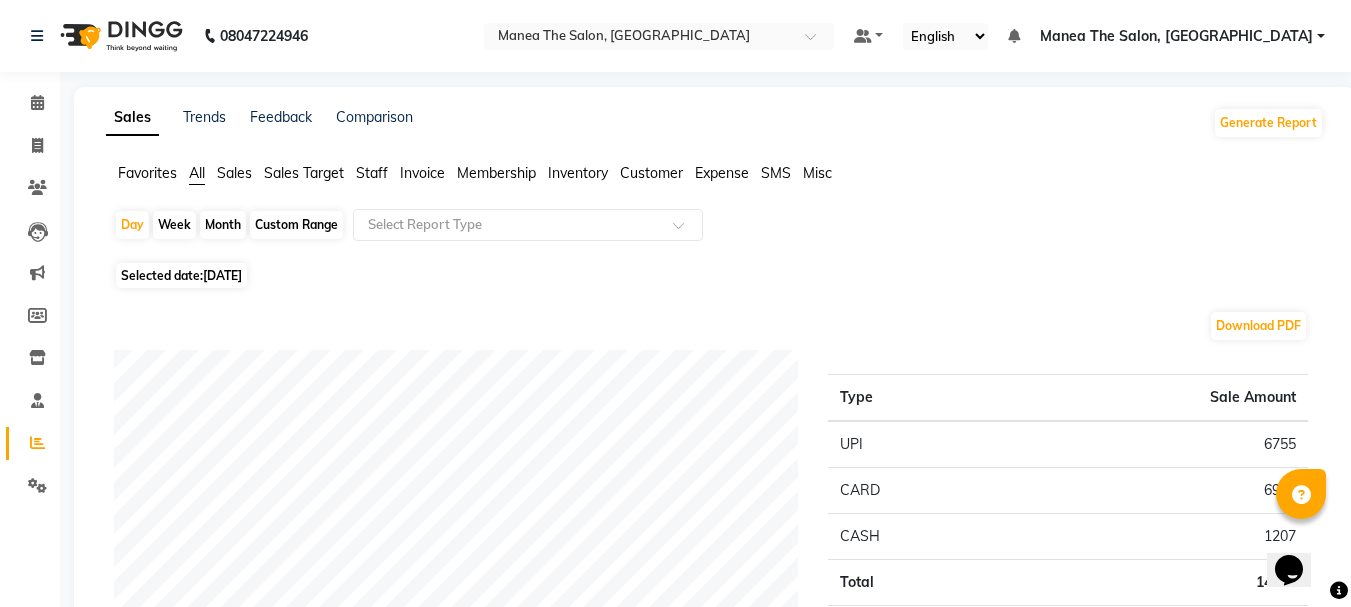 click on "Month" 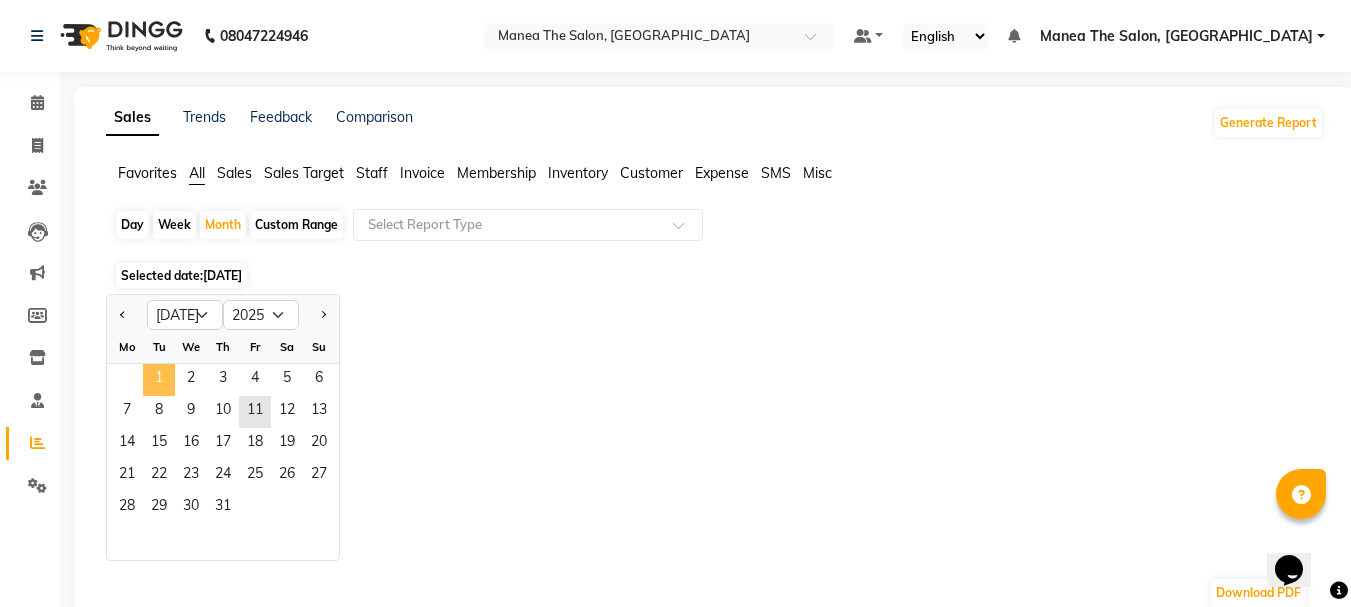 click on "1" 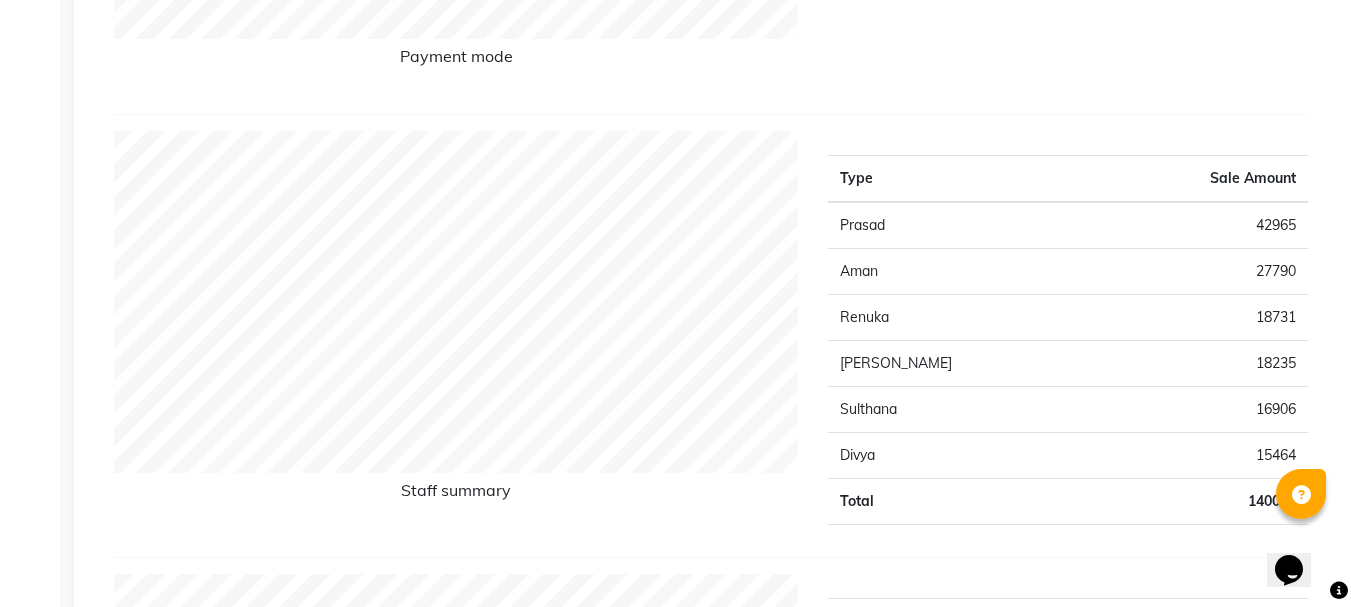scroll, scrollTop: 700, scrollLeft: 0, axis: vertical 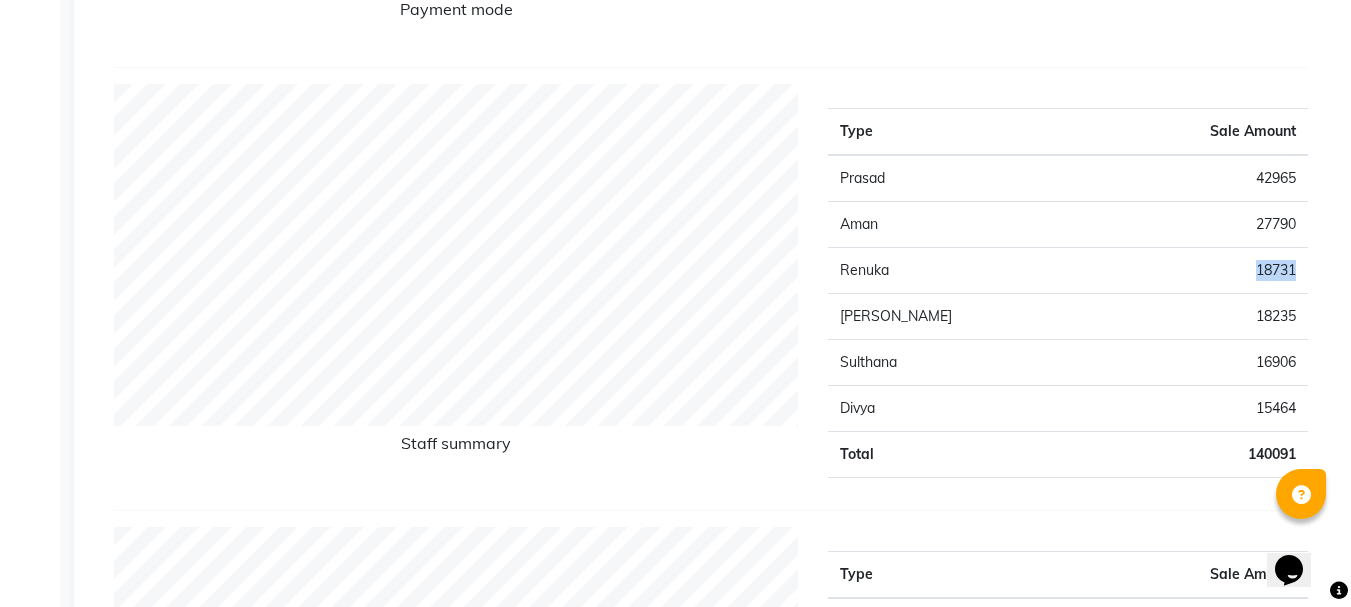 drag, startPoint x: 1300, startPoint y: 263, endPoint x: 1192, endPoint y: 242, distance: 110.02273 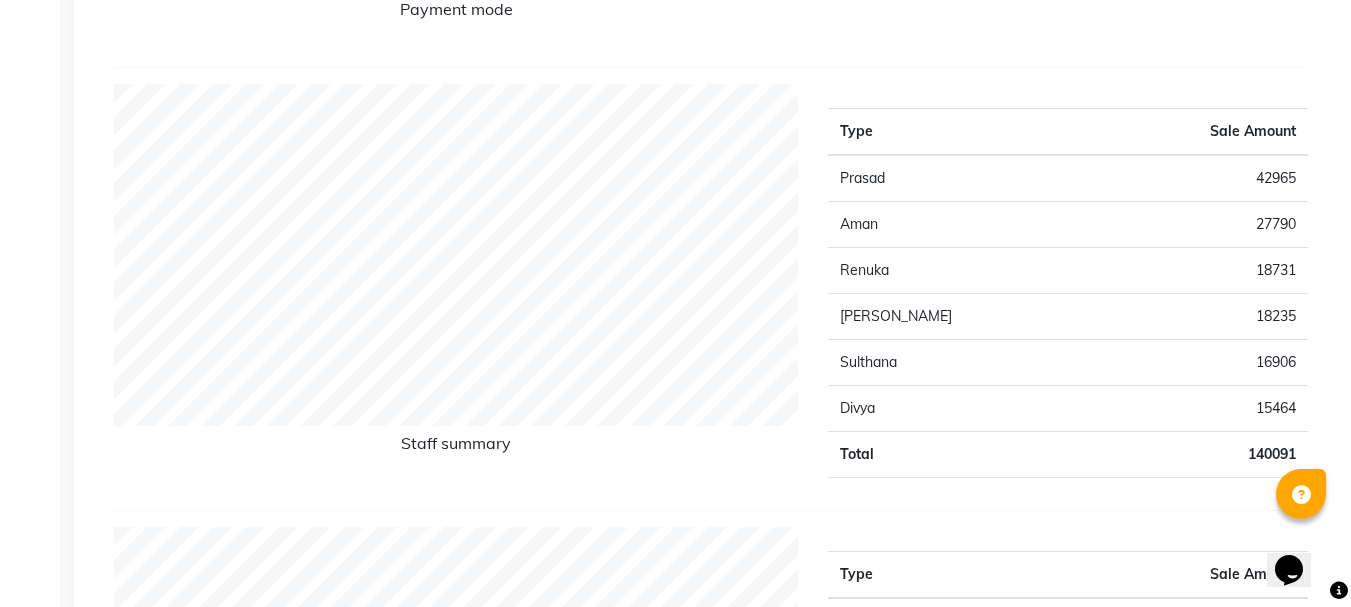 click on "27790" 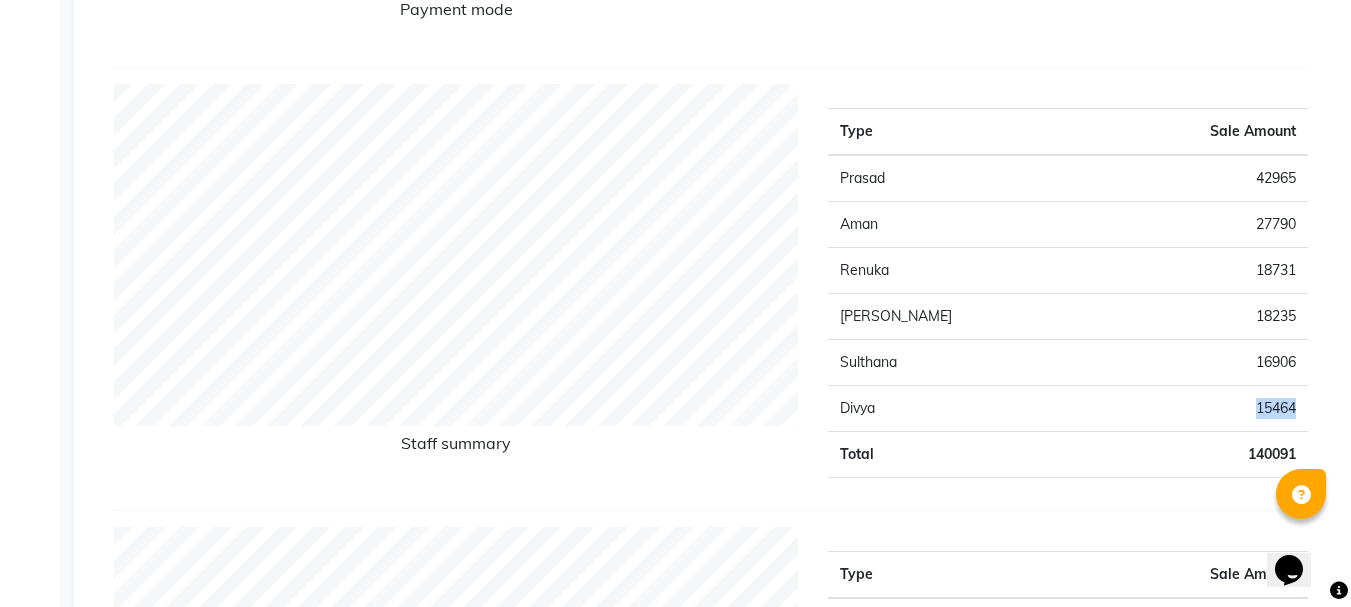 drag, startPoint x: 1302, startPoint y: 409, endPoint x: 1217, endPoint y: 410, distance: 85.00588 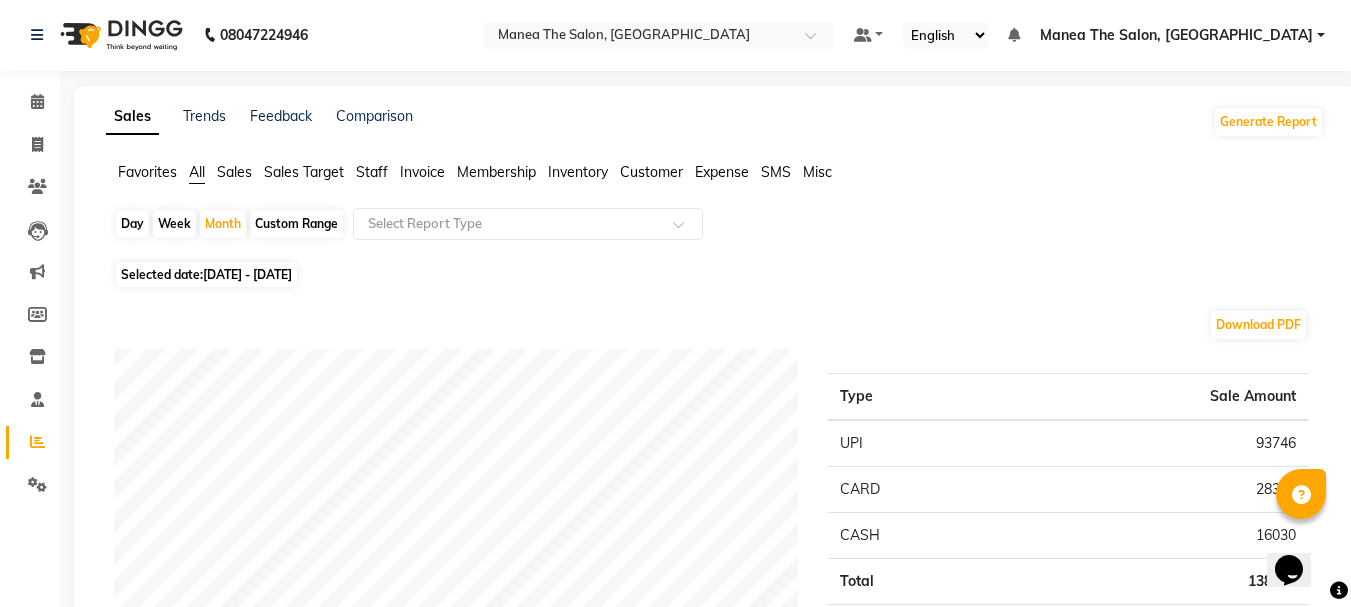 scroll, scrollTop: 0, scrollLeft: 0, axis: both 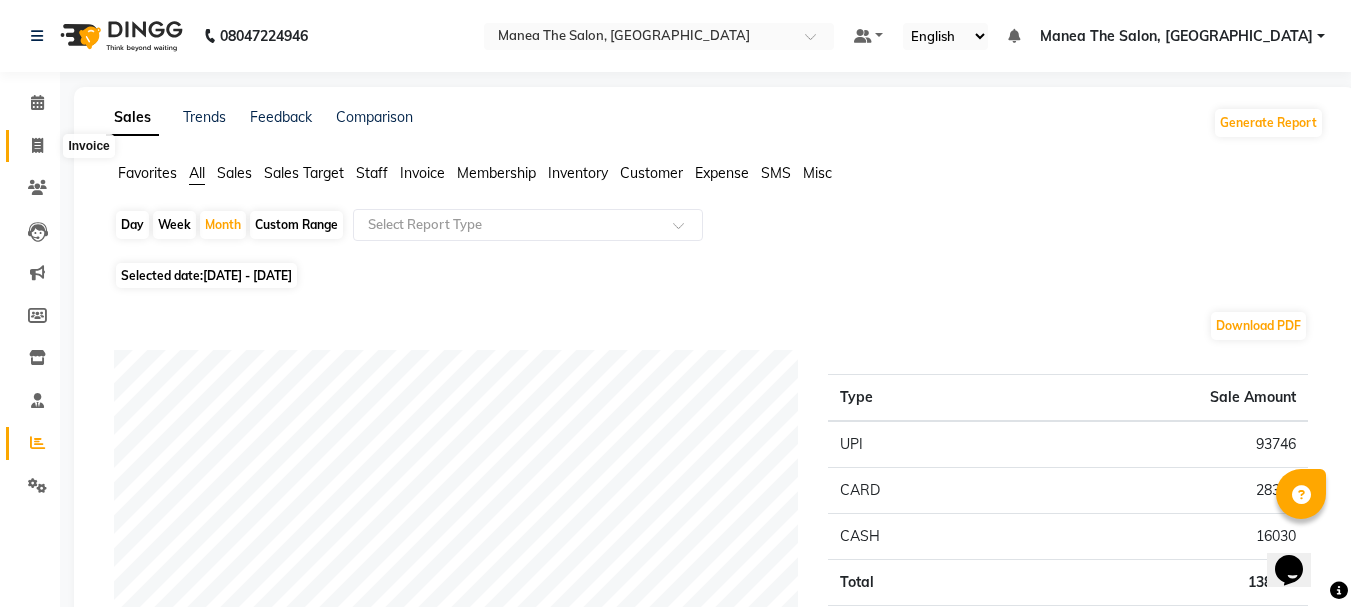 click 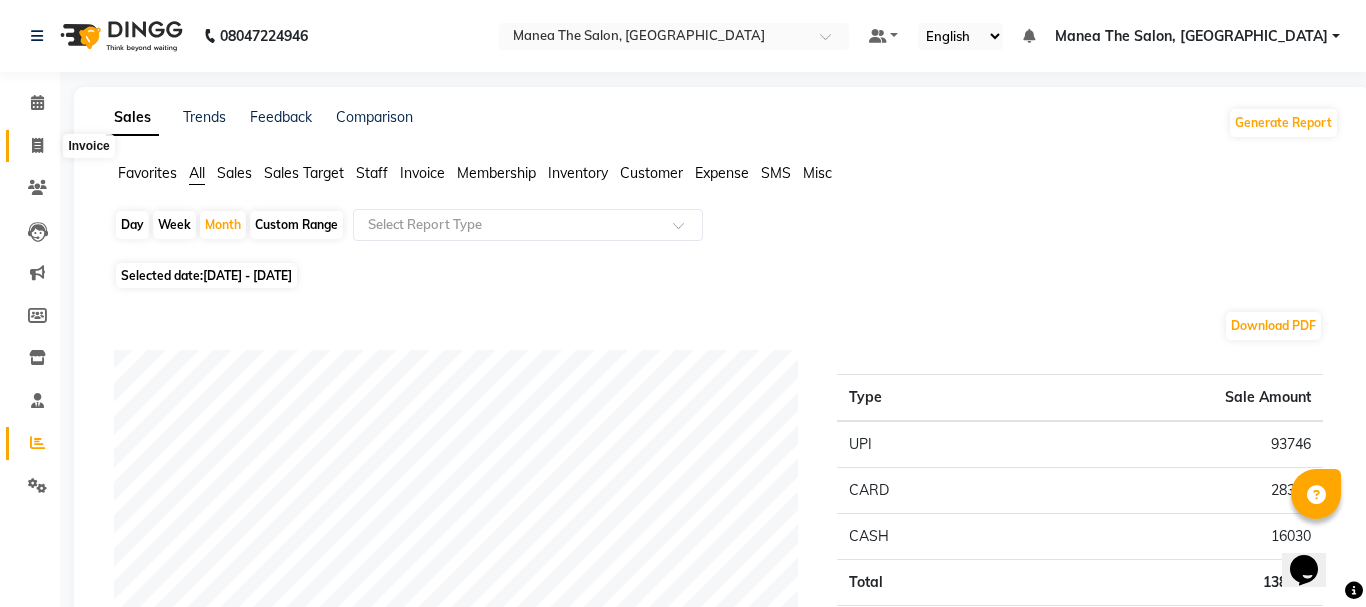 select on "7351" 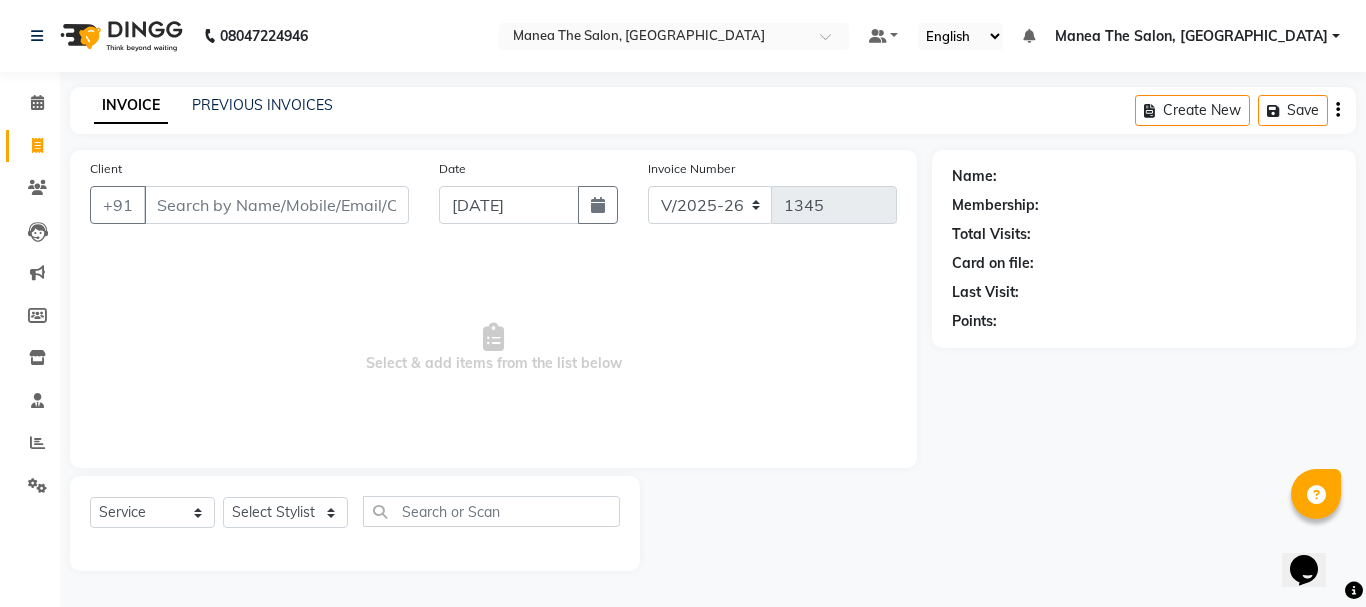 drag, startPoint x: 284, startPoint y: 212, endPoint x: 261, endPoint y: 254, distance: 47.88528 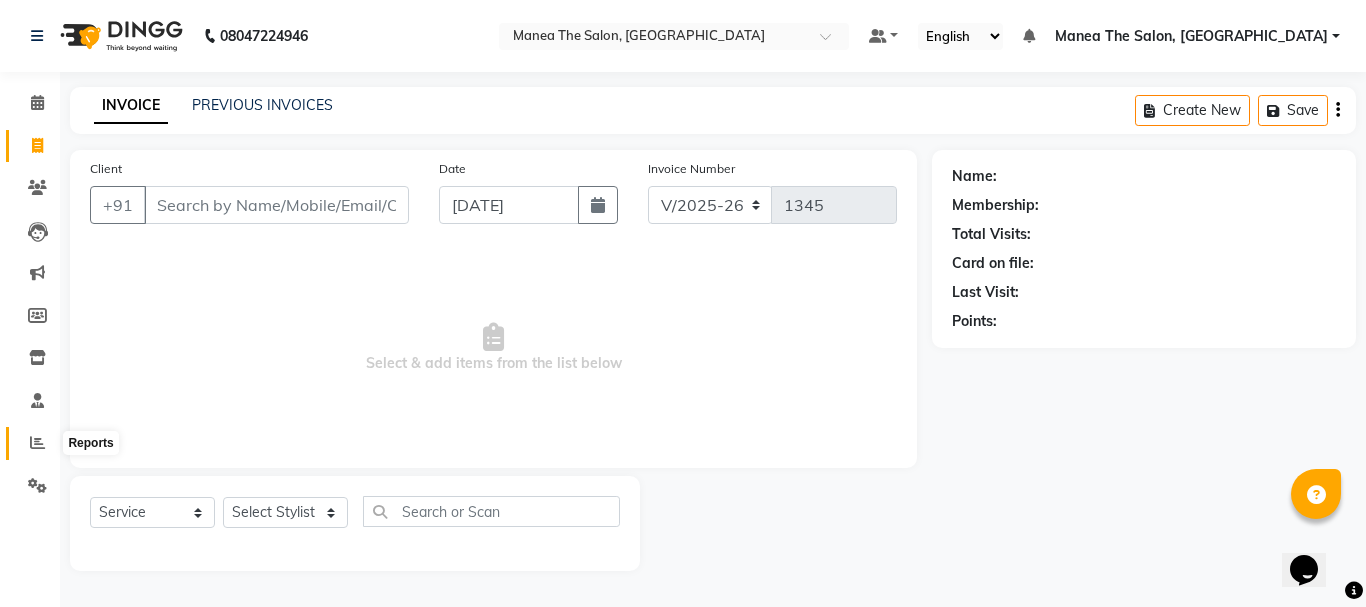 click 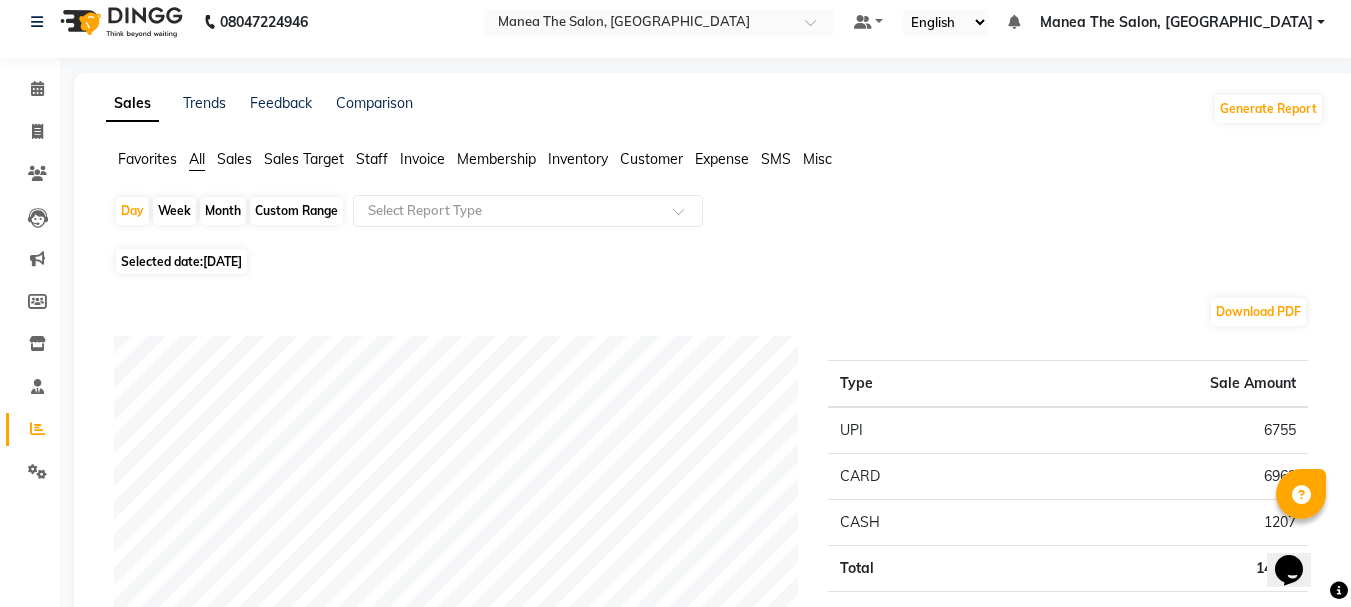 scroll, scrollTop: 0, scrollLeft: 0, axis: both 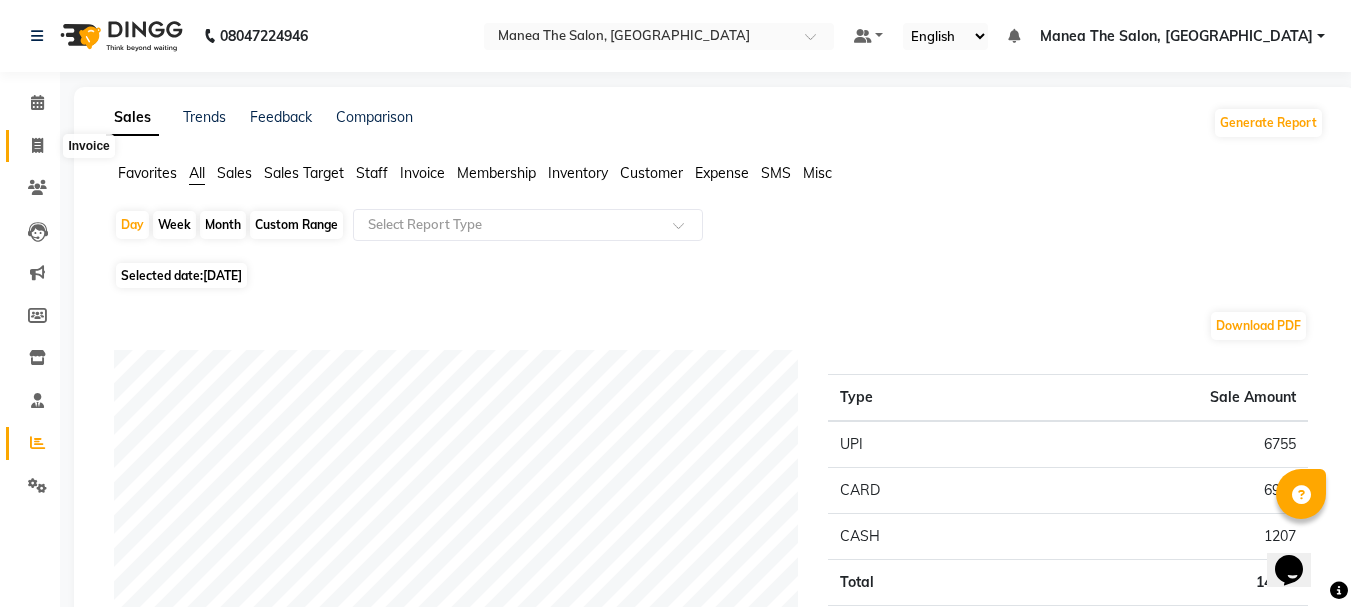 click 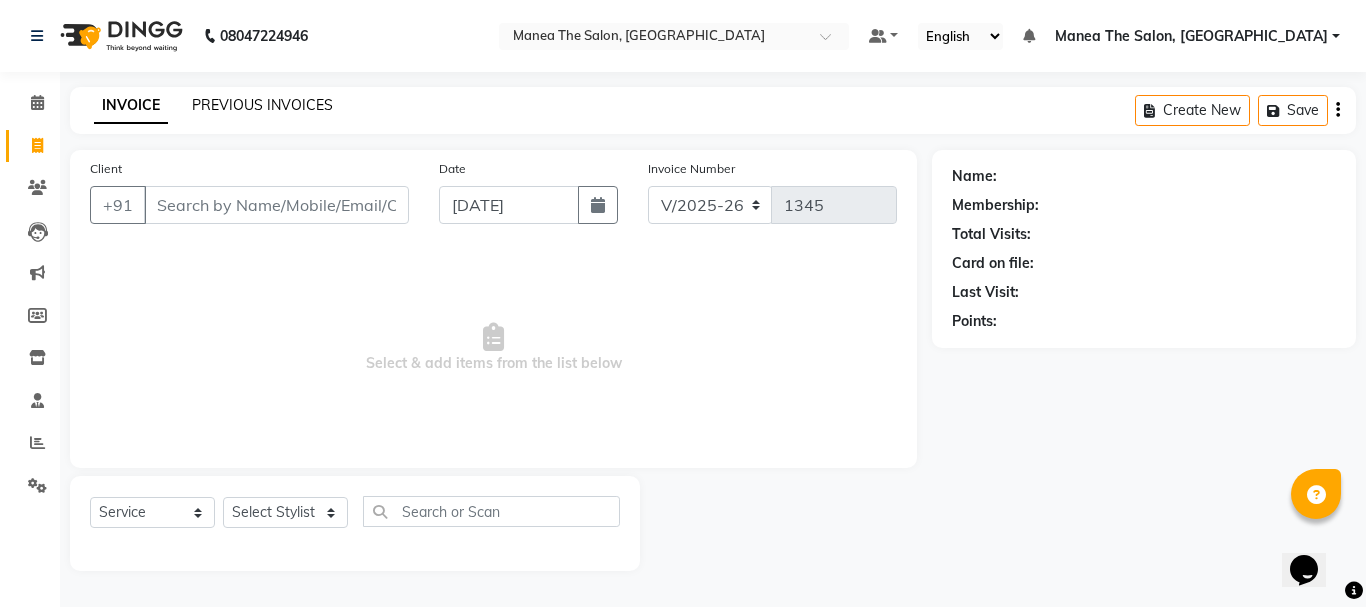 click on "PREVIOUS INVOICES" 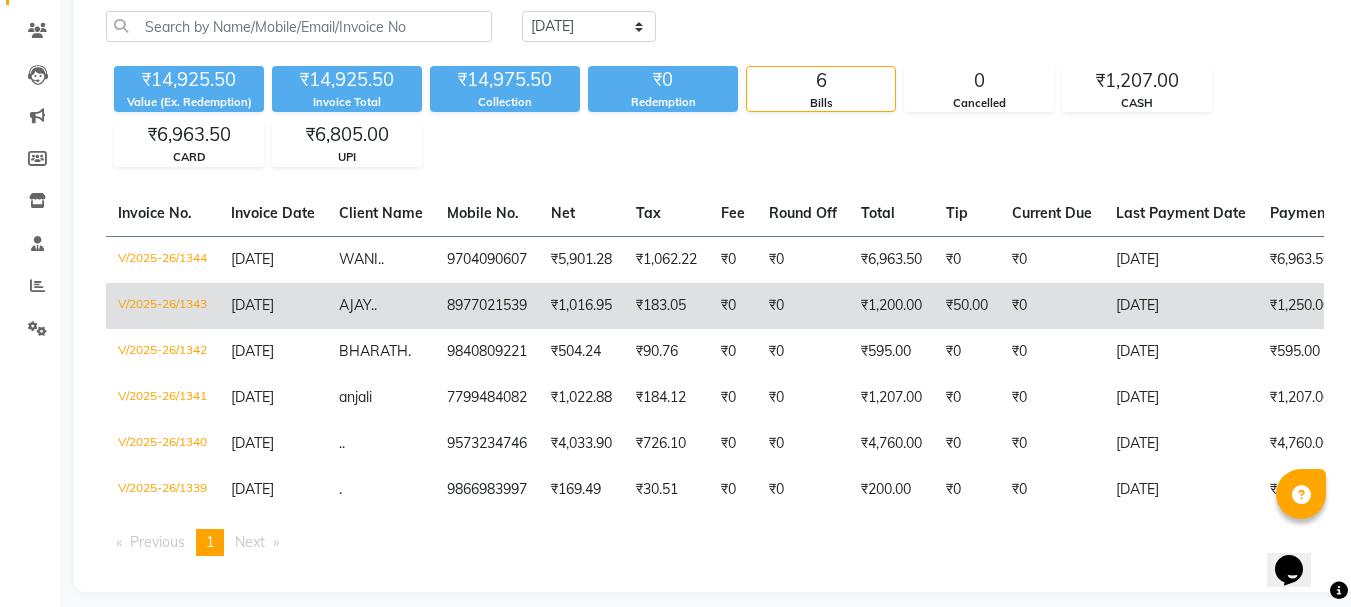 scroll, scrollTop: 187, scrollLeft: 0, axis: vertical 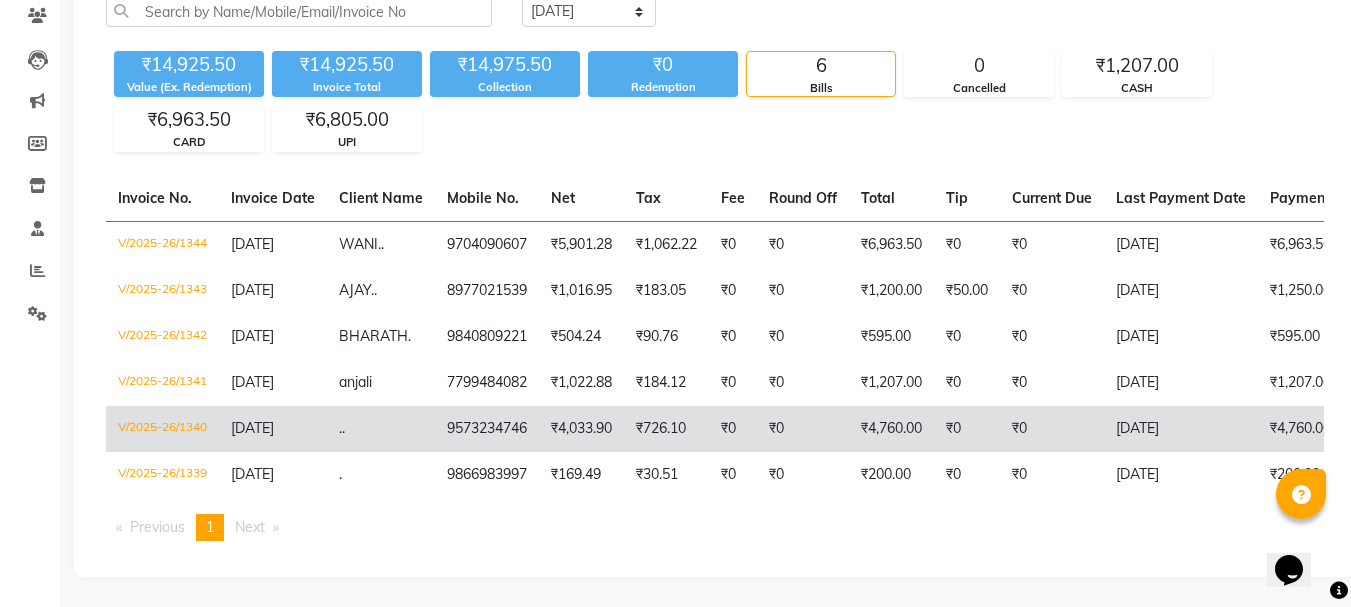 click on ".  ." 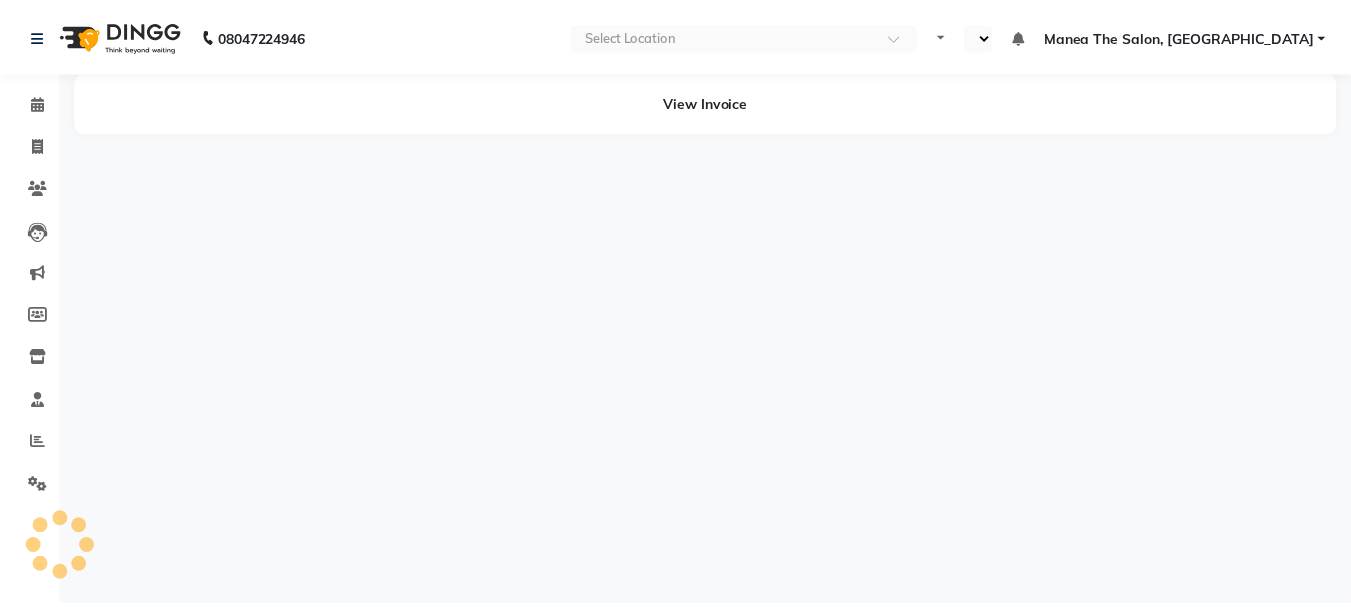 scroll, scrollTop: 0, scrollLeft: 0, axis: both 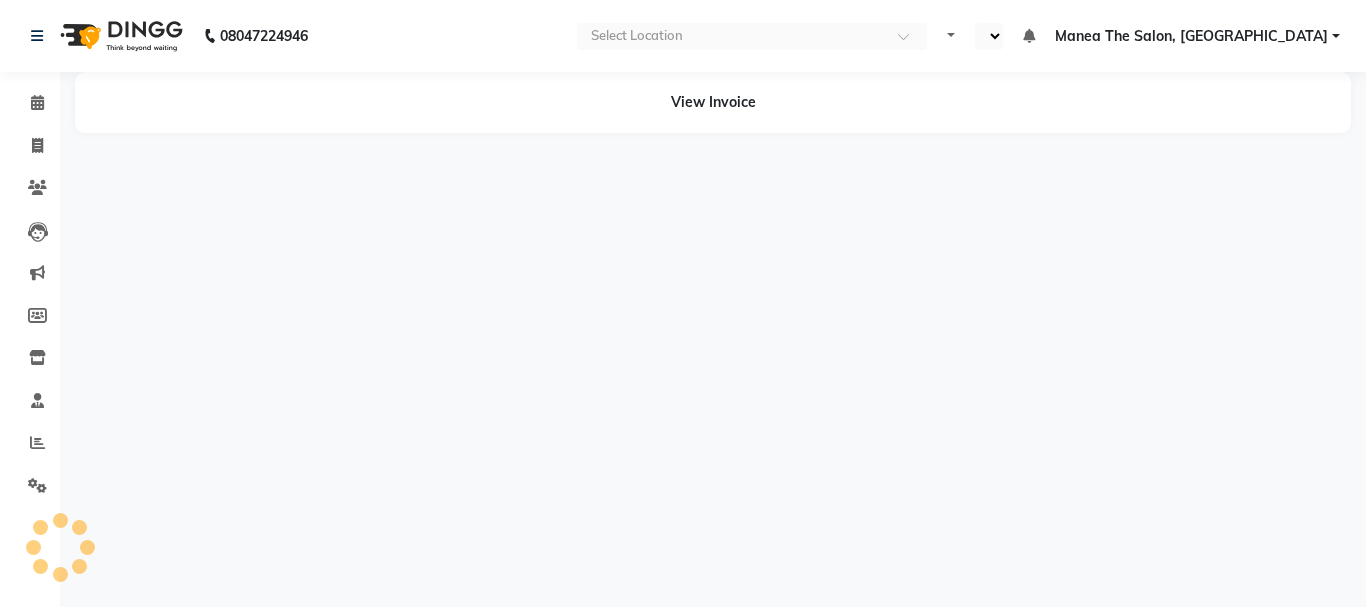 select on "en" 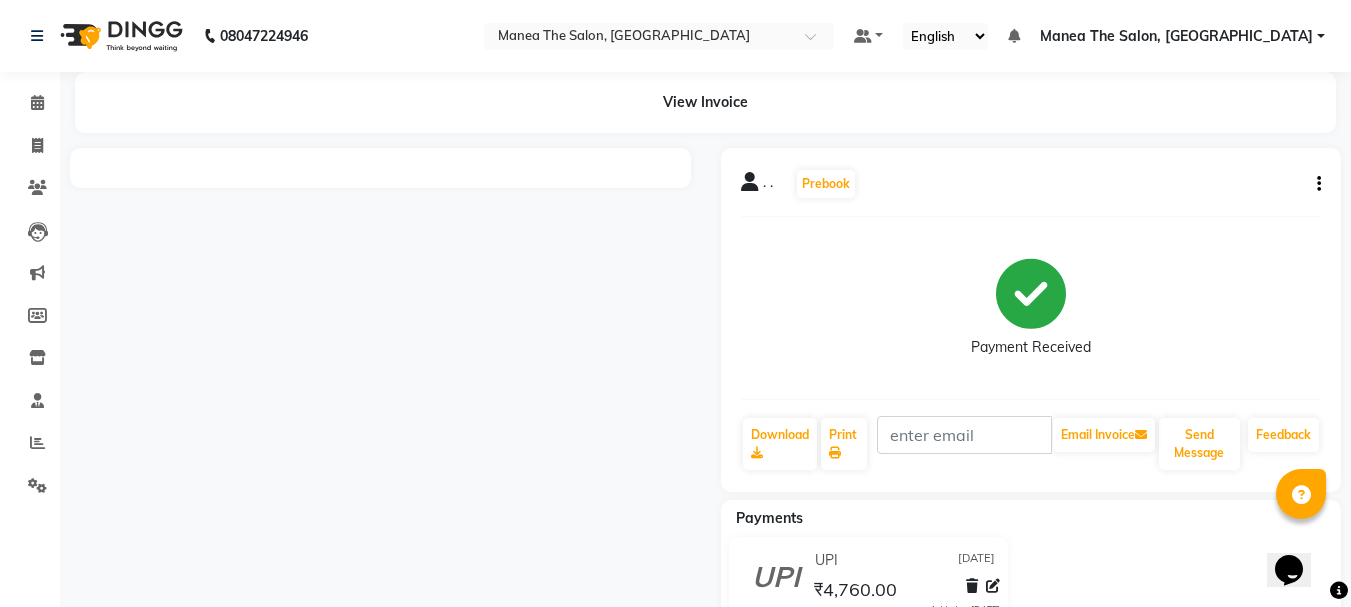 scroll, scrollTop: 0, scrollLeft: 0, axis: both 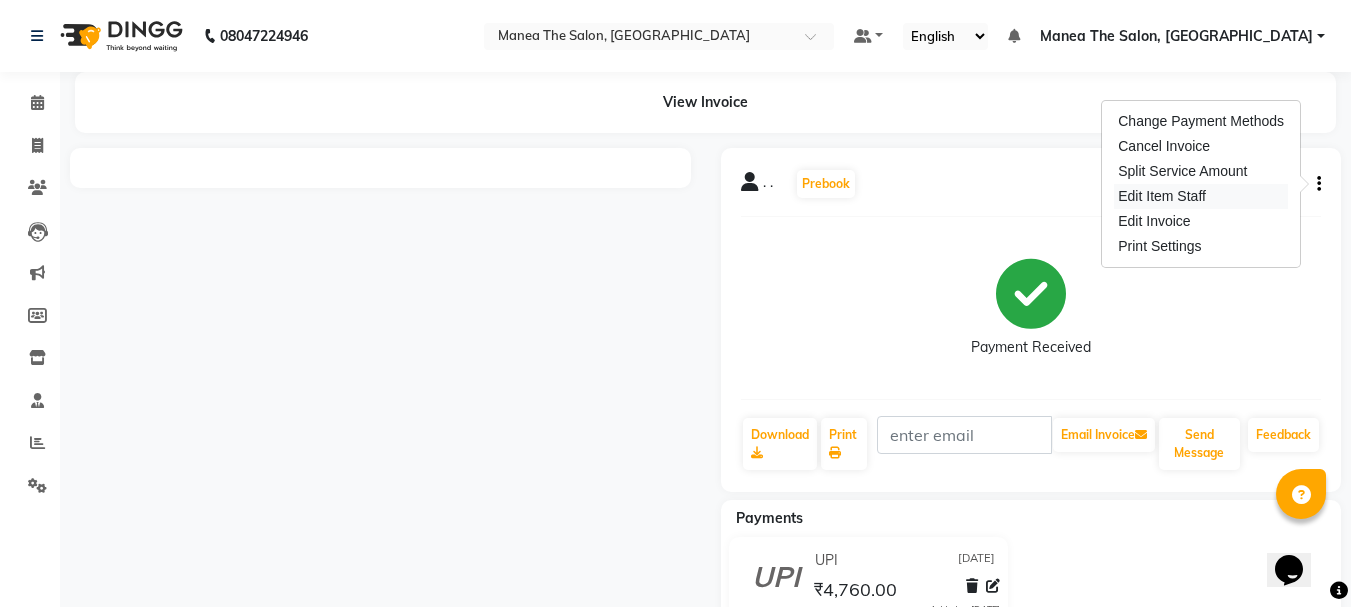 click on "Edit Item Staff" at bounding box center [1201, 196] 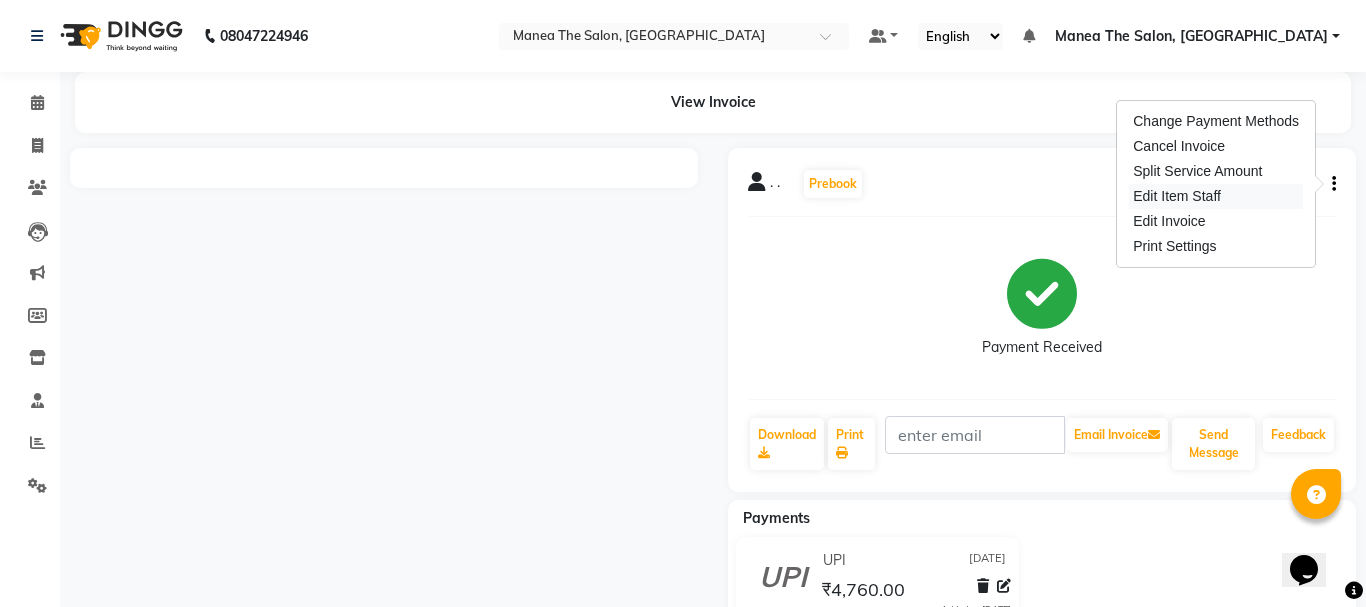 select on "63586" 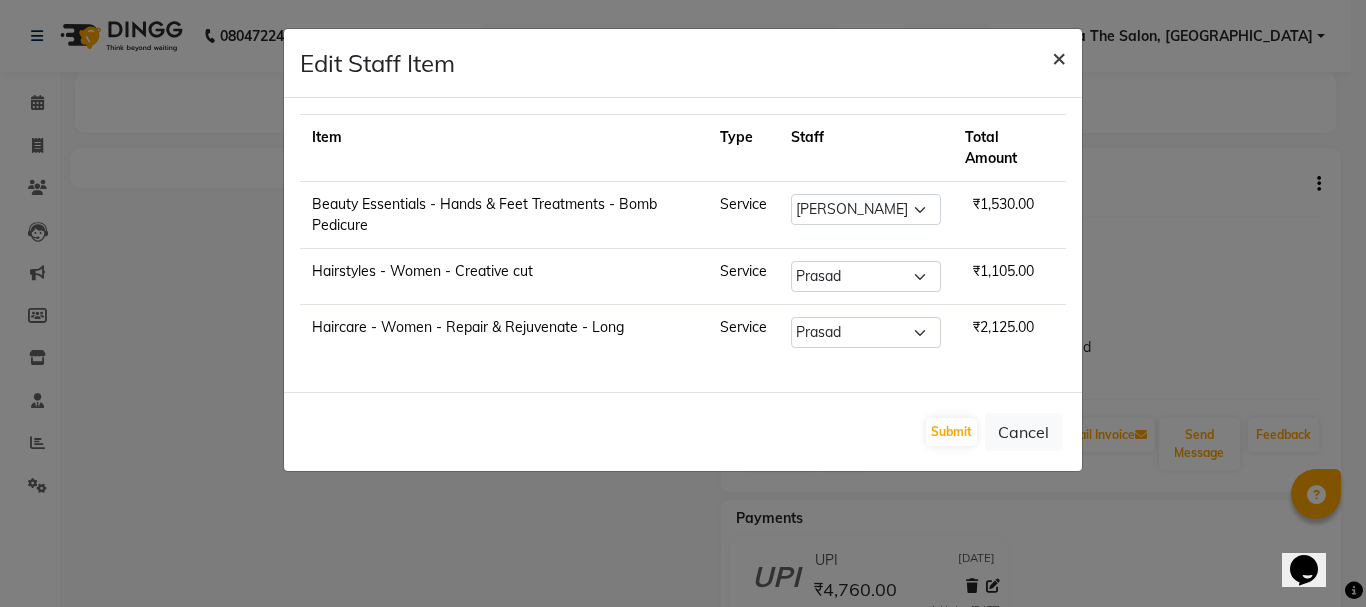 click on "×" 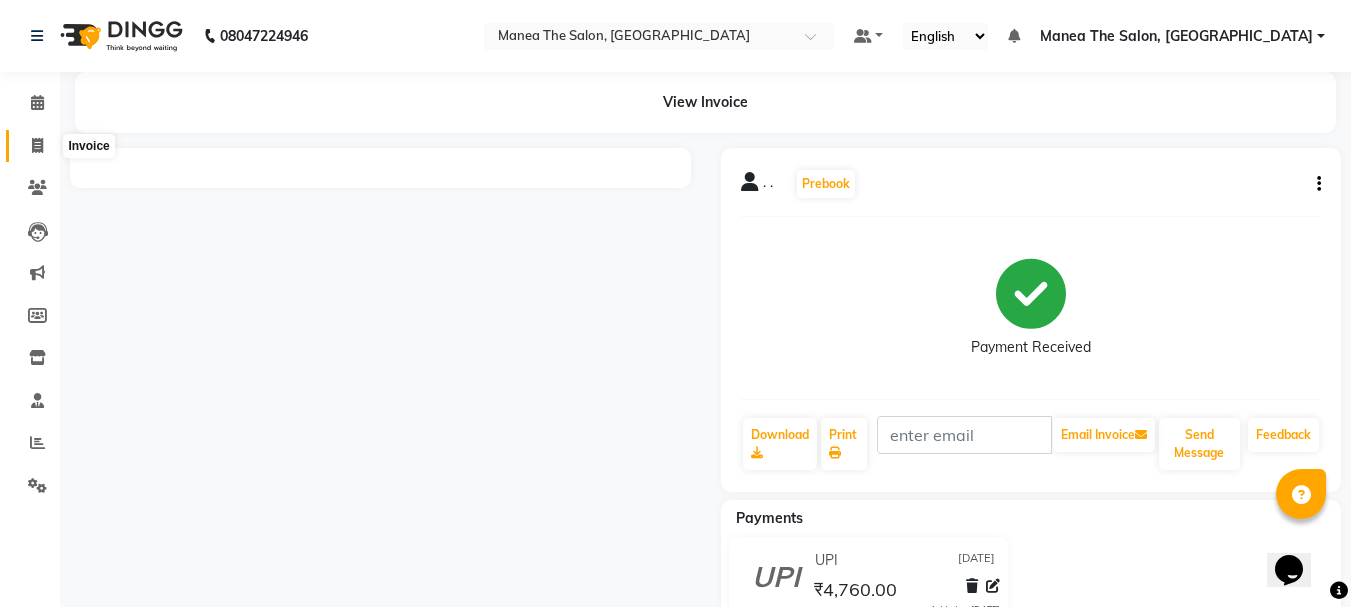 click 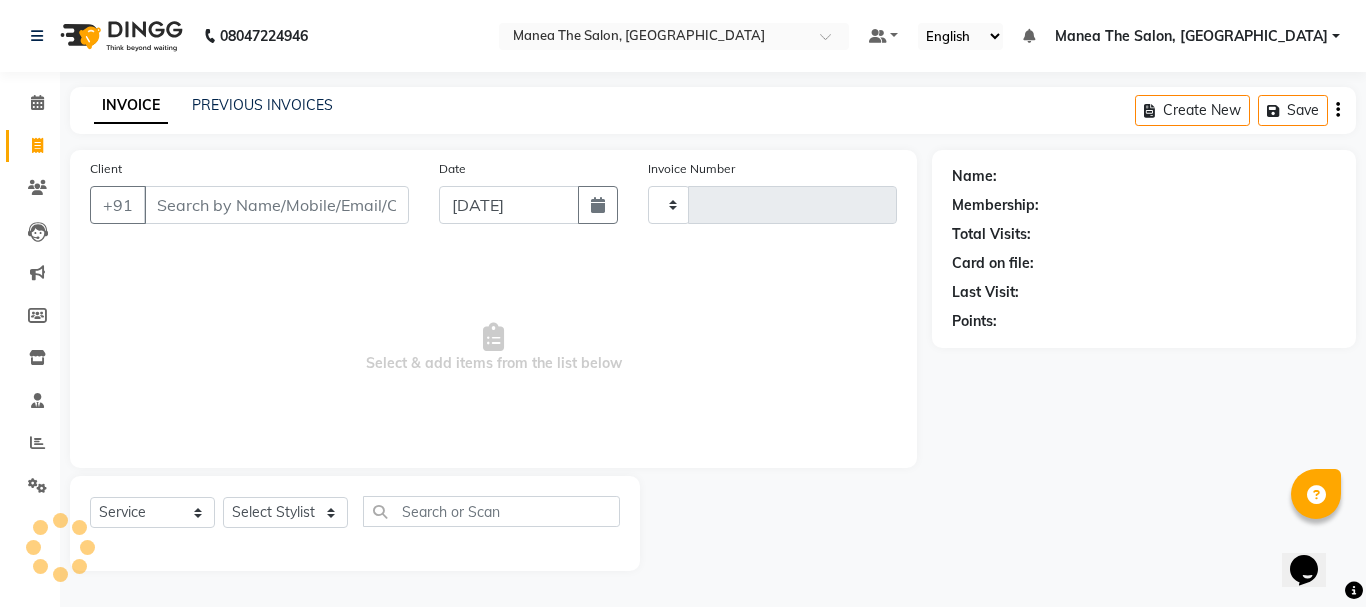 type on "1345" 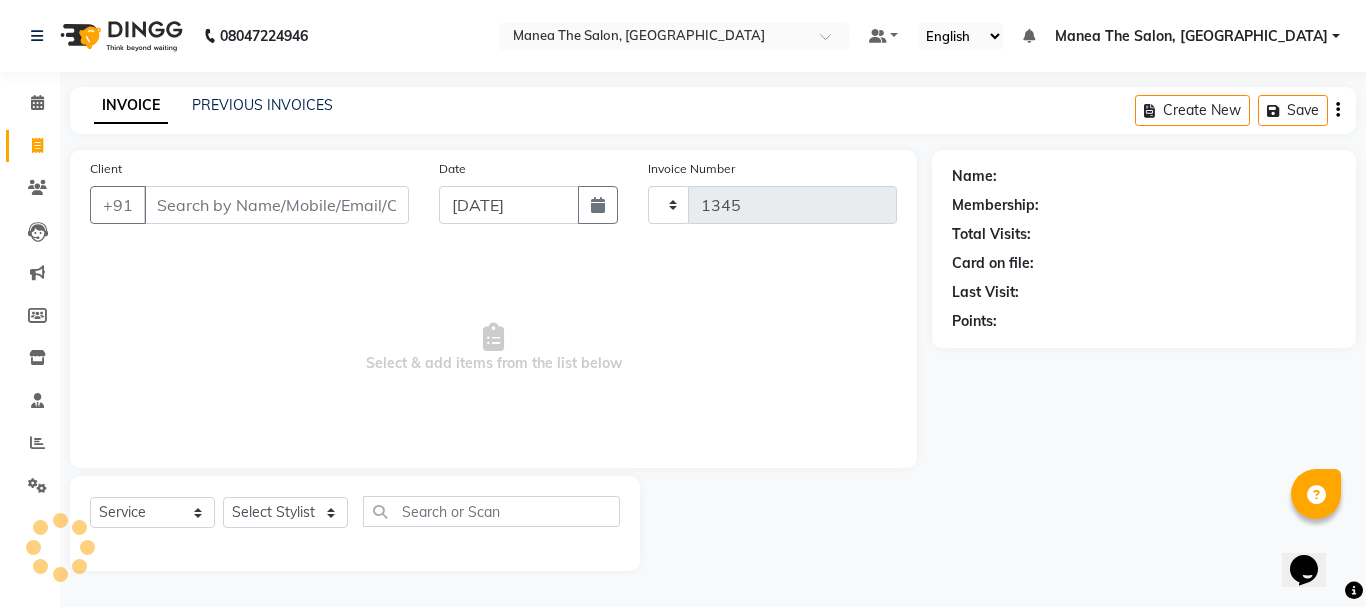 select on "7351" 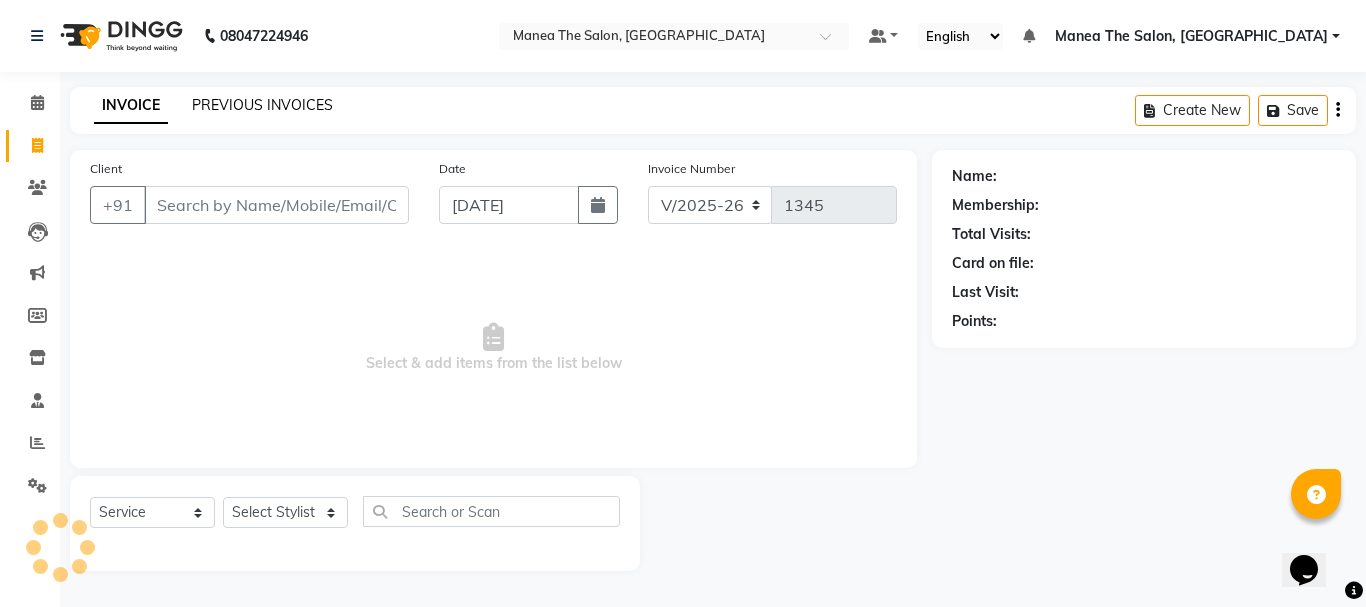 click on "PREVIOUS INVOICES" 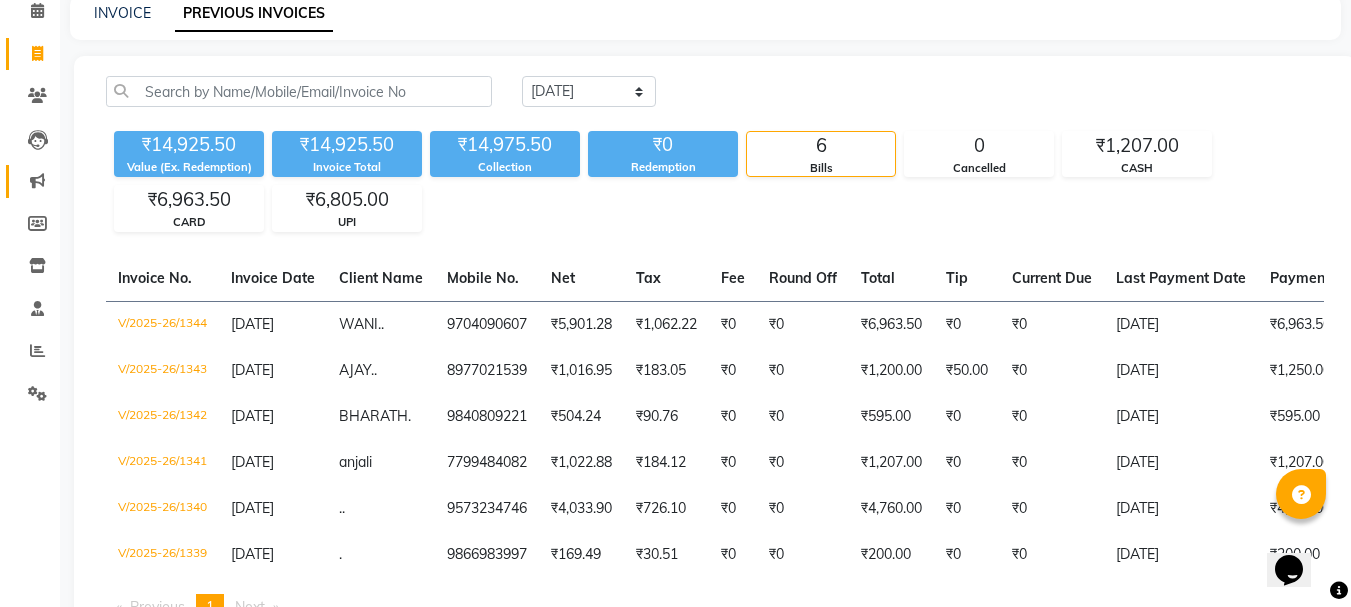 scroll, scrollTop: 0, scrollLeft: 0, axis: both 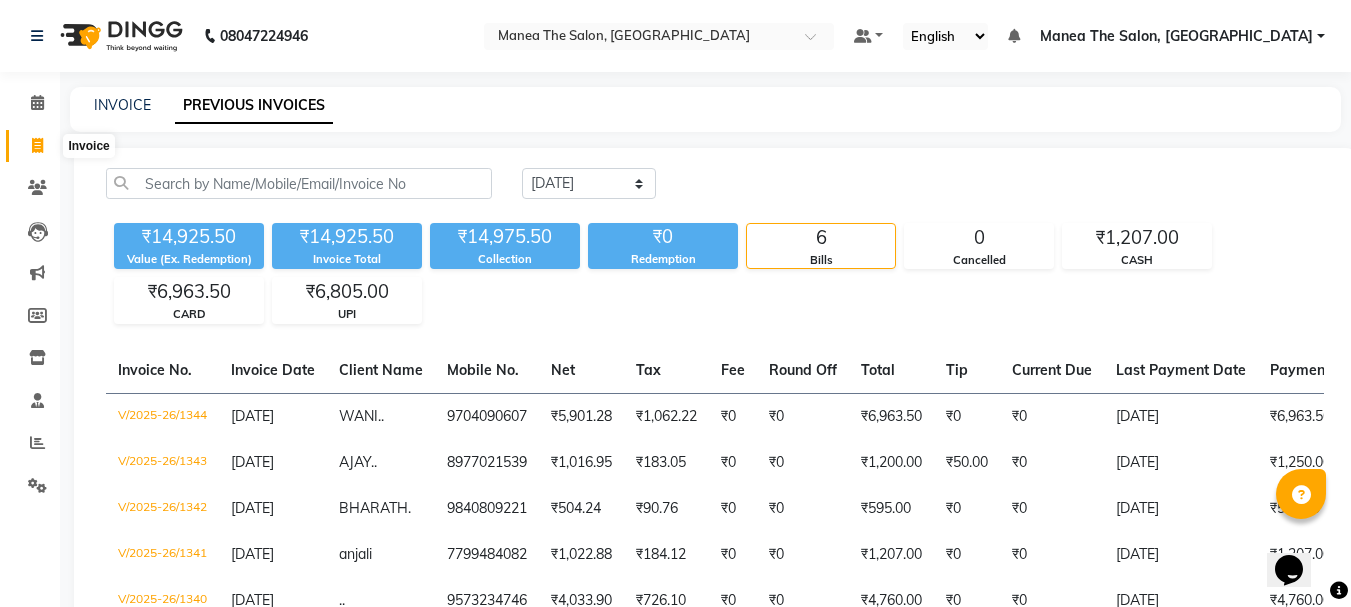 click 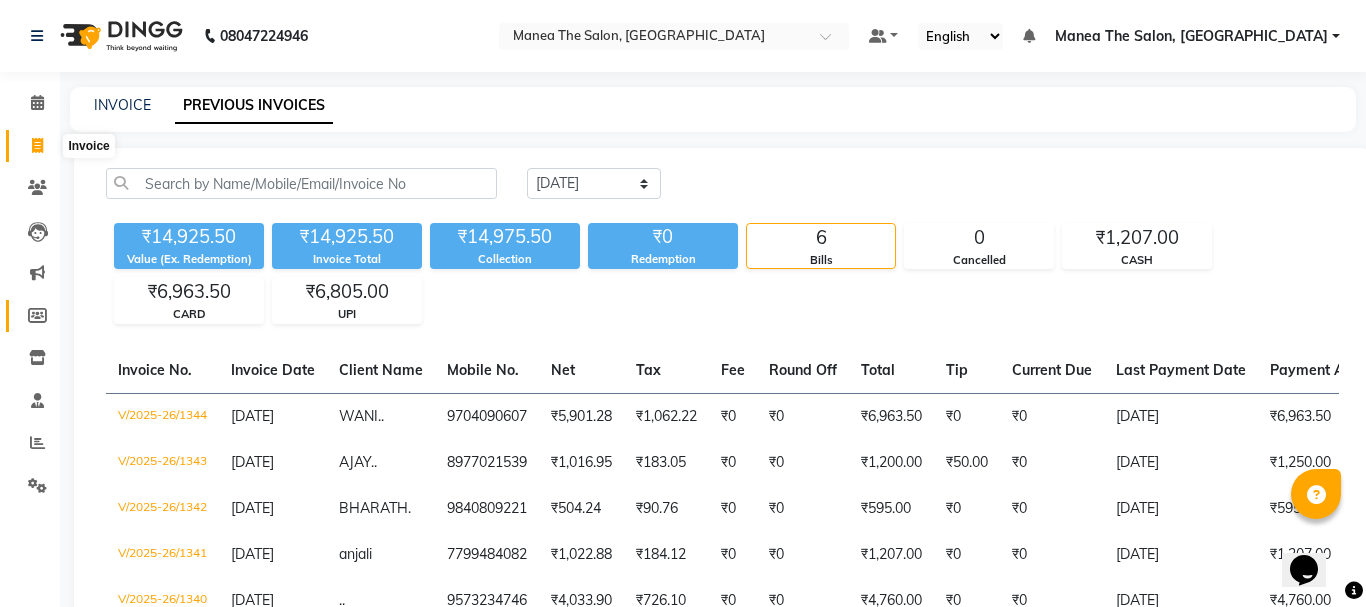 select on "service" 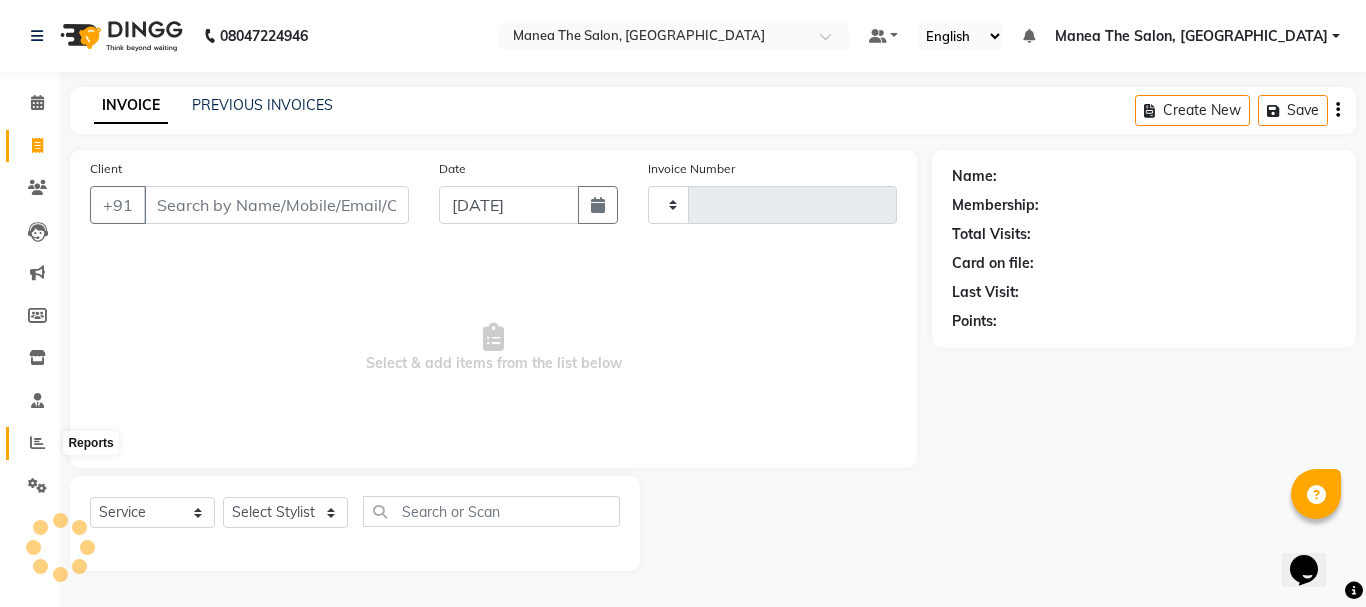 type on "1345" 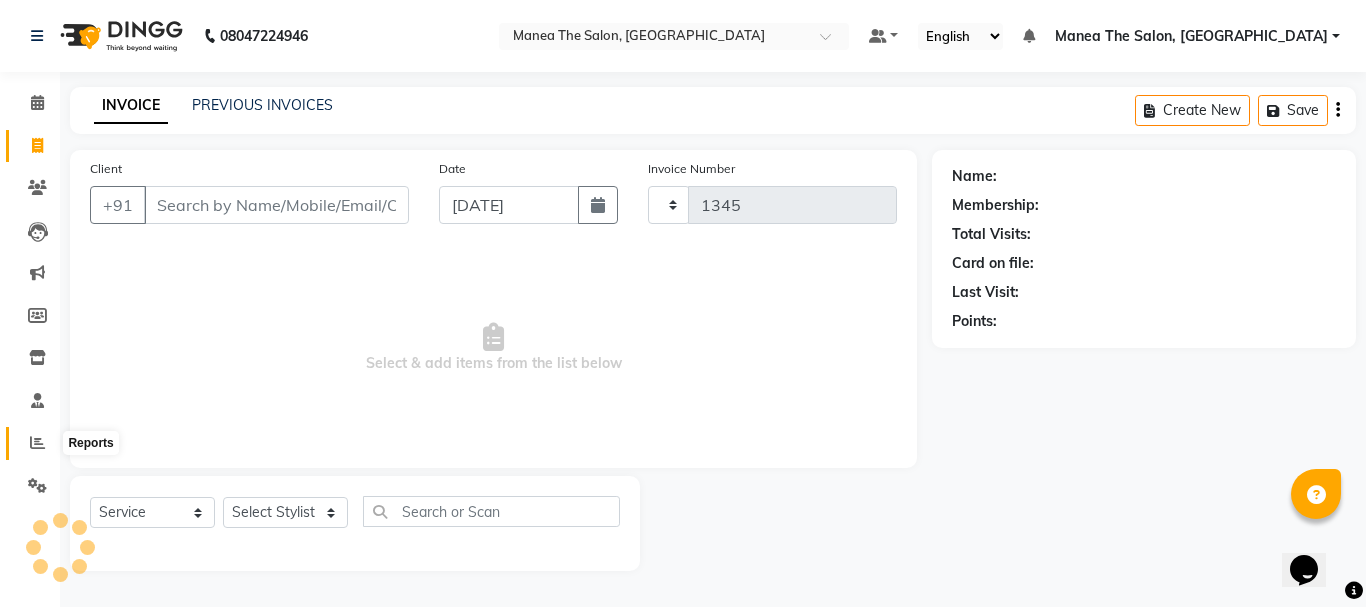 select on "7351" 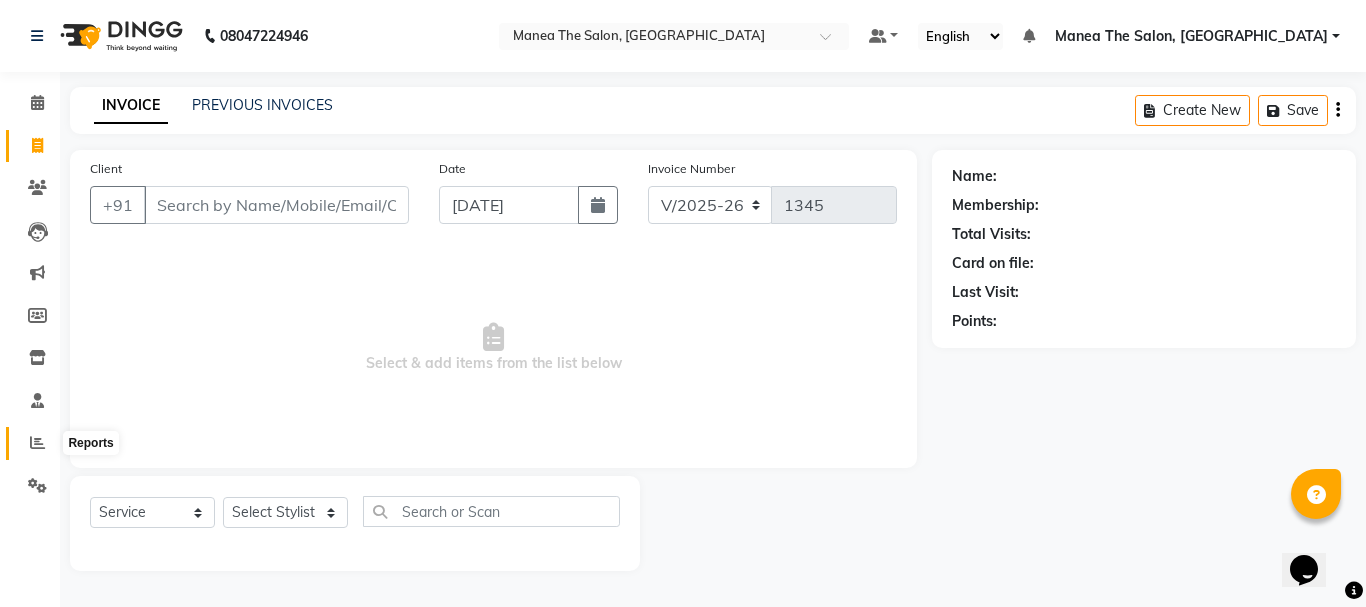 click 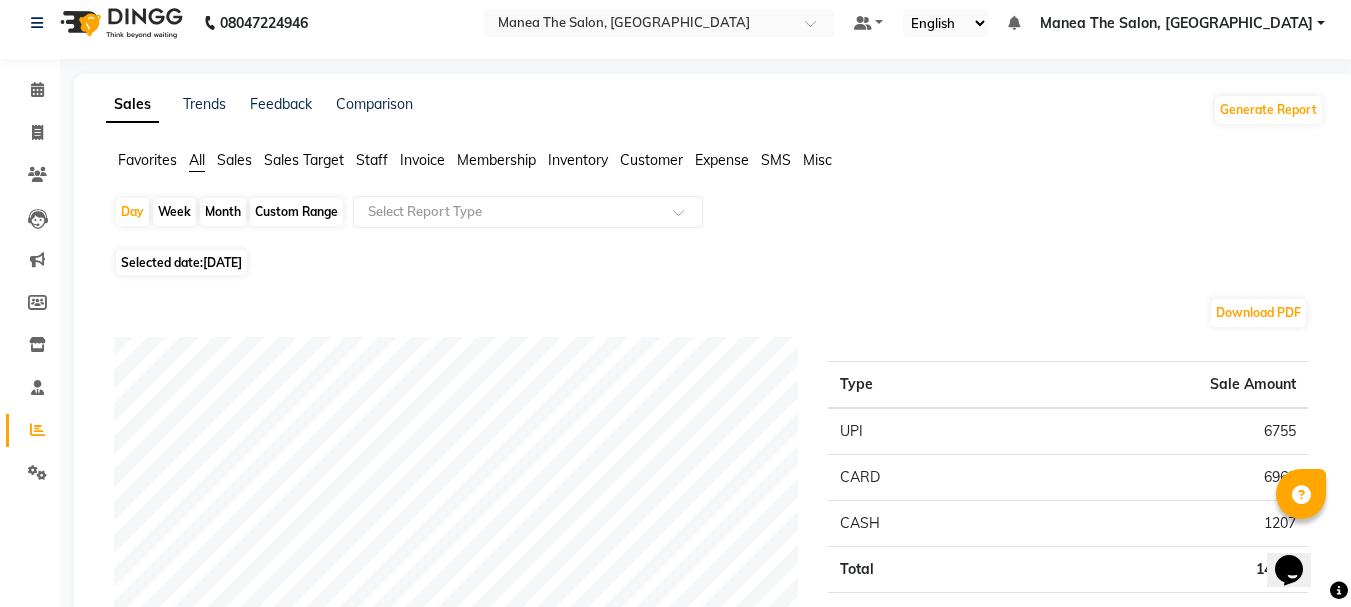 scroll, scrollTop: 0, scrollLeft: 0, axis: both 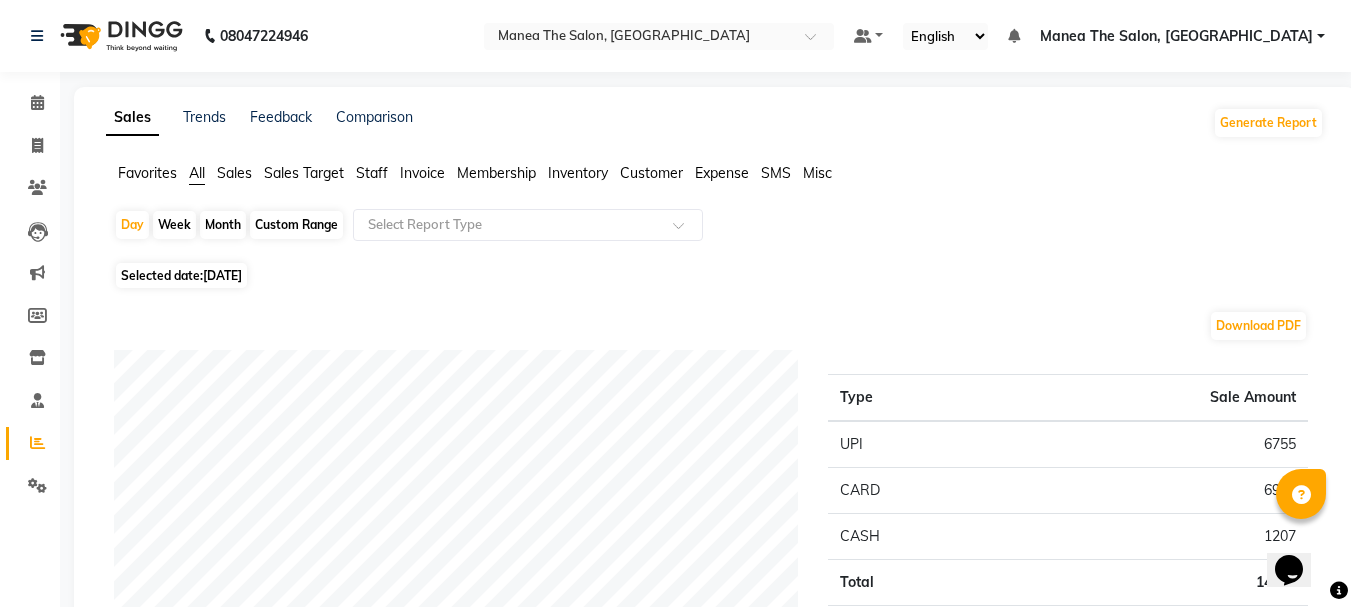 click on "Month" 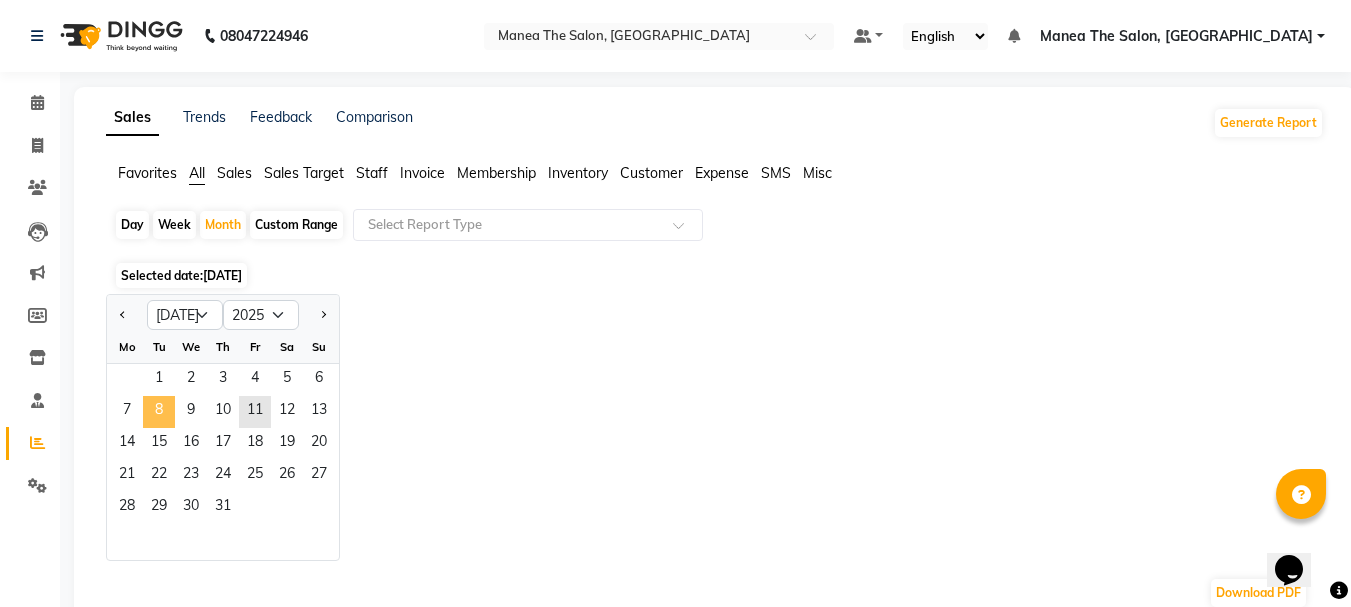 click on "8" 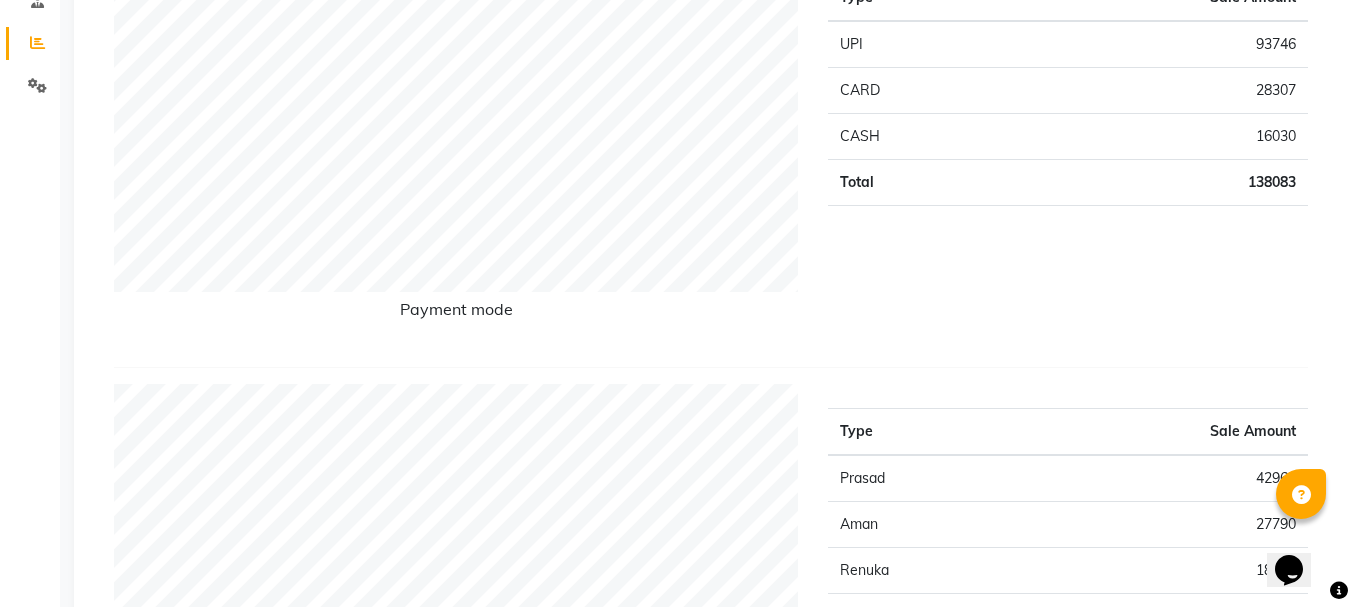 scroll, scrollTop: 0, scrollLeft: 0, axis: both 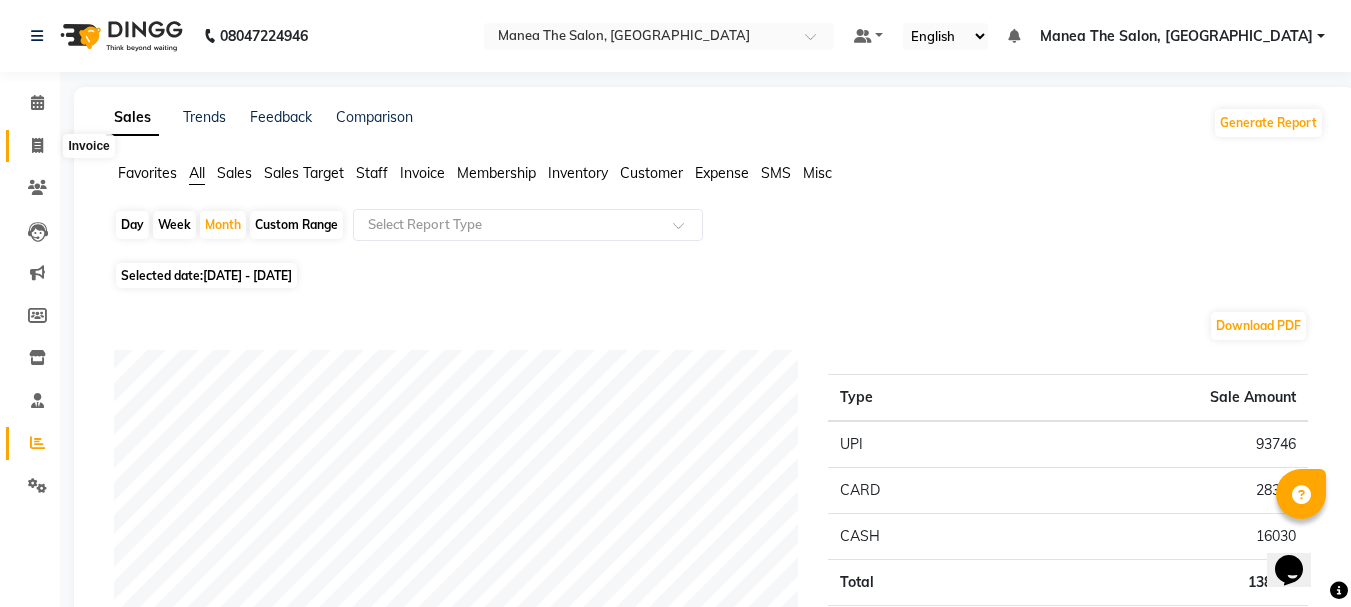 click 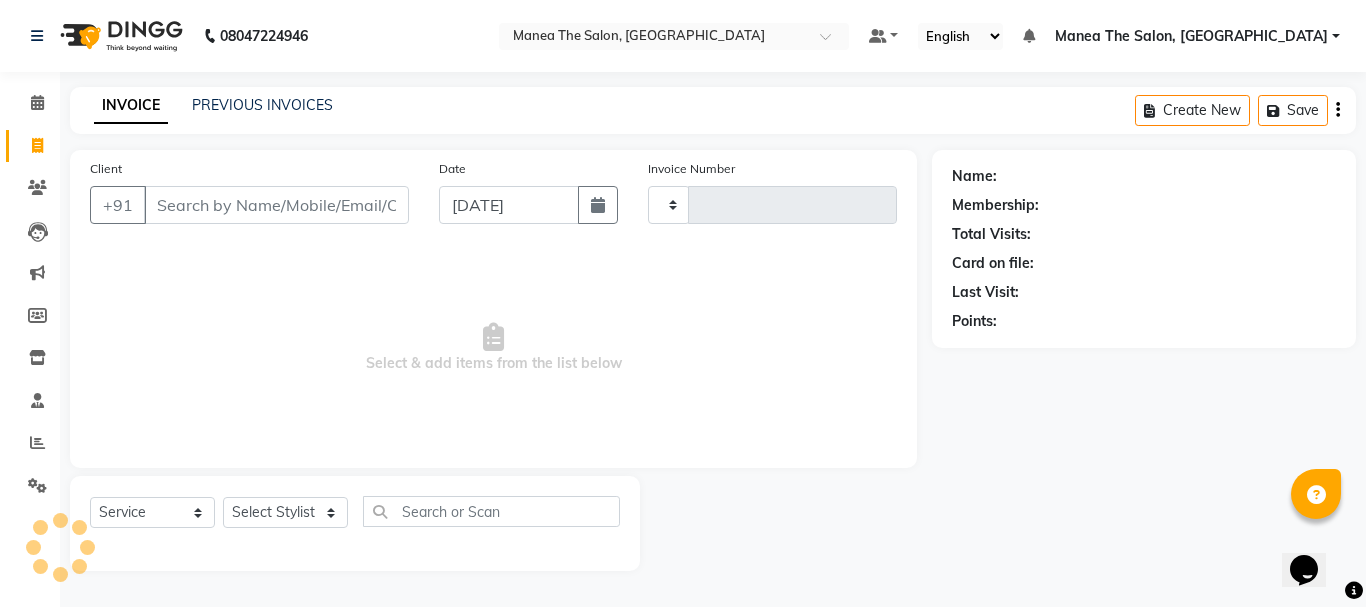 type on "1345" 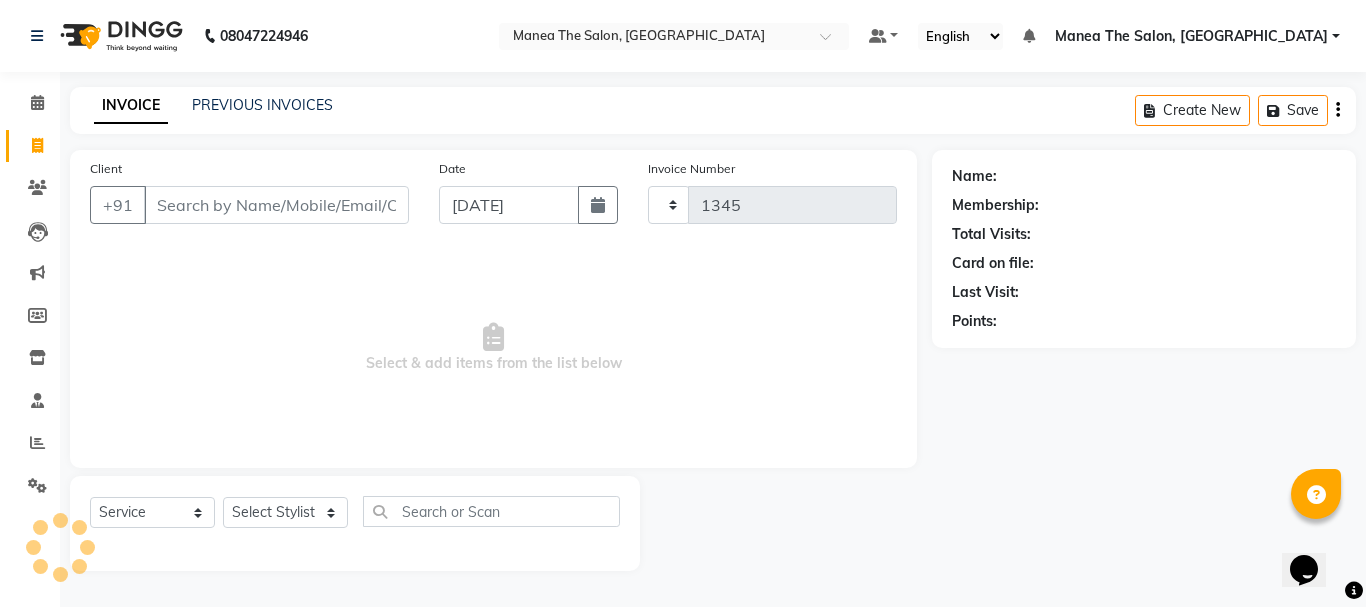 select on "7351" 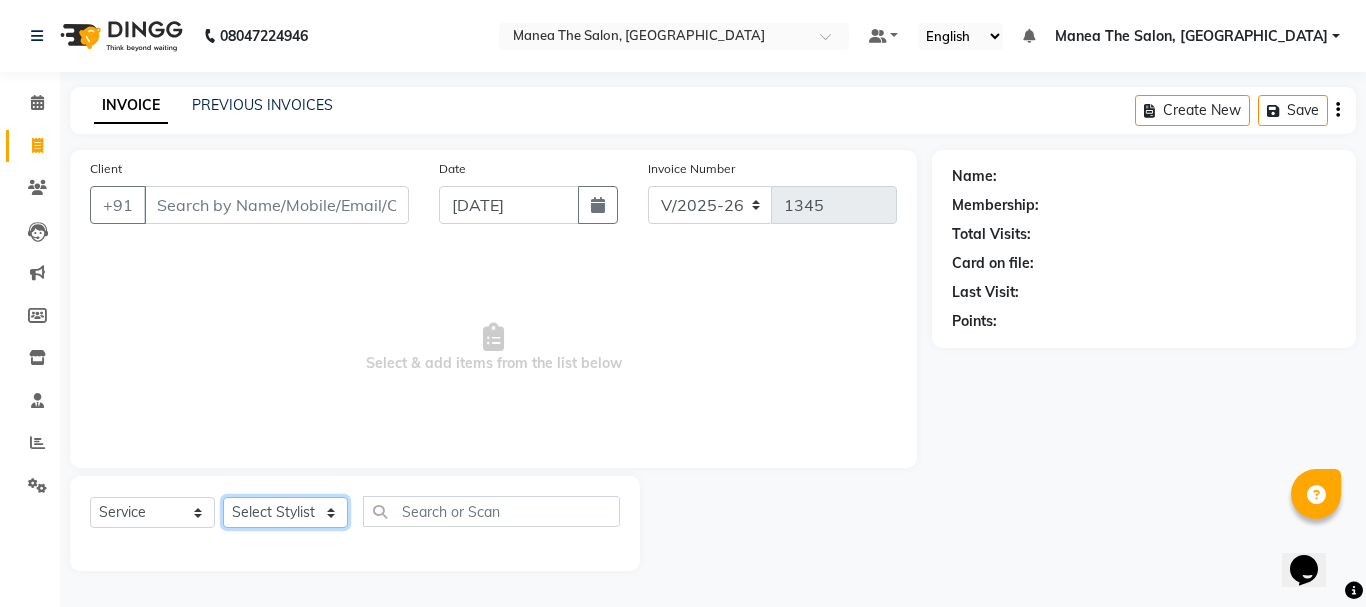 click on "Select Stylist [PERSON_NAME] Divya [PERSON_NAME] Renuka [PERSON_NAME]" 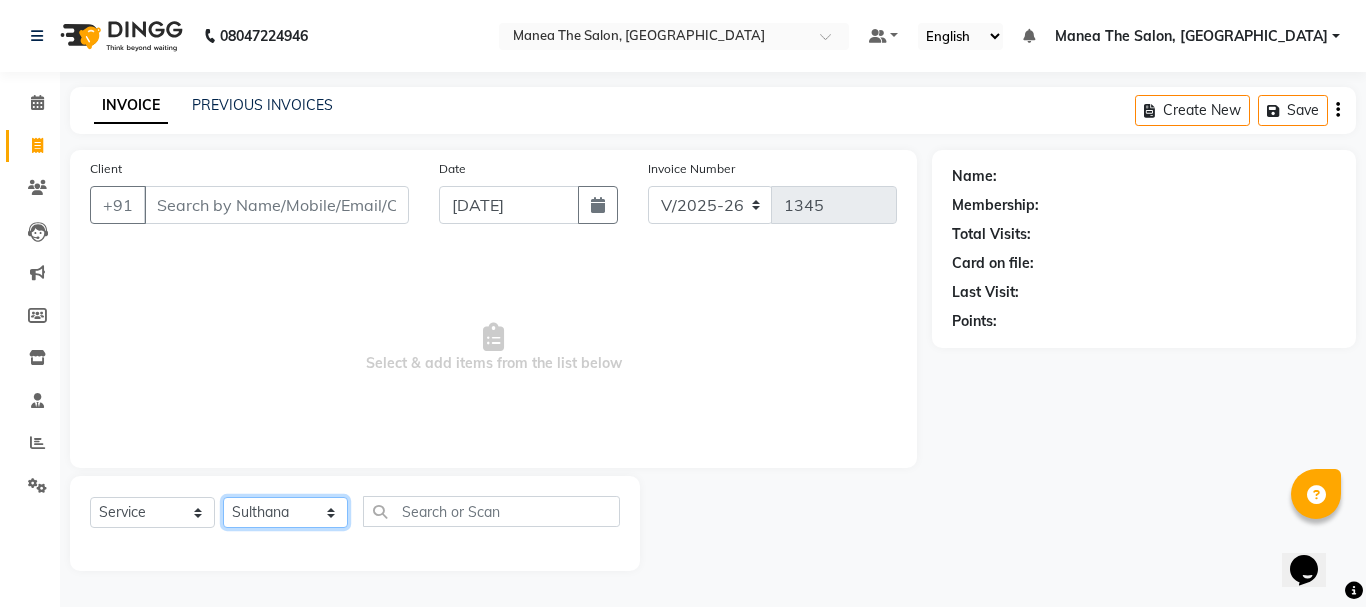 click on "Select Stylist [PERSON_NAME] Divya [PERSON_NAME] Renuka [PERSON_NAME]" 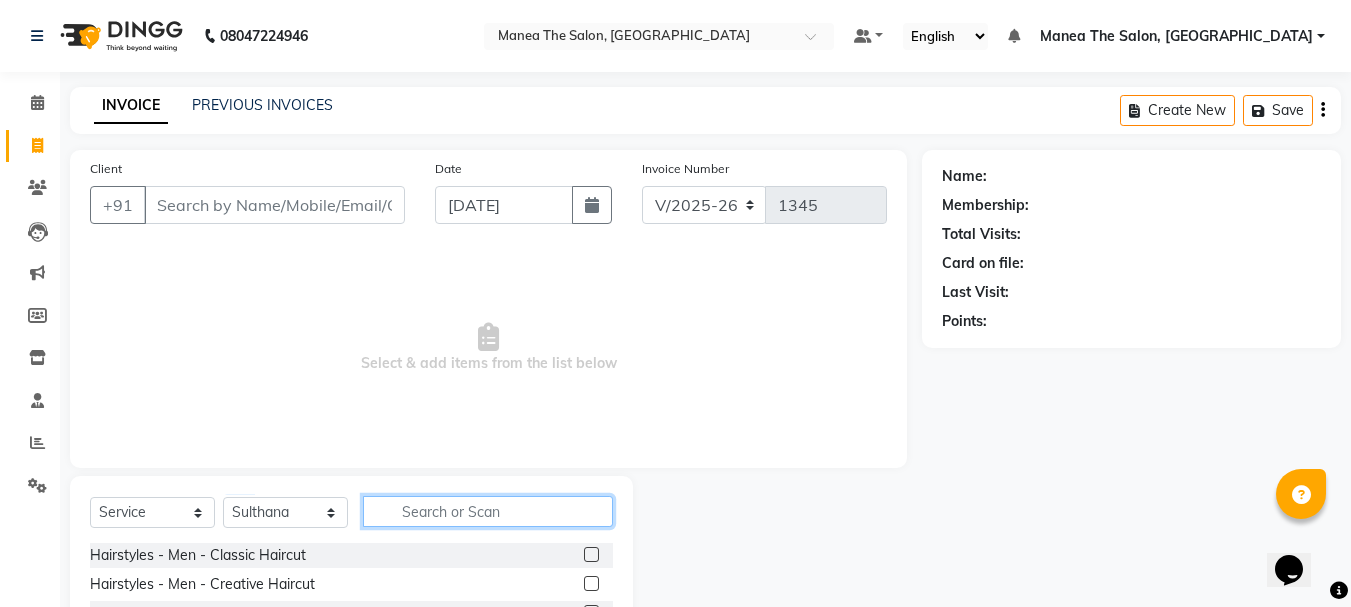 click 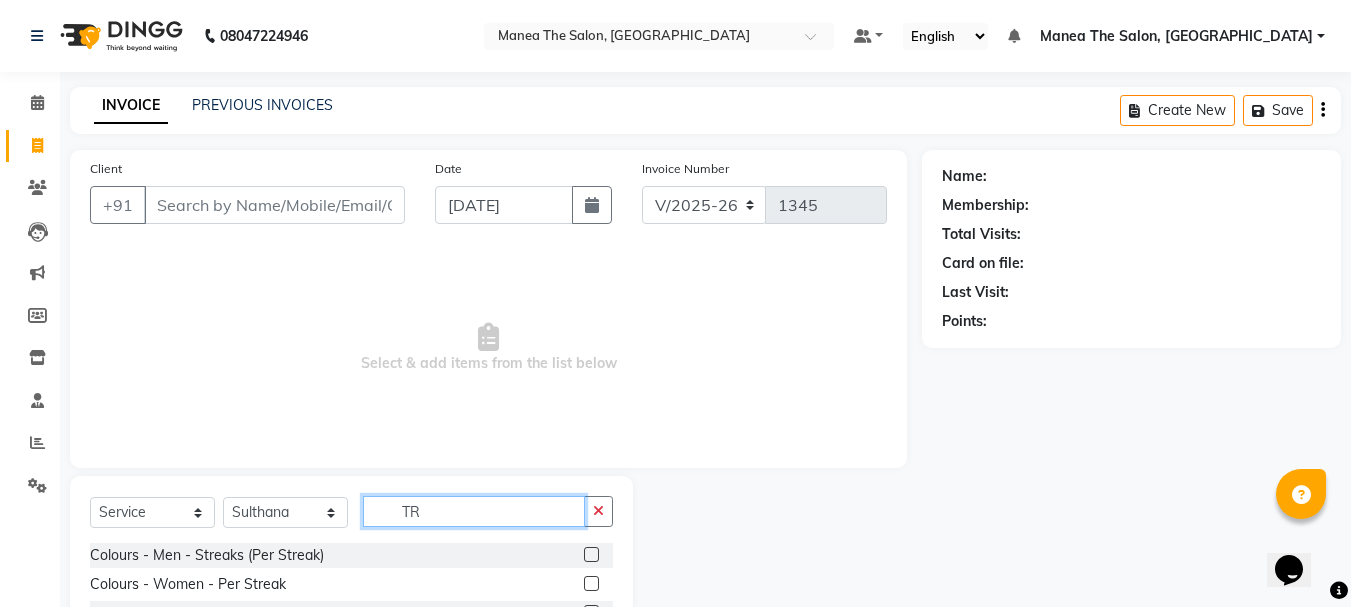 type on "T" 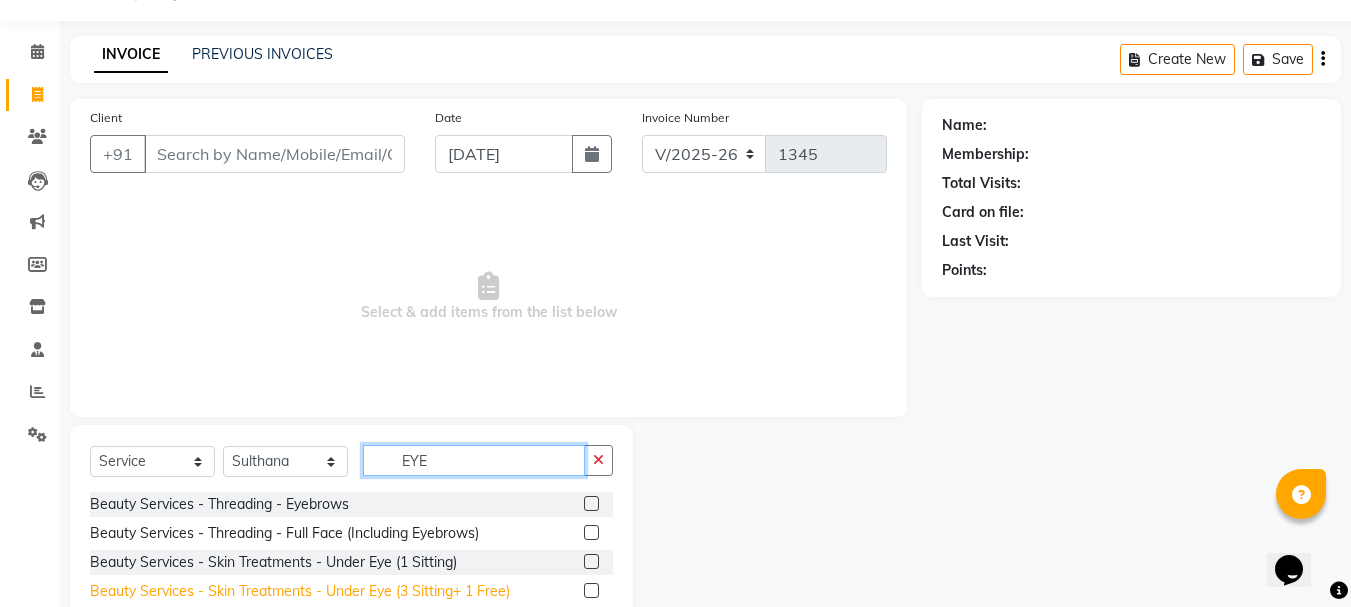 scroll, scrollTop: 100, scrollLeft: 0, axis: vertical 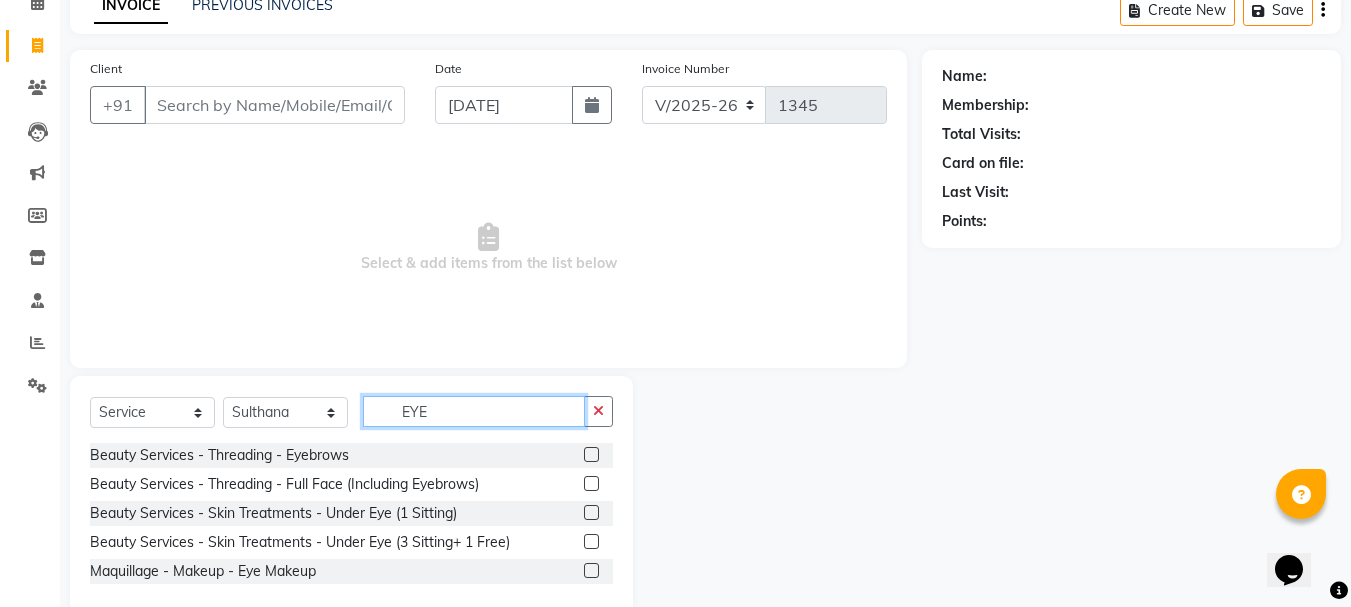 type on "EYE" 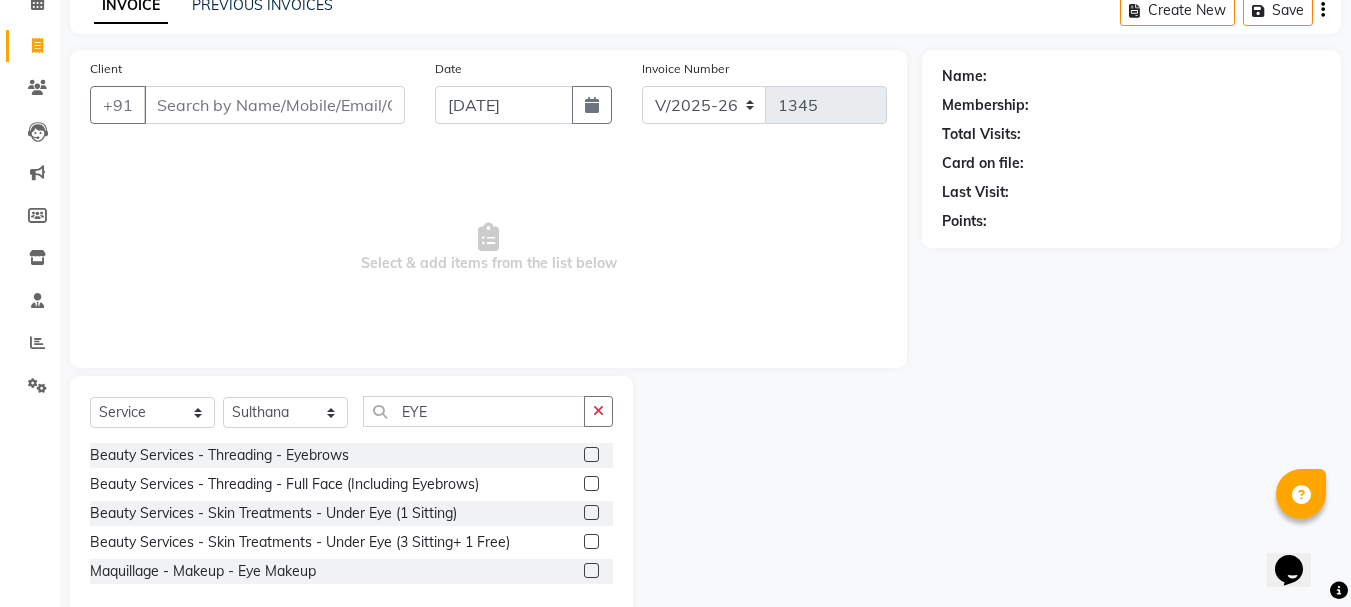 click 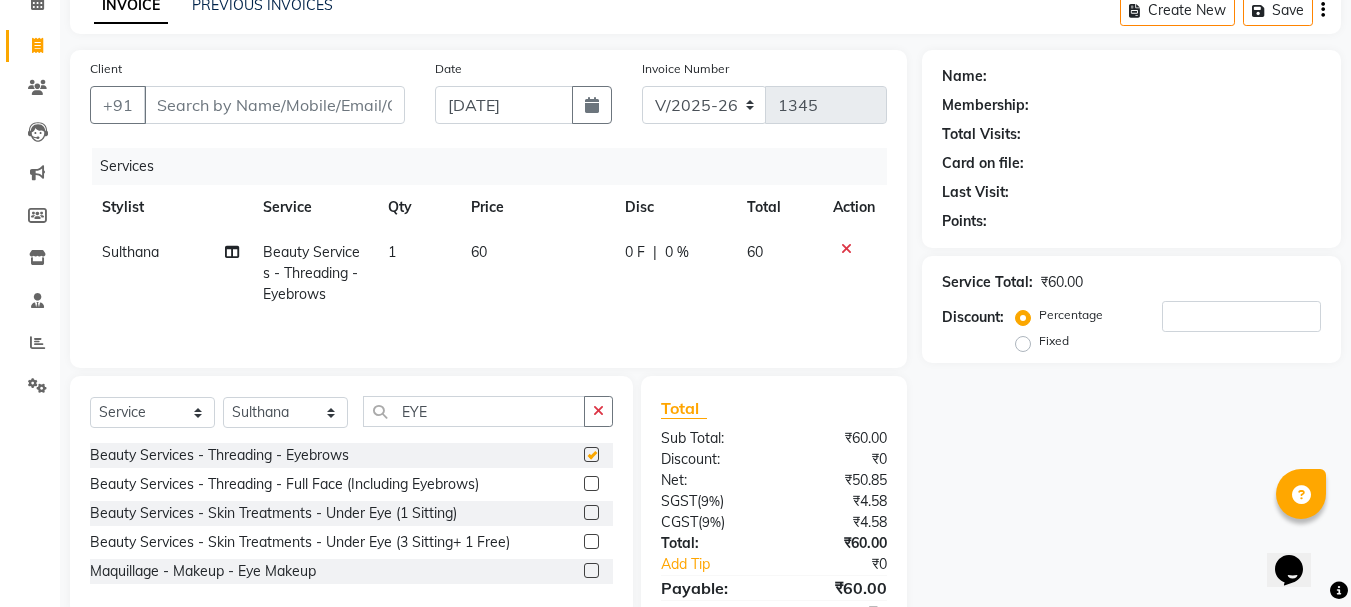 checkbox on "false" 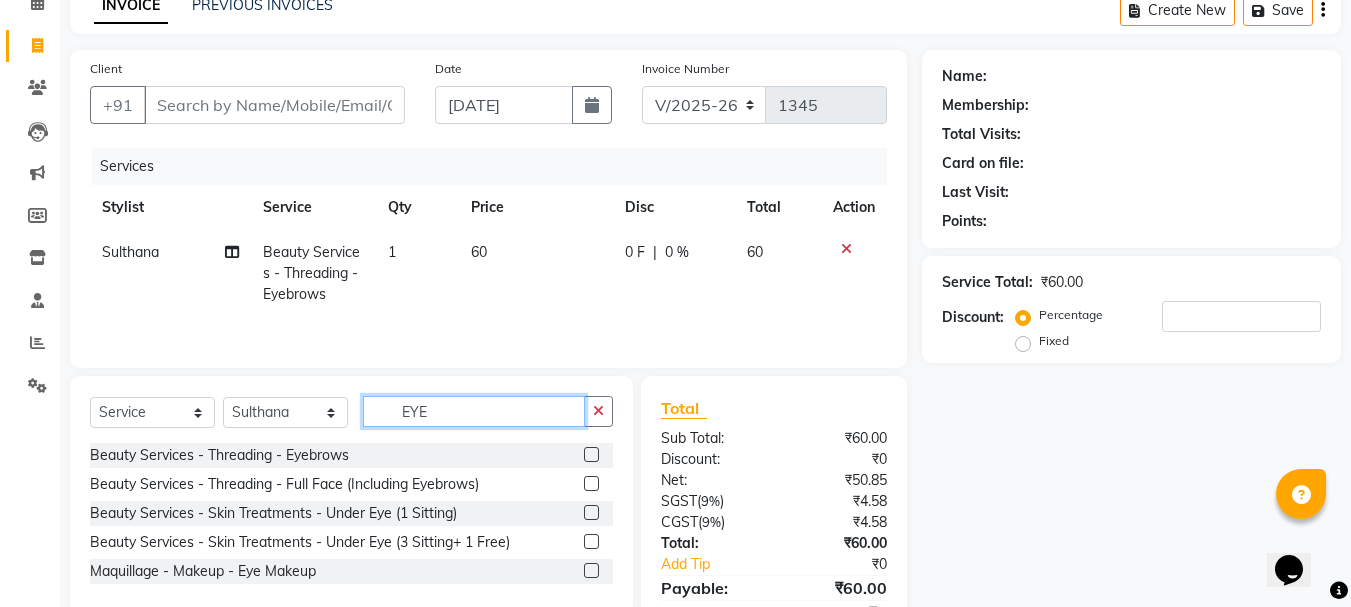 click on "EYE" 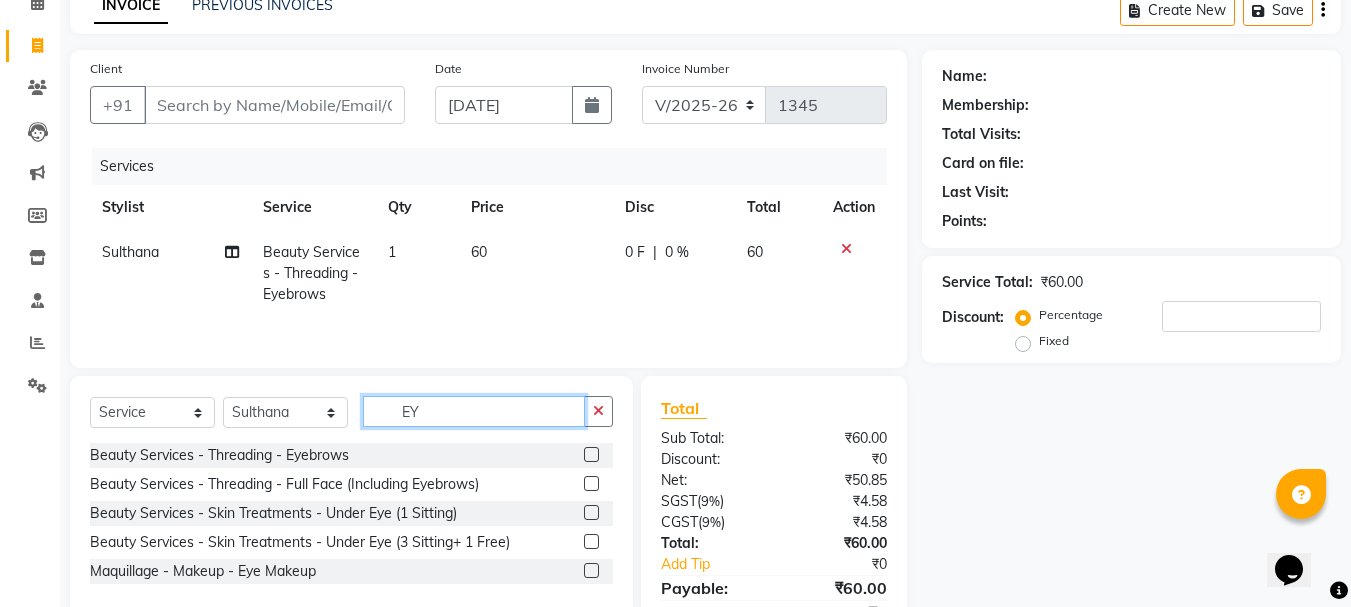 type on "E" 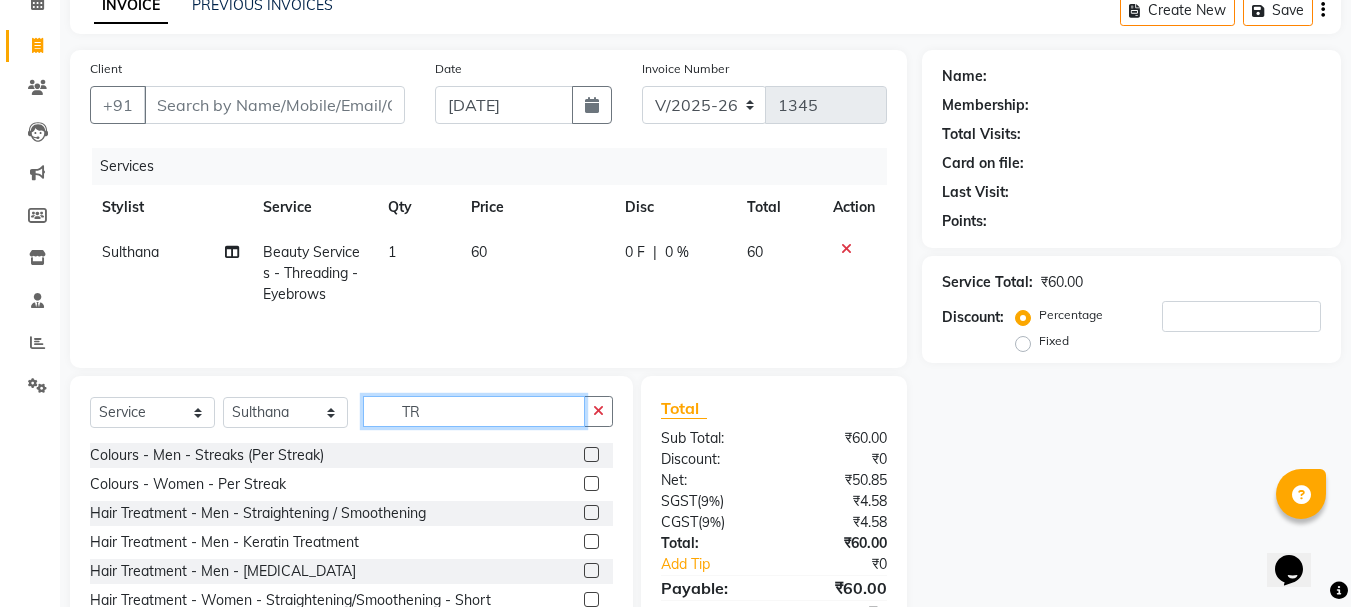 type on "T" 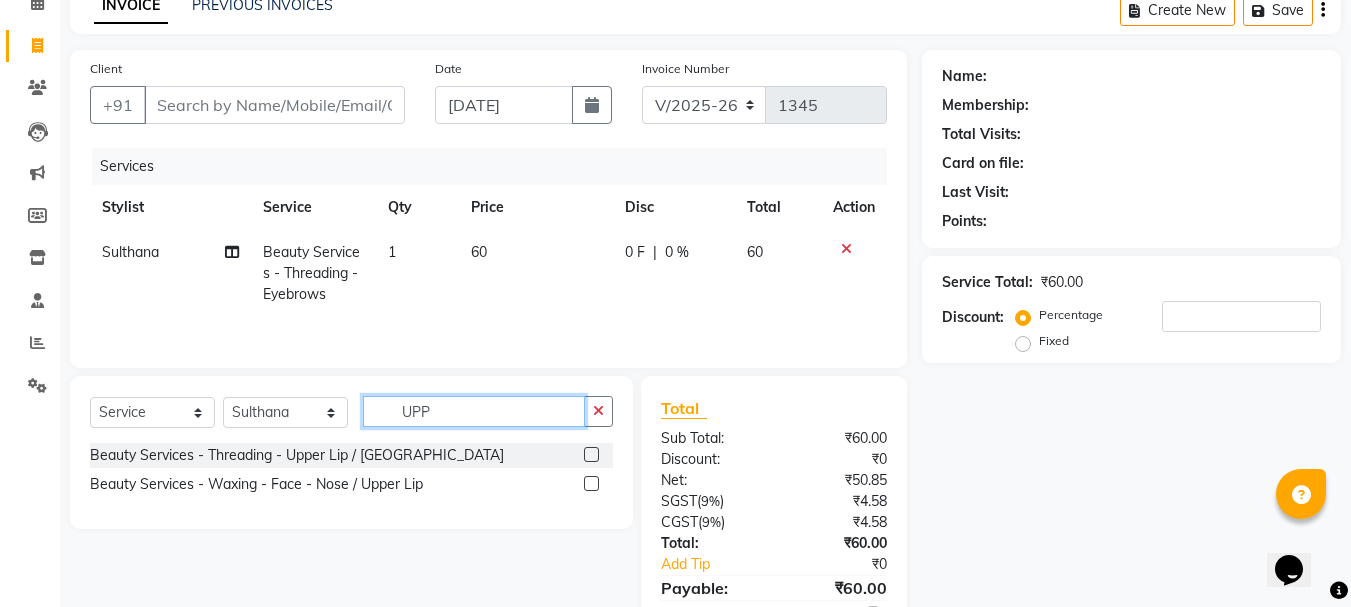 type on "UPP" 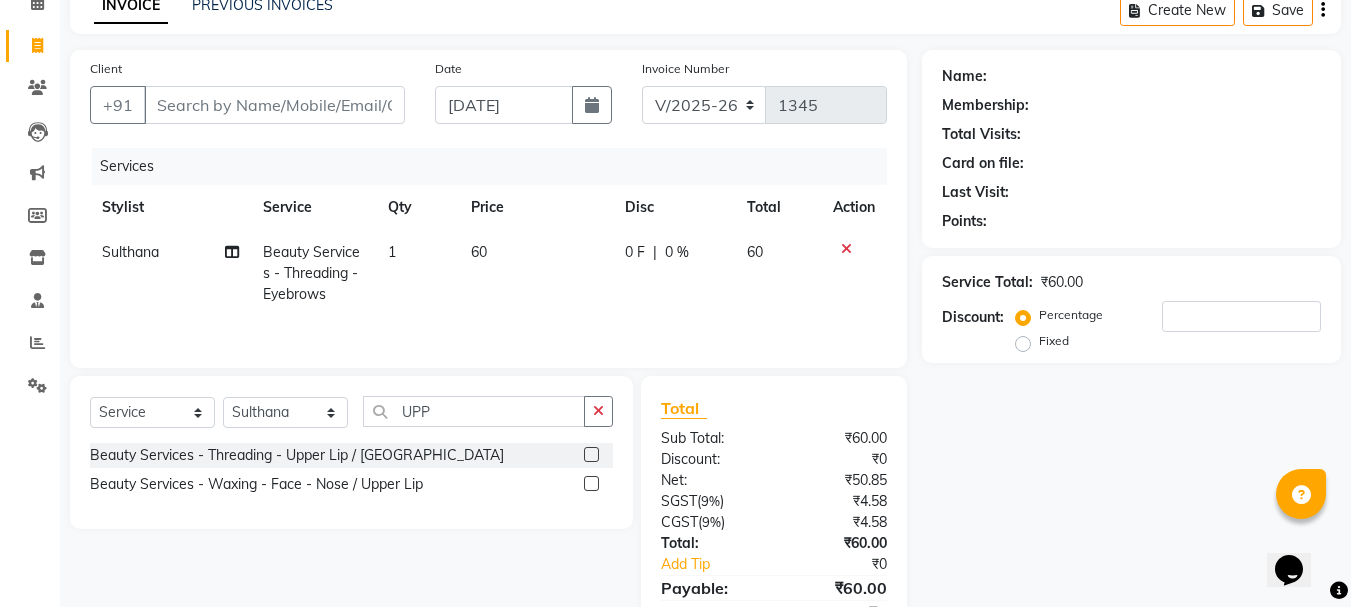drag, startPoint x: 569, startPoint y: 440, endPoint x: 571, endPoint y: 450, distance: 10.198039 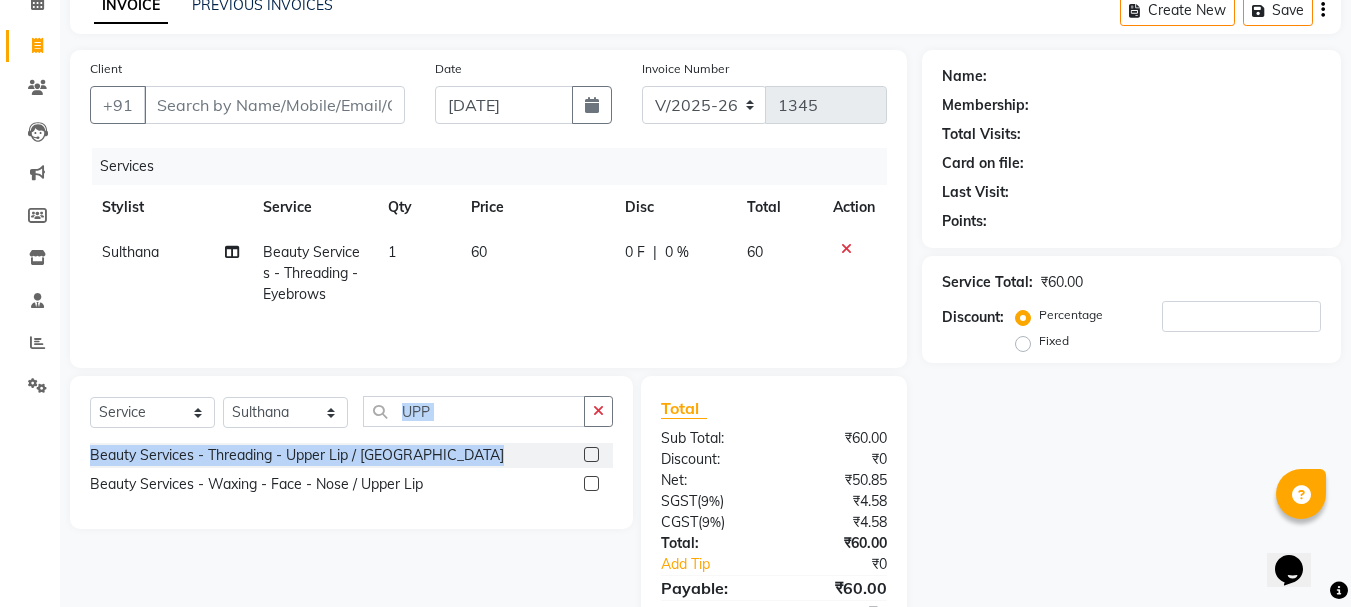 click 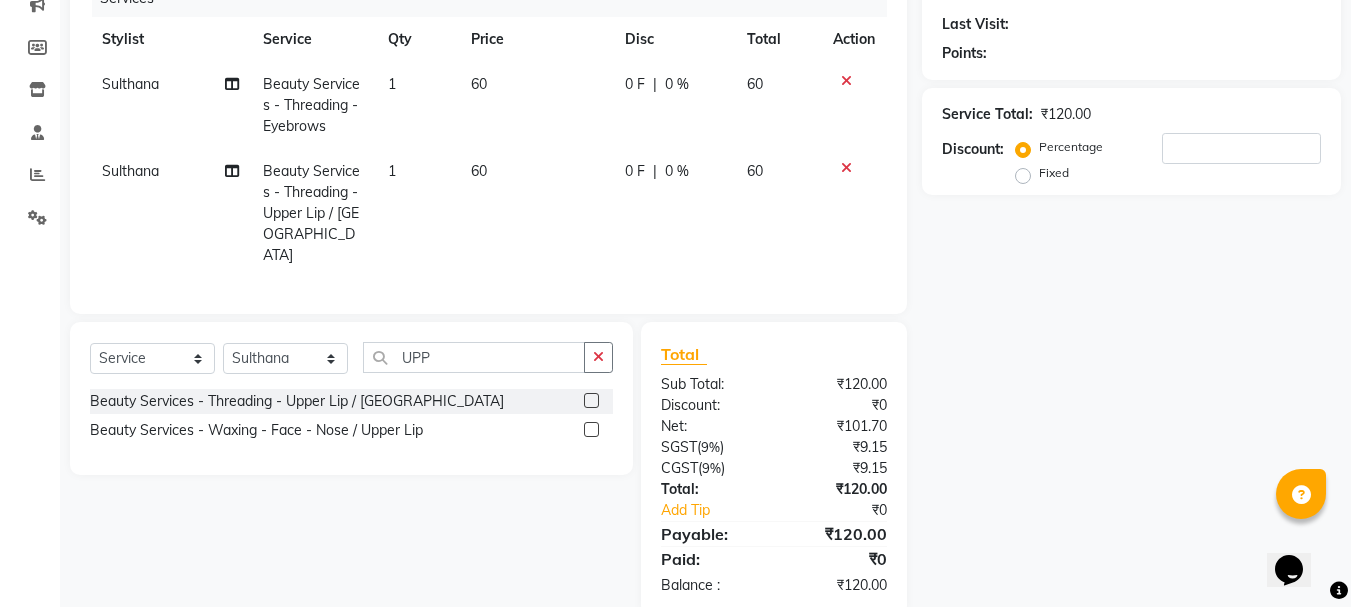 scroll, scrollTop: 301, scrollLeft: 0, axis: vertical 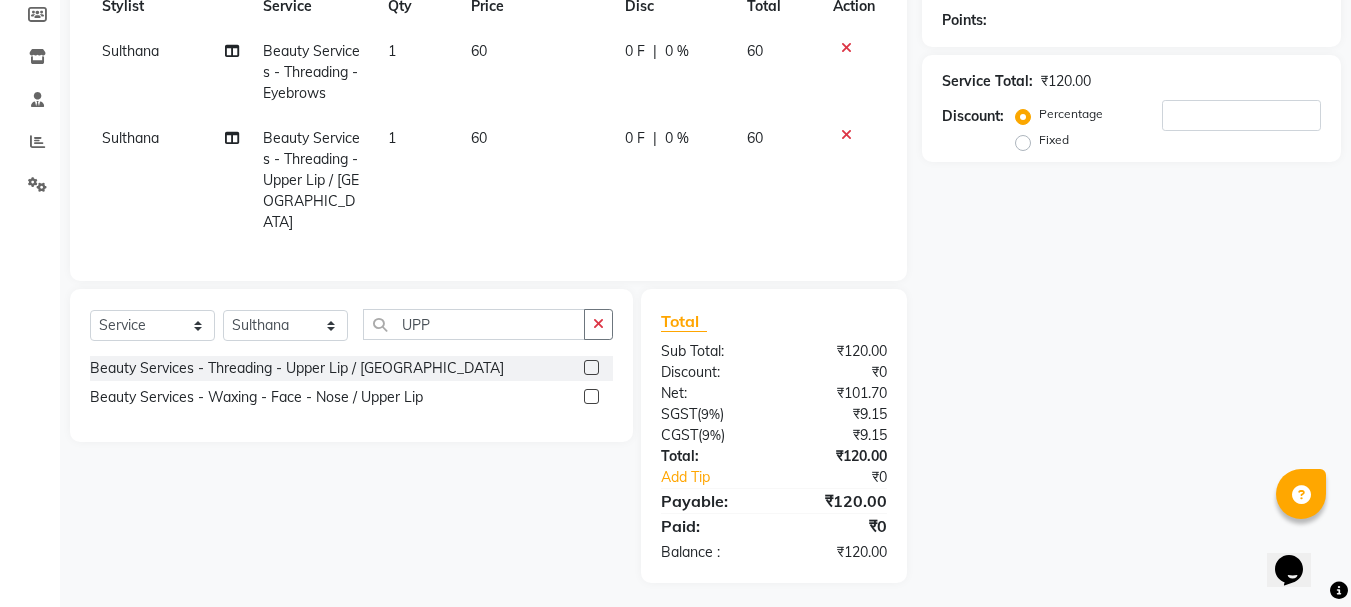 click 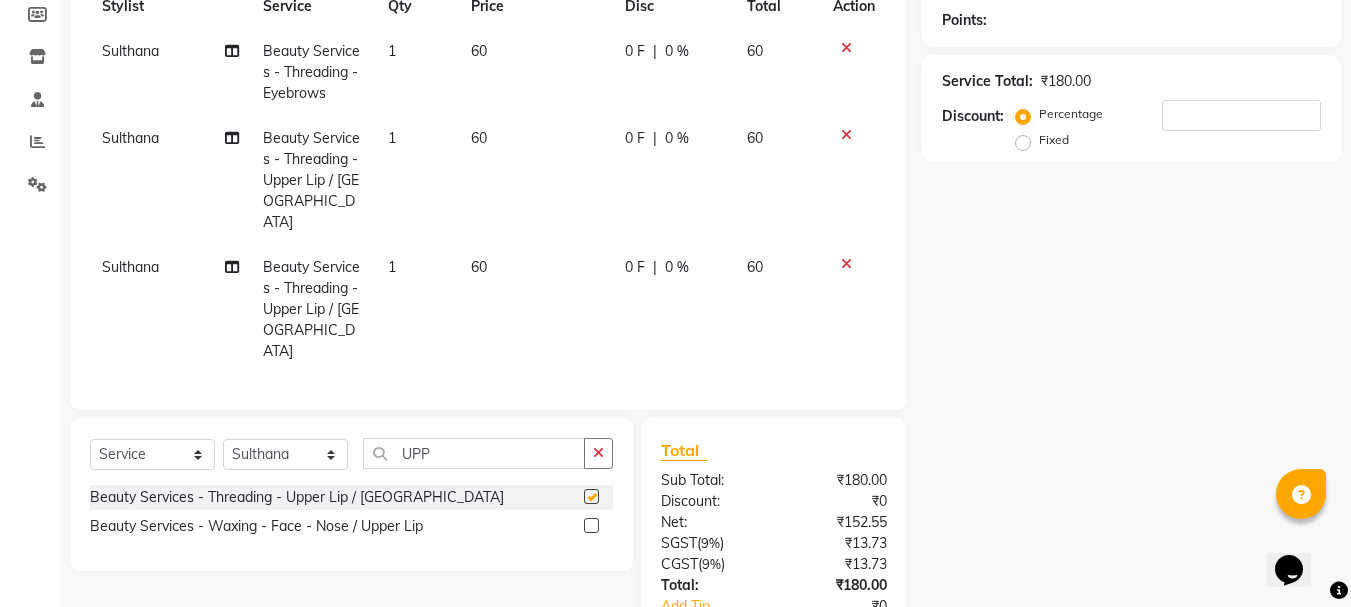 checkbox on "false" 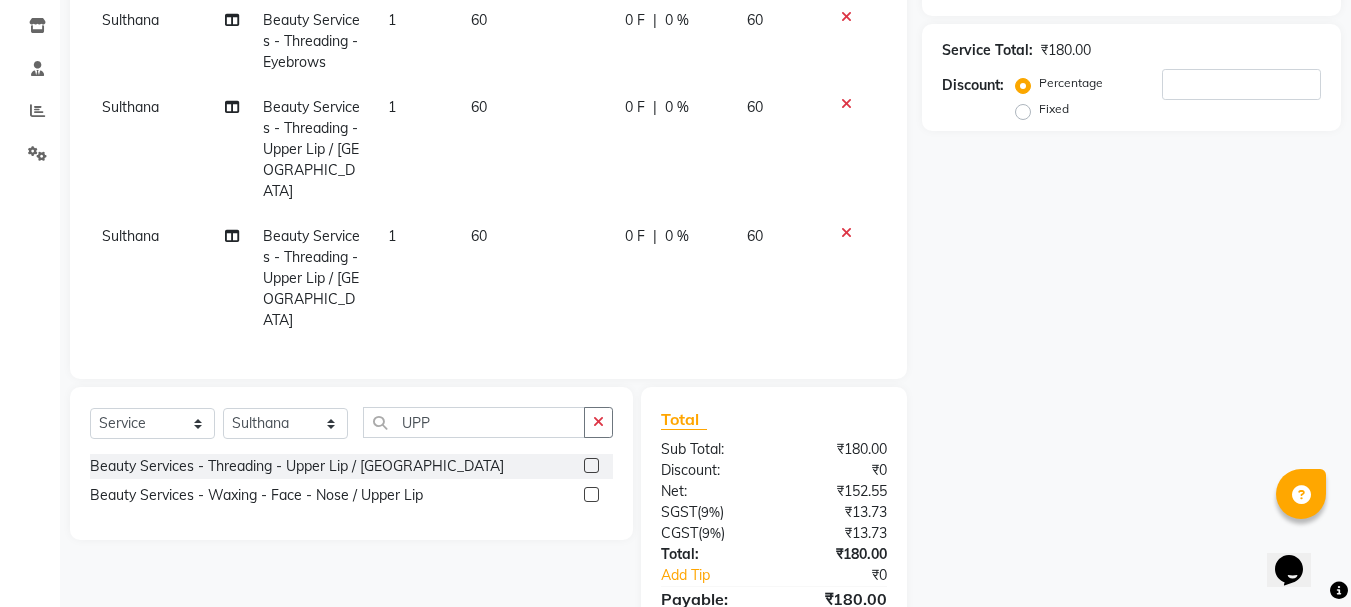 scroll, scrollTop: 101, scrollLeft: 0, axis: vertical 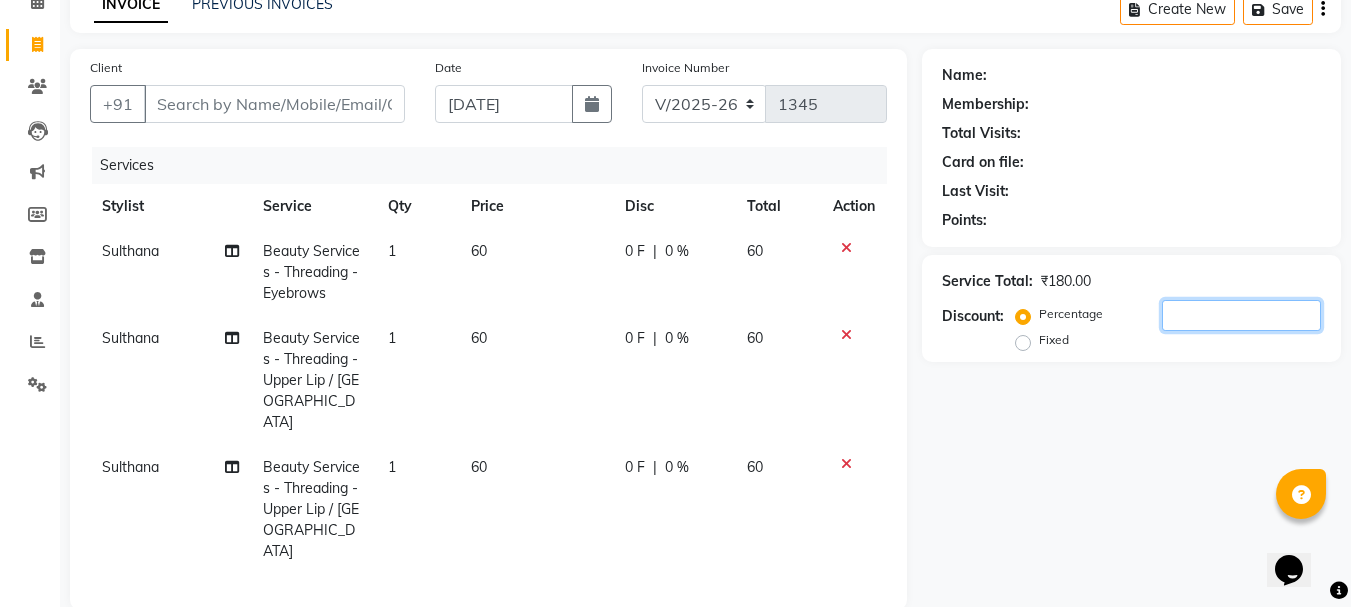 click 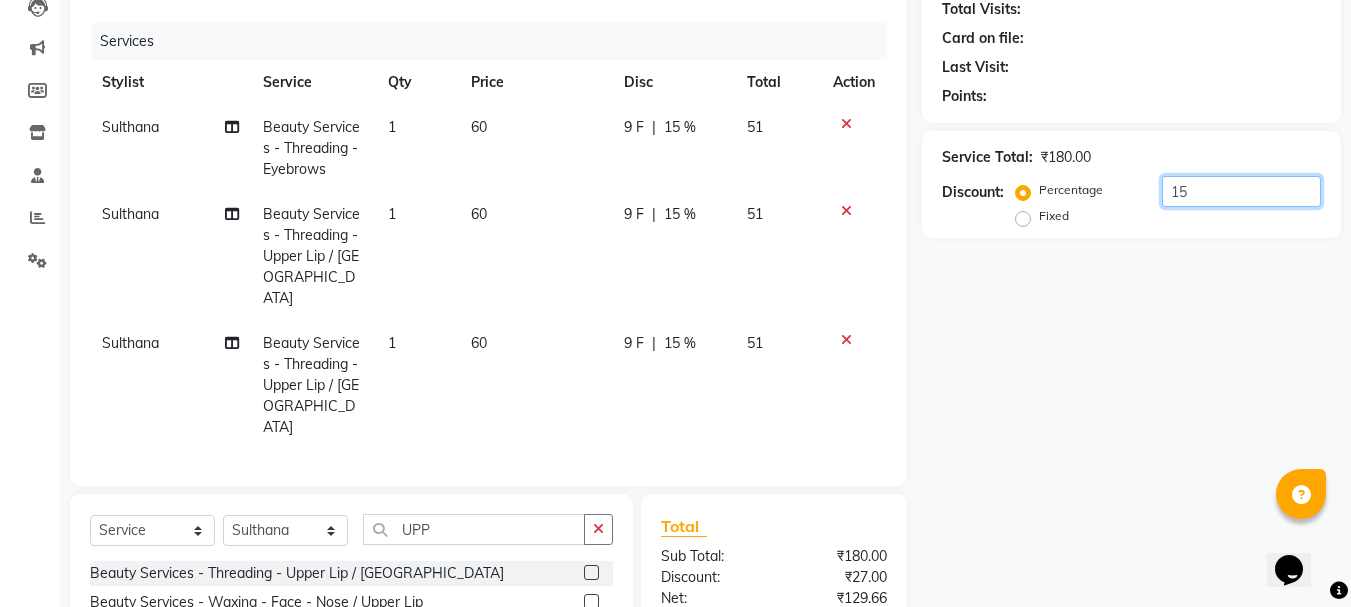 scroll, scrollTop: 0, scrollLeft: 0, axis: both 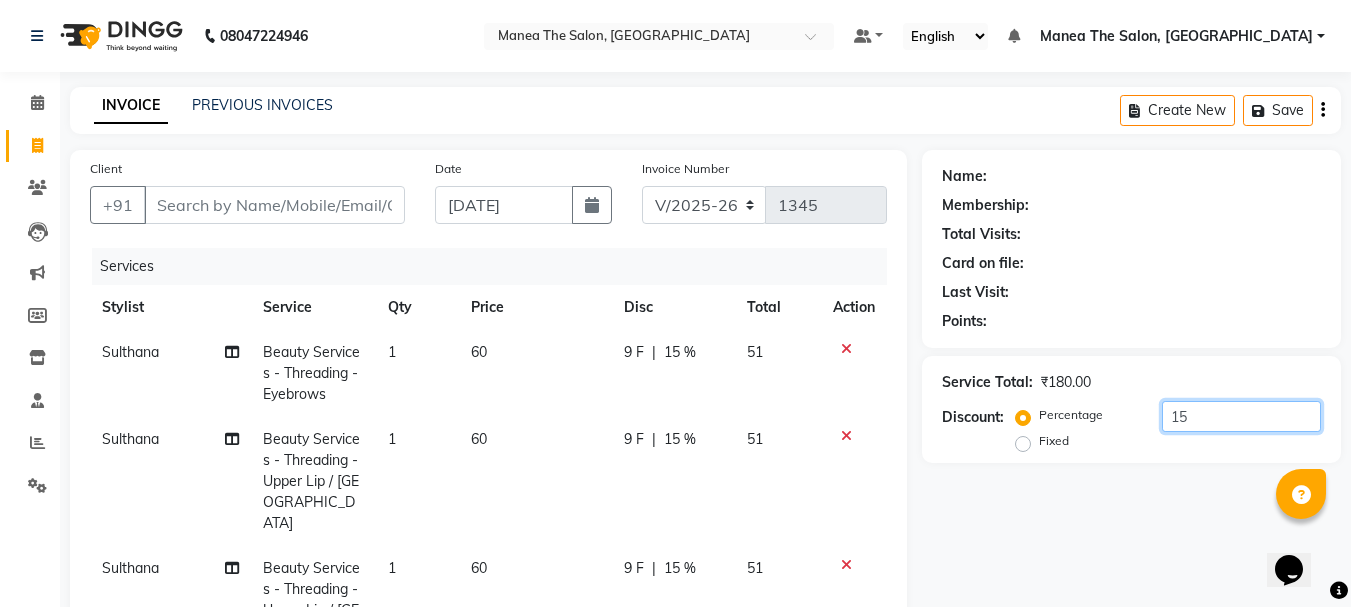type on "15" 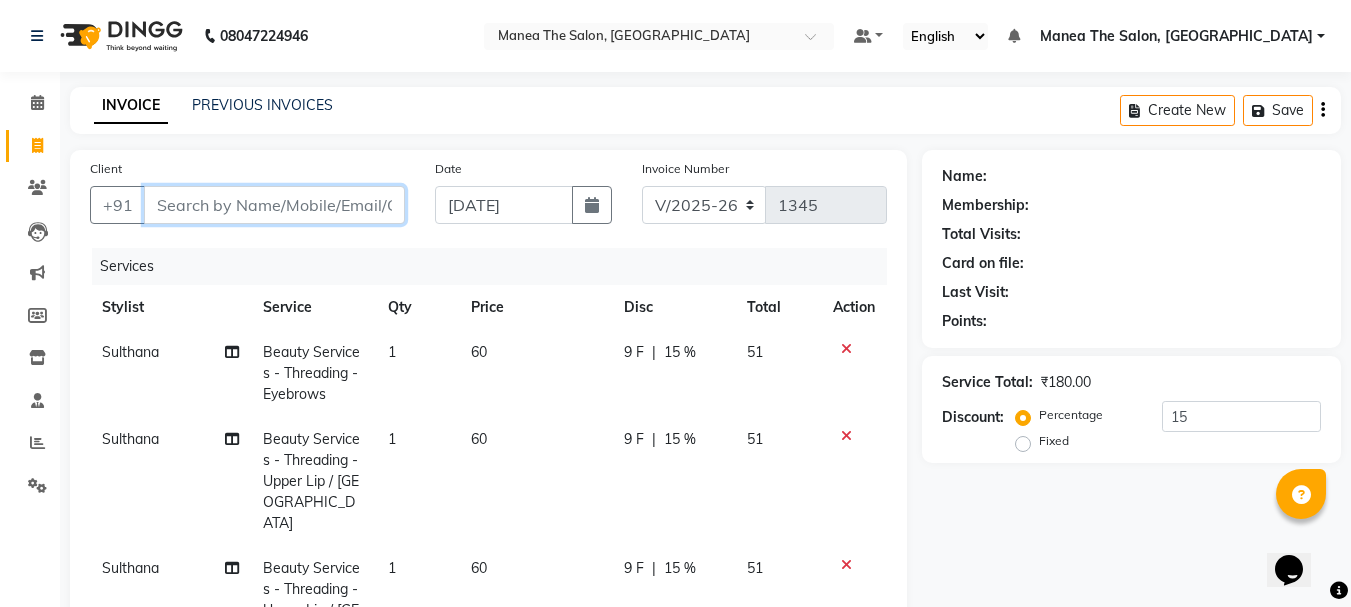 click on "Client" at bounding box center [274, 205] 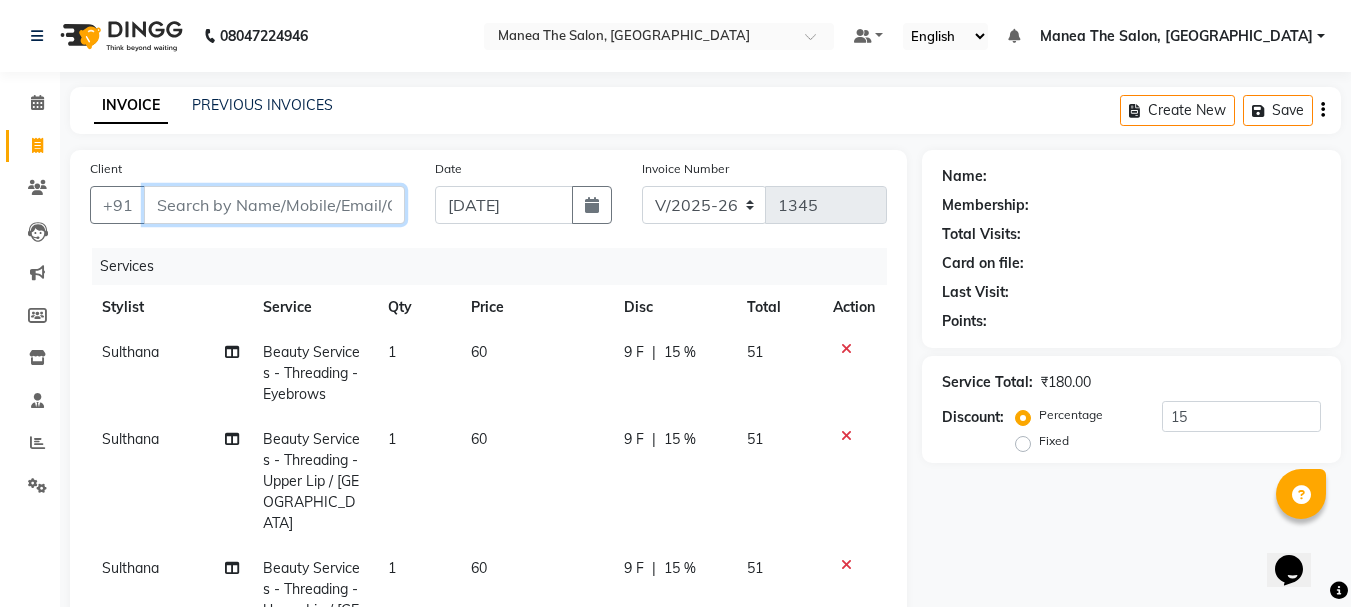 type on "7" 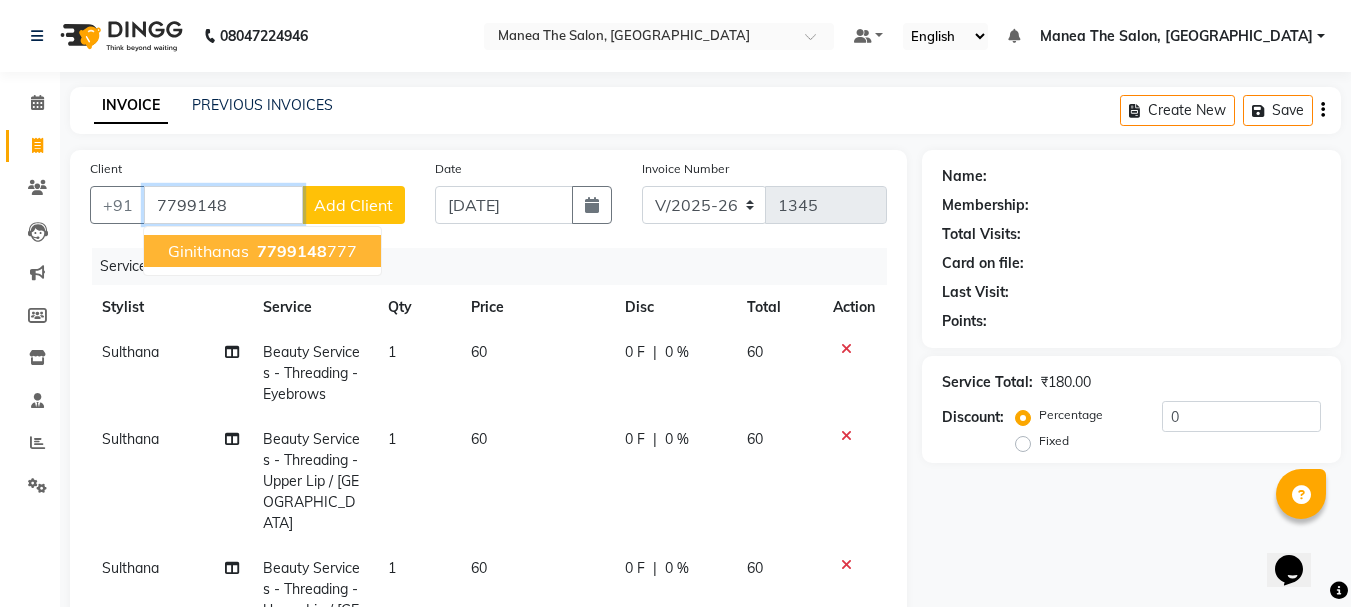 click on "ginithanas" at bounding box center [208, 251] 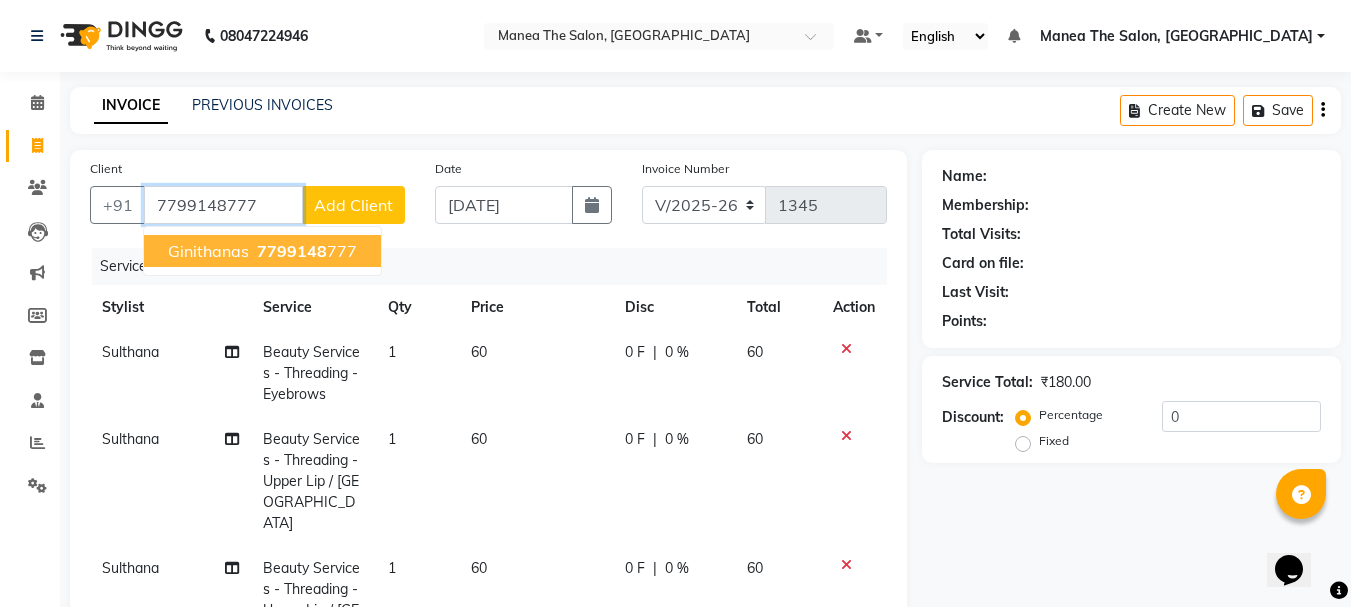 type on "7799148777" 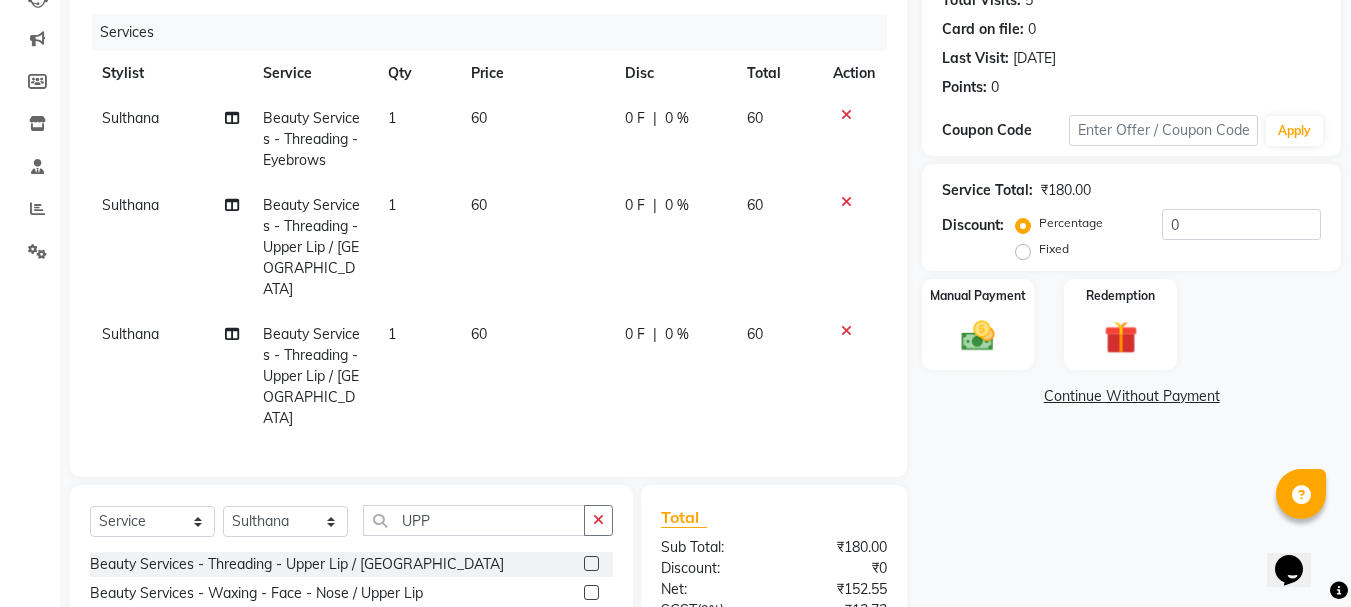 scroll, scrollTop: 200, scrollLeft: 0, axis: vertical 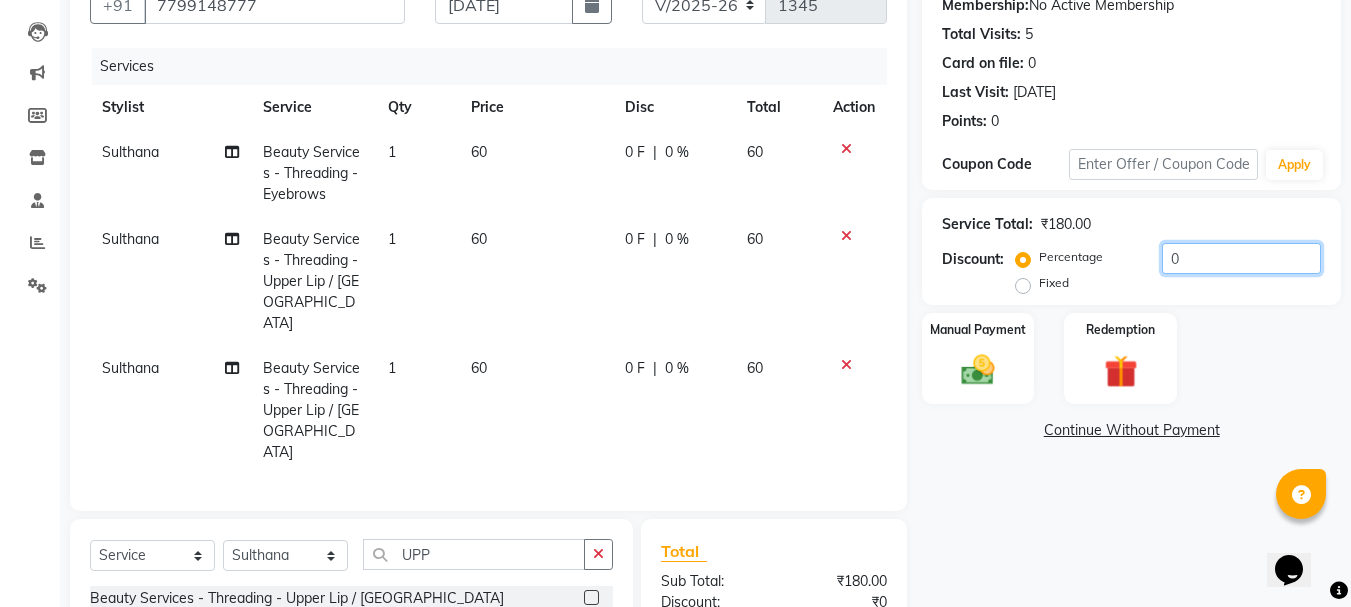click on "0" 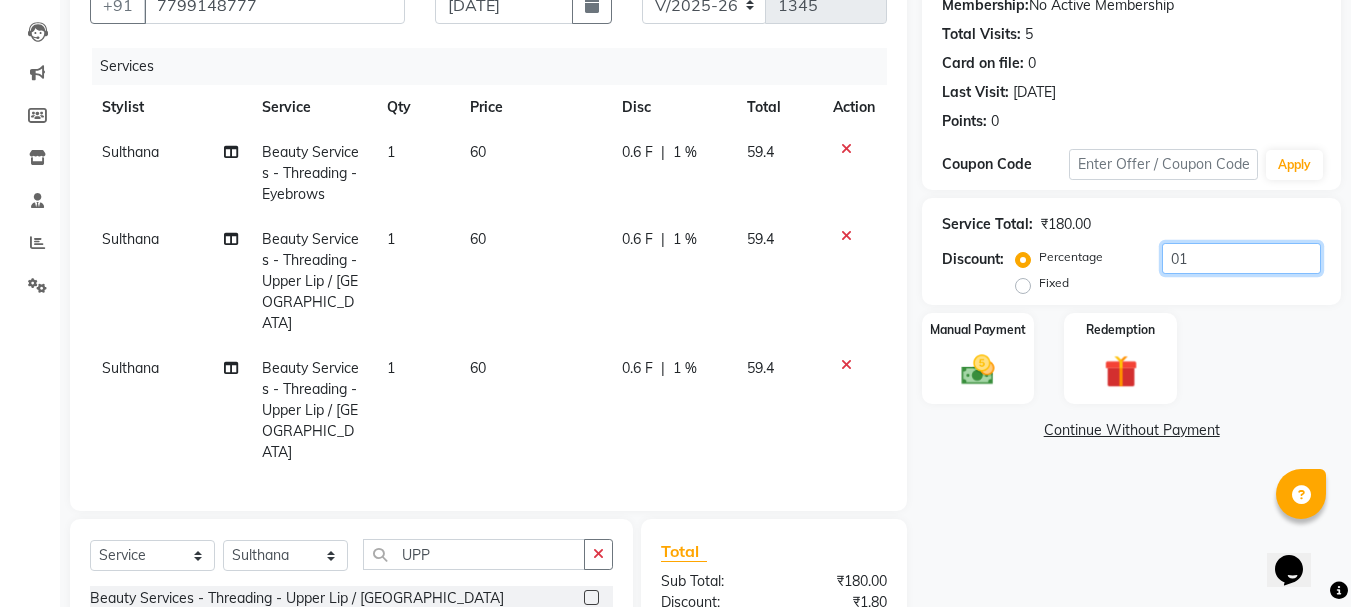 type on "0" 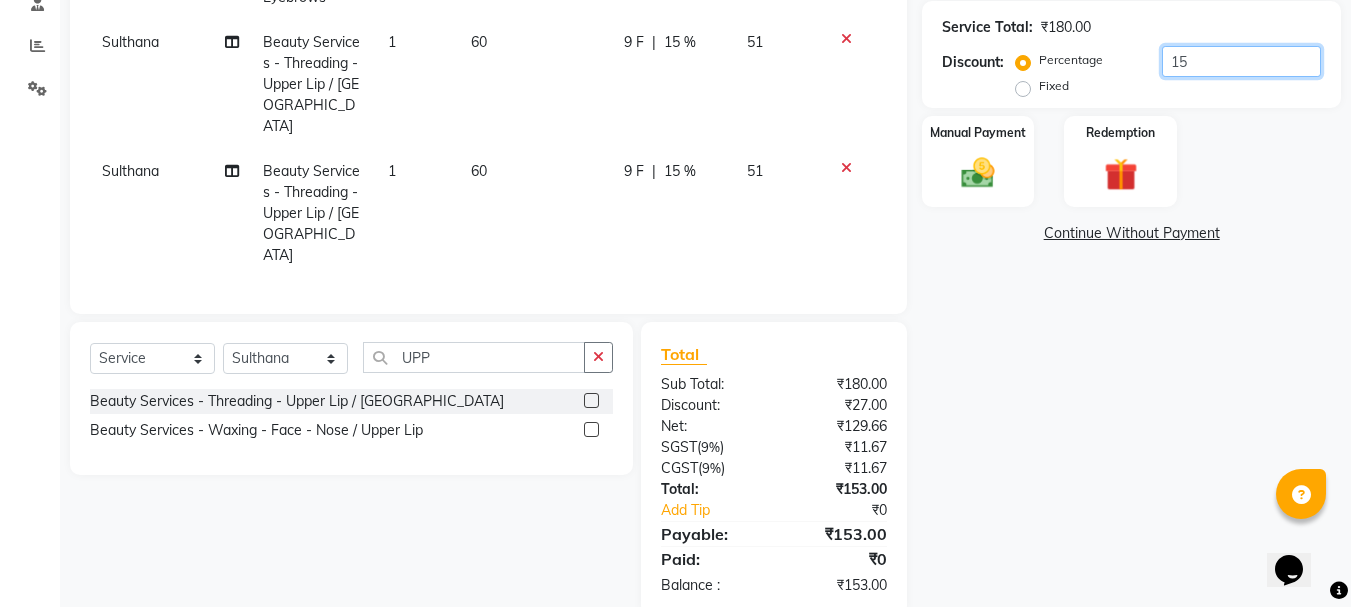 scroll, scrollTop: 409, scrollLeft: 0, axis: vertical 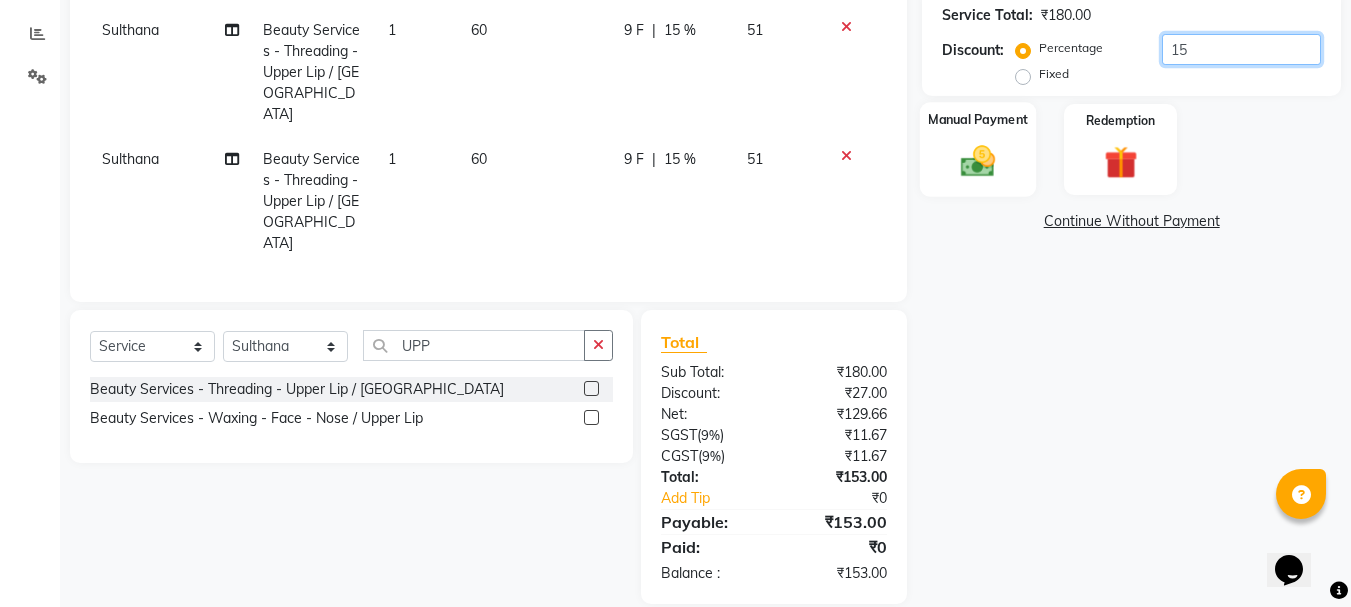 type on "15" 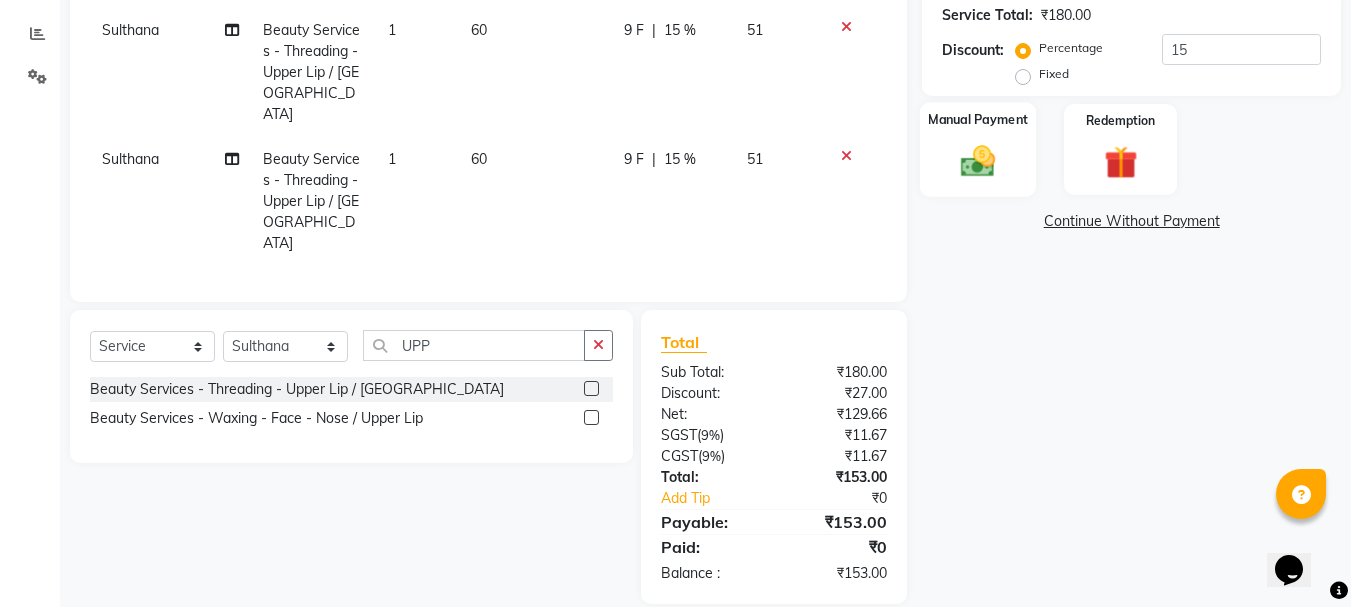 click 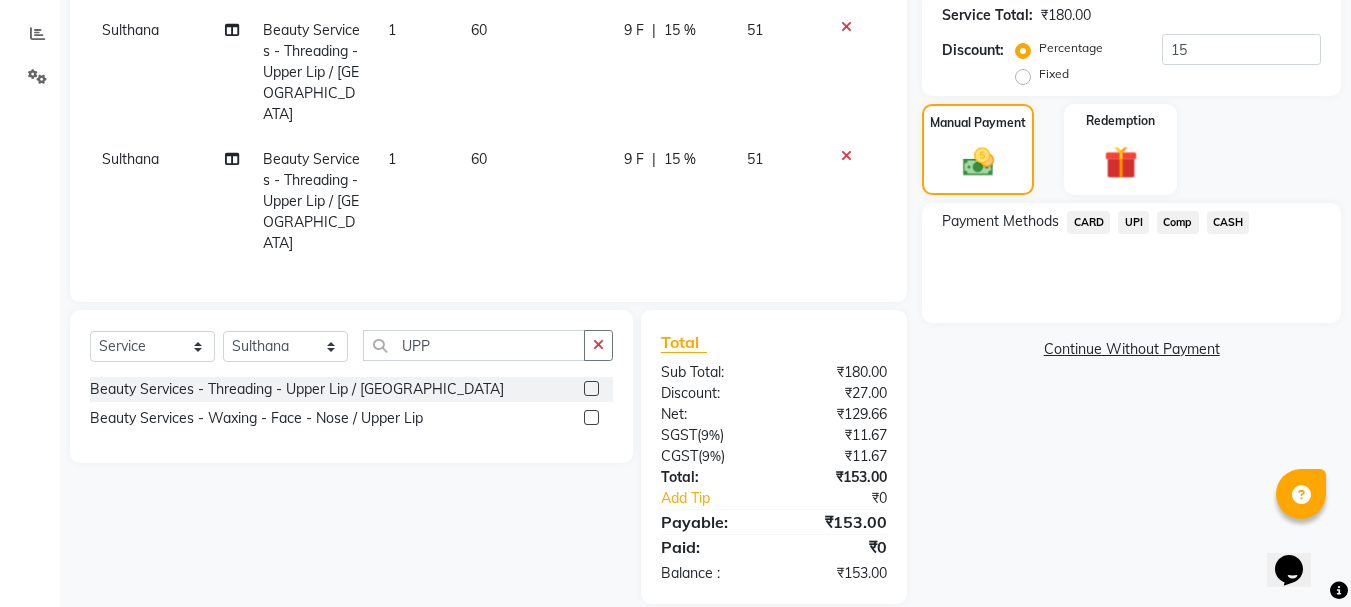 click on "UPI" 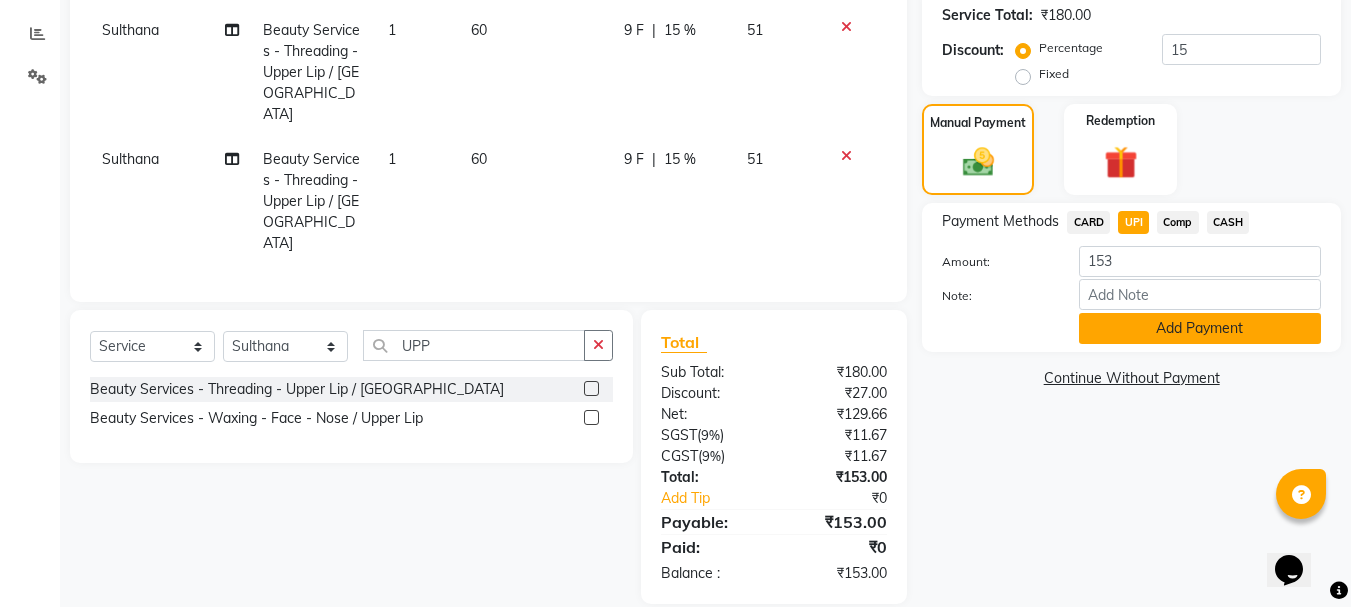 click on "Add Payment" 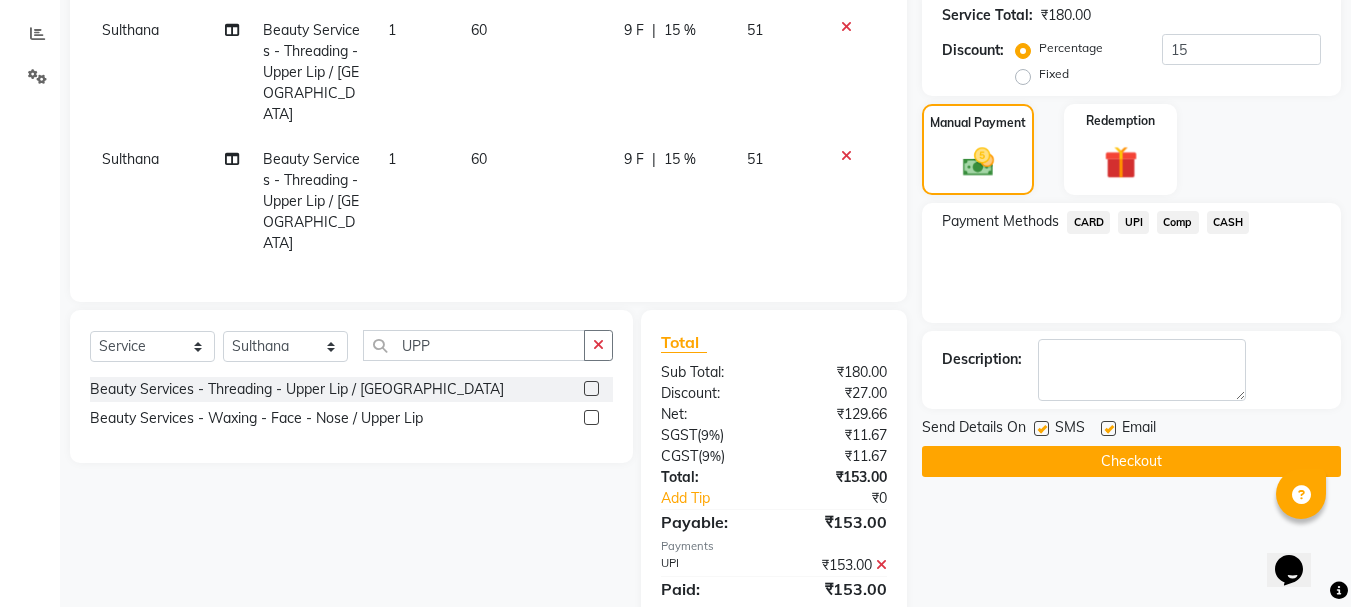 click on "Checkout" 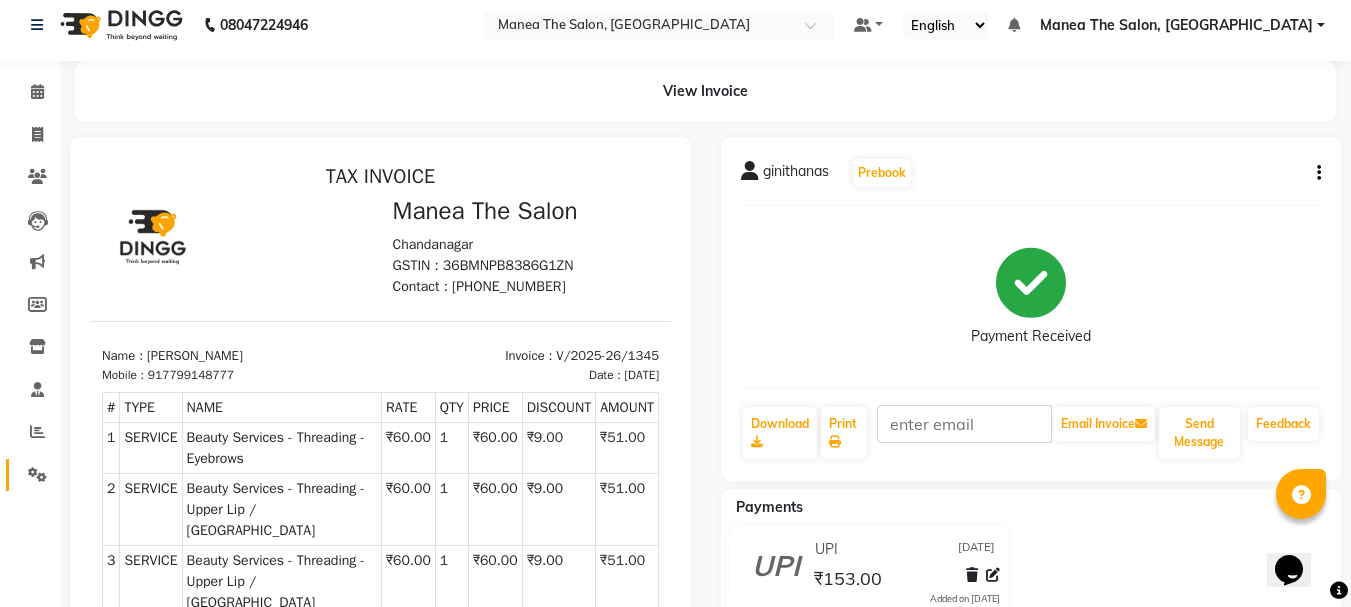 scroll, scrollTop: 0, scrollLeft: 0, axis: both 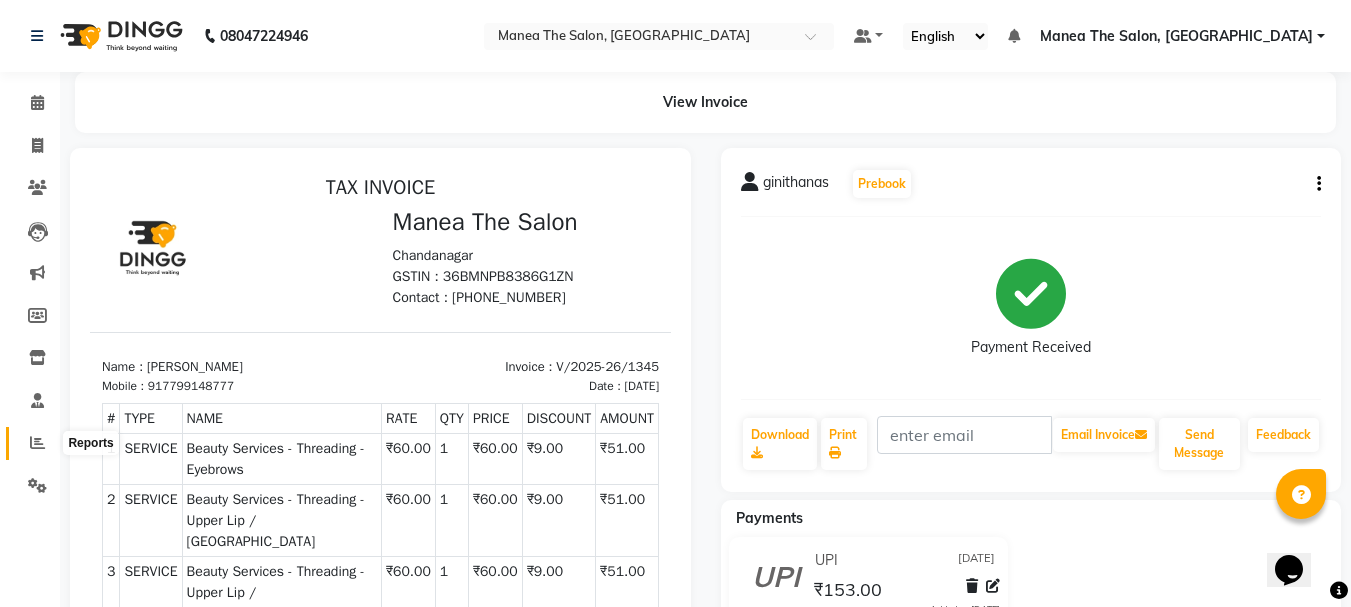 click 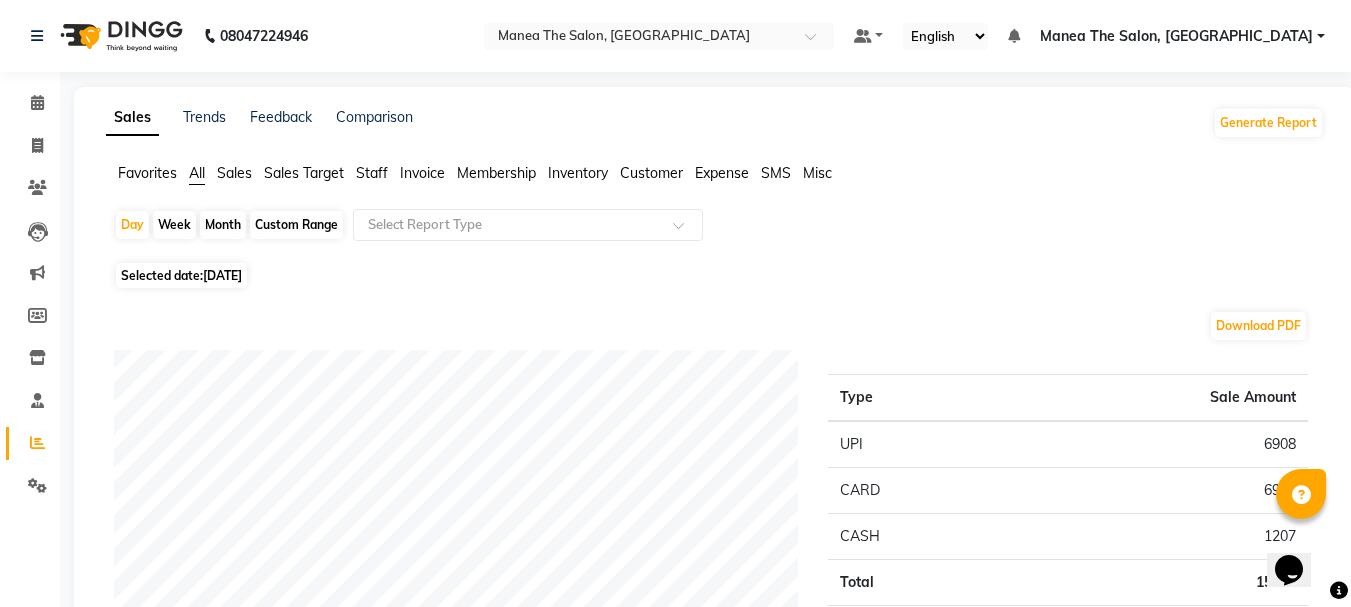 click on "Month" 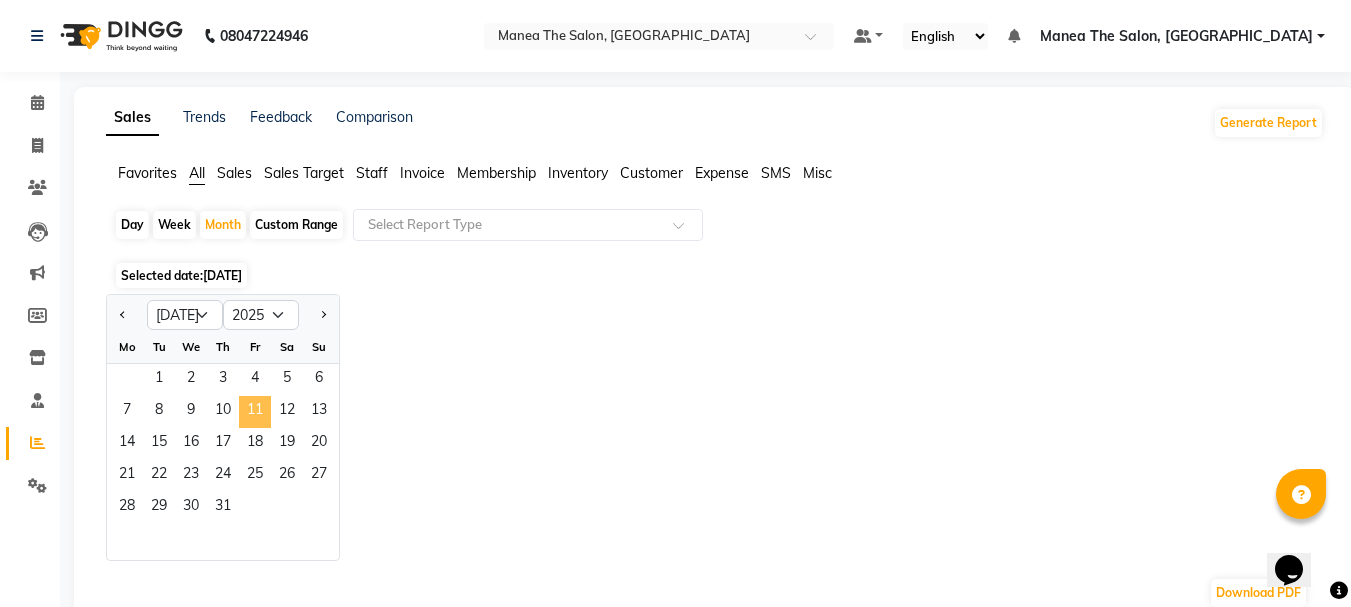 click on "11" 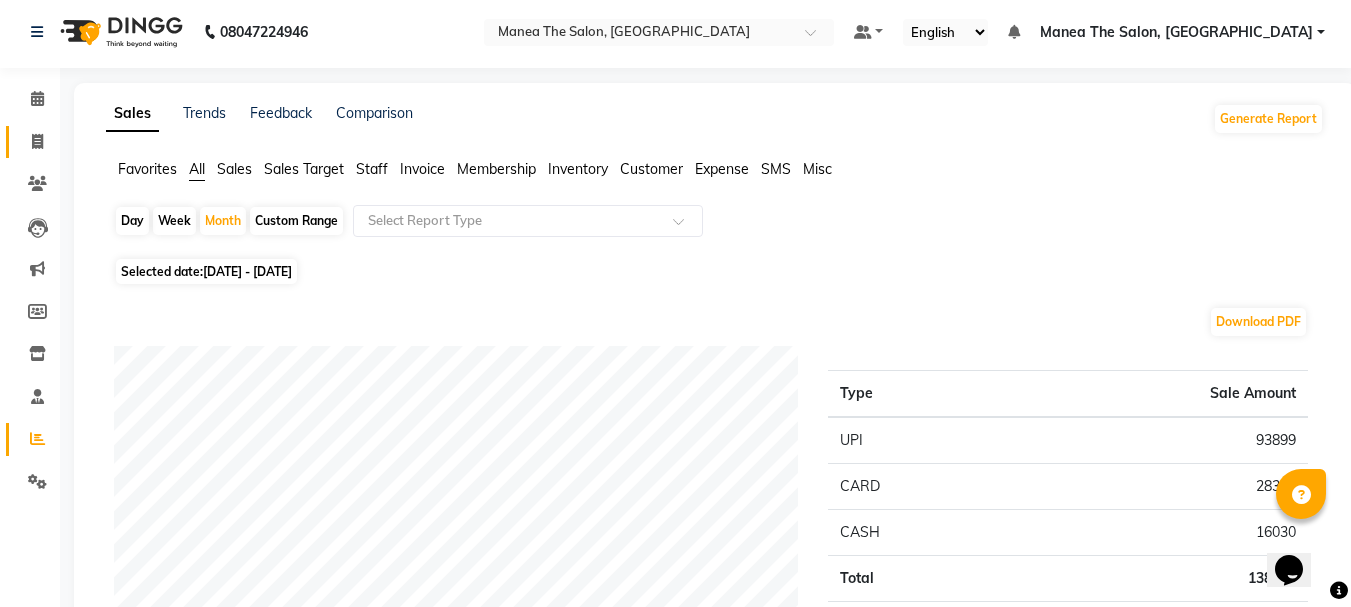 scroll, scrollTop: 0, scrollLeft: 0, axis: both 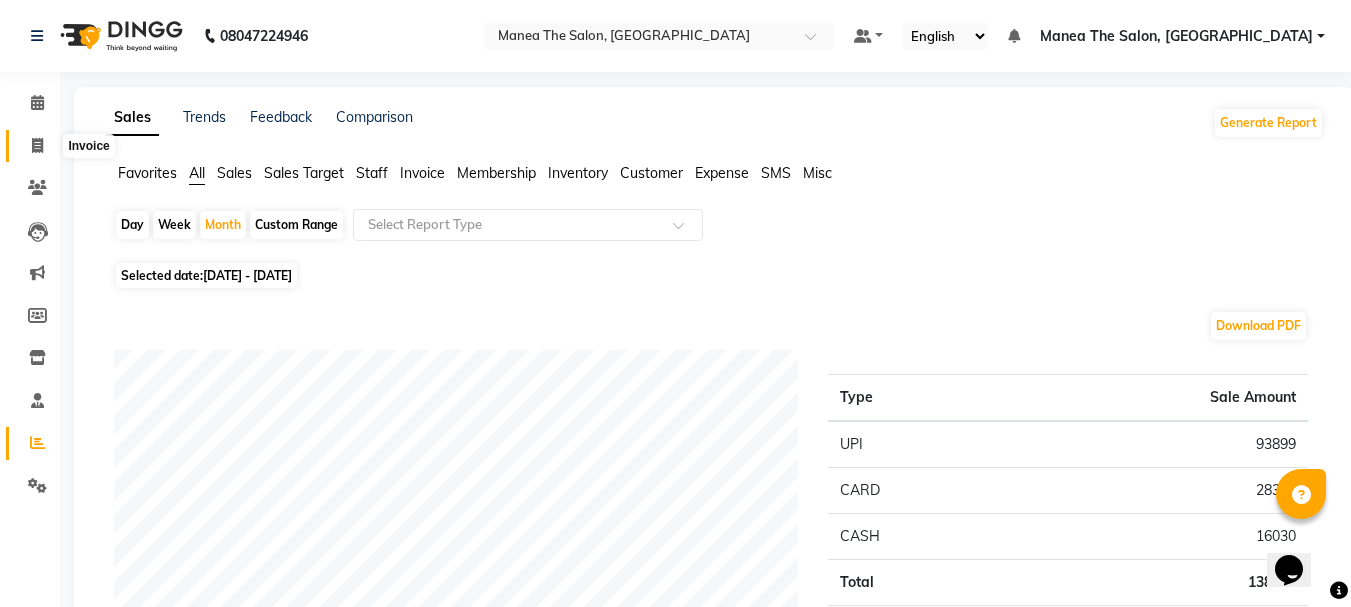 drag, startPoint x: 38, startPoint y: 137, endPoint x: 54, endPoint y: 146, distance: 18.35756 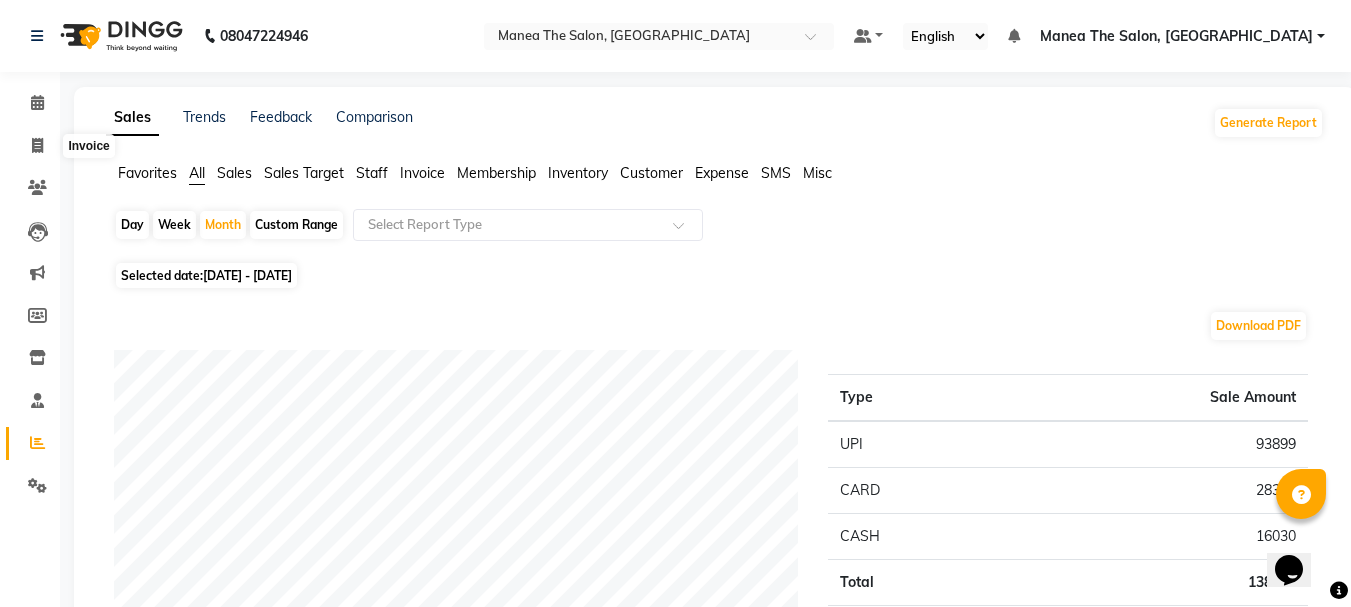 select on "7351" 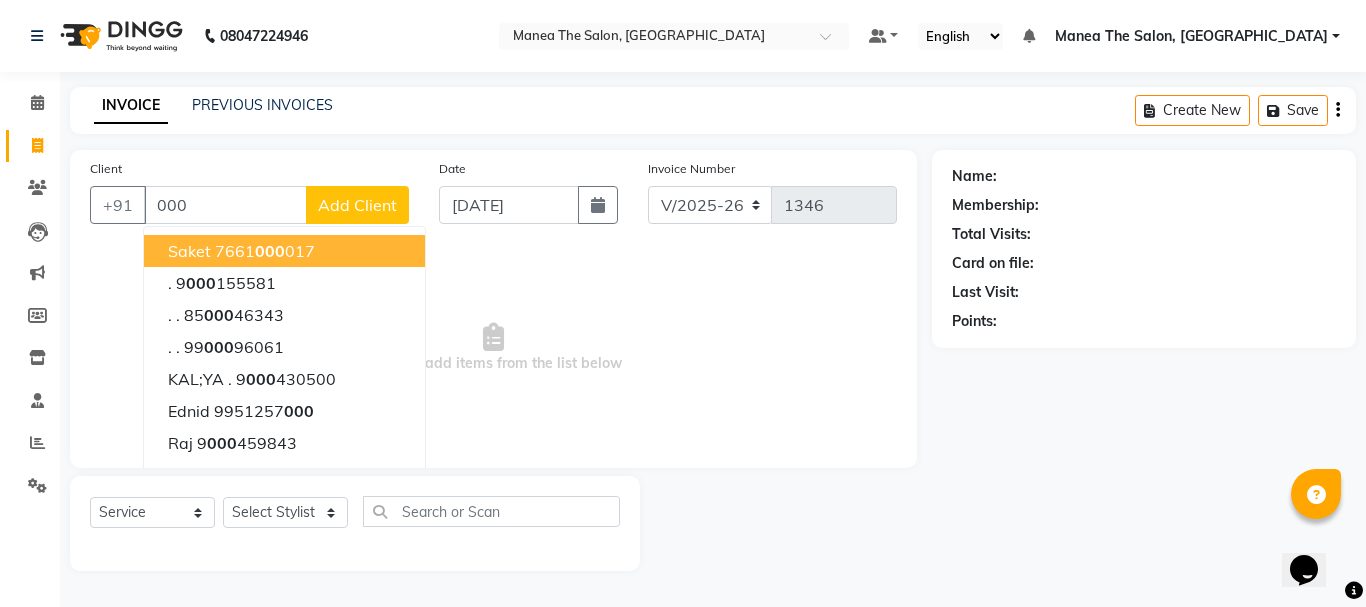 type on "000" 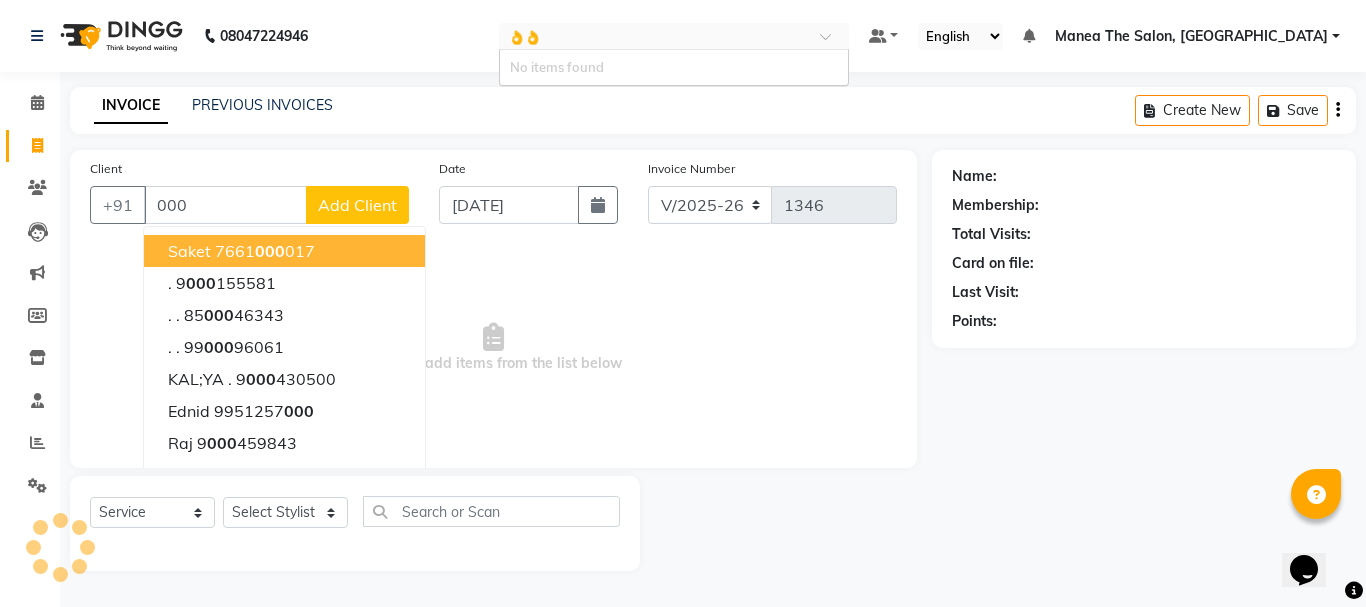 type on "👌" 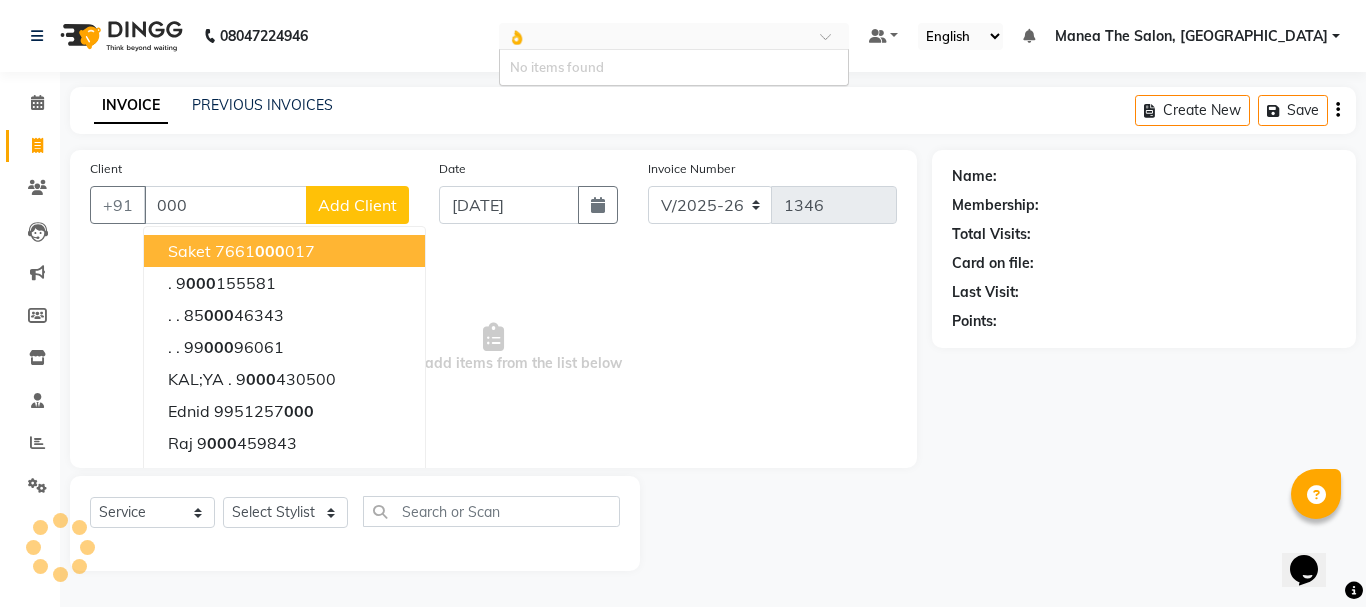 type 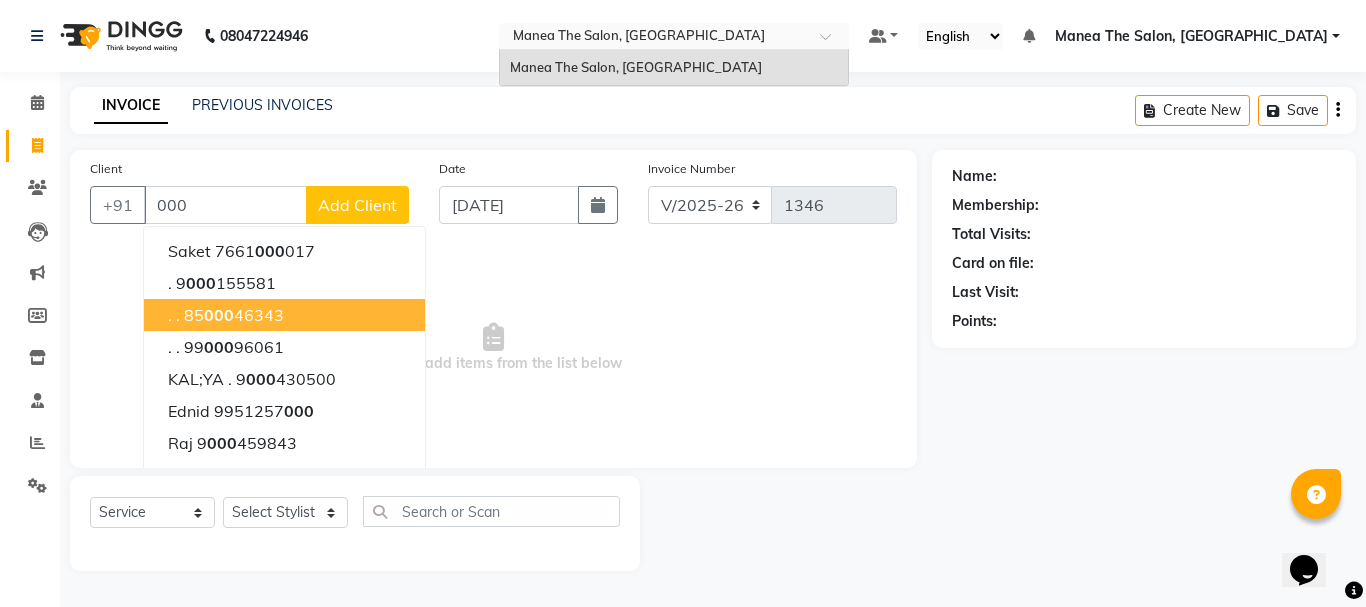 click on "Select & add items from the list below" at bounding box center [493, 348] 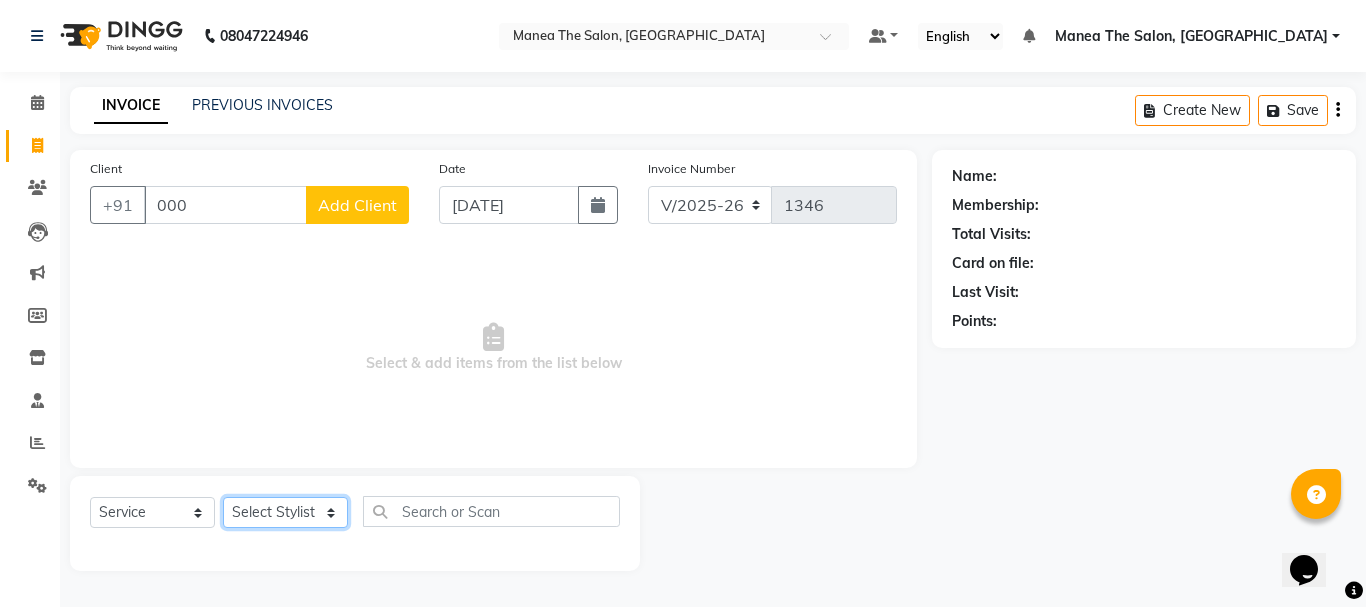 click on "Select Stylist [PERSON_NAME] Divya [PERSON_NAME] Renuka [PERSON_NAME]" 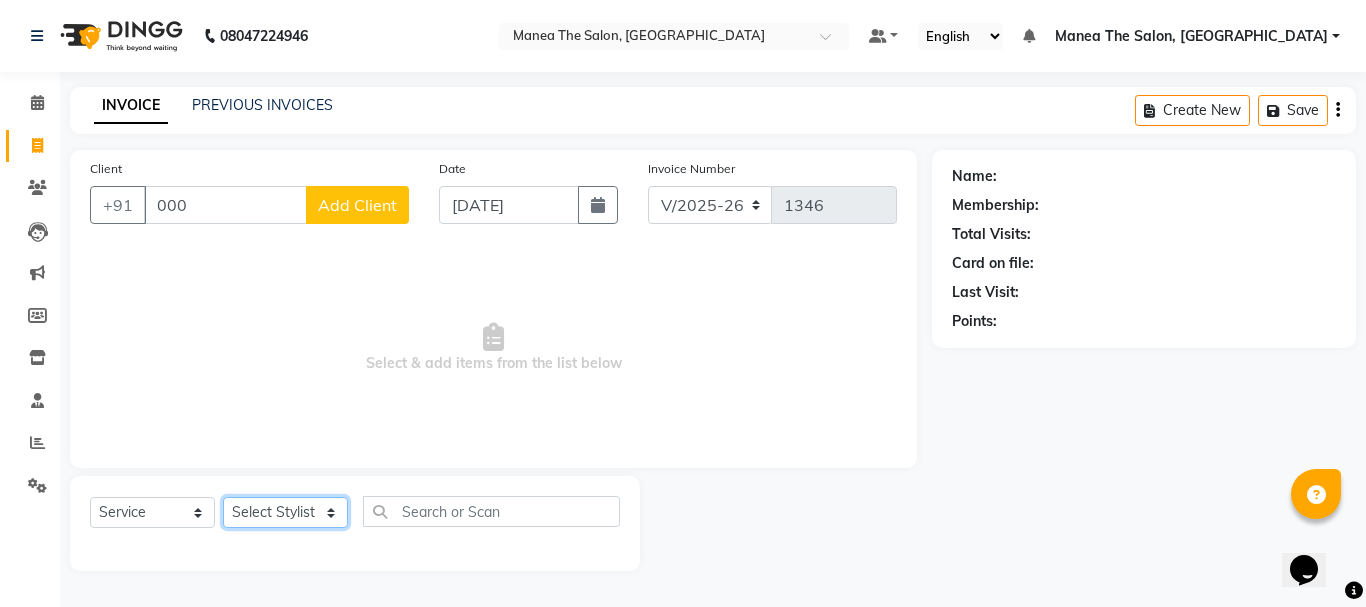 select on "63576" 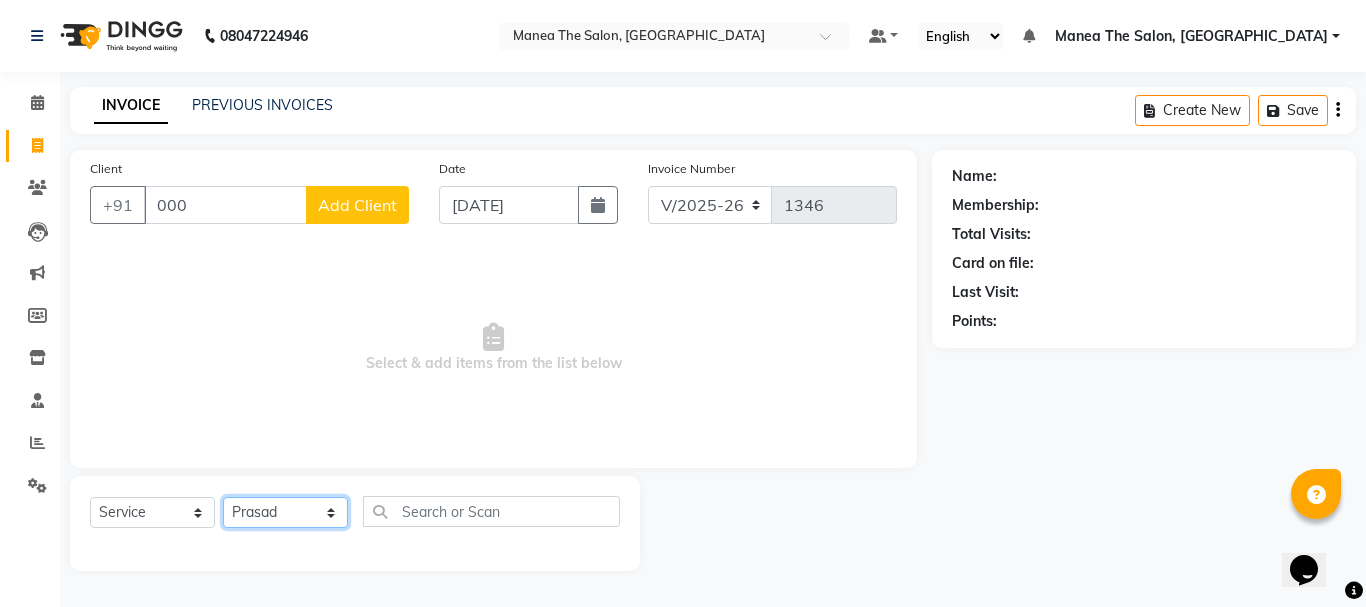 click on "Select Stylist [PERSON_NAME] Divya [PERSON_NAME] Renuka [PERSON_NAME]" 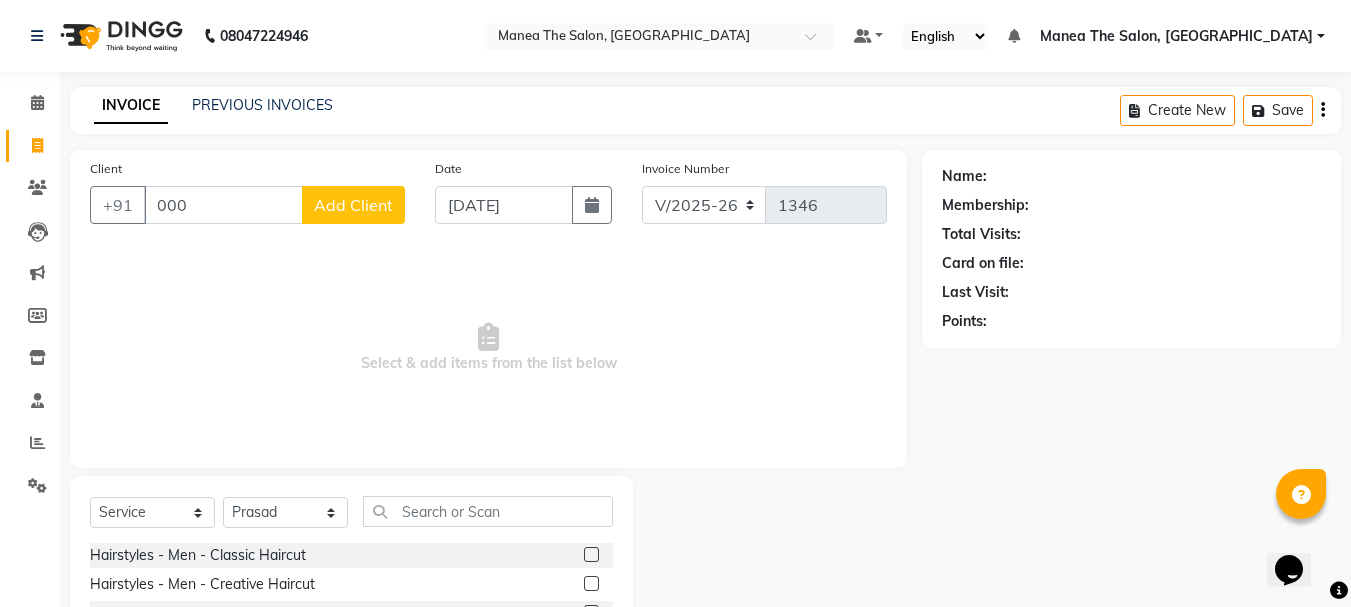 click 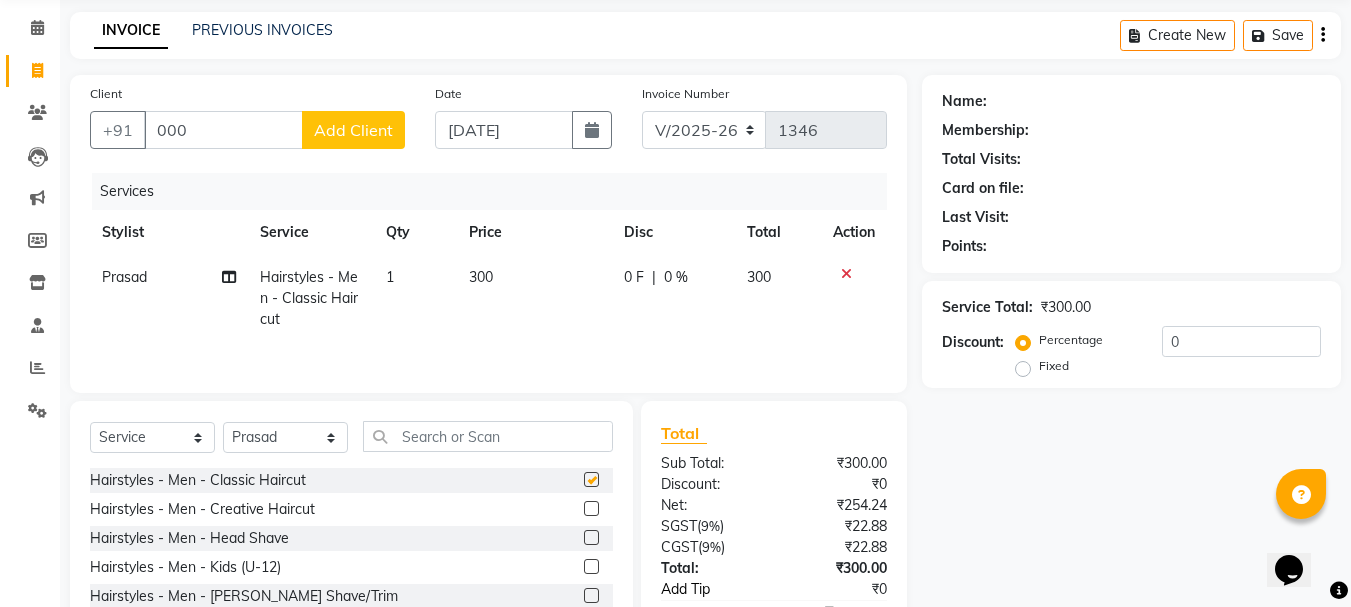 scroll, scrollTop: 194, scrollLeft: 0, axis: vertical 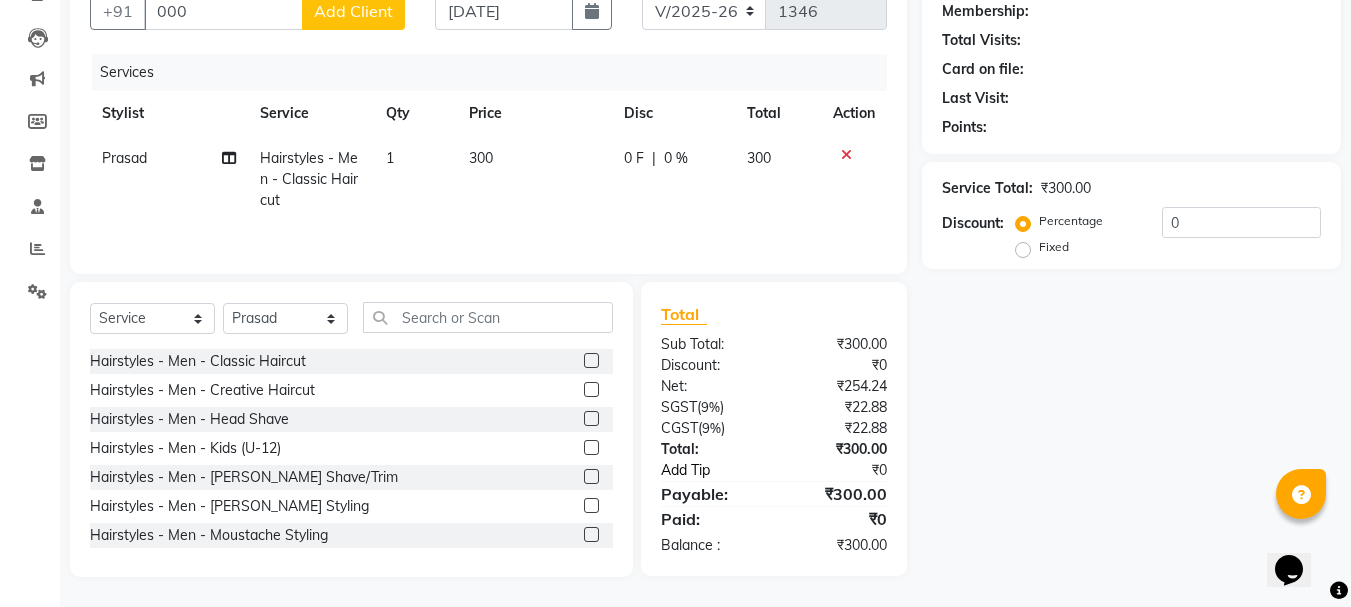 checkbox on "false" 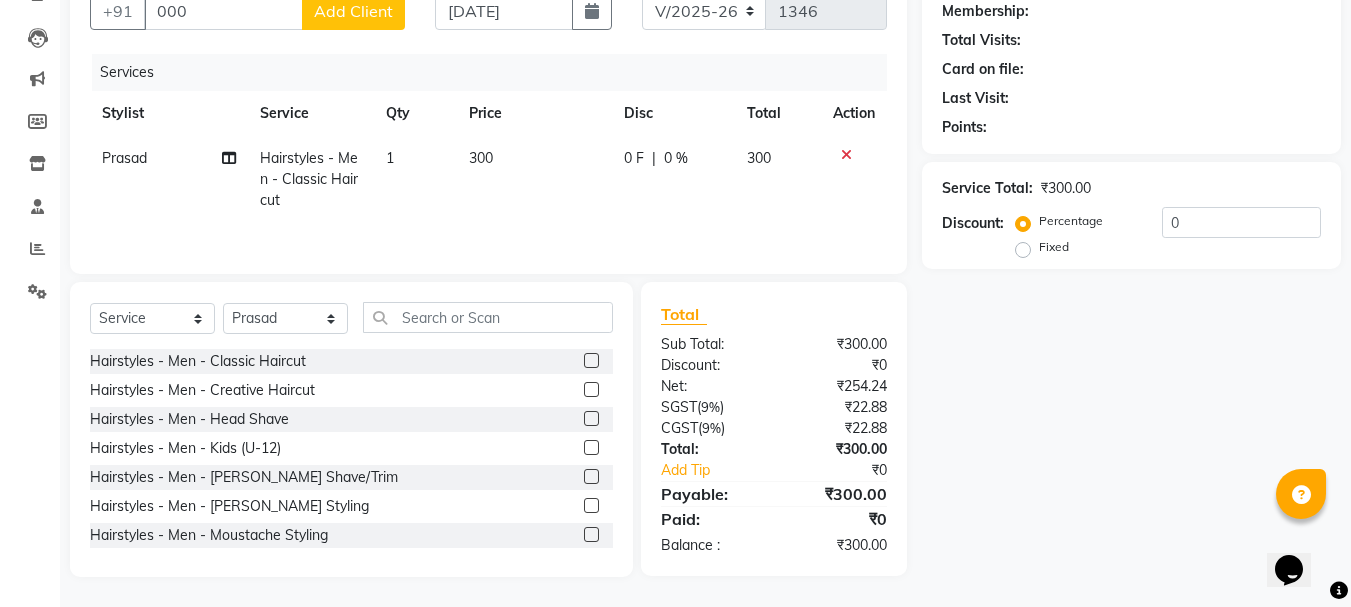 click 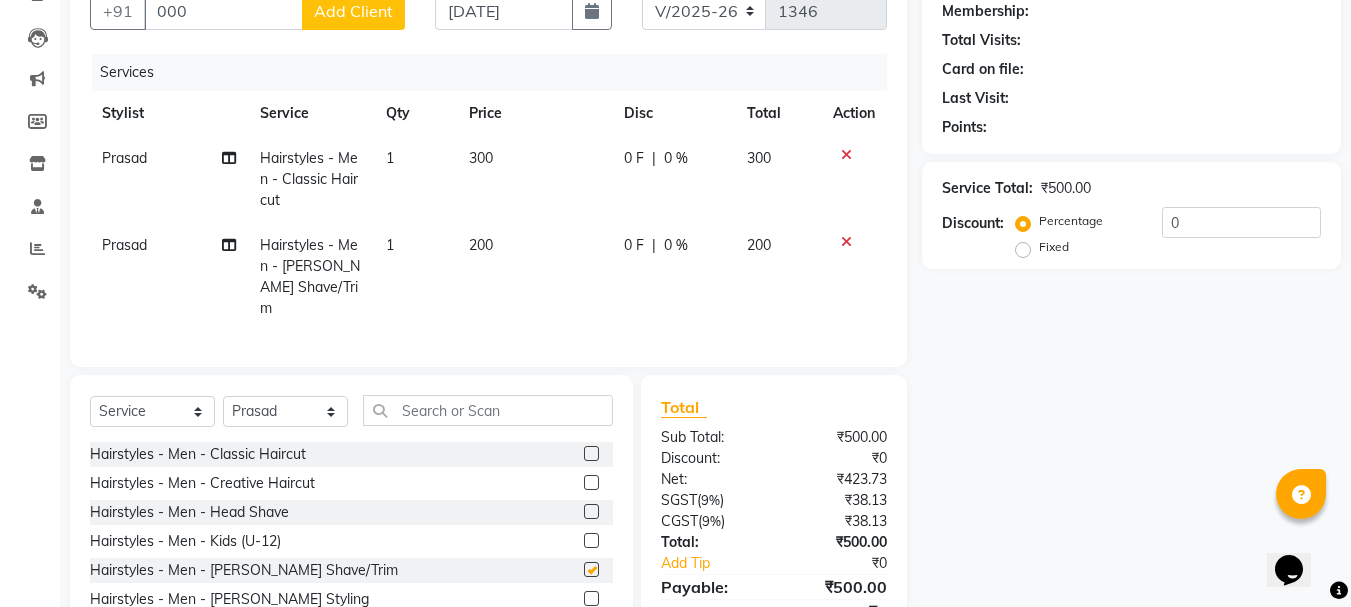 checkbox on "false" 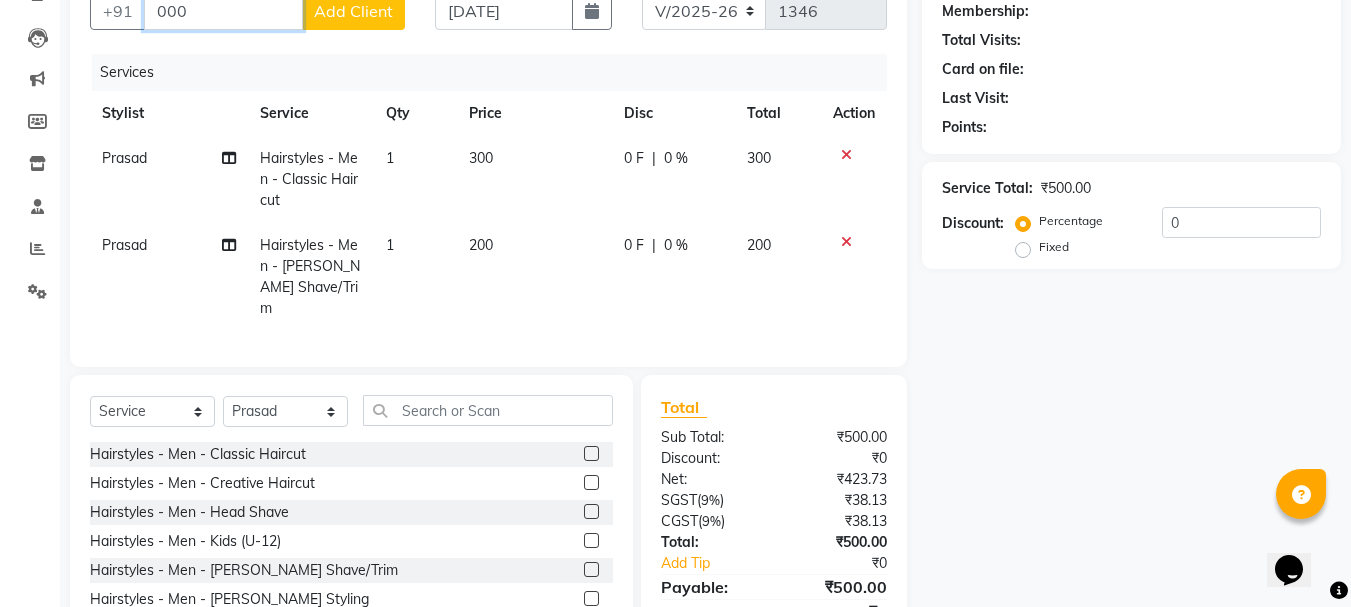 click on "000" at bounding box center [223, 11] 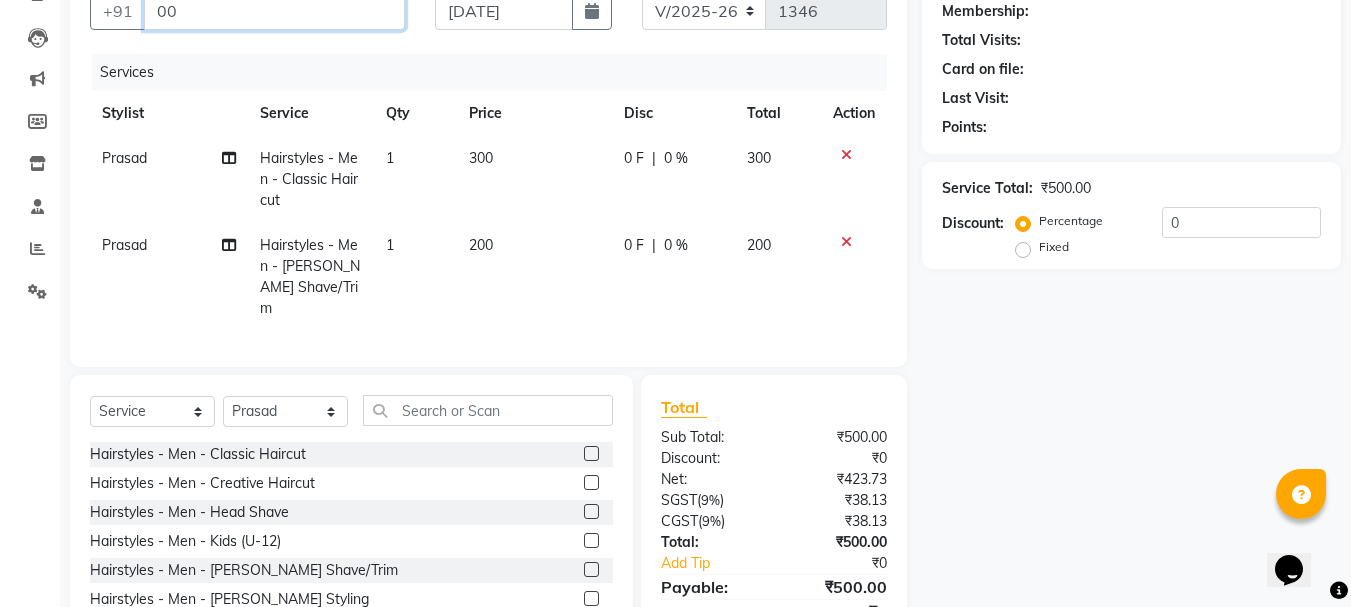 type on "0" 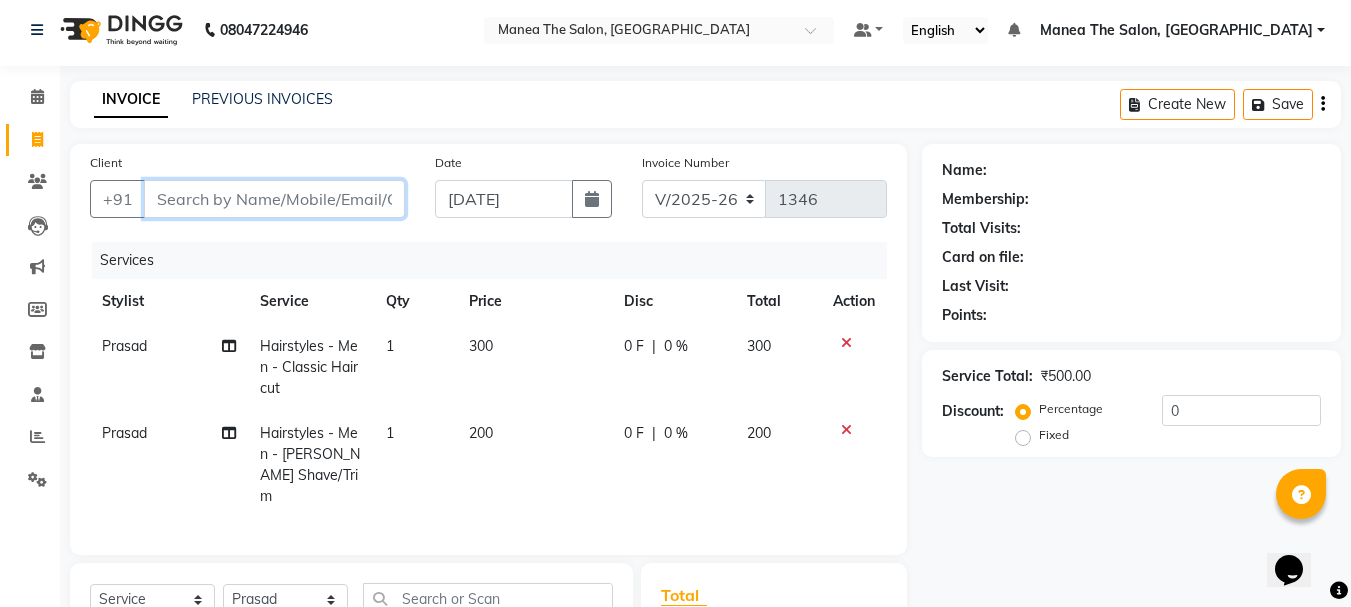 scroll, scrollTop: 0, scrollLeft: 0, axis: both 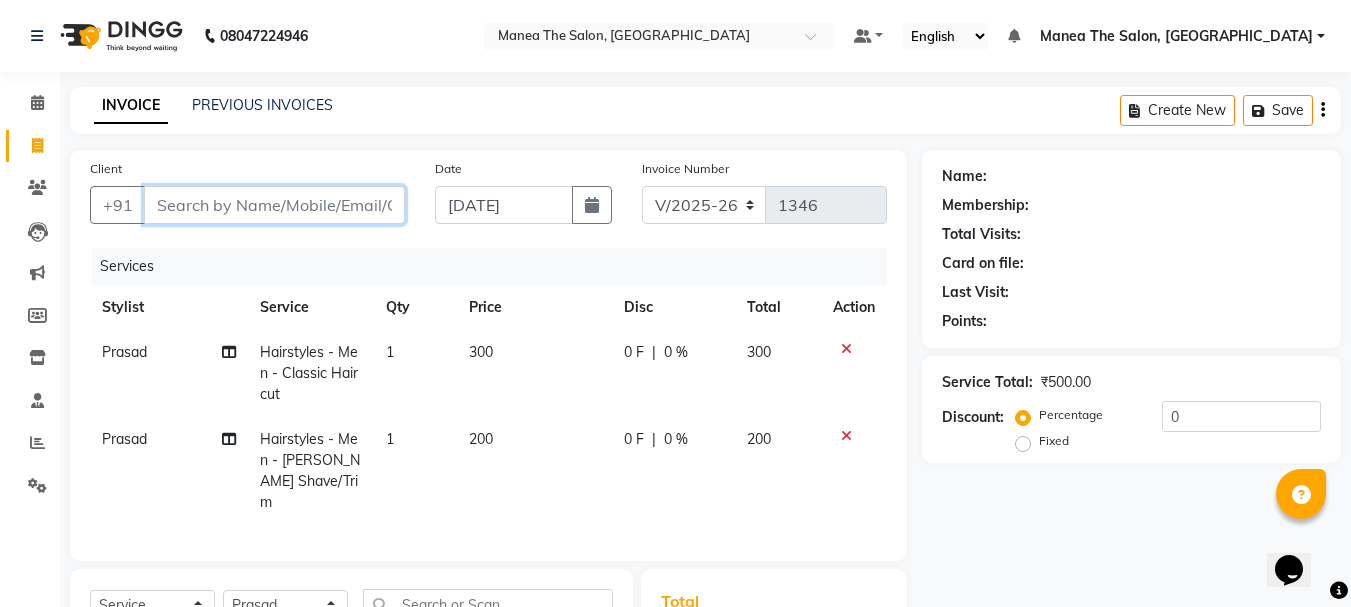 click on "Client" at bounding box center (274, 205) 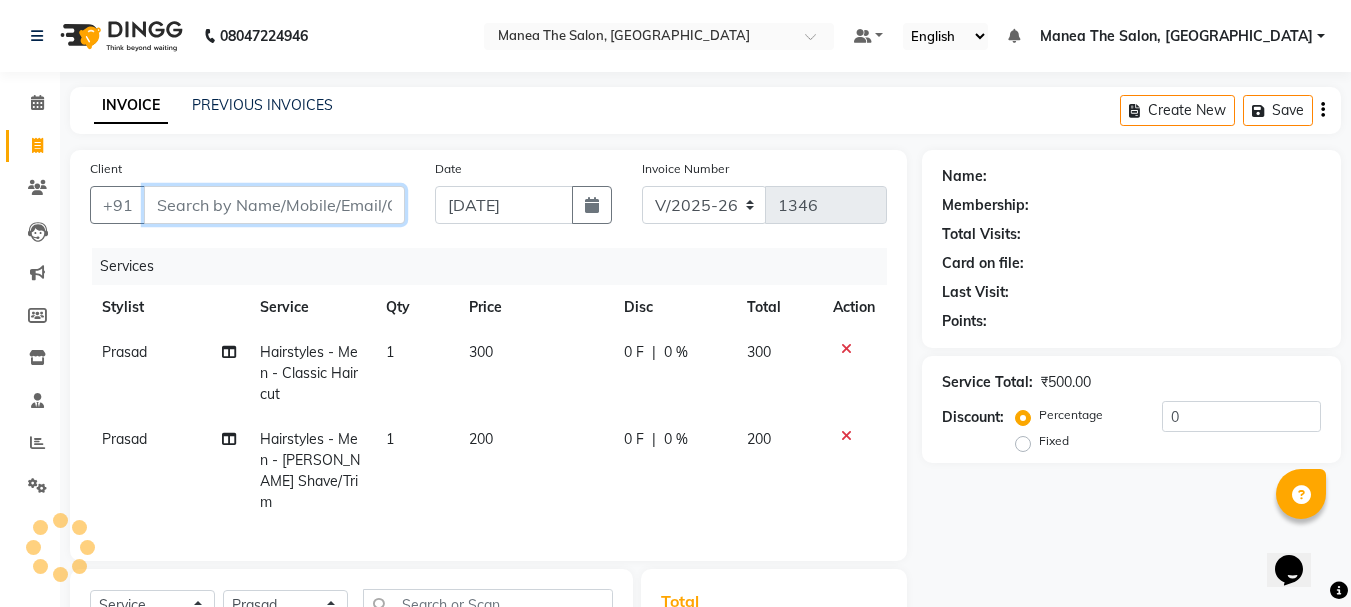 click on "Client" at bounding box center [274, 205] 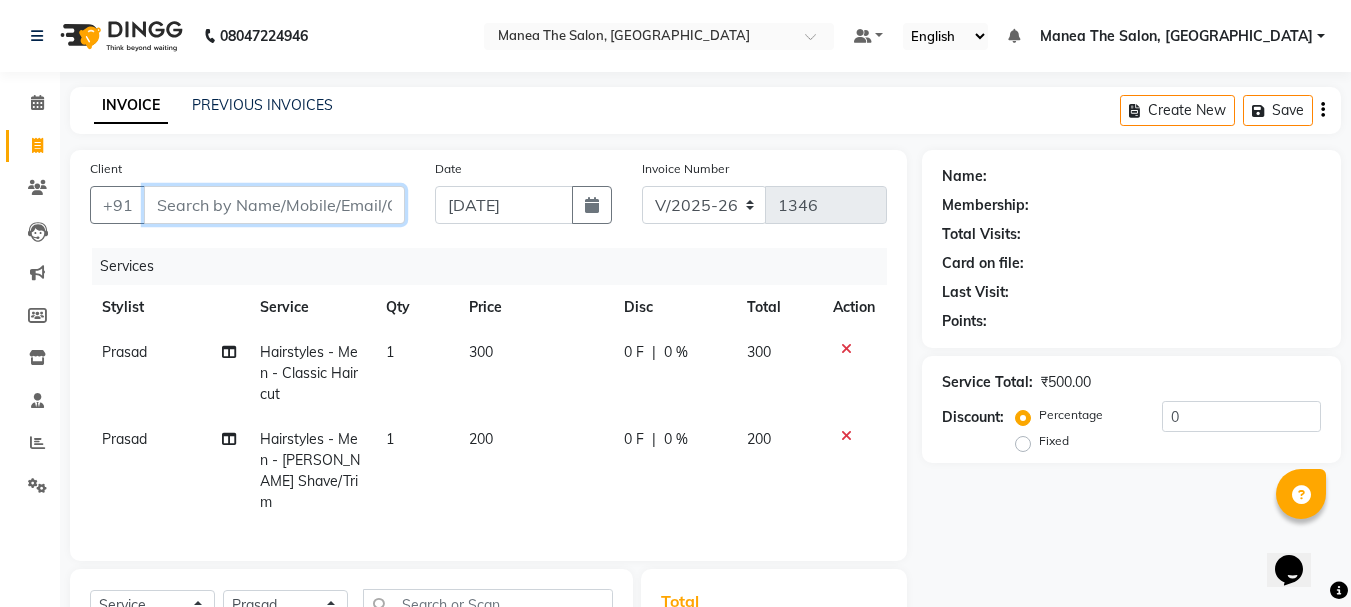 click on "Client" at bounding box center (274, 205) 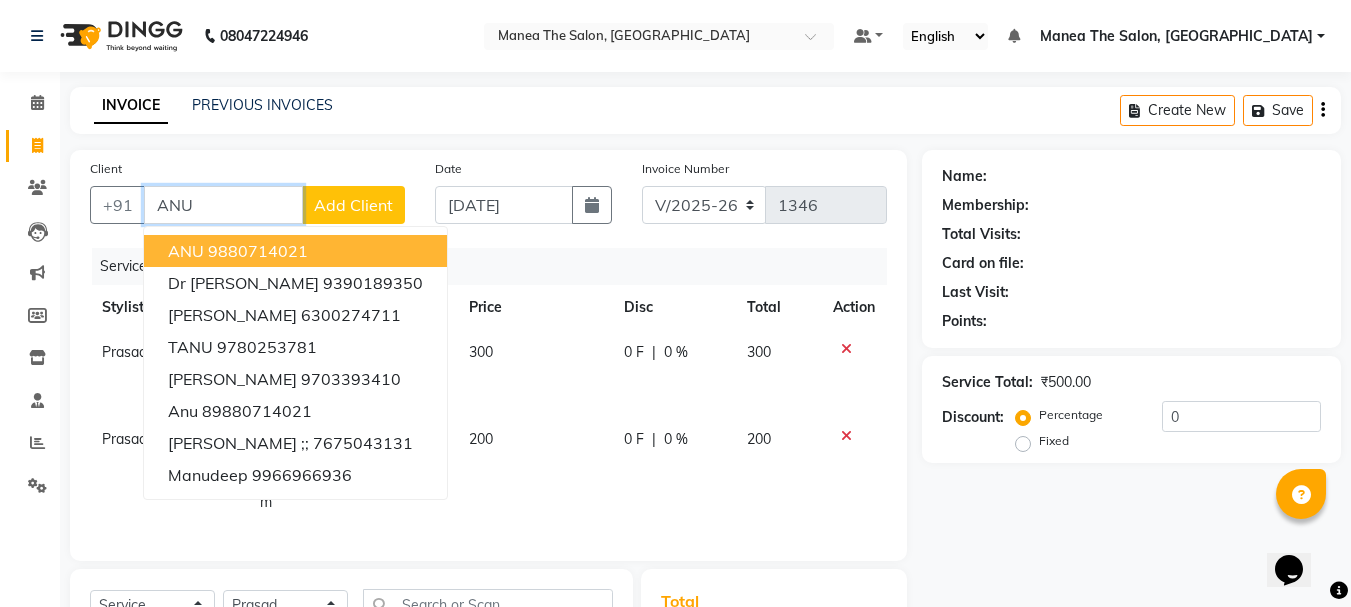 click on "ANU  9880714021" at bounding box center (295, 251) 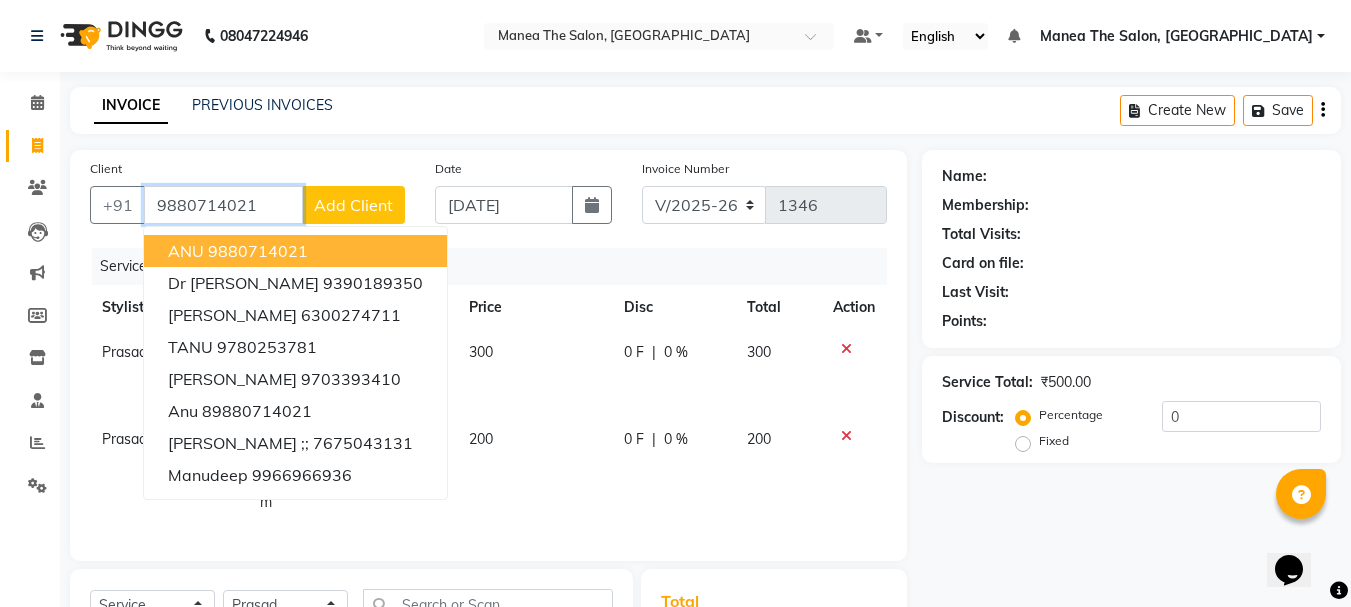 type on "9880714021" 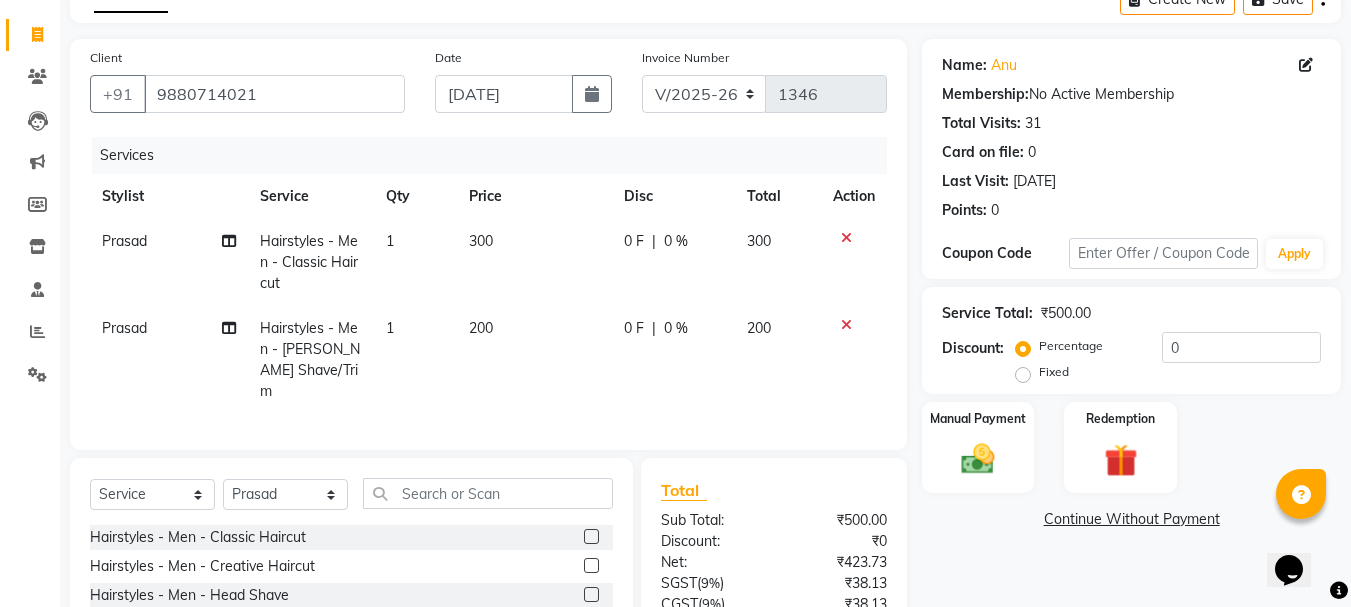 scroll, scrollTop: 281, scrollLeft: 0, axis: vertical 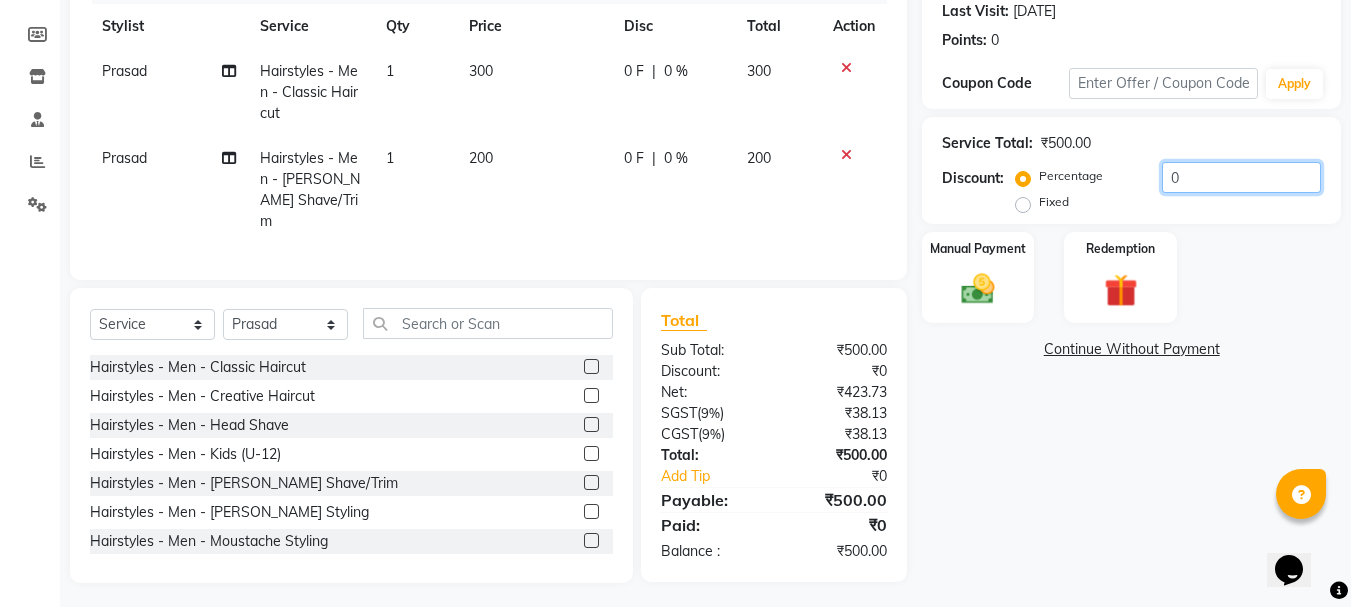 click on "0" 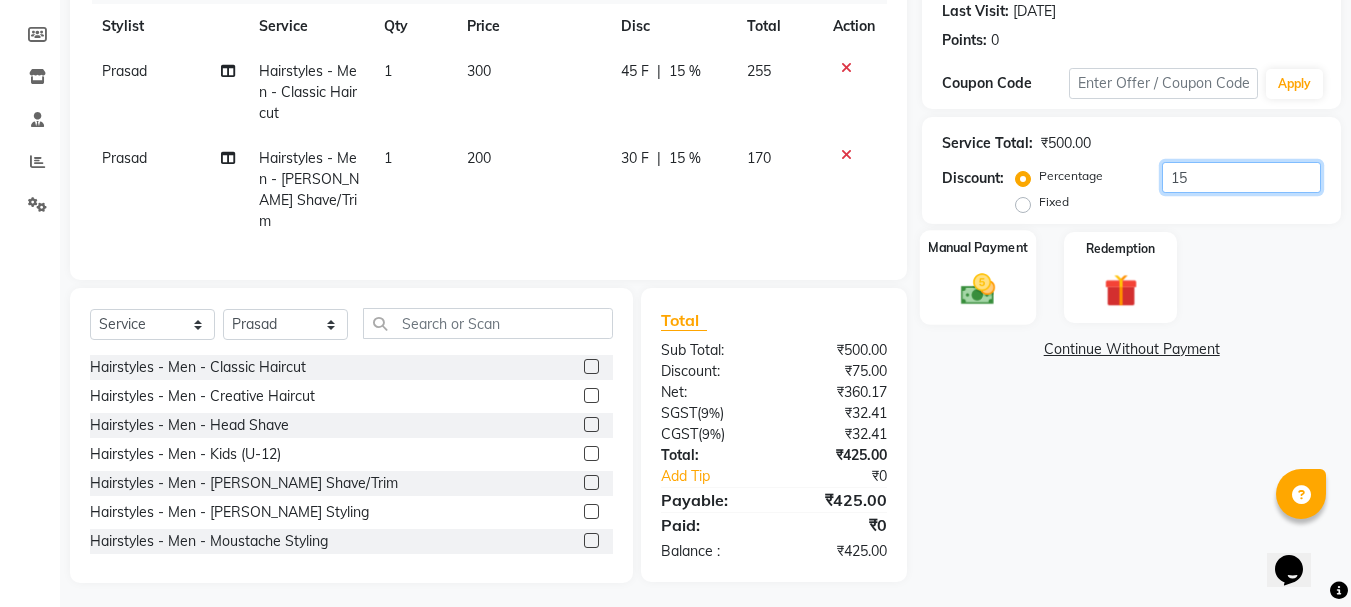 type on "15" 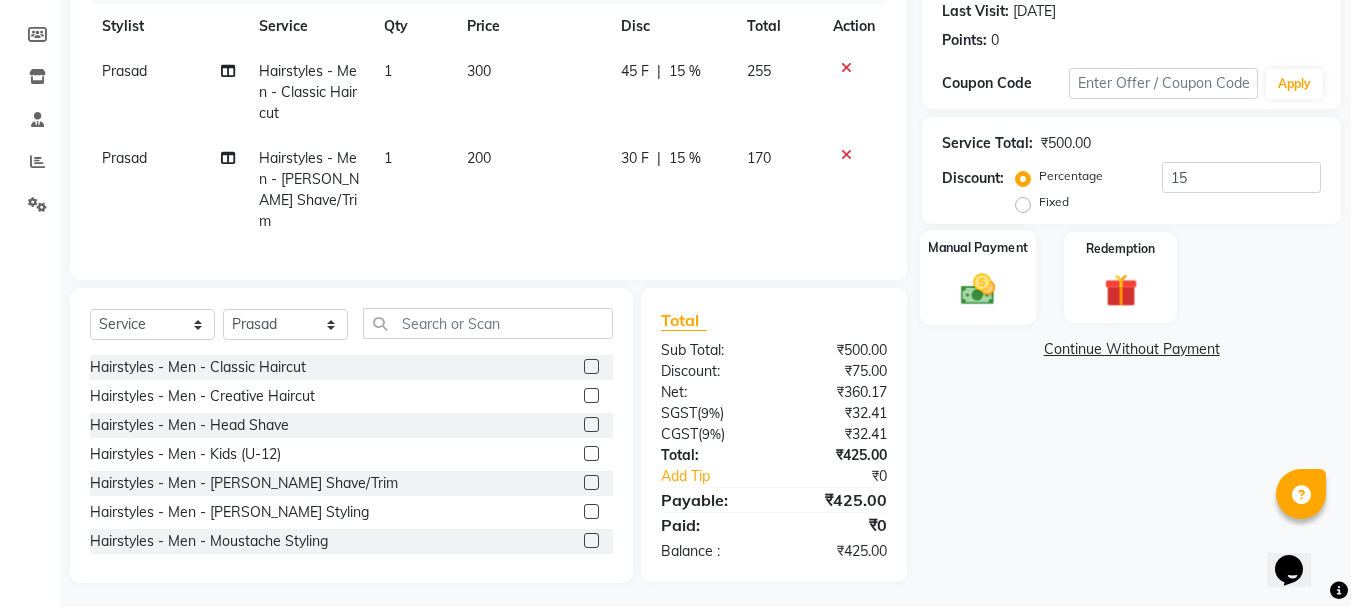 click on "Manual Payment" 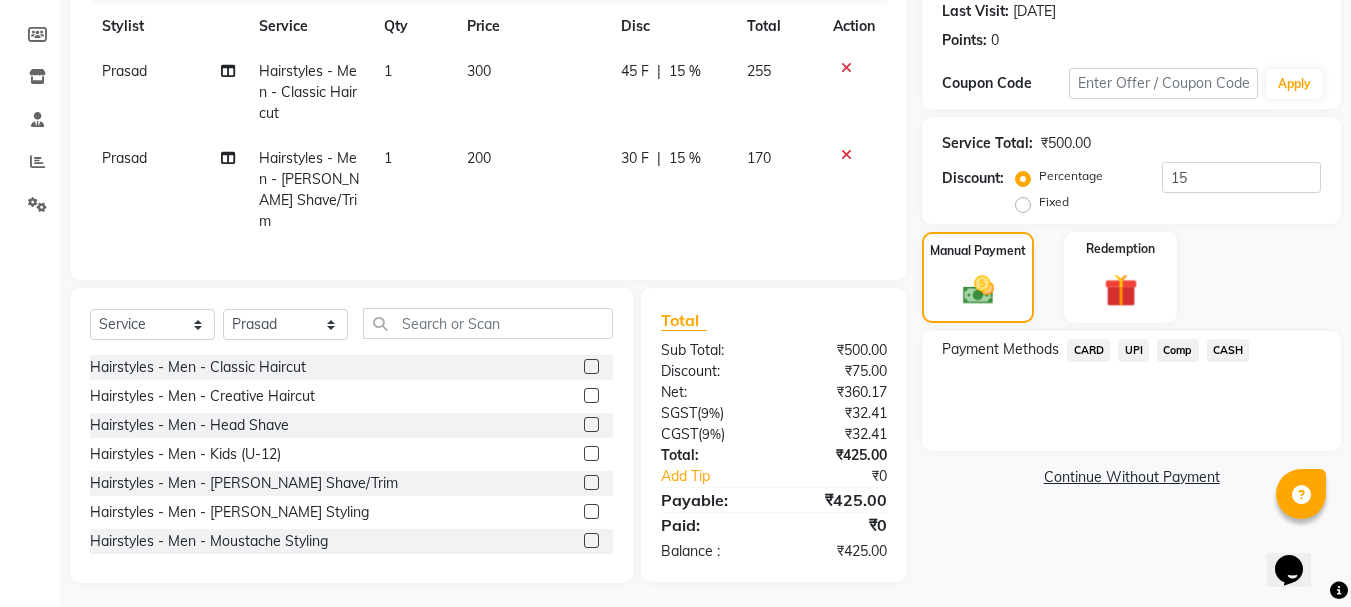 click on "UPI" 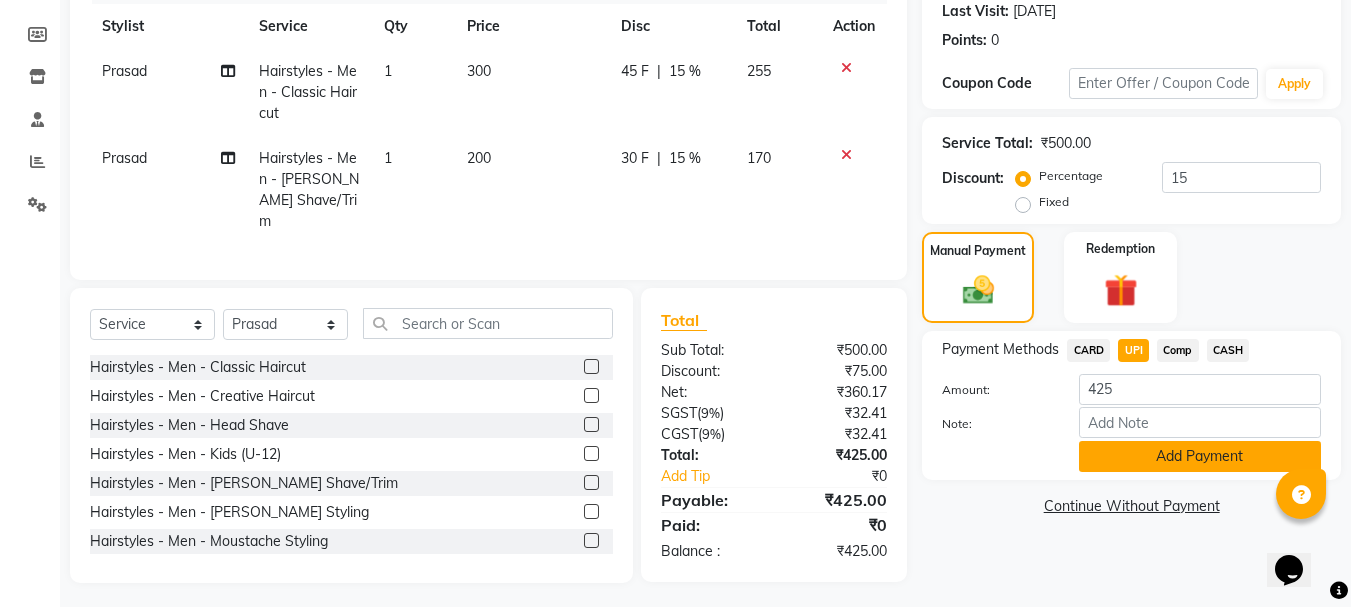 click on "Add Payment" 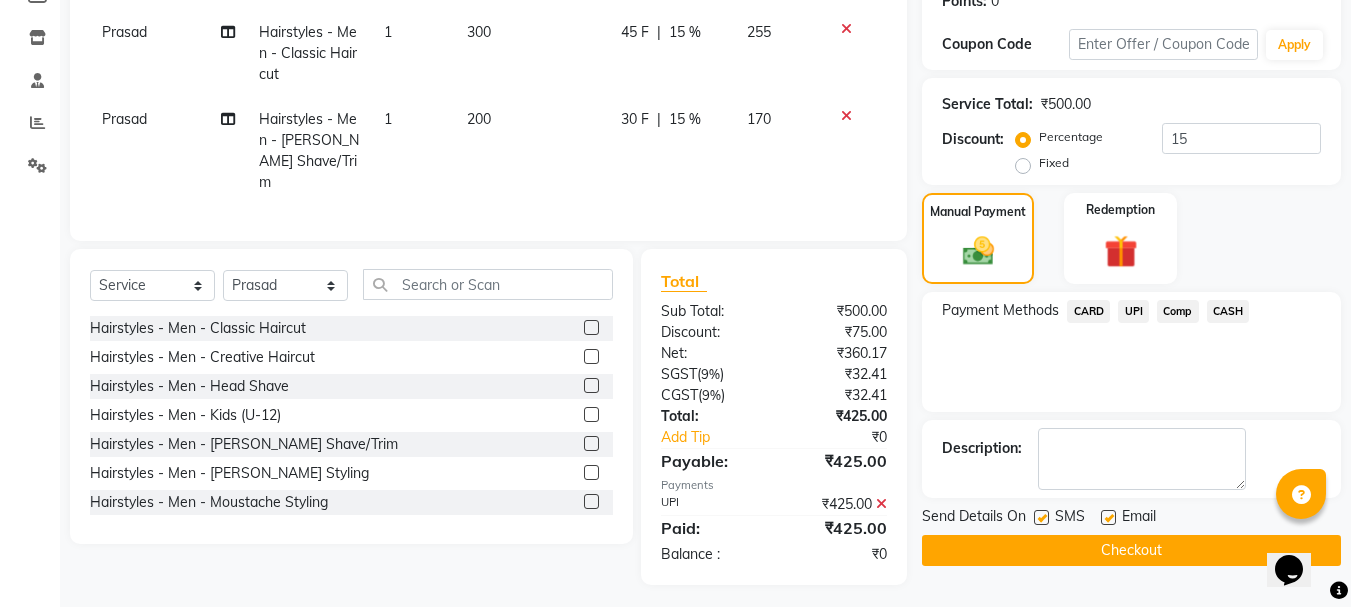 scroll, scrollTop: 322, scrollLeft: 0, axis: vertical 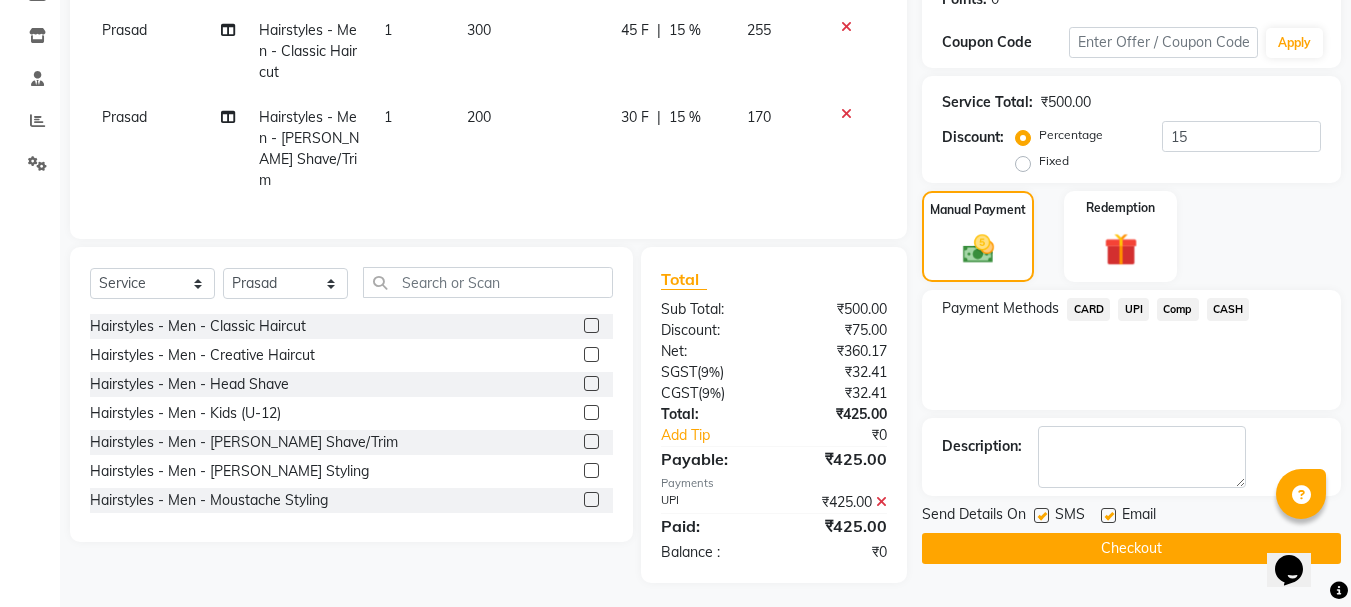 click on "Checkout" 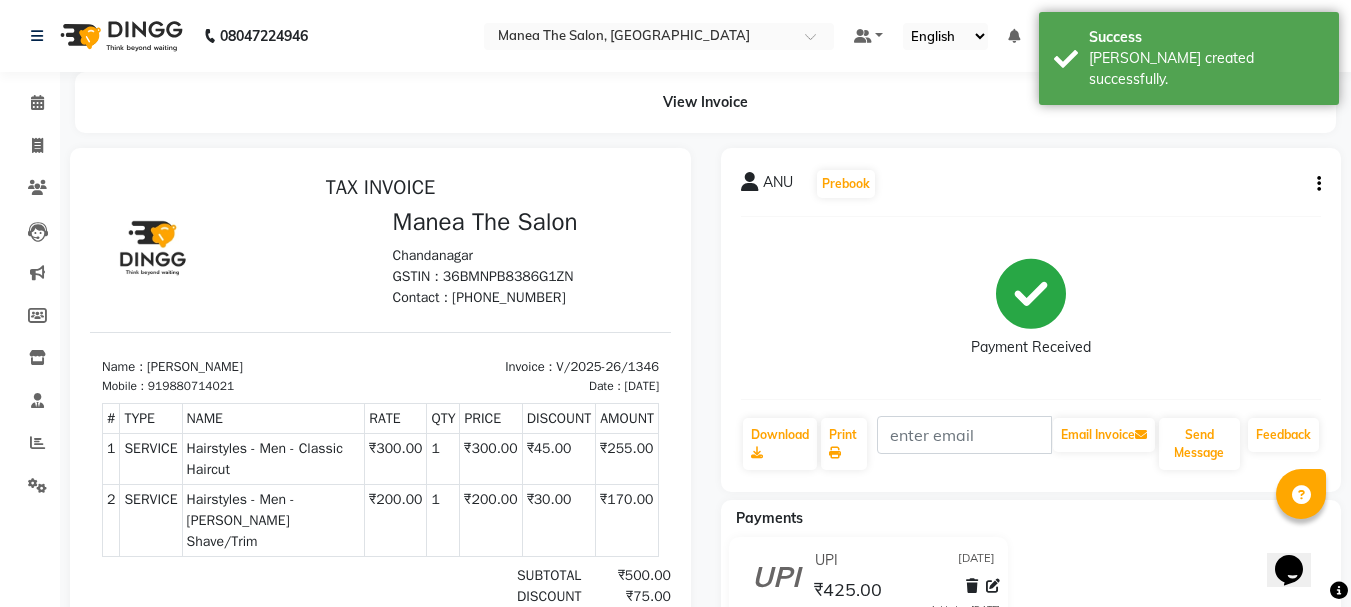 scroll, scrollTop: 0, scrollLeft: 0, axis: both 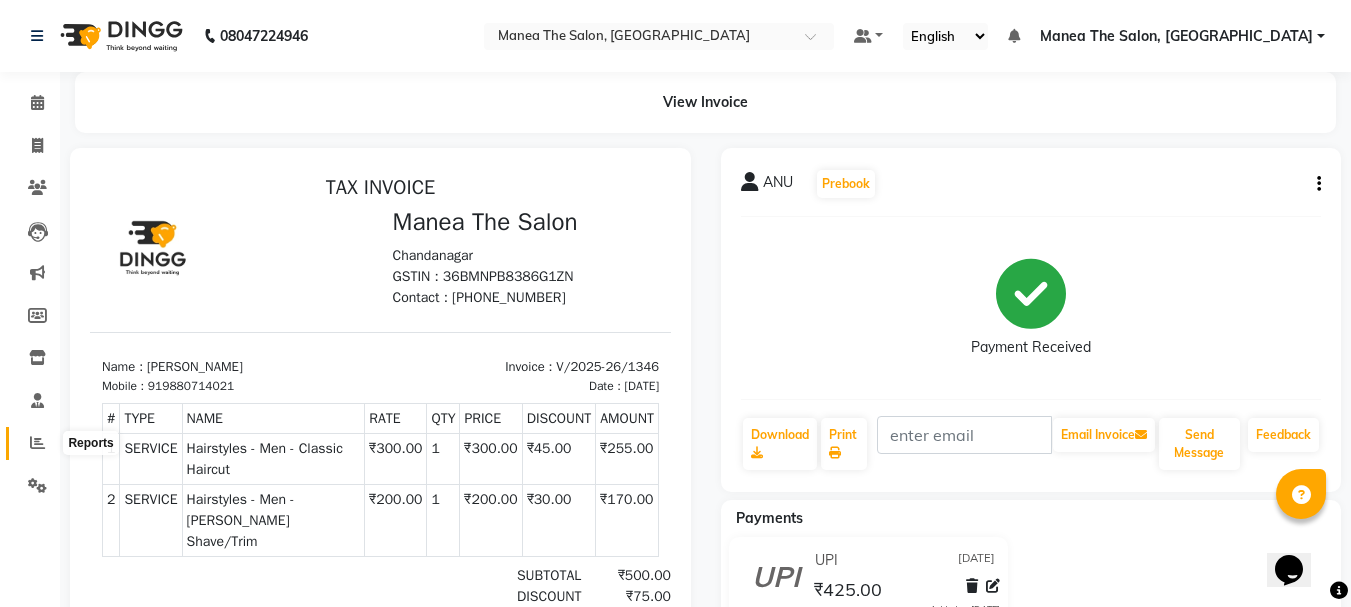 click 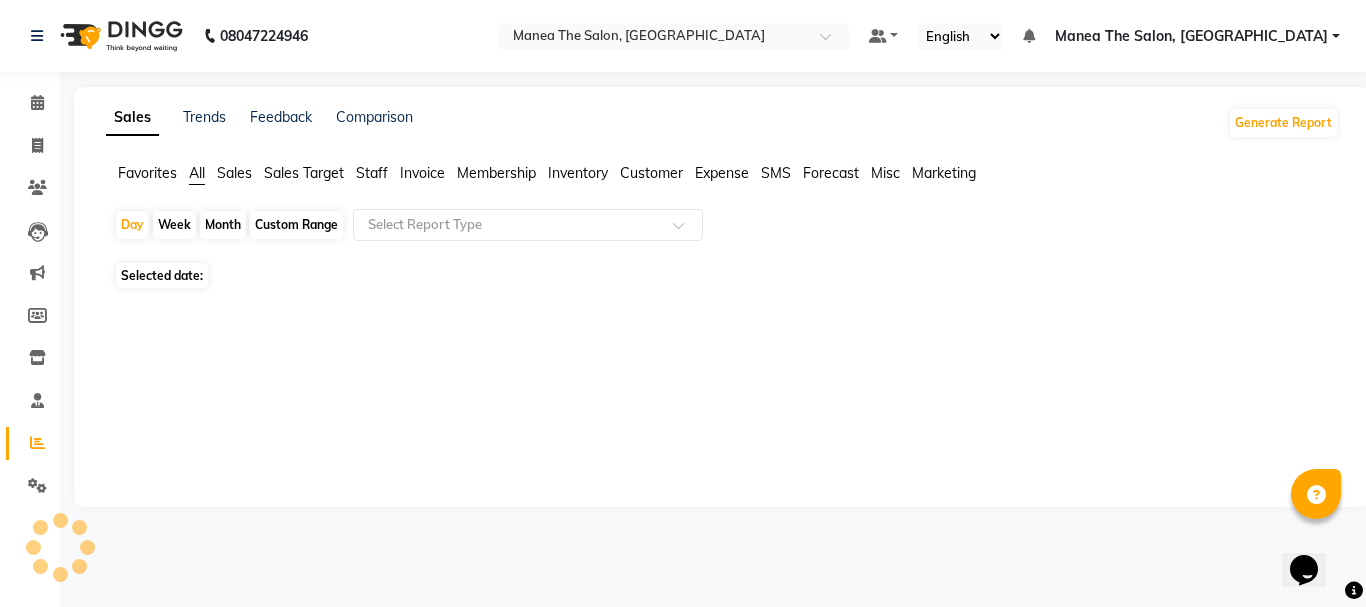 click on "Month" 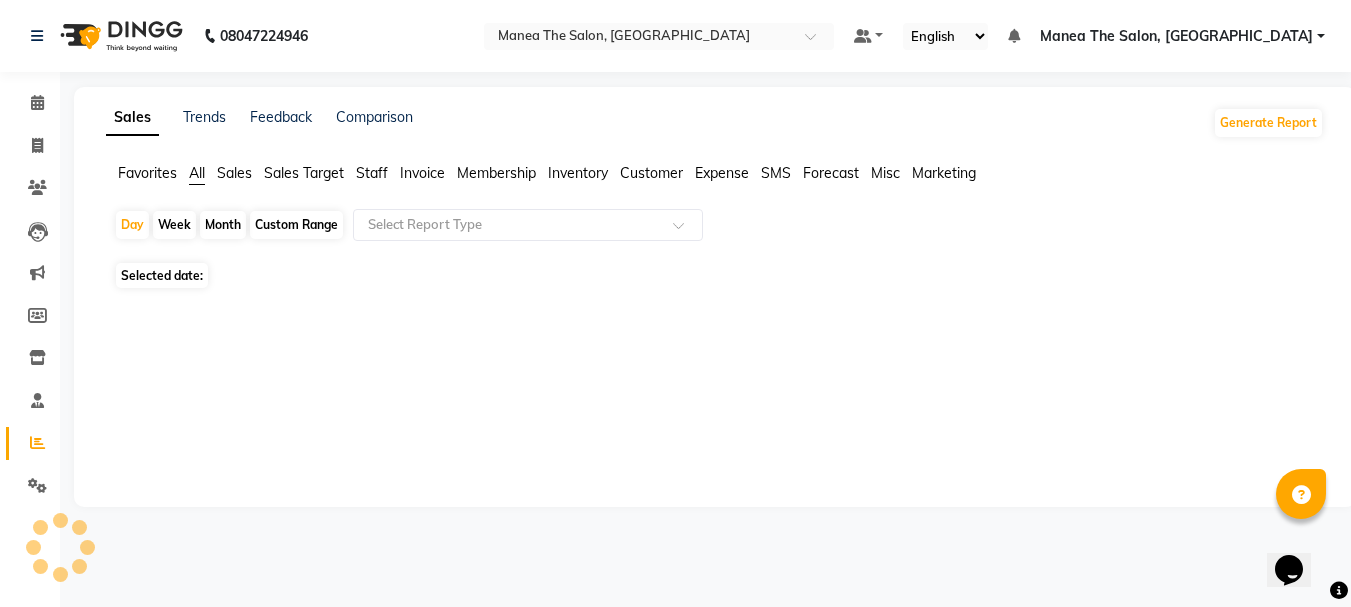 select on "7" 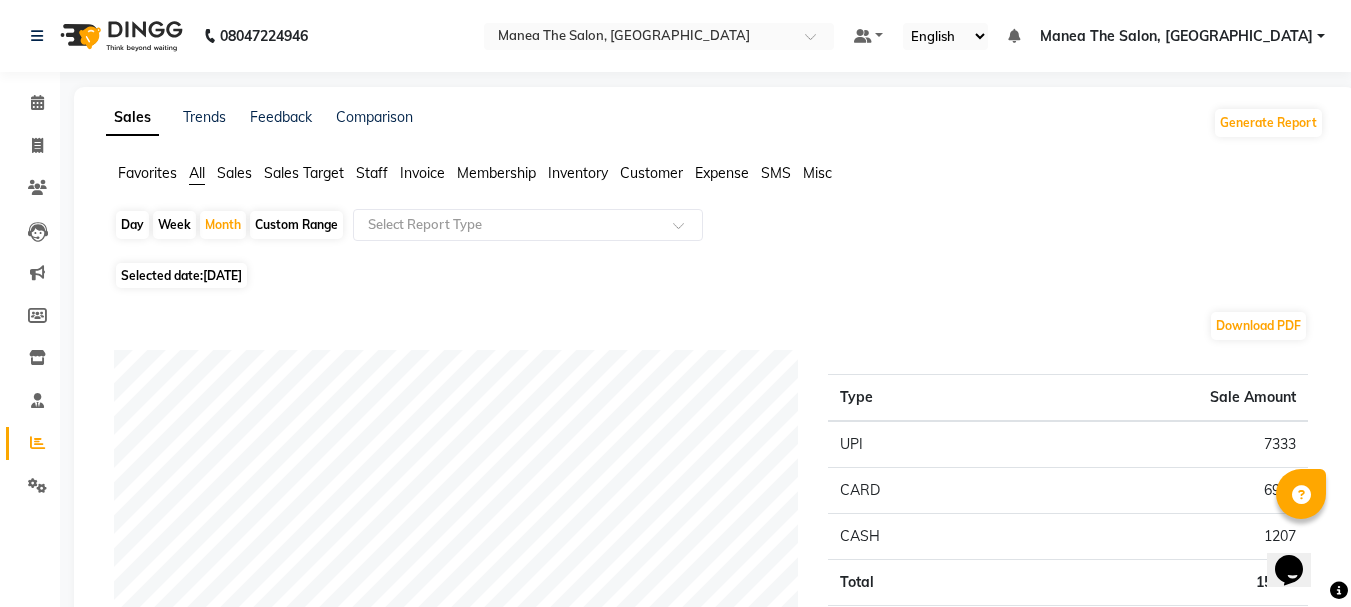 click on "Day" 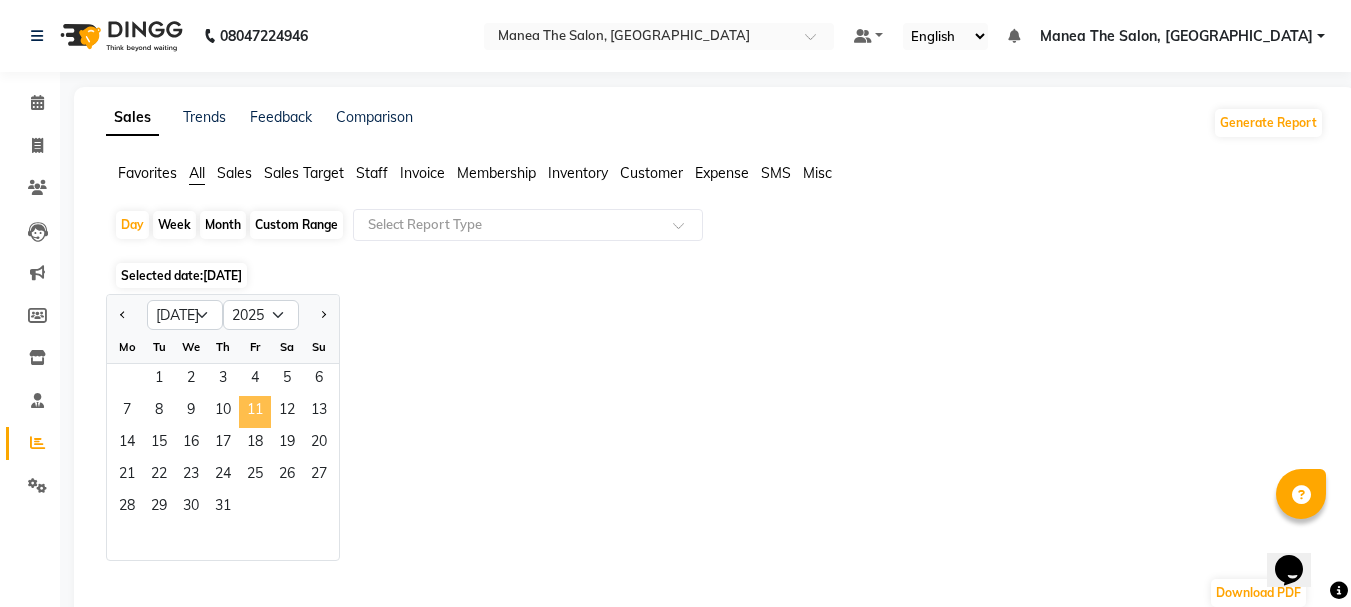 click on "11" 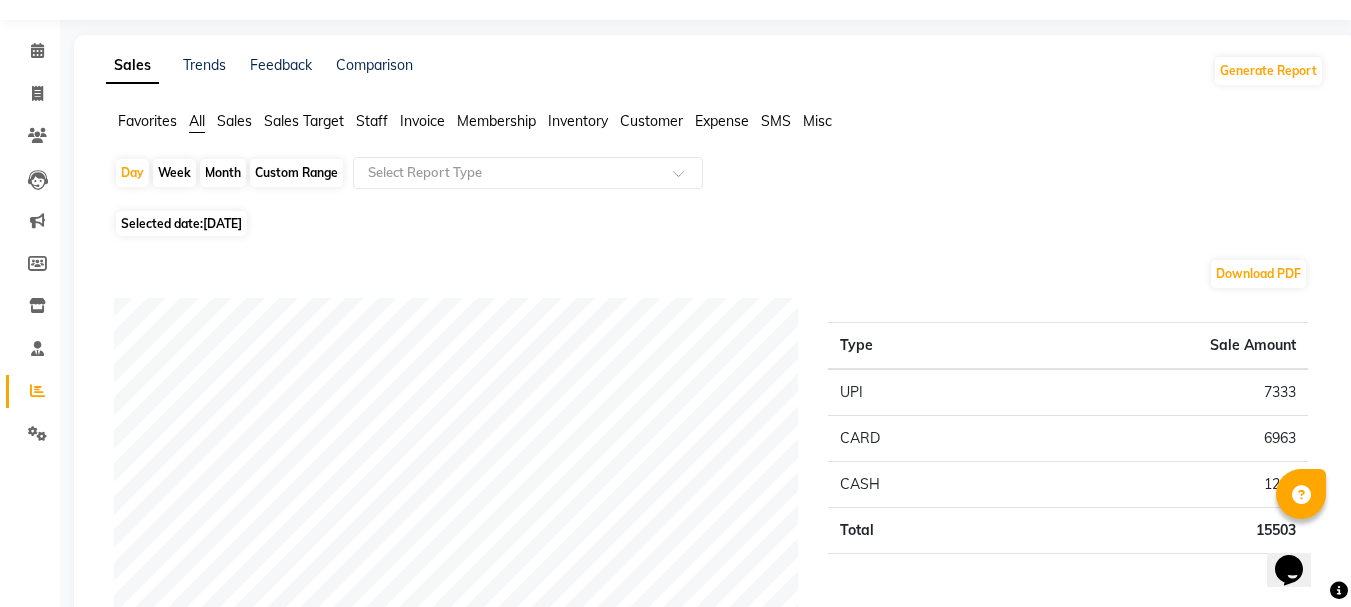 scroll, scrollTop: 0, scrollLeft: 0, axis: both 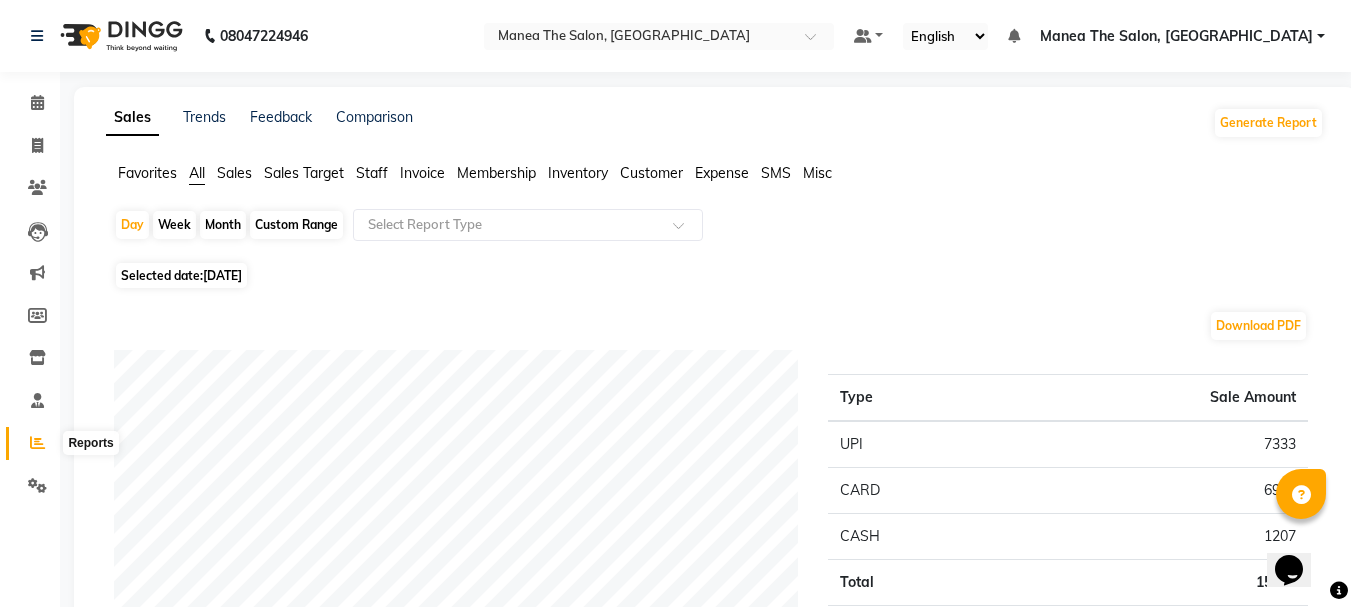 click 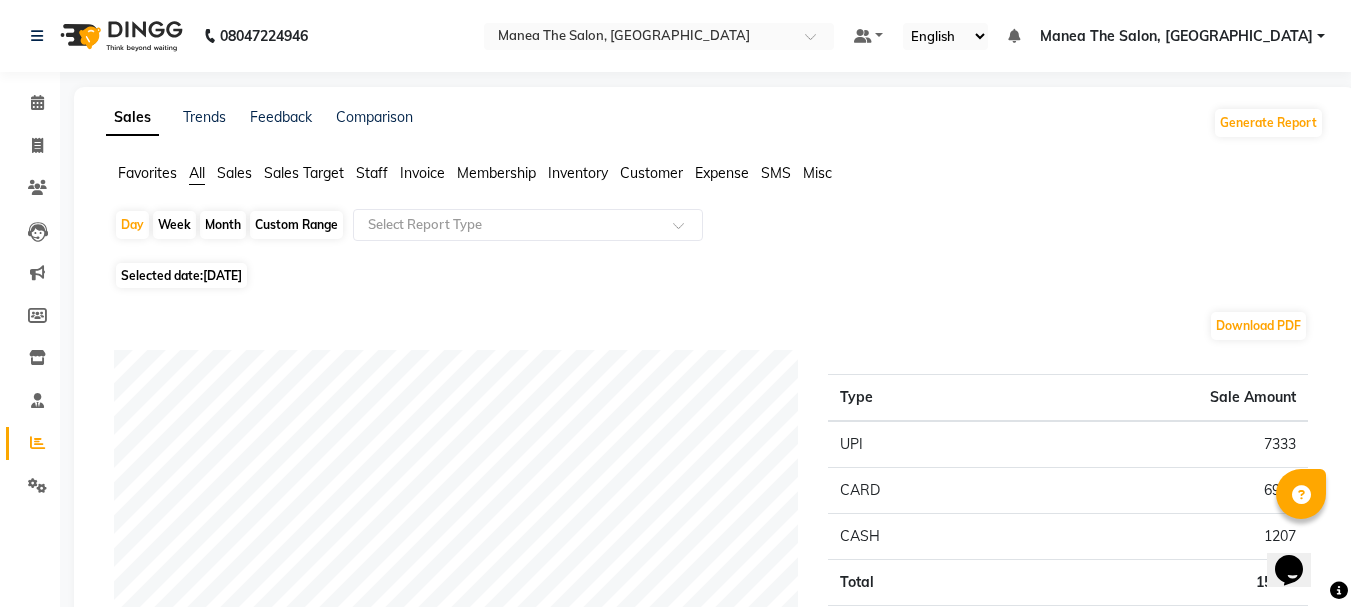 click on "Month" 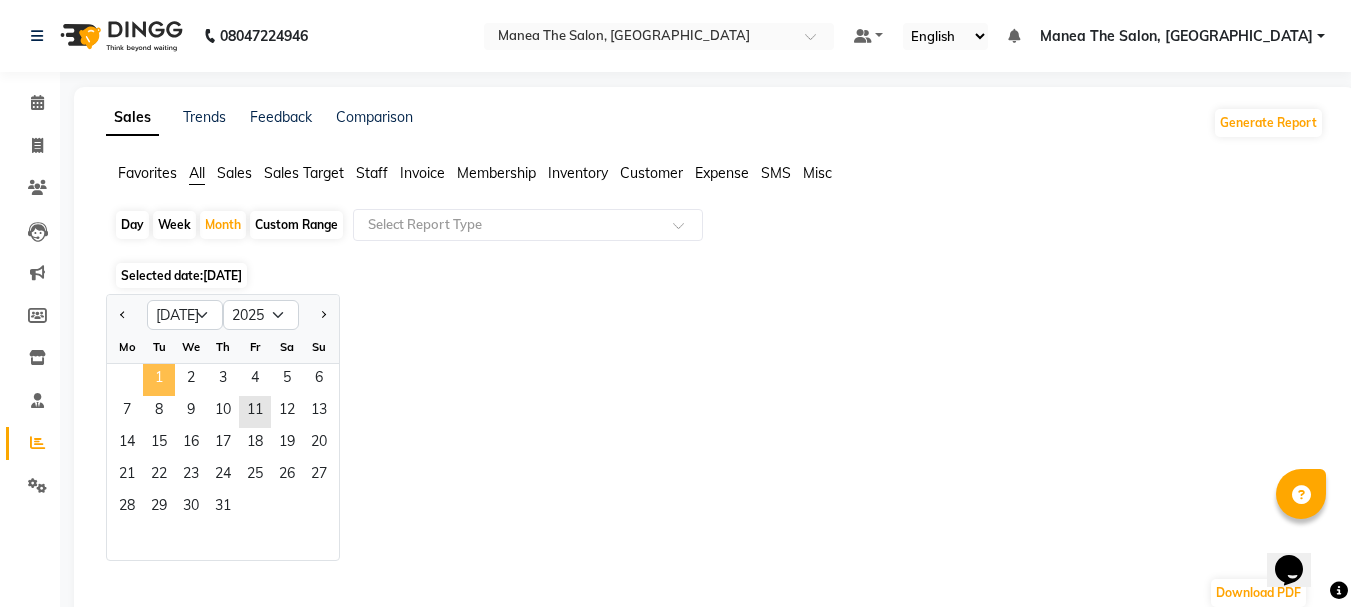 click on "1" 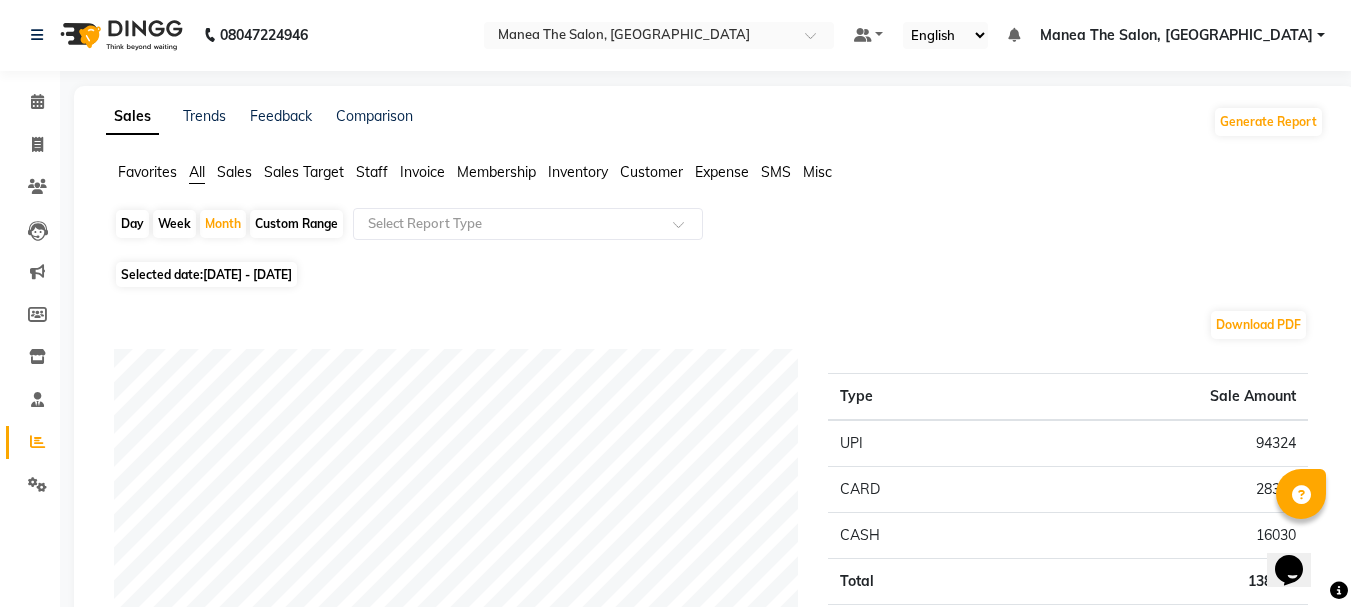 scroll, scrollTop: 0, scrollLeft: 0, axis: both 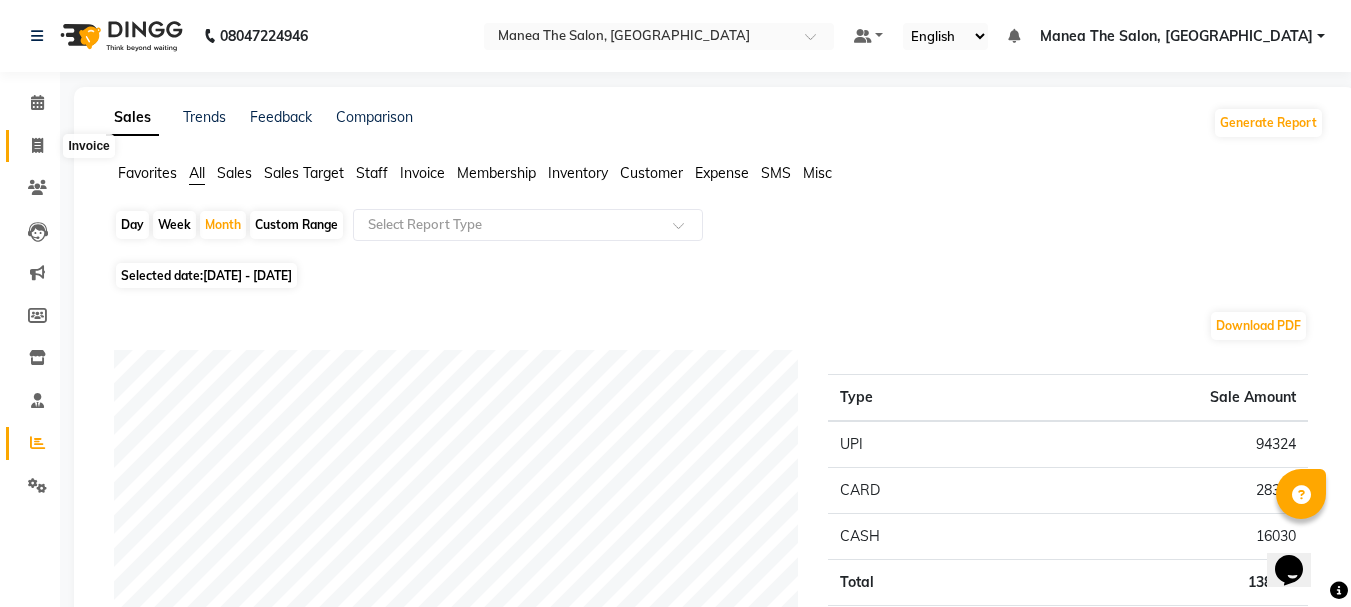 click 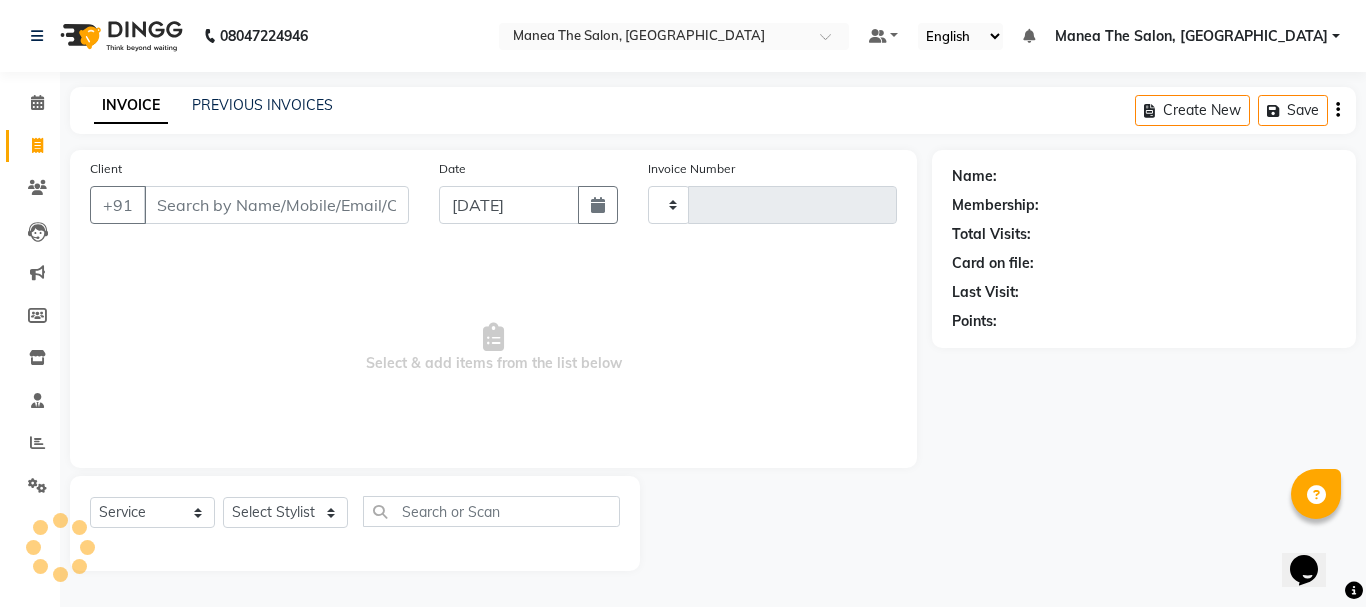 type on "1347" 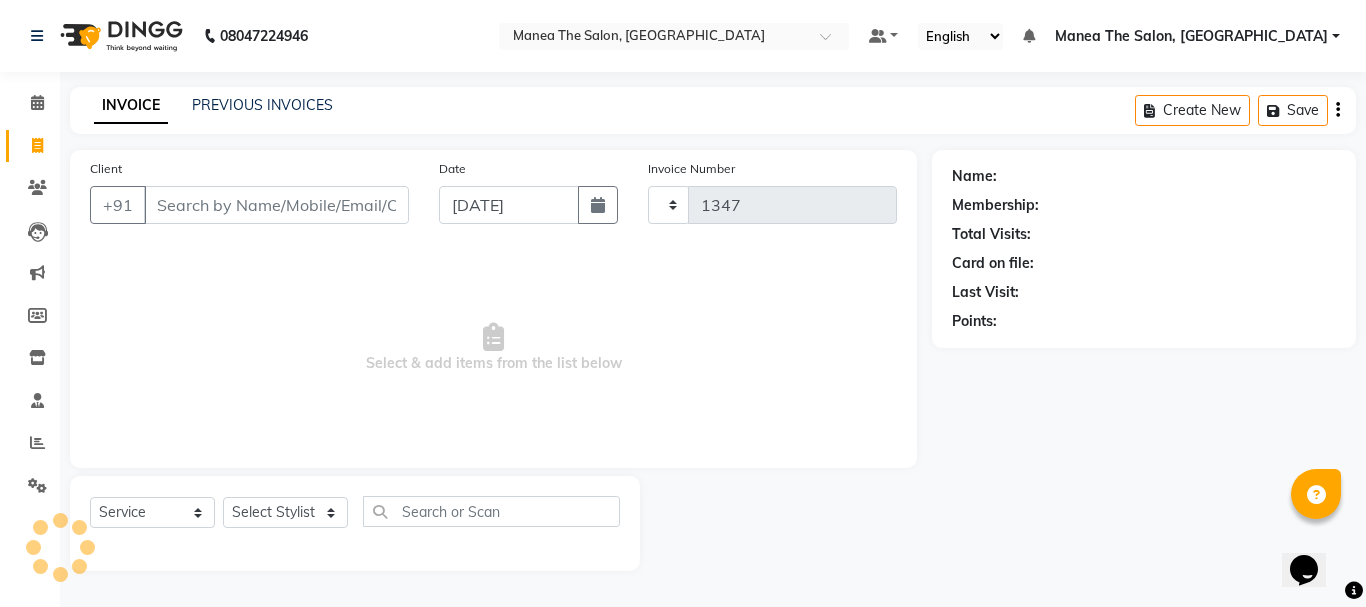 select on "7351" 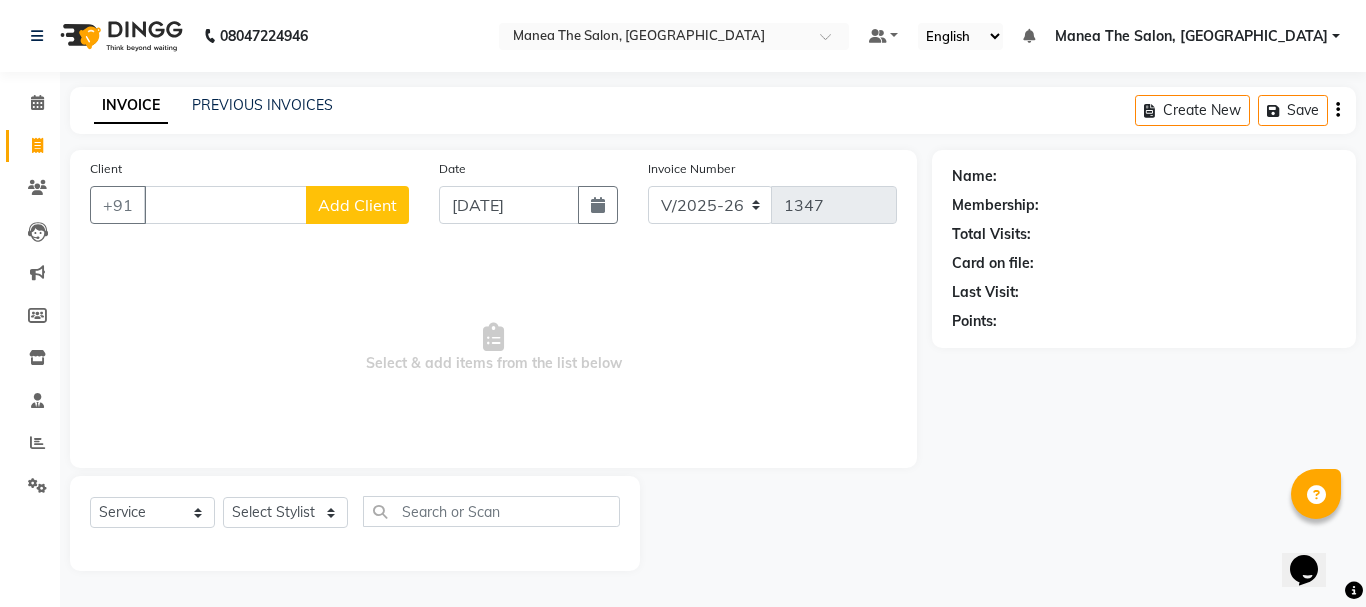 click on "Client" at bounding box center (225, 205) 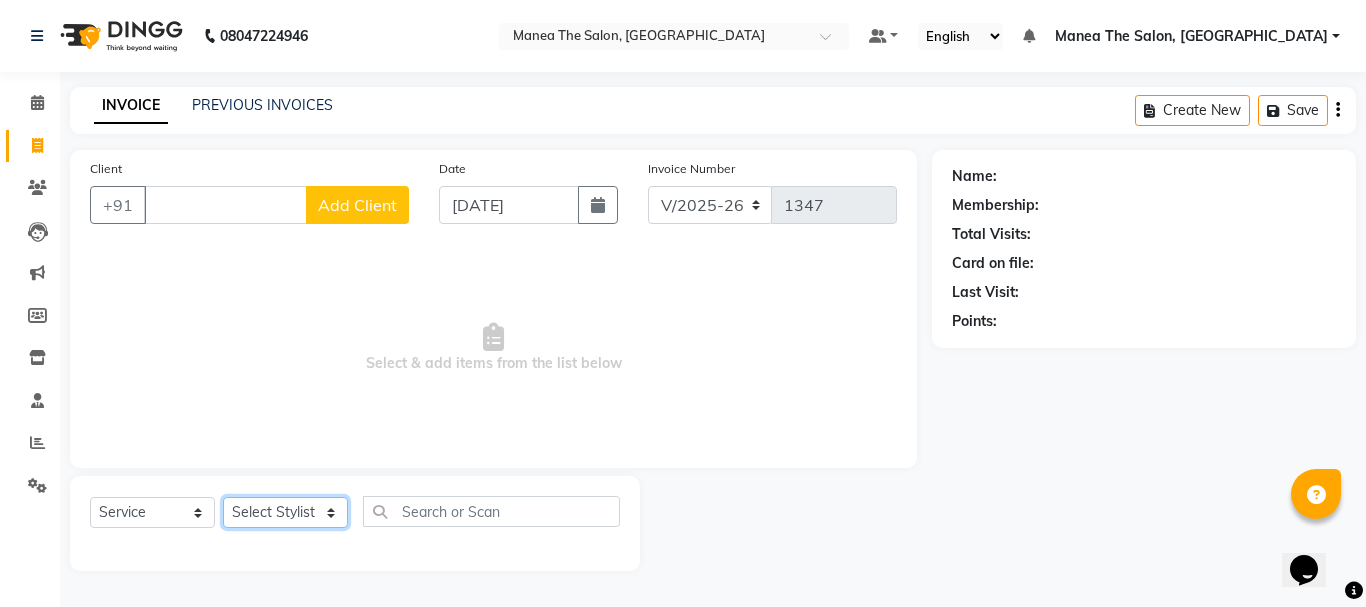 click on "Select Stylist [PERSON_NAME] Divya [PERSON_NAME] Renuka [PERSON_NAME]" 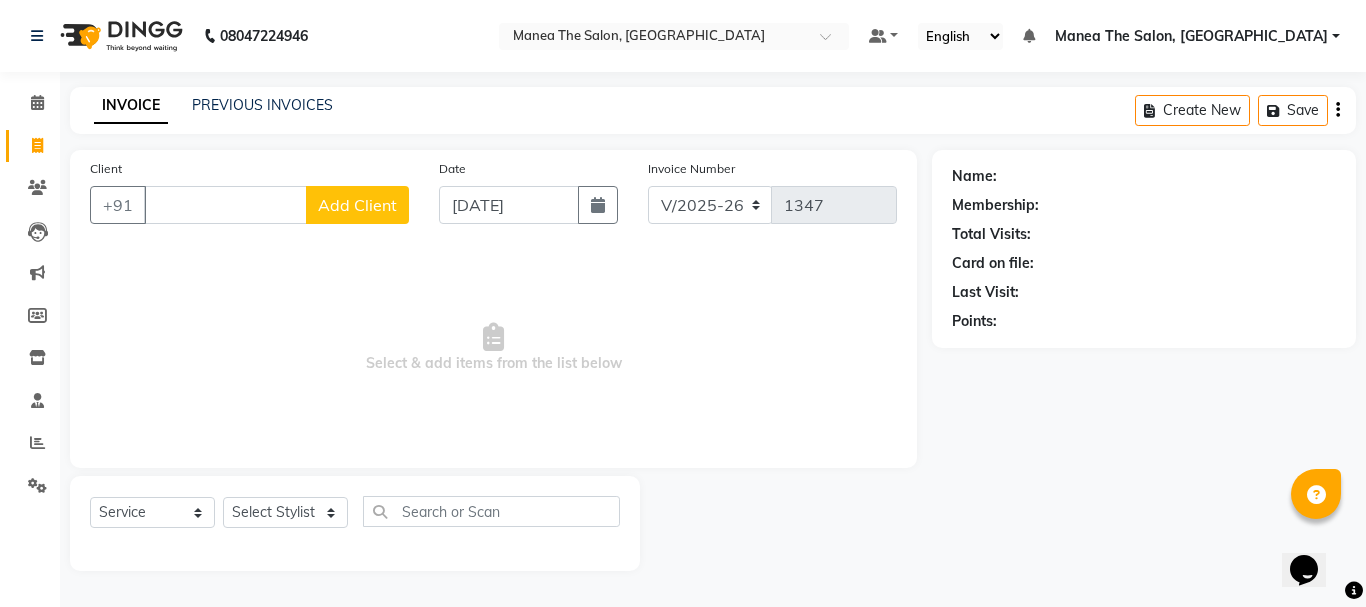 click on "Select & add items from the list below" at bounding box center (493, 348) 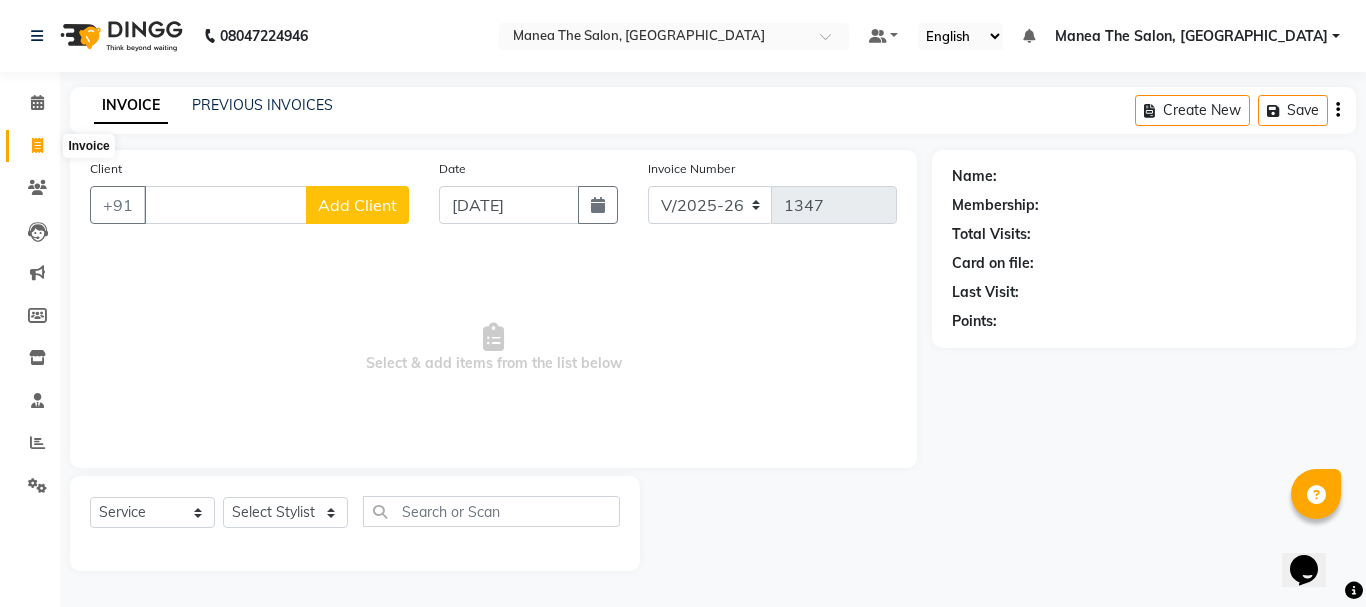 click 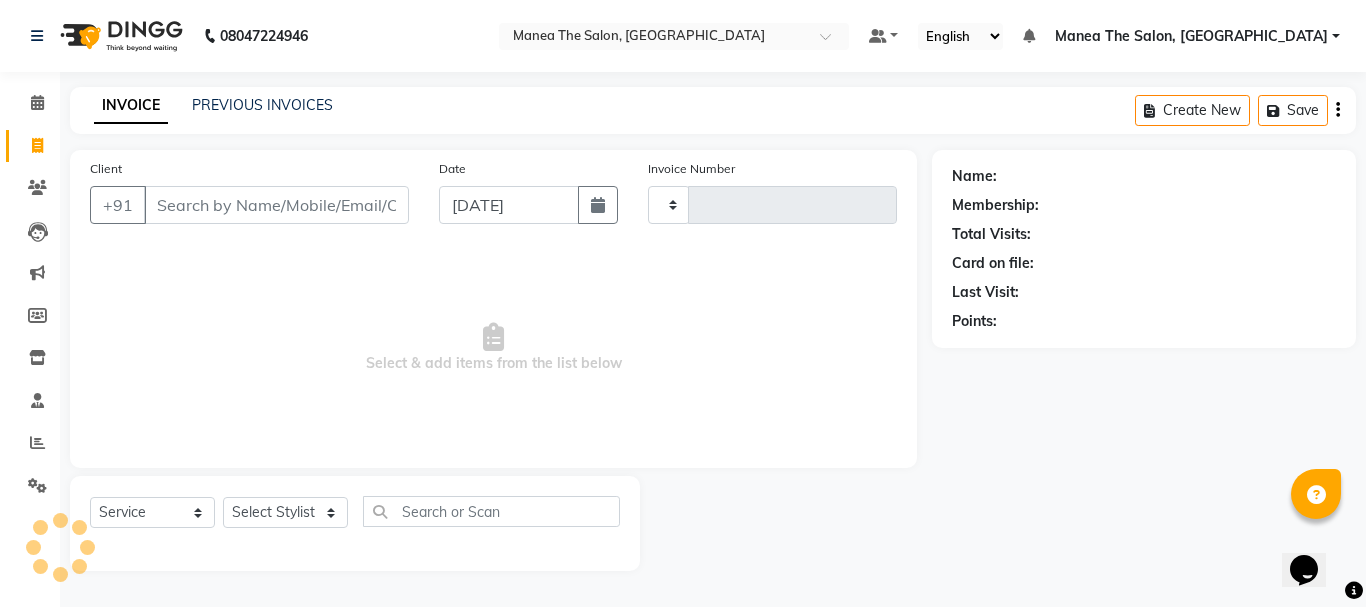 type on "1347" 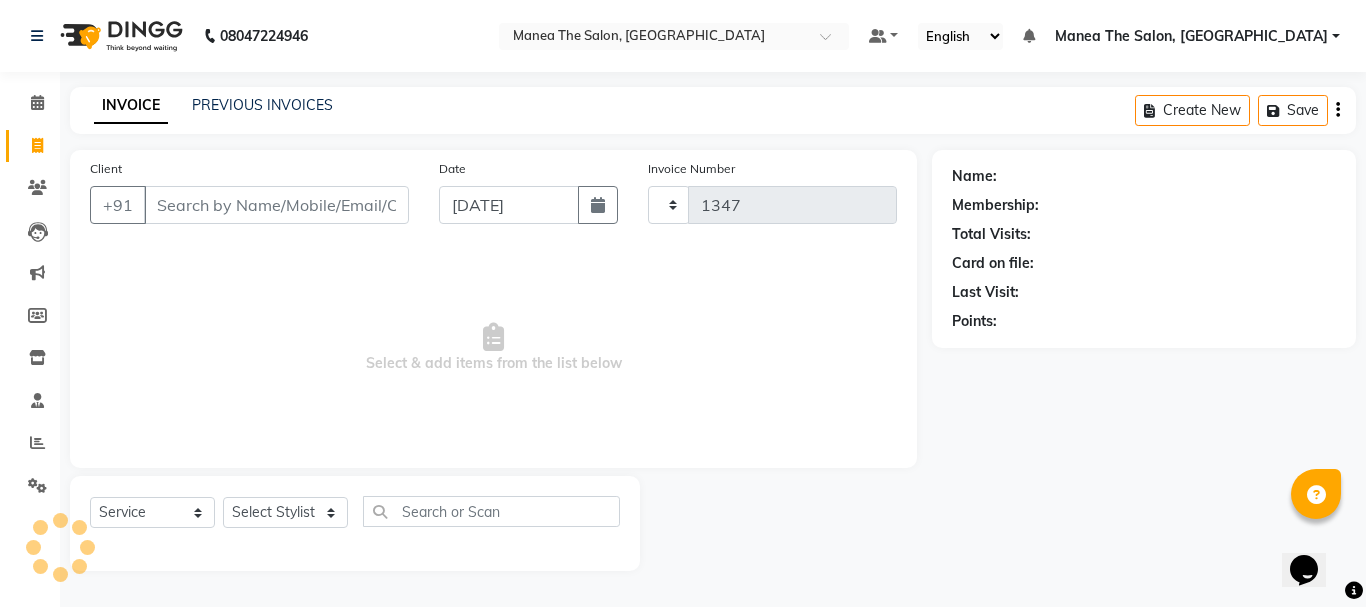select on "7351" 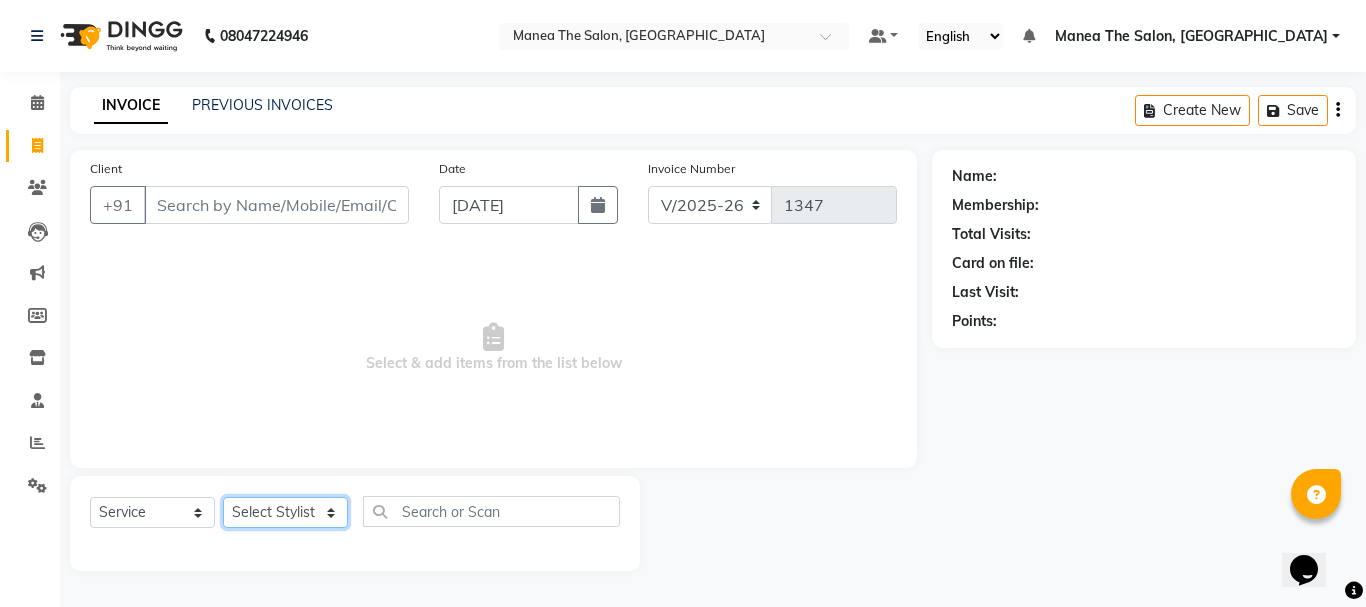 click on "Select Stylist [PERSON_NAME] Divya [PERSON_NAME] Renuka [PERSON_NAME]" 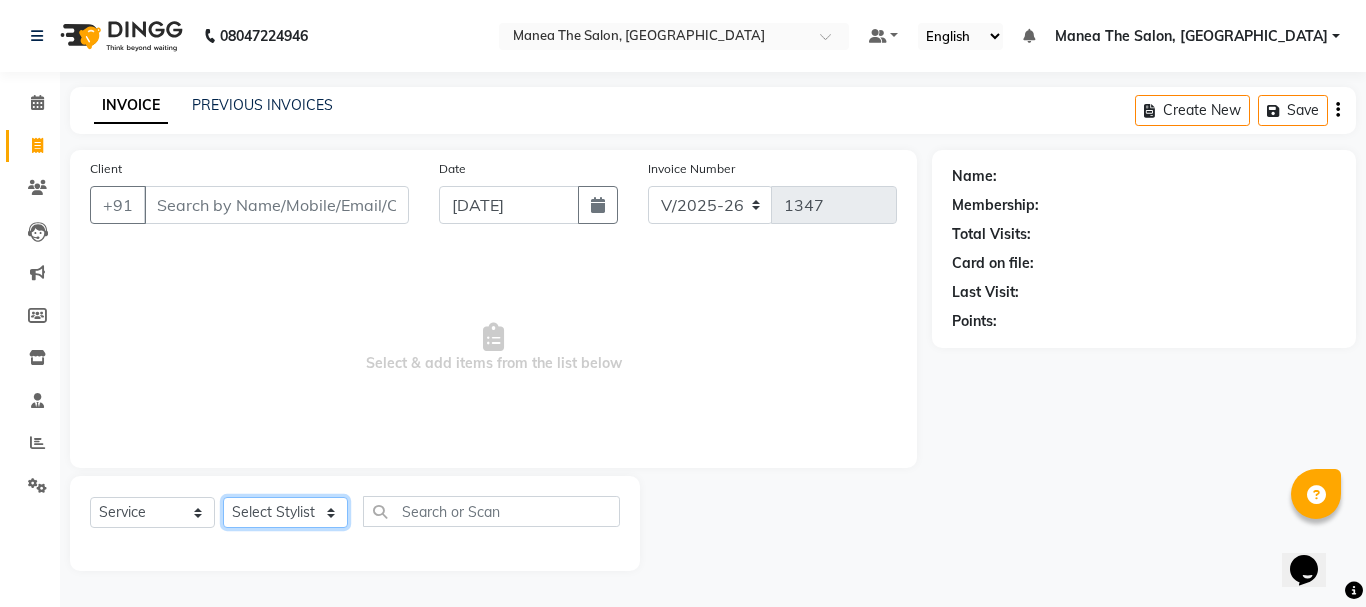 select on "63582" 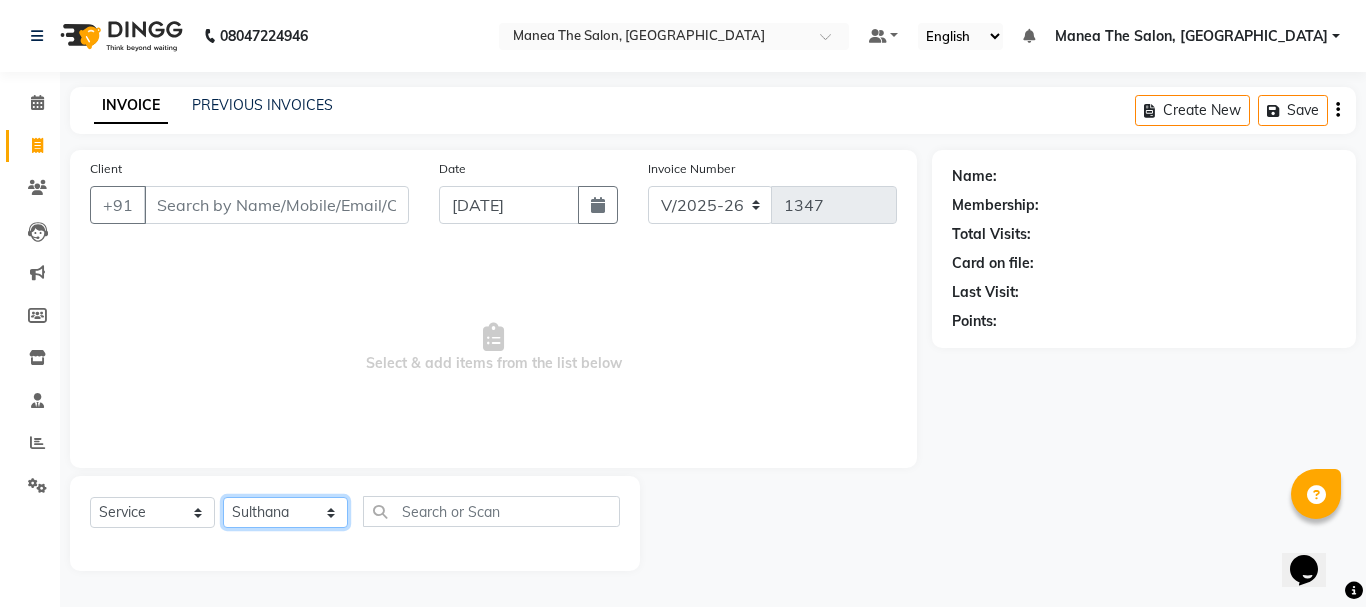 click on "Select Stylist [PERSON_NAME] Divya [PERSON_NAME] Renuka [PERSON_NAME]" 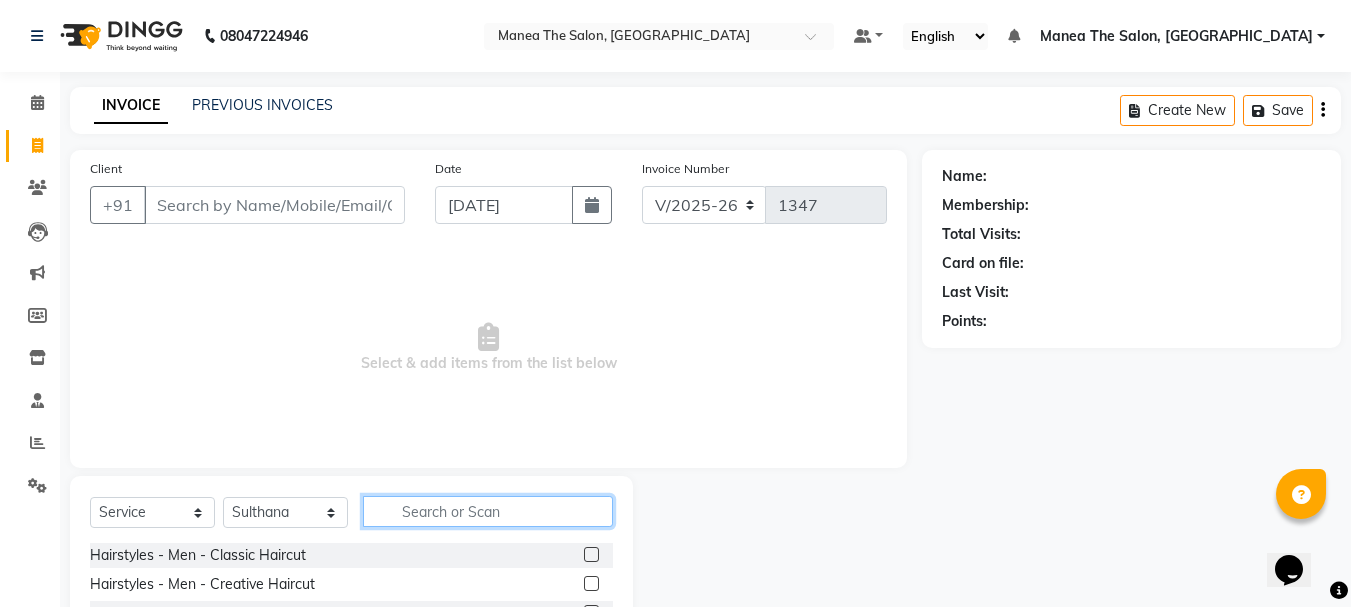 click 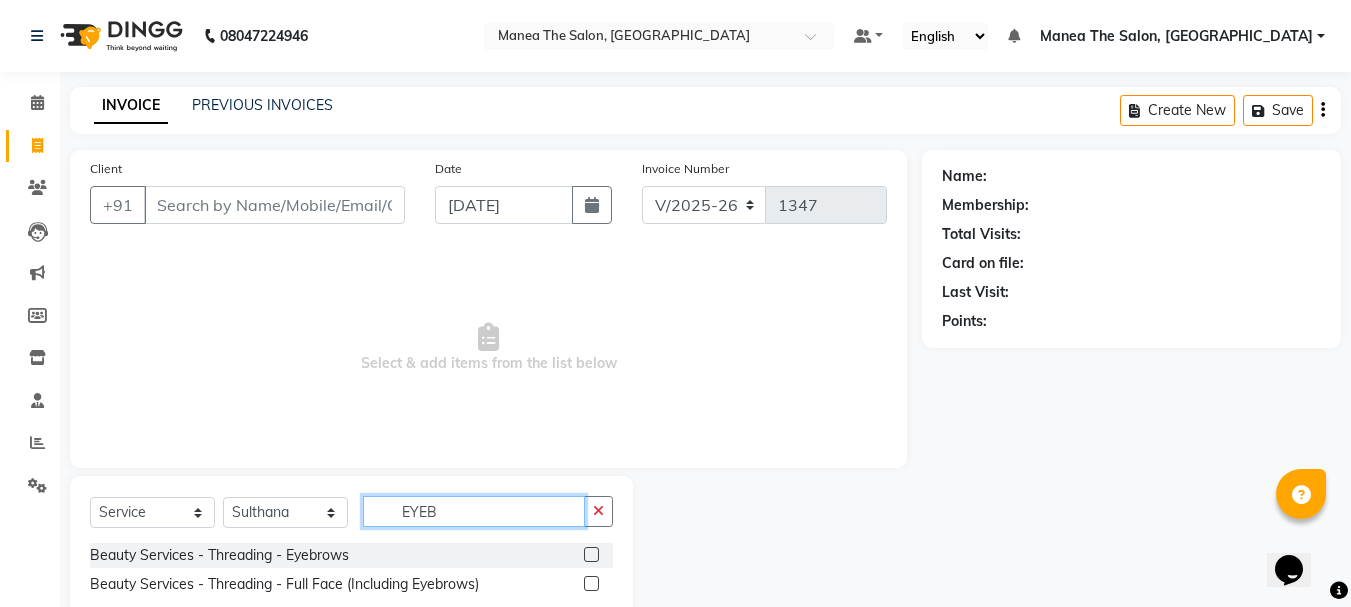 type on "EYEB" 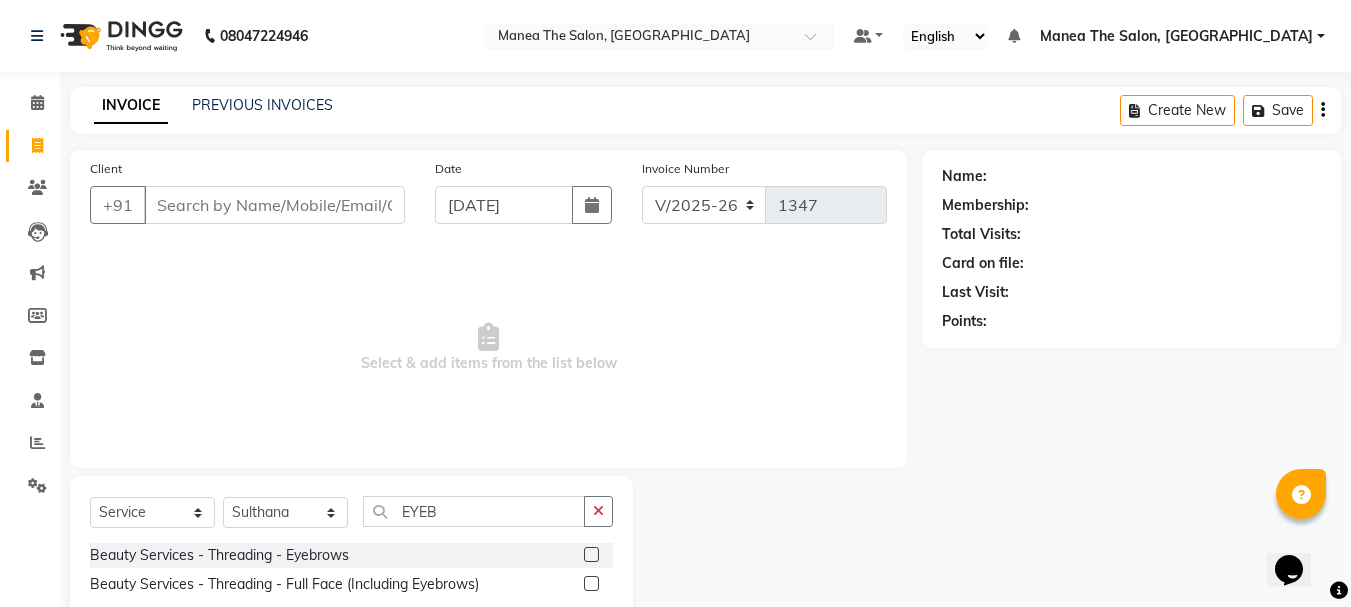 click 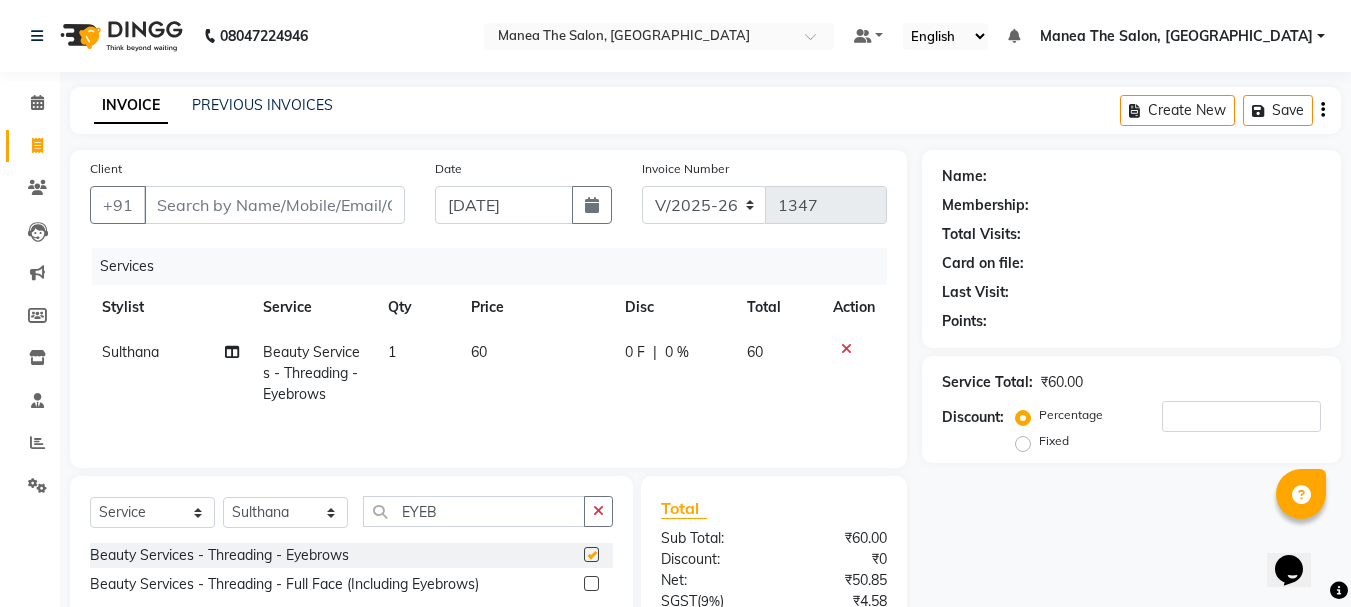 checkbox on "false" 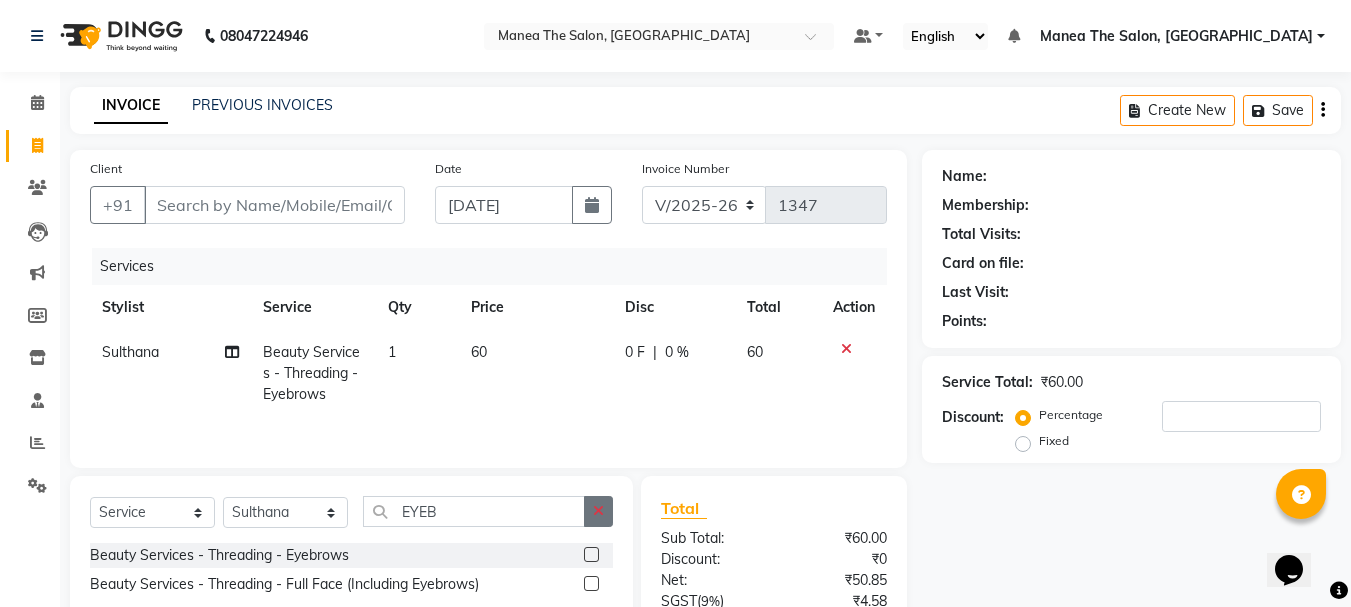 click 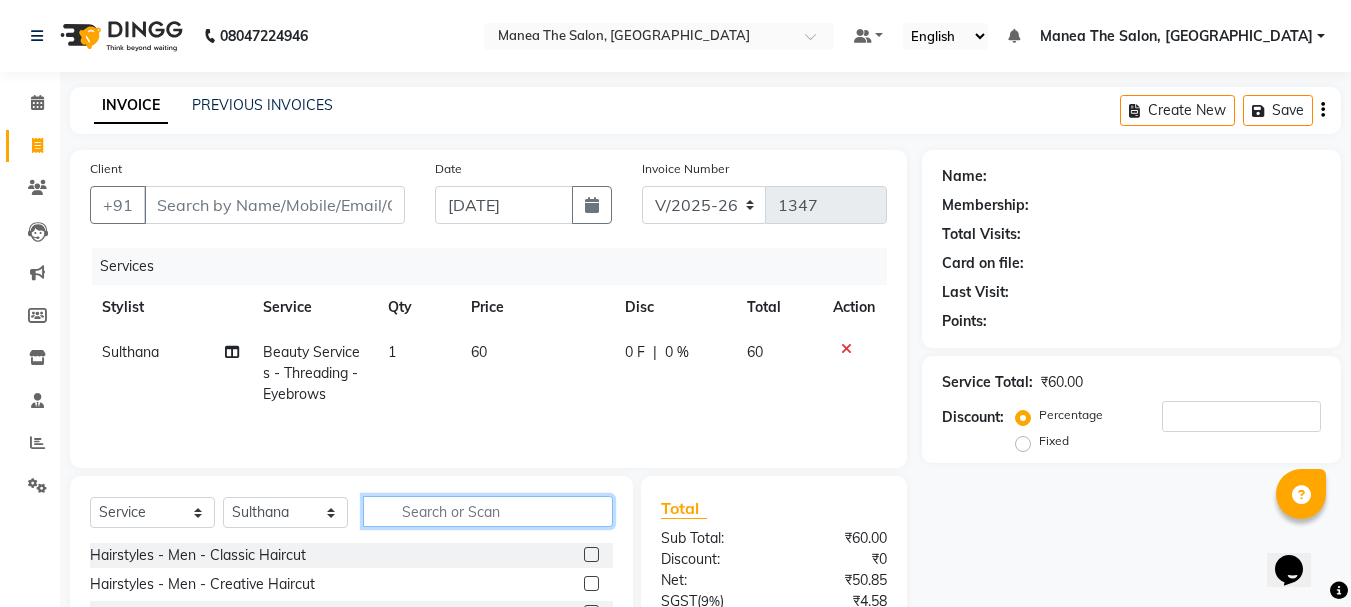 click 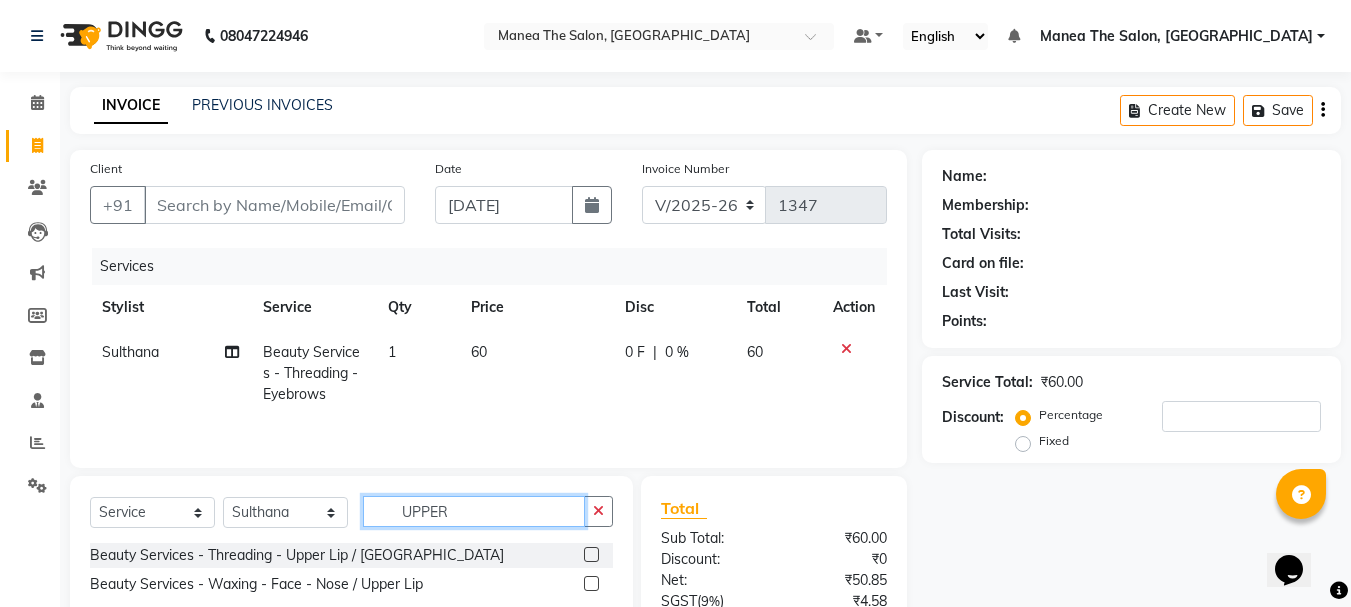 type on "UPPER" 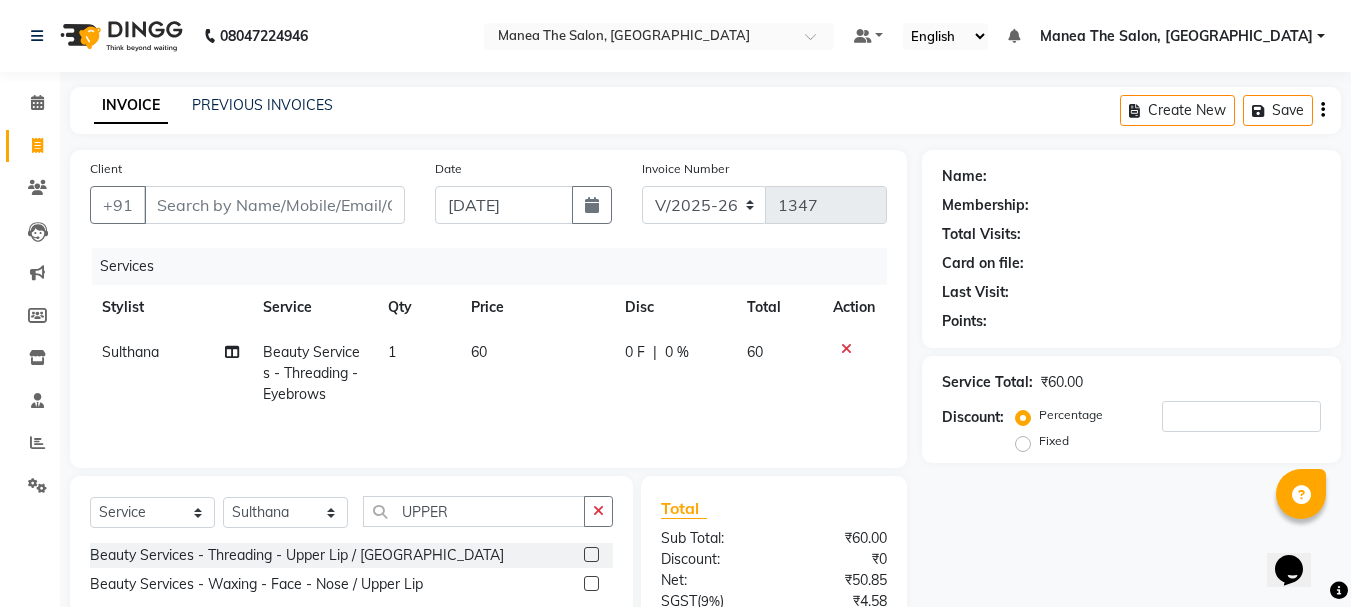 click 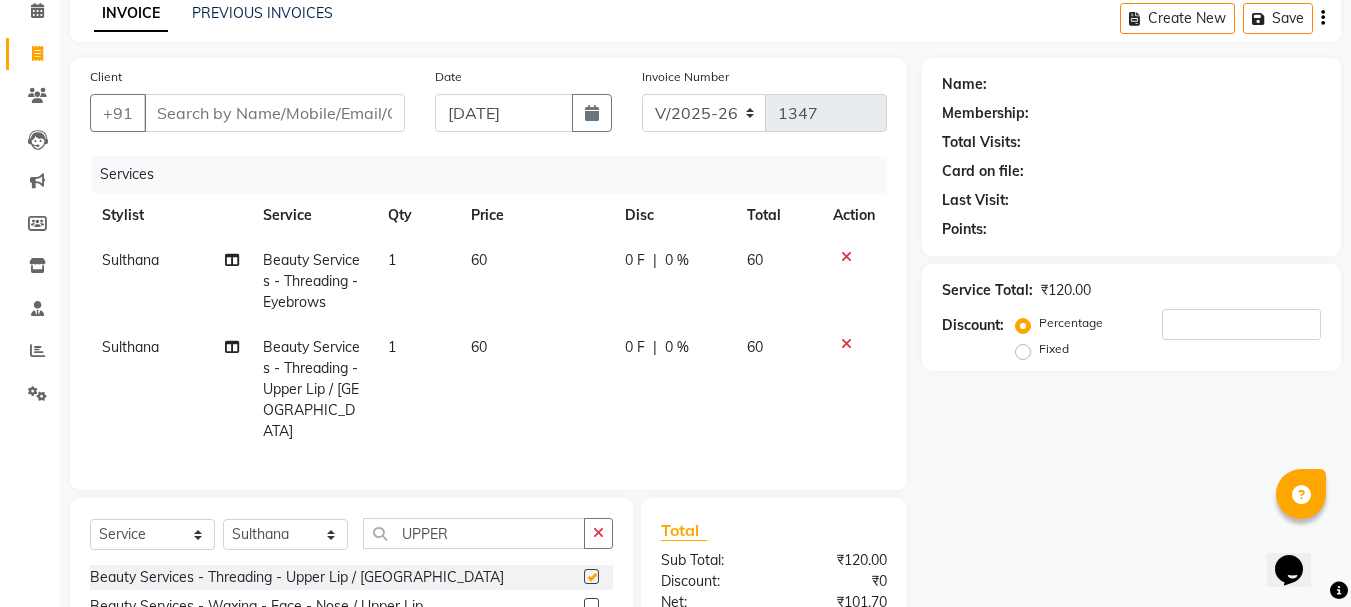 checkbox on "false" 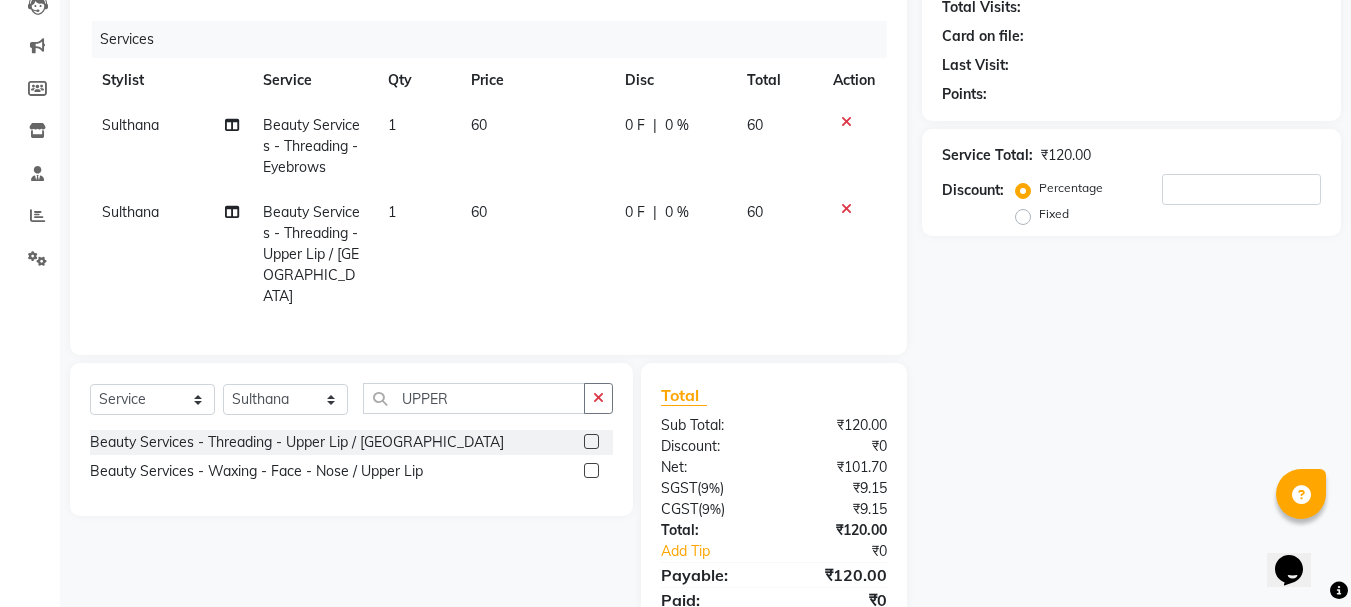 scroll, scrollTop: 300, scrollLeft: 0, axis: vertical 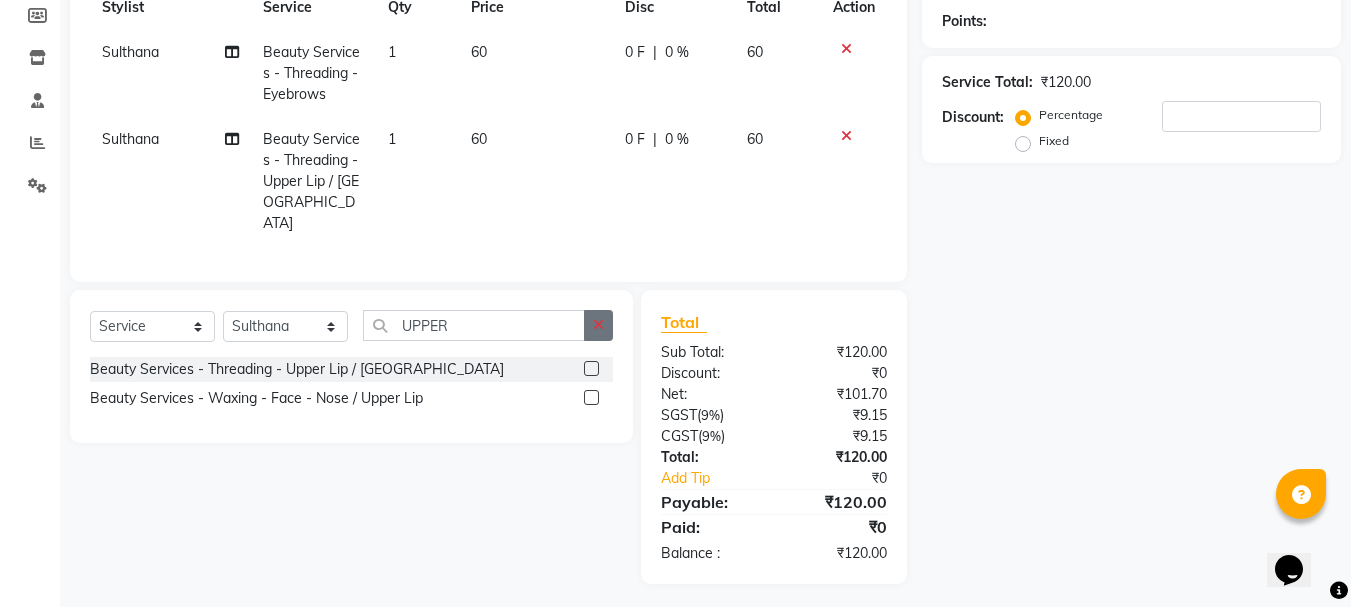 click 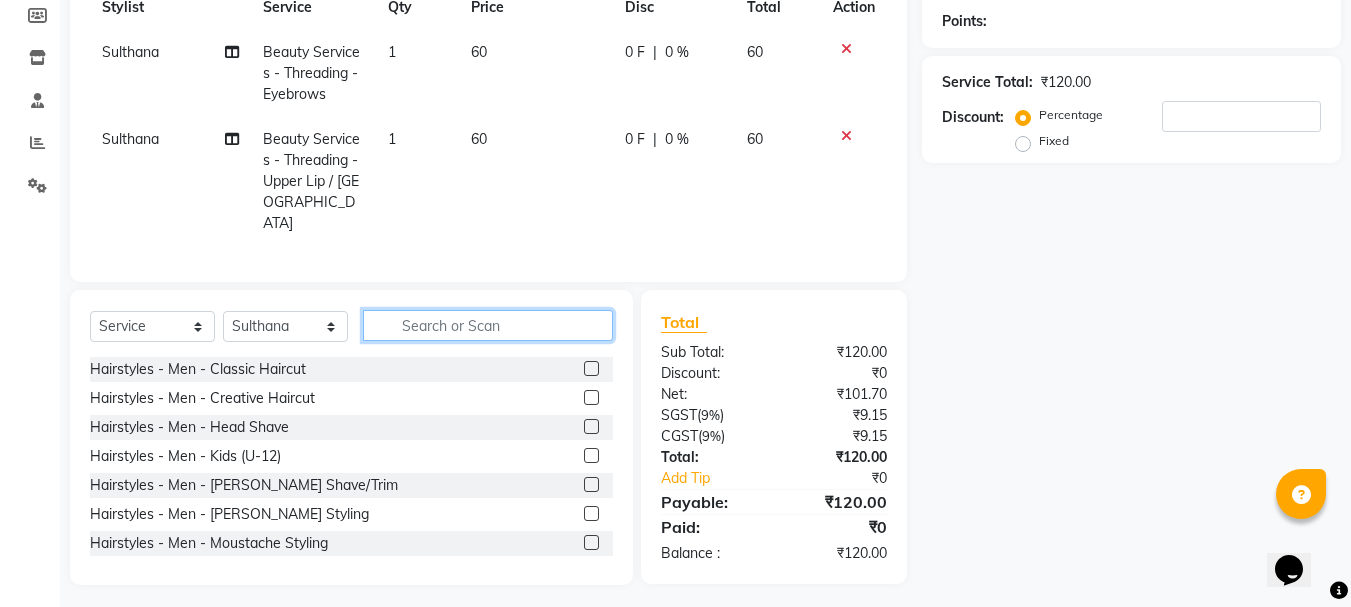 click 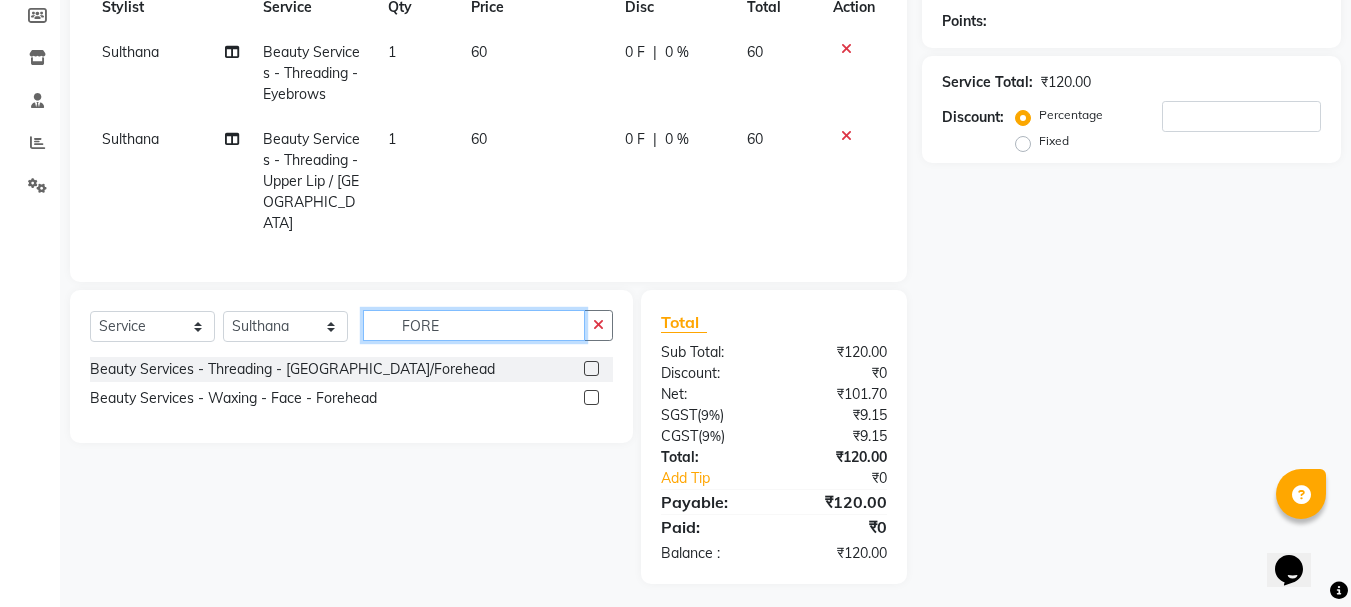 type on "FORE" 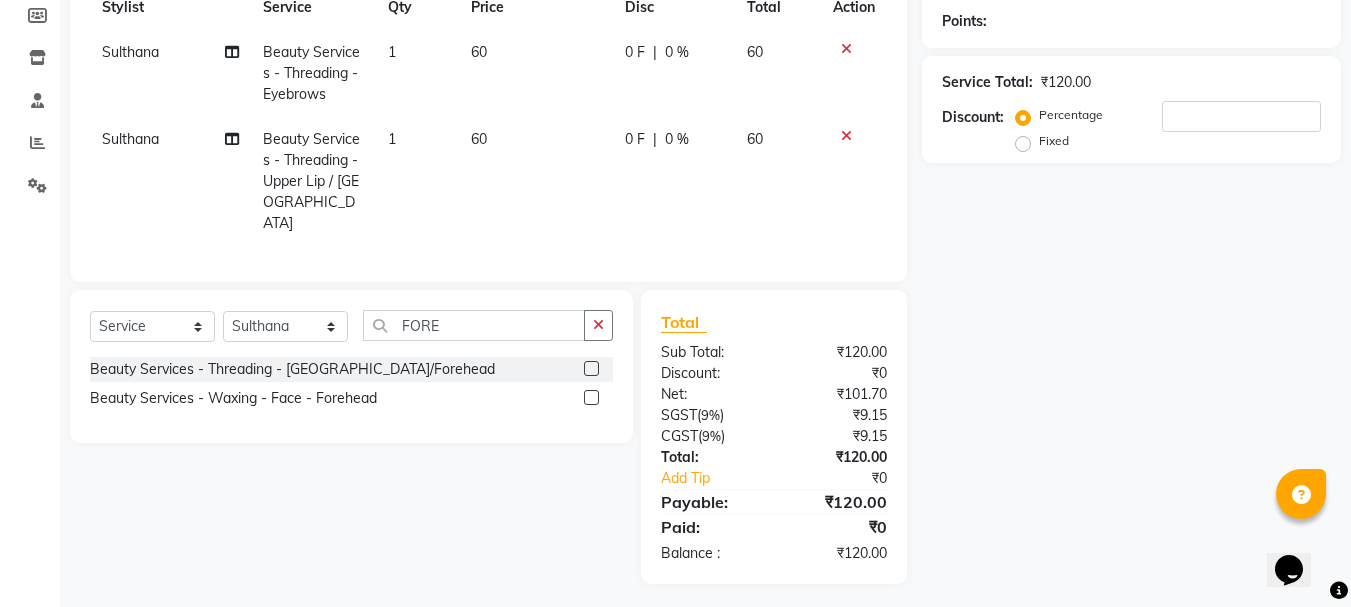 click 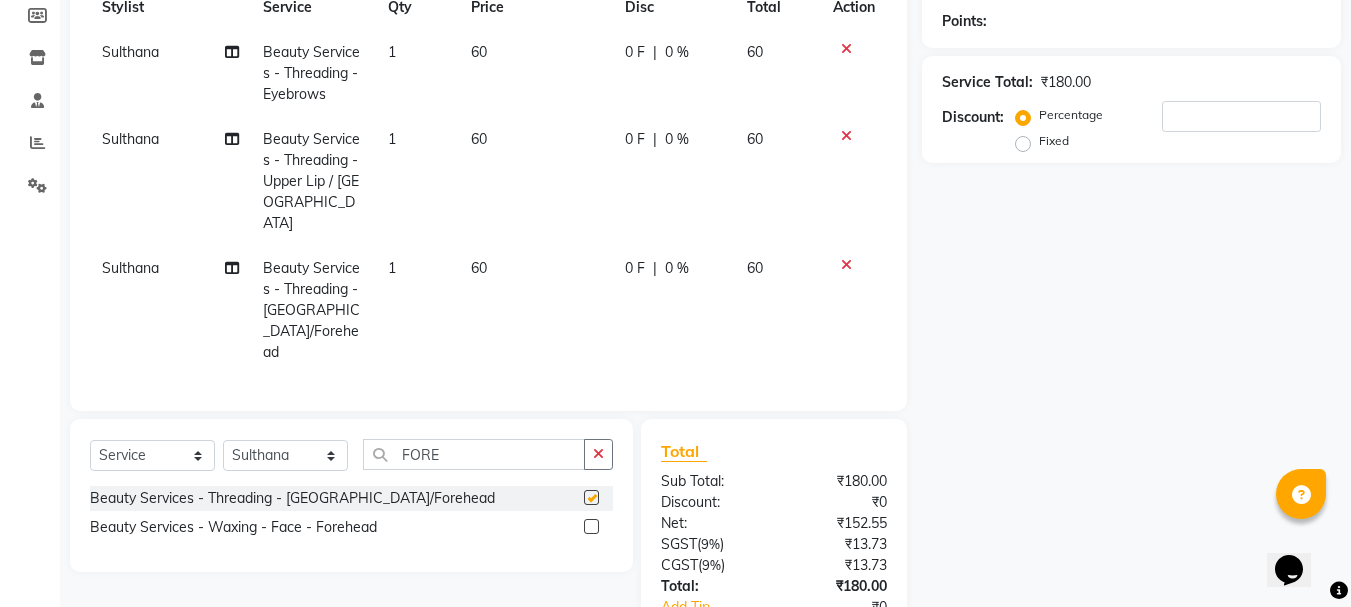 checkbox on "false" 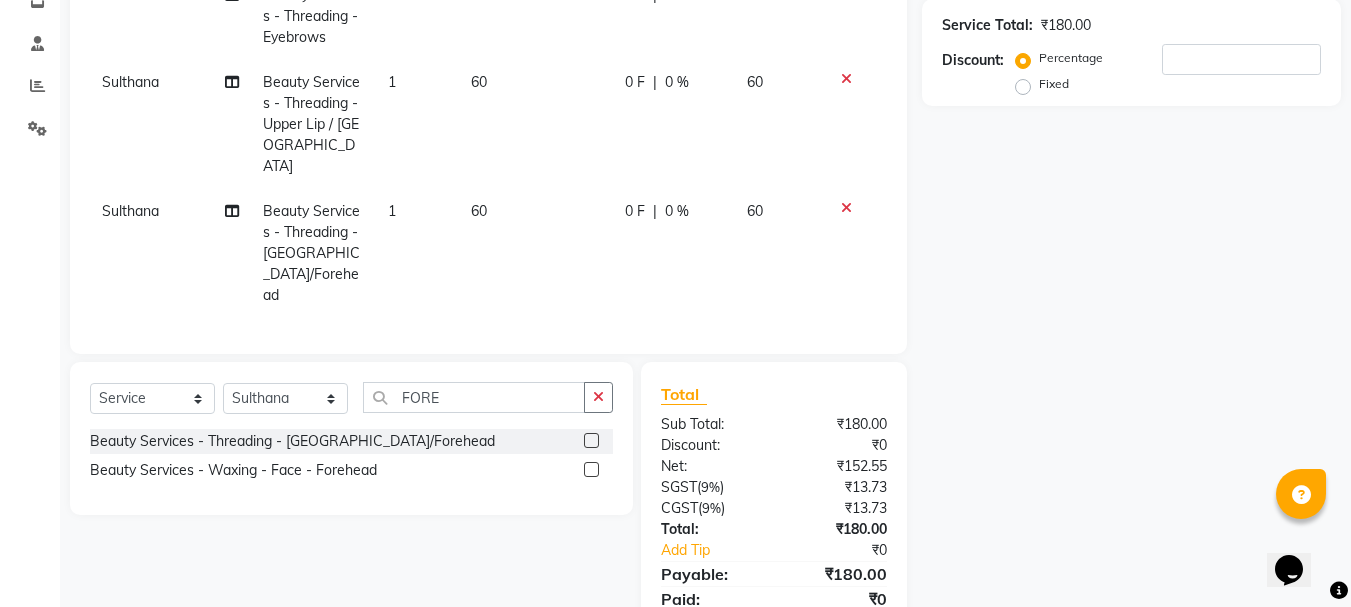 scroll, scrollTop: 388, scrollLeft: 0, axis: vertical 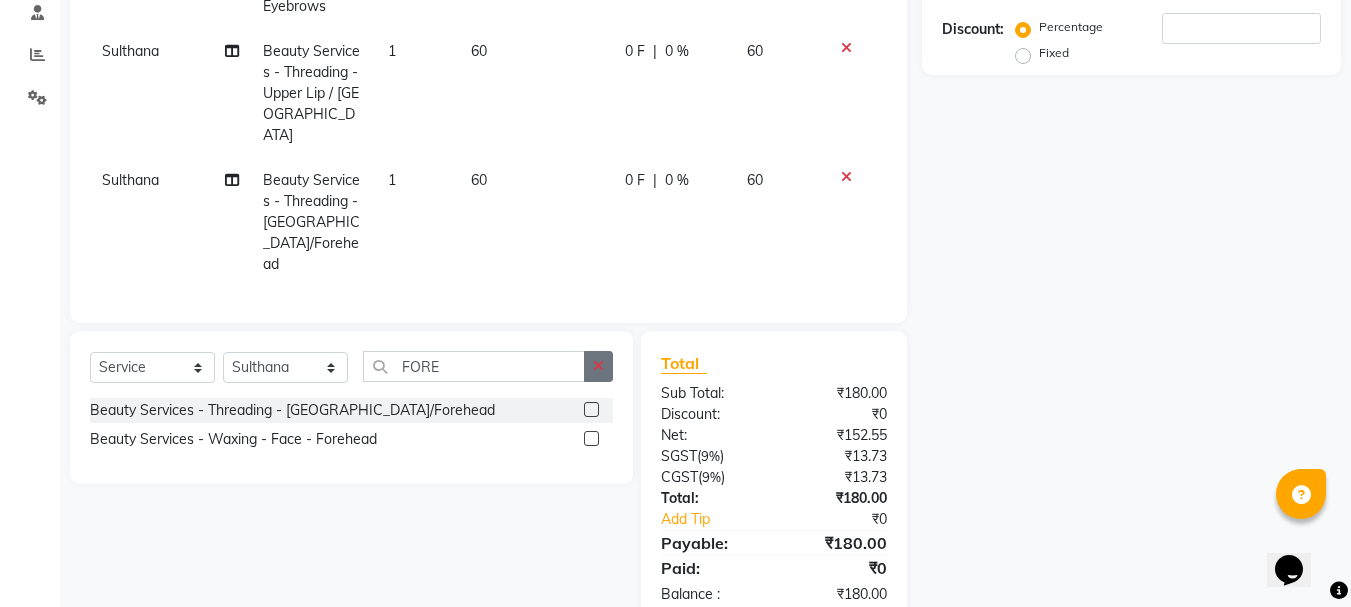click 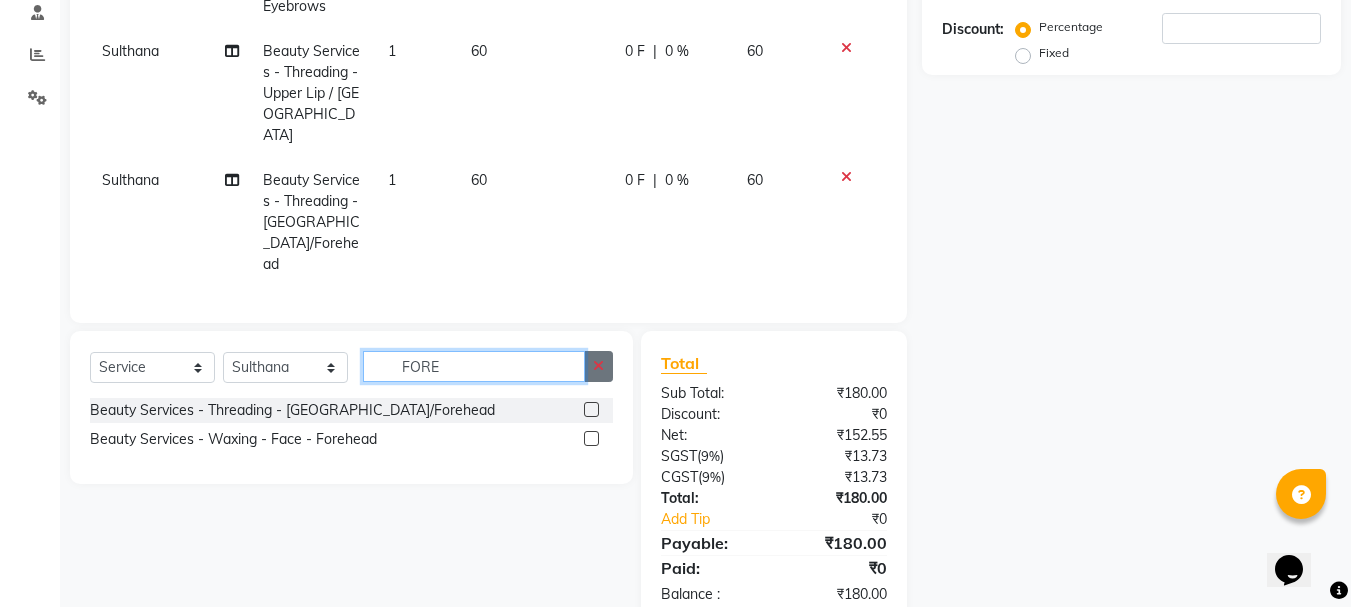 type 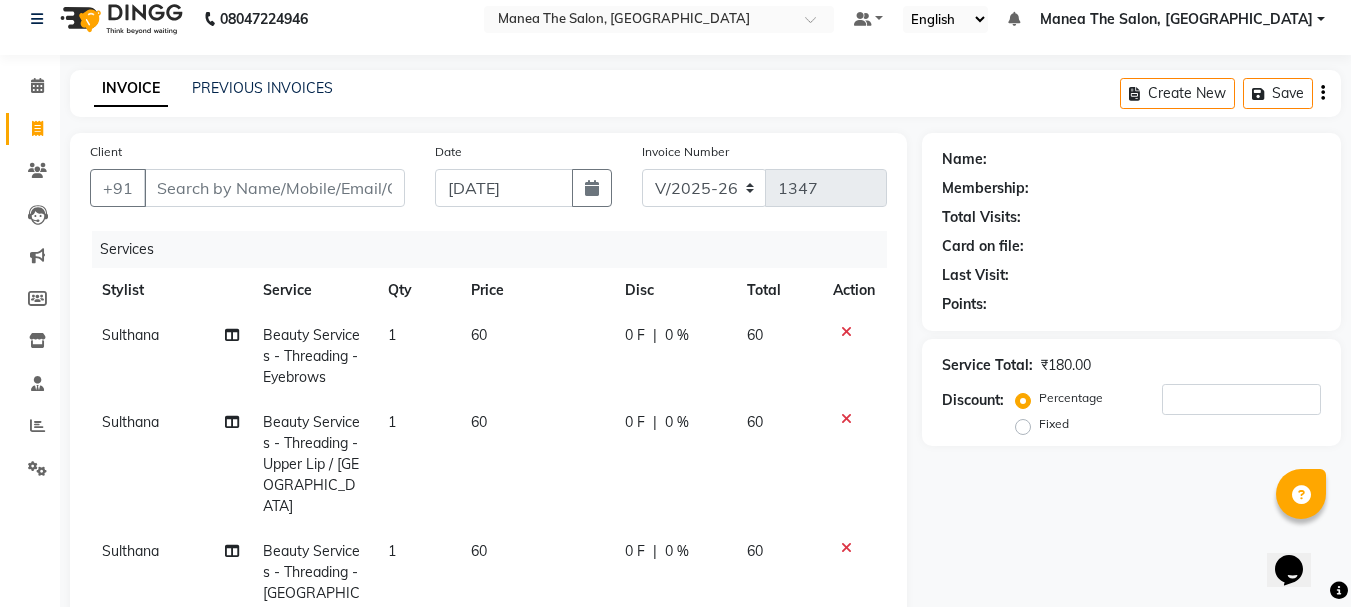 scroll, scrollTop: 0, scrollLeft: 0, axis: both 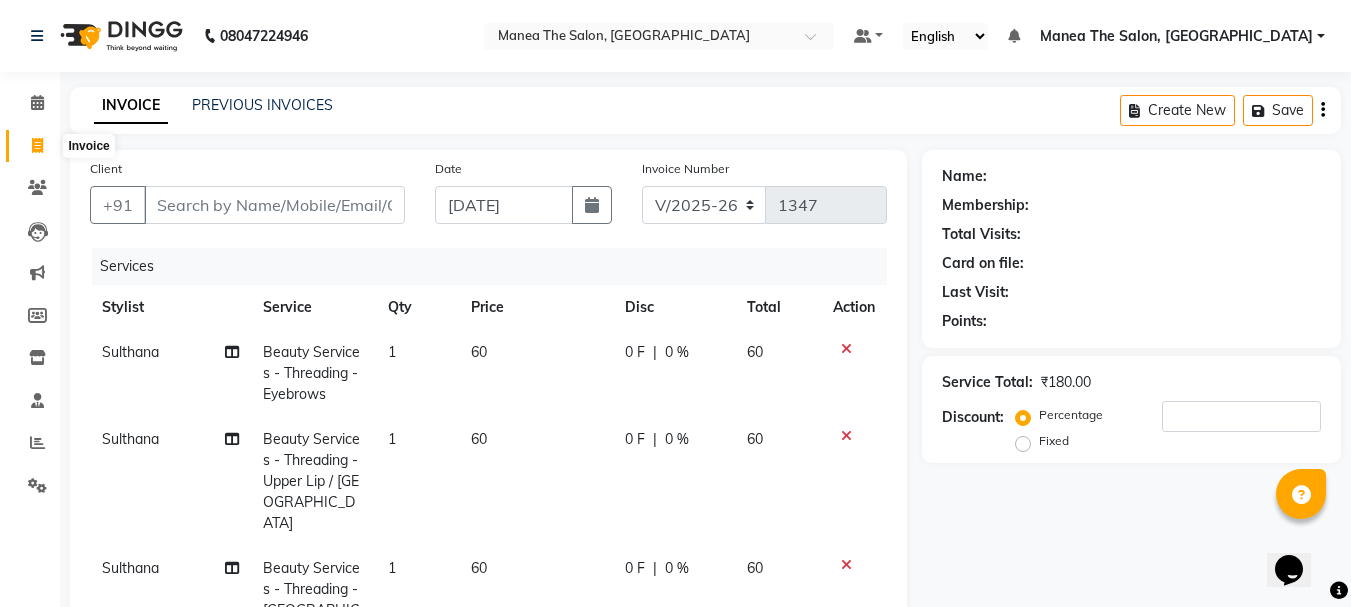 click 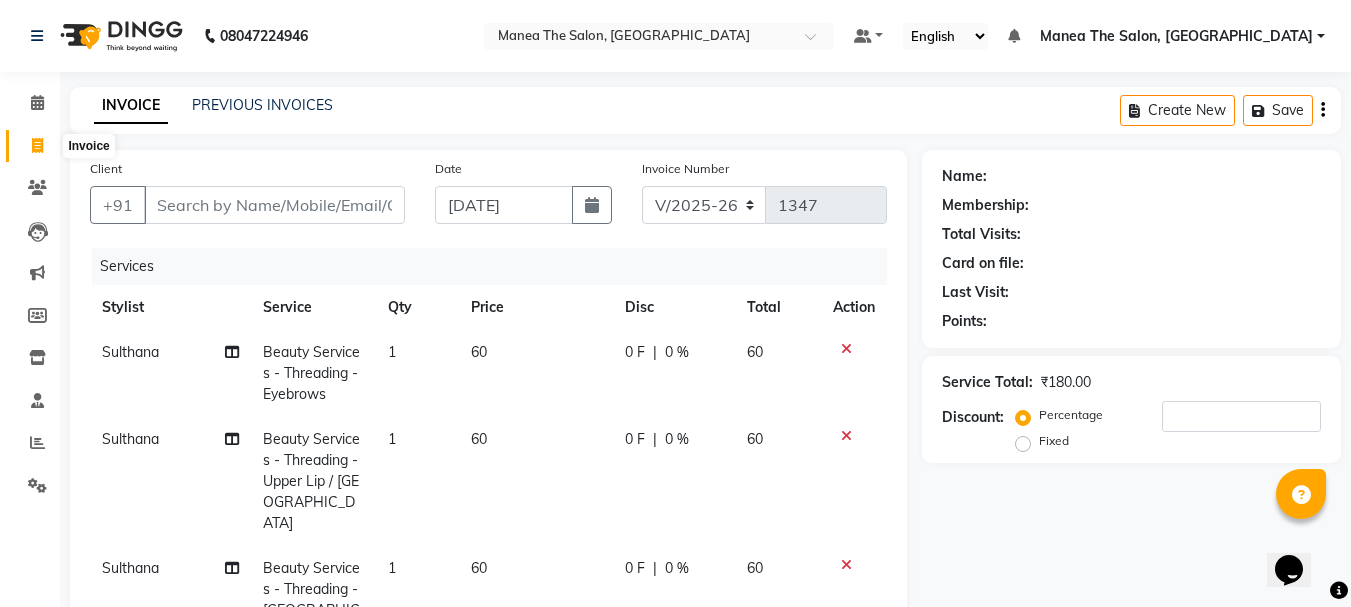 select on "service" 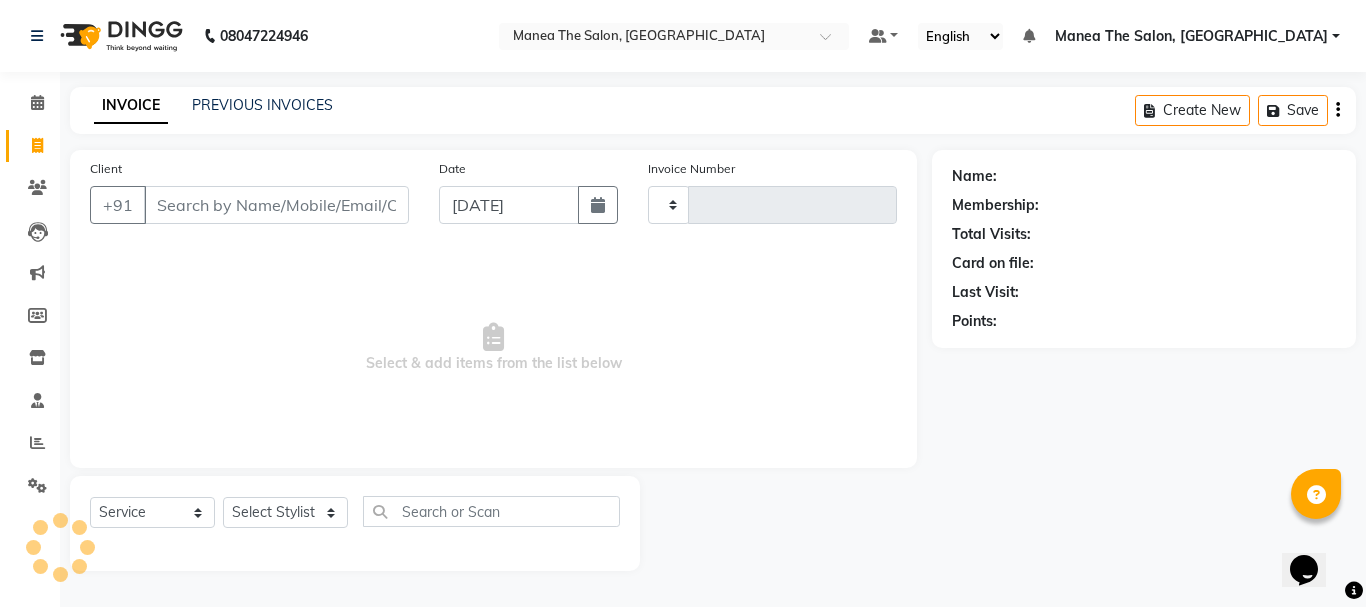type on "1347" 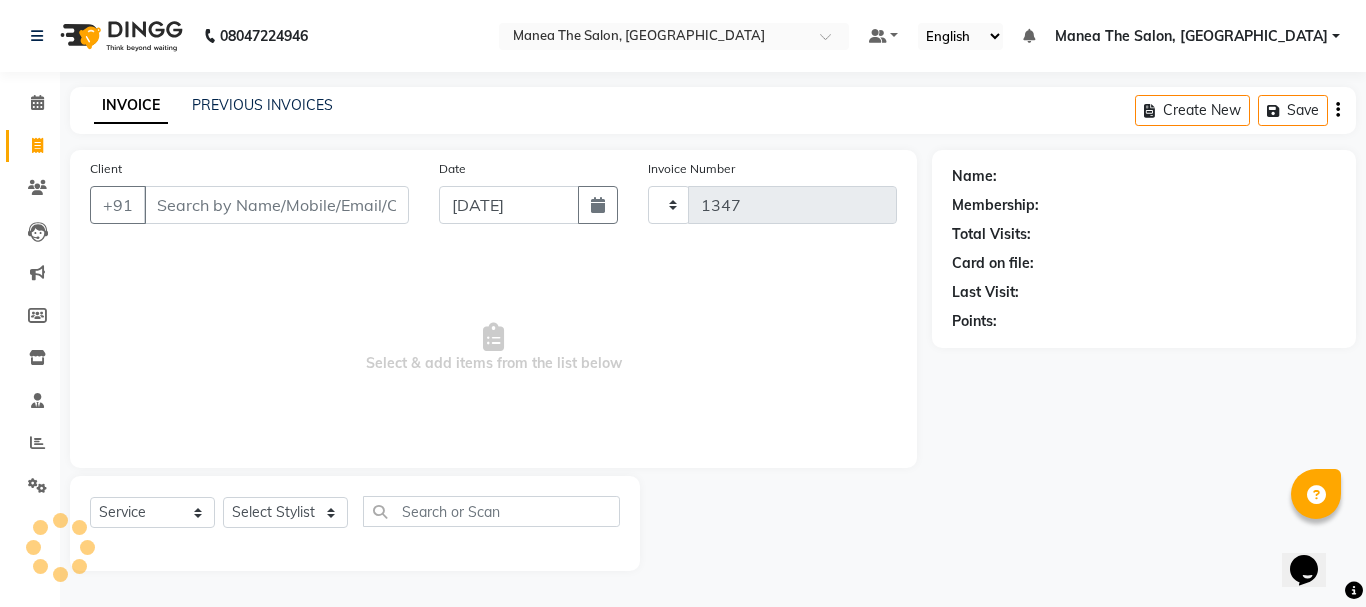 select on "7351" 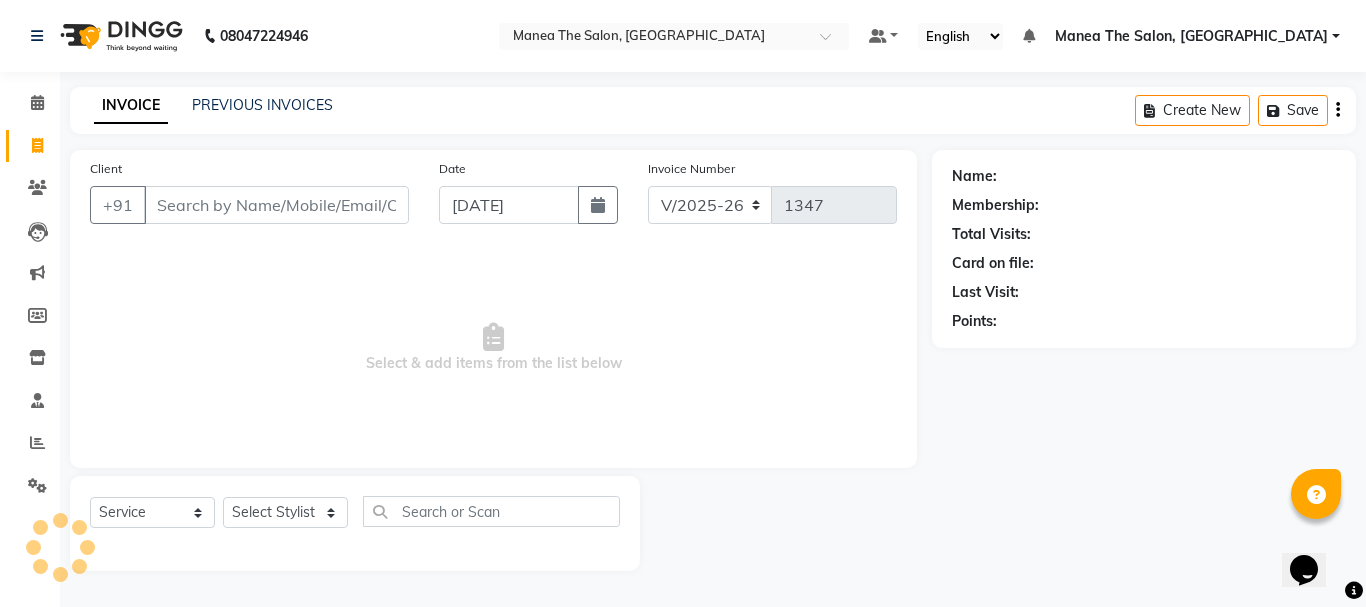 click on "Client" at bounding box center [276, 205] 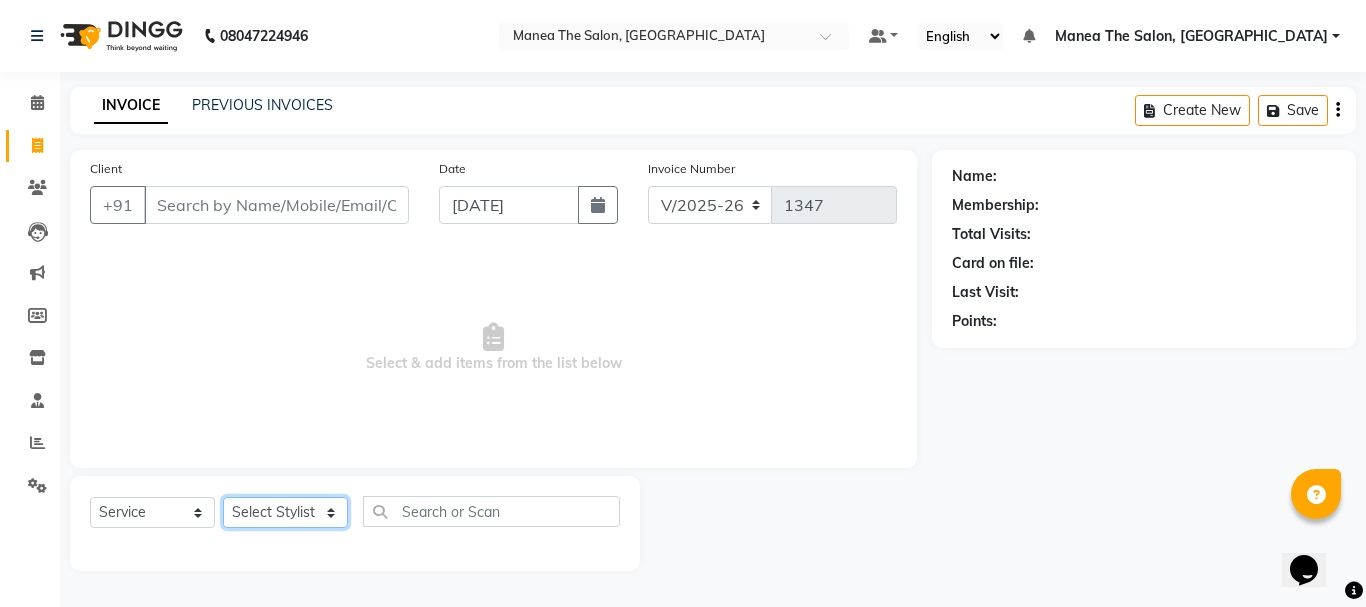 click on "Select Stylist [PERSON_NAME] Divya [PERSON_NAME] Renuka [PERSON_NAME]" 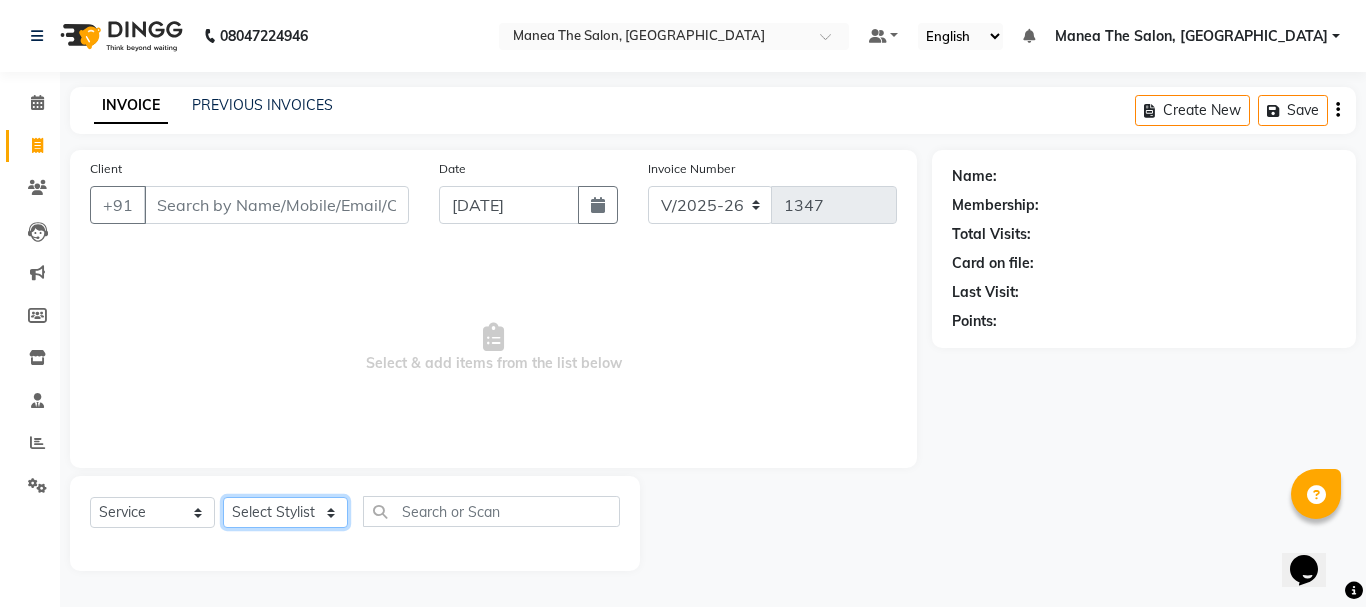 select on "68191" 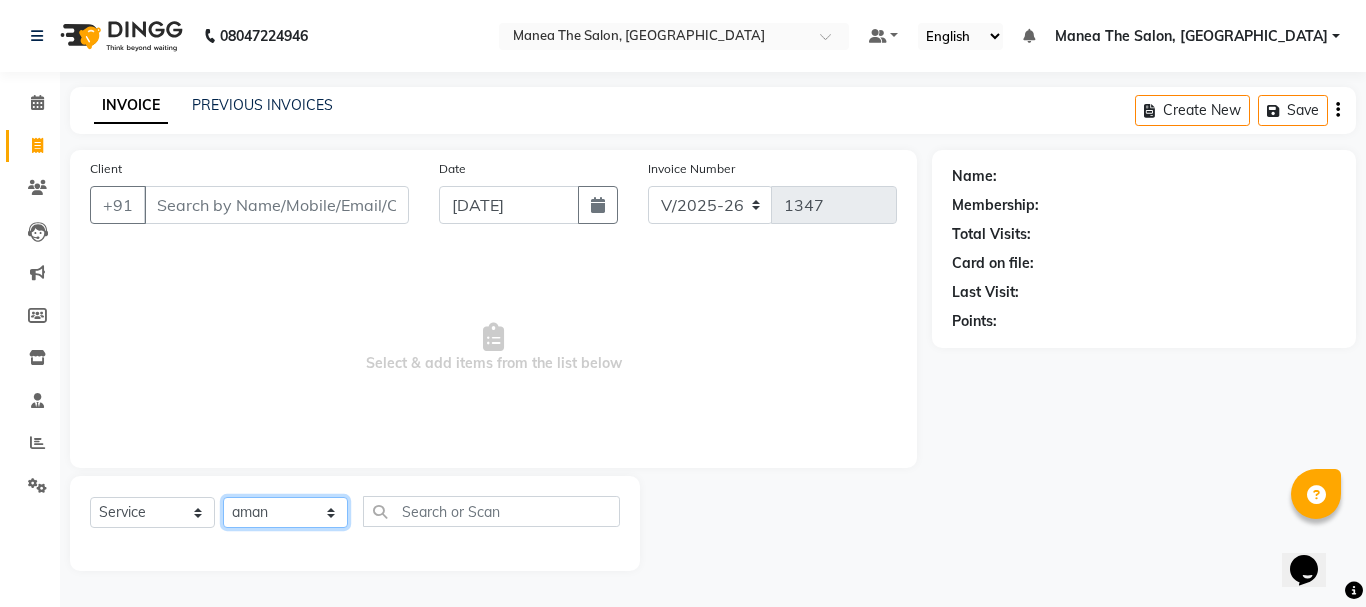 click on "Select Stylist [PERSON_NAME] Divya [PERSON_NAME] Renuka [PERSON_NAME]" 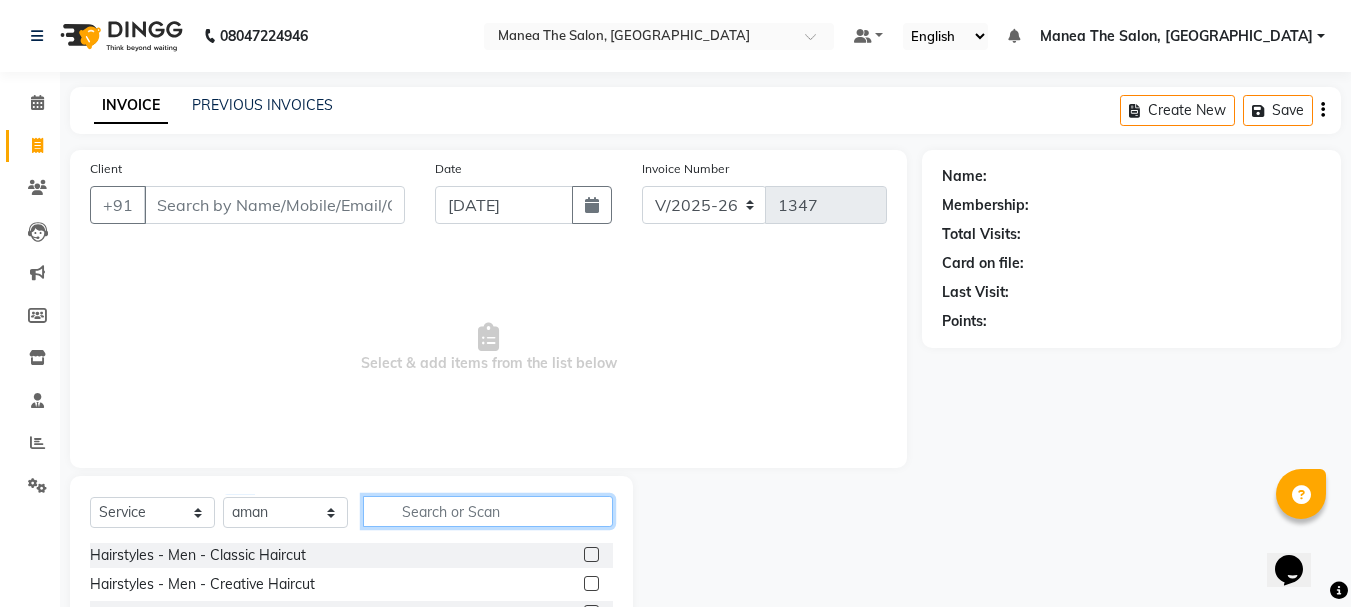 click 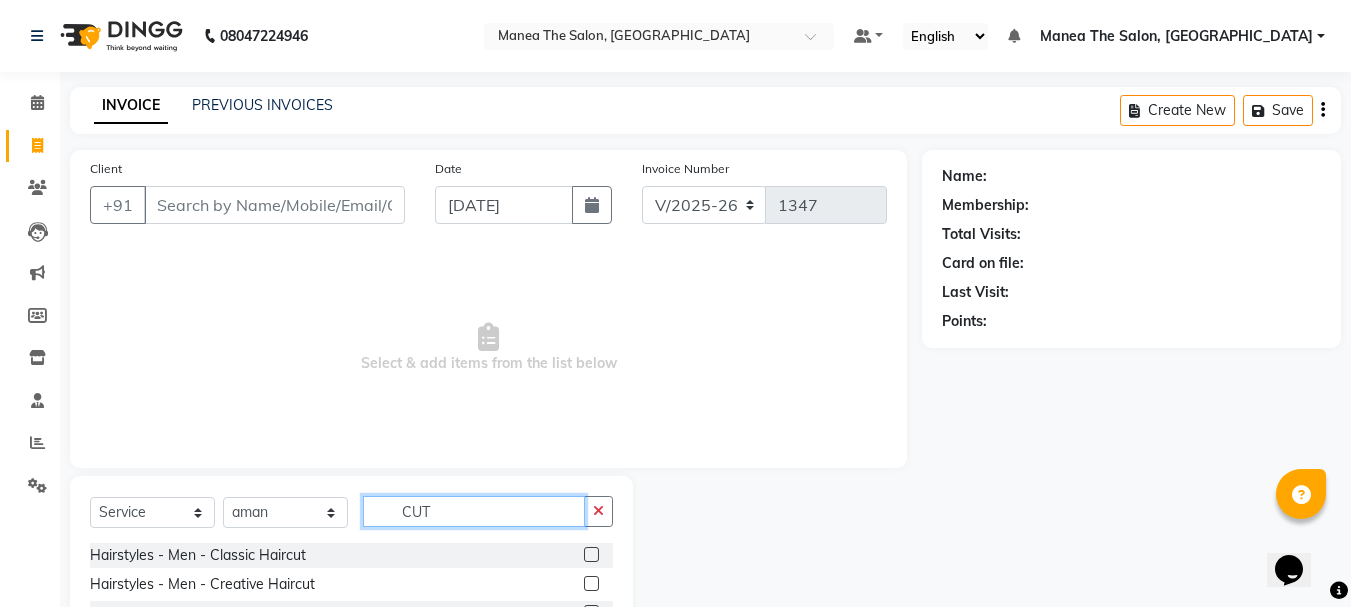 type on "CUT" 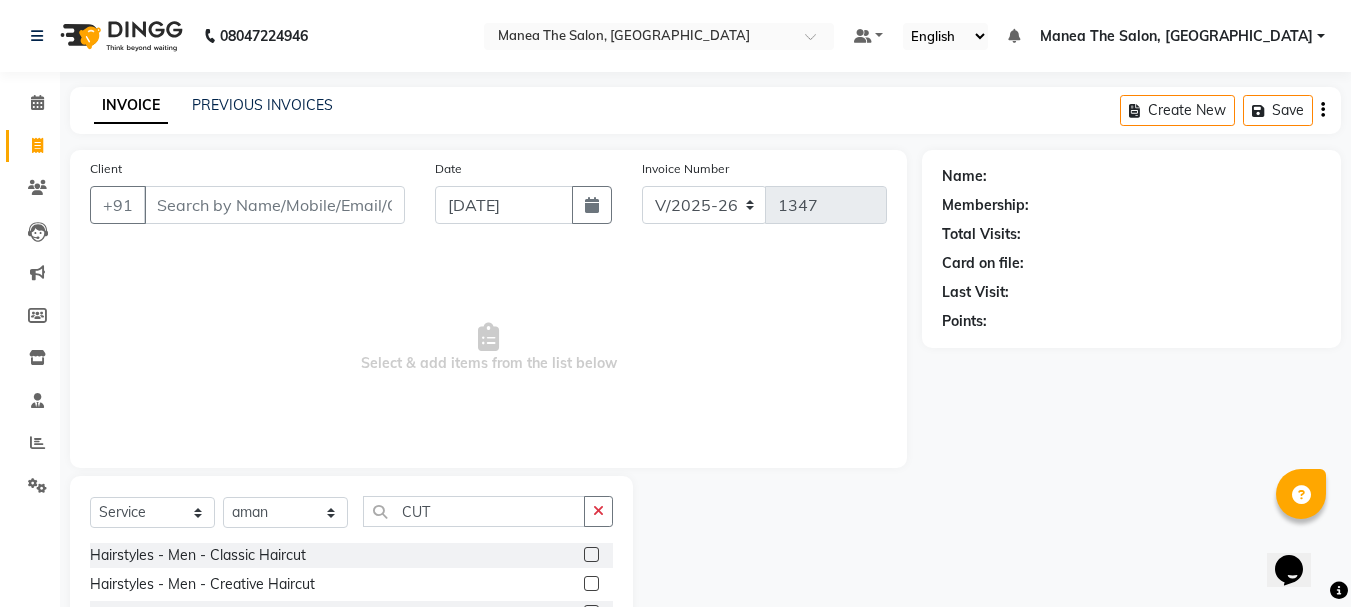 drag, startPoint x: 575, startPoint y: 545, endPoint x: 555, endPoint y: 549, distance: 20.396078 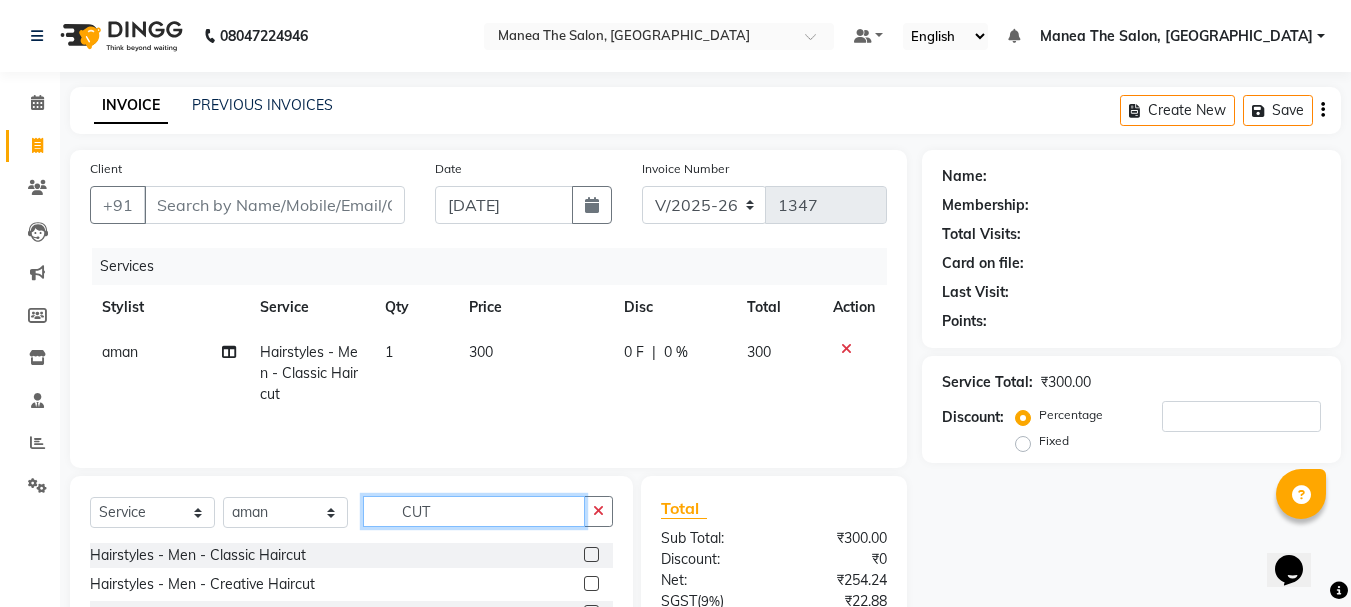 checkbox on "false" 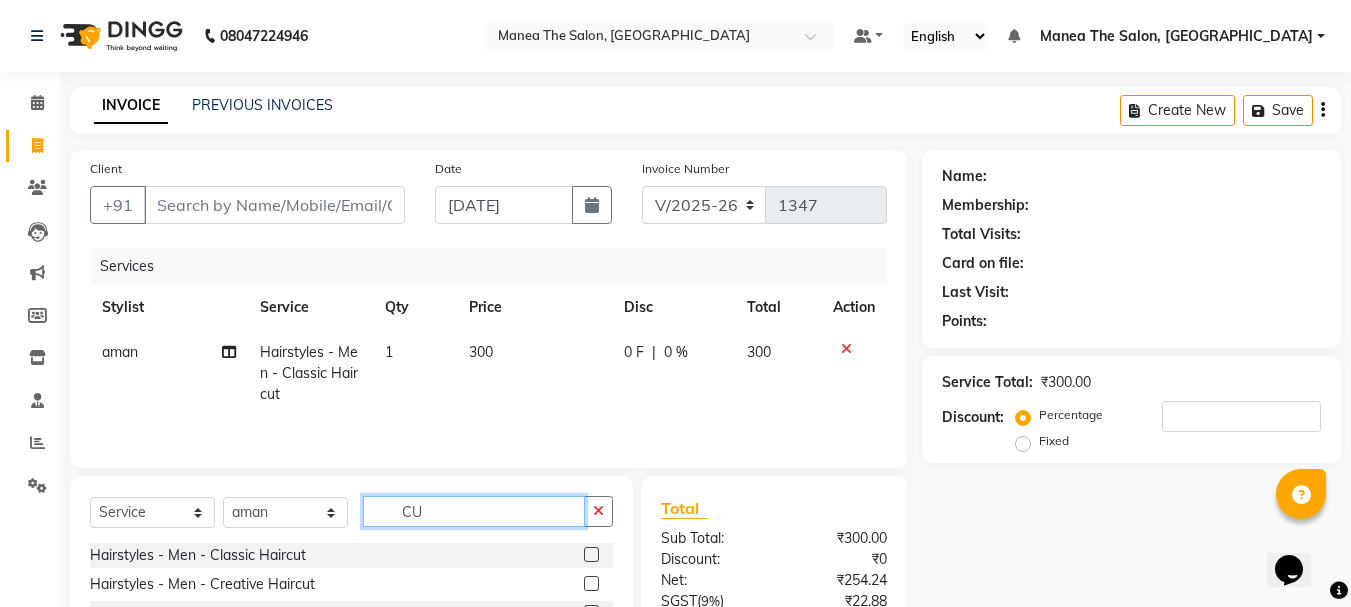 type on "C" 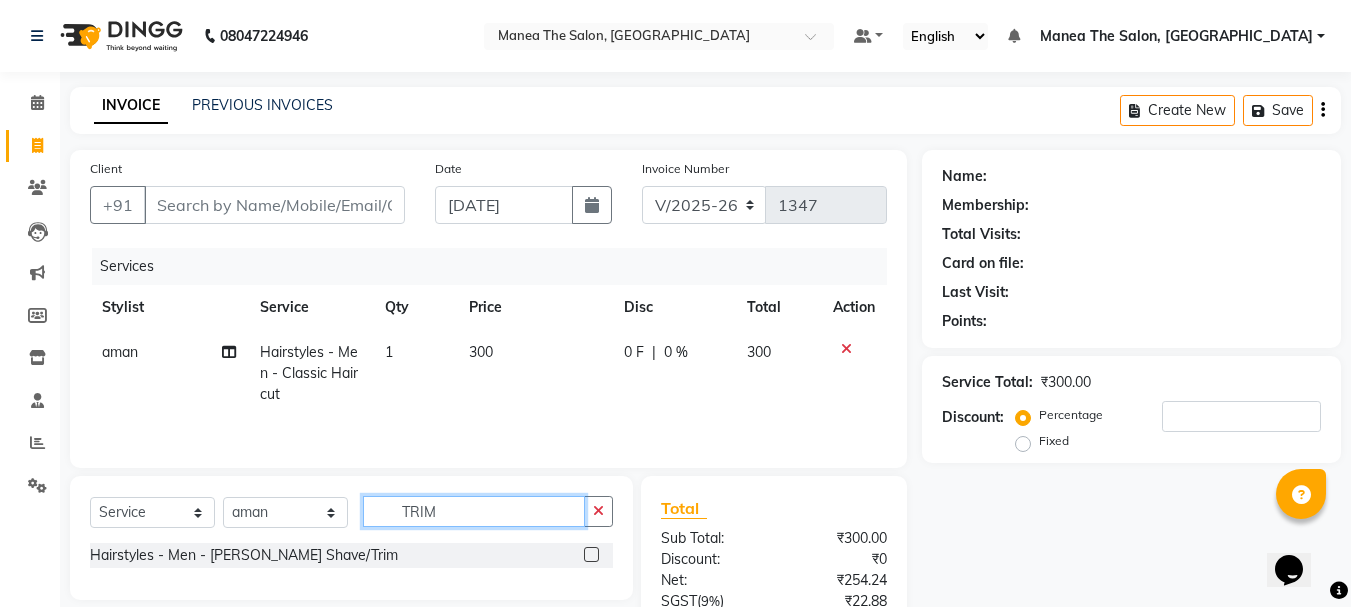 type on "TRIM" 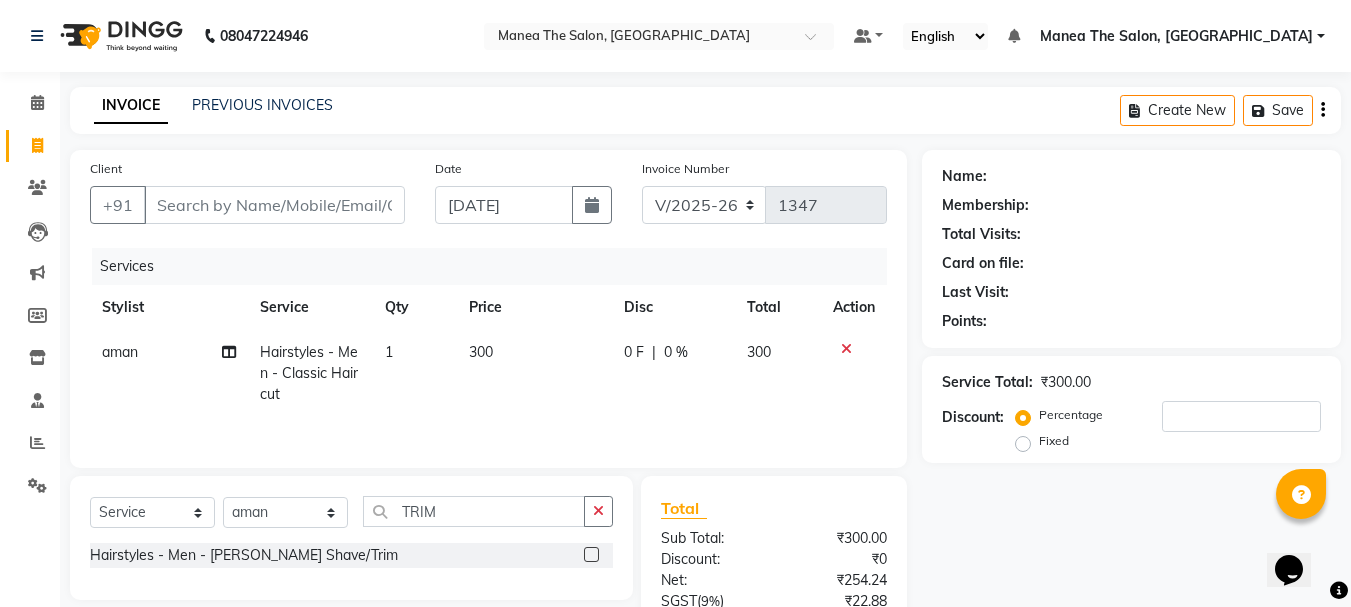 click 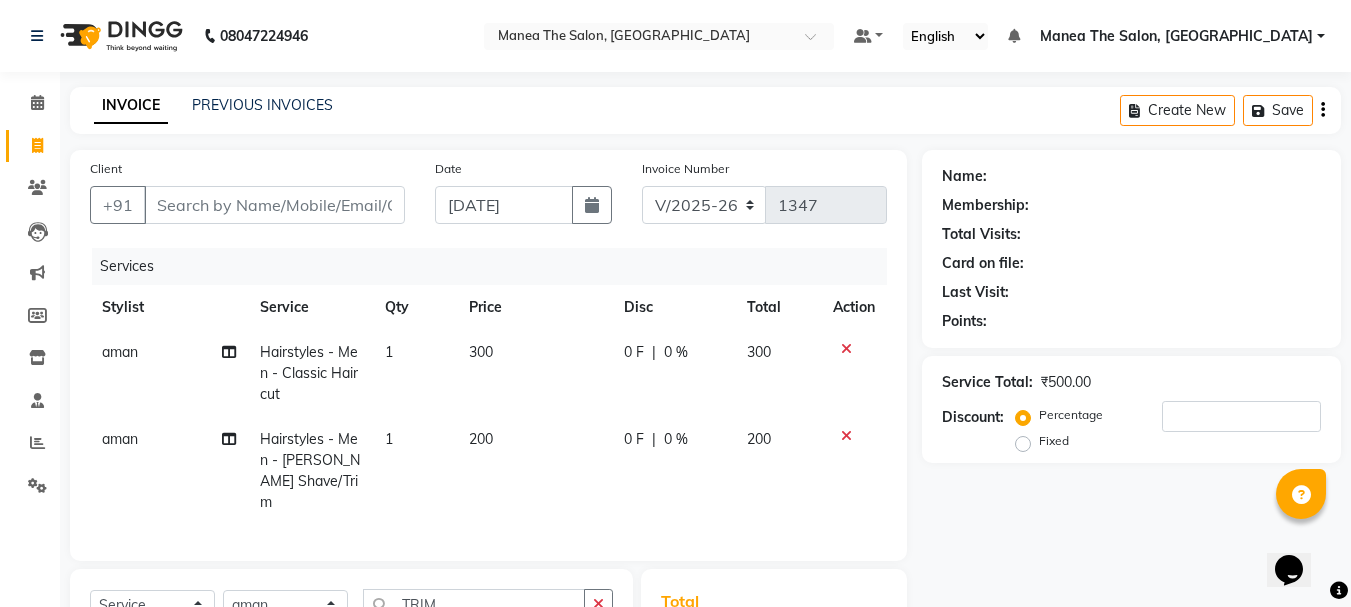 checkbox on "false" 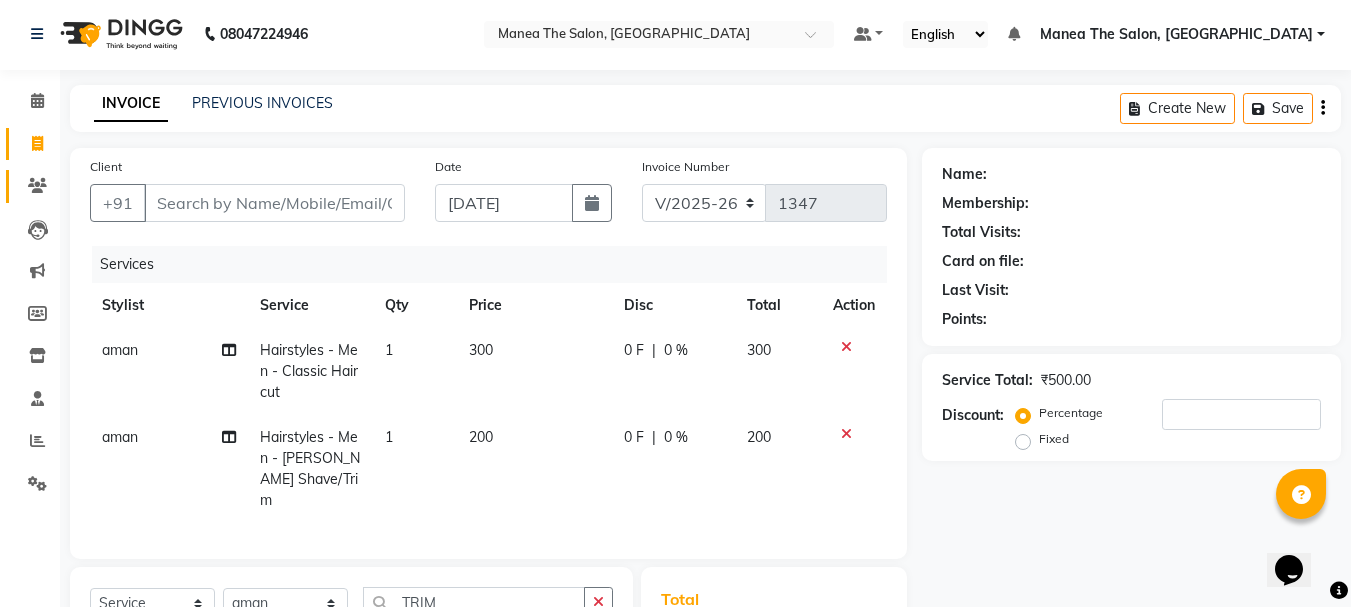 scroll, scrollTop: 0, scrollLeft: 0, axis: both 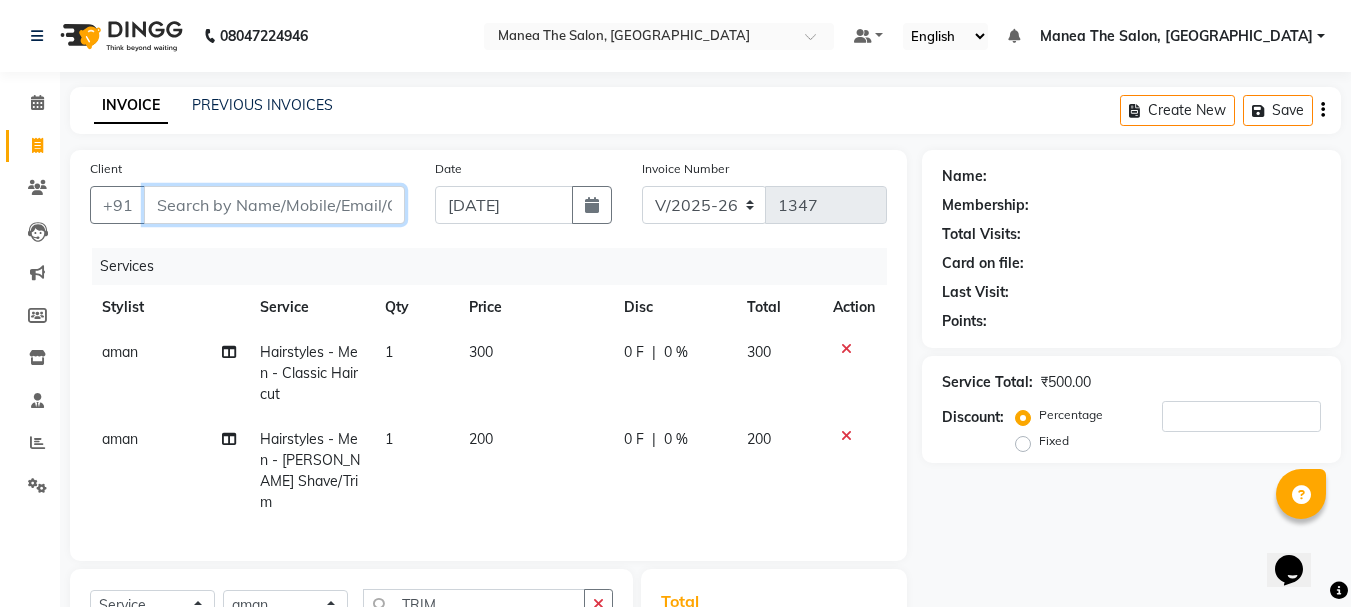 click on "Client" at bounding box center (274, 205) 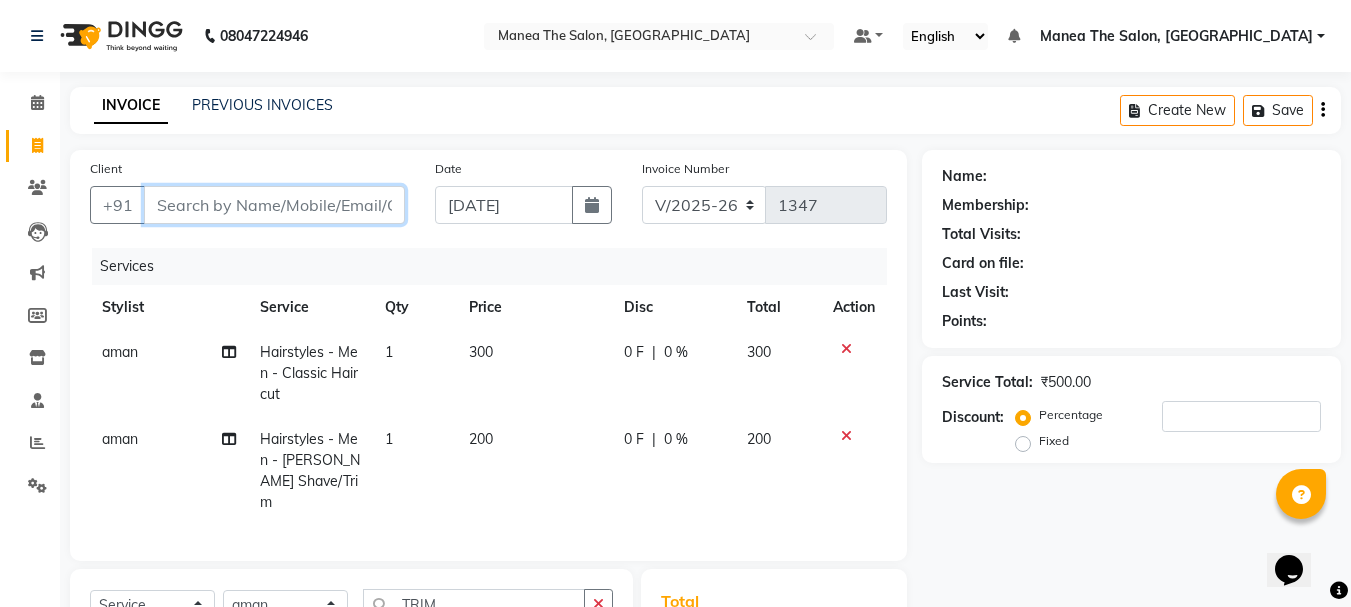 type on "9" 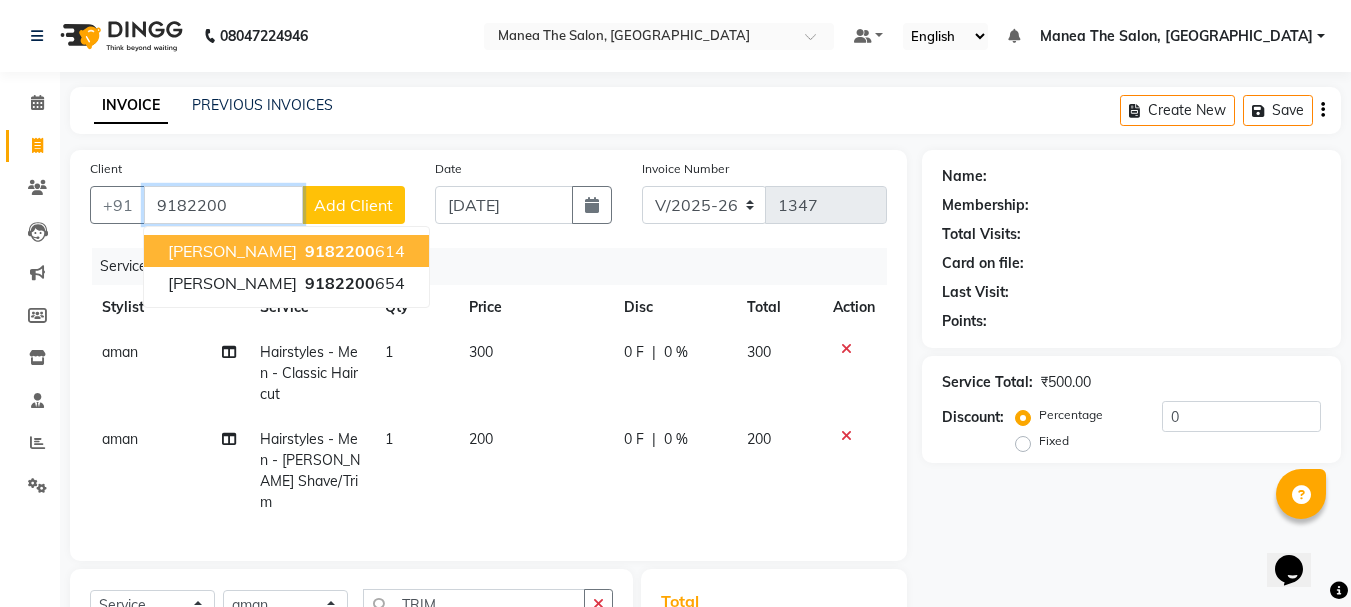 click on "9182200" at bounding box center [340, 251] 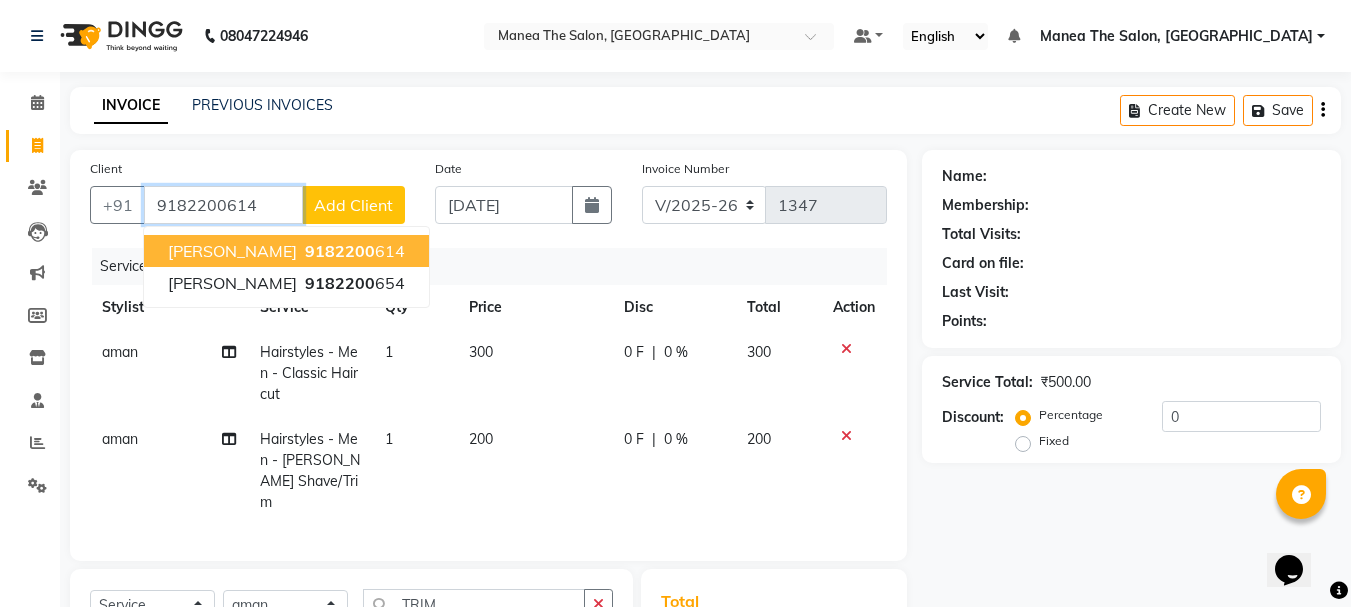 type on "9182200614" 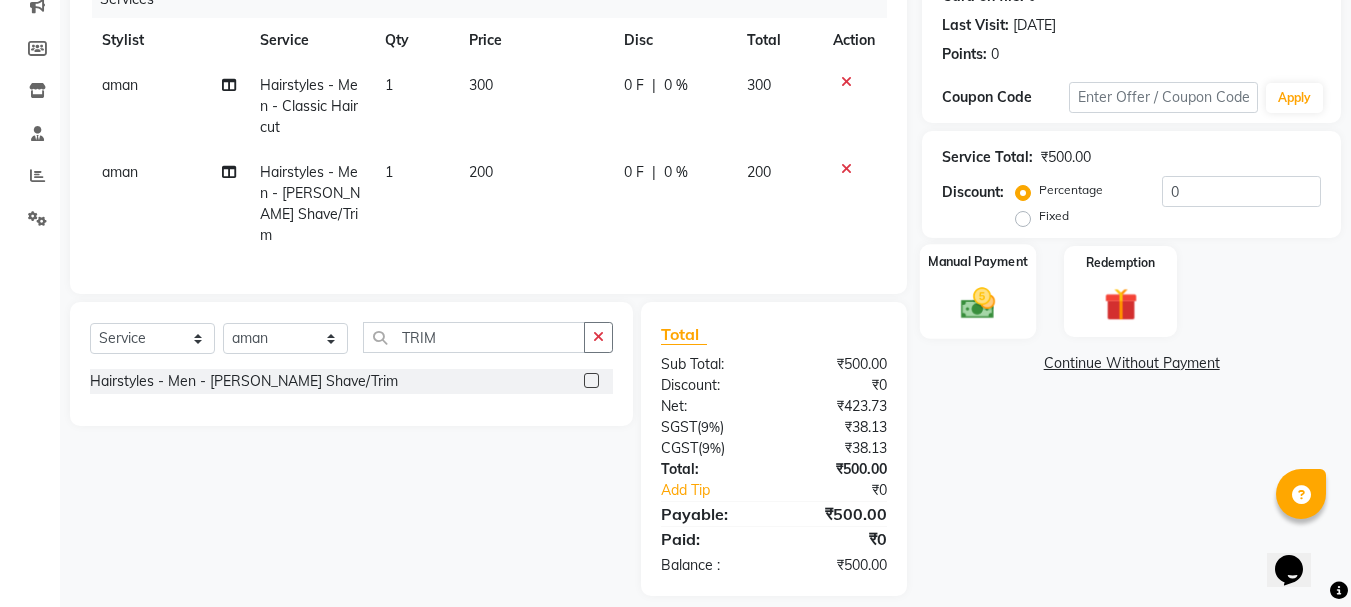 scroll, scrollTop: 180, scrollLeft: 0, axis: vertical 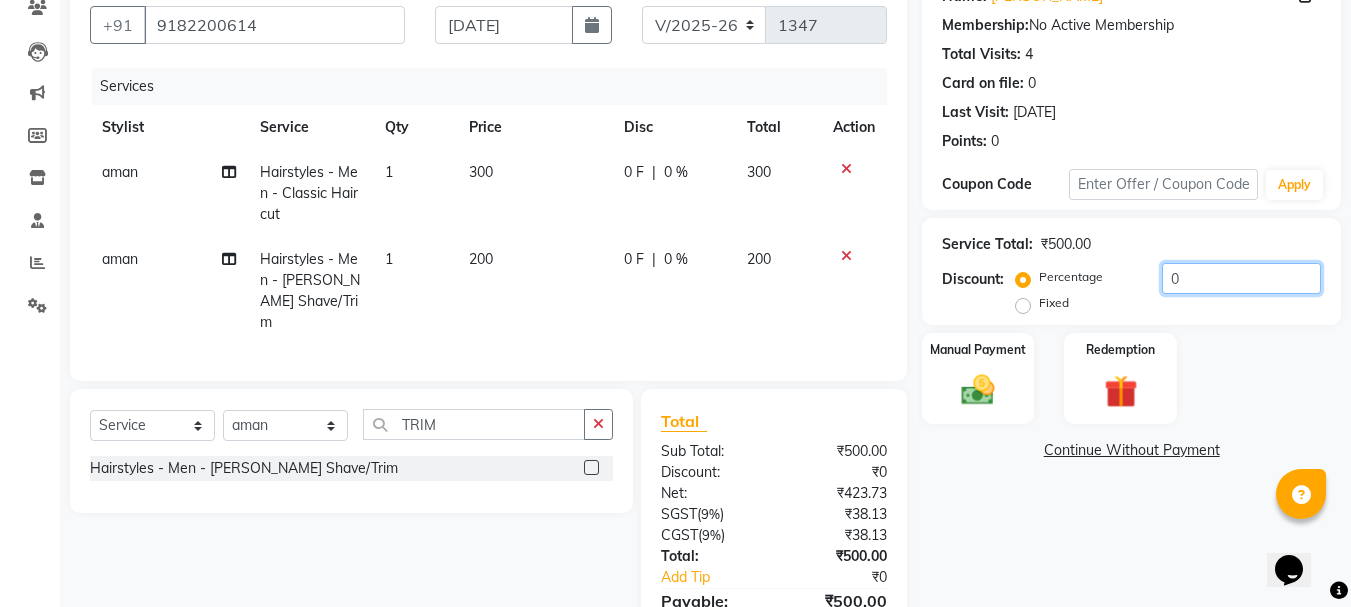 click on "0" 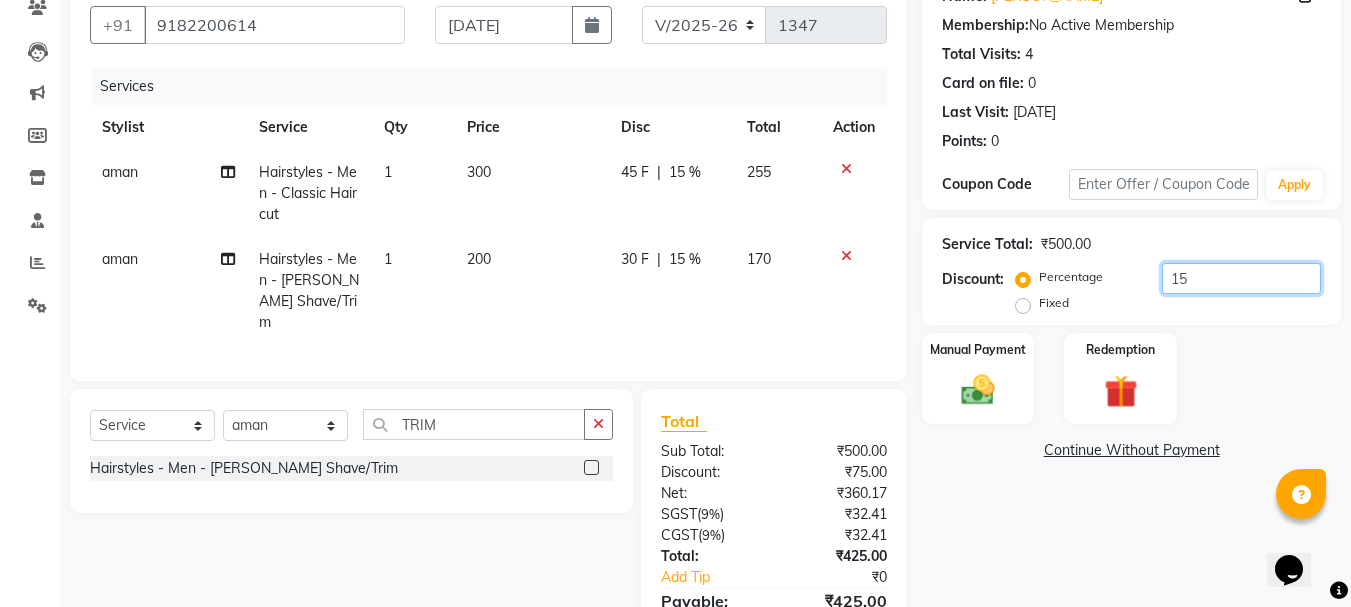 click on "15" 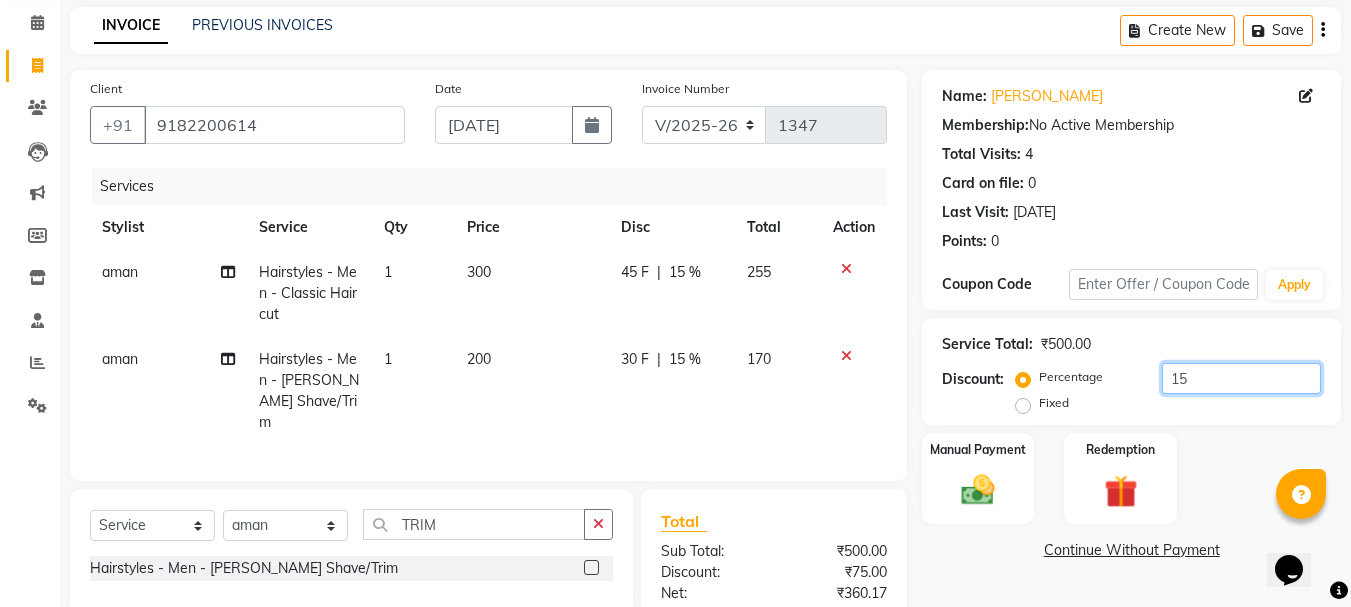 scroll, scrollTop: 280, scrollLeft: 0, axis: vertical 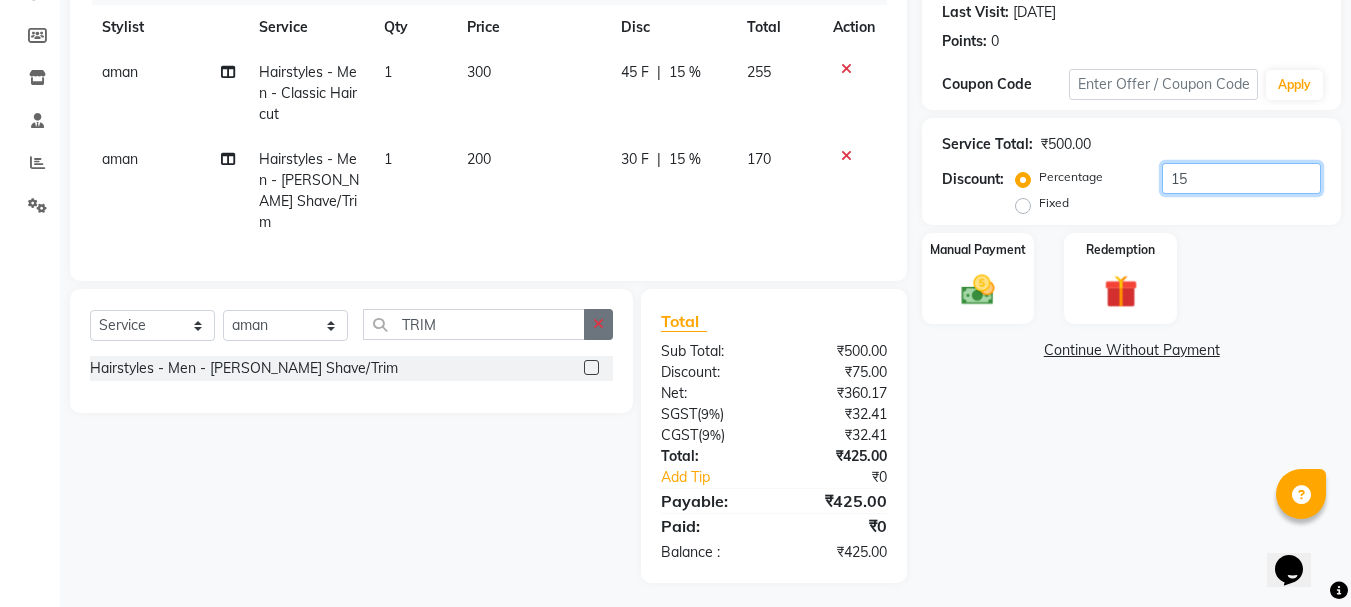 type on "15" 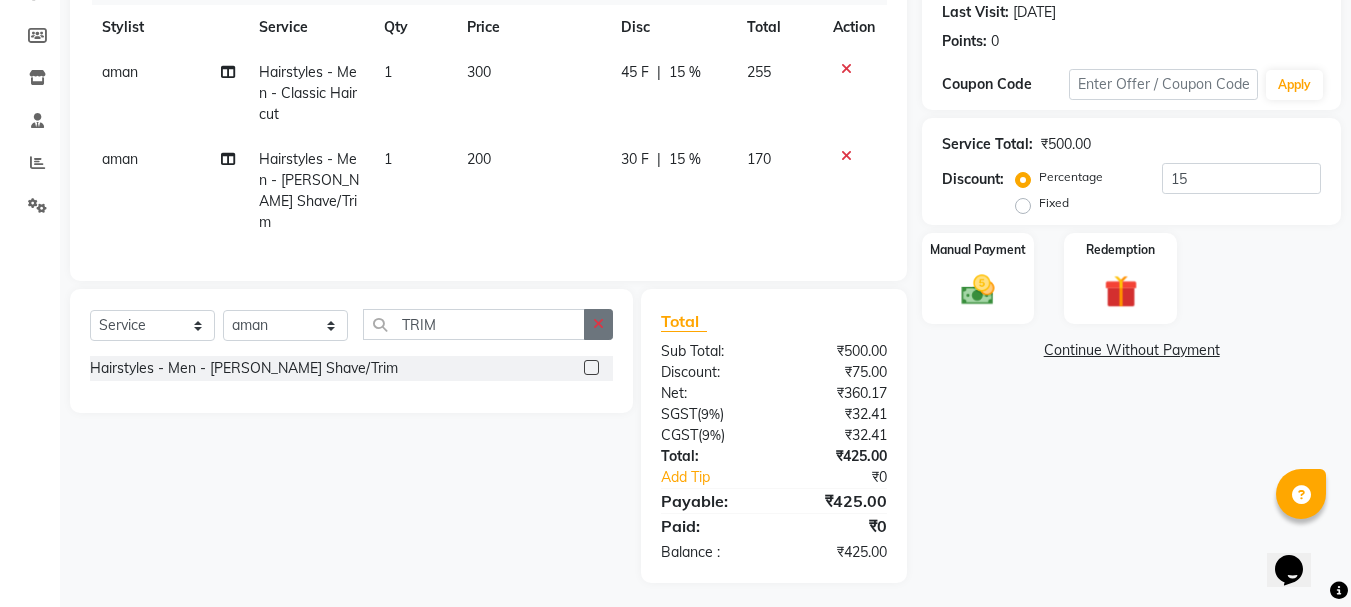 click 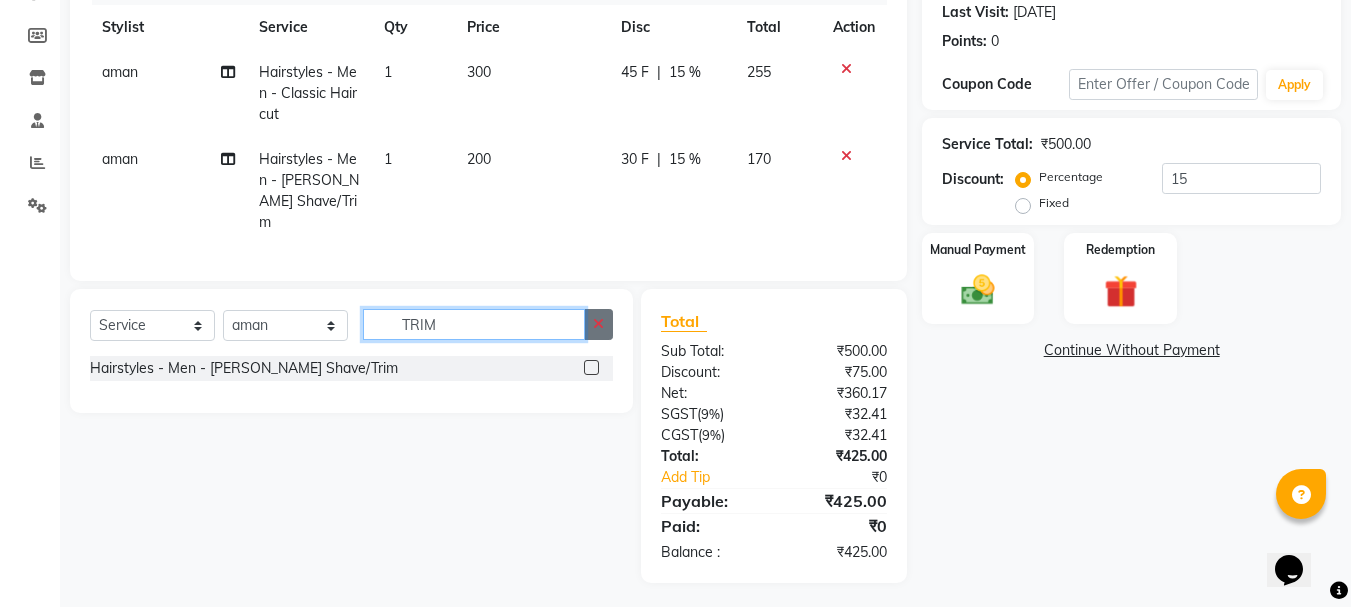 type 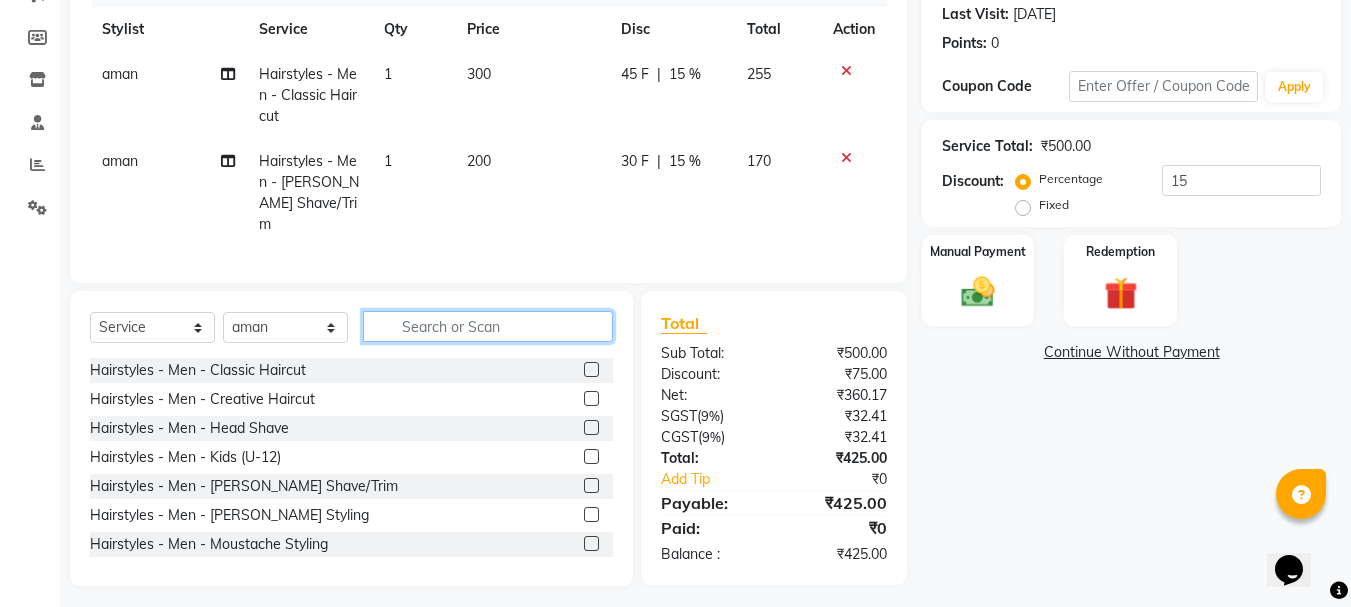 scroll, scrollTop: 281, scrollLeft: 0, axis: vertical 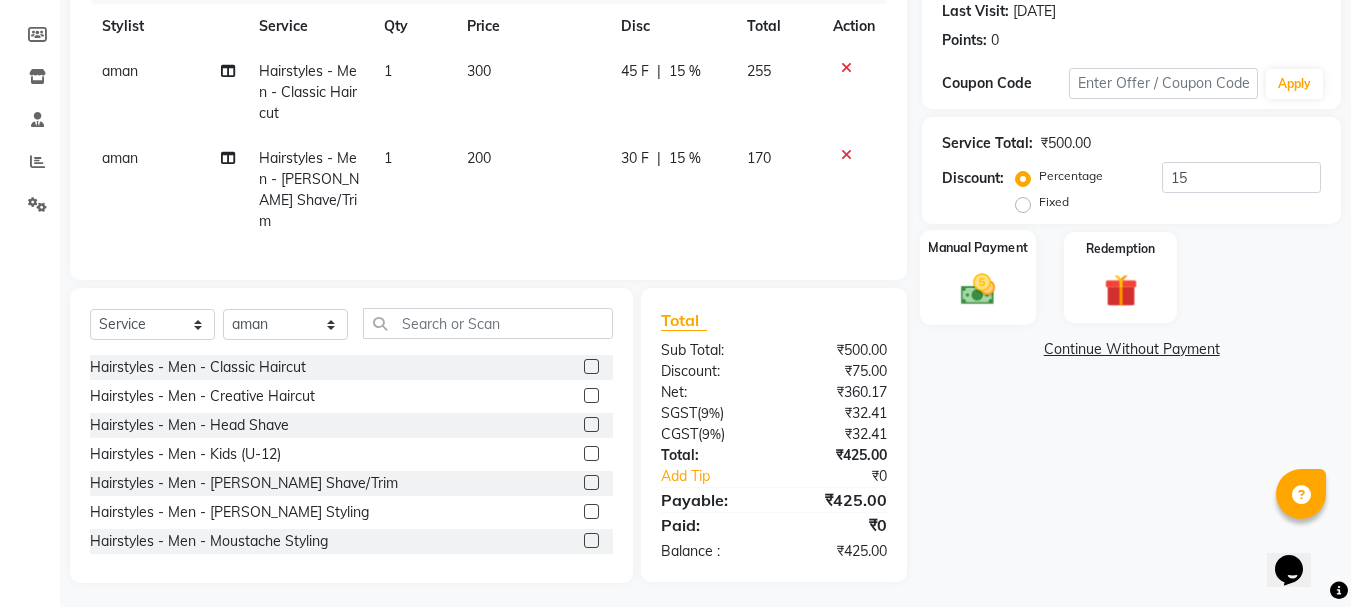 click on "Manual Payment" 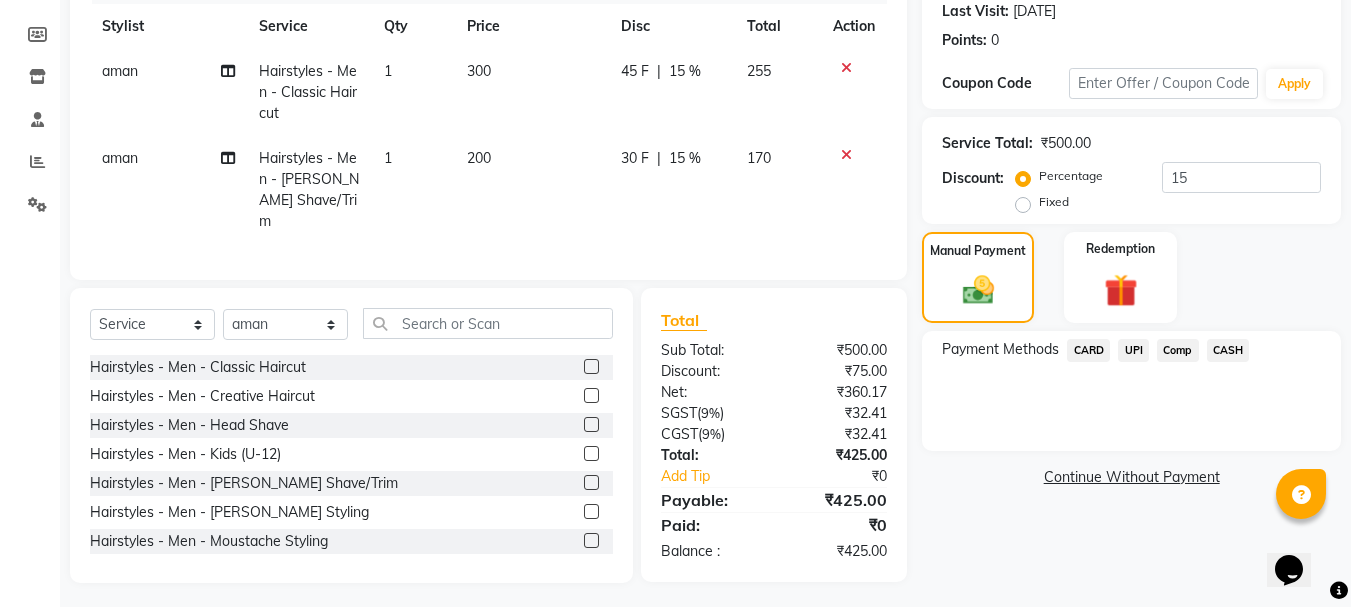 click on "UPI" 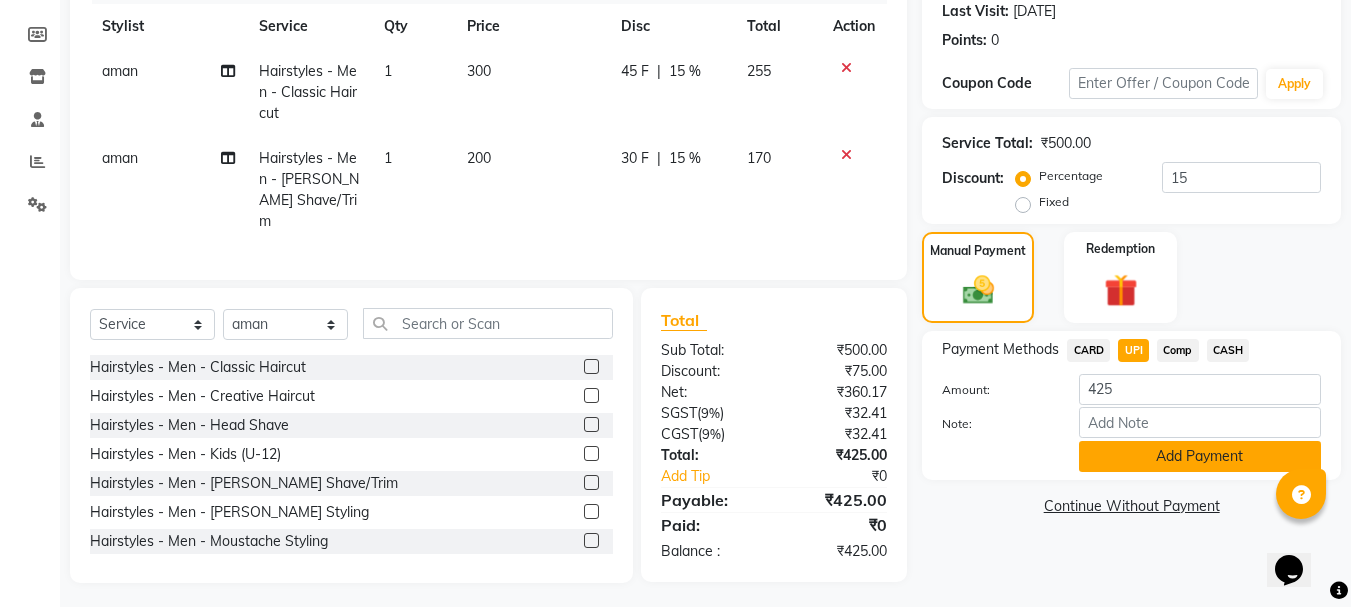 click on "Add Payment" 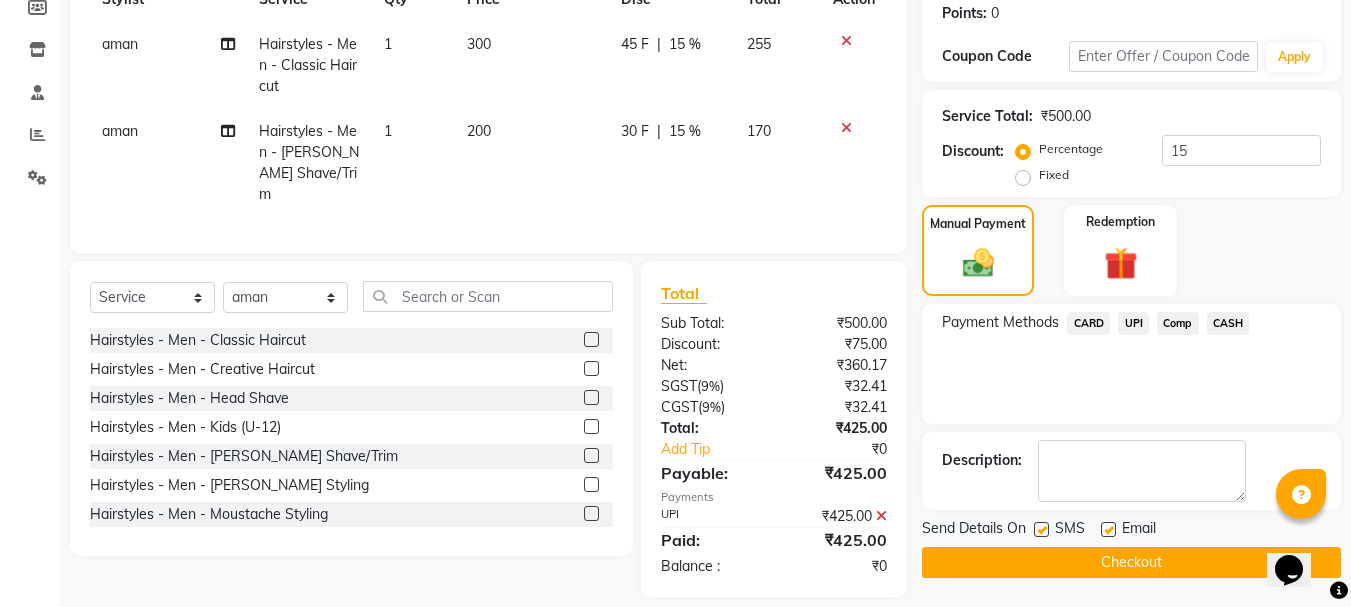 scroll, scrollTop: 322, scrollLeft: 0, axis: vertical 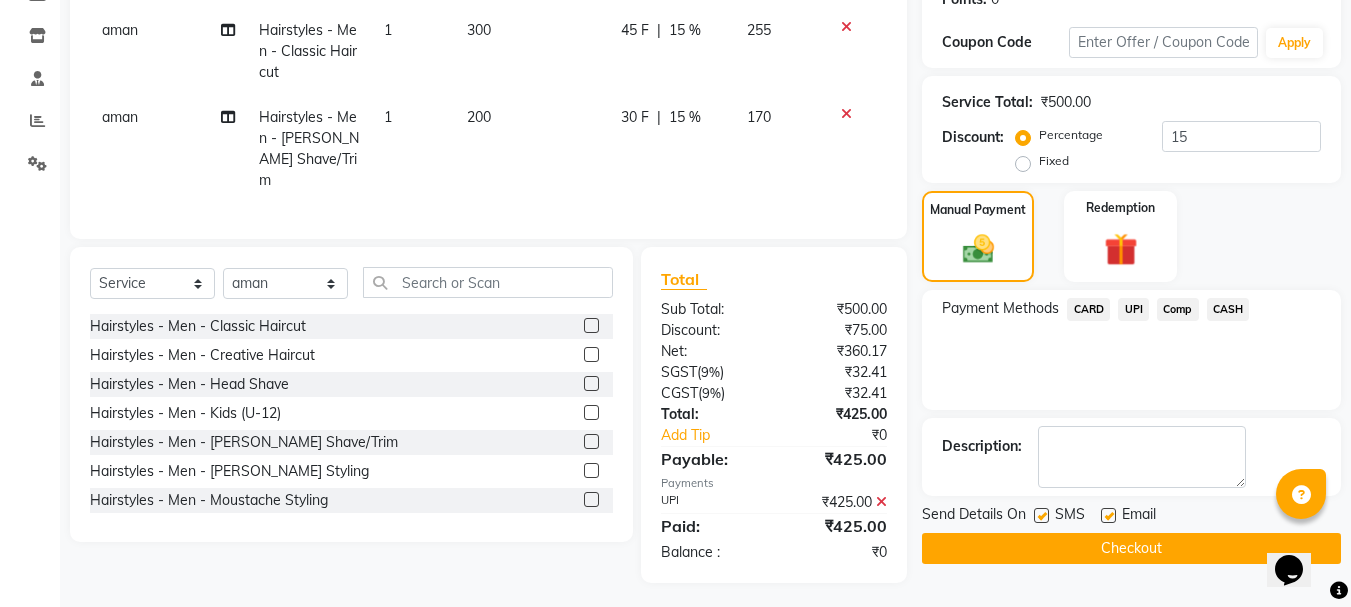 click on "Checkout" 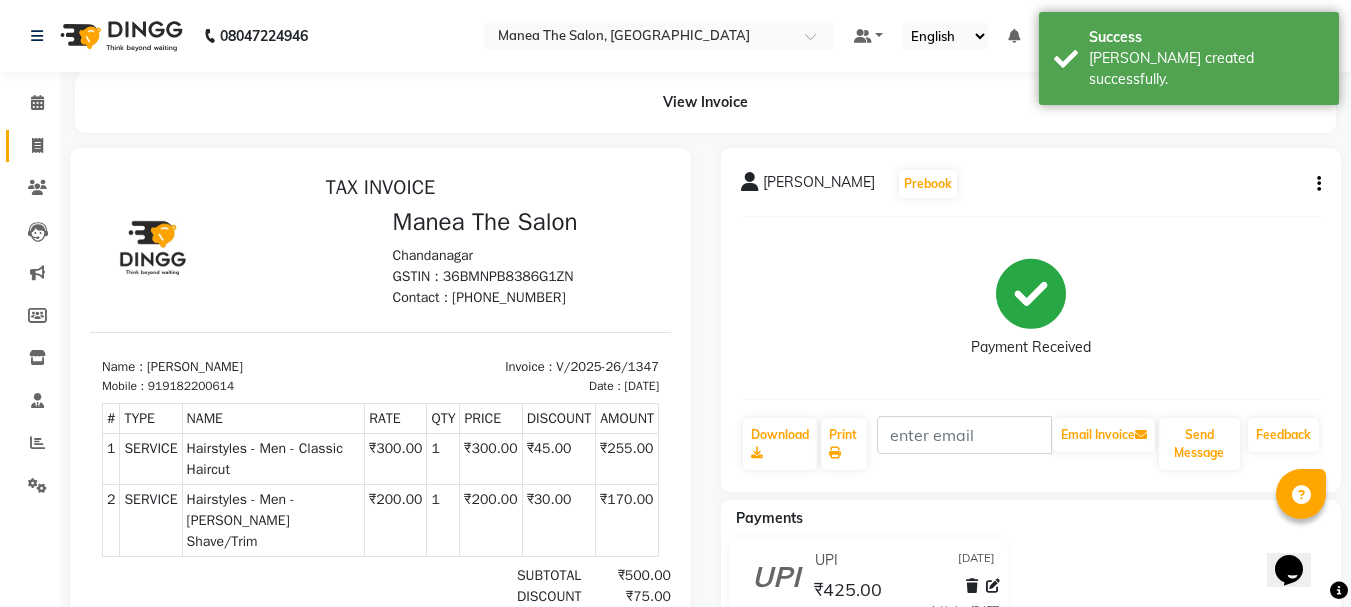 scroll, scrollTop: 0, scrollLeft: 0, axis: both 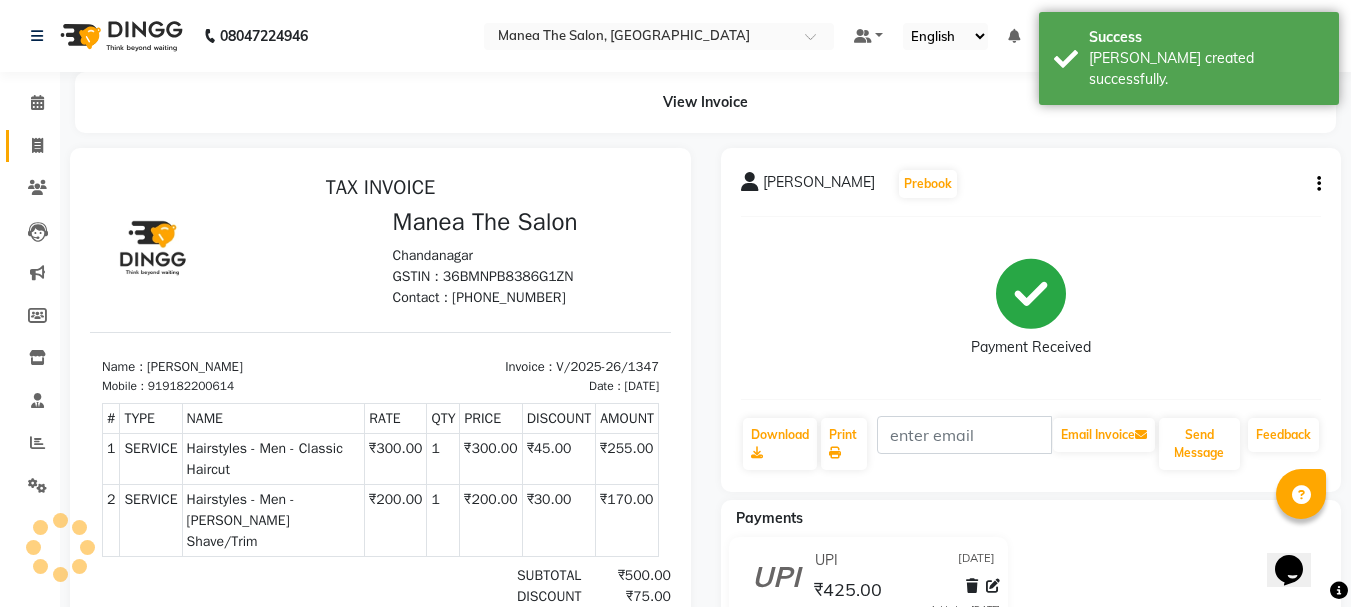 click on "Invoice" 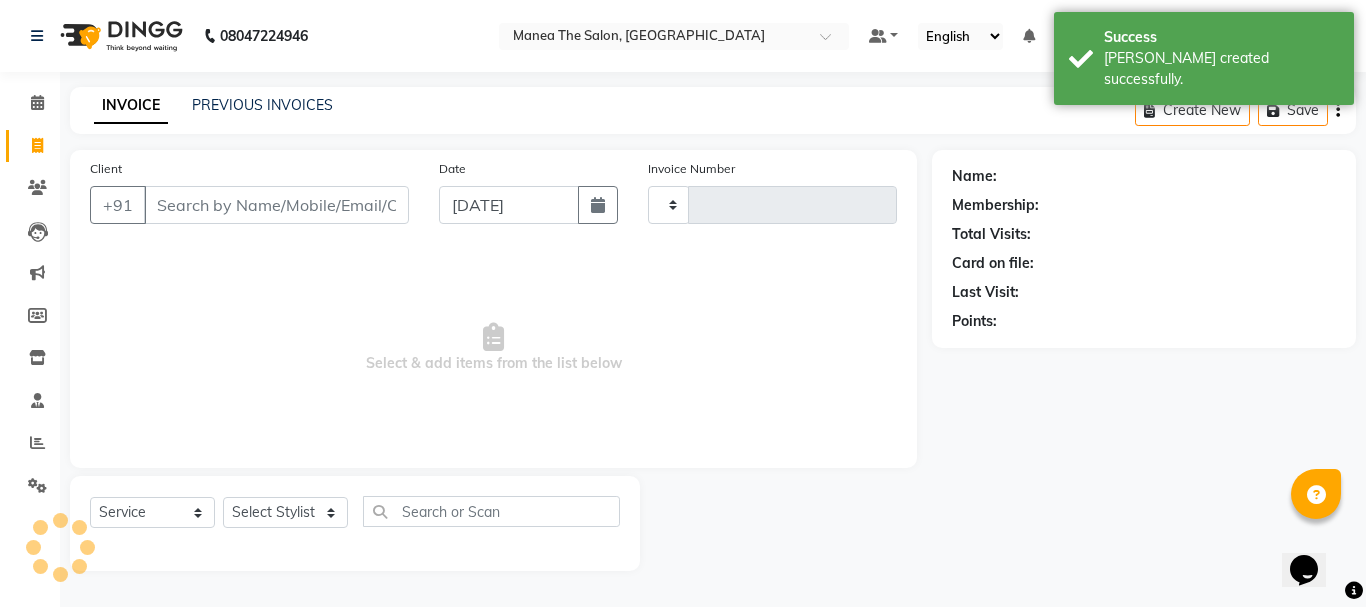 type on "1348" 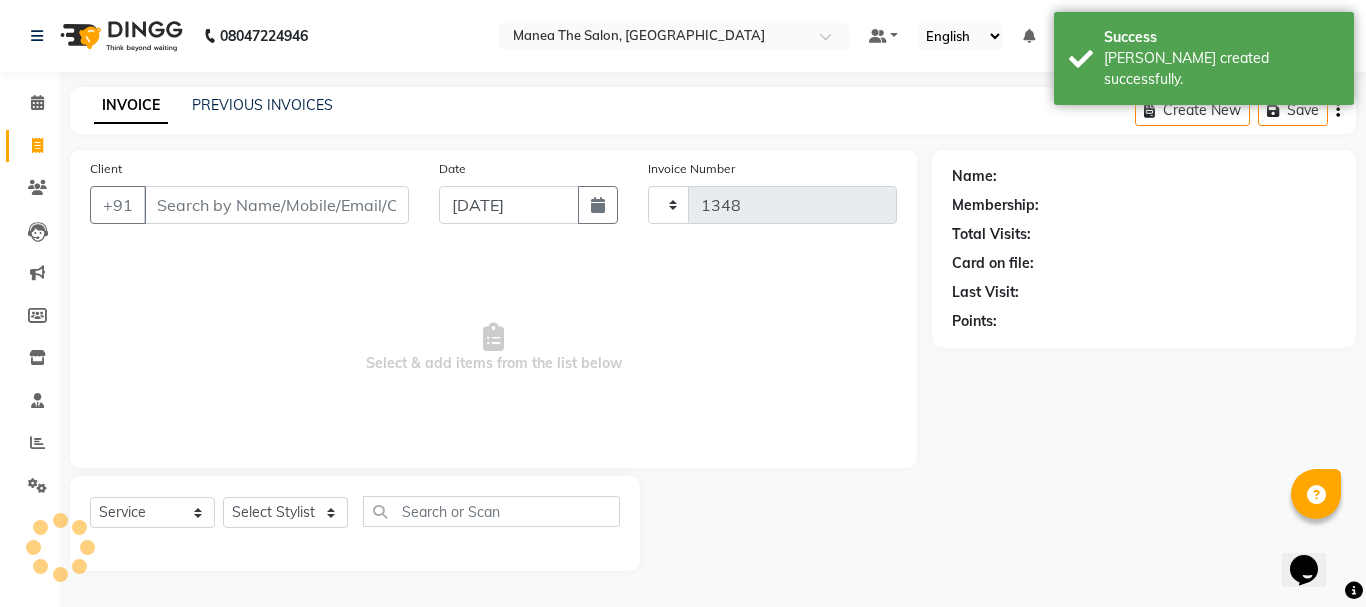 select on "7351" 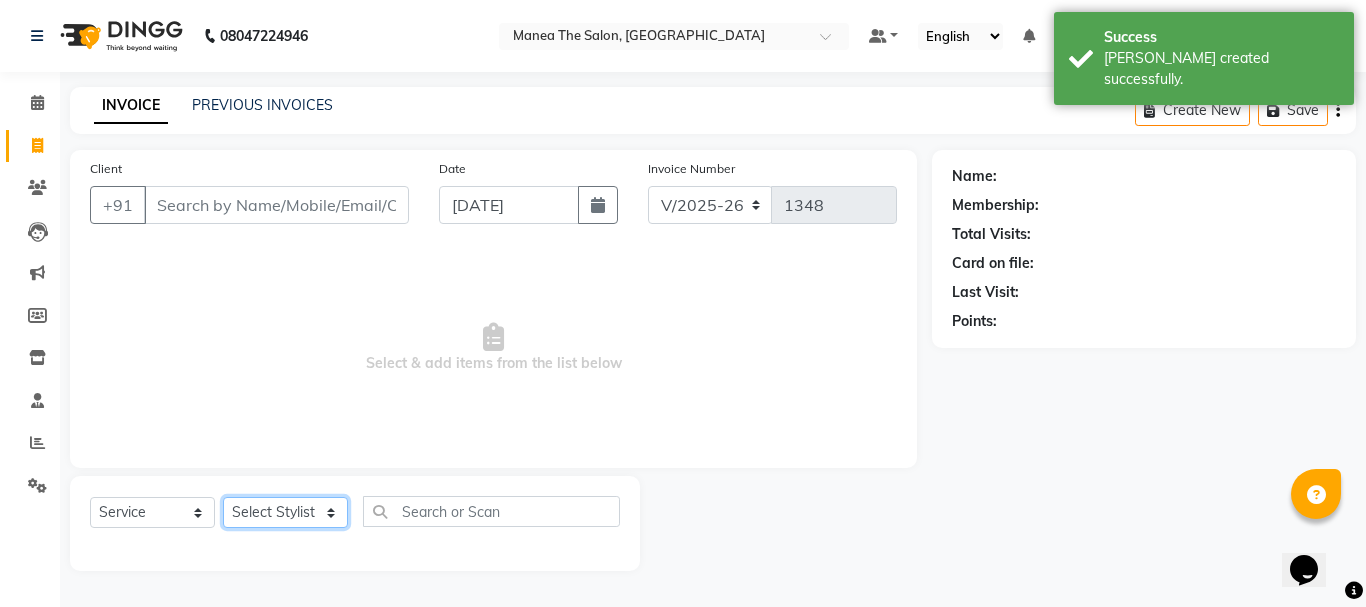 click on "Select Stylist [PERSON_NAME] Divya [PERSON_NAME] Renuka [PERSON_NAME]" 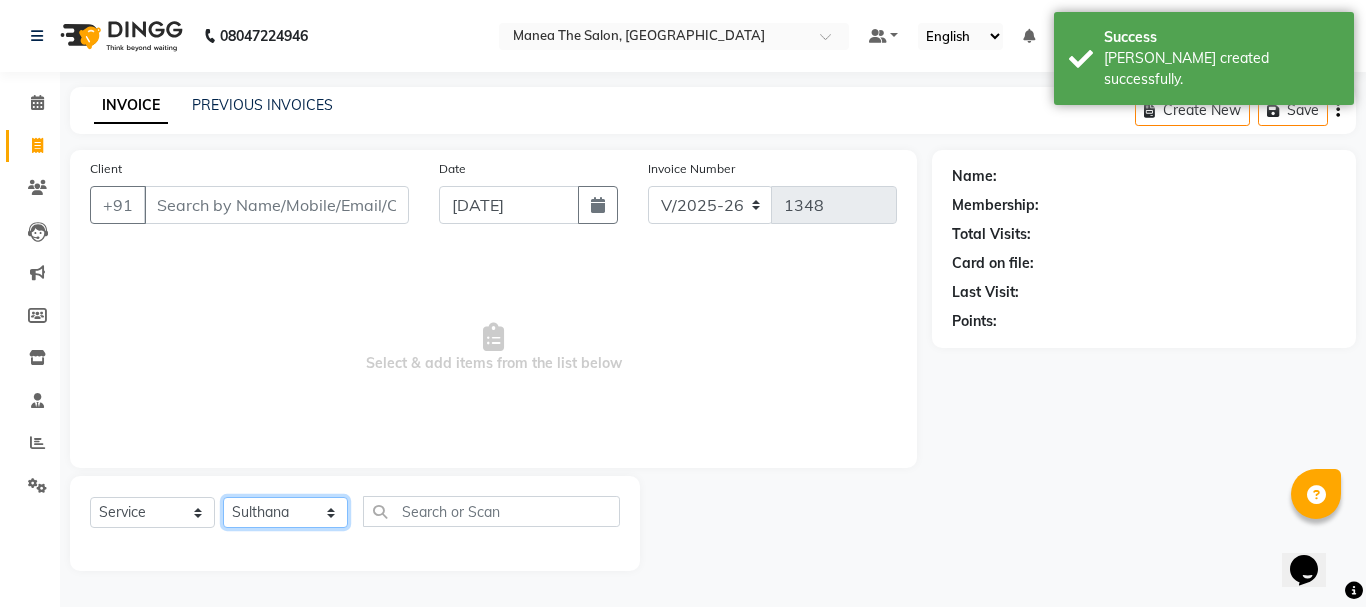 click on "Select Stylist [PERSON_NAME] Divya [PERSON_NAME] Renuka [PERSON_NAME]" 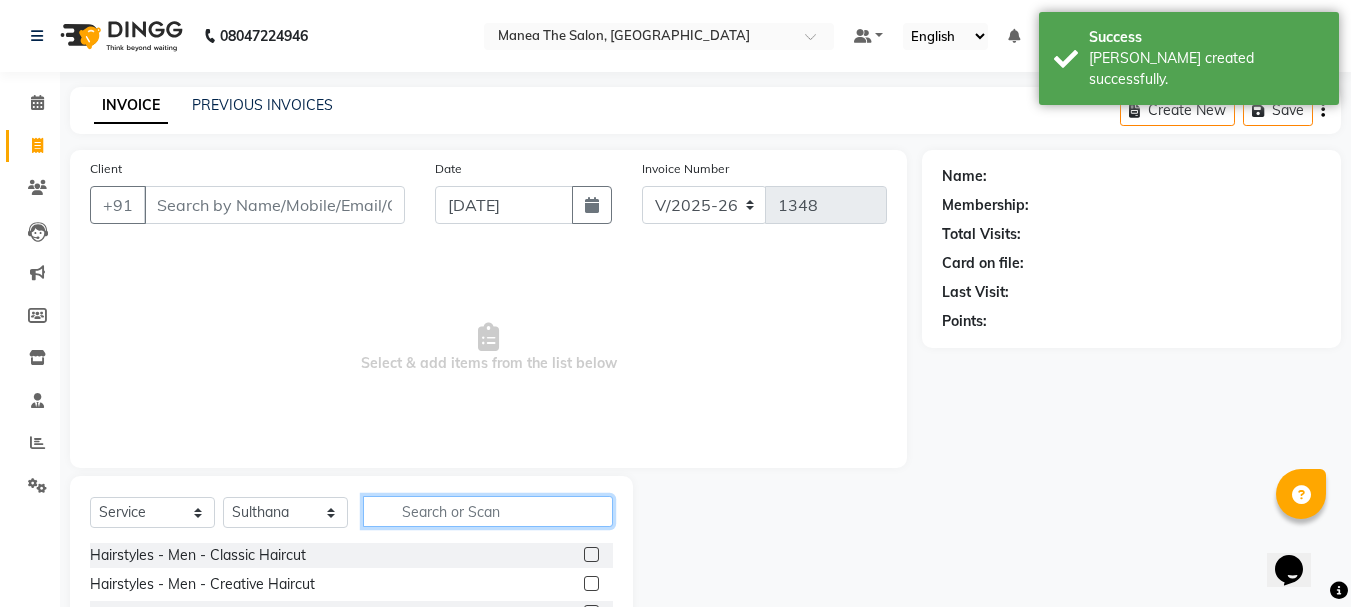 click 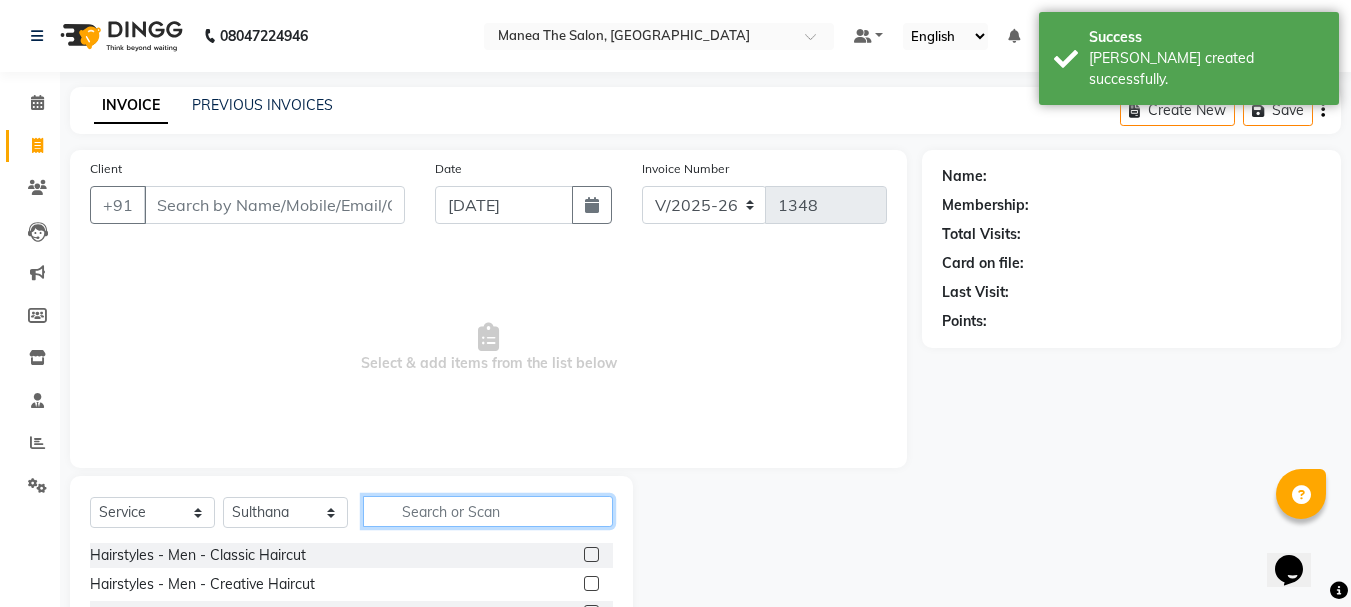 click 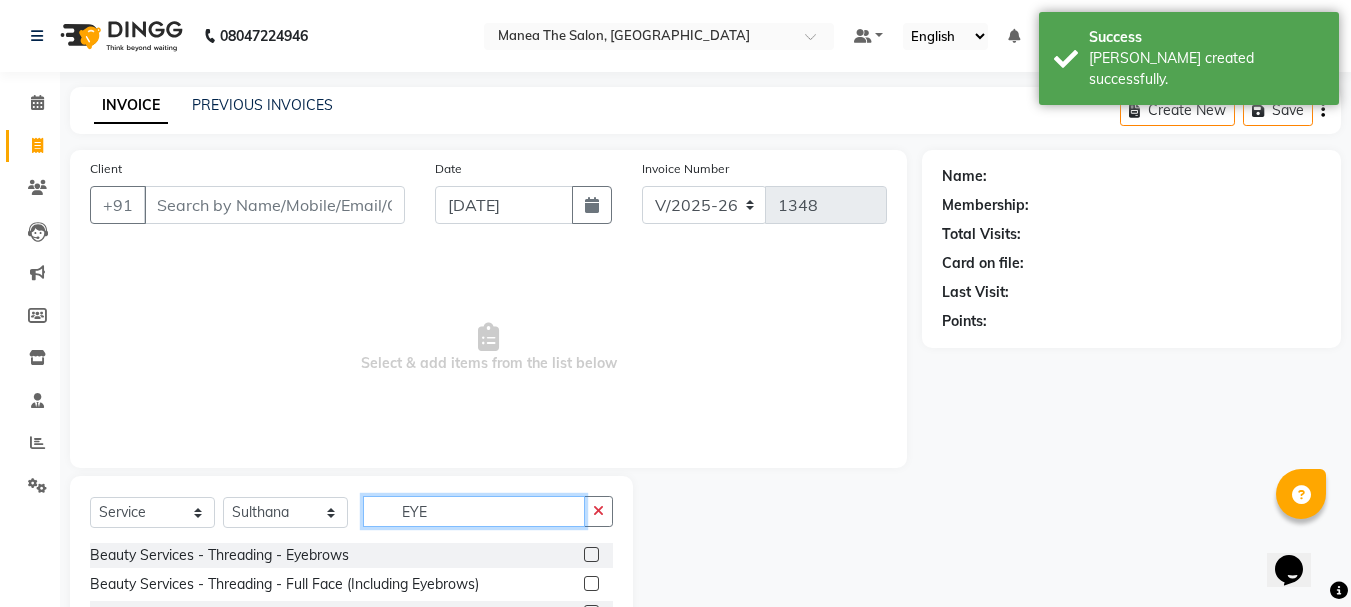 type on "EYE" 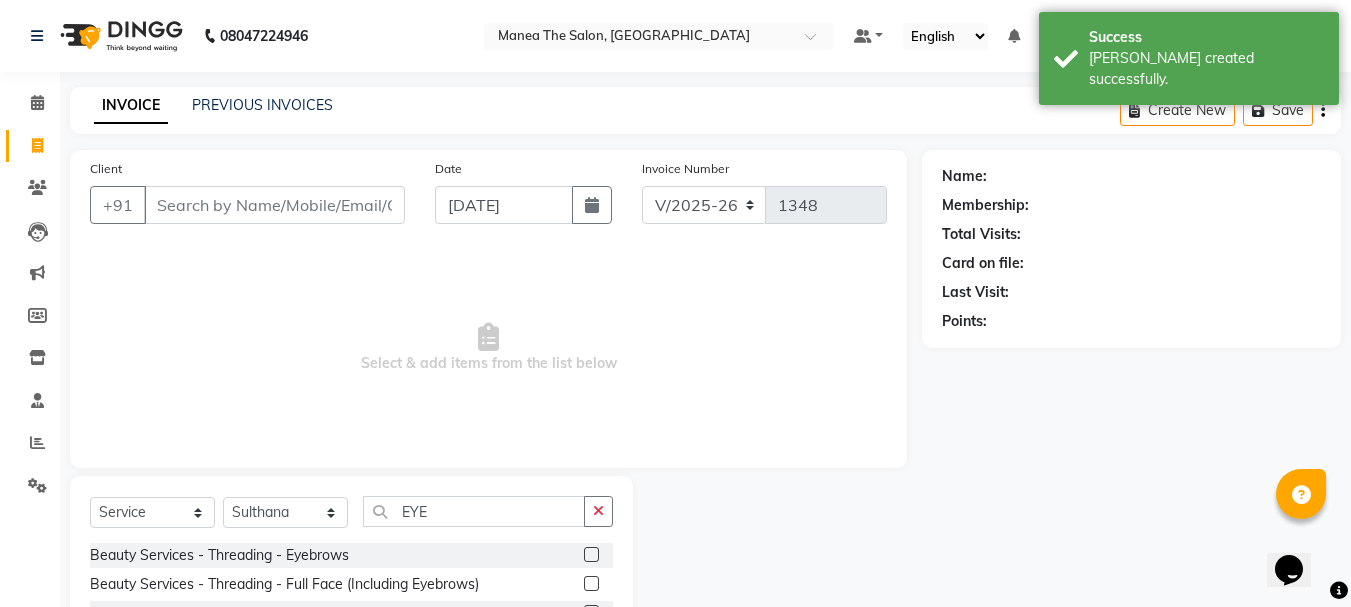 click 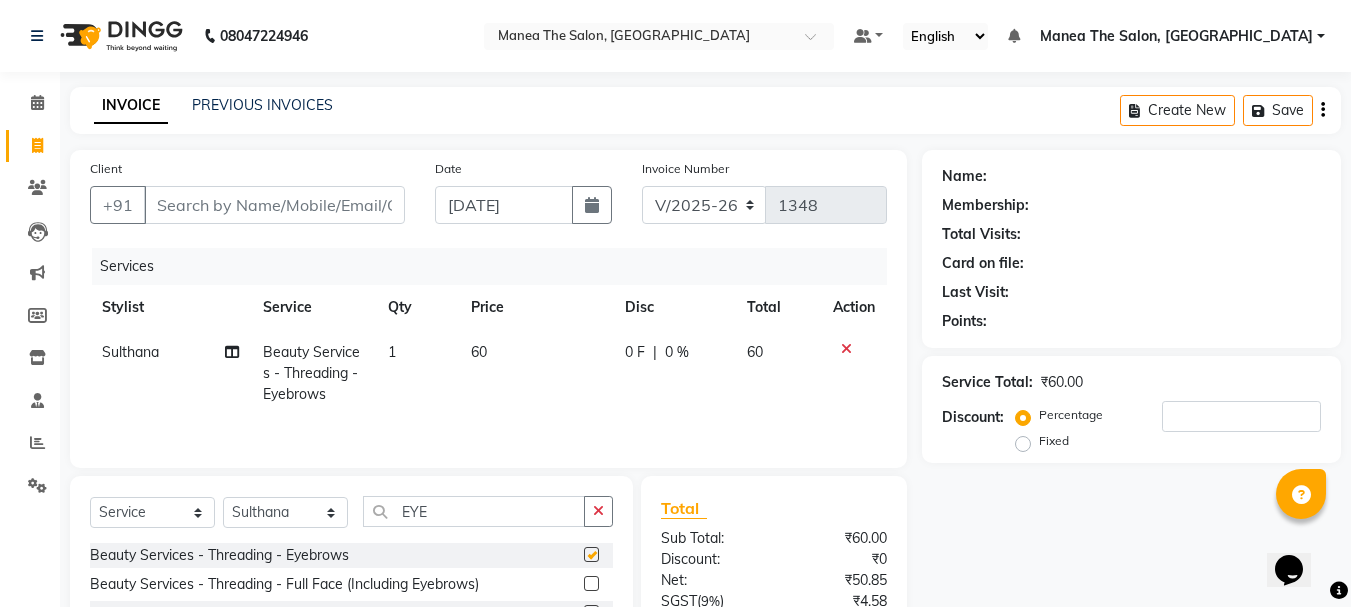 checkbox on "false" 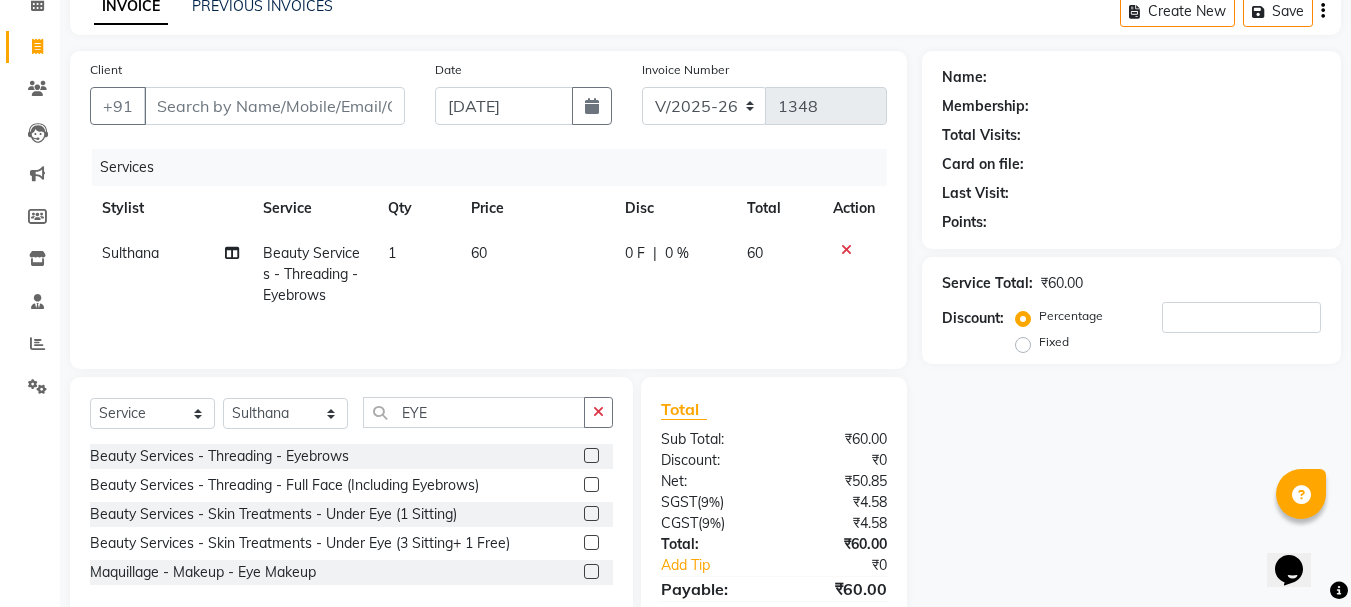 scroll, scrollTop: 193, scrollLeft: 0, axis: vertical 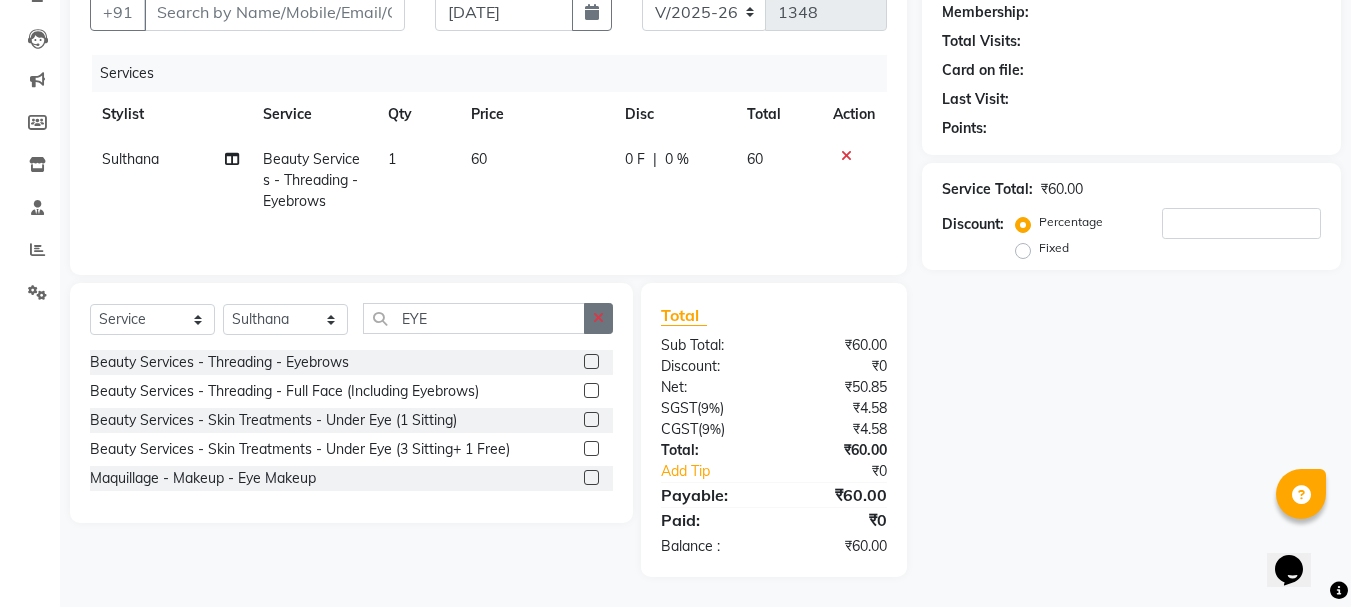 click 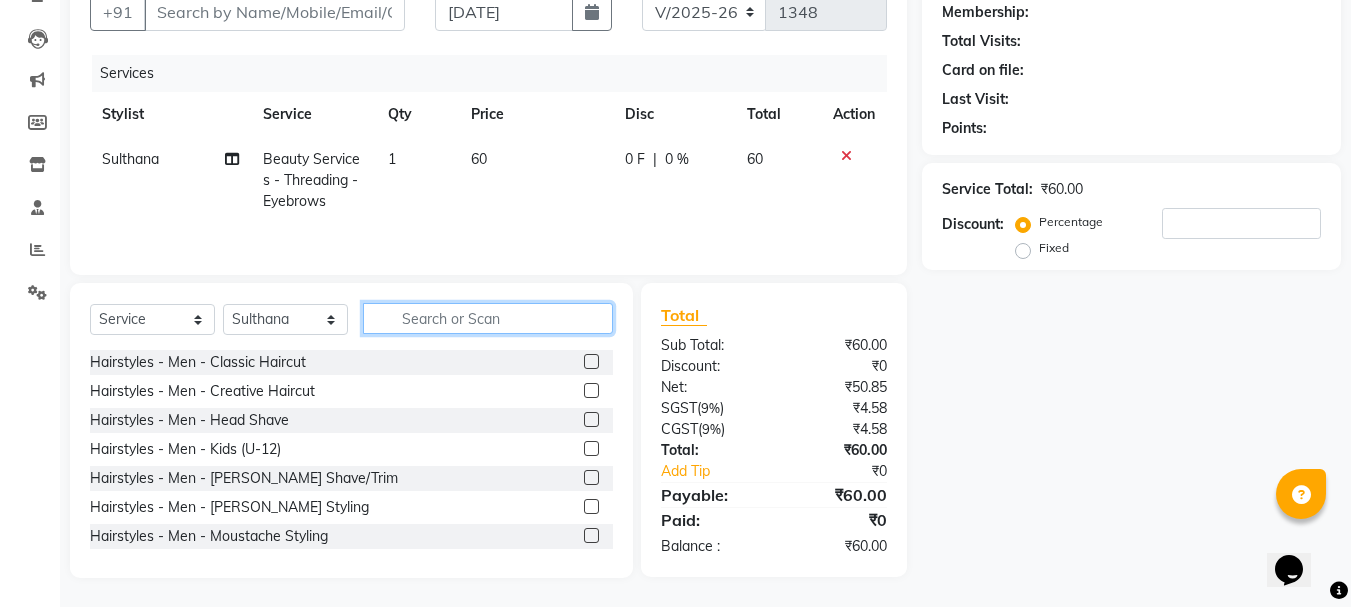 click 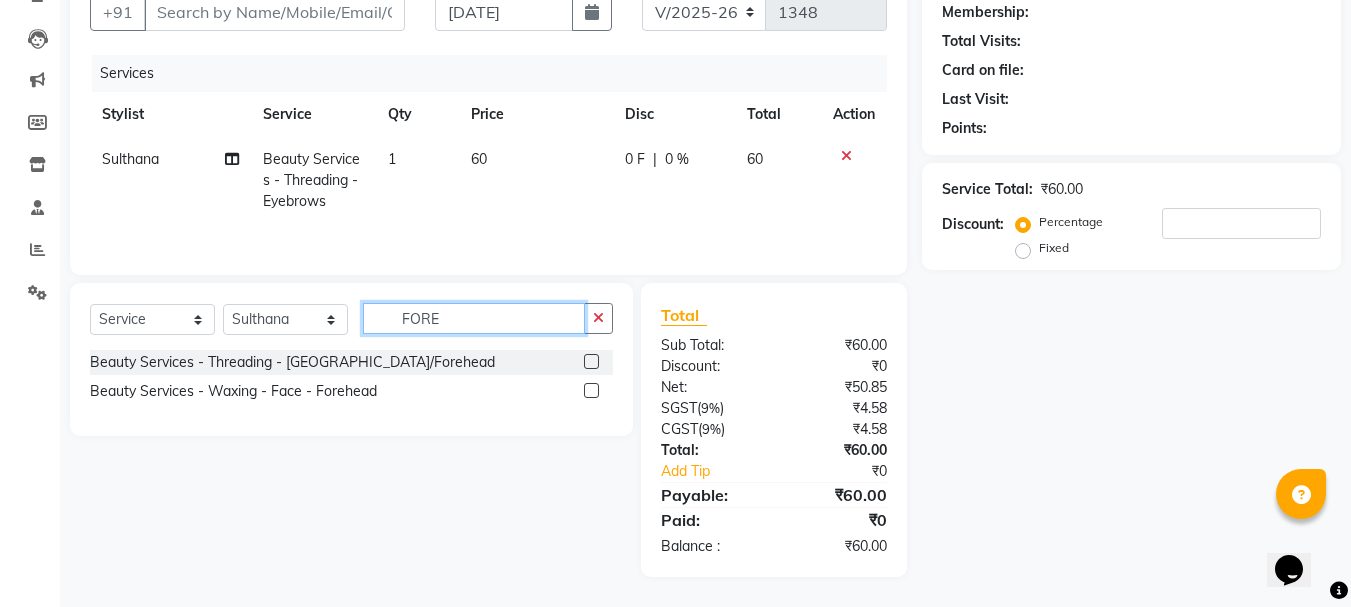 type on "FORE" 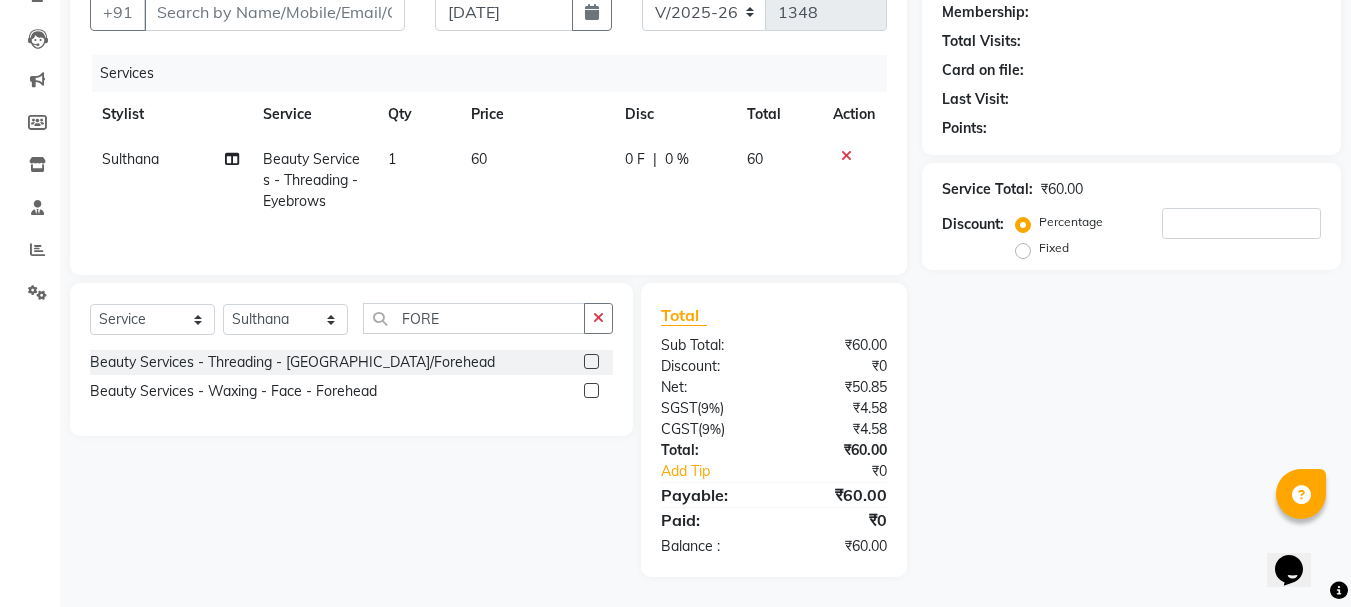 click 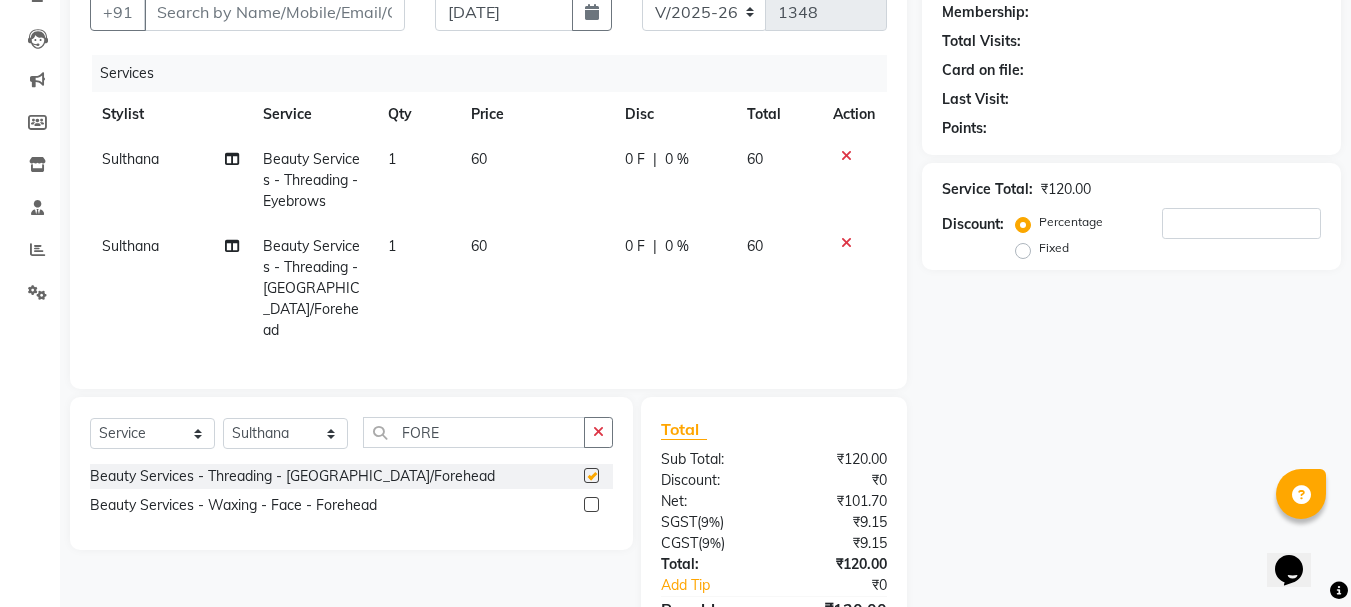 checkbox on "false" 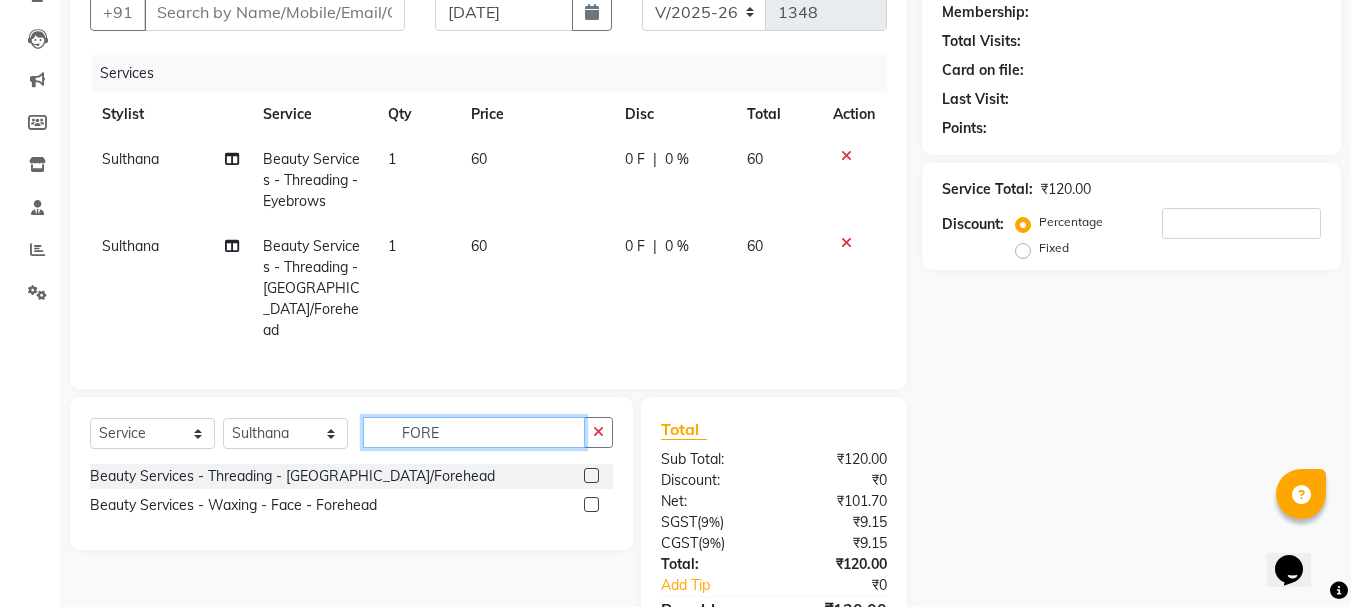click on "FORE" 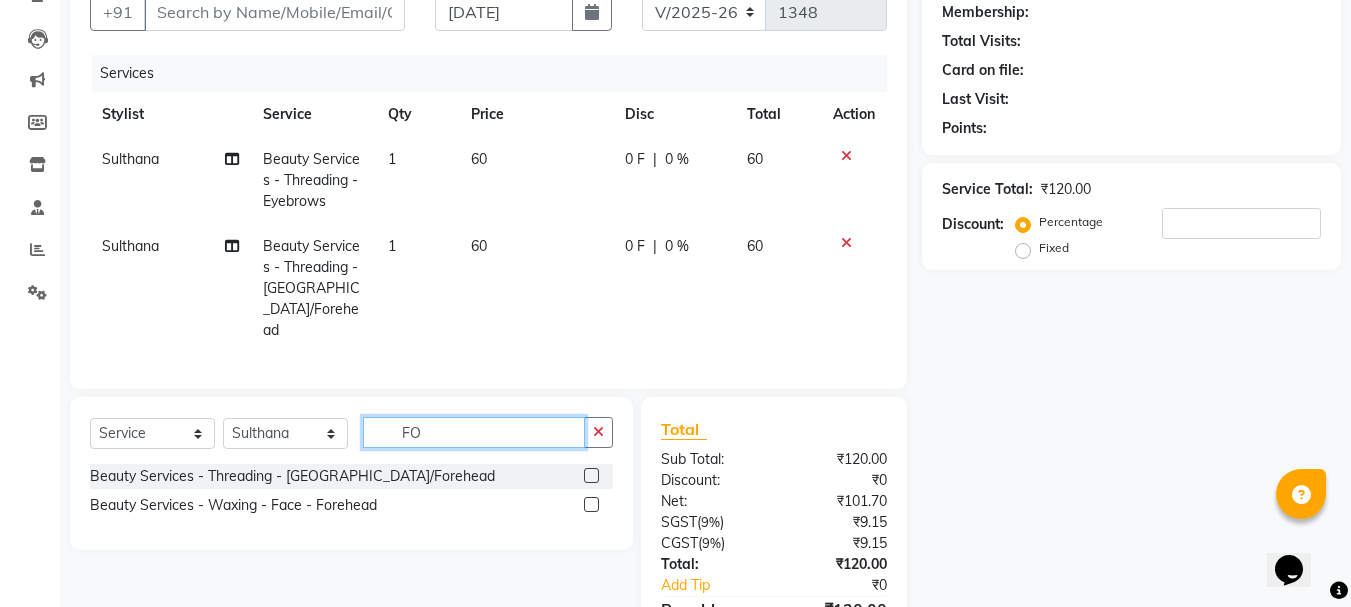 type on "F" 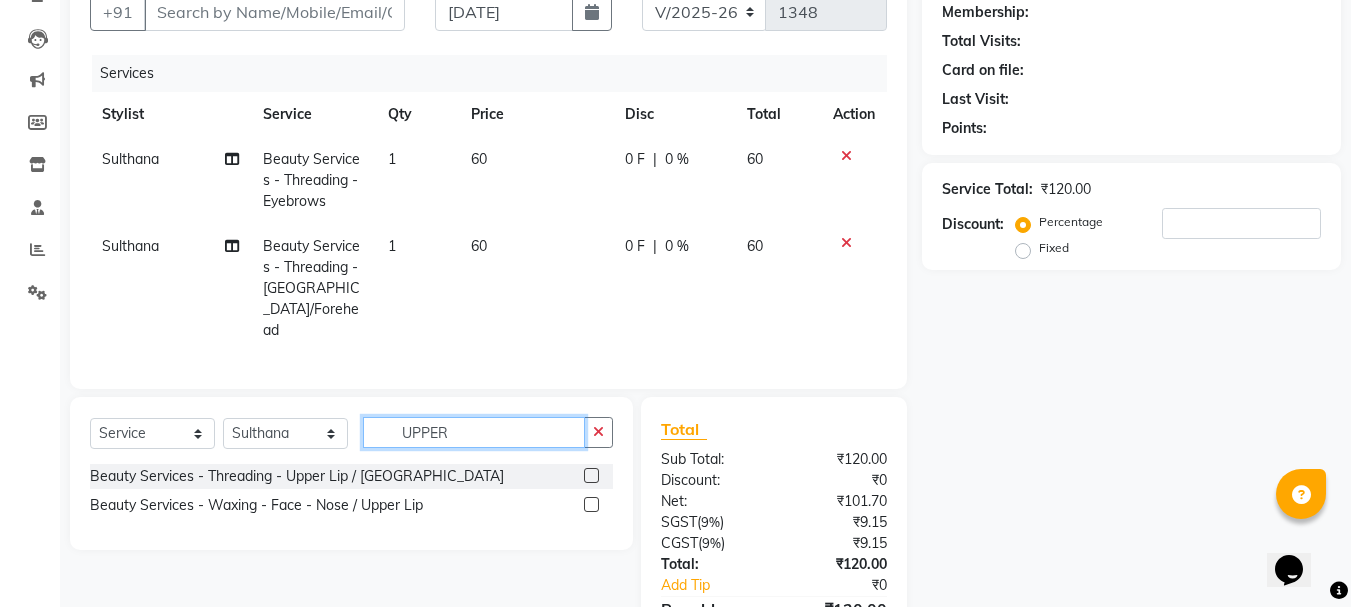 type on "UPPER" 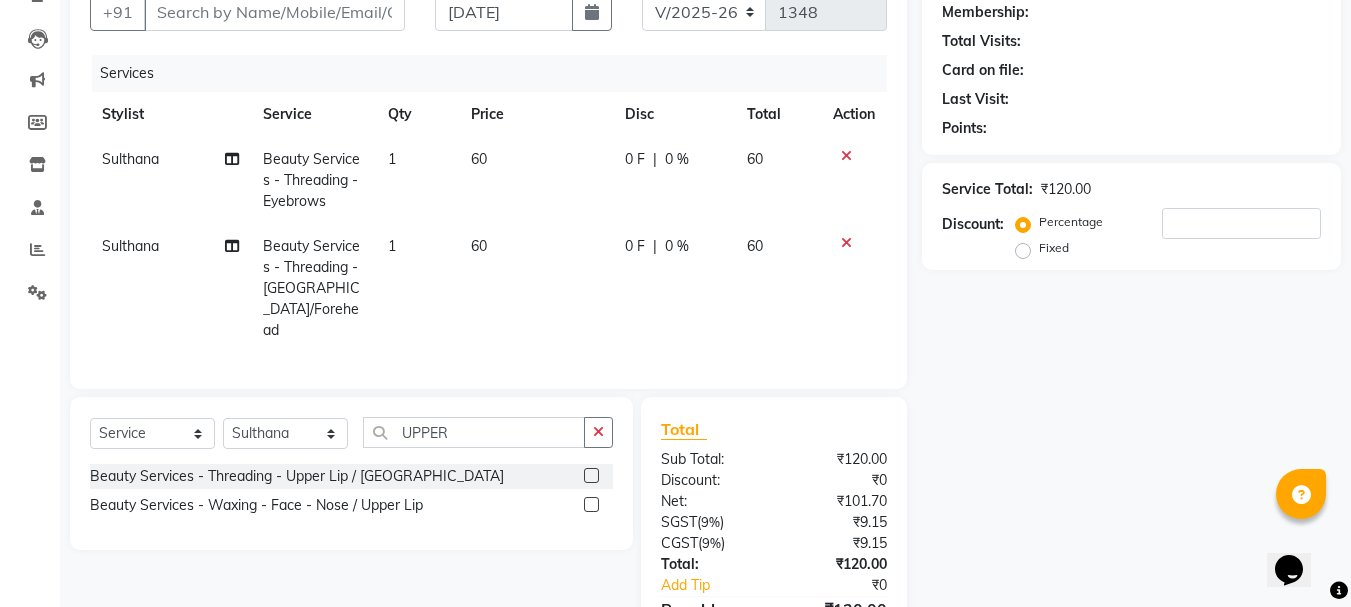 click 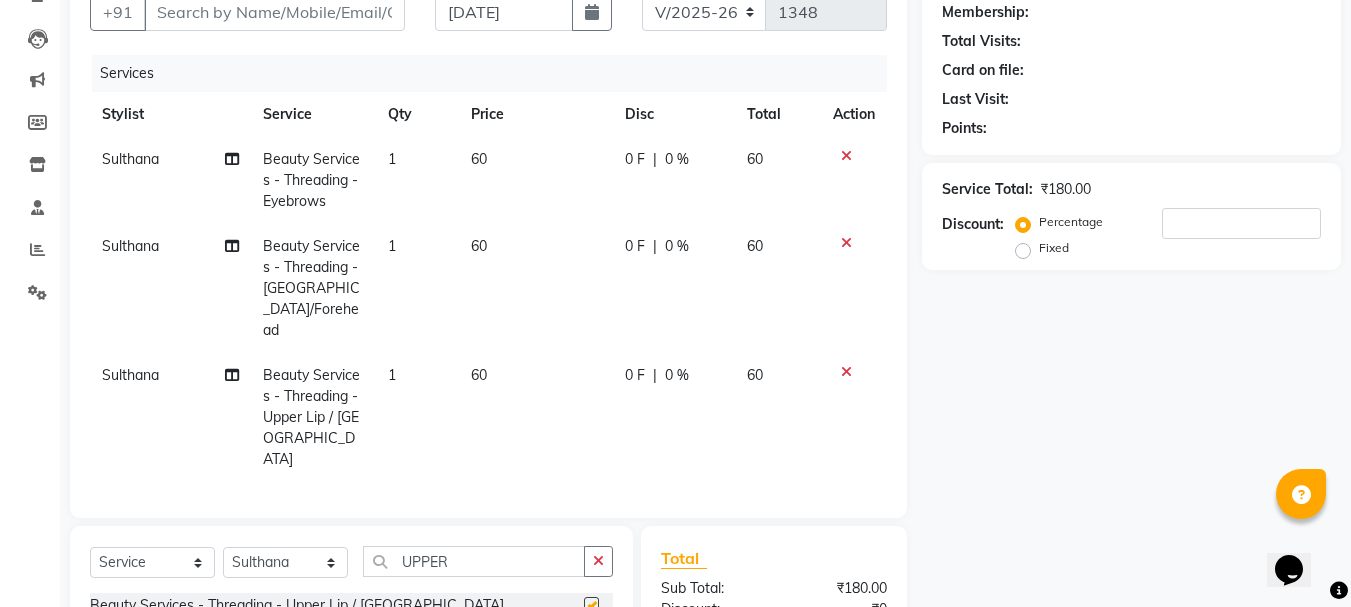 checkbox on "false" 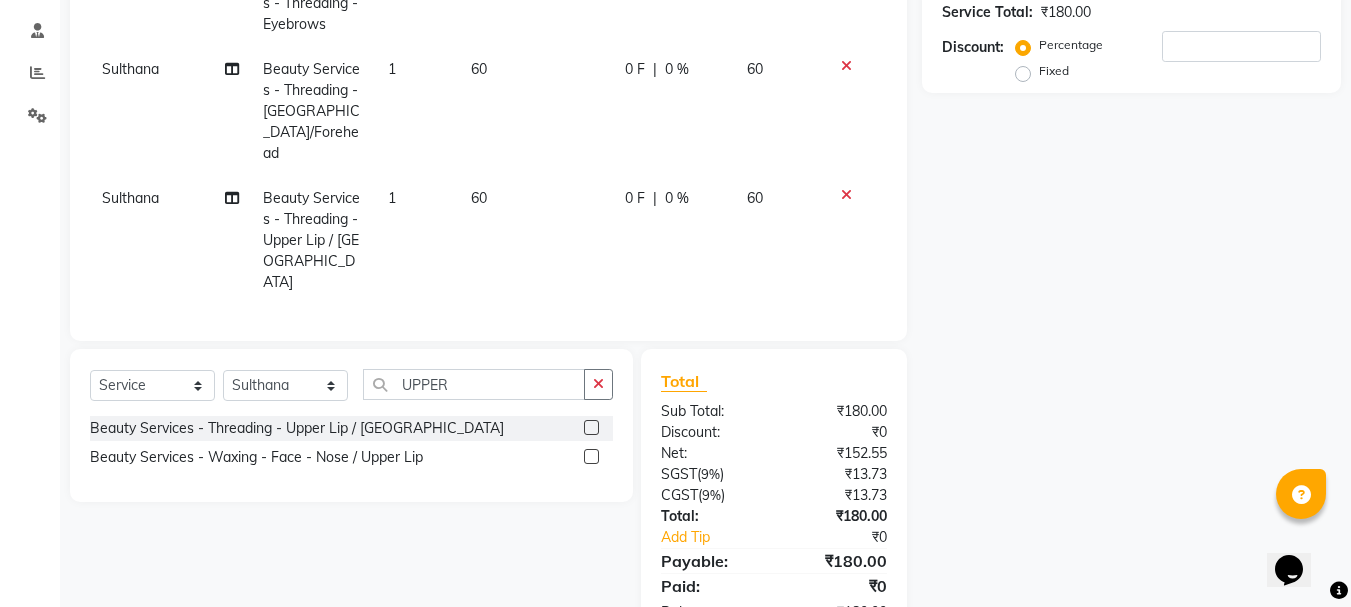 scroll, scrollTop: 388, scrollLeft: 0, axis: vertical 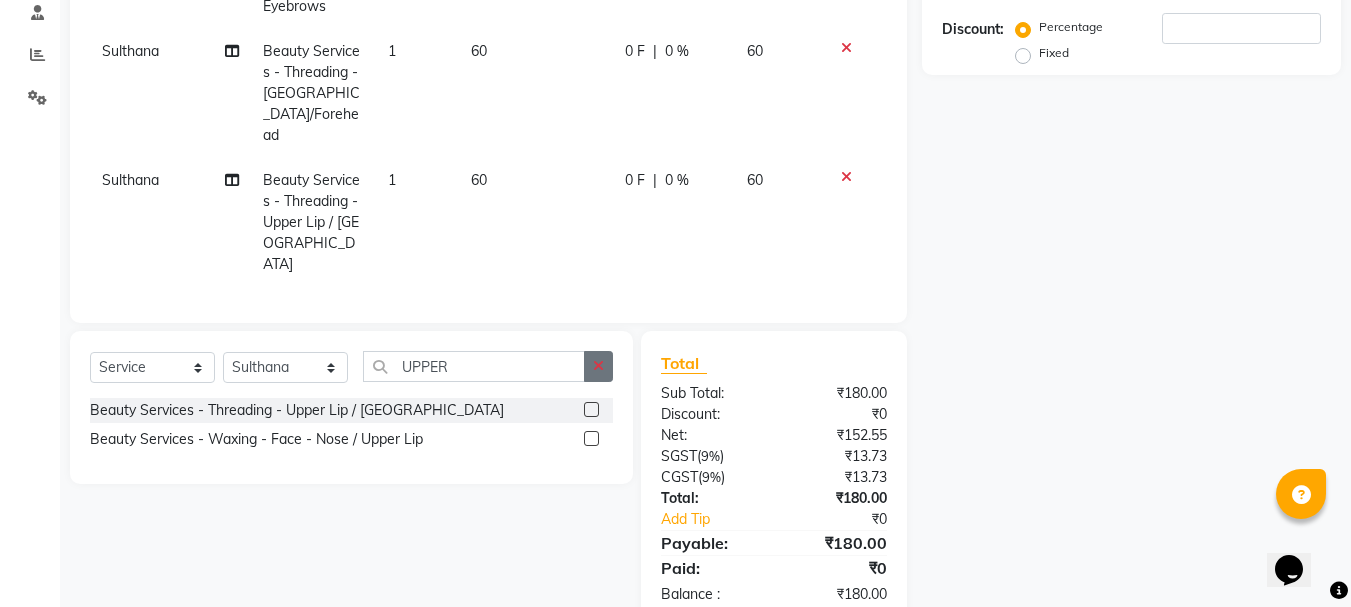 click 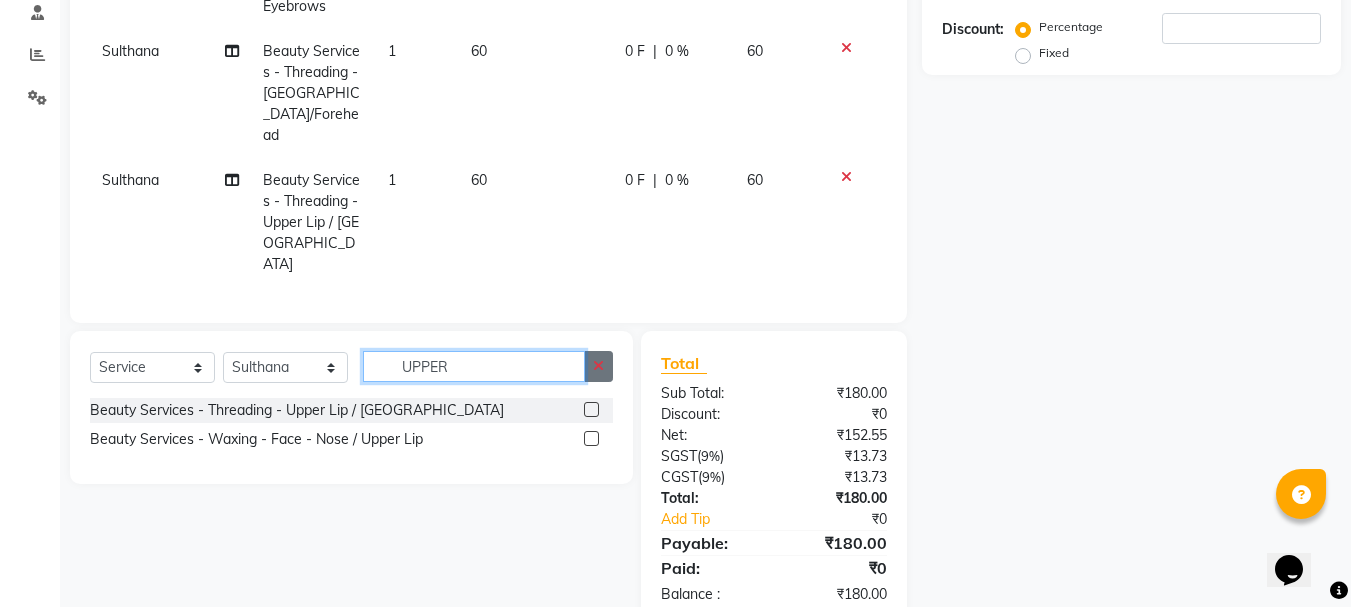 type 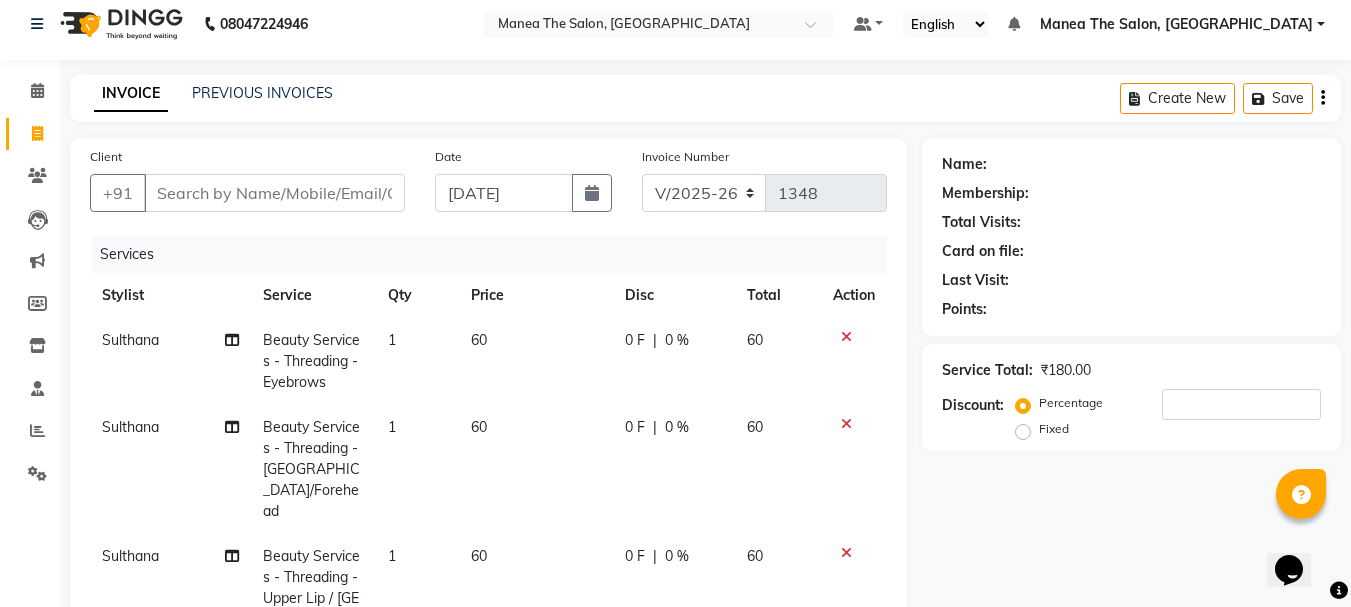 scroll, scrollTop: 0, scrollLeft: 0, axis: both 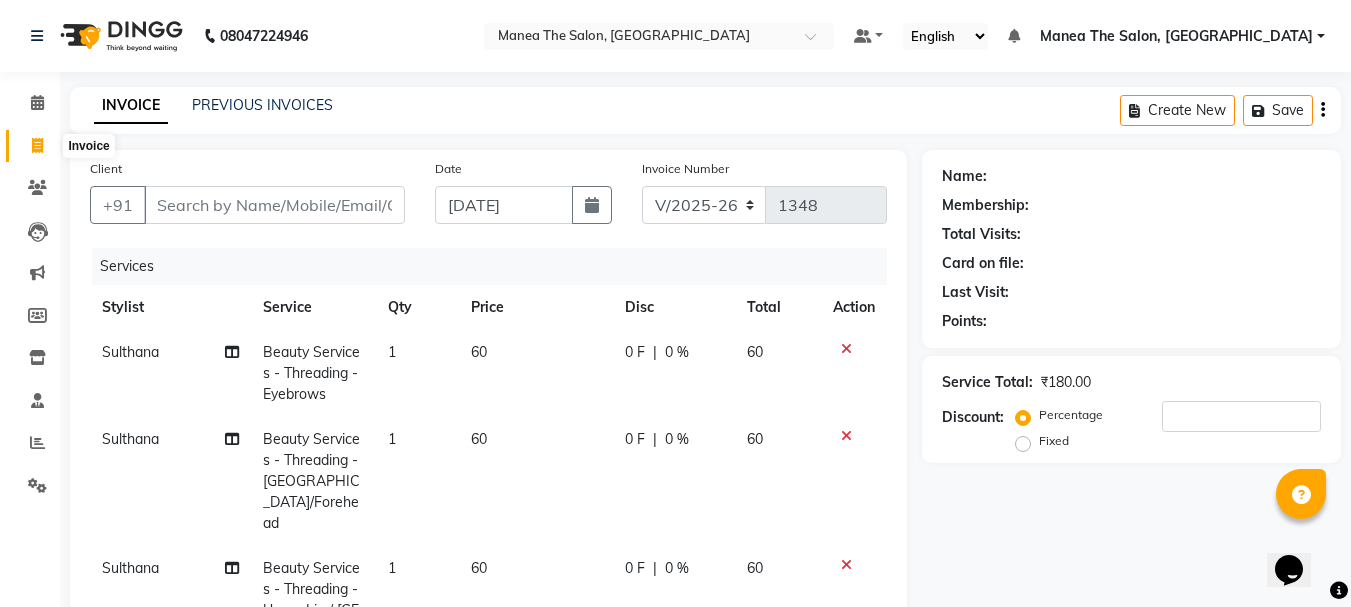 click 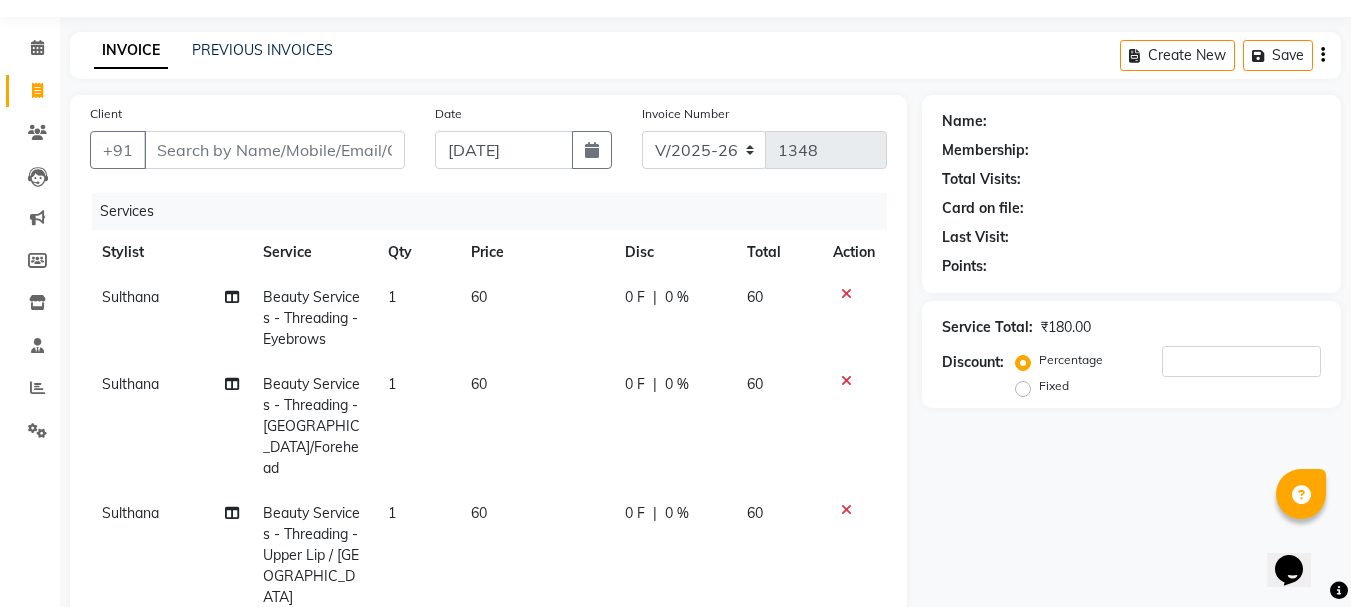 scroll, scrollTop: 0, scrollLeft: 0, axis: both 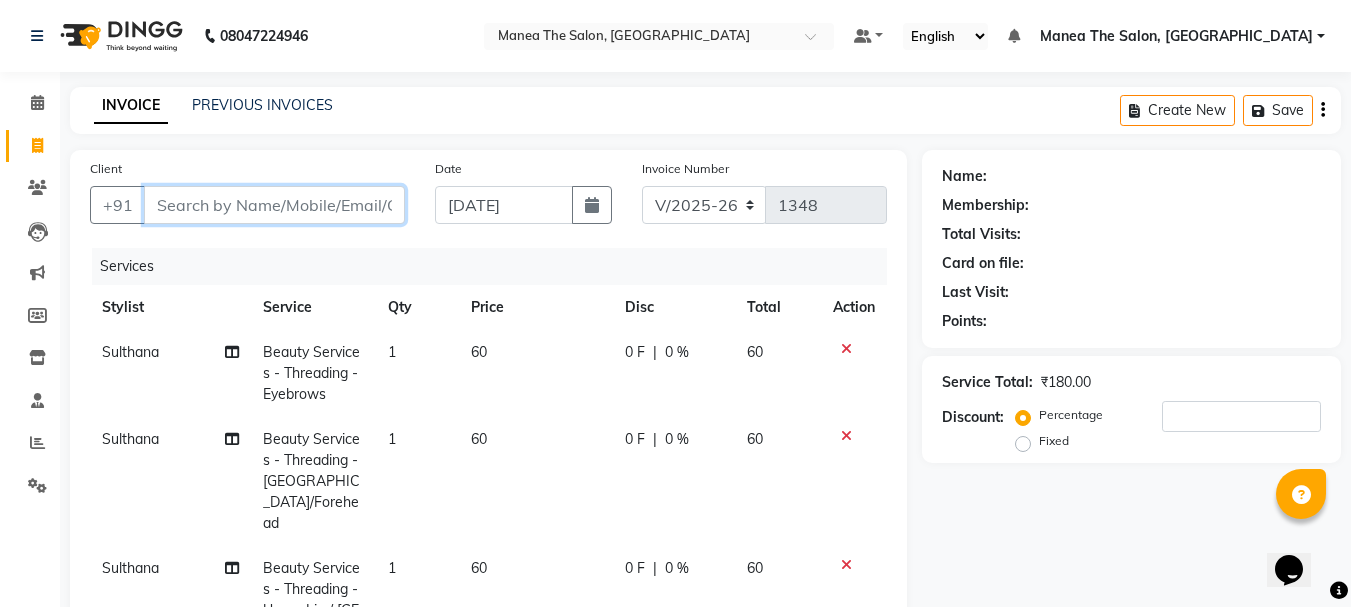 click on "Client" at bounding box center [274, 205] 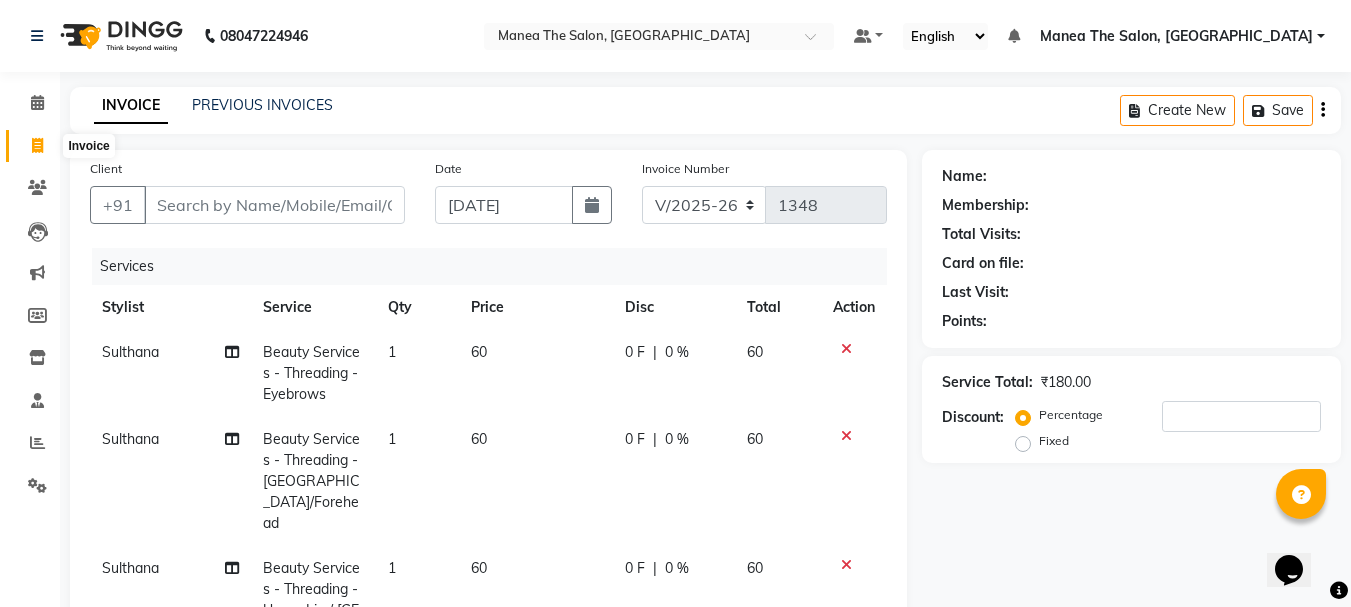 click 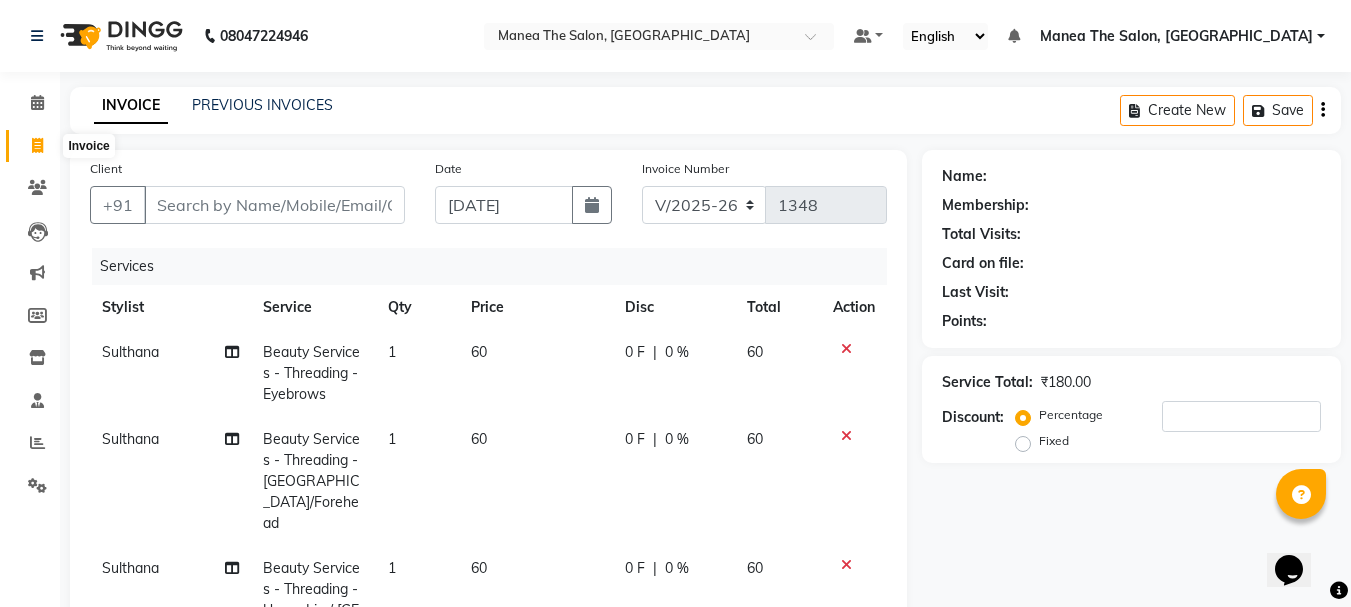 select on "service" 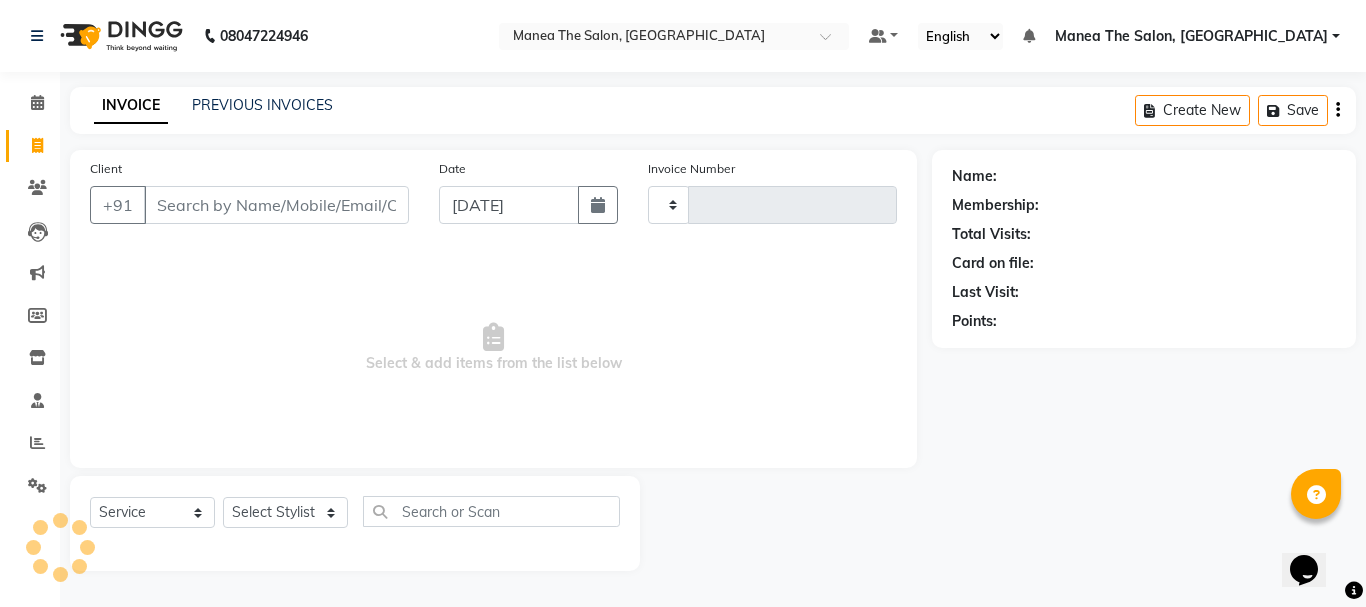 type on "1348" 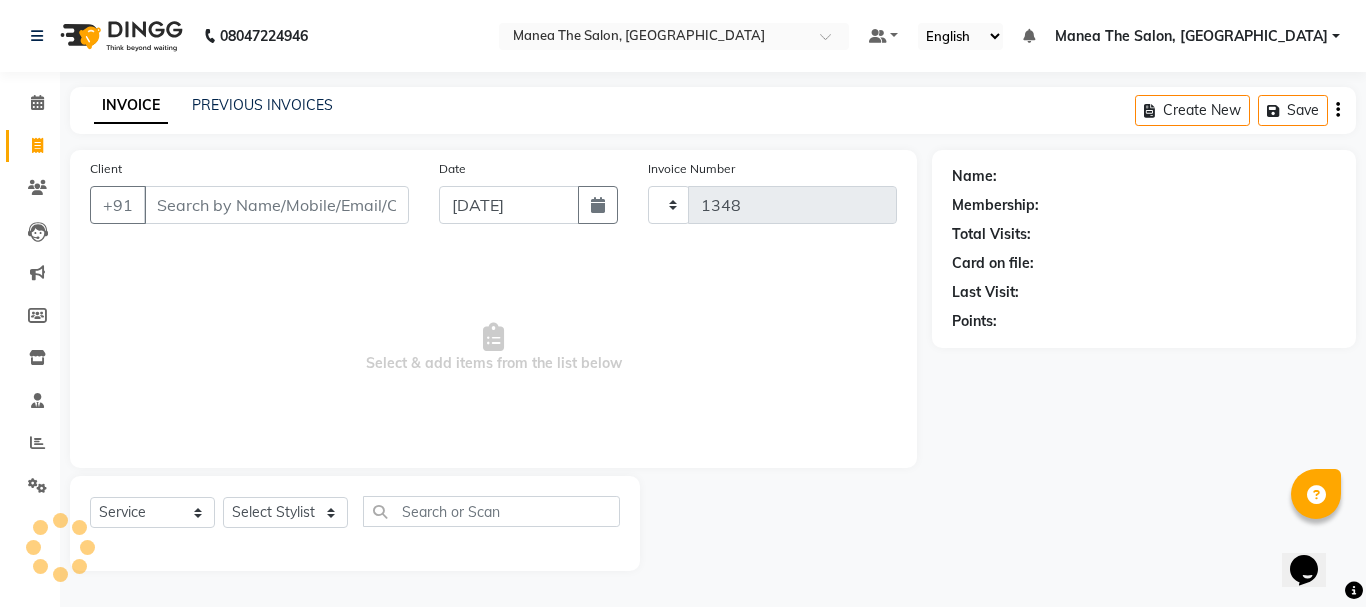 select on "7351" 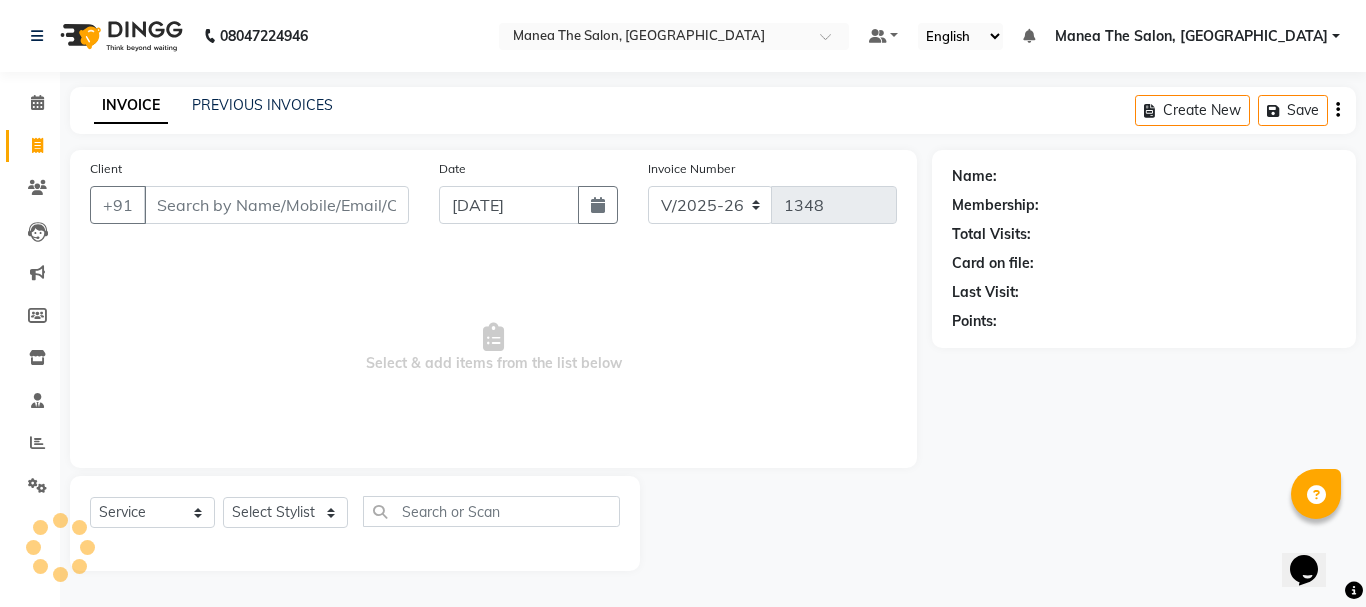 click on "Client" at bounding box center [276, 205] 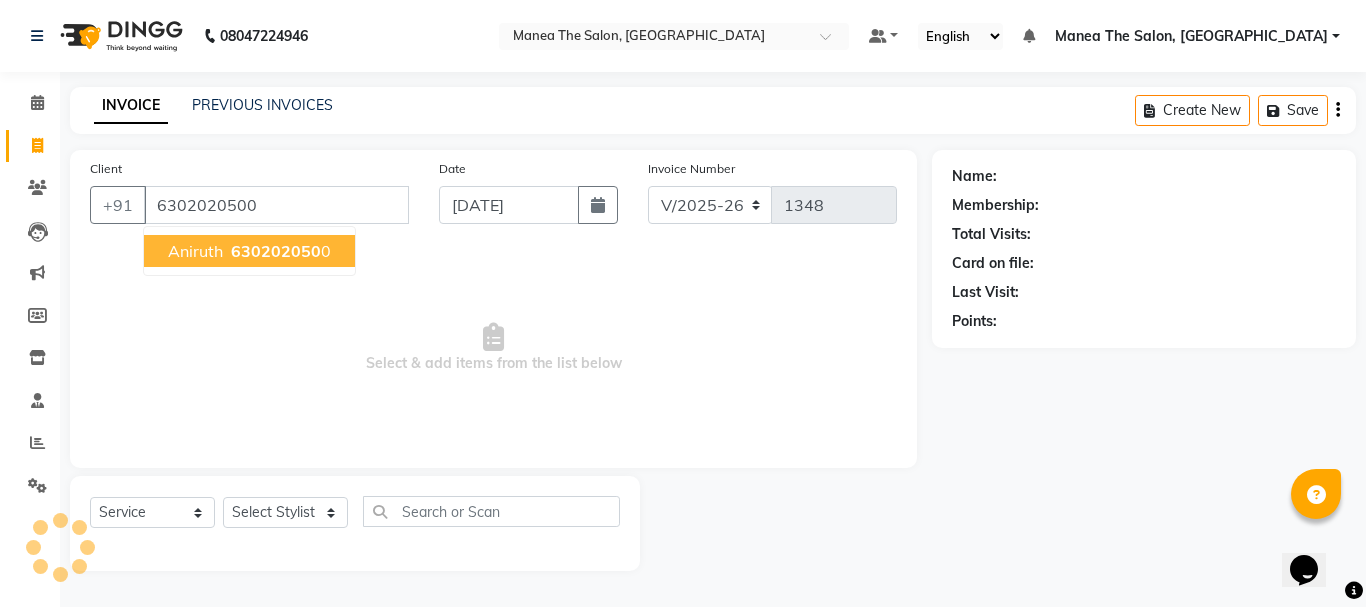type on "6302020500" 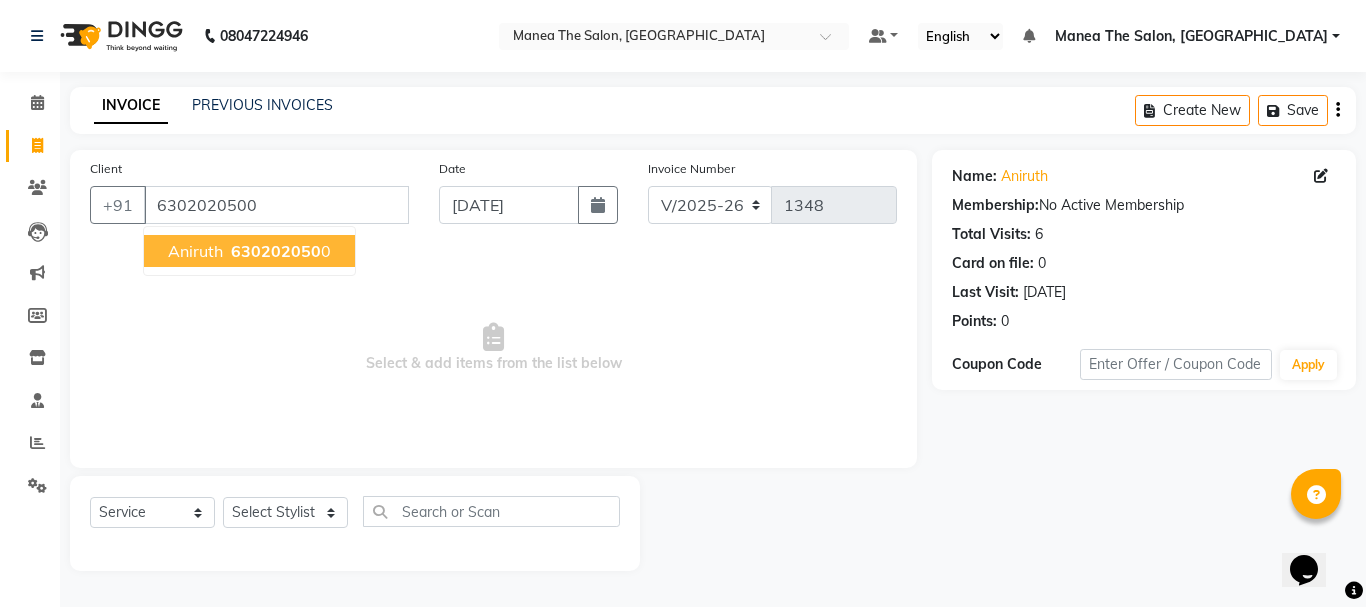 click on "630202050" at bounding box center [276, 251] 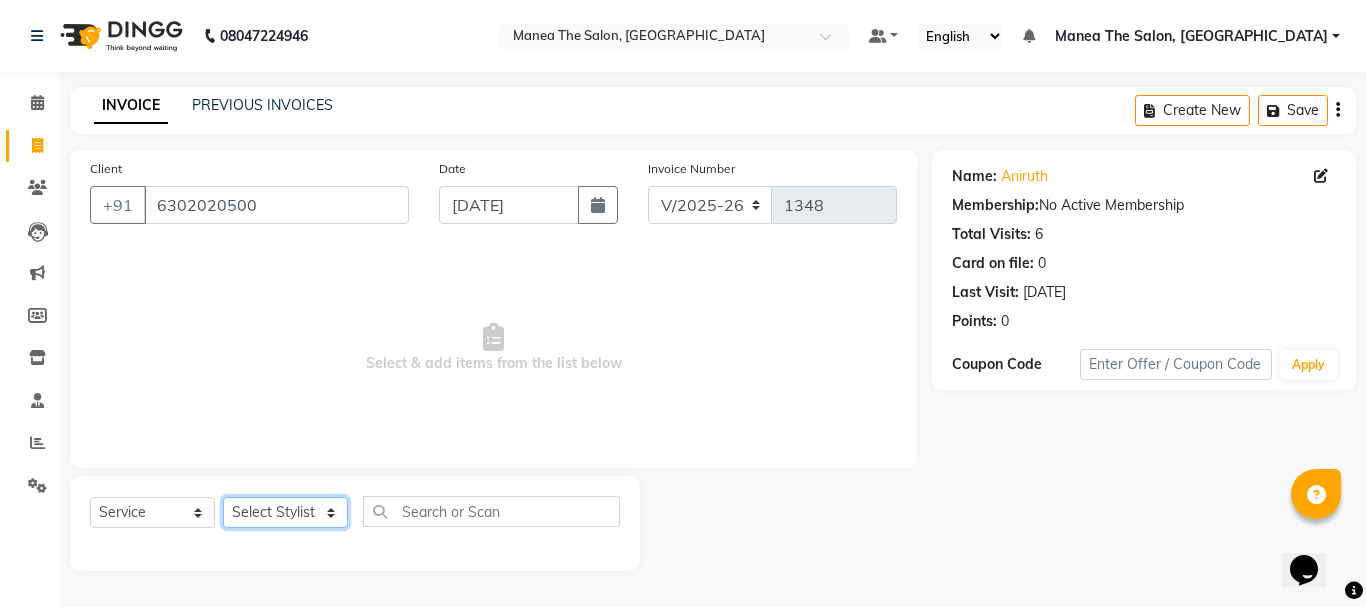 click on "Select Stylist [PERSON_NAME] Divya [PERSON_NAME] Renuka [PERSON_NAME]" 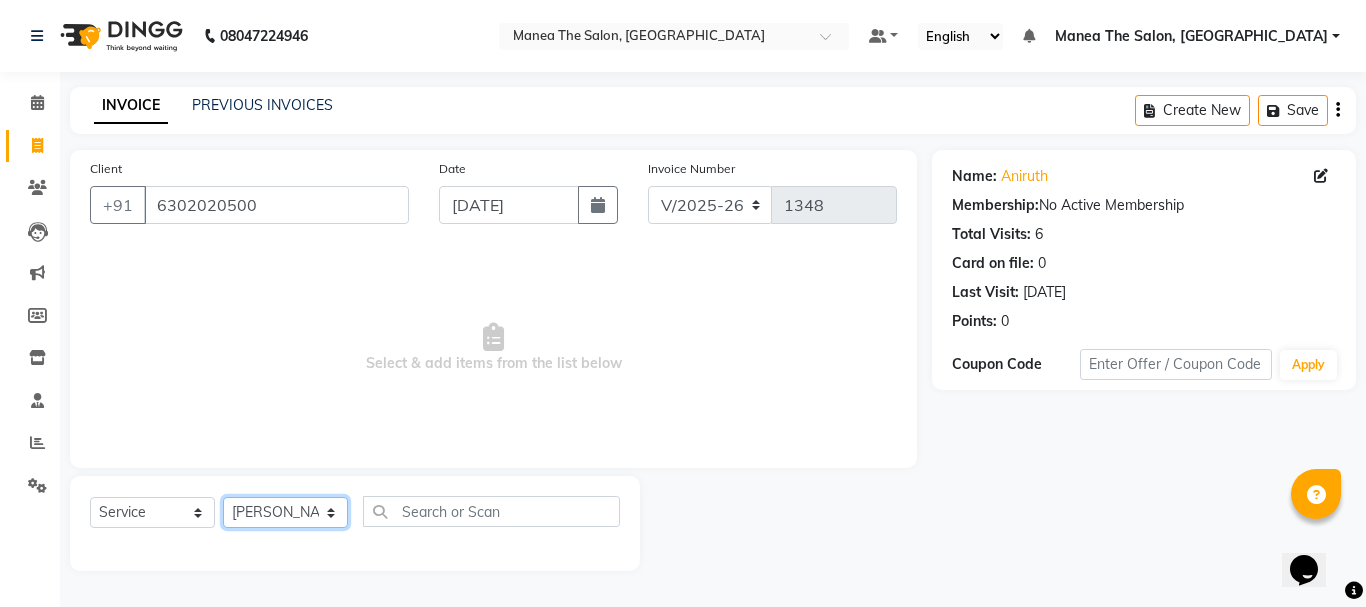 click on "Select Stylist [PERSON_NAME] Divya [PERSON_NAME] Renuka [PERSON_NAME]" 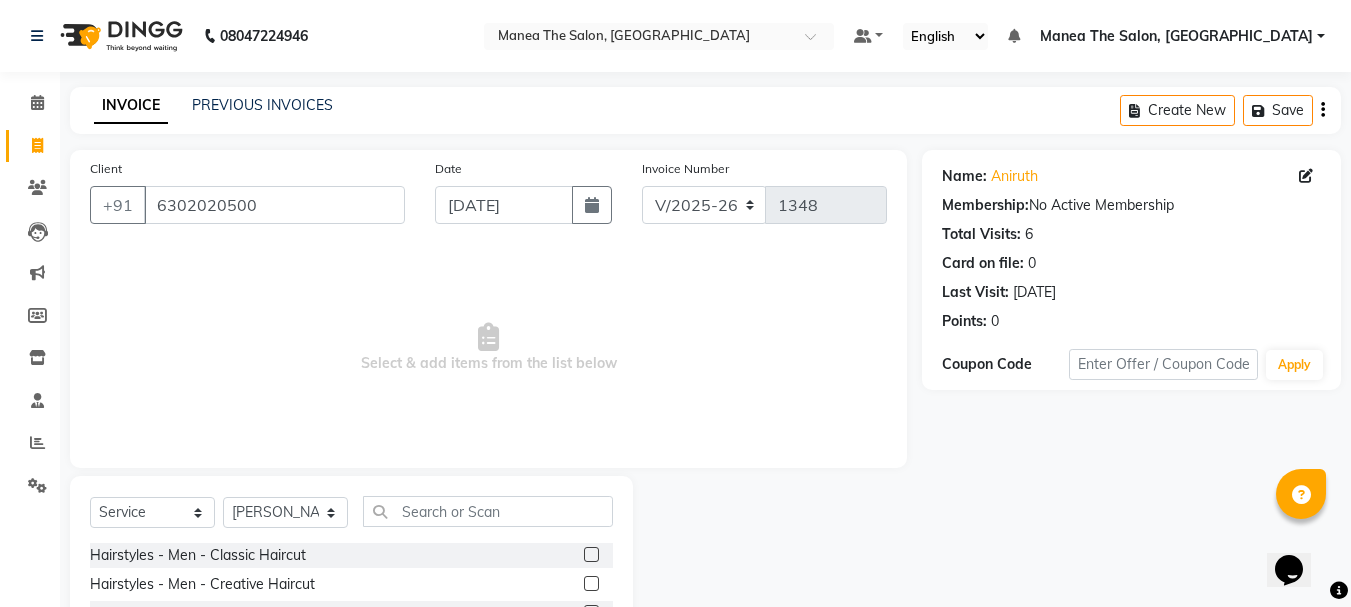 click 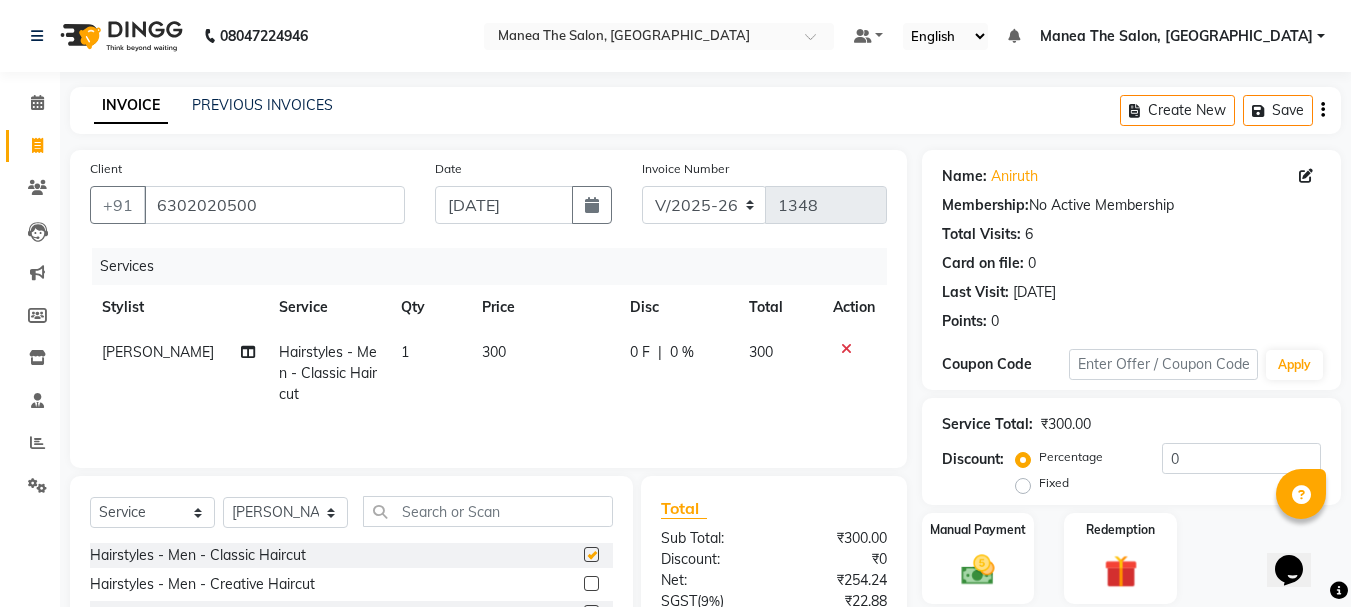 checkbox on "false" 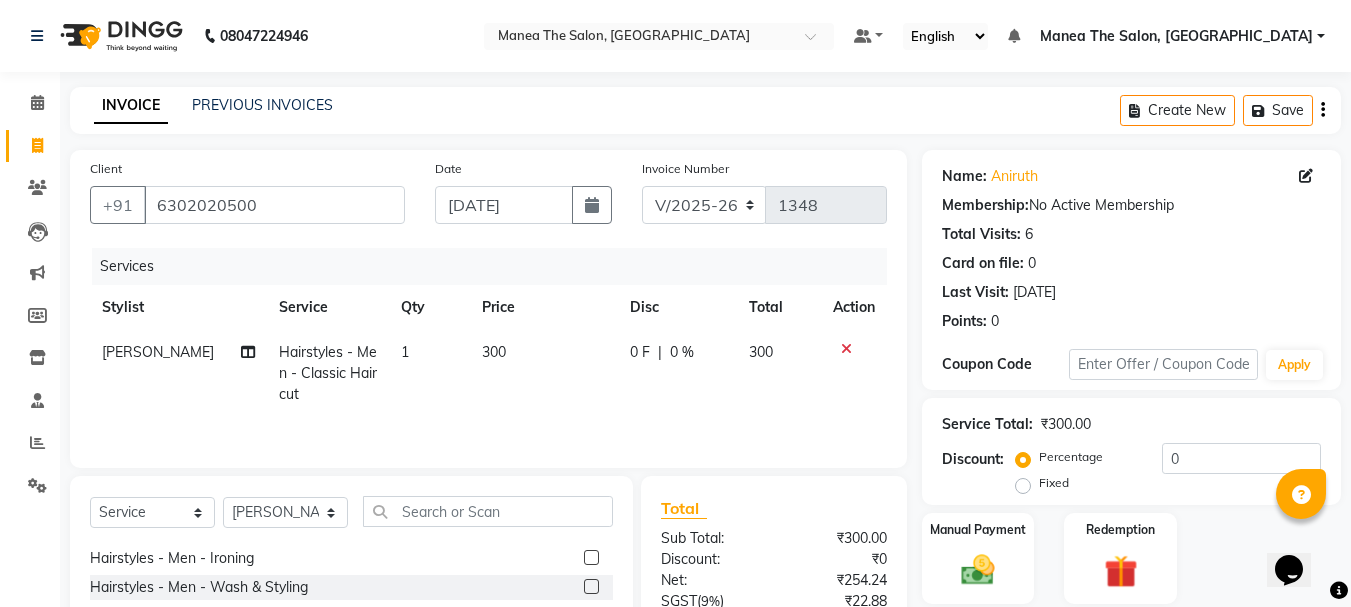 scroll, scrollTop: 100, scrollLeft: 0, axis: vertical 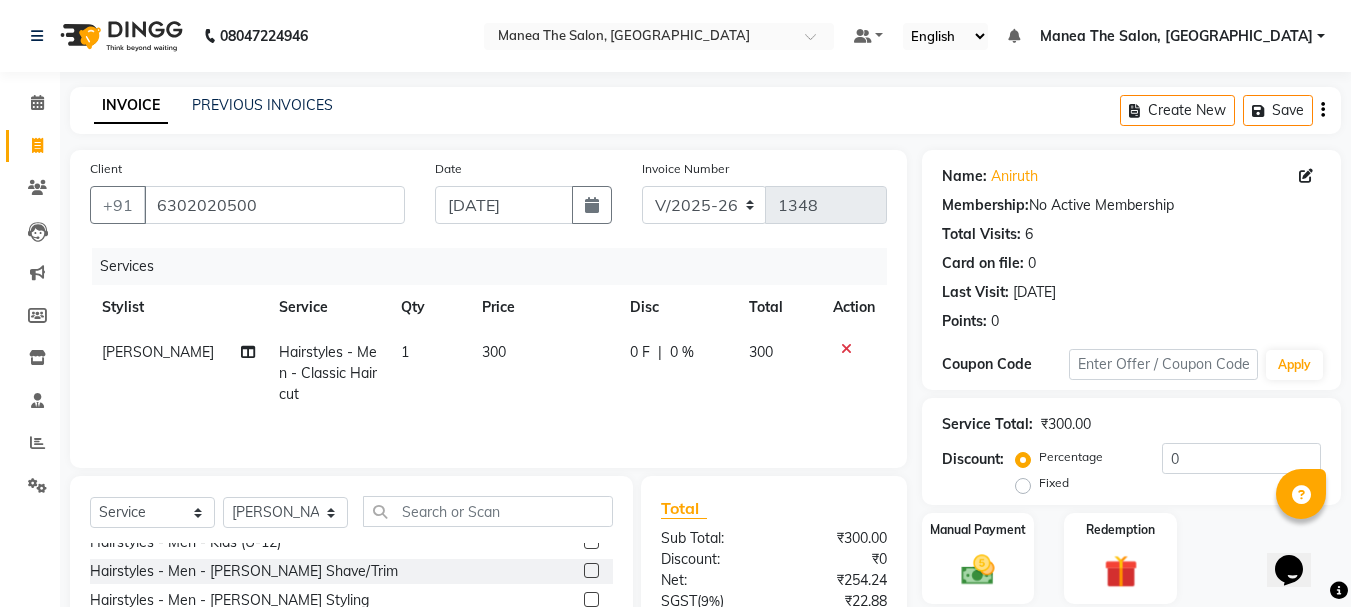click 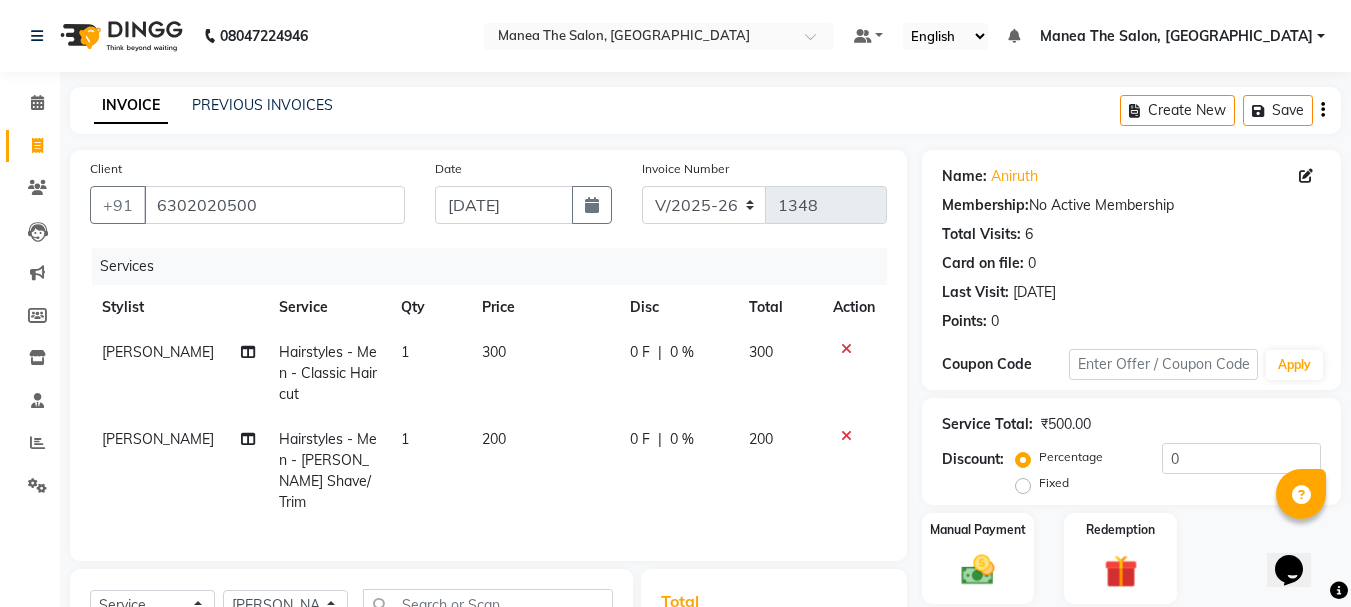 checkbox on "false" 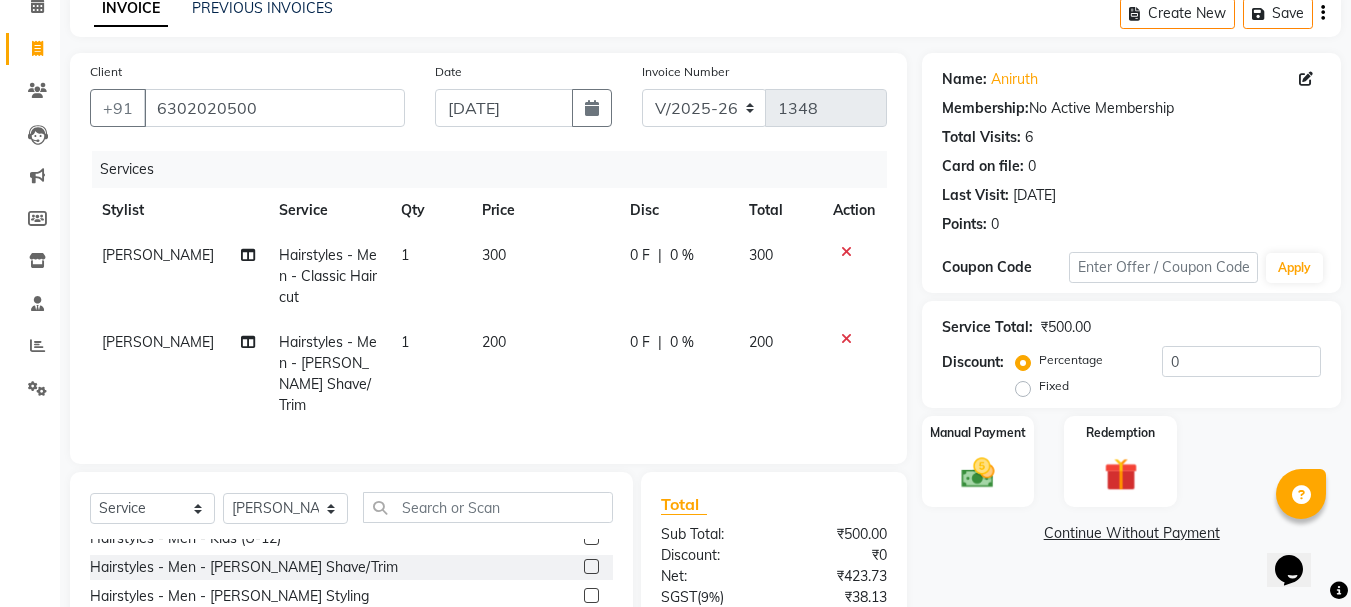 scroll, scrollTop: 281, scrollLeft: 0, axis: vertical 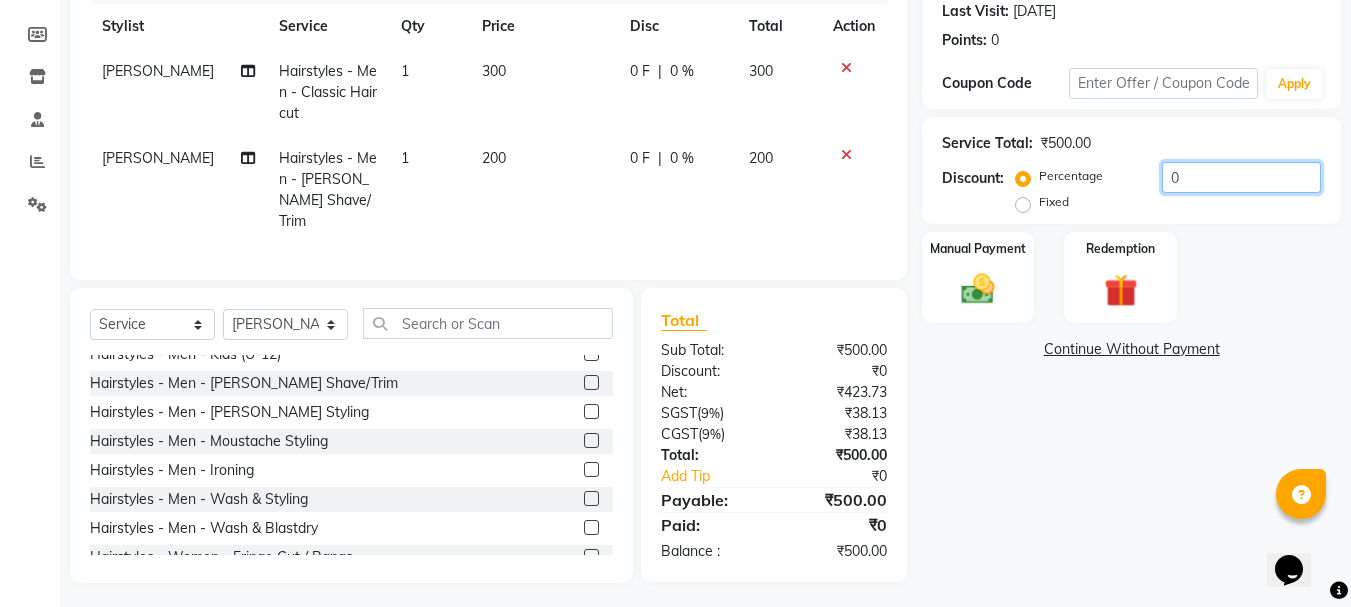 click on "0" 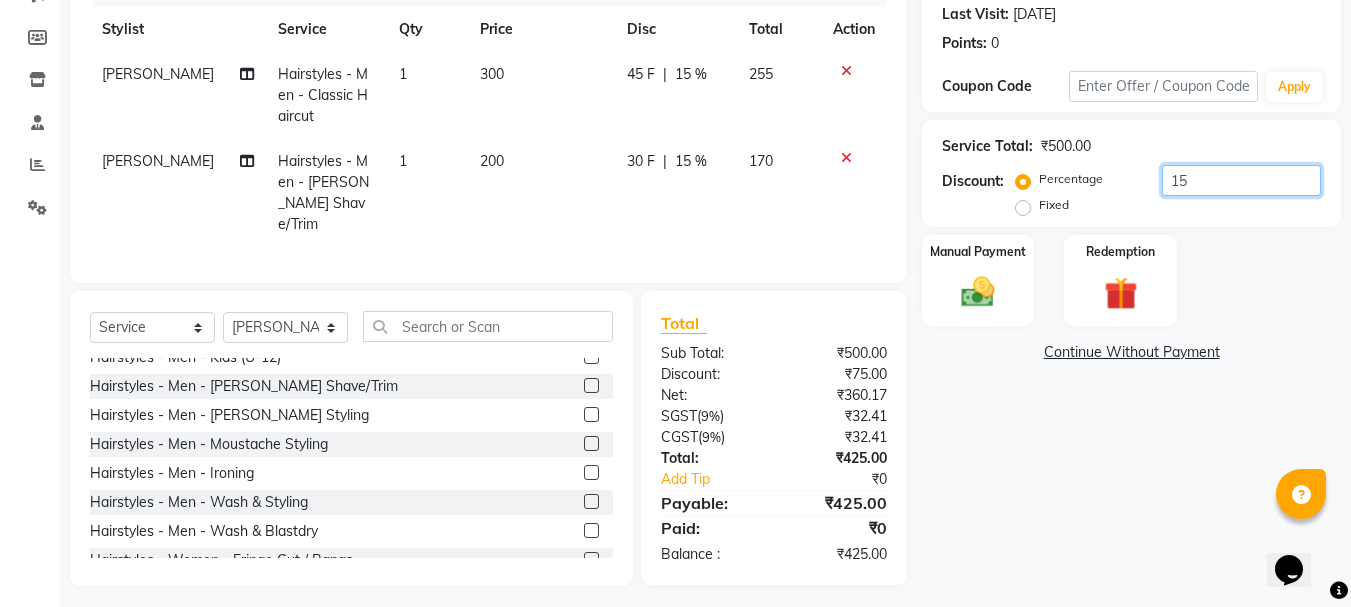 scroll, scrollTop: 281, scrollLeft: 0, axis: vertical 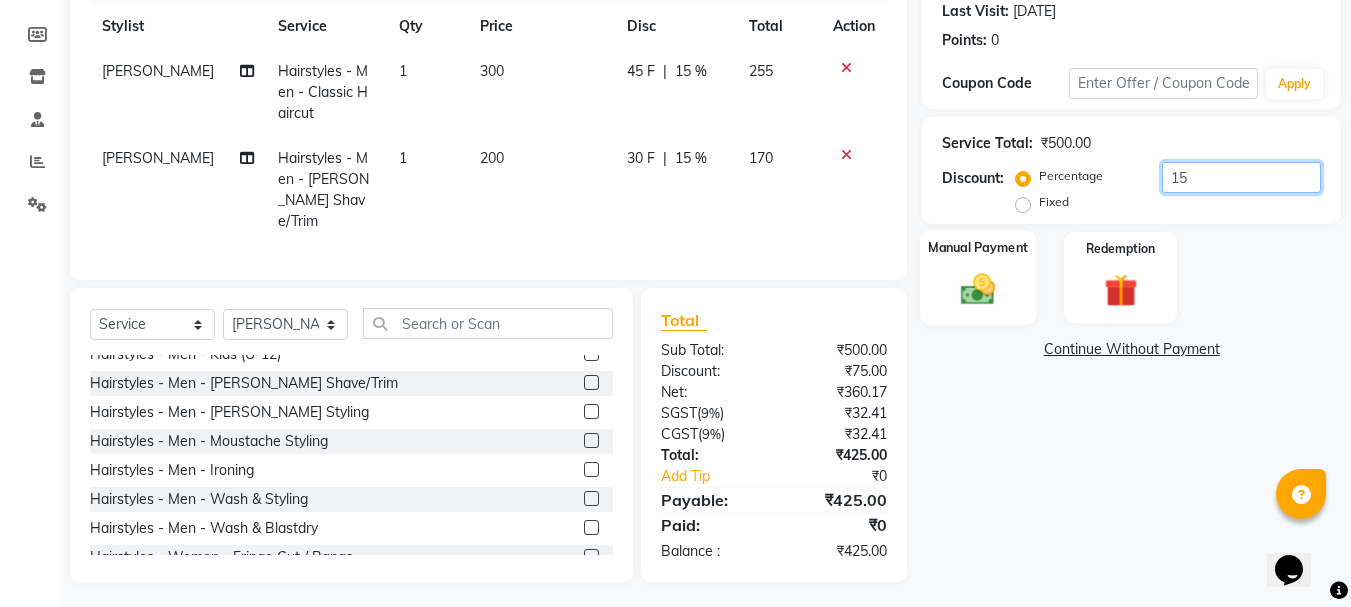 type on "15" 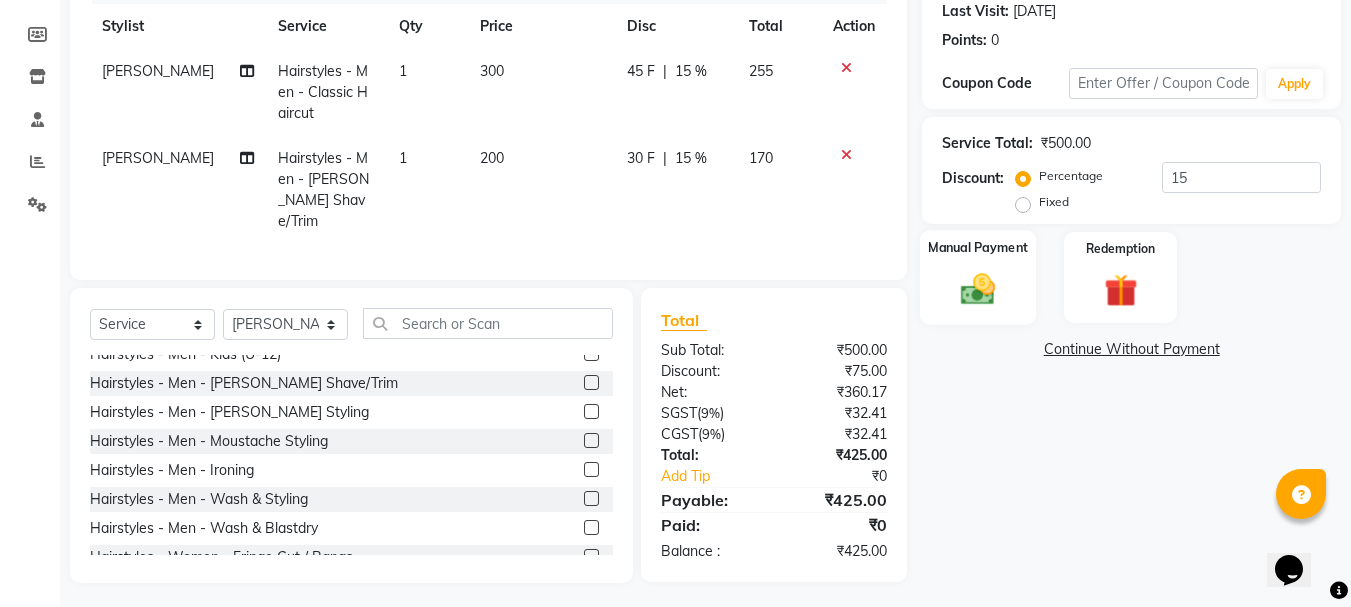click on "Manual Payment" 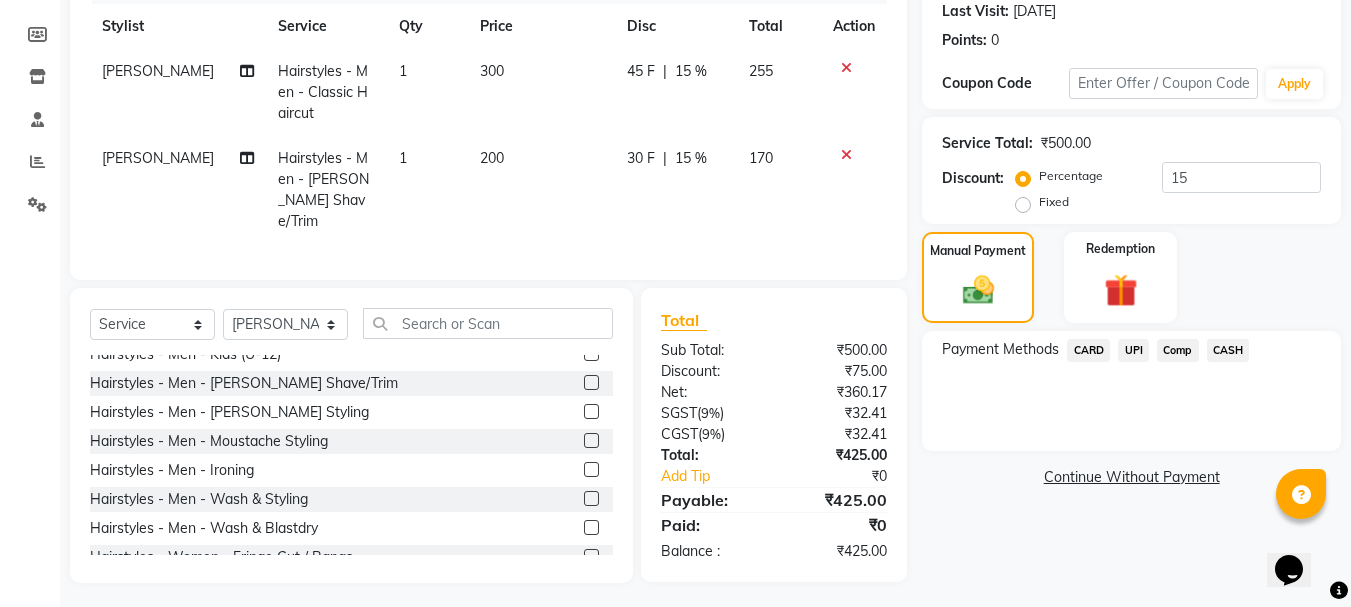 click on "UPI" 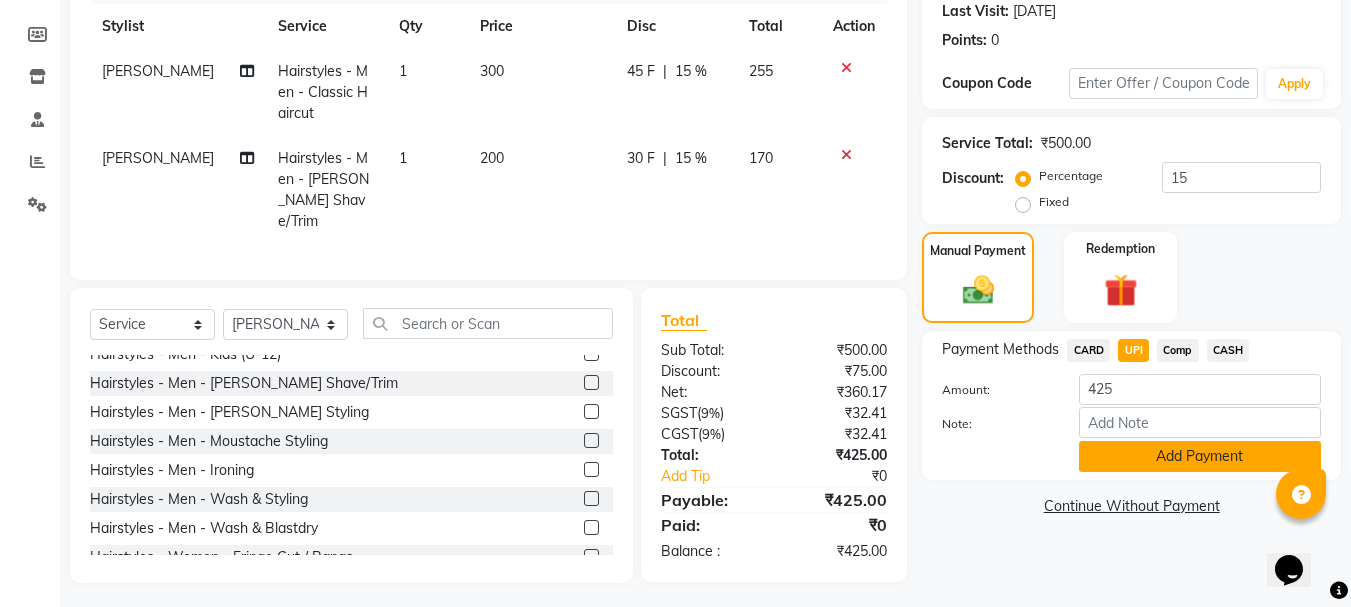 click on "Add Payment" 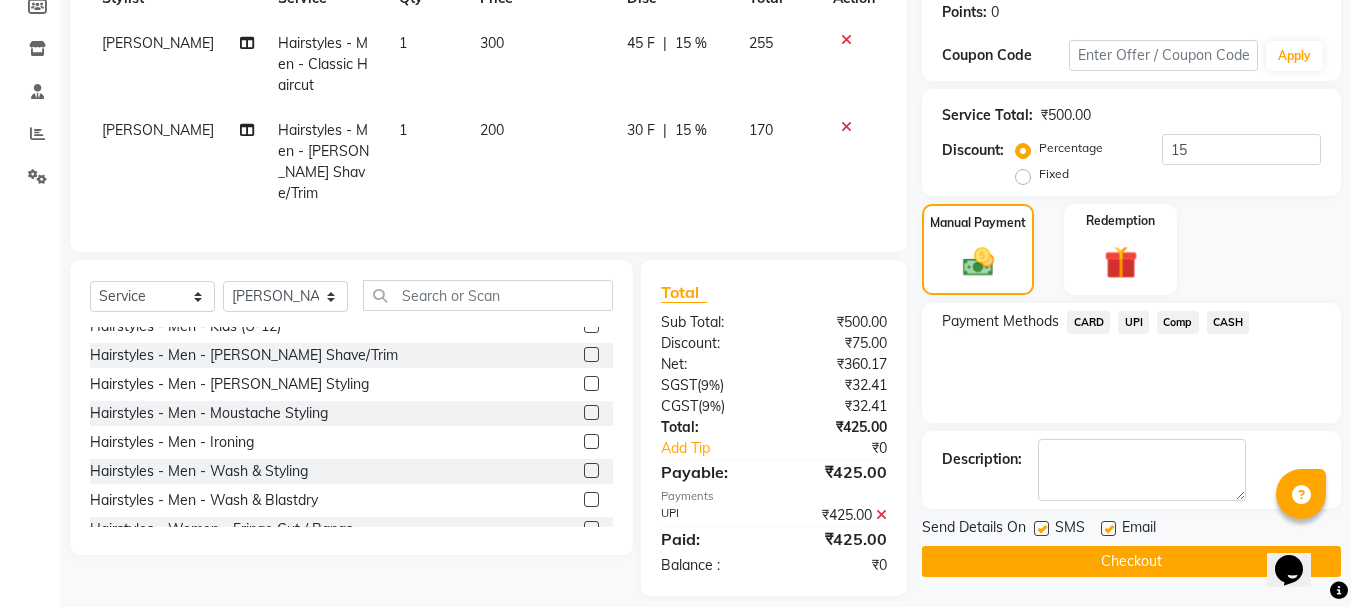 scroll, scrollTop: 322, scrollLeft: 0, axis: vertical 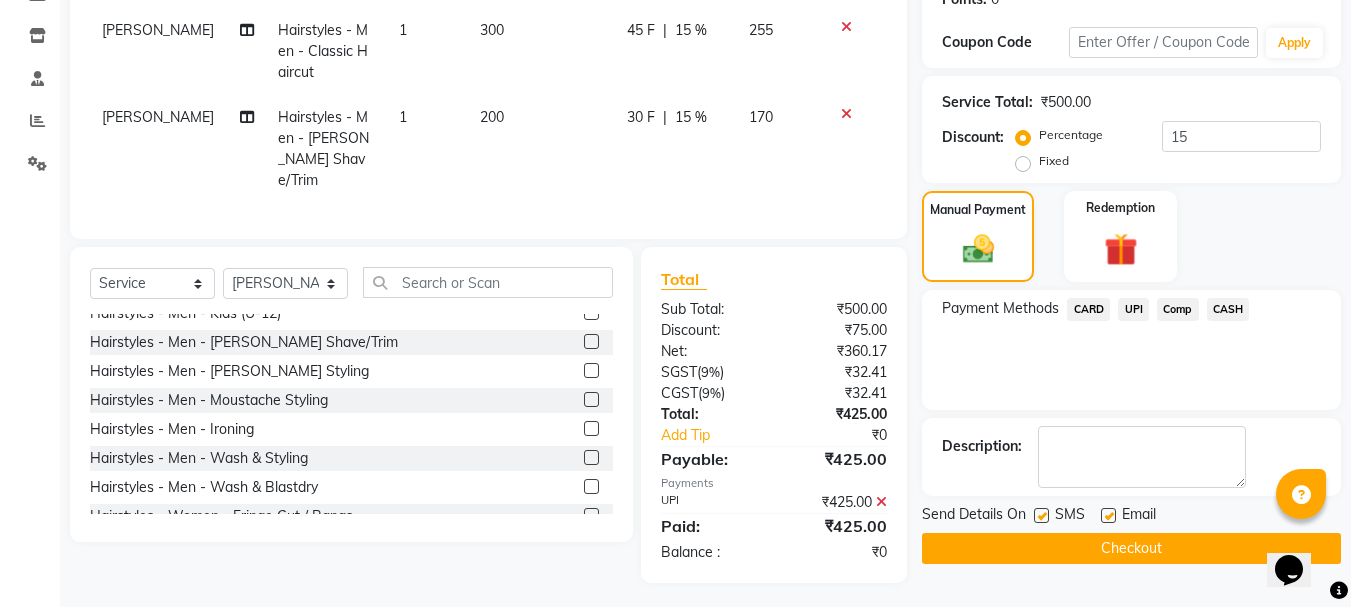click on "Checkout" 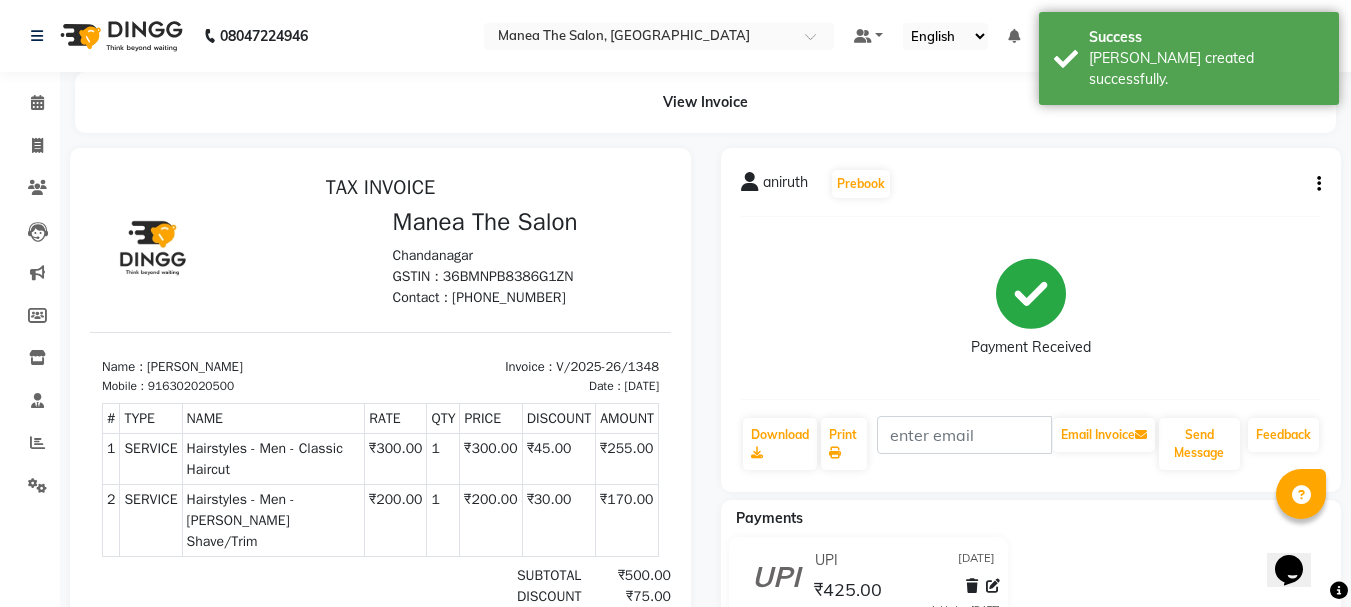 scroll, scrollTop: 0, scrollLeft: 0, axis: both 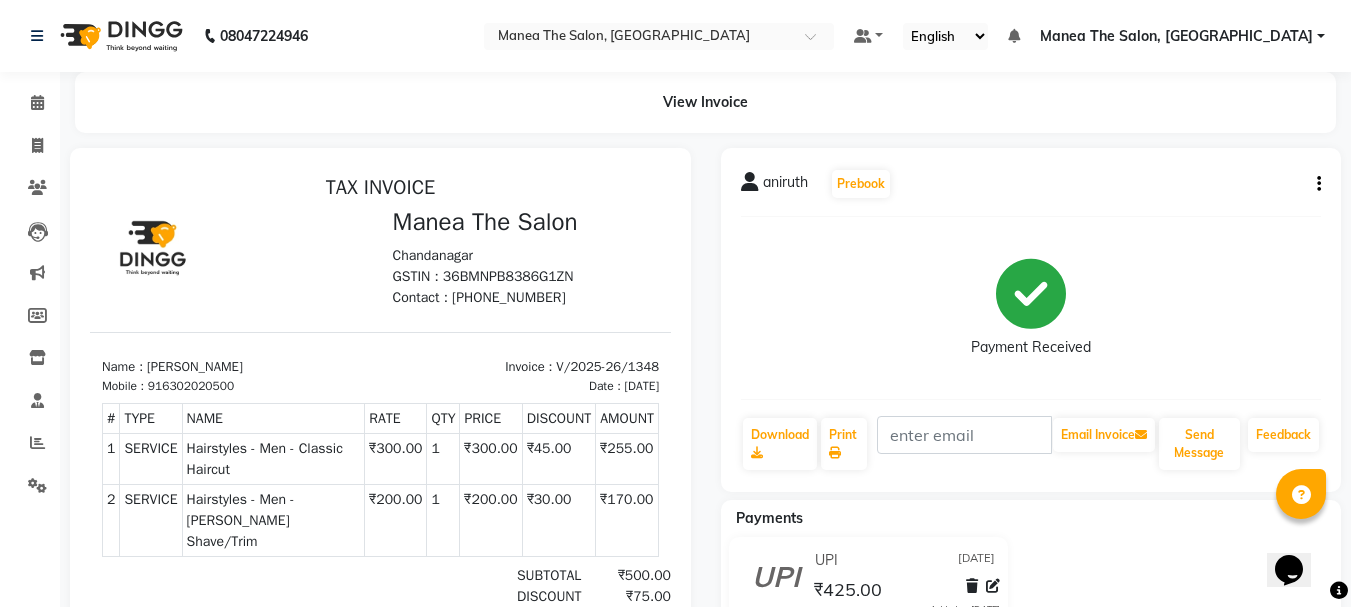 select on "service" 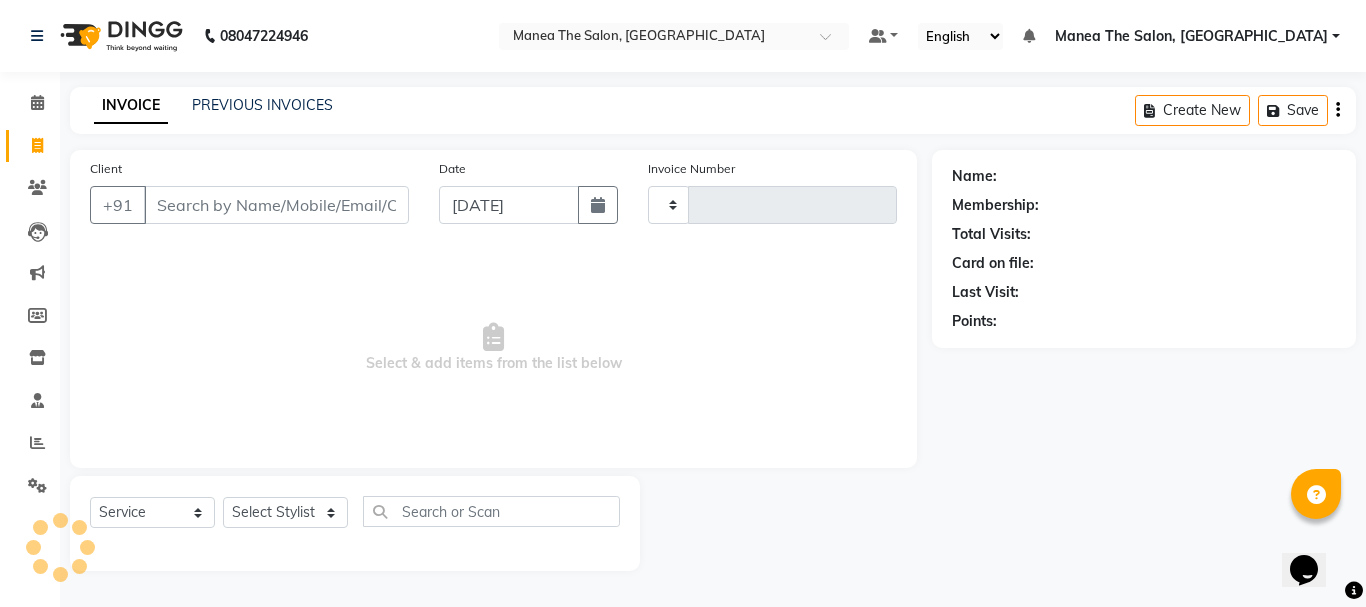 type on "1349" 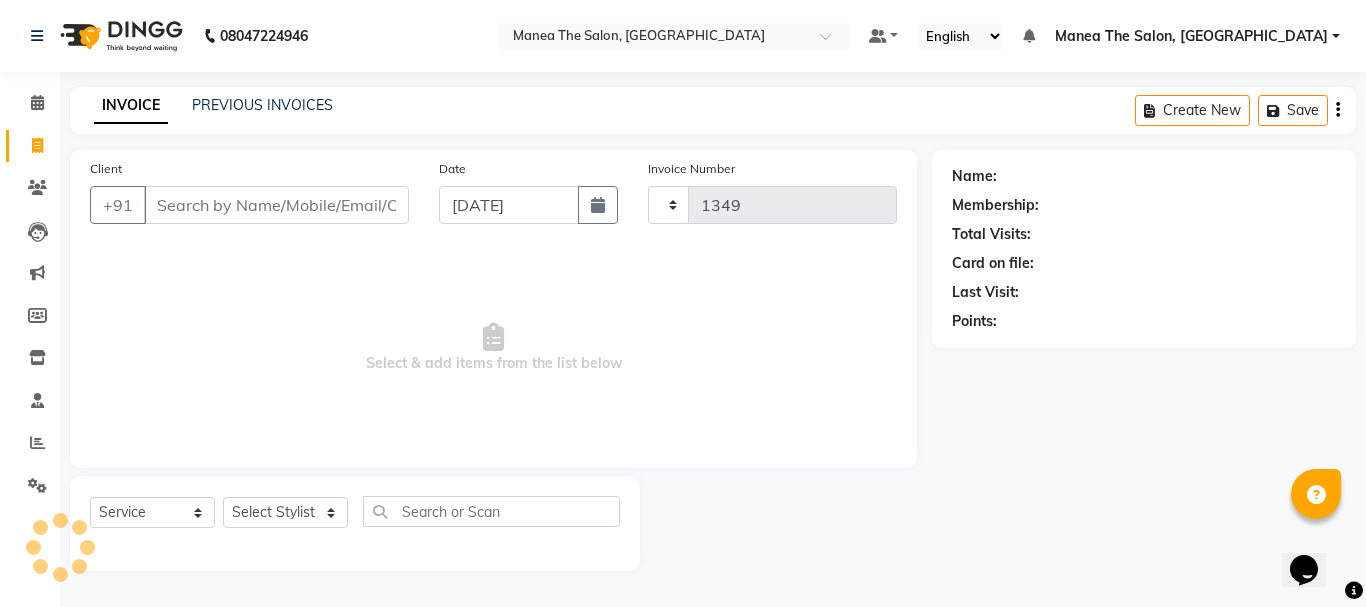 select on "7351" 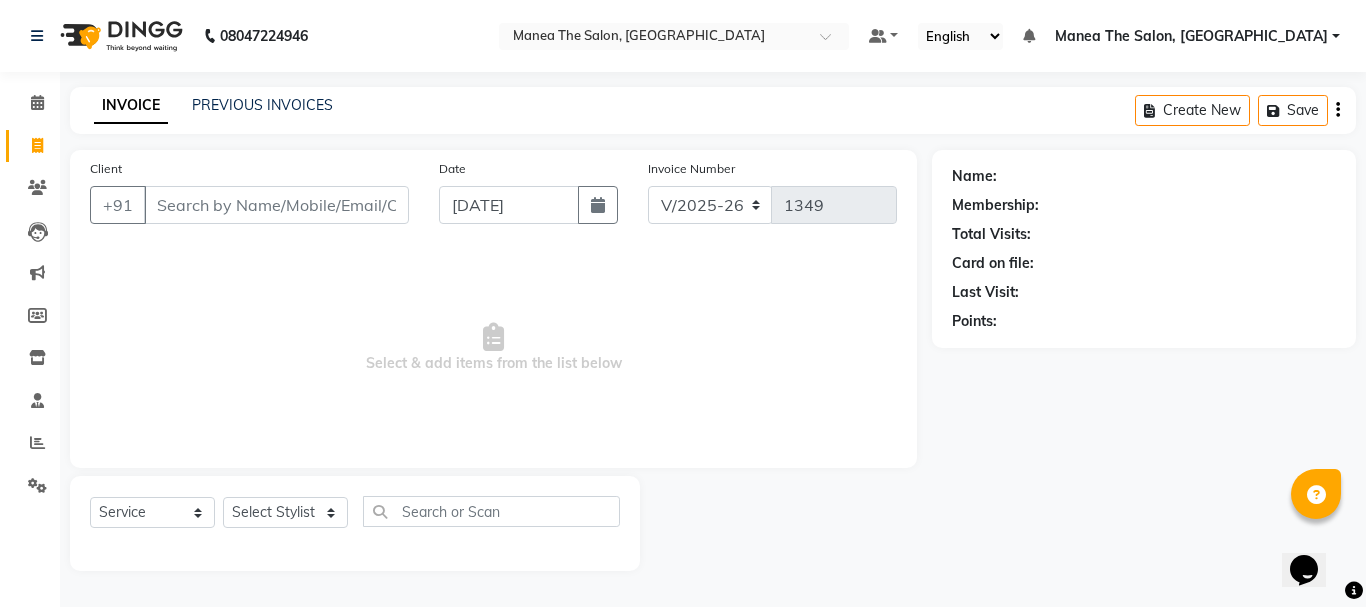 click on "Client" at bounding box center (276, 205) 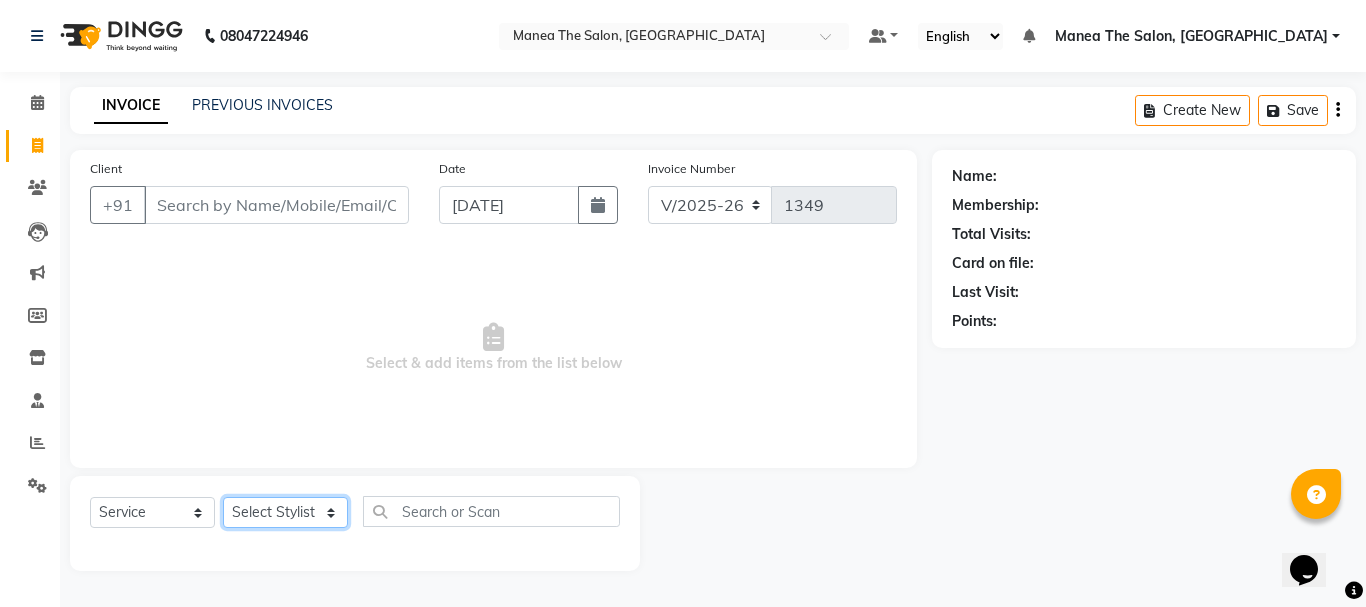 click on "Select Stylist [PERSON_NAME] Divya [PERSON_NAME] Renuka [PERSON_NAME]" 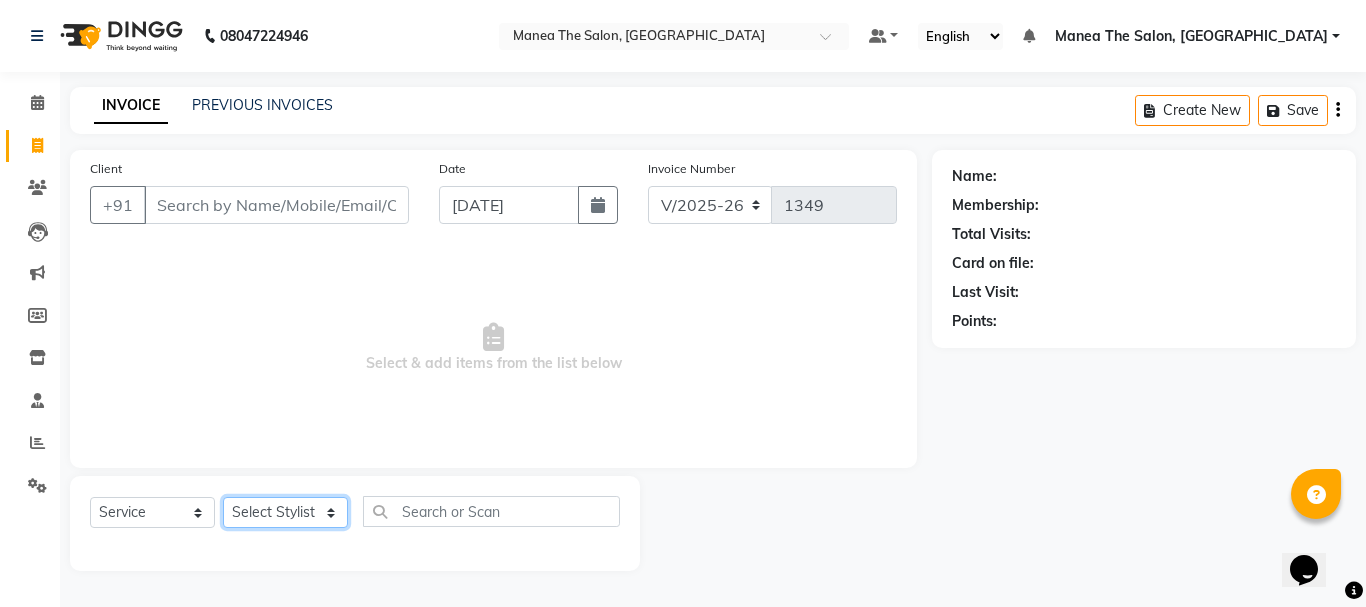 select on "63576" 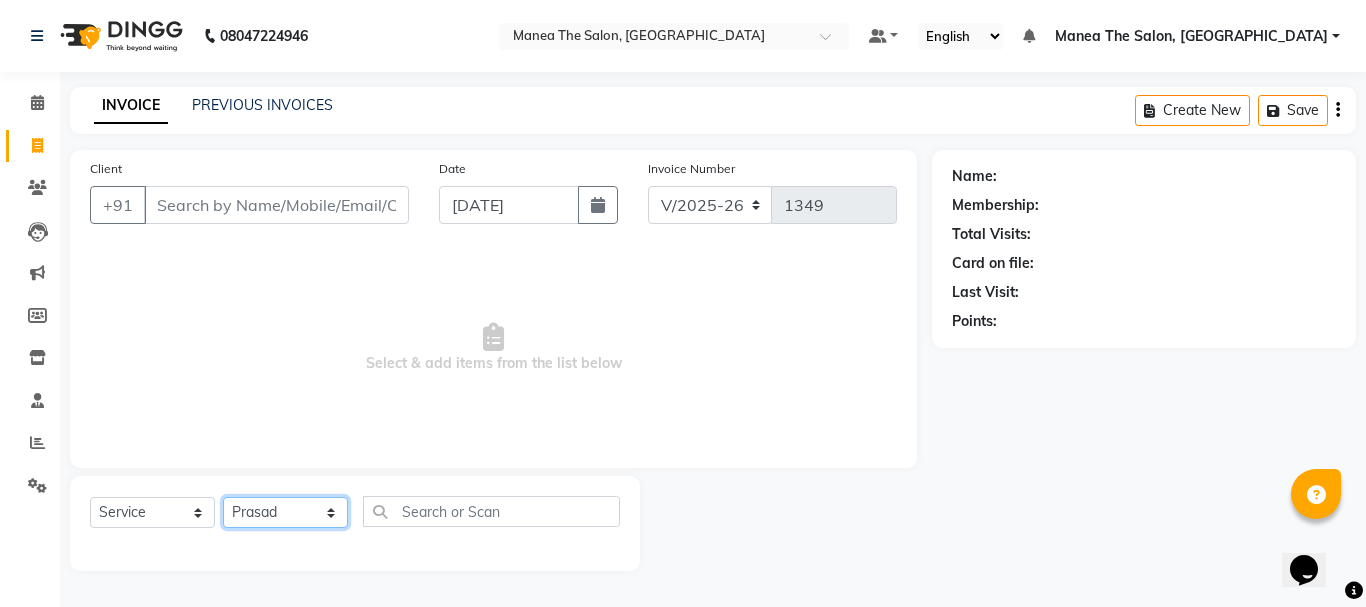 click on "Select Stylist [PERSON_NAME] Divya [PERSON_NAME] Renuka [PERSON_NAME]" 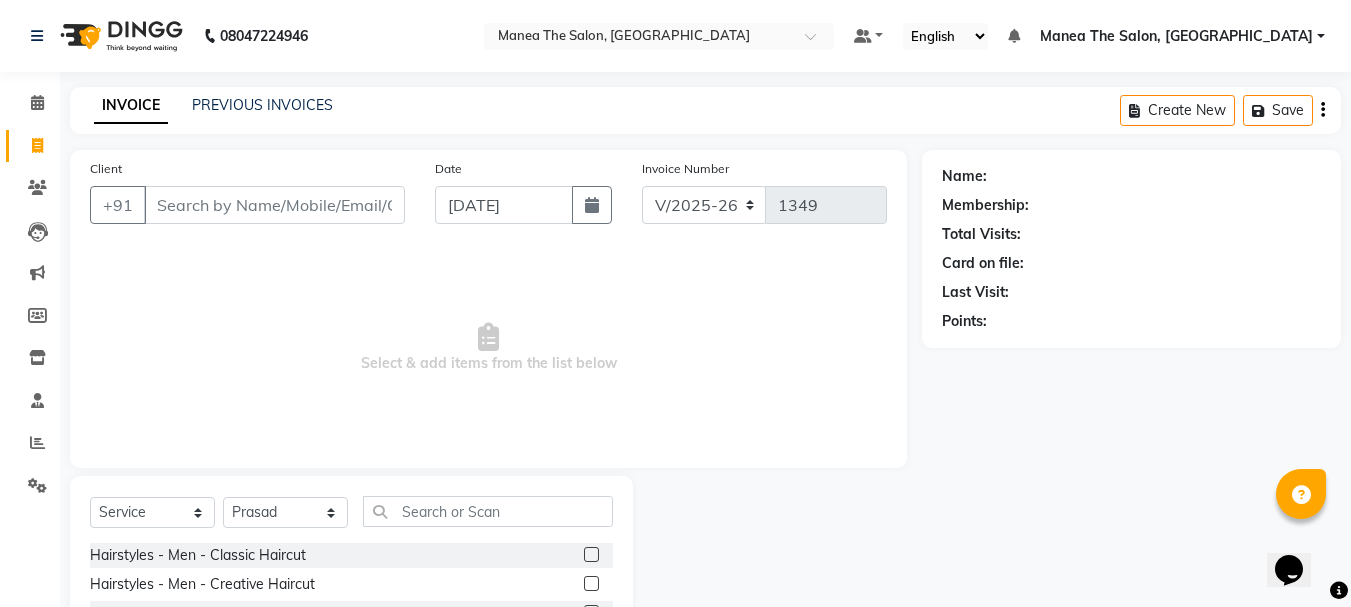 click 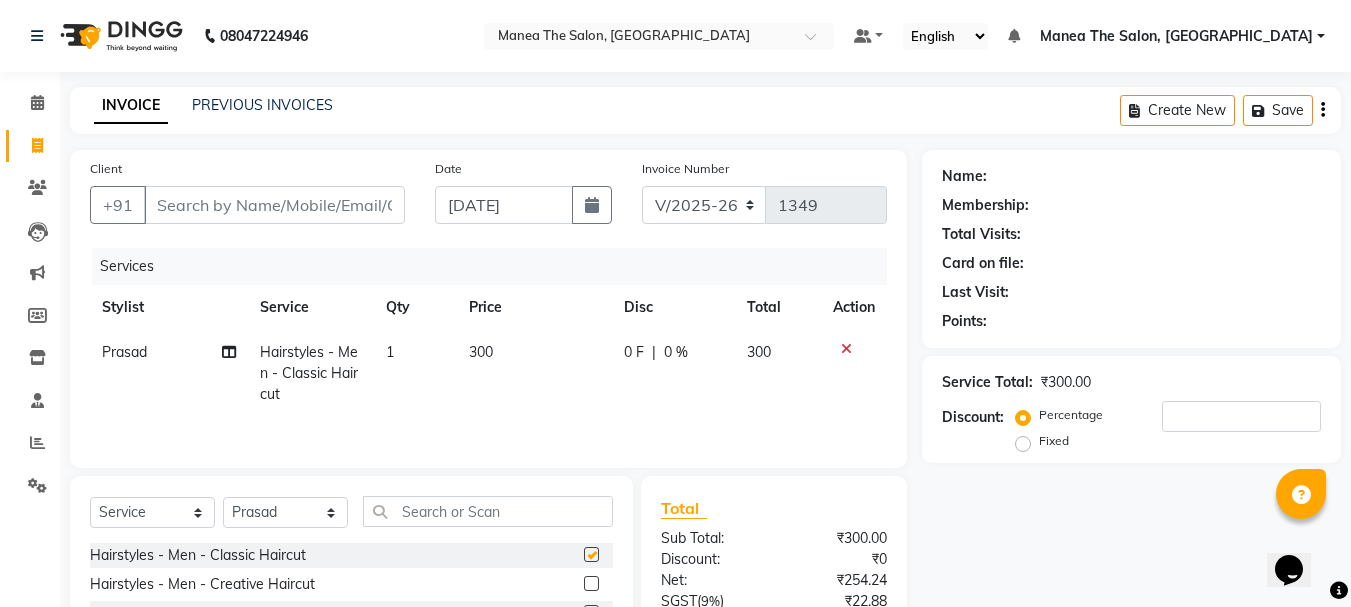 scroll, scrollTop: 194, scrollLeft: 0, axis: vertical 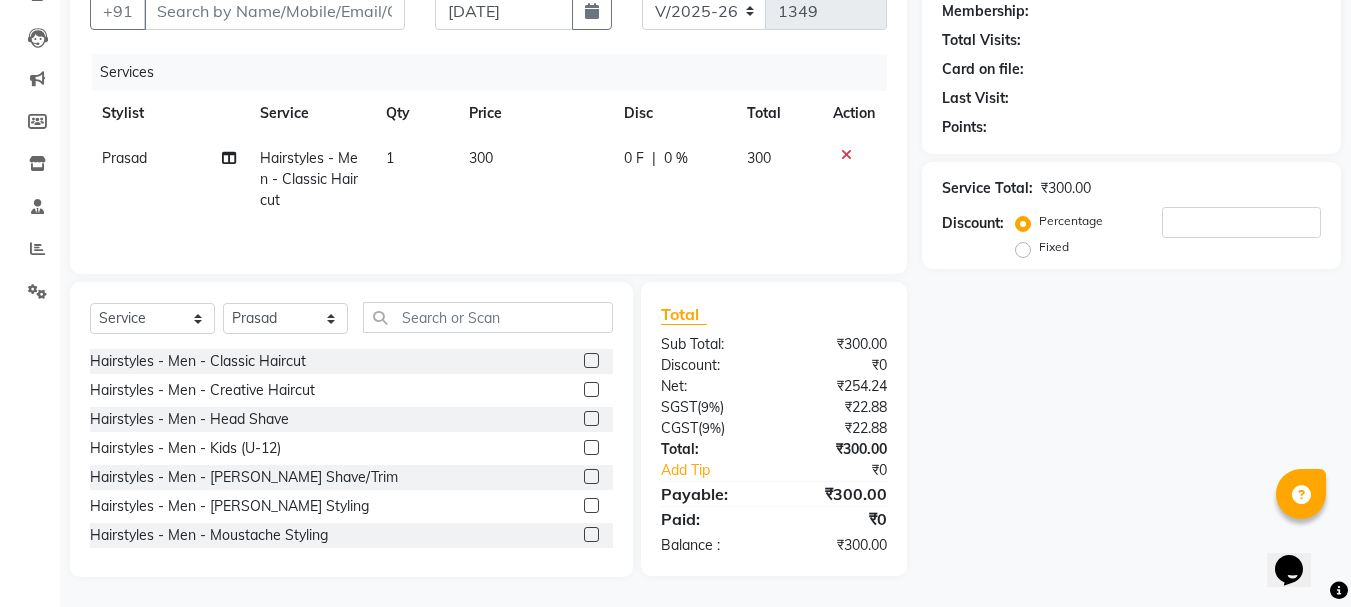 checkbox on "false" 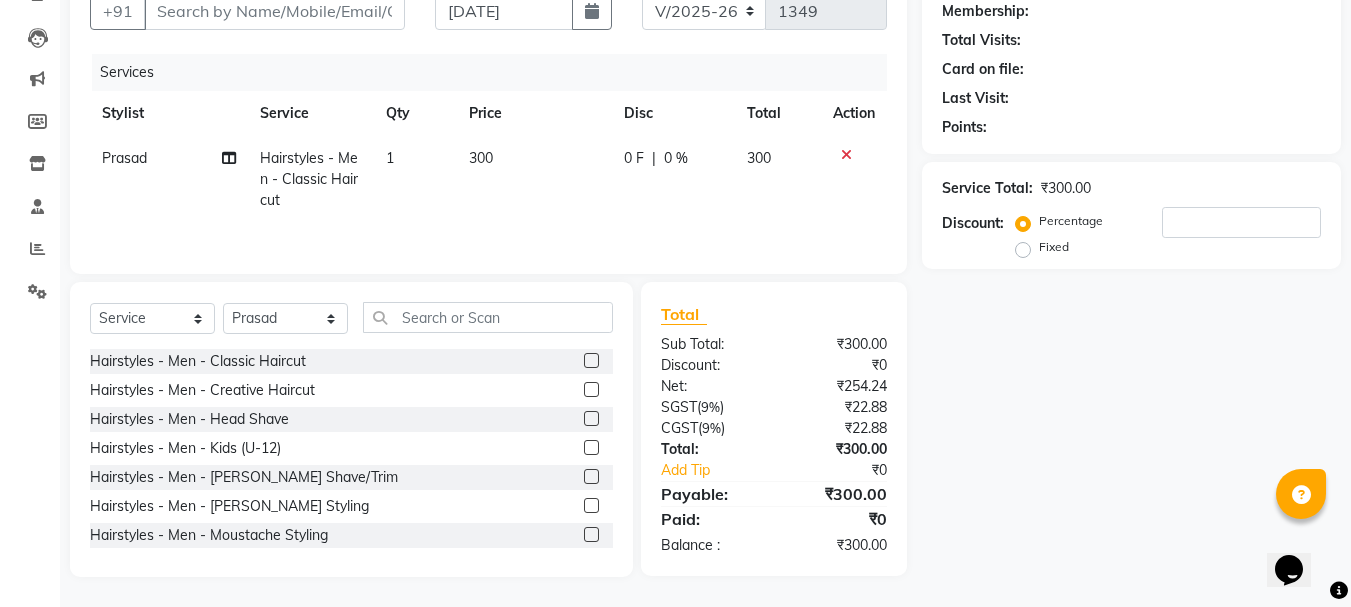 click 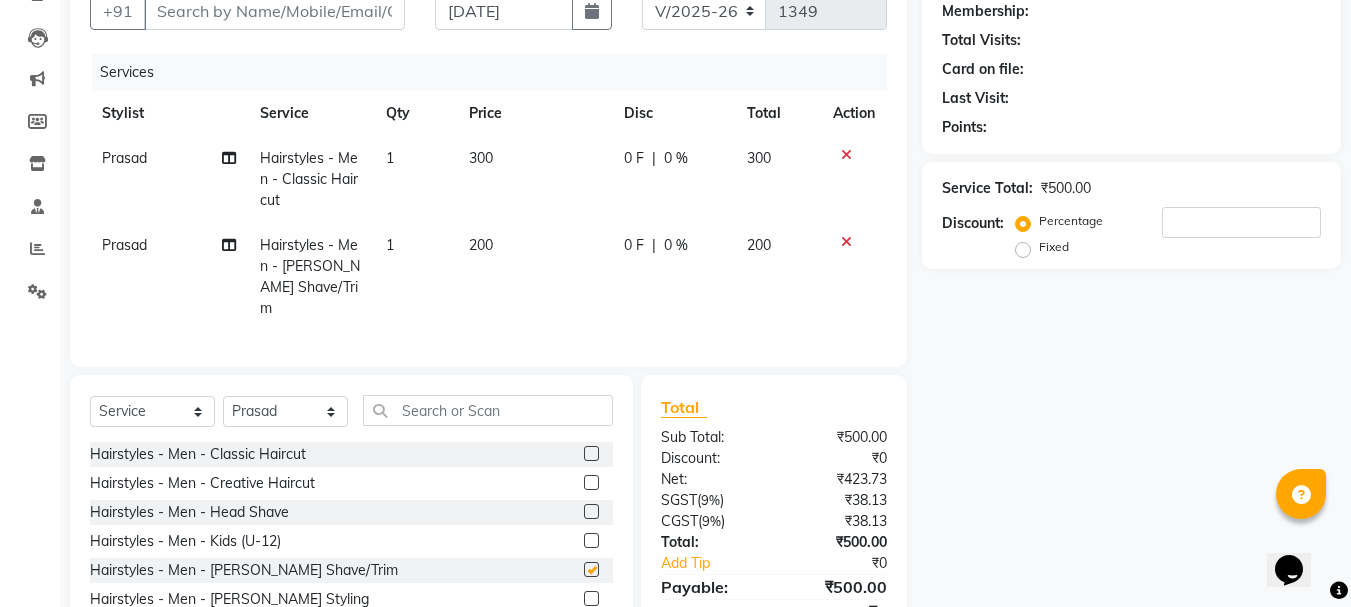 checkbox on "false" 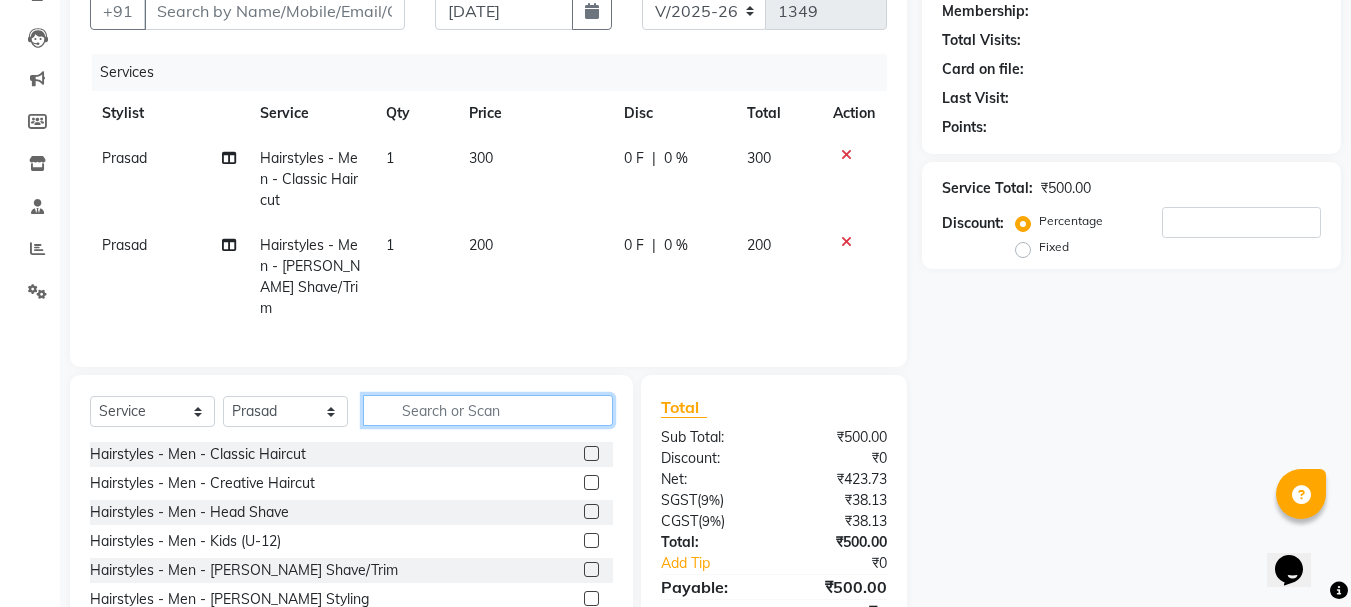 click 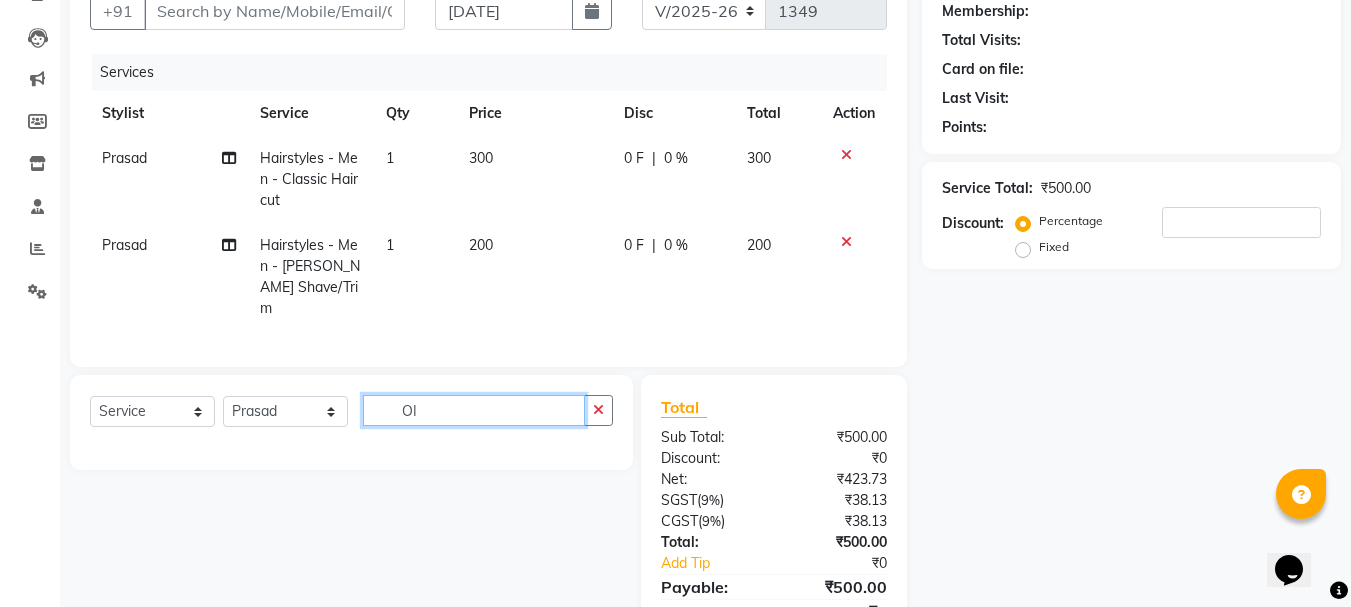 type on "O" 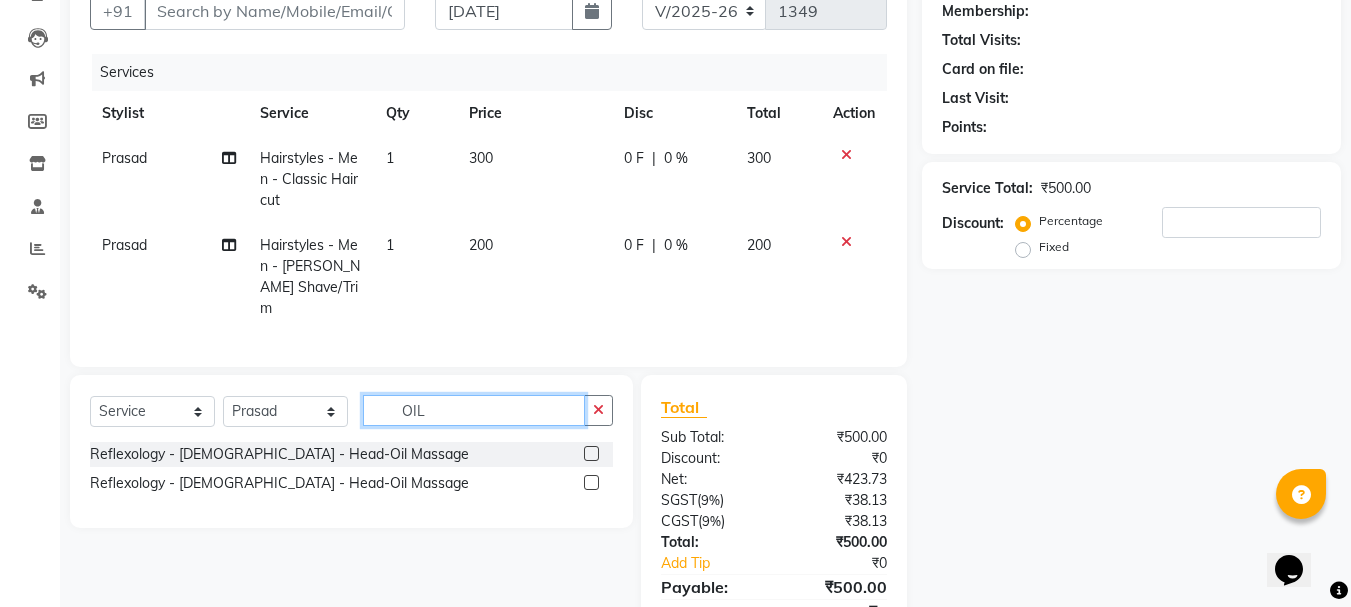 type on "OIL" 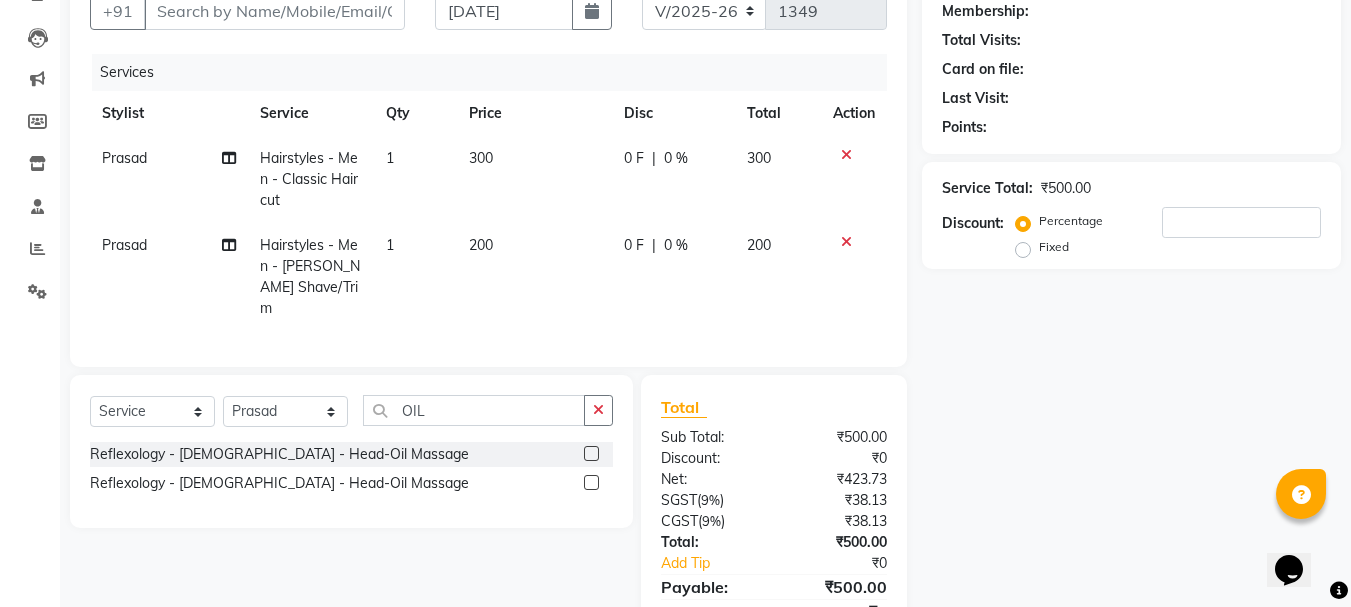 click 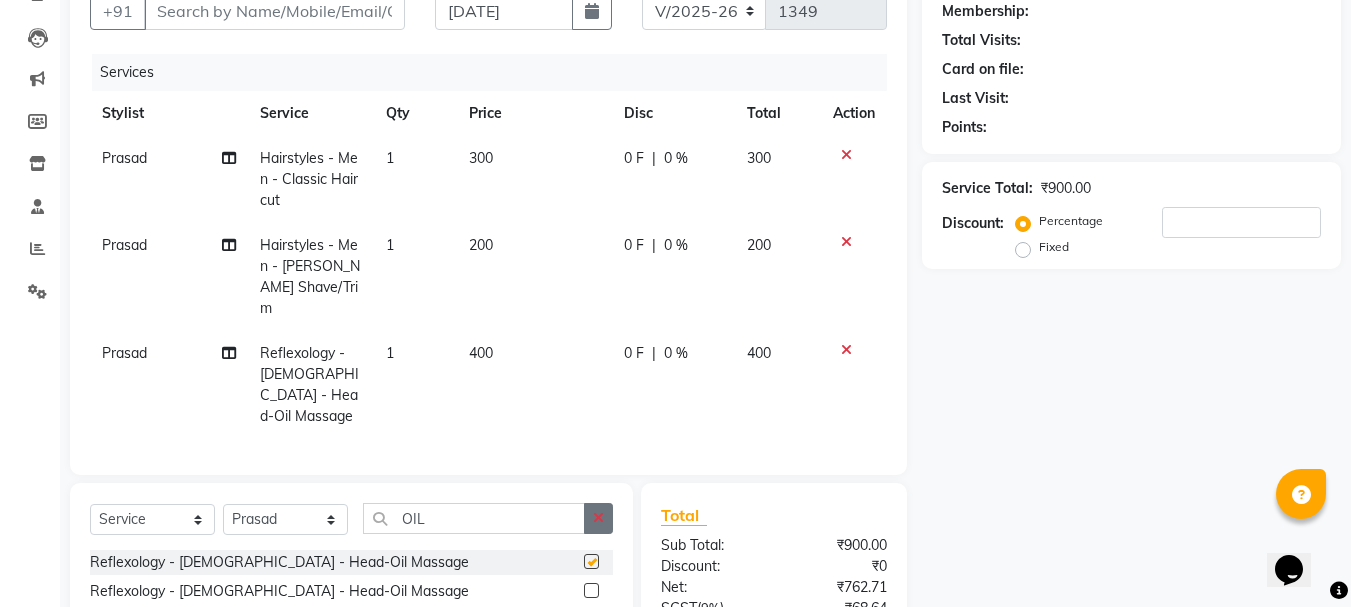 checkbox on "false" 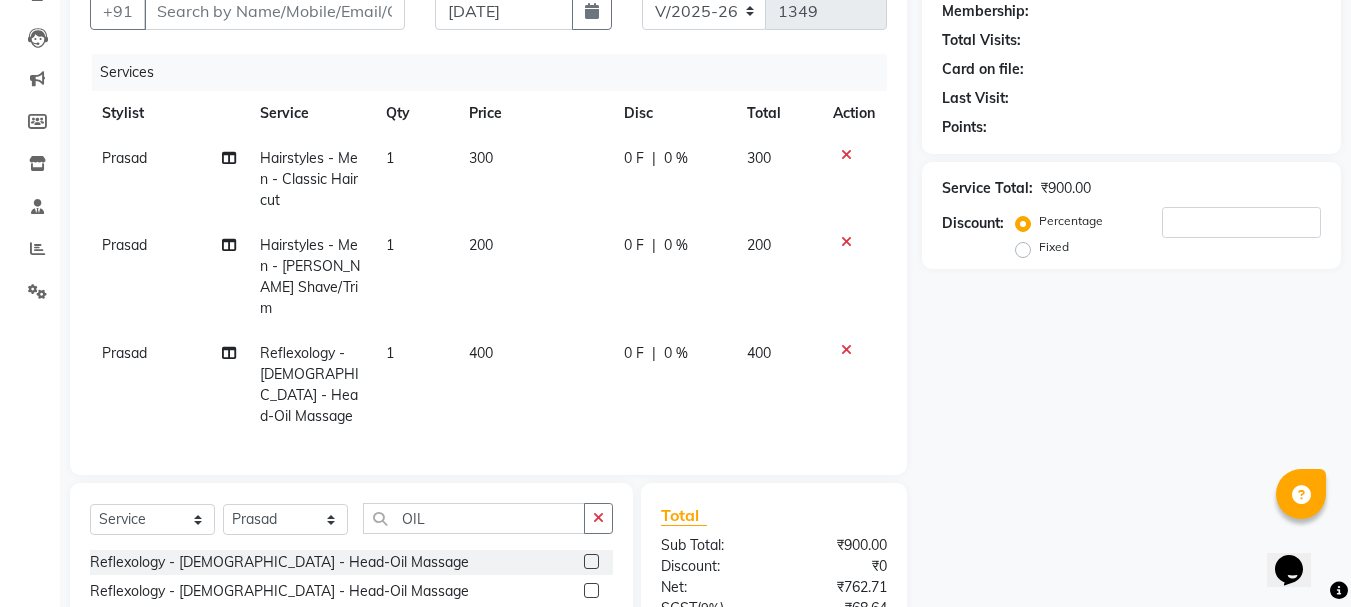 click 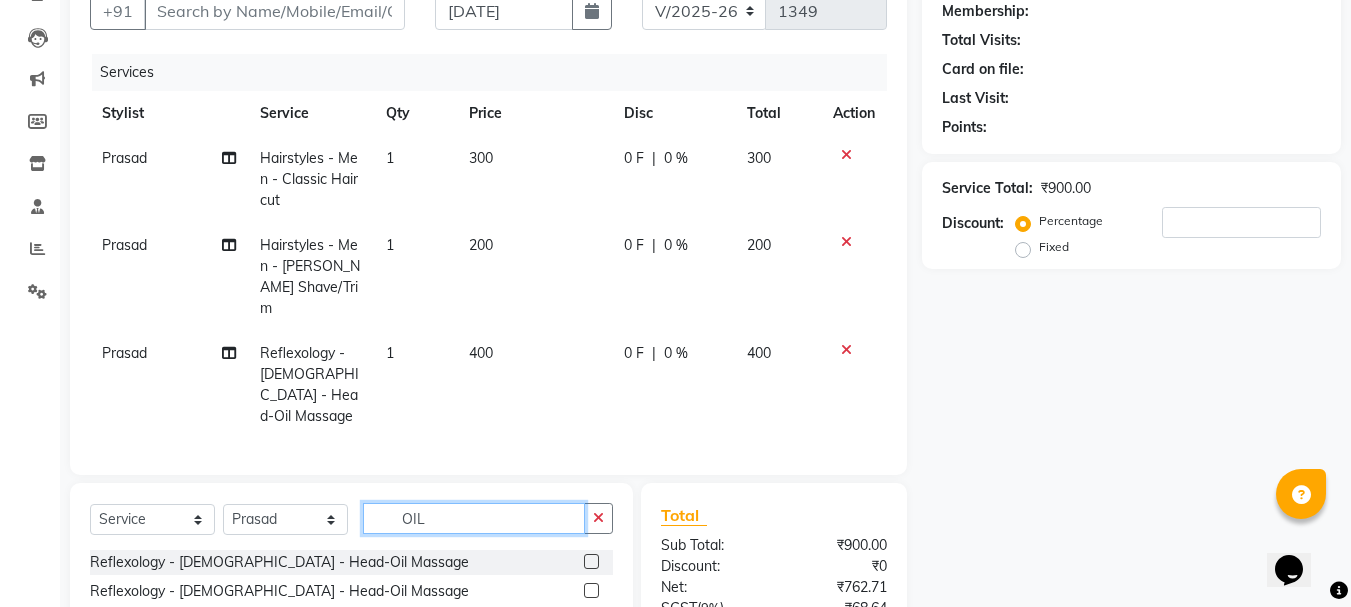 type 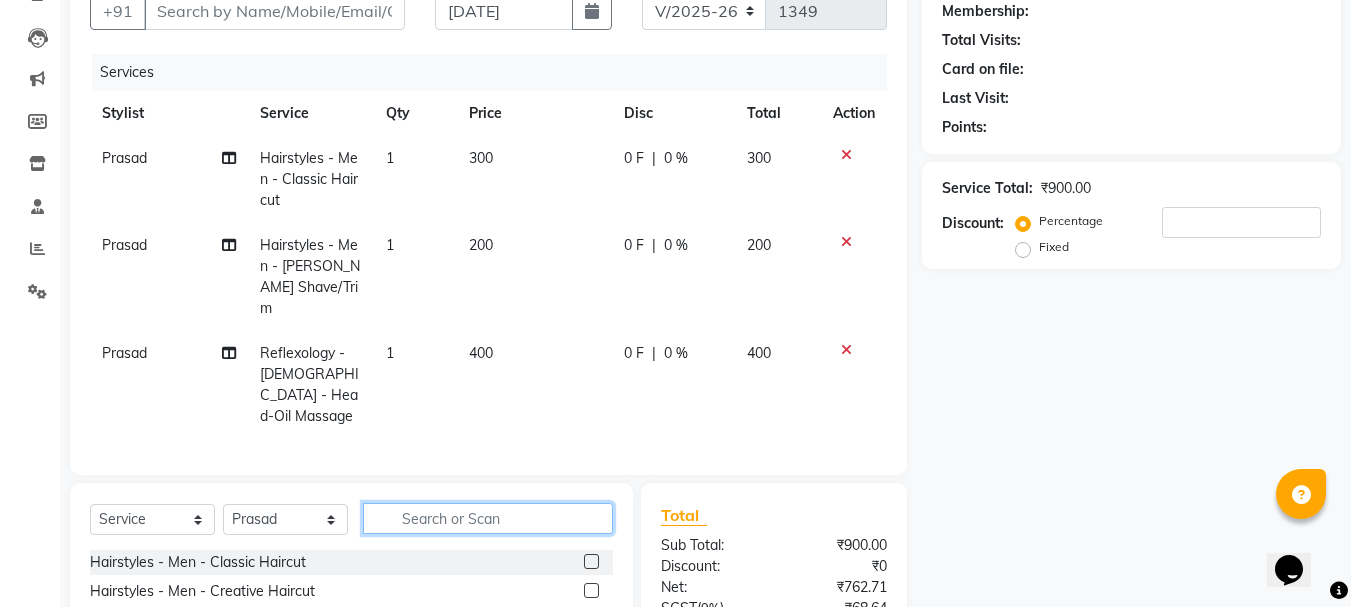 click 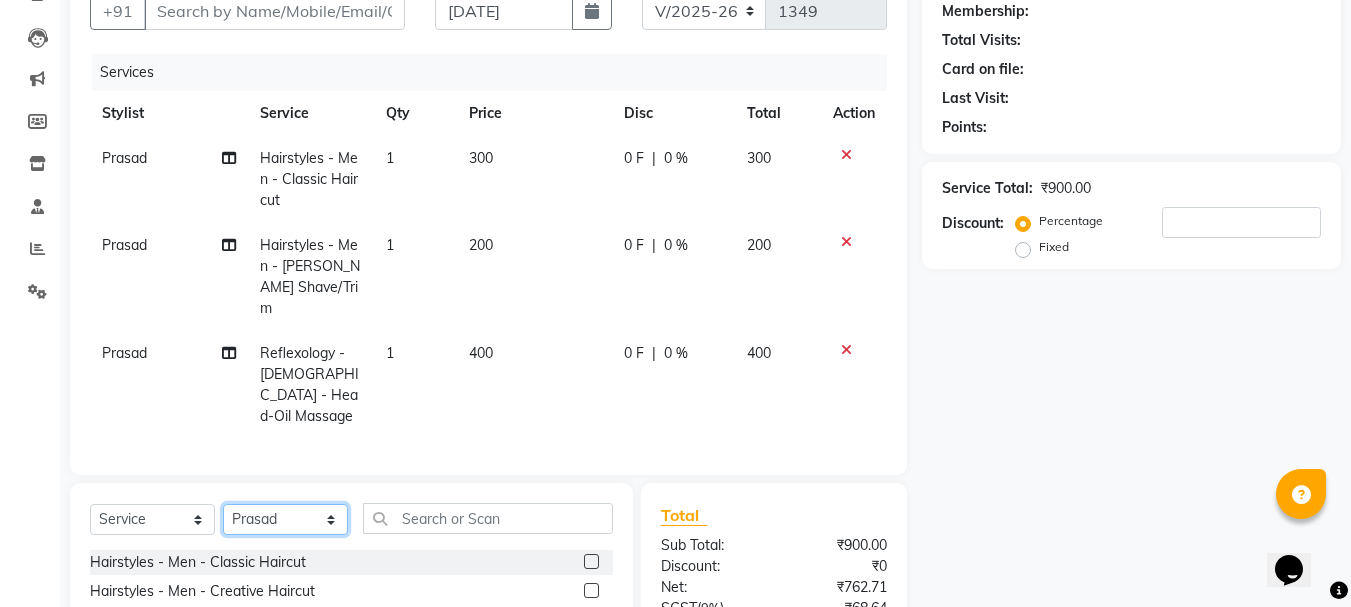 click on "Select Stylist [PERSON_NAME] Divya [PERSON_NAME] Renuka [PERSON_NAME]" 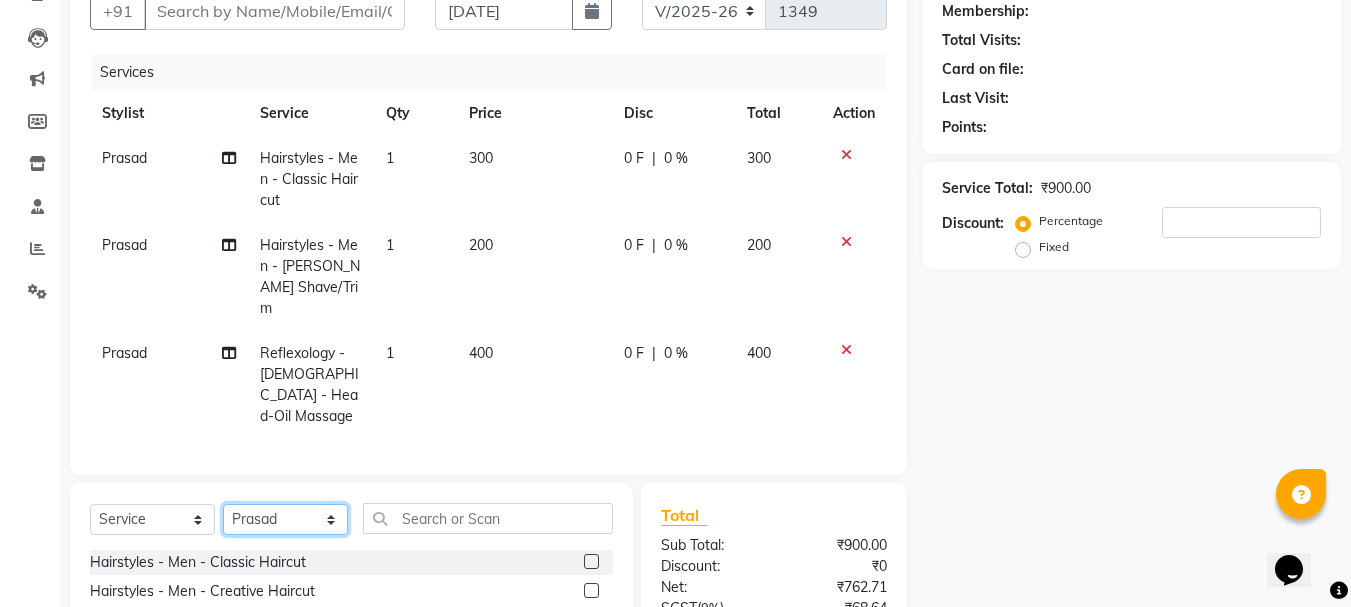 select on "63582" 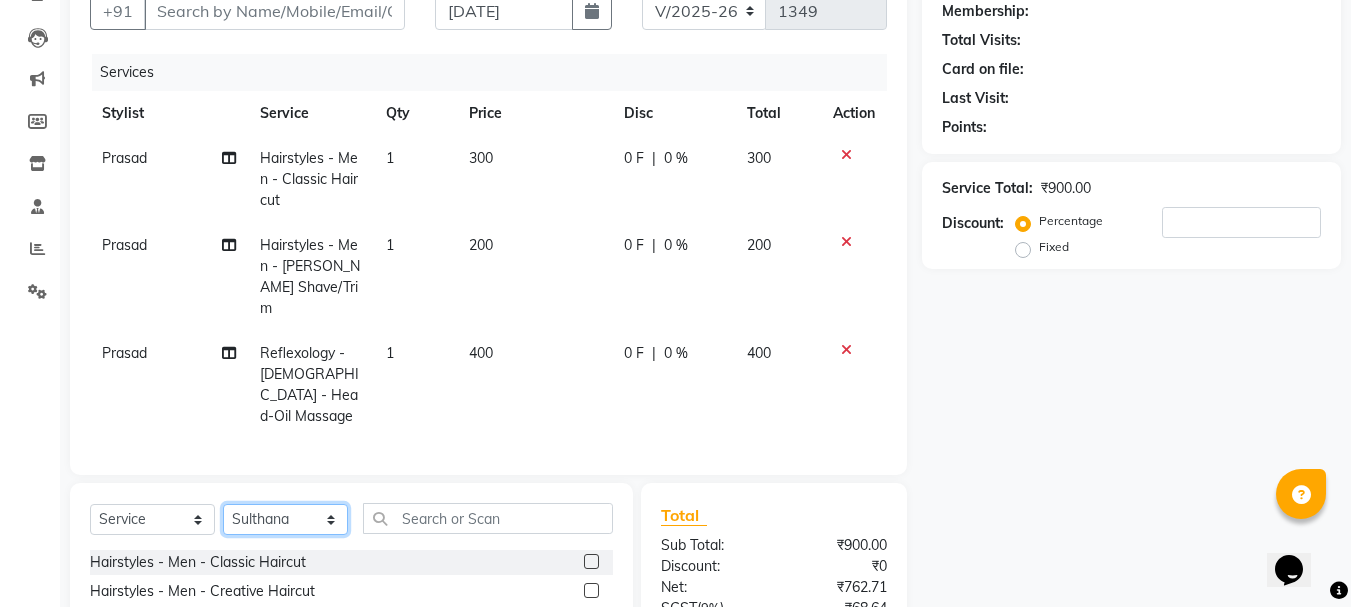 click on "Select Stylist [PERSON_NAME] Divya [PERSON_NAME] Renuka [PERSON_NAME]" 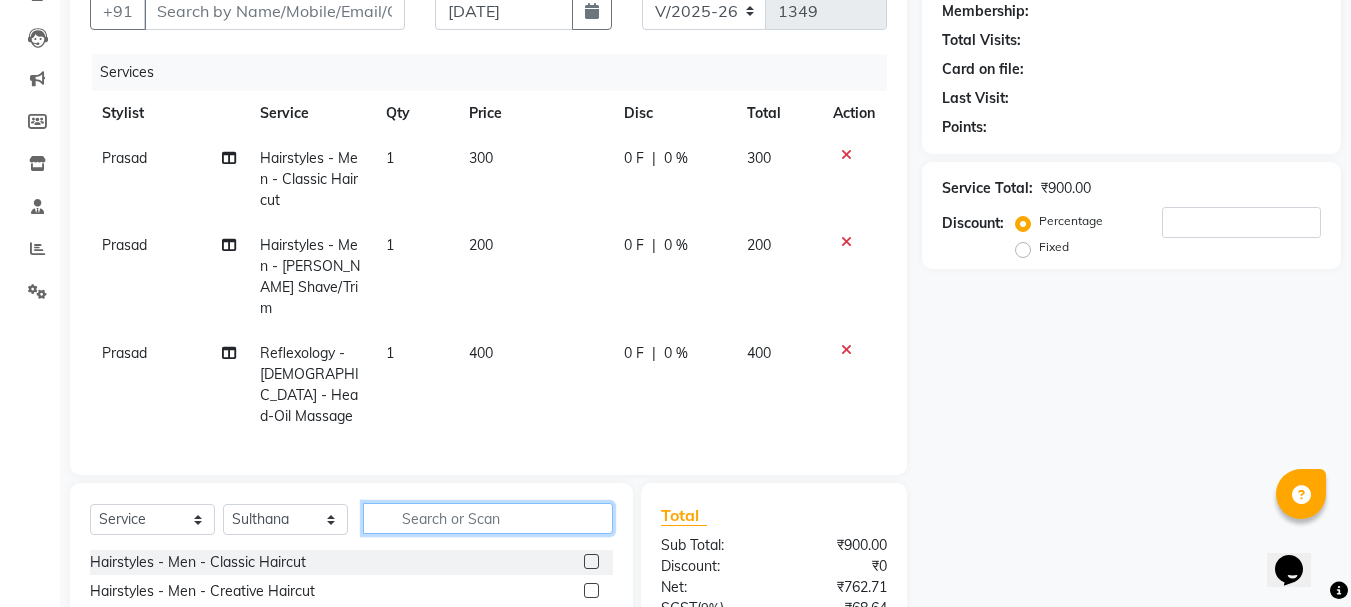 click 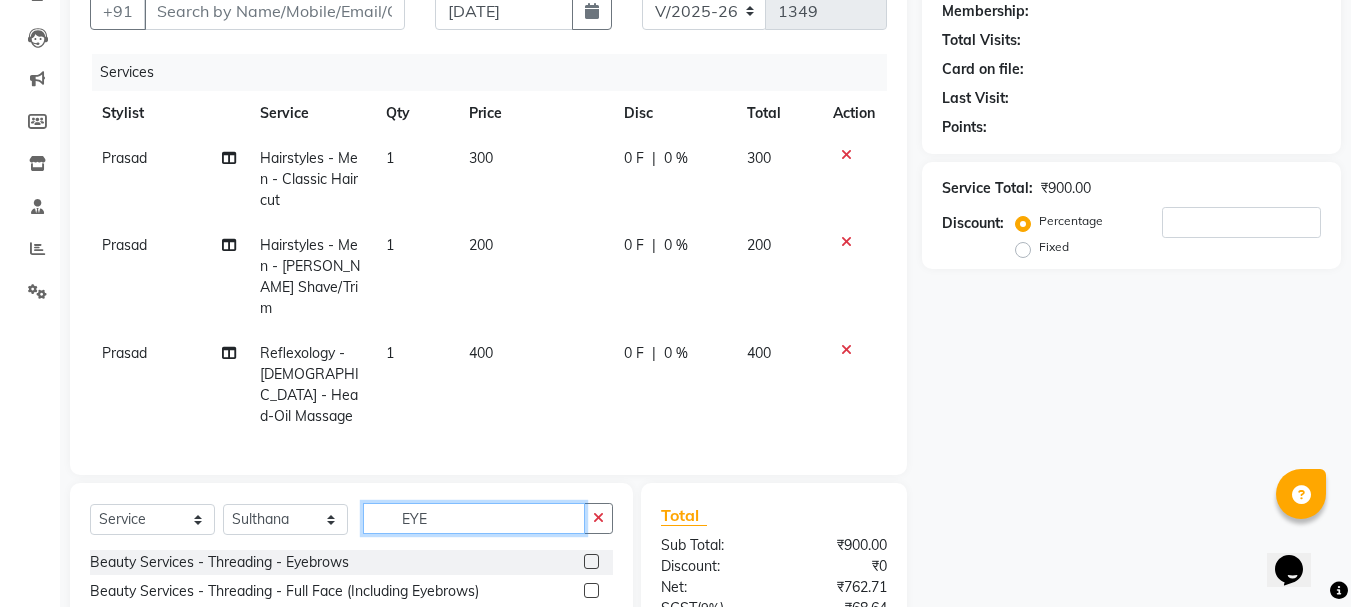type on "EYE" 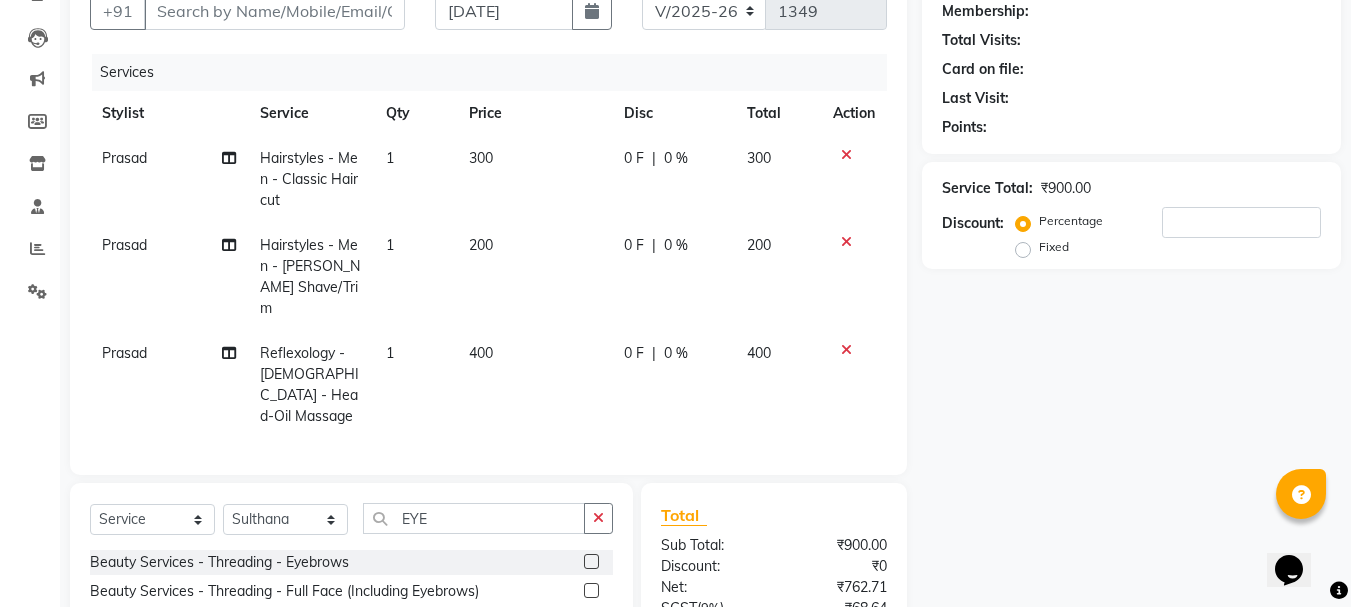 click 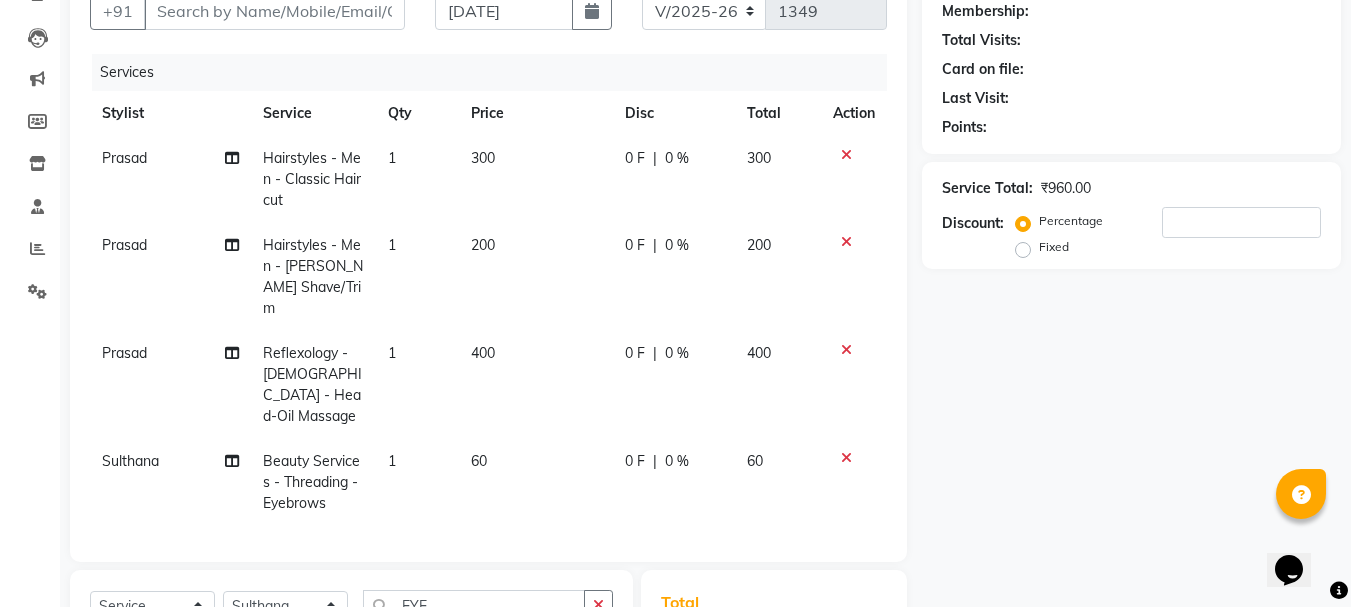 checkbox on "false" 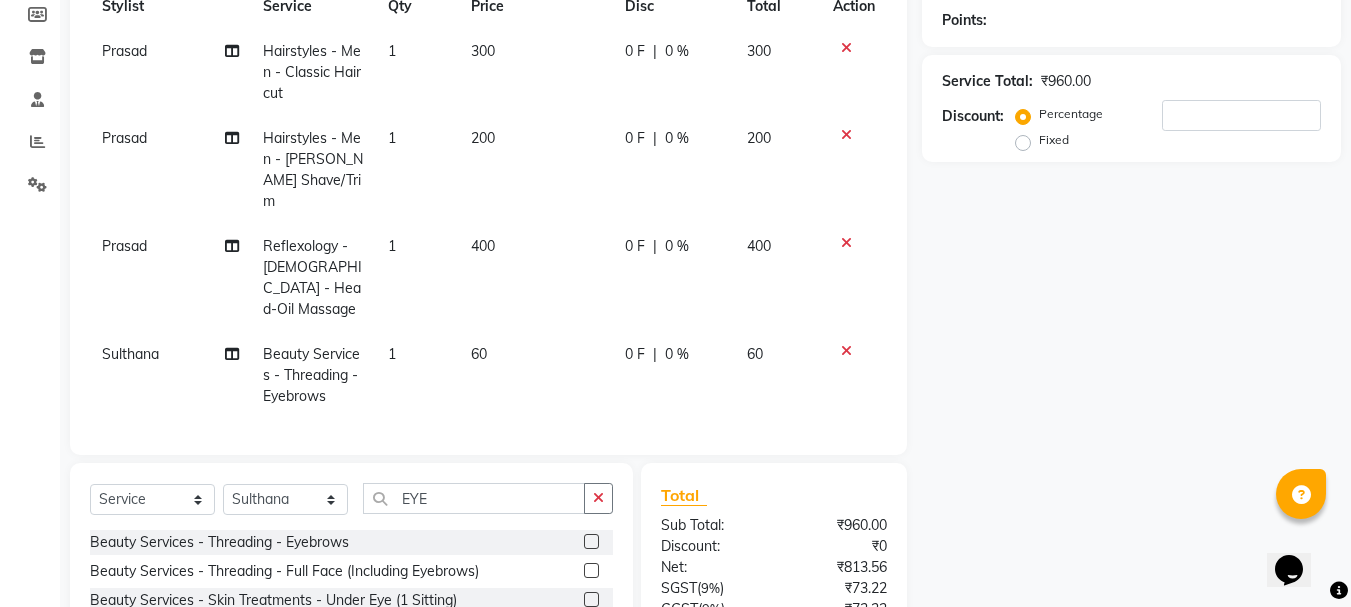 scroll, scrollTop: 454, scrollLeft: 0, axis: vertical 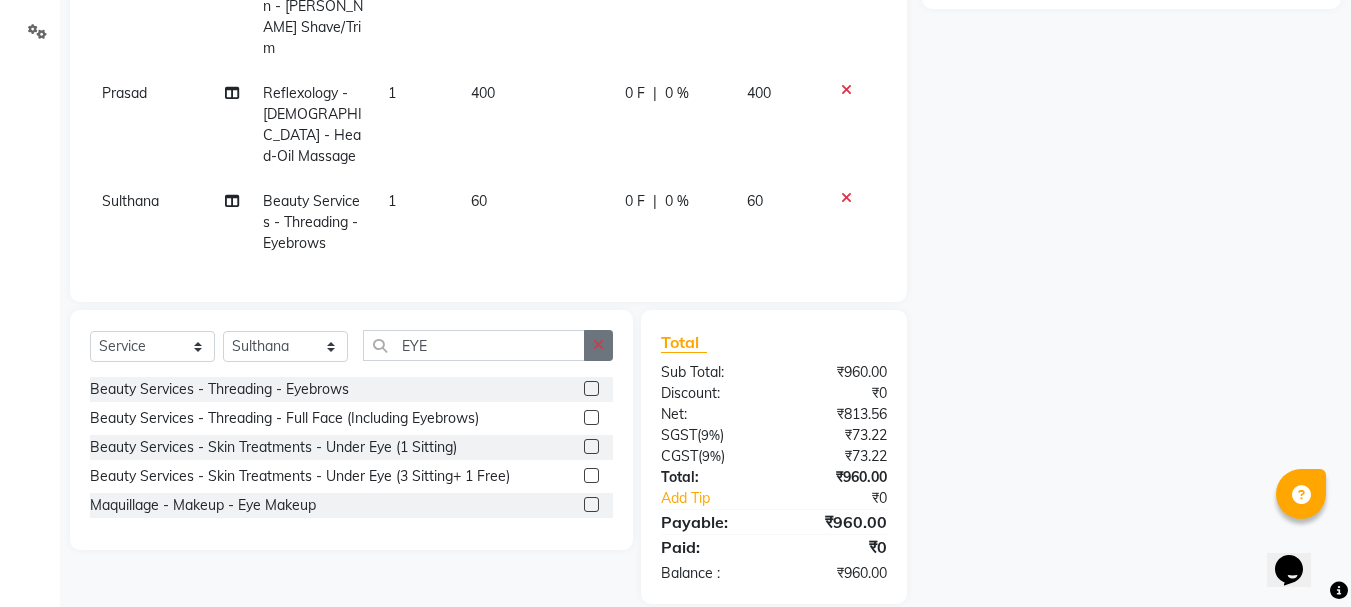 click 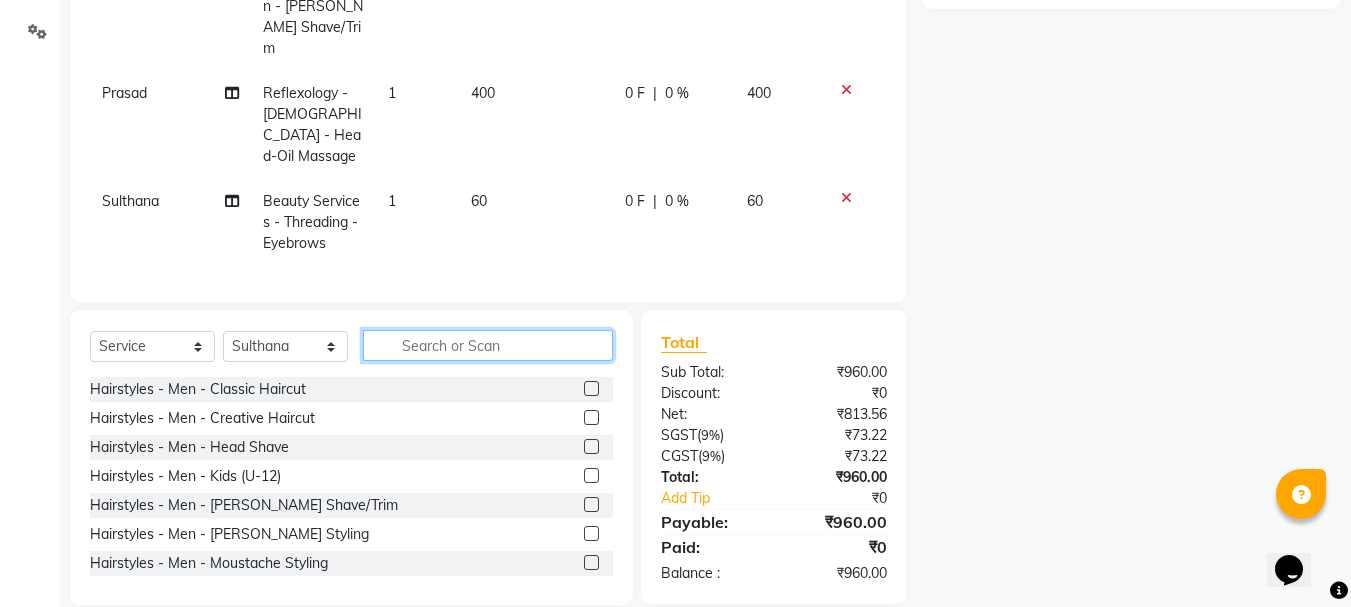 click 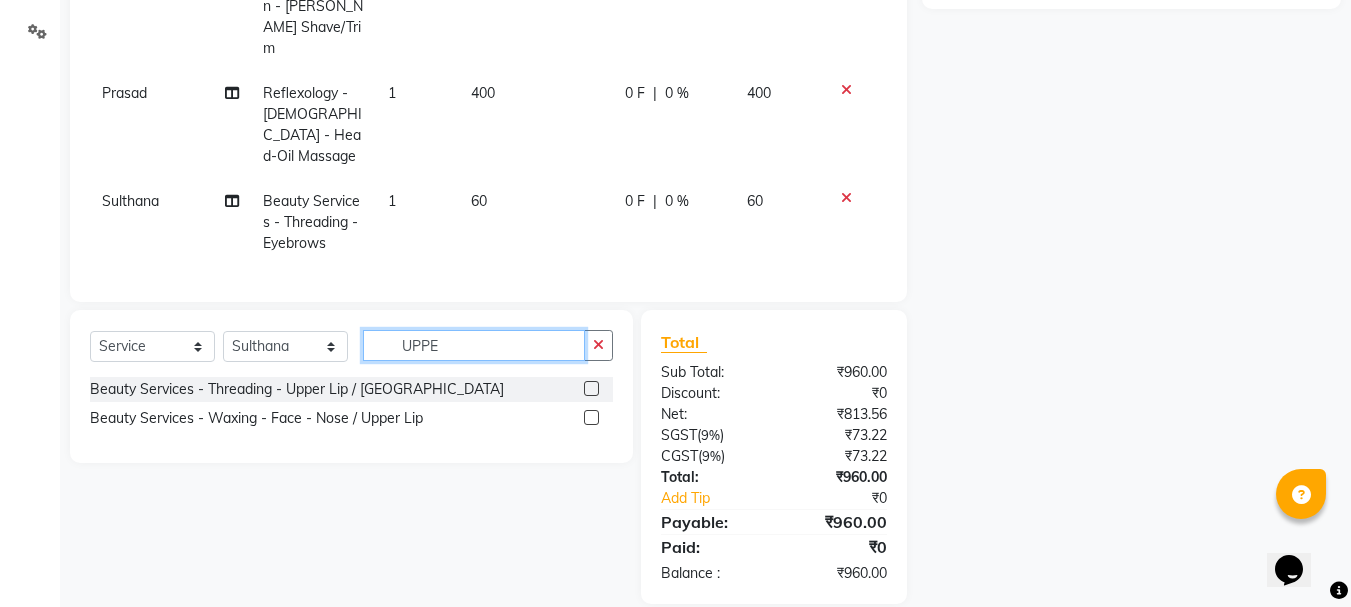 type on "UPPE" 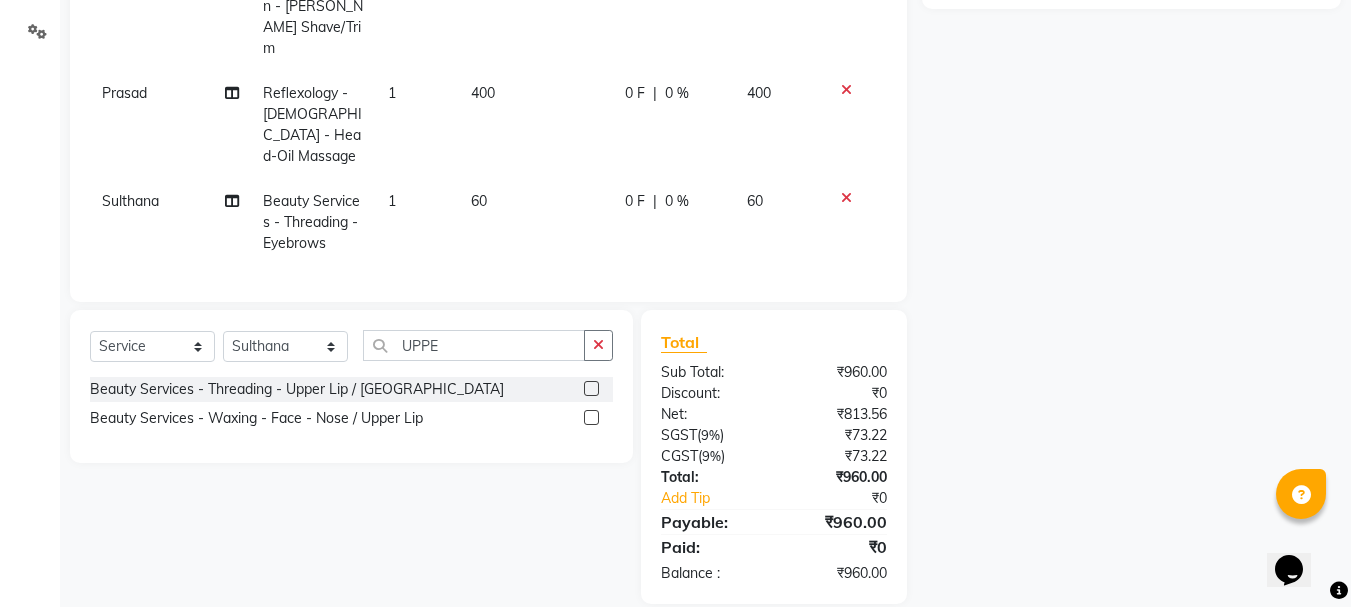 click 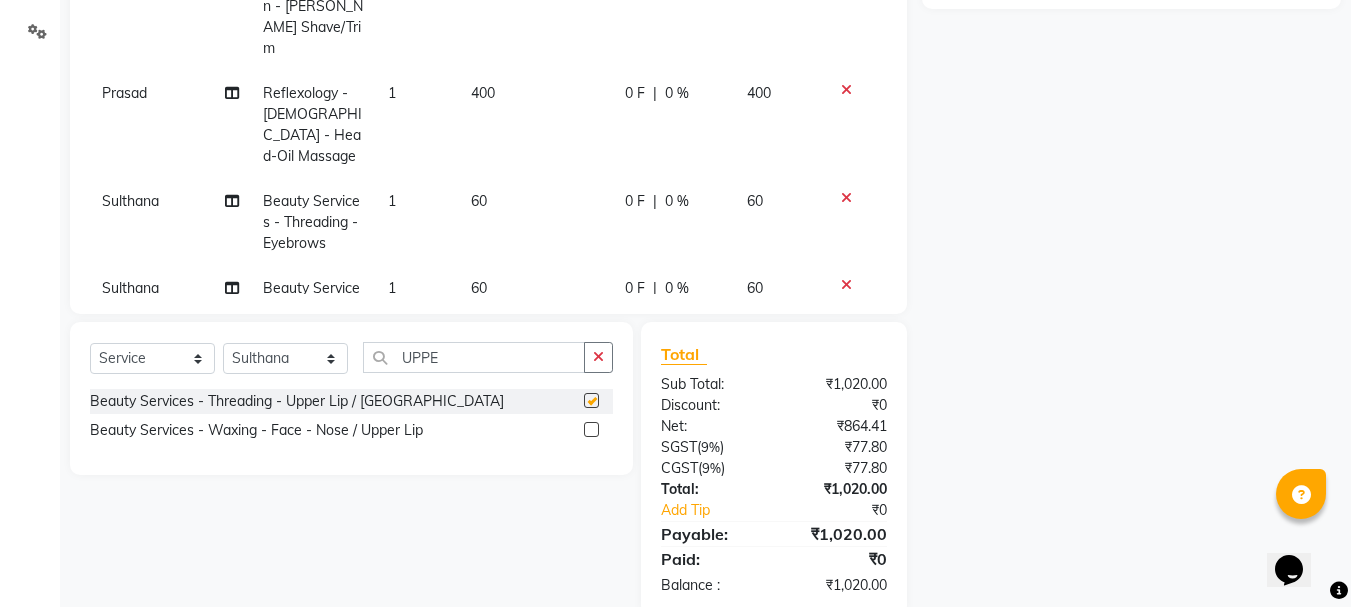 checkbox on "false" 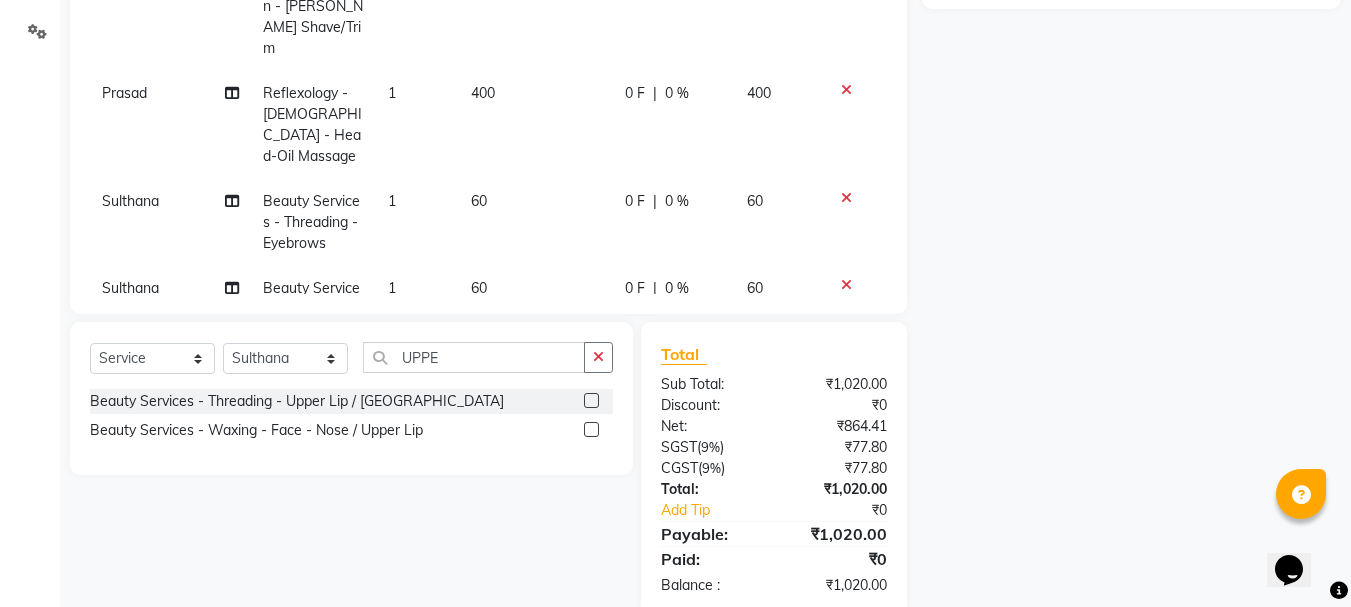 scroll, scrollTop: 493, scrollLeft: 0, axis: vertical 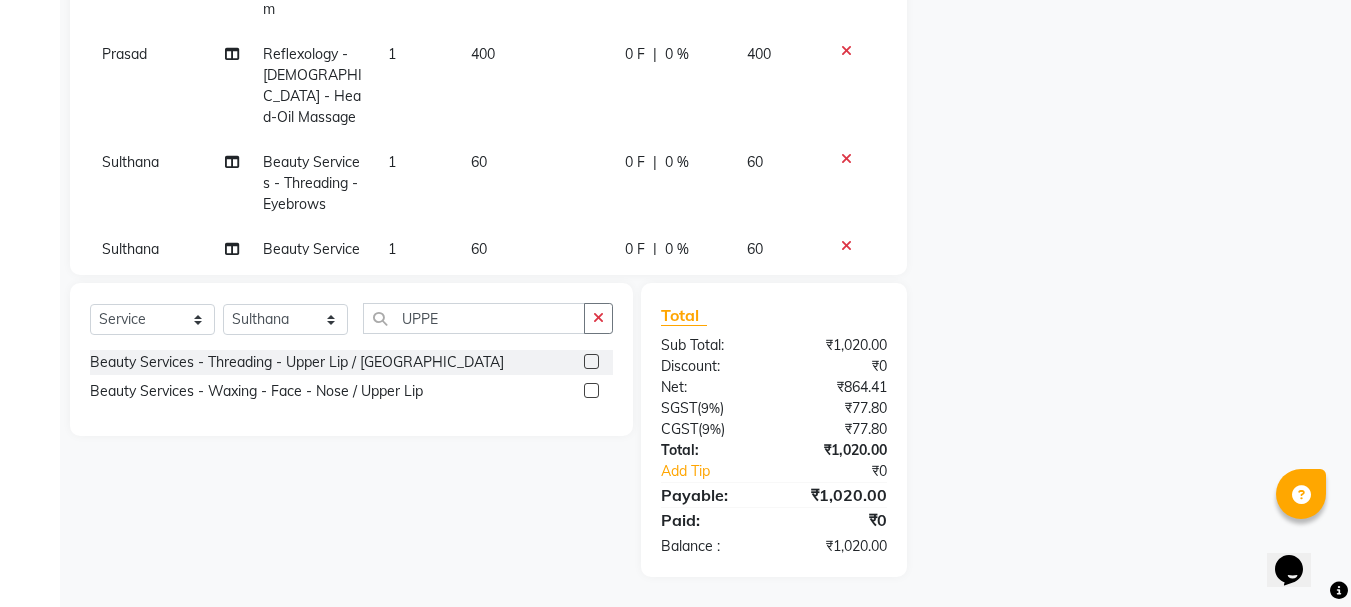 click 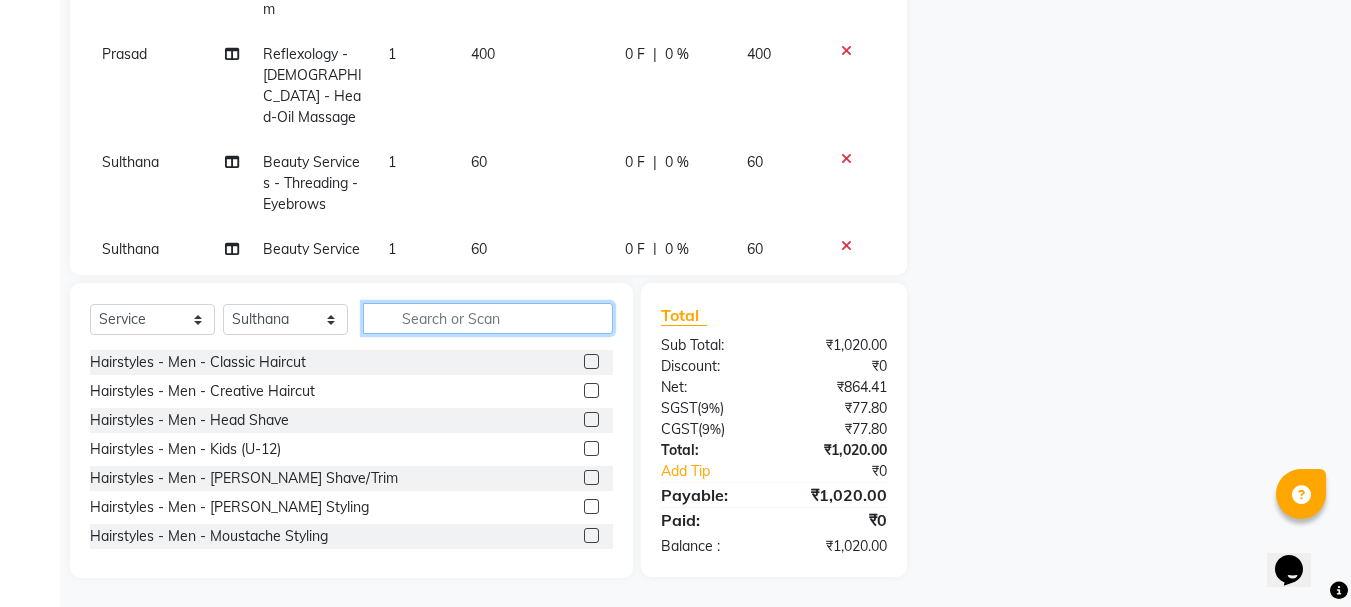 click 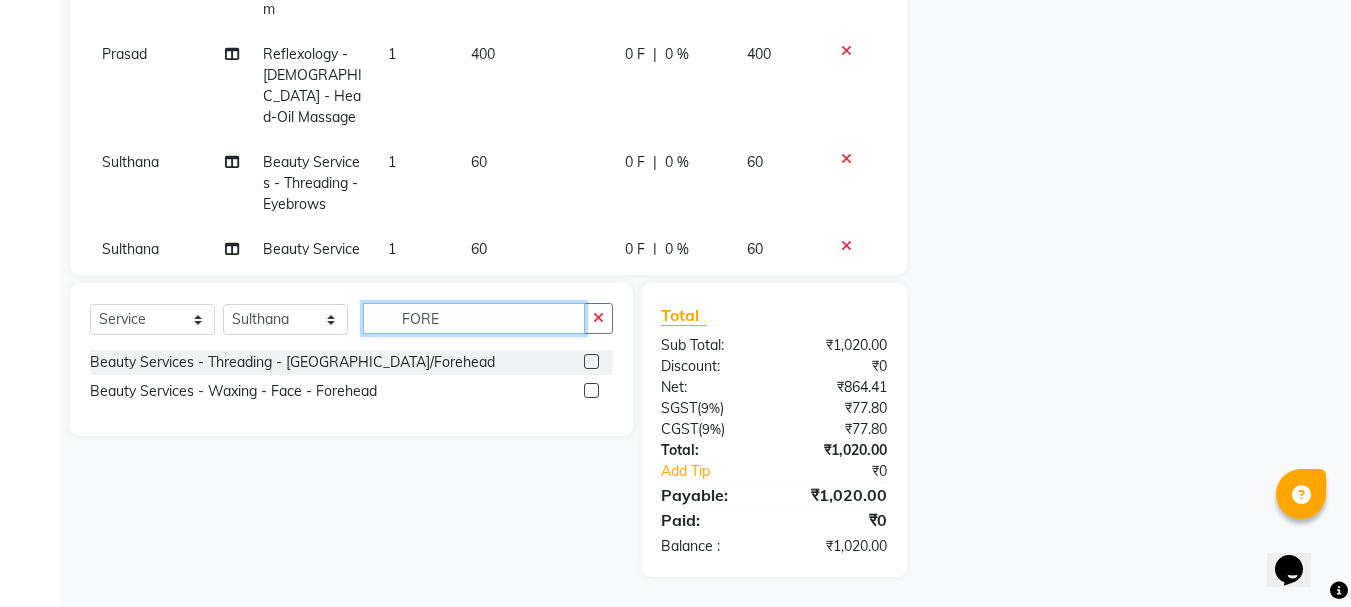 type on "FORE" 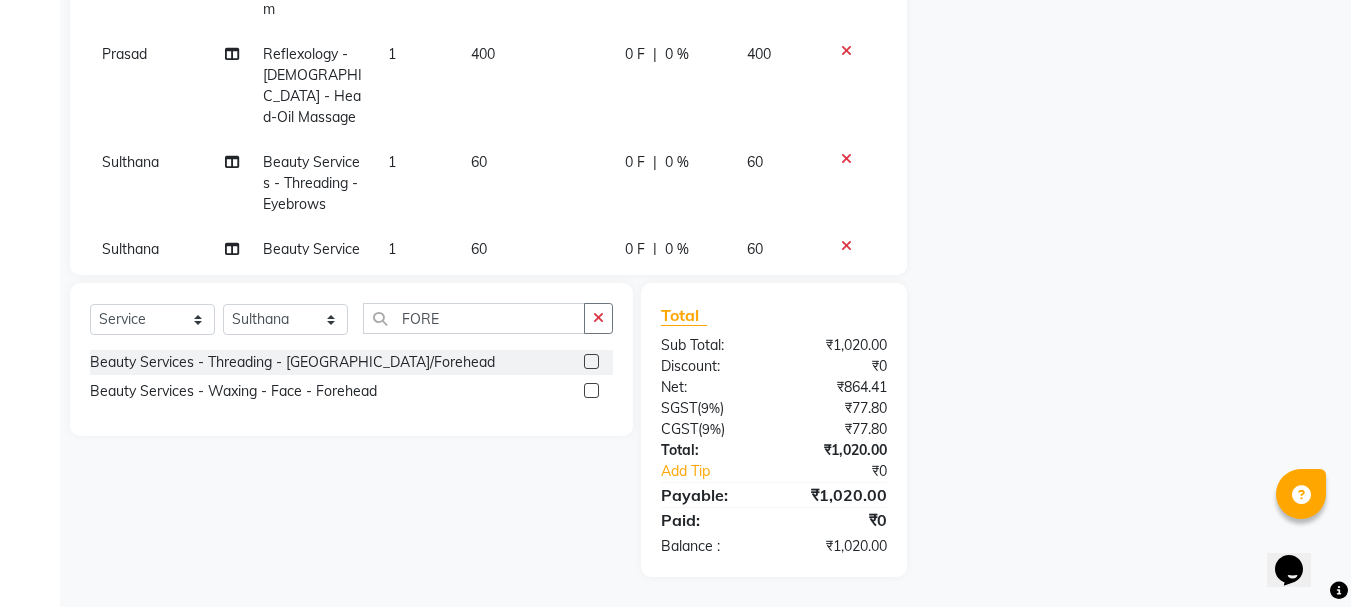 click 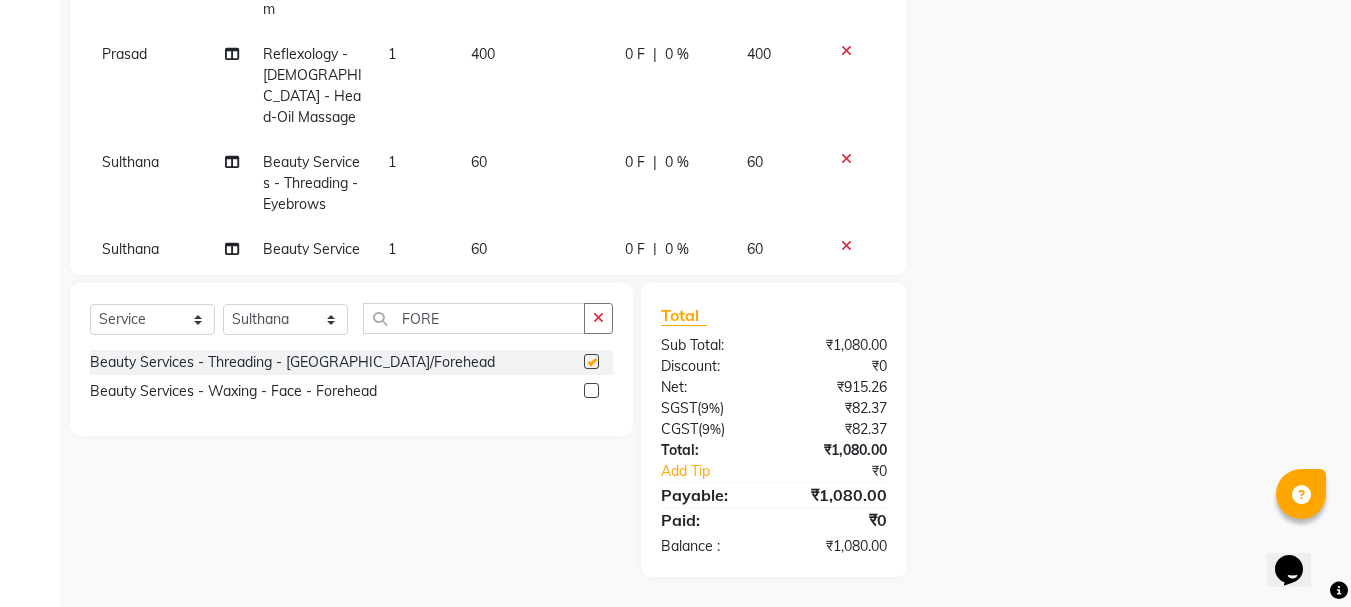 checkbox on "false" 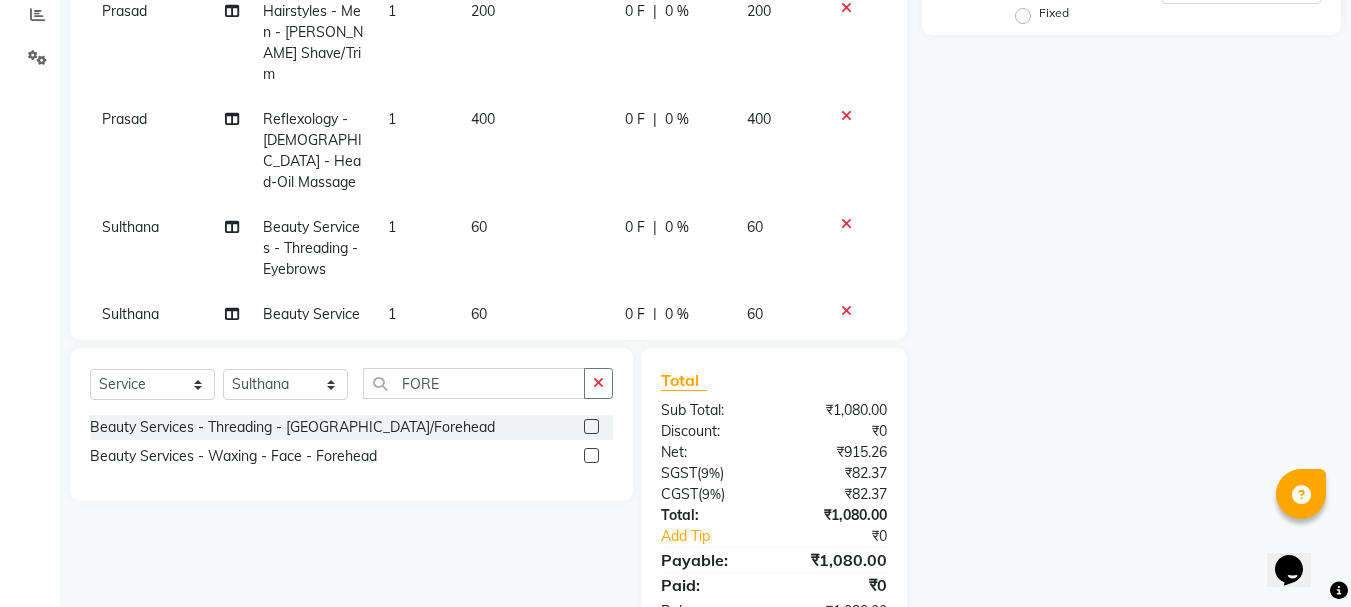 scroll, scrollTop: 393, scrollLeft: 0, axis: vertical 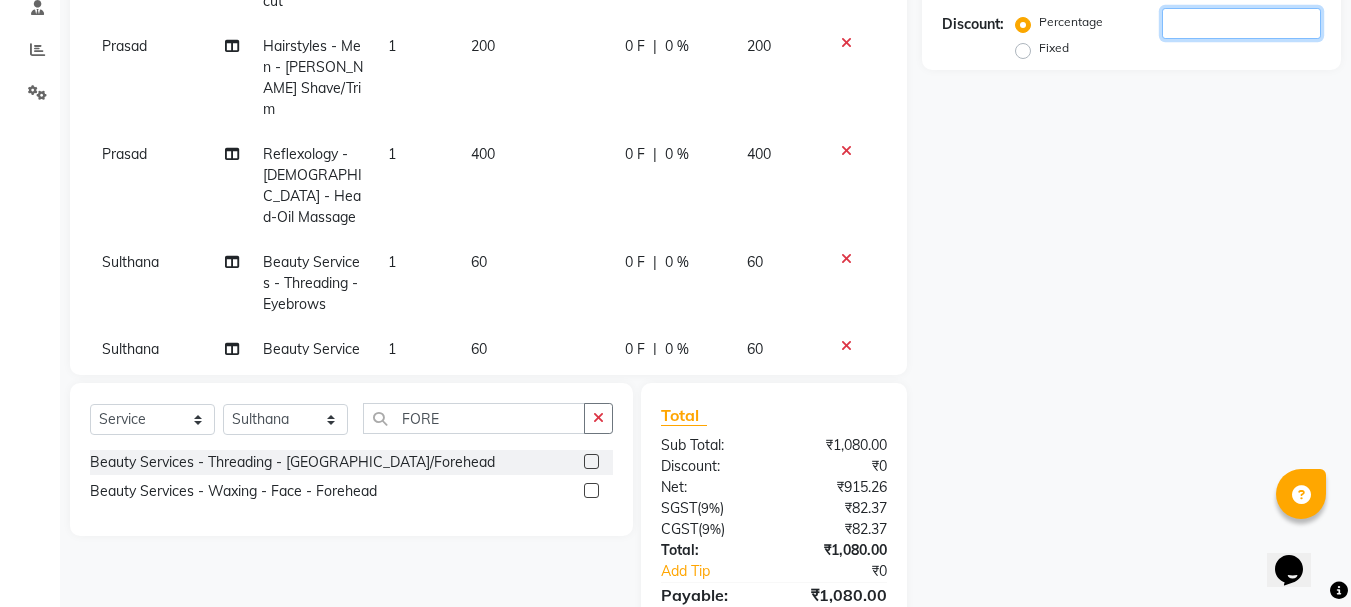click 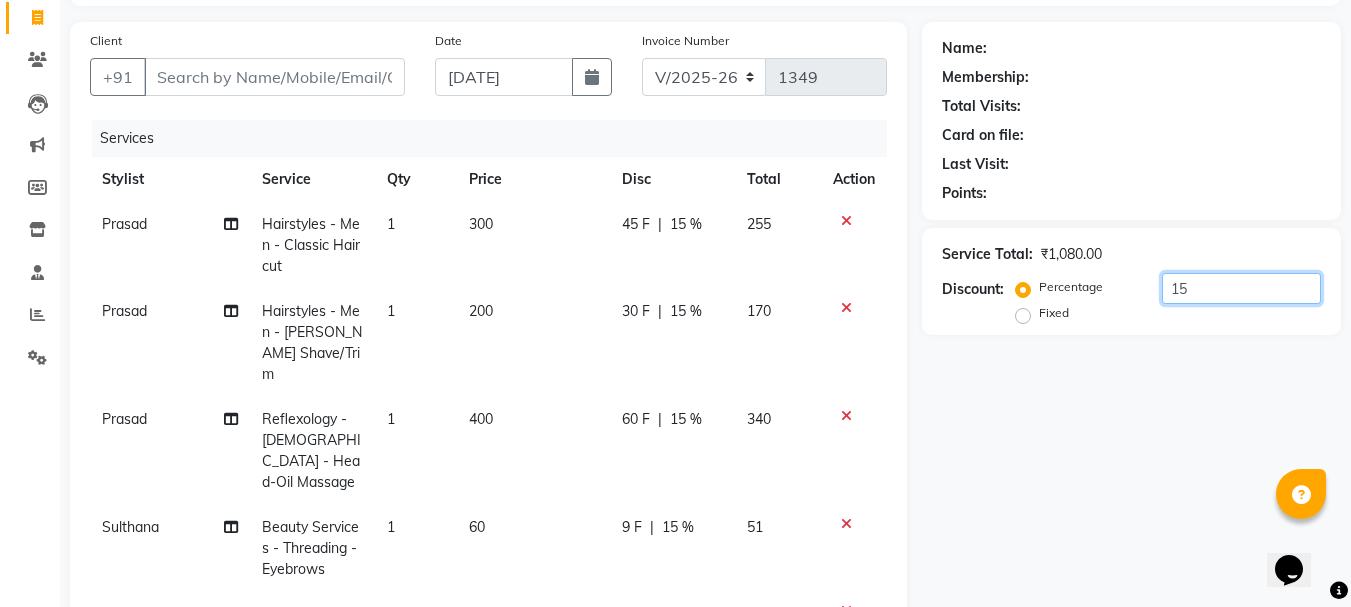 scroll, scrollTop: 93, scrollLeft: 0, axis: vertical 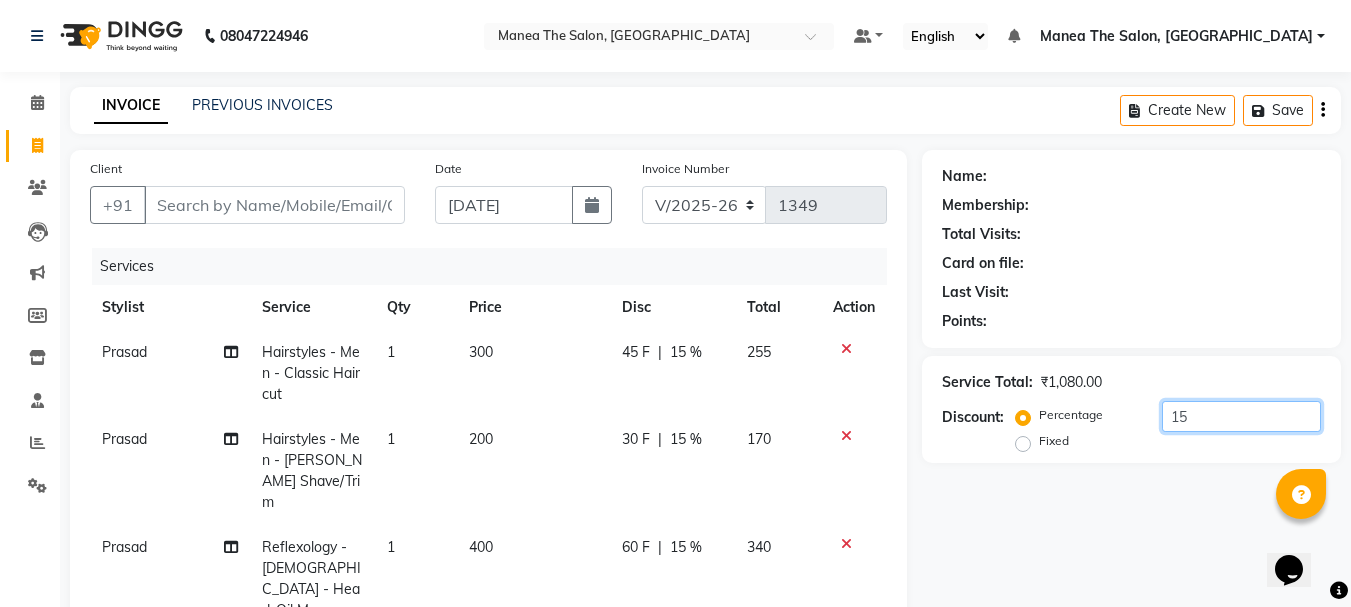 type on "15" 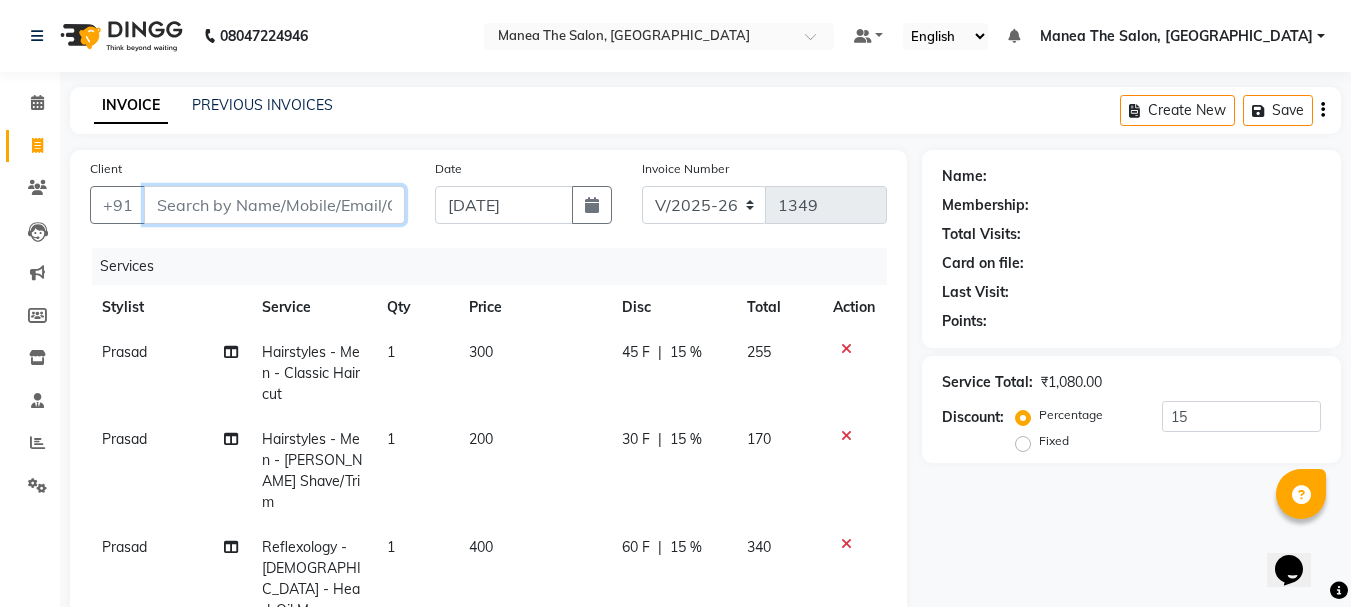 click on "Client" at bounding box center (274, 205) 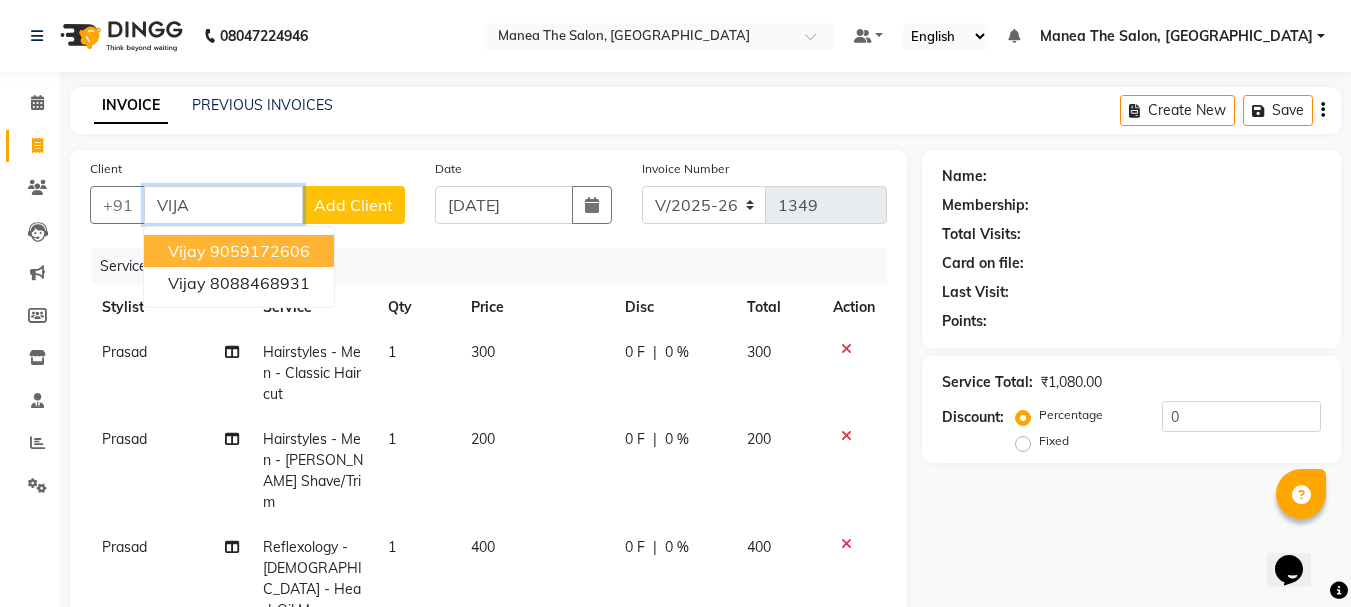 click on "9059172606" at bounding box center (260, 251) 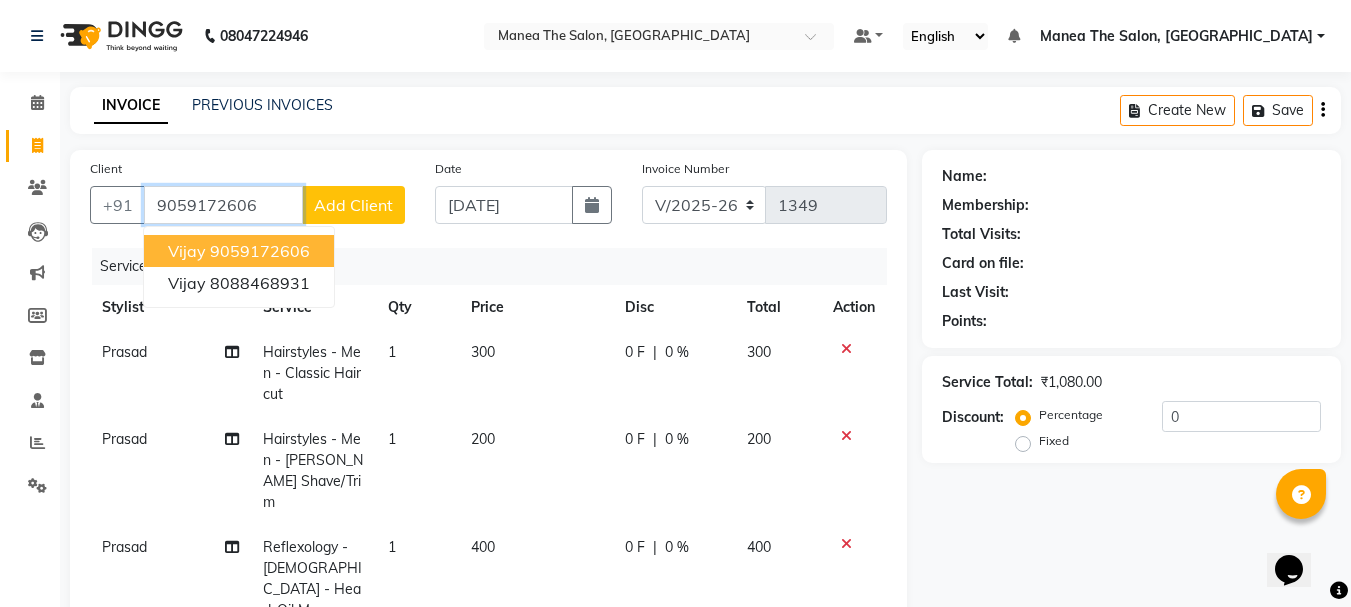 type on "9059172606" 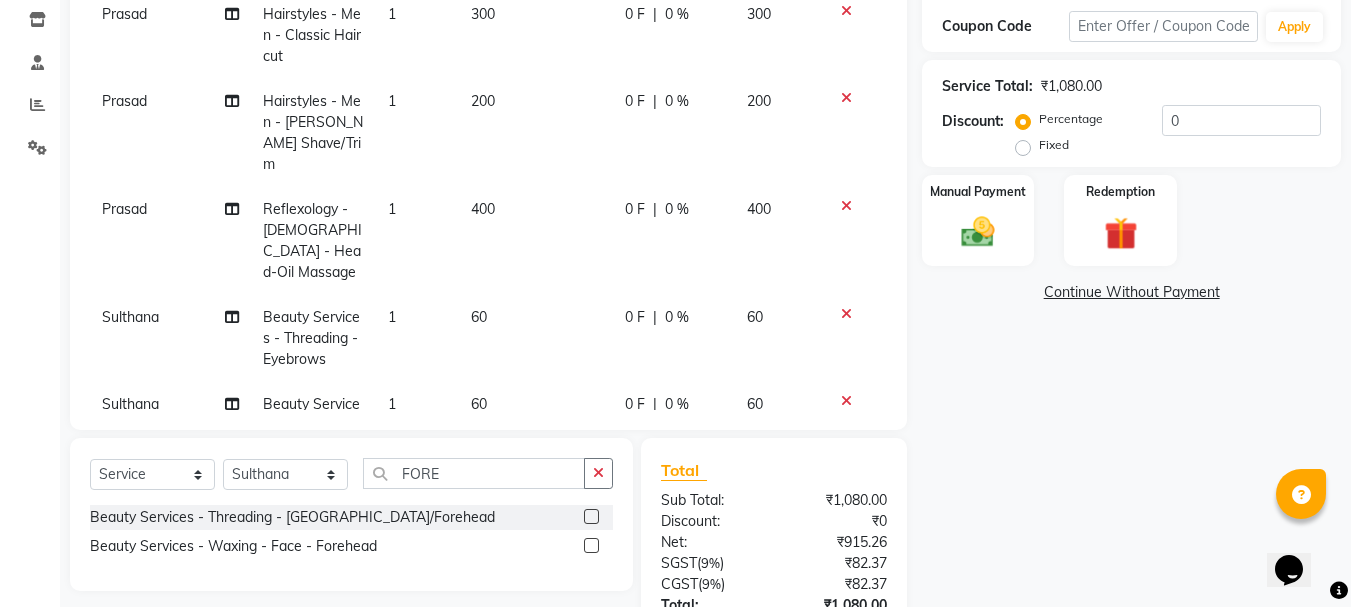 scroll, scrollTop: 293, scrollLeft: 0, axis: vertical 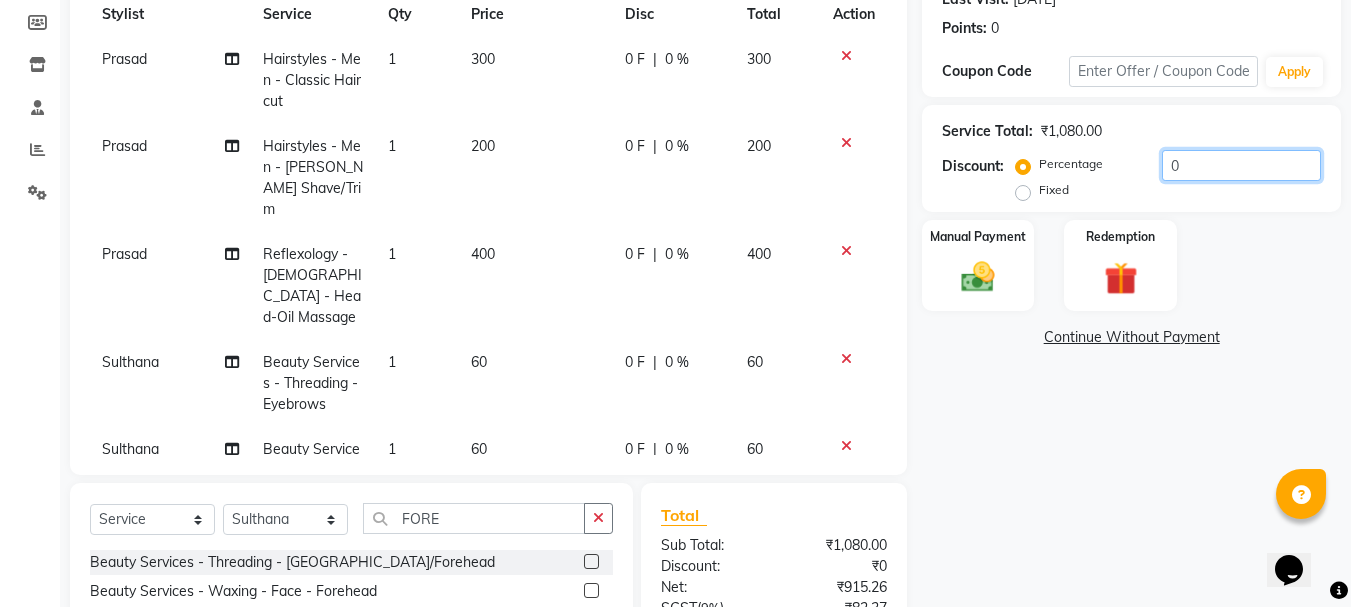 click on "0" 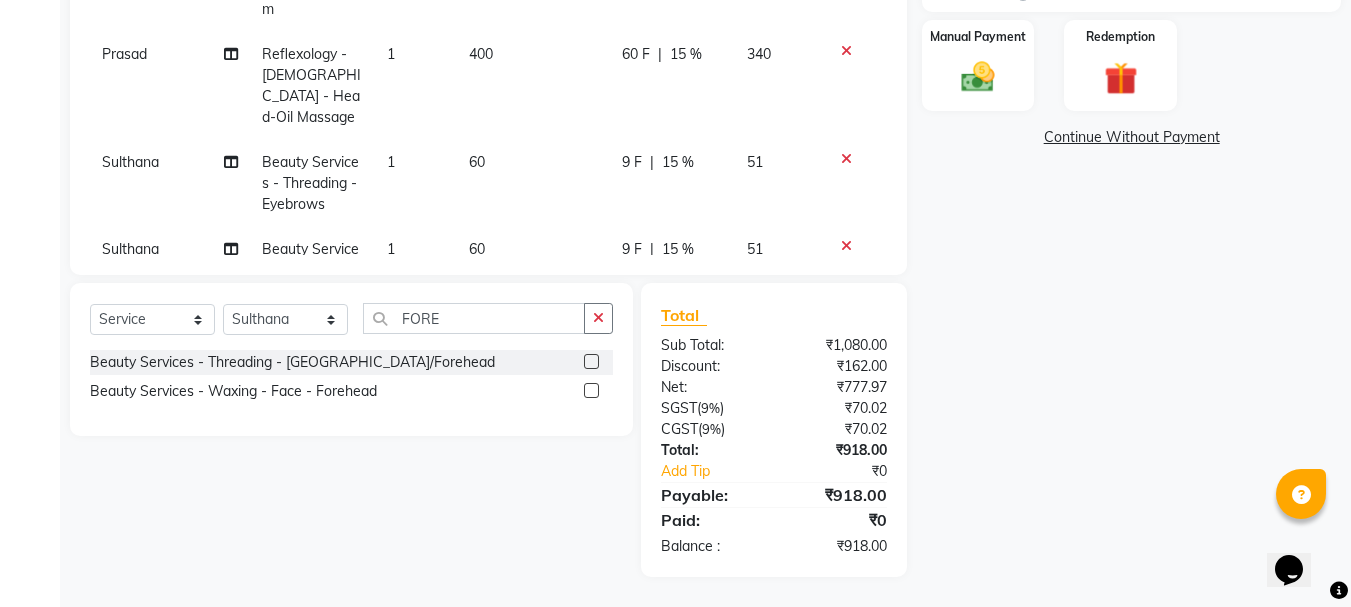 scroll, scrollTop: 293, scrollLeft: 0, axis: vertical 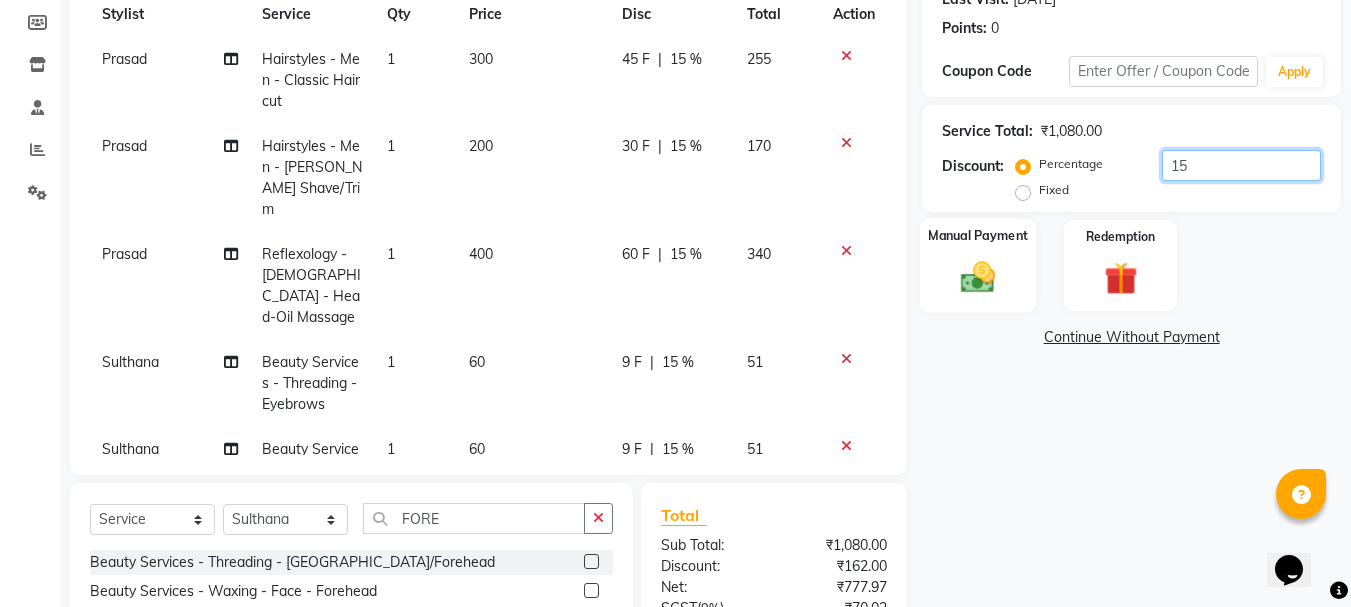 type on "15" 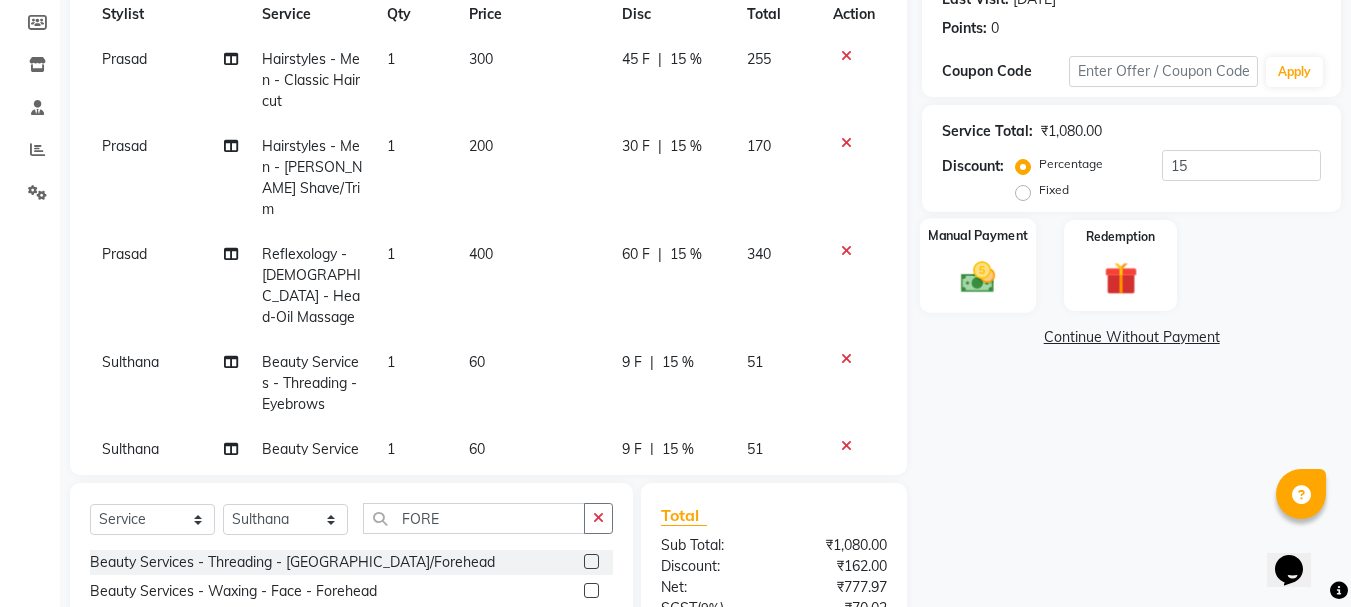 click on "Manual Payment" 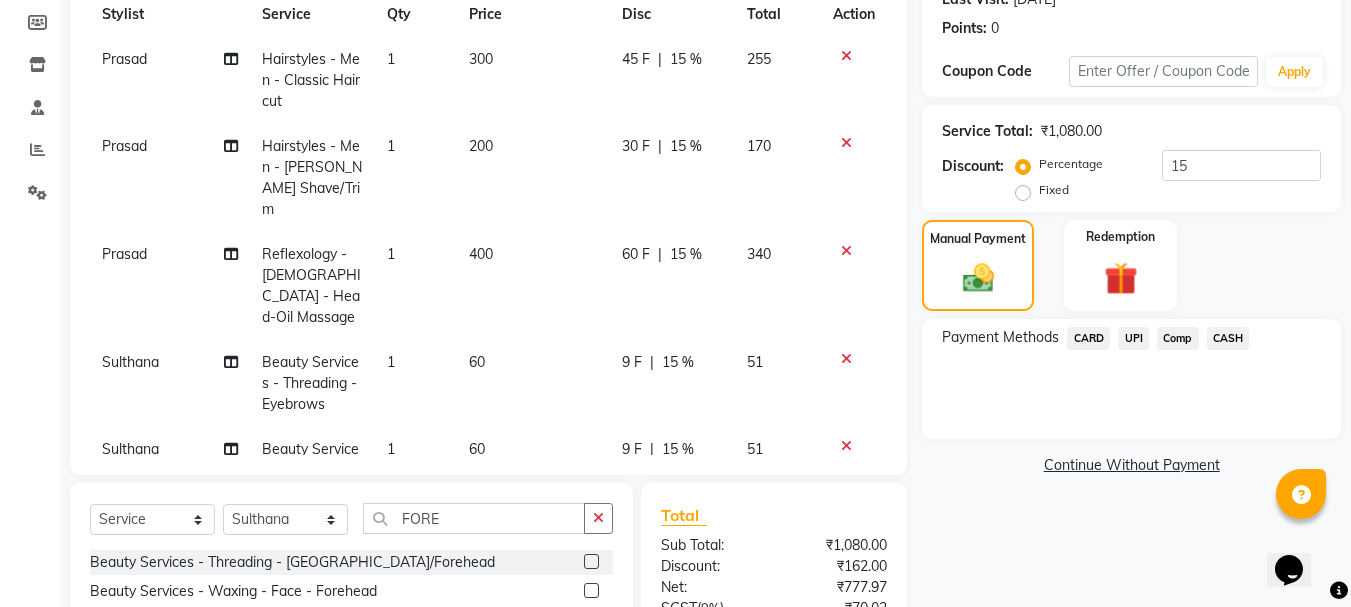 click on "UPI" 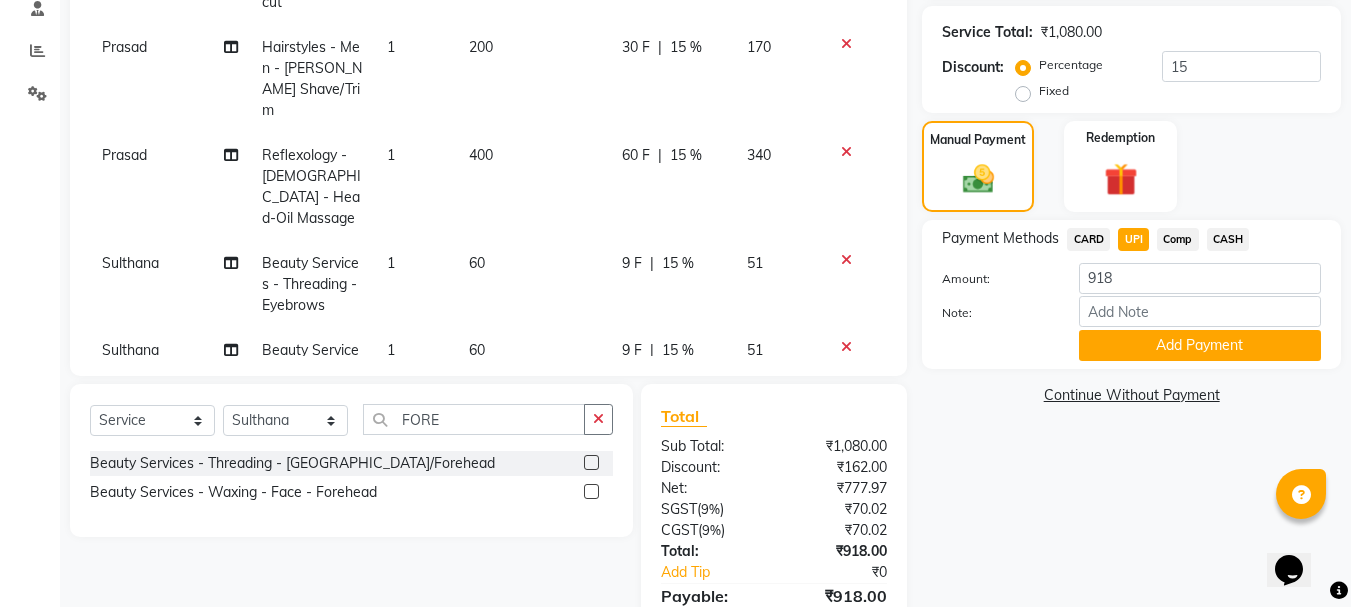 scroll, scrollTop: 393, scrollLeft: 0, axis: vertical 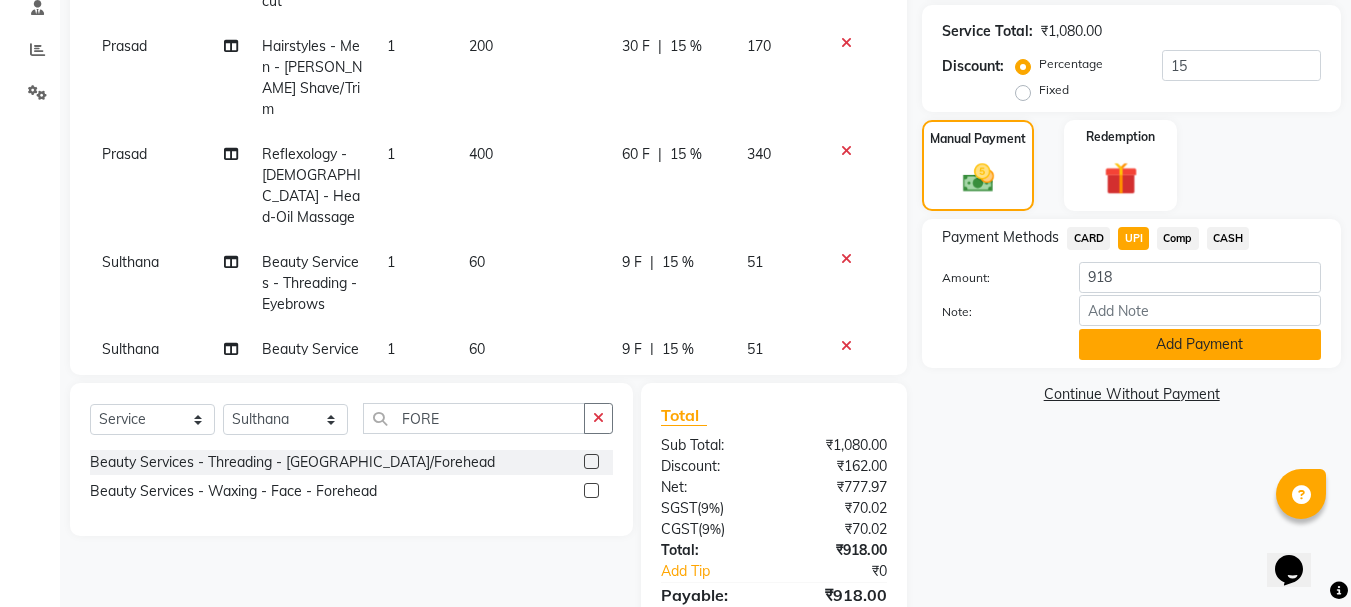 click on "Add Payment" 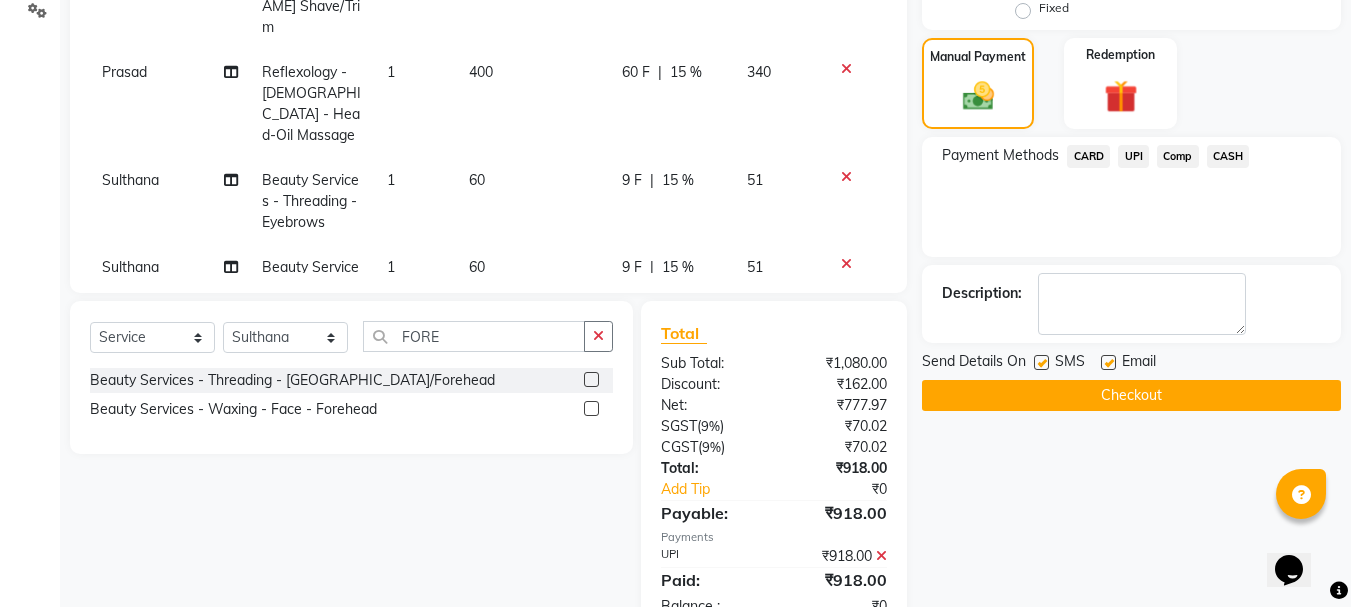 scroll, scrollTop: 535, scrollLeft: 0, axis: vertical 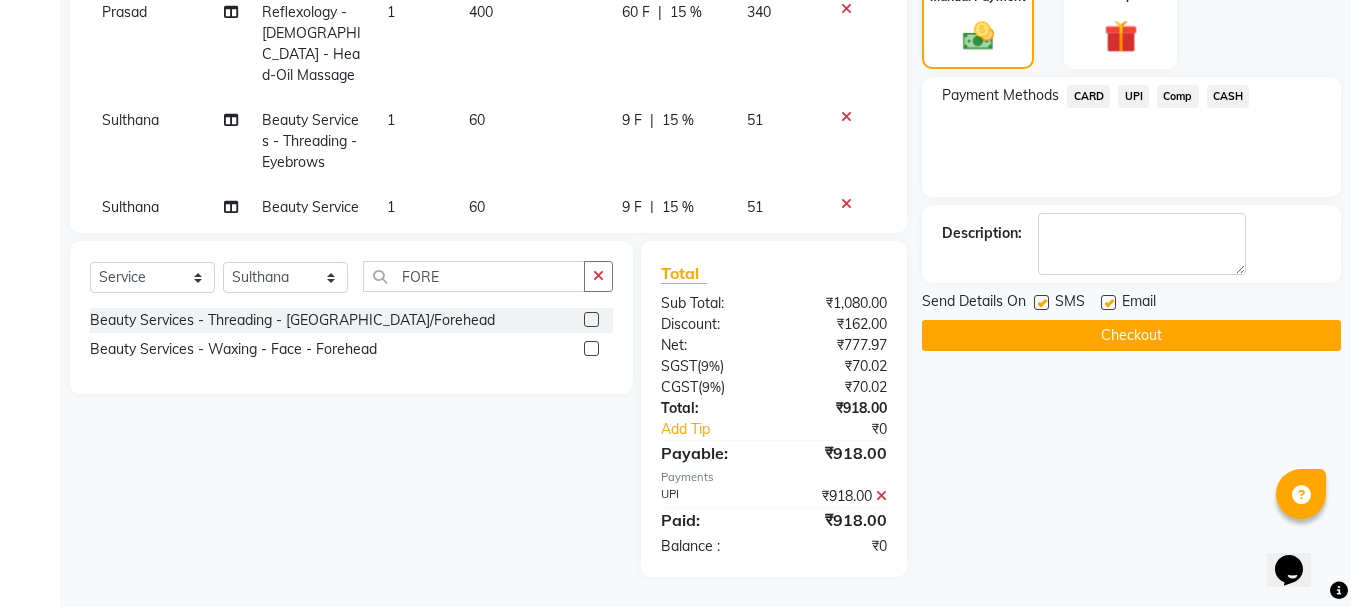 click on "Checkout" 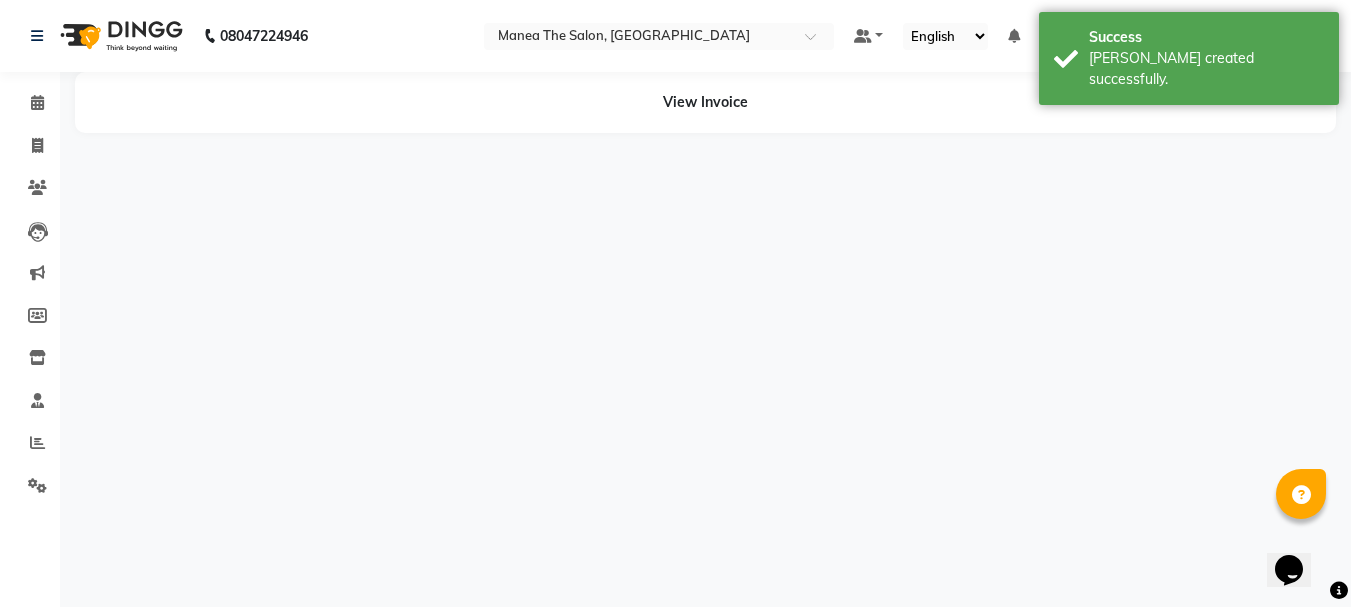 scroll, scrollTop: 0, scrollLeft: 0, axis: both 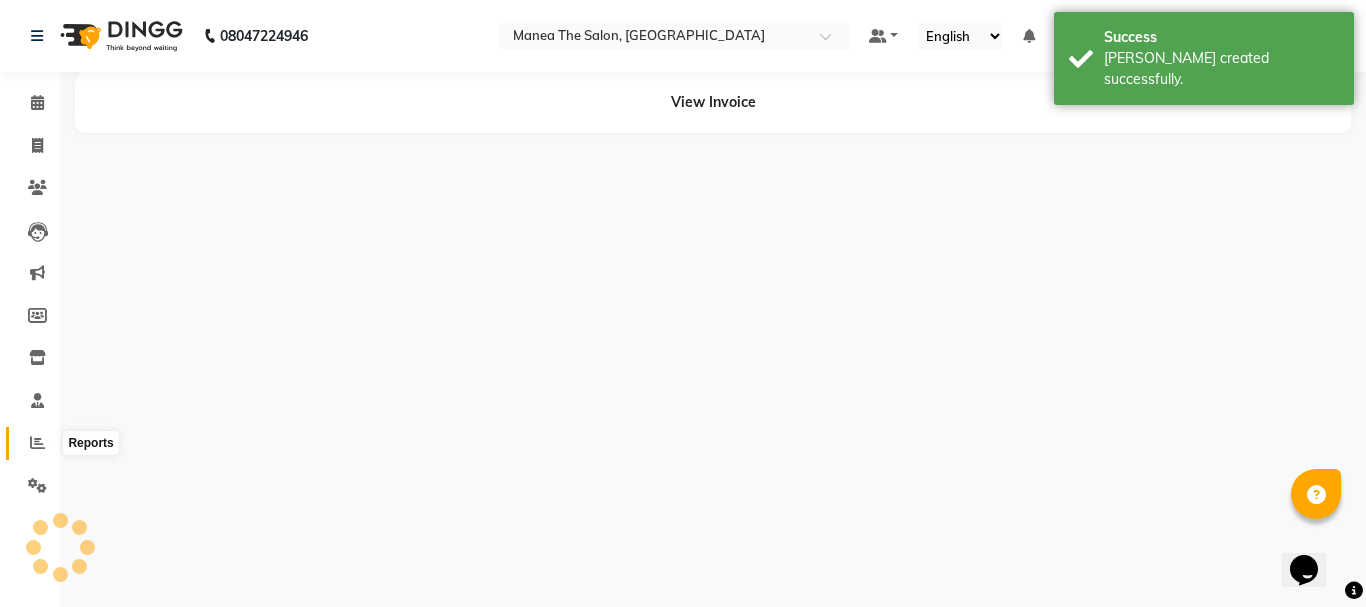 click 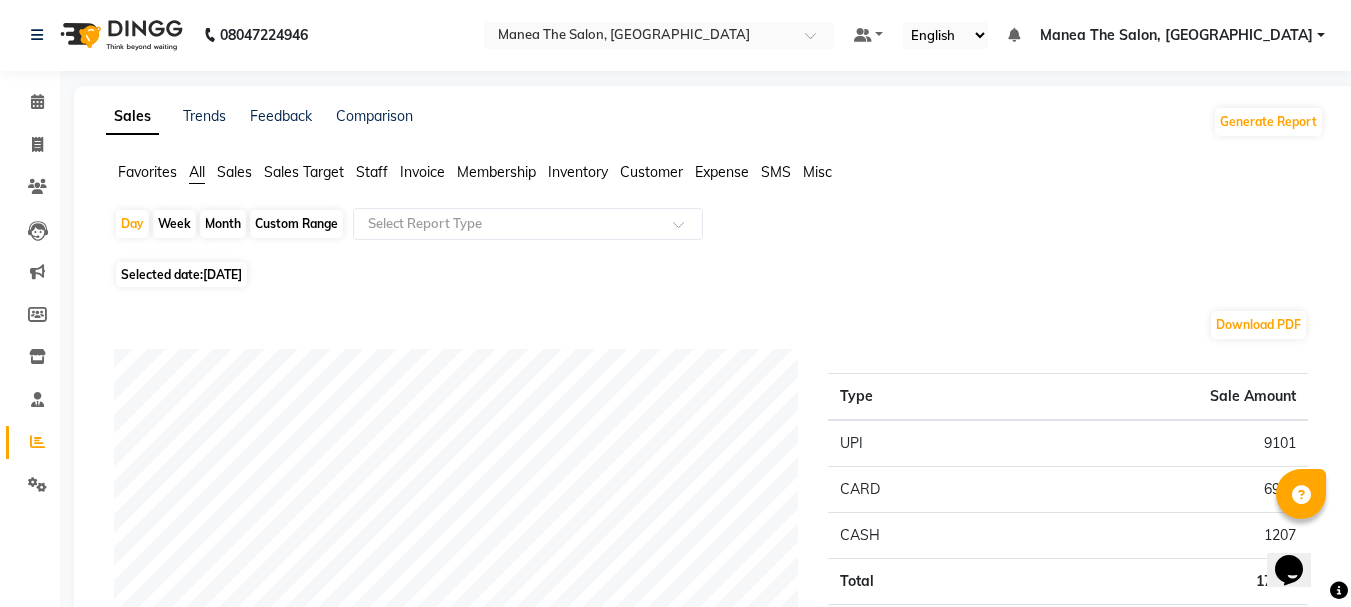 scroll, scrollTop: 0, scrollLeft: 0, axis: both 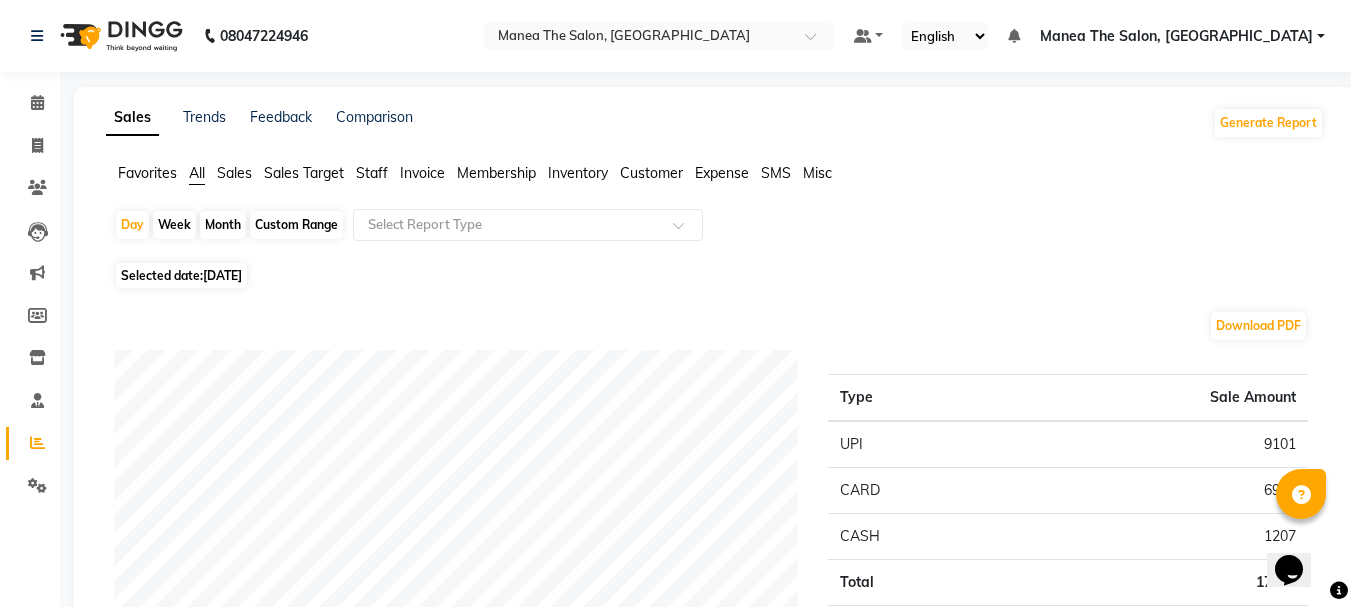 click on "Favorites All Sales Sales Target Staff Invoice Membership Inventory Customer Expense SMS Misc  Day   Week   Month   Custom Range  Select Report Type Selected date:  [DATE]  Download PDF Payment mode Type Sale Amount UPI 9101 CARD 6963 CASH 1207 Total 17271 Staff summary Type Sale Amount Divya 5348 Prasad 4420 Azeem 3355 Aman 2635 Renuka 1207 Sulthana 306 Total 17271 Sales summary Type Sale Amount Gift card 0 Prepaid 0 Vouchers 0 Memberships 0 Products 0 Packages 0 Services 17271 Tips 50 Fee 0 Total 17321 Service by category Type Sale Amount Beauty Services 5756 Hairstyles 4365 Beauty Essentials 2730 Haircare 2125 Colours 1615 Reflexology 680 Total 17271 Service sales Type Sale Amount Beauty Services - Facials - Skin Brightening 4275 Hairstyles - Women - Creative cut 2210 Haircare - Women - Repair & Rejuvenate - Long 2125 Colours - Women - [MEDICAL_DATA] Free 1615 Beauty Essentials - Hands & Feet Treatments - Bomb Pedicure 1530 Hairstyles - Men - Classic Haircut 1275 1200 902 Hairstyles - Men - [PERSON_NAME] Shave/Trim" 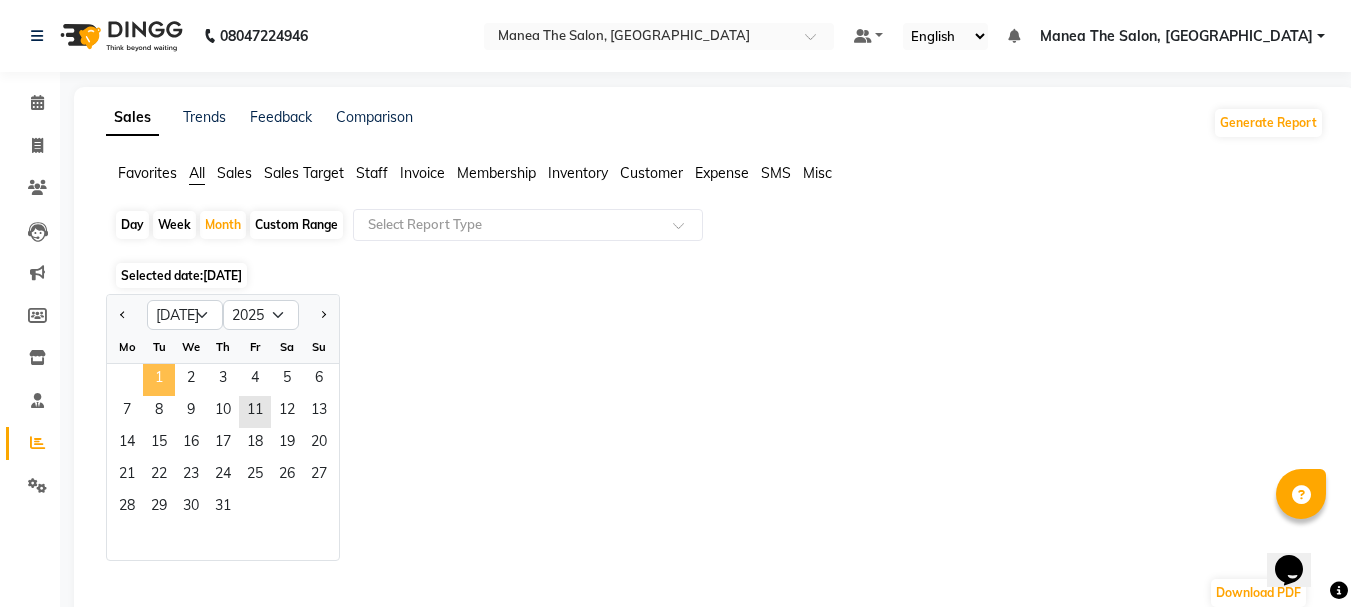 click on "1" 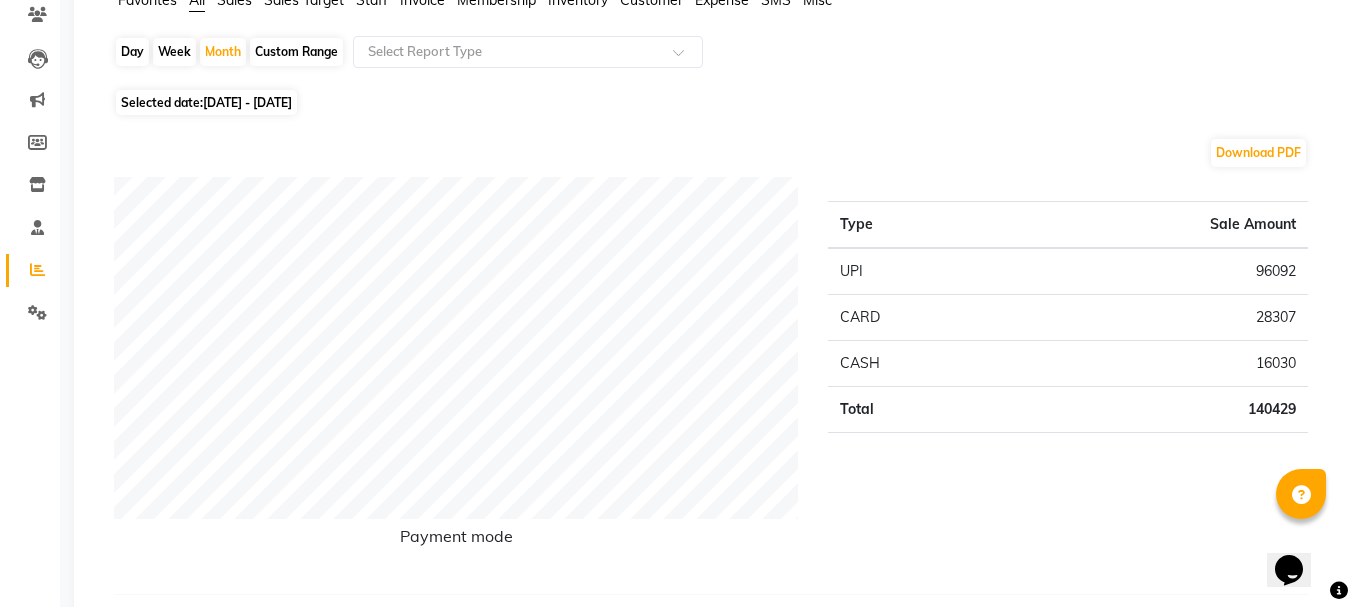 scroll, scrollTop: 0, scrollLeft: 0, axis: both 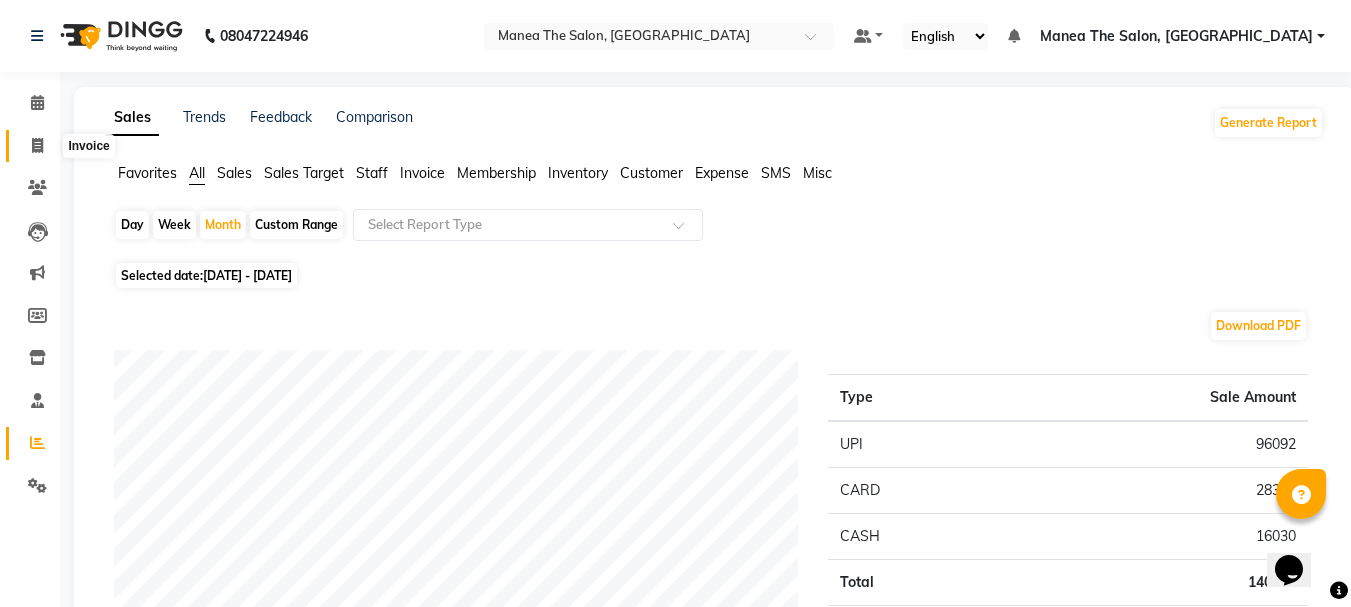 click 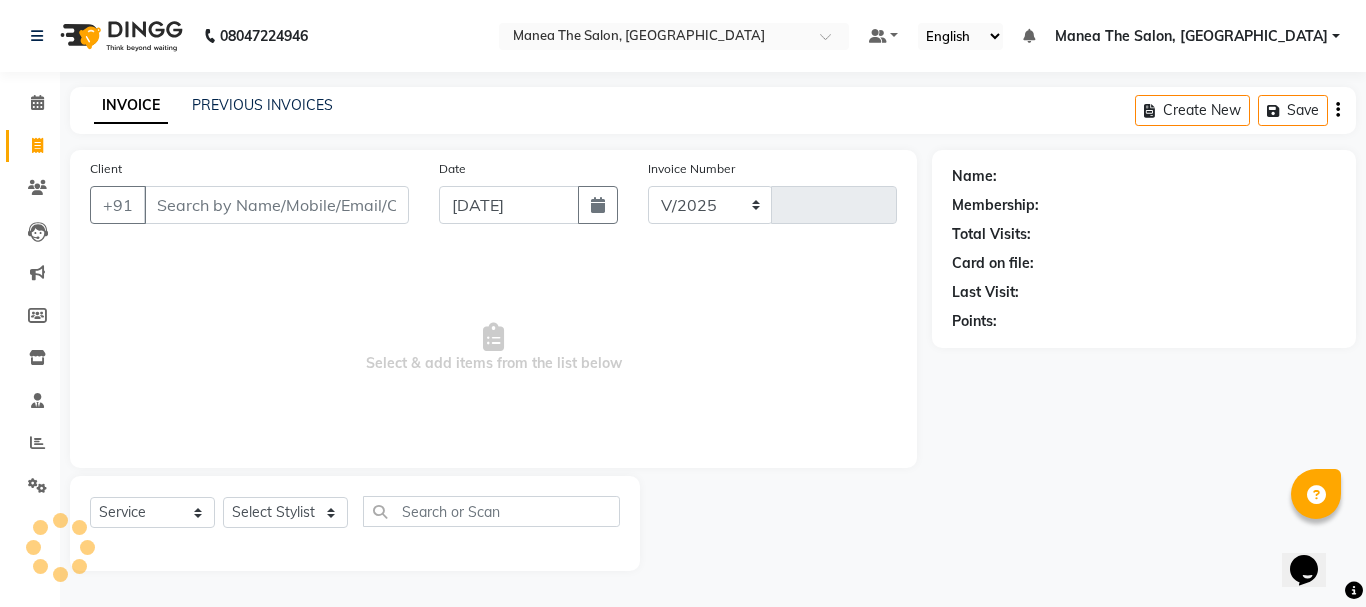 select on "7351" 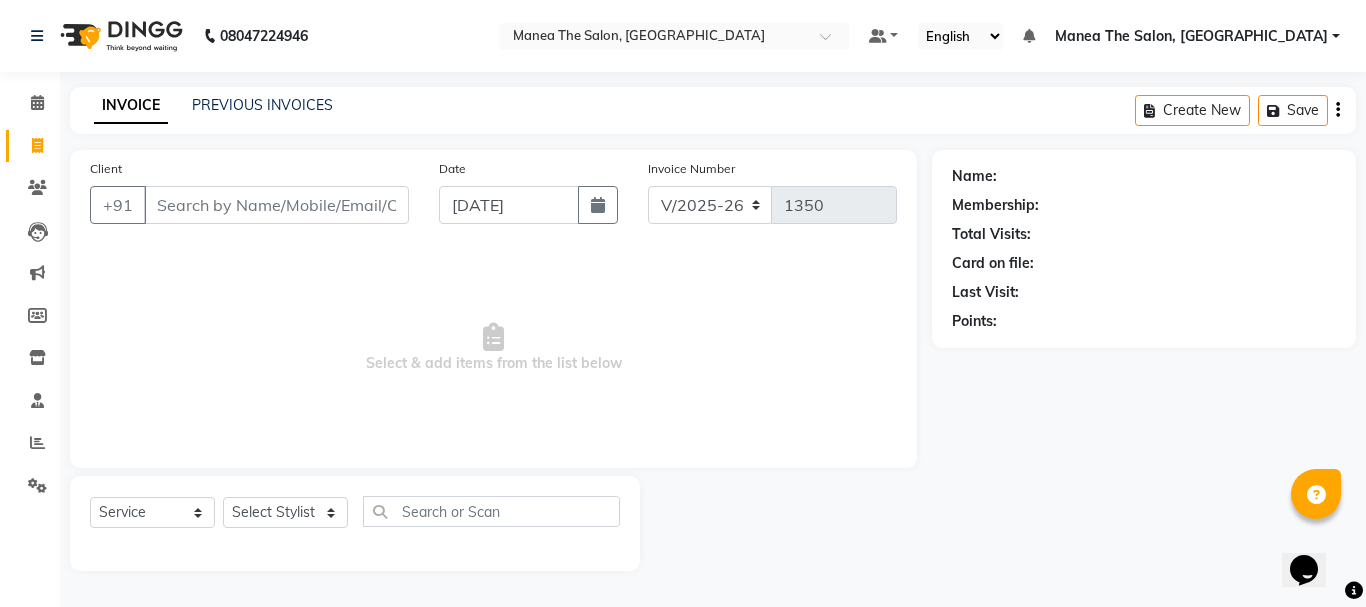 click on "Calendar" 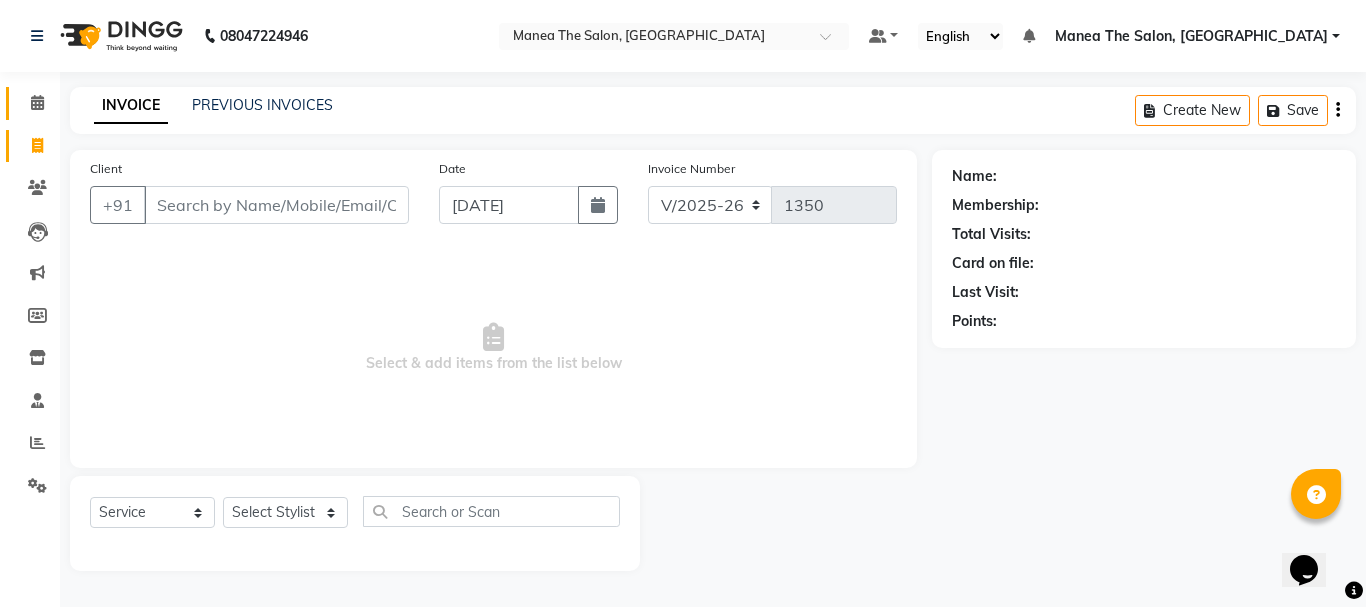 drag, startPoint x: 3, startPoint y: 116, endPoint x: 12, endPoint y: 97, distance: 21.023796 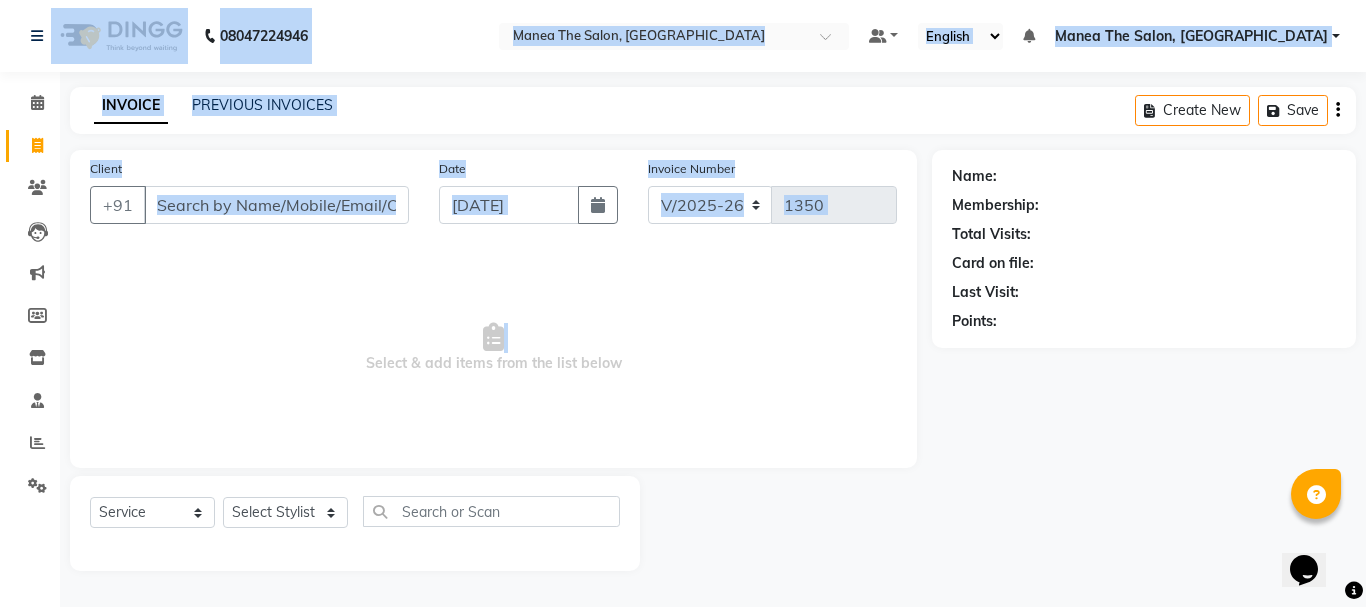 drag, startPoint x: 13, startPoint y: 100, endPoint x: 348, endPoint y: 340, distance: 412.0983 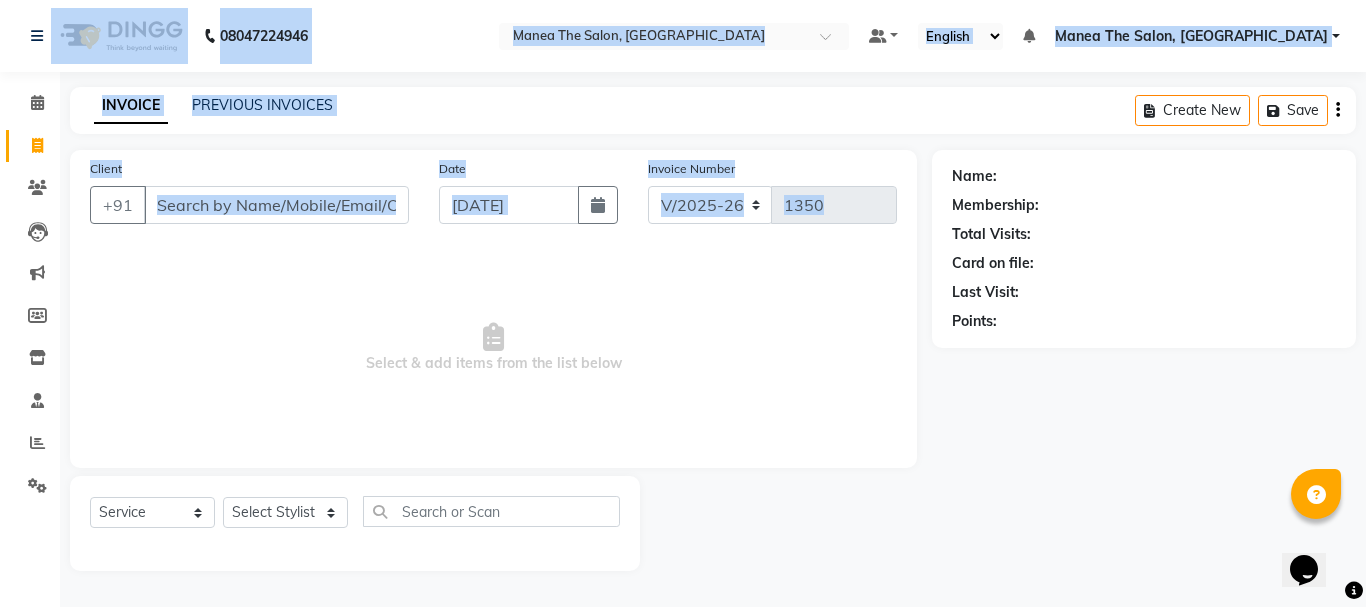 click at bounding box center (493, 337) 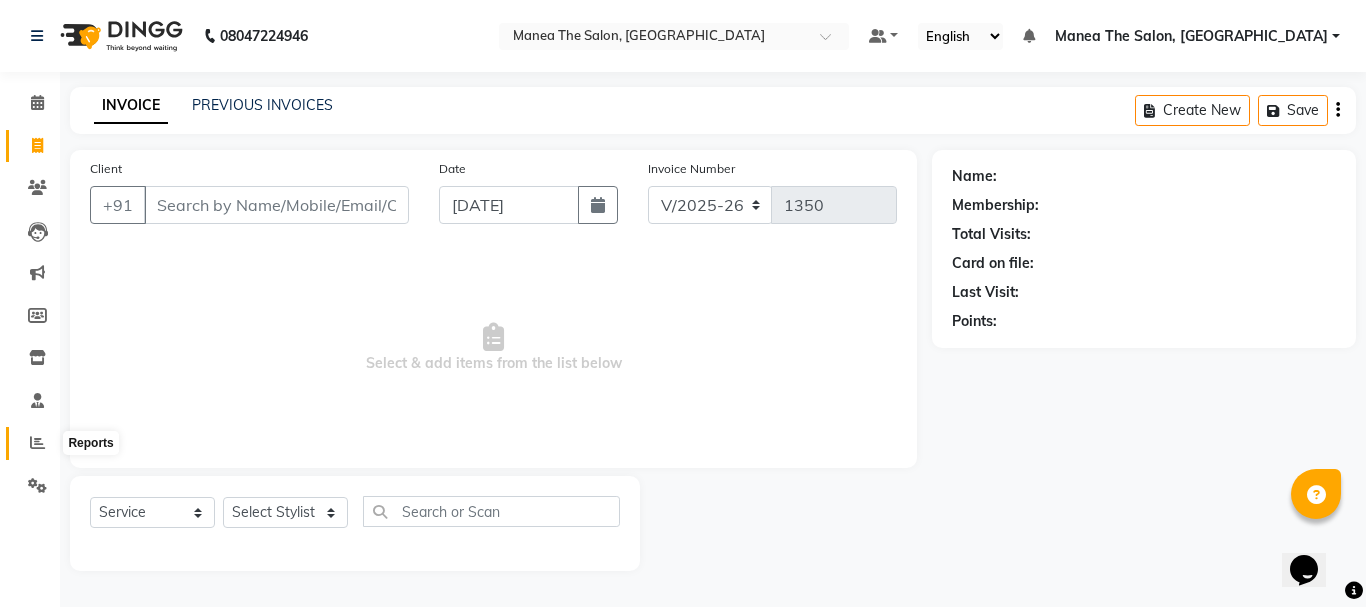 click 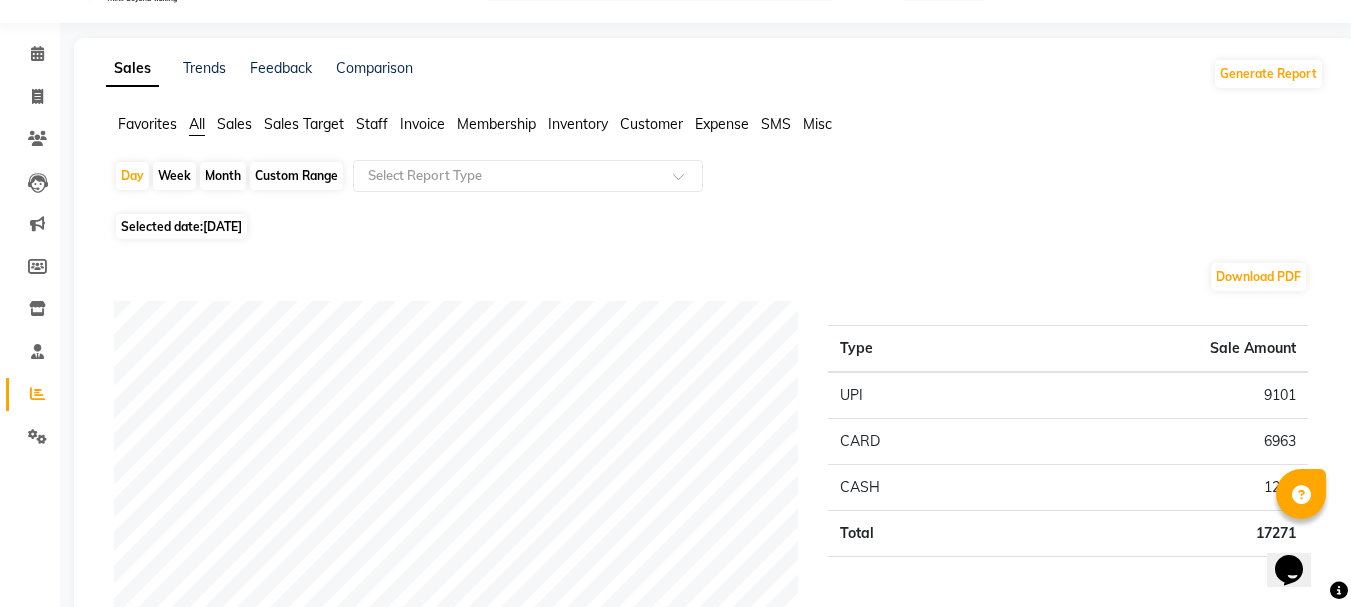scroll, scrollTop: 0, scrollLeft: 0, axis: both 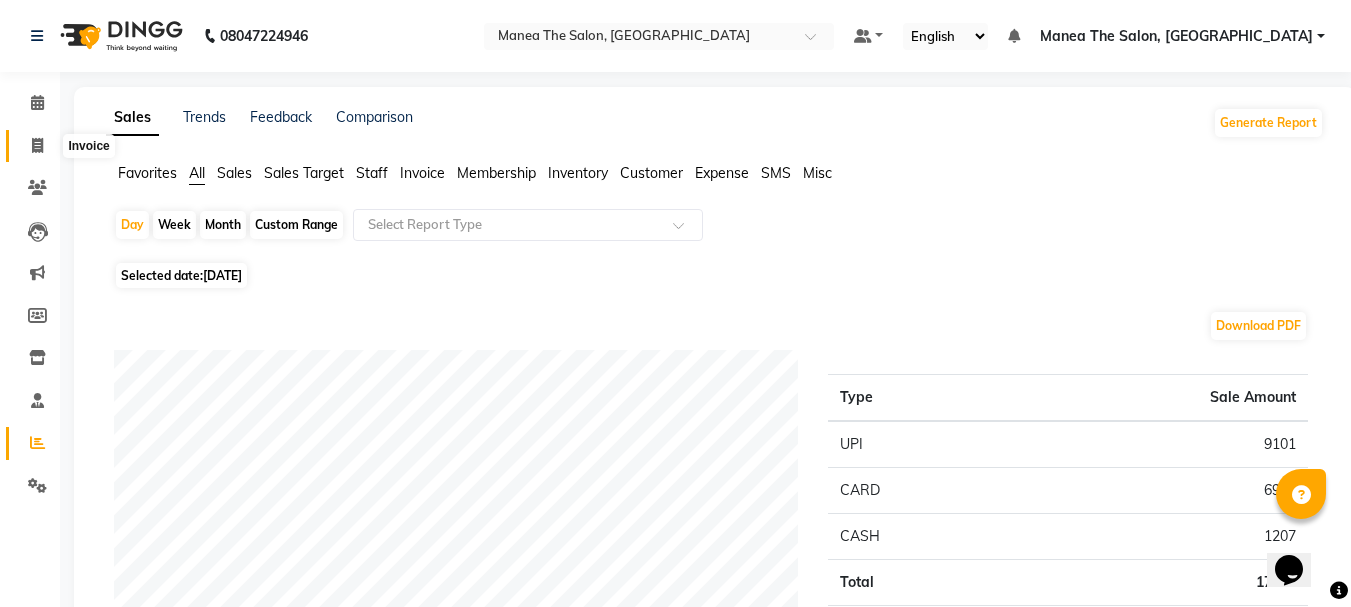 click 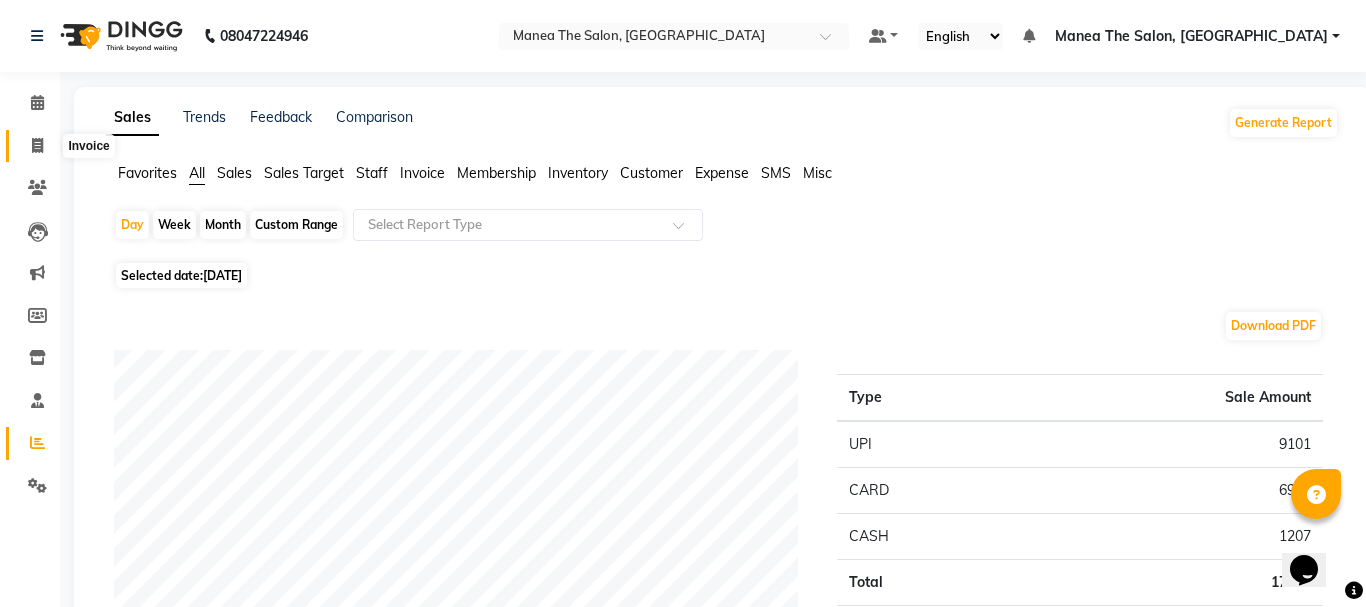 select on "service" 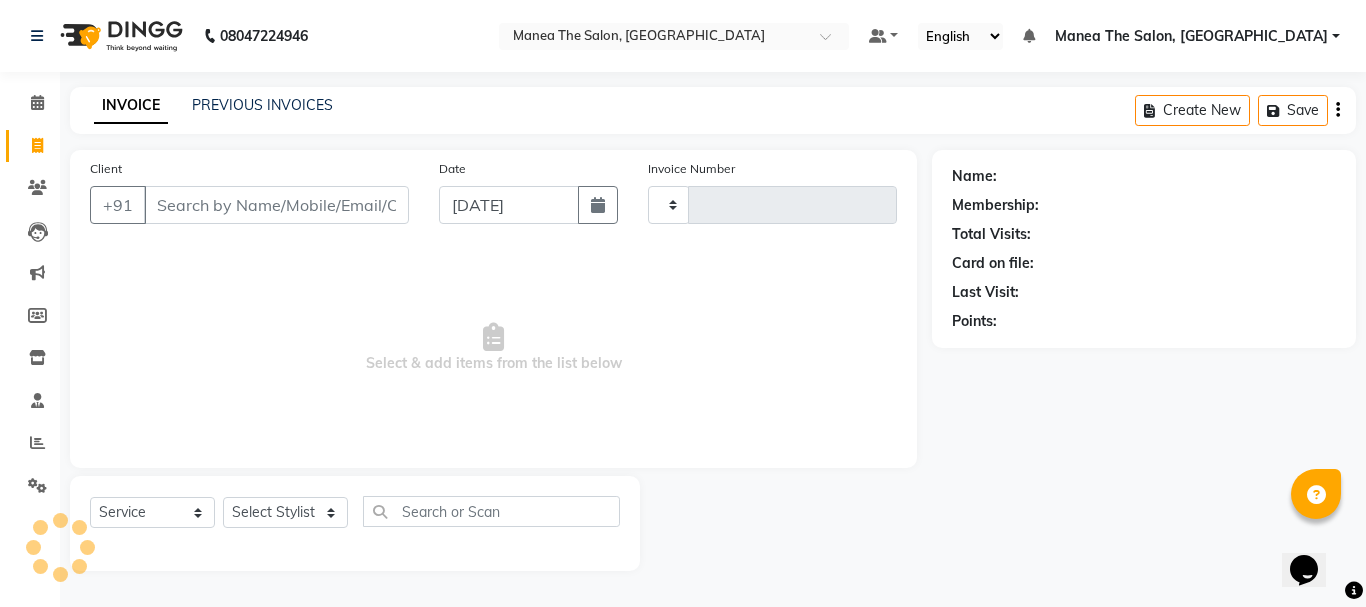 type on "1350" 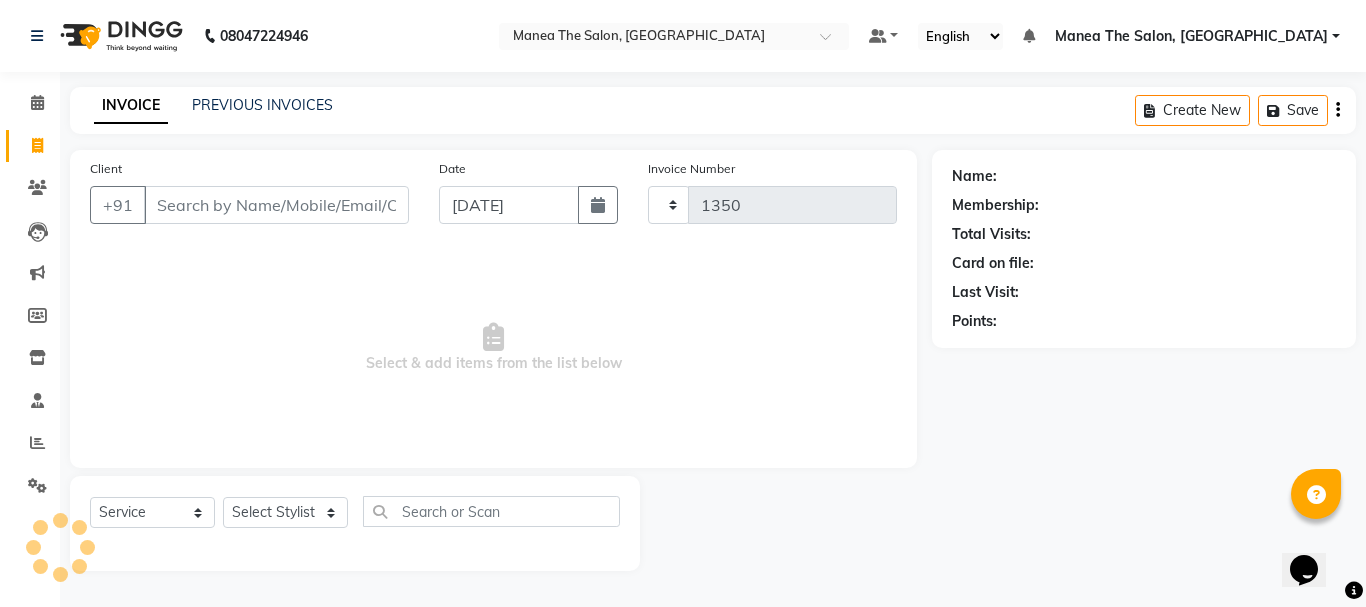 select on "7351" 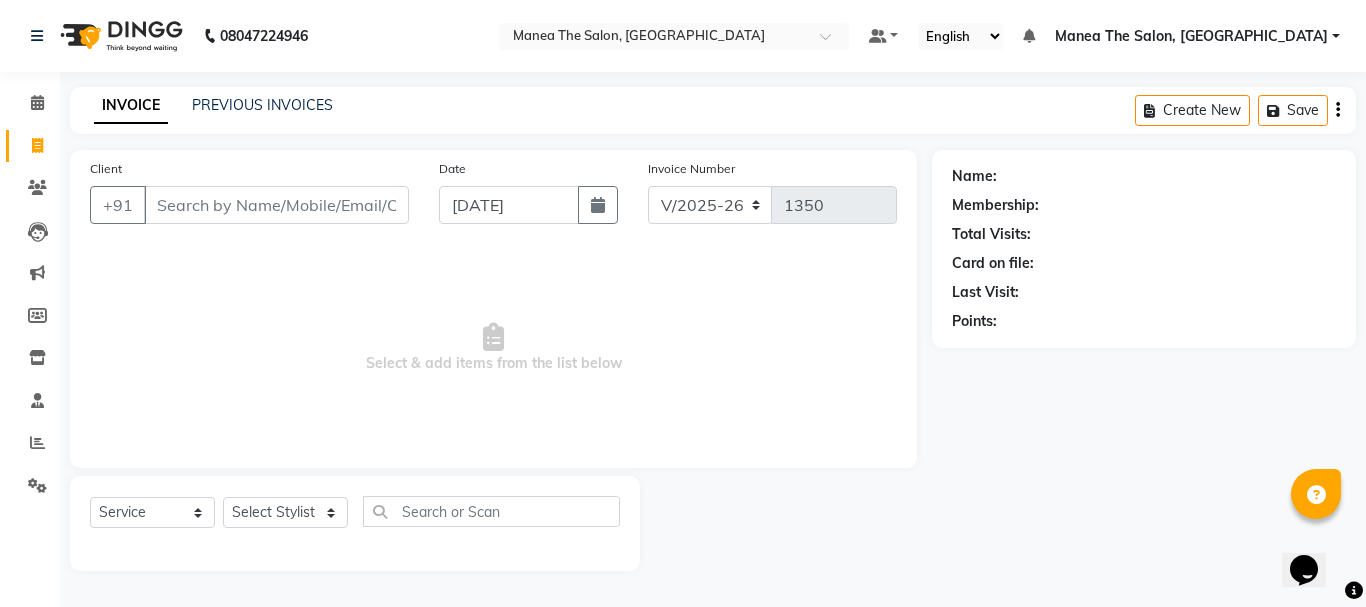 click on "Client" at bounding box center [276, 205] 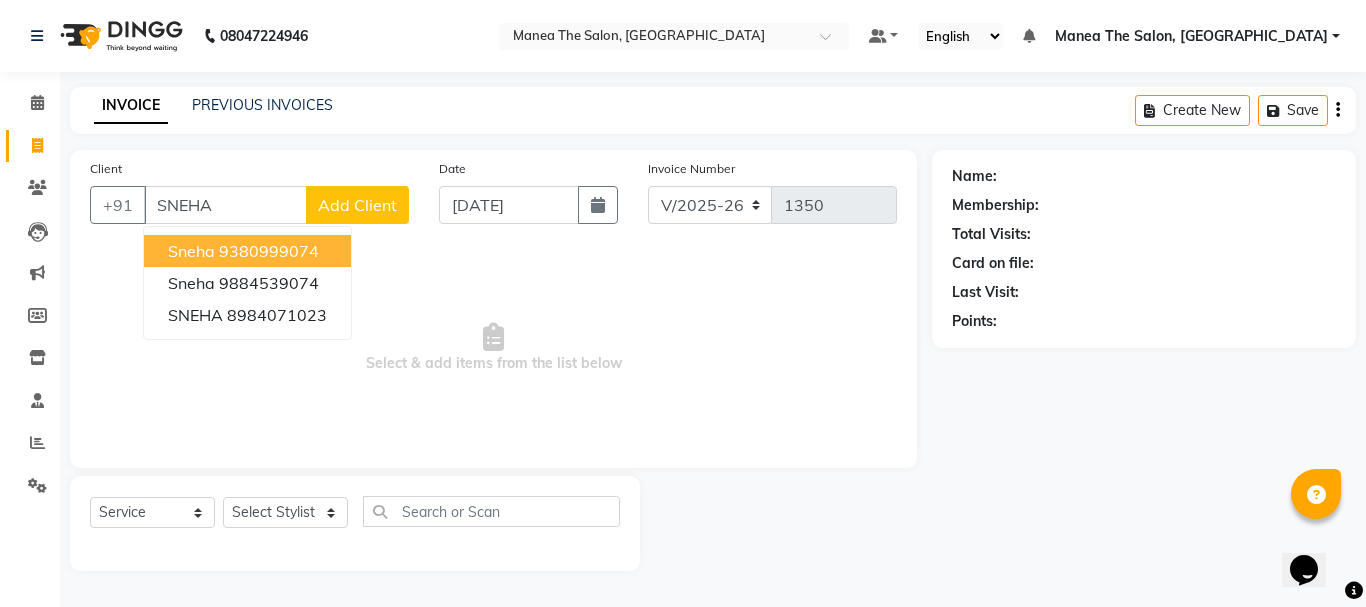 click on "SNEHA" at bounding box center [225, 205] 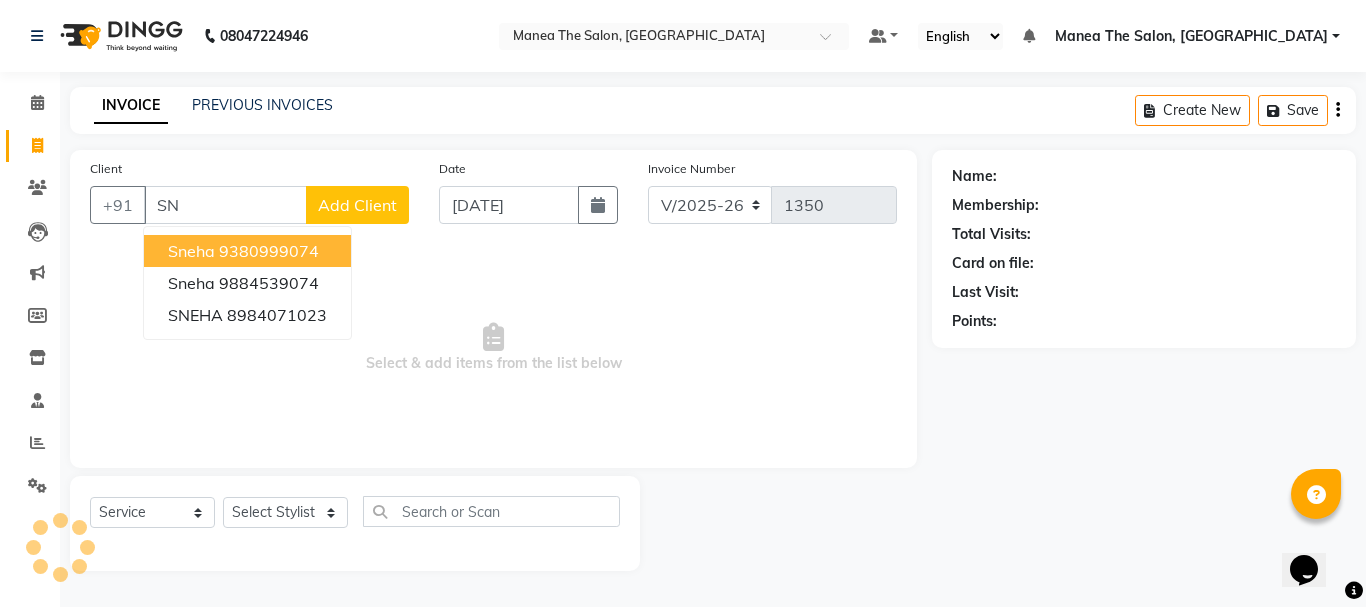 type on "S" 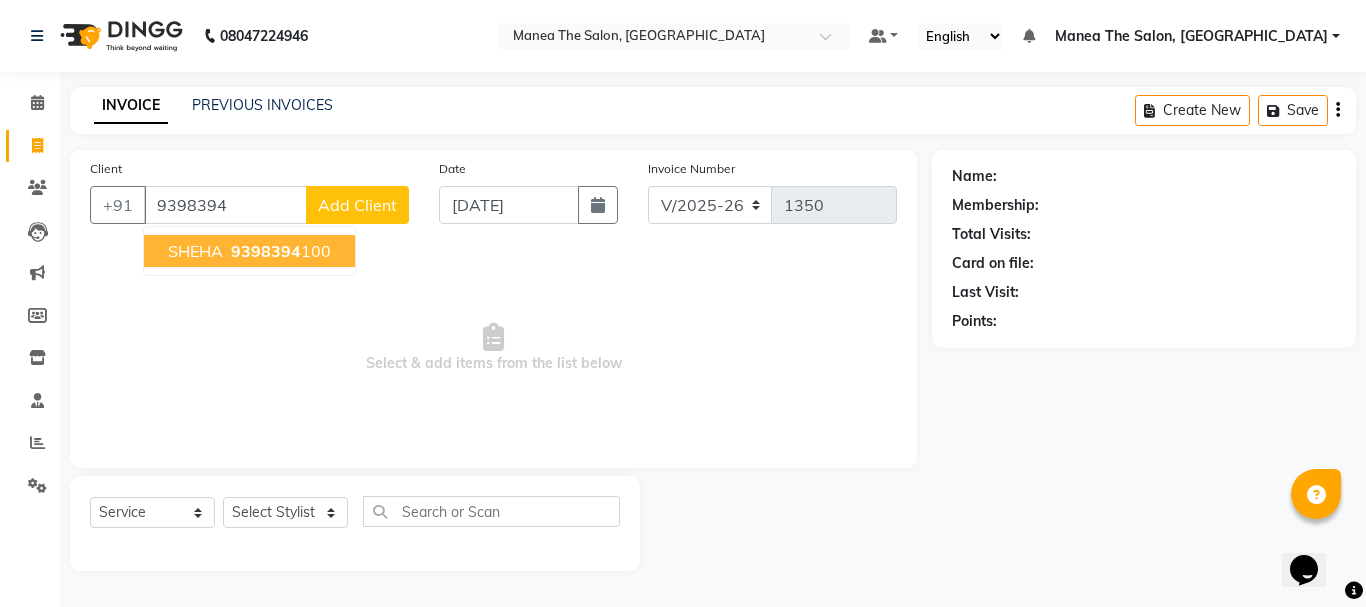 click on "SHEHA   9398394 100" at bounding box center (249, 251) 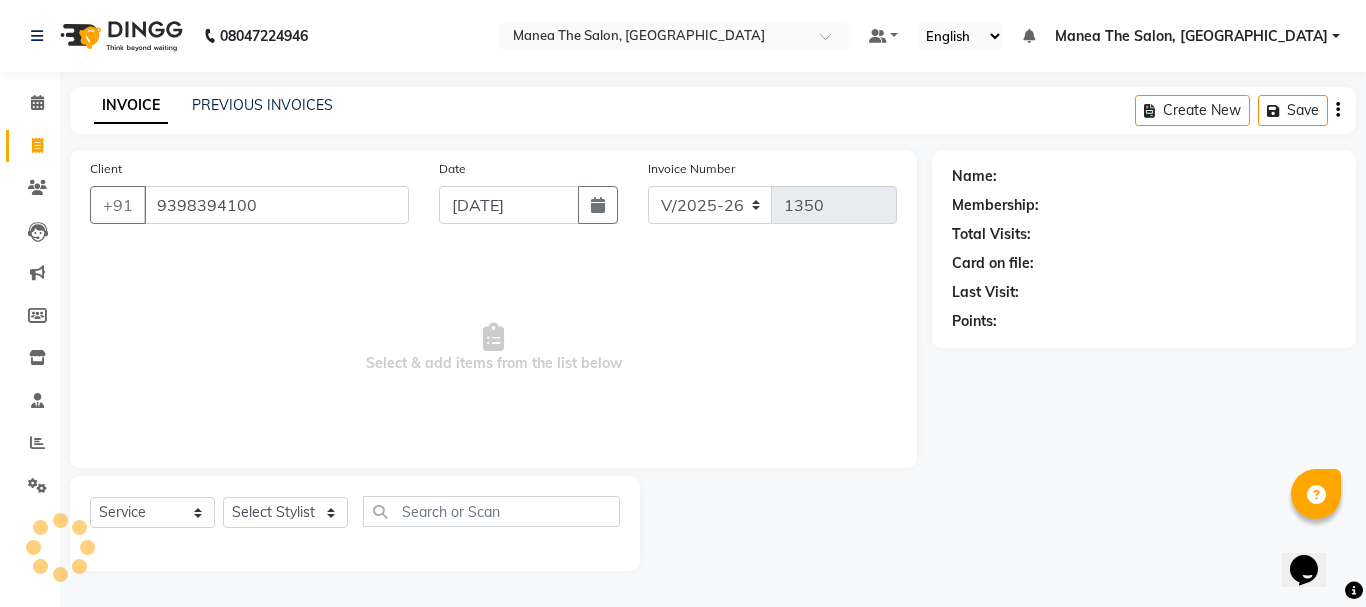 type on "9398394100" 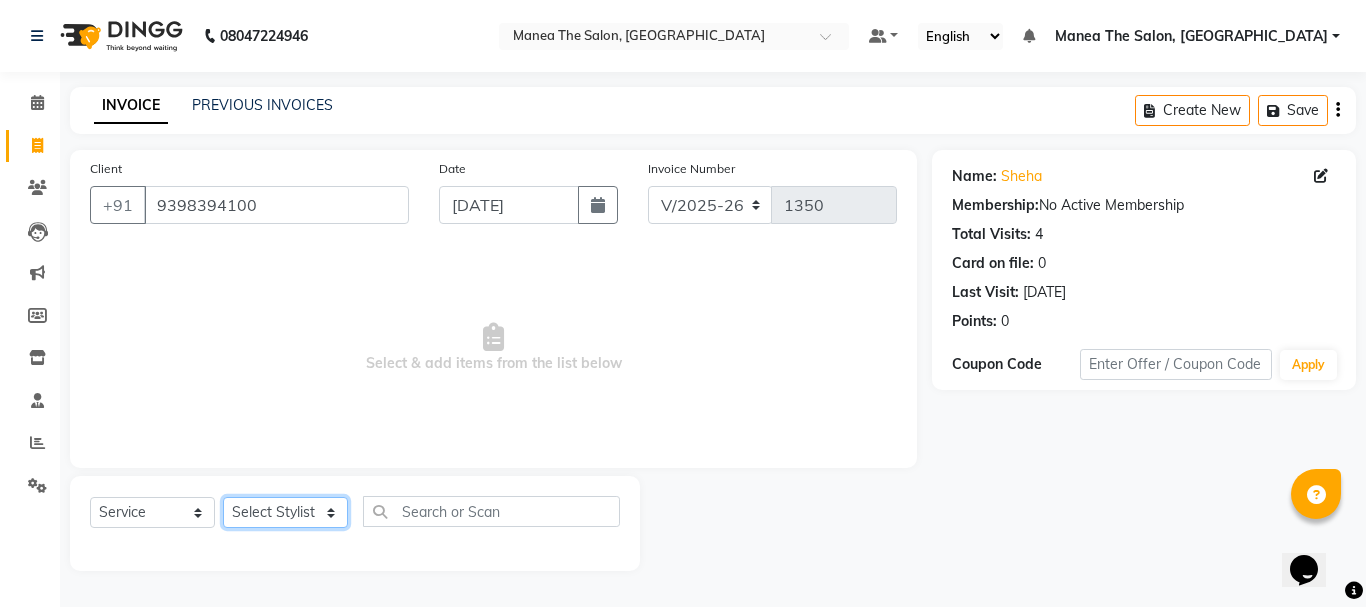 click on "Select Stylist [PERSON_NAME] Divya [PERSON_NAME] Renuka [PERSON_NAME]" 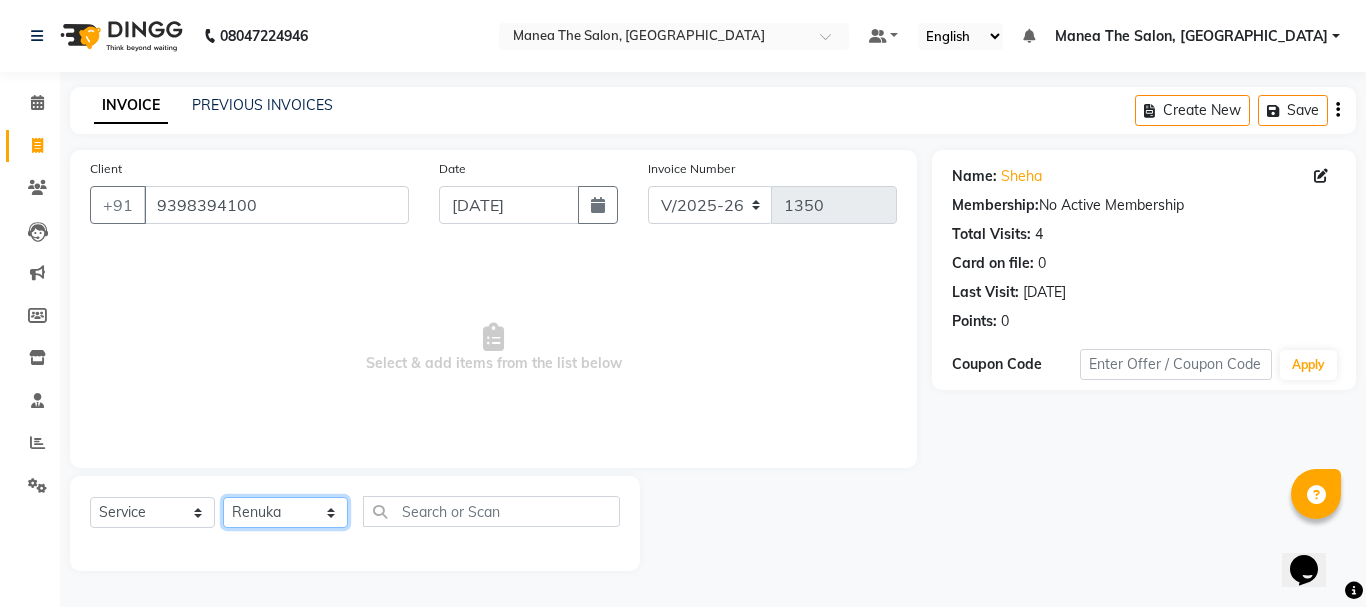 click on "Select Stylist [PERSON_NAME] Divya [PERSON_NAME] Renuka [PERSON_NAME]" 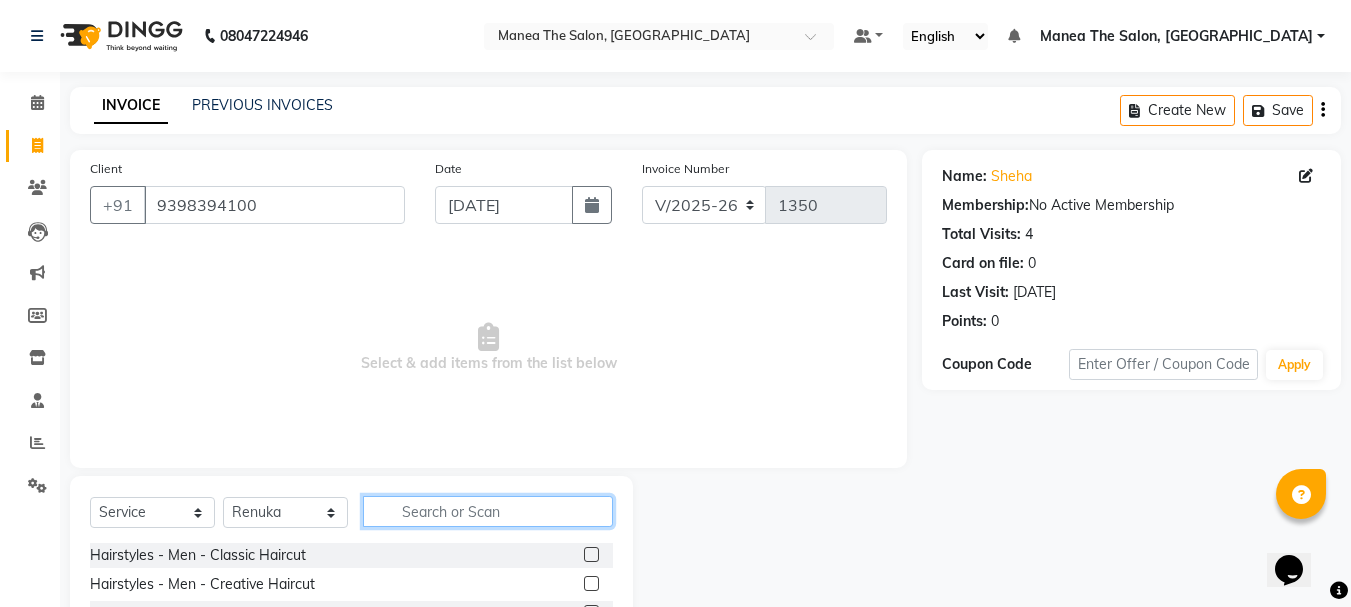 click 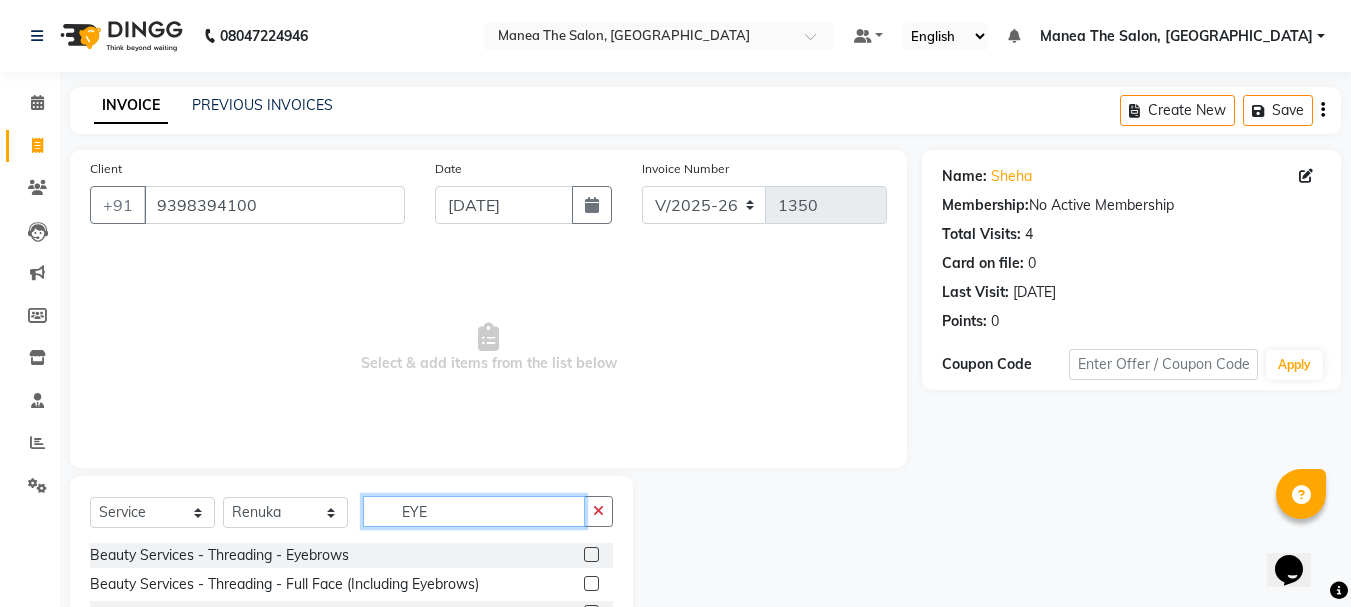 type on "EYE" 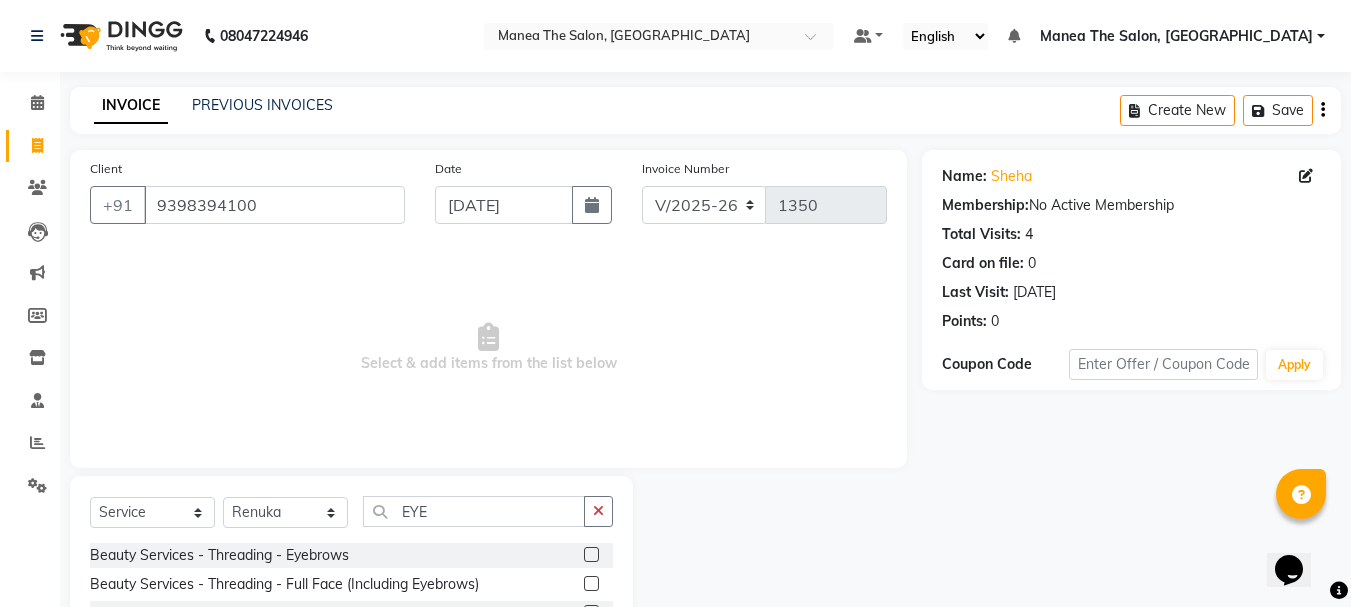 click 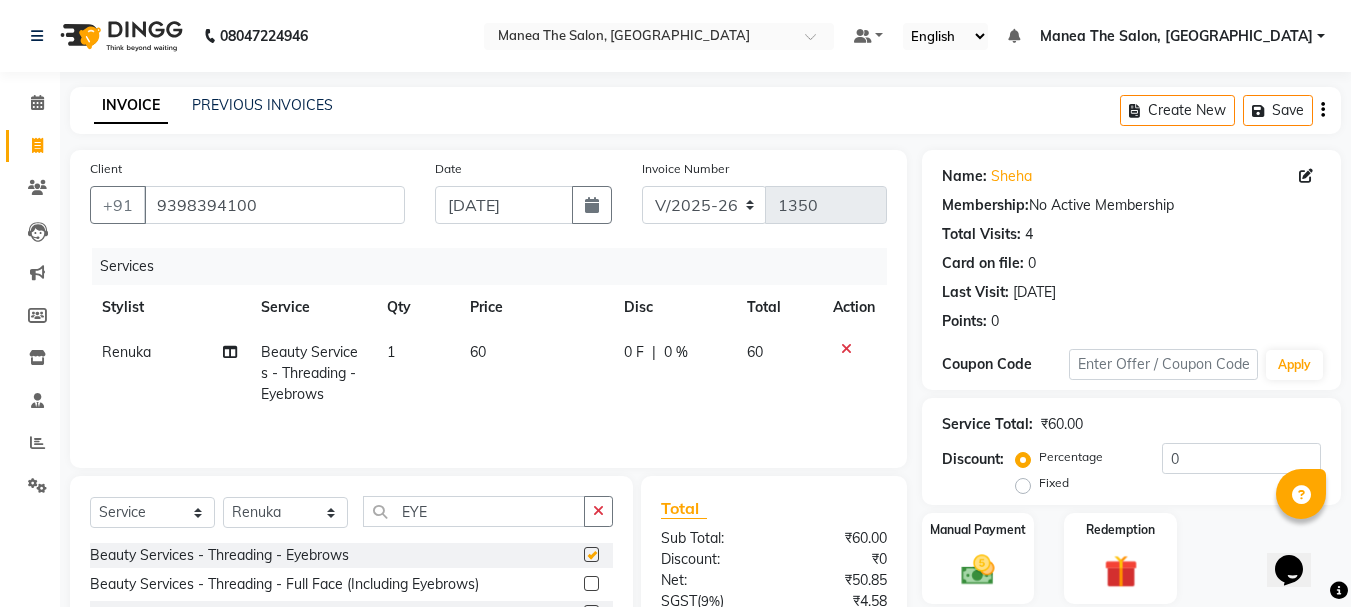 checkbox on "false" 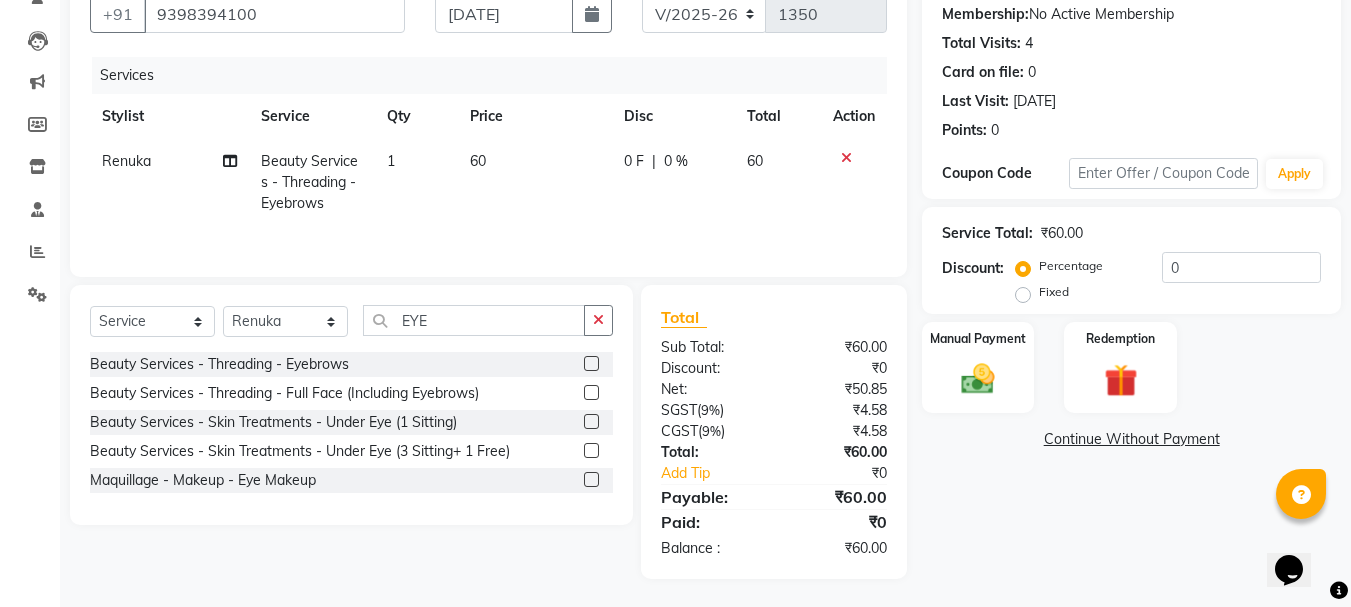 scroll, scrollTop: 193, scrollLeft: 0, axis: vertical 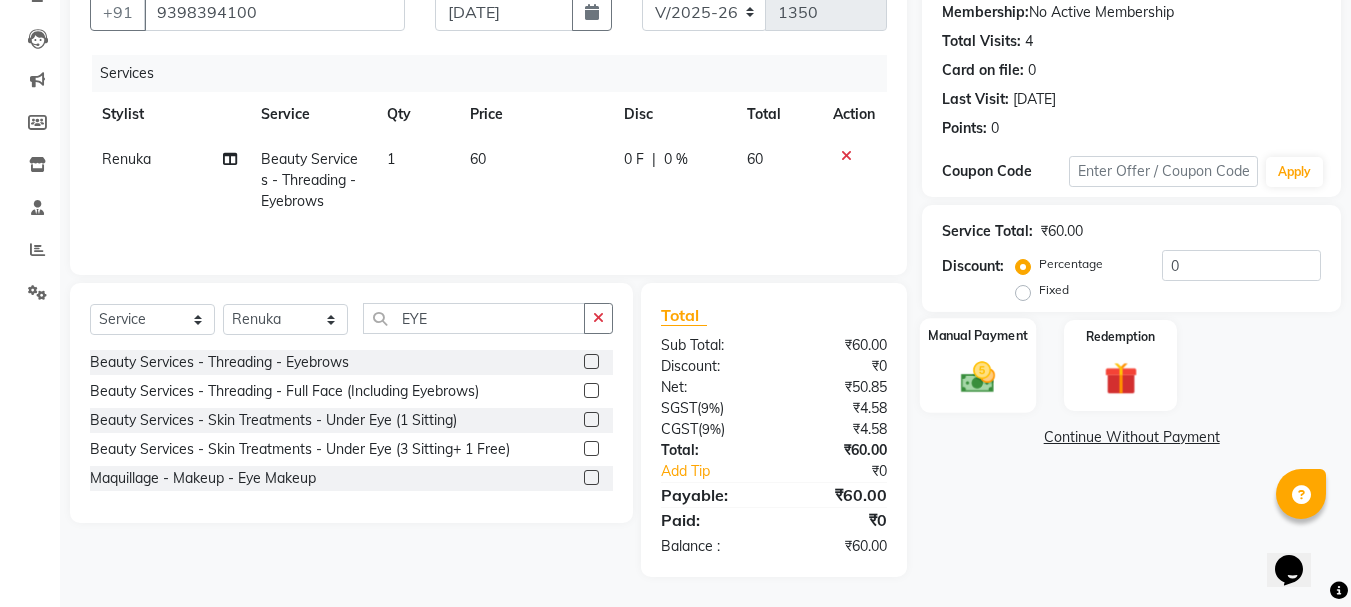 click 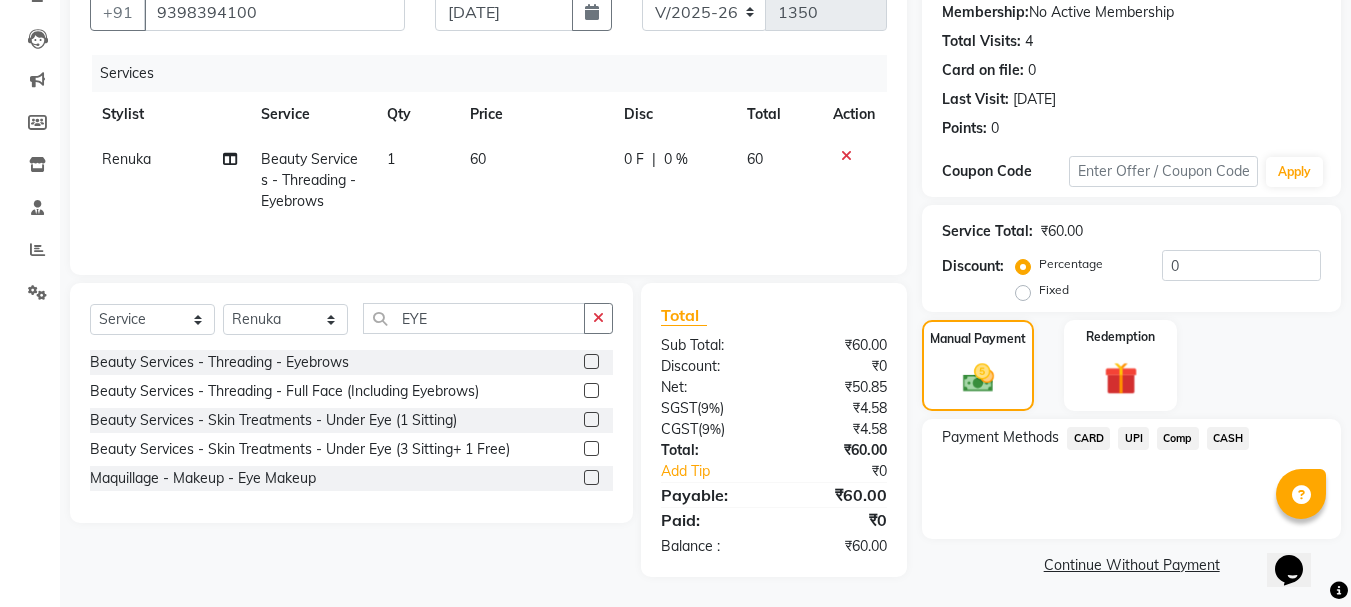 click on "UPI" 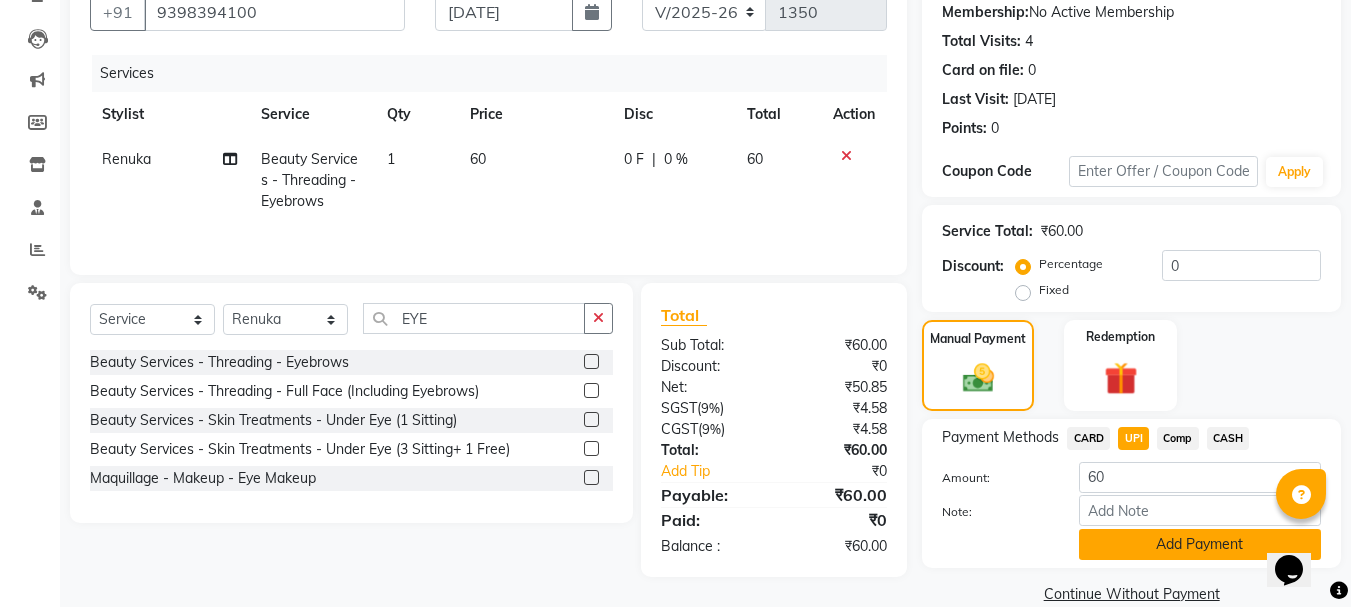 click on "Add Payment" 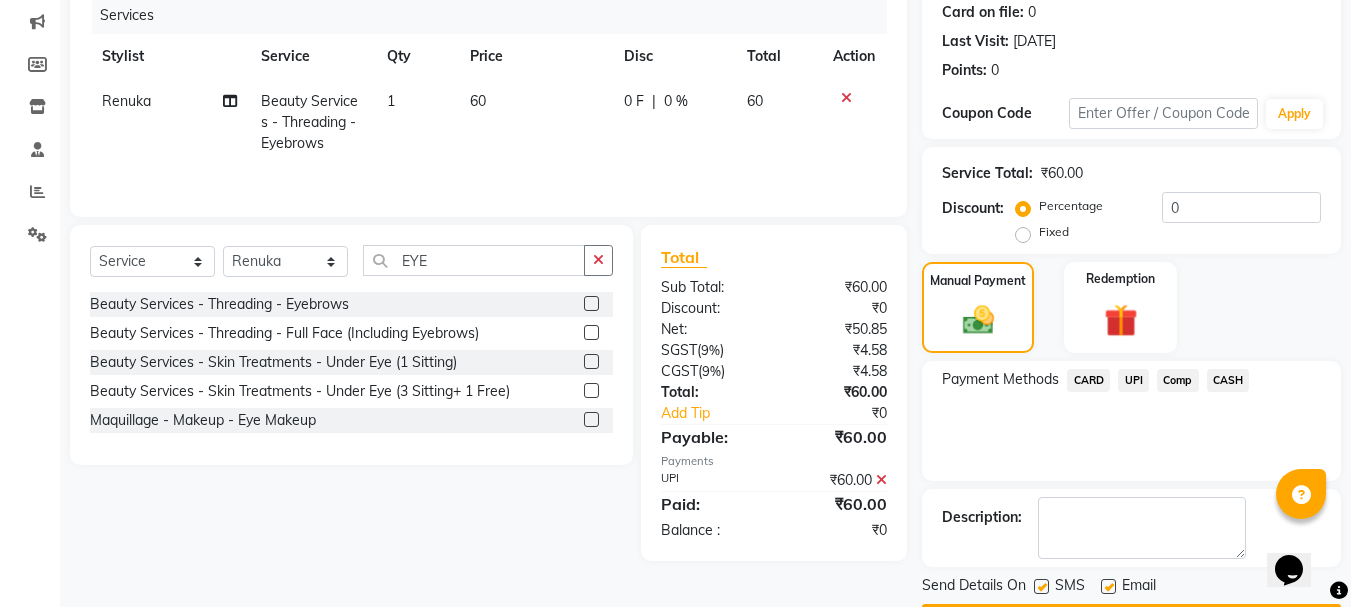scroll, scrollTop: 309, scrollLeft: 0, axis: vertical 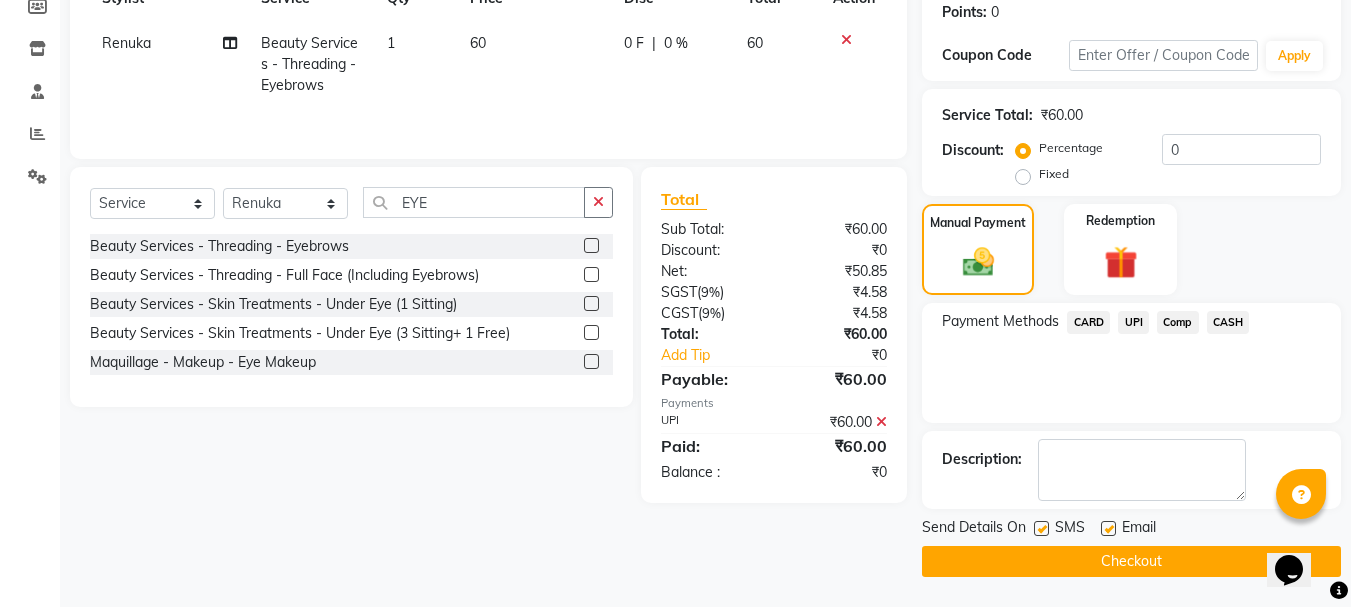 click on "Checkout" 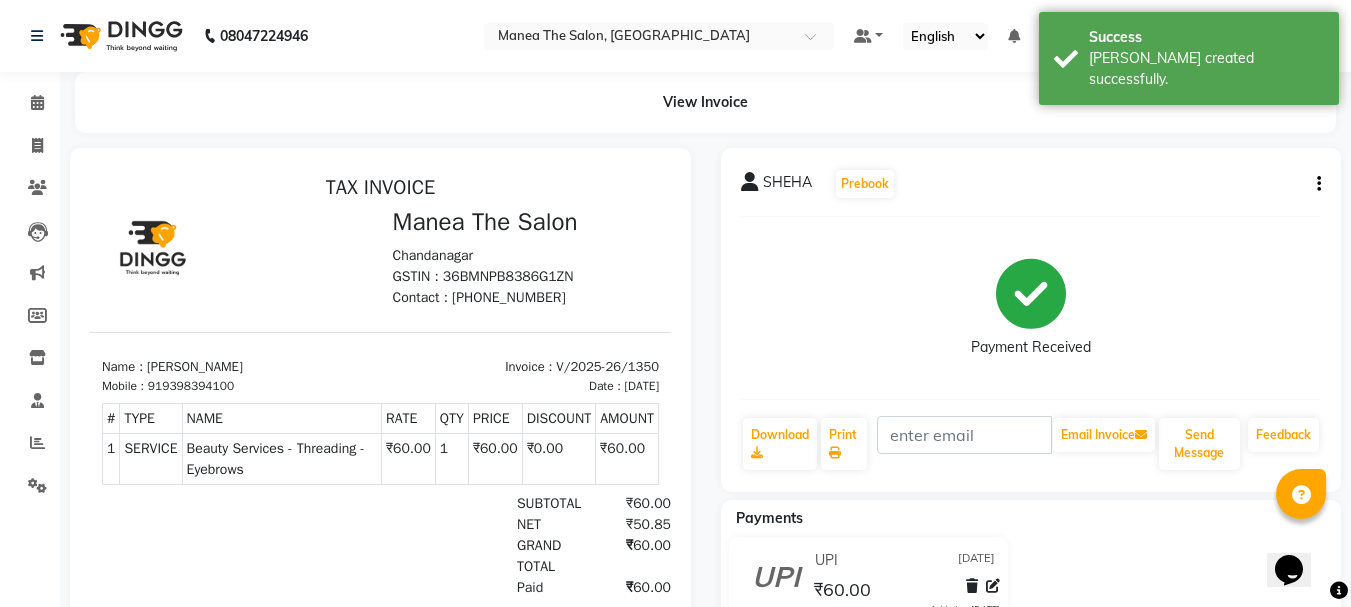 scroll, scrollTop: 0, scrollLeft: 0, axis: both 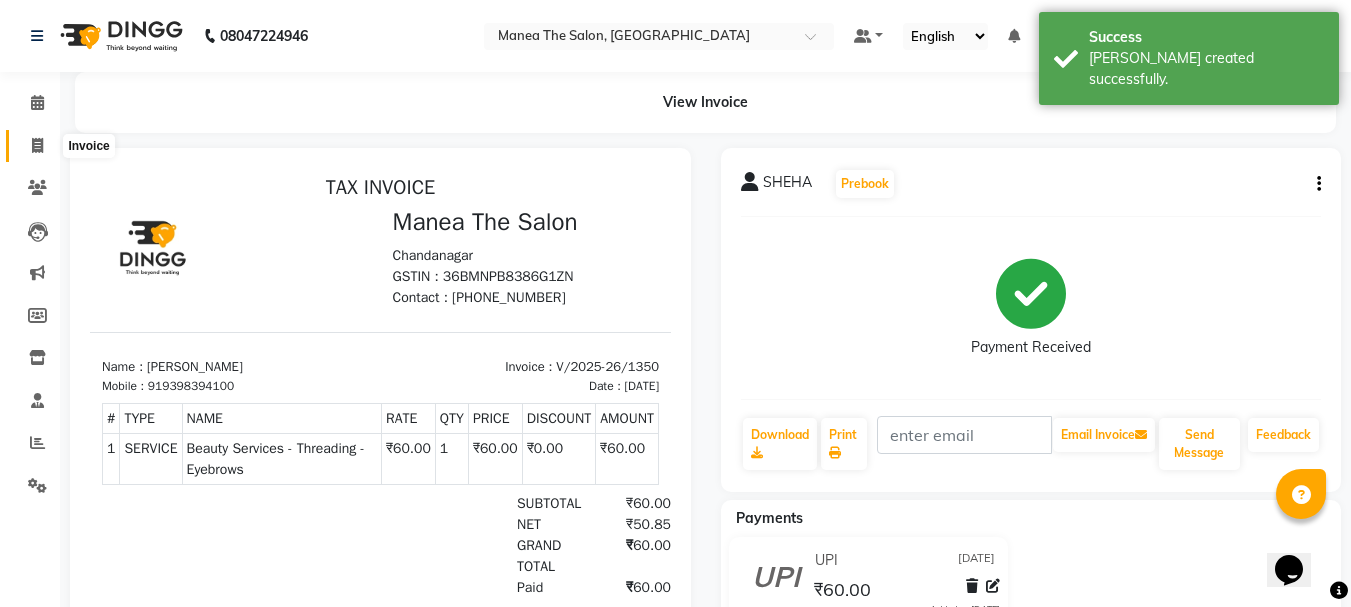 click 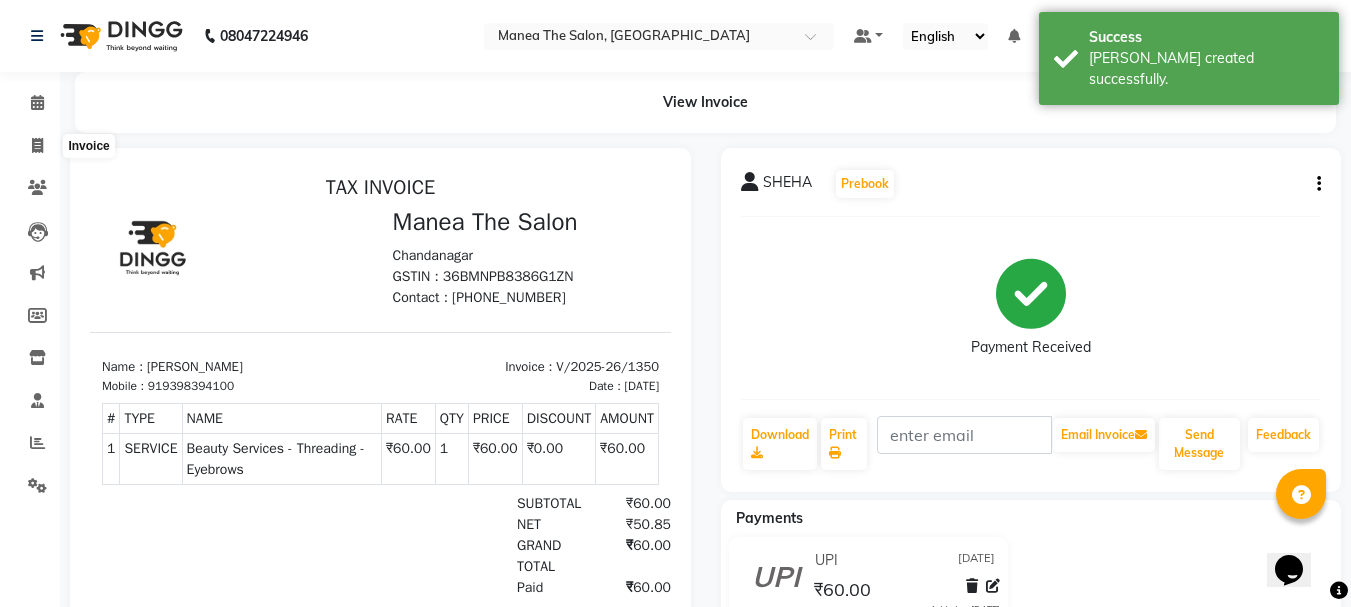 select on "service" 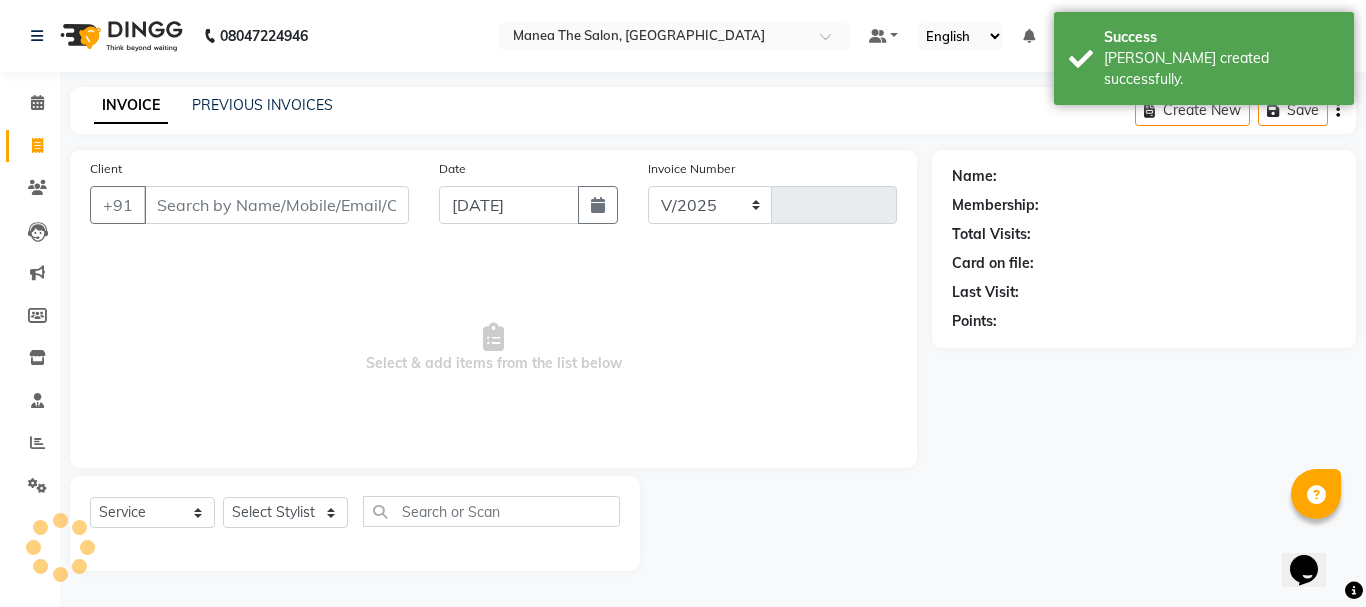 select on "7351" 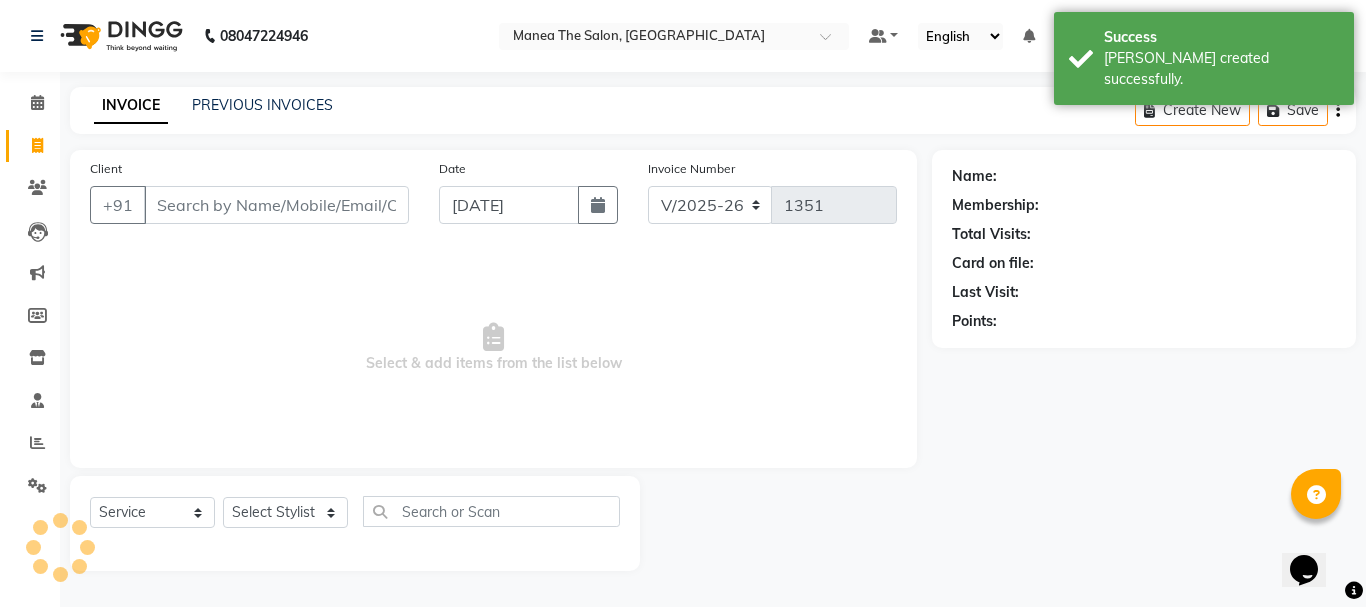 click on "Client" at bounding box center (276, 205) 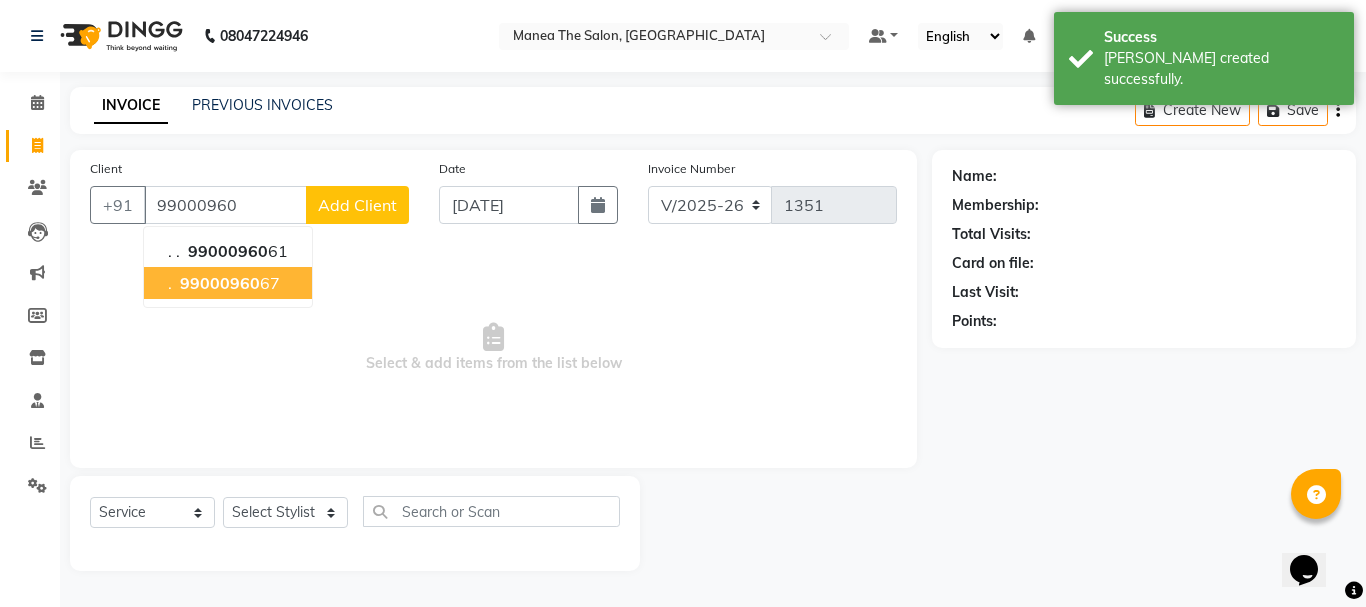 click on "99000960" at bounding box center [220, 283] 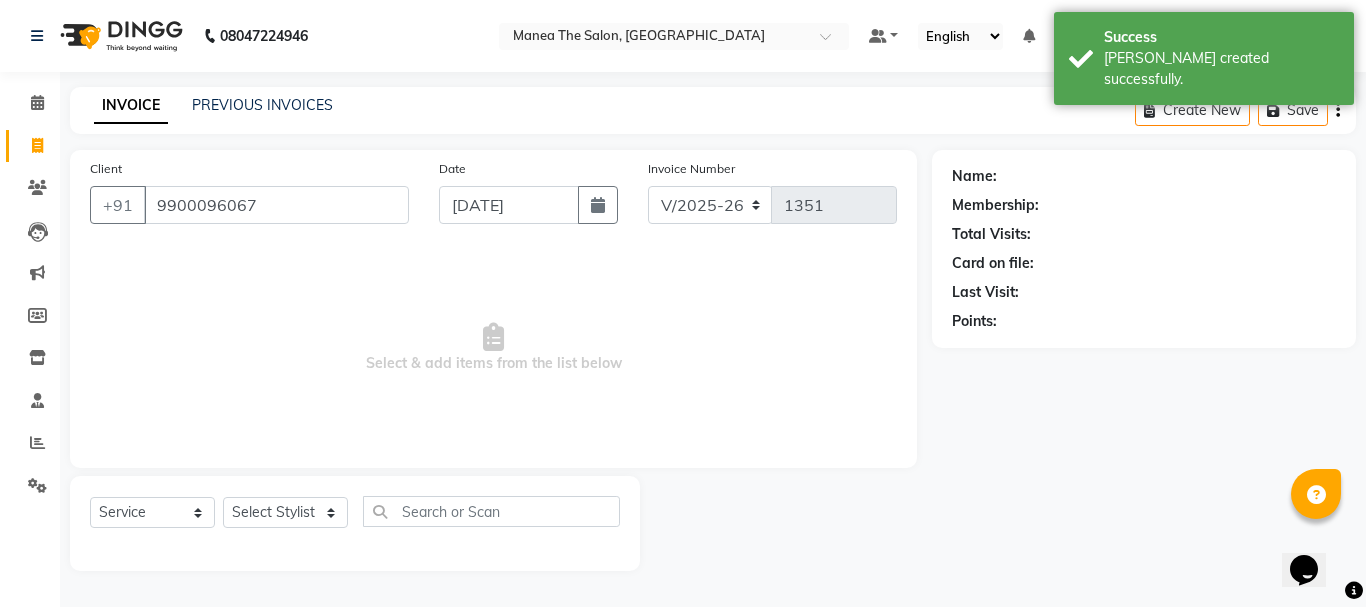 type on "9900096067" 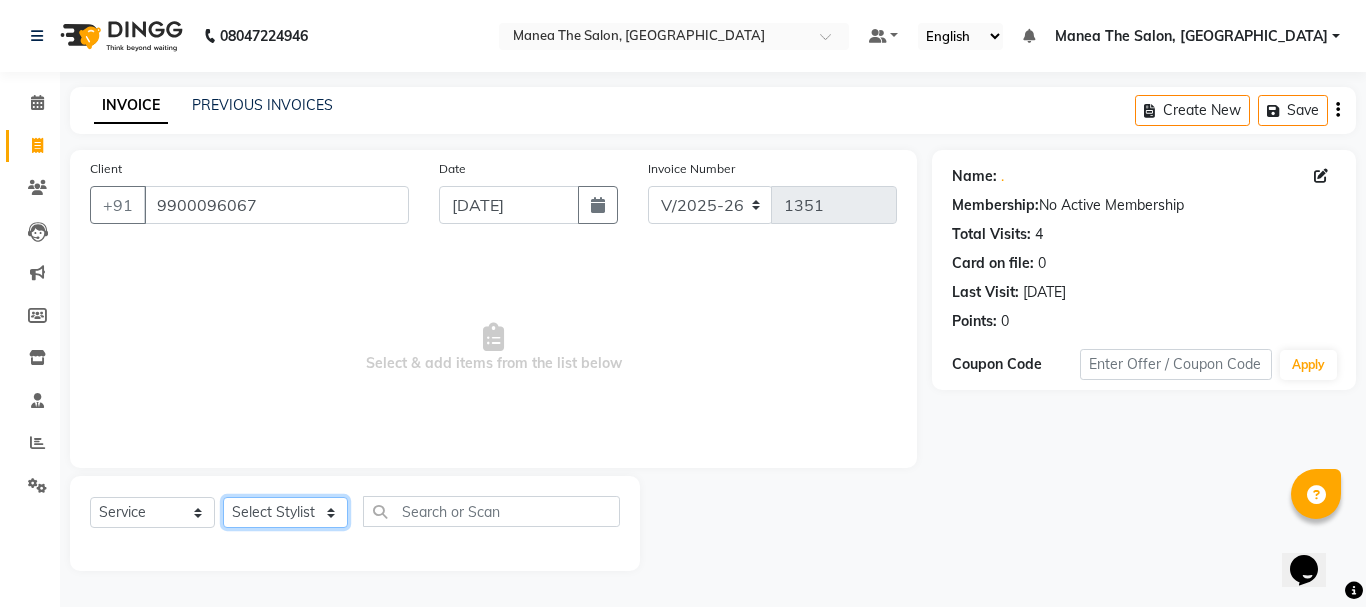click on "Select Stylist [PERSON_NAME] Divya [PERSON_NAME] Renuka [PERSON_NAME]" 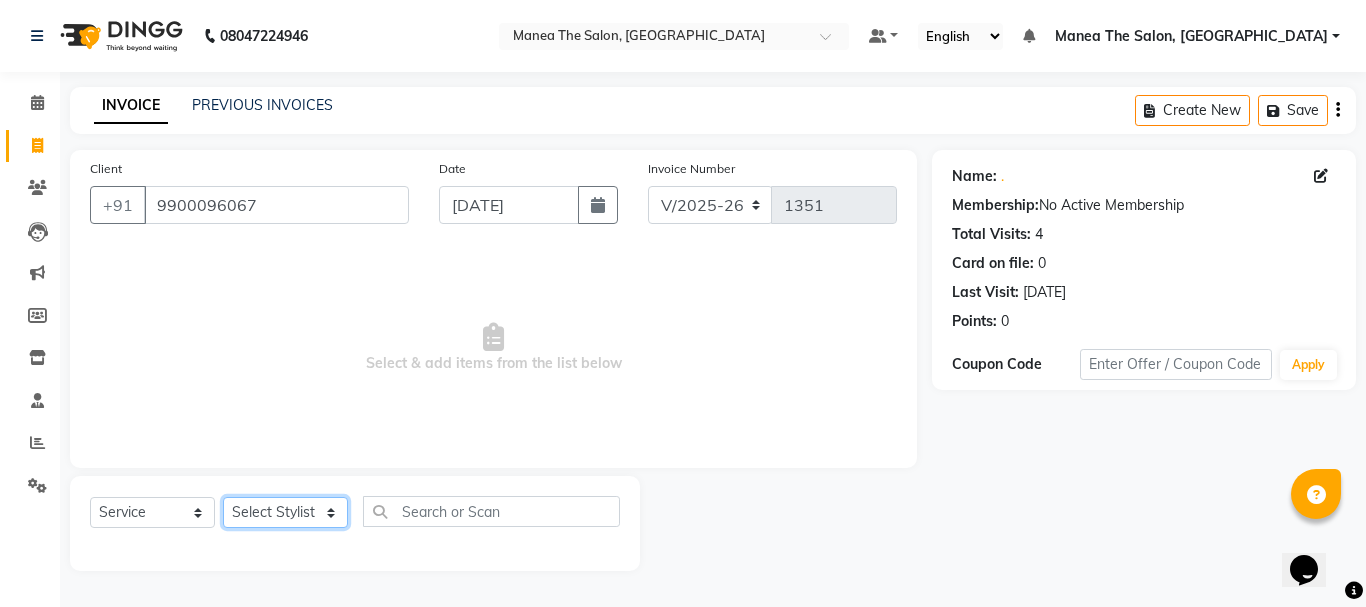 select on "63586" 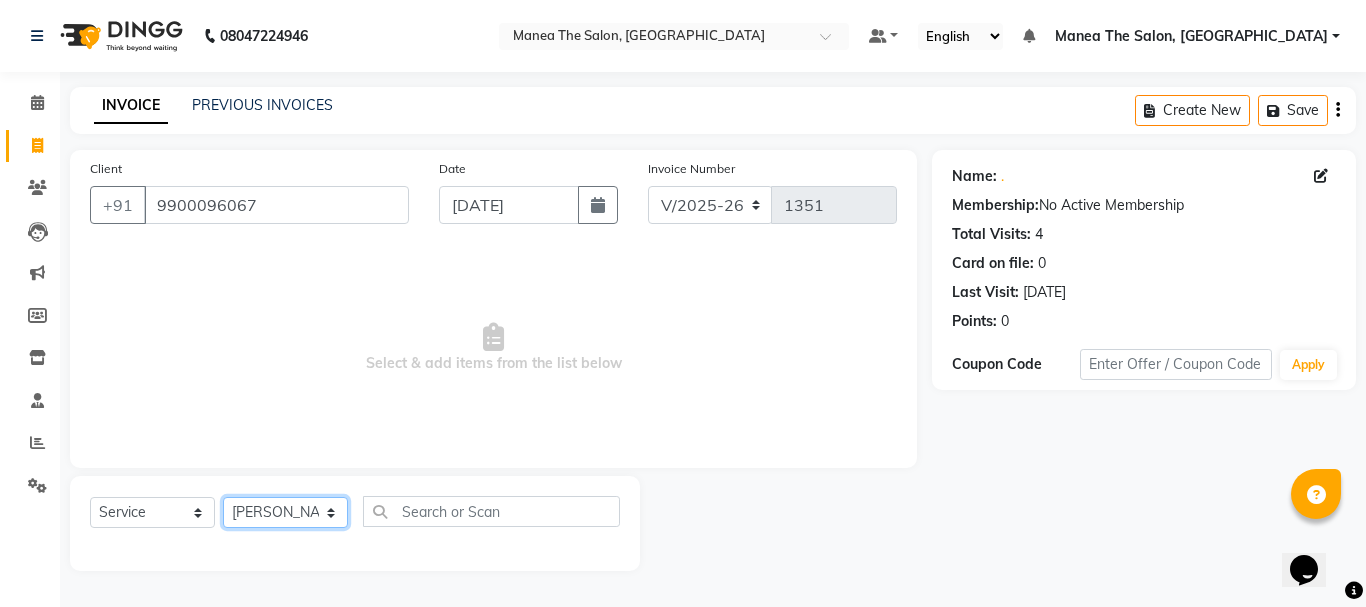 click on "Select Stylist [PERSON_NAME] Divya [PERSON_NAME] Renuka [PERSON_NAME]" 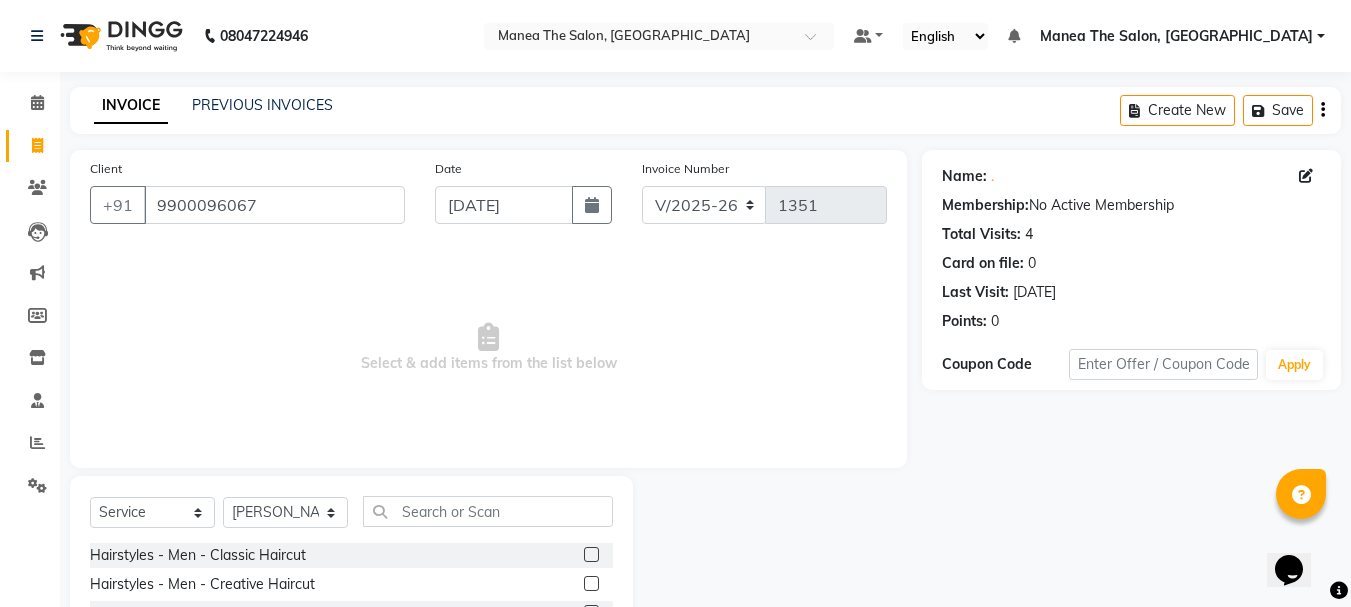 click 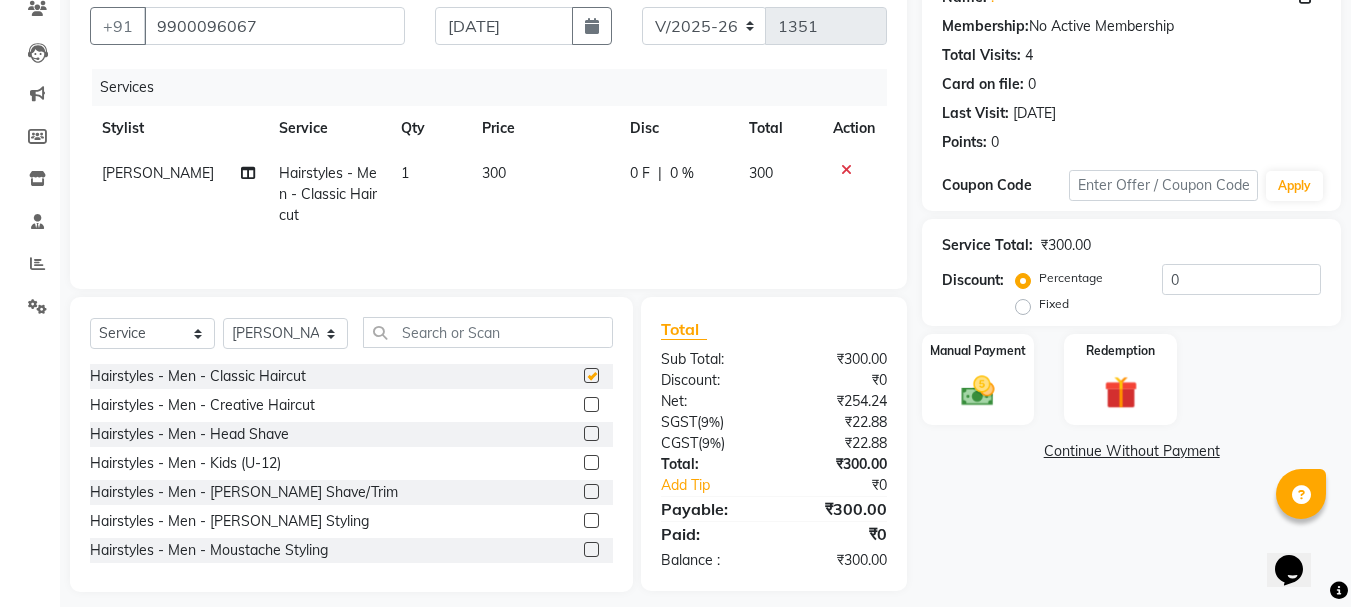 checkbox on "false" 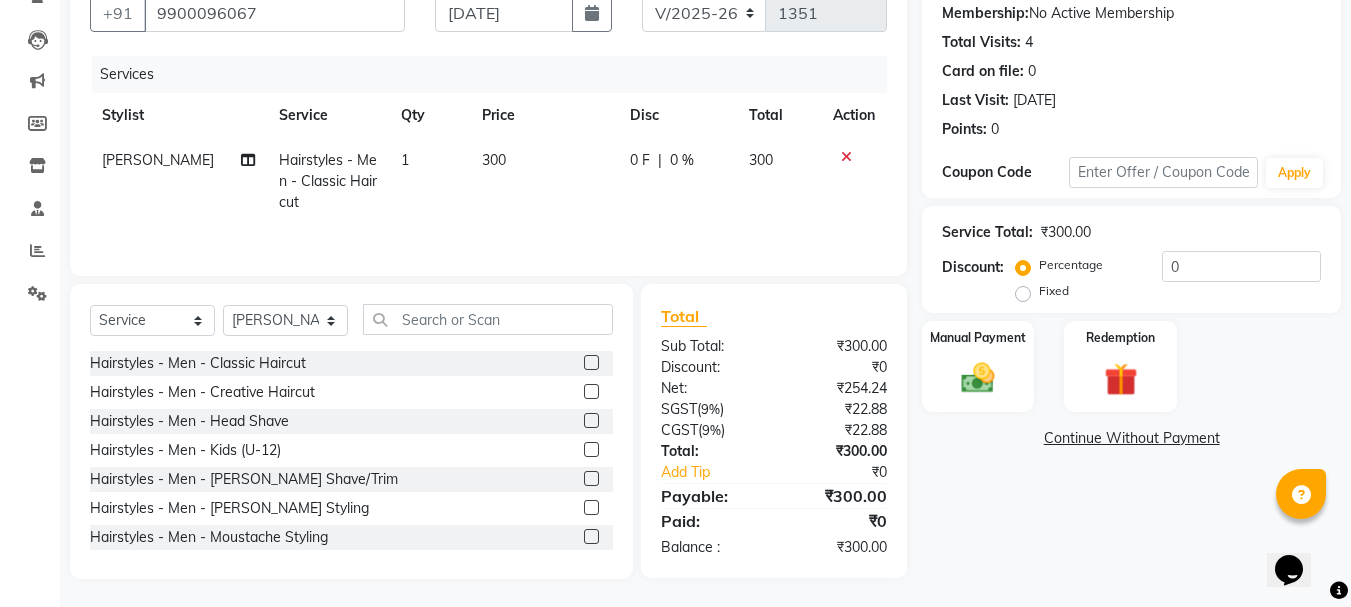 scroll, scrollTop: 194, scrollLeft: 0, axis: vertical 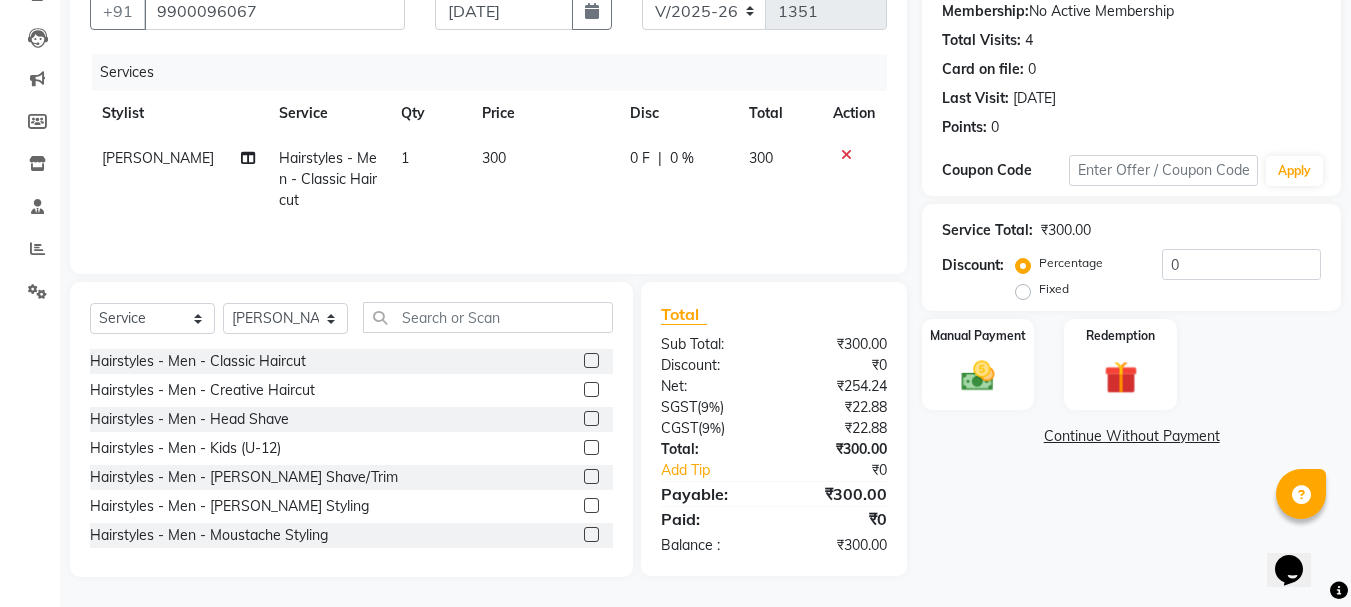 click 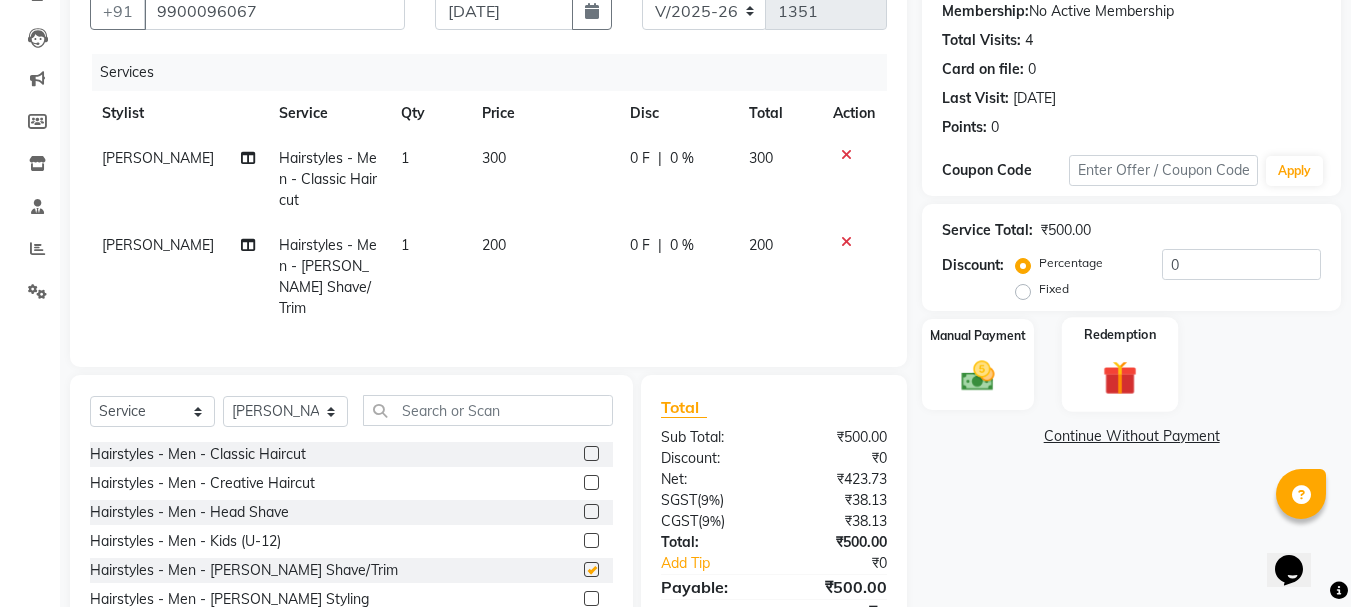 checkbox on "false" 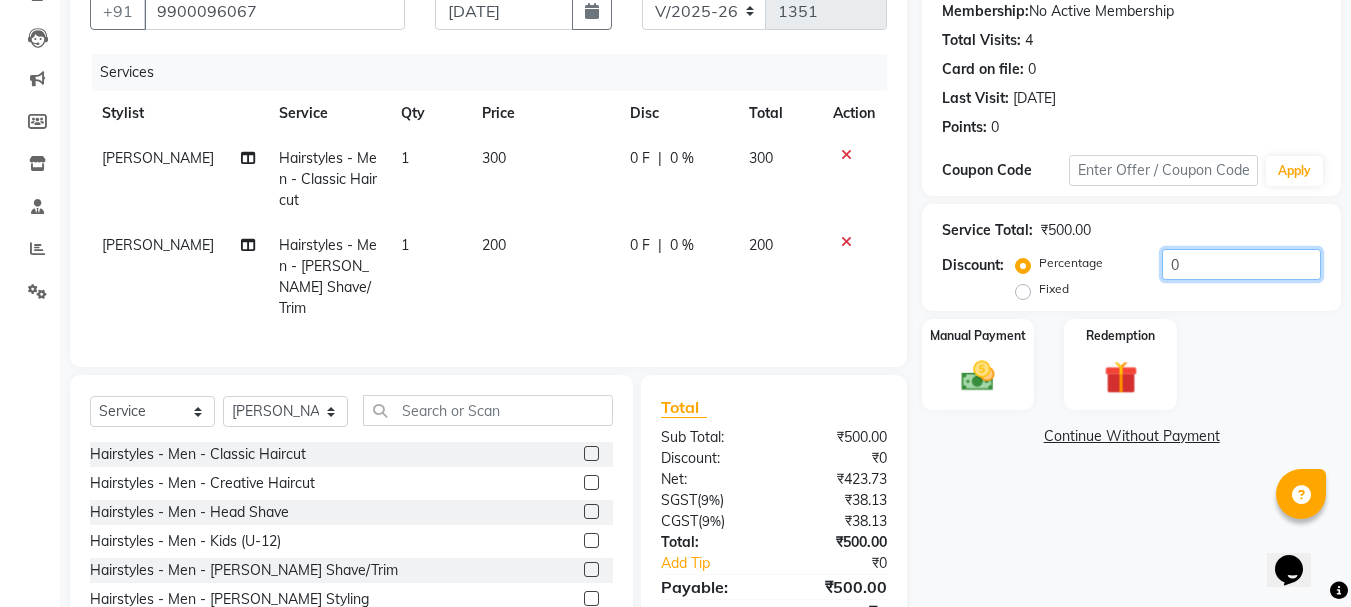 click on "0" 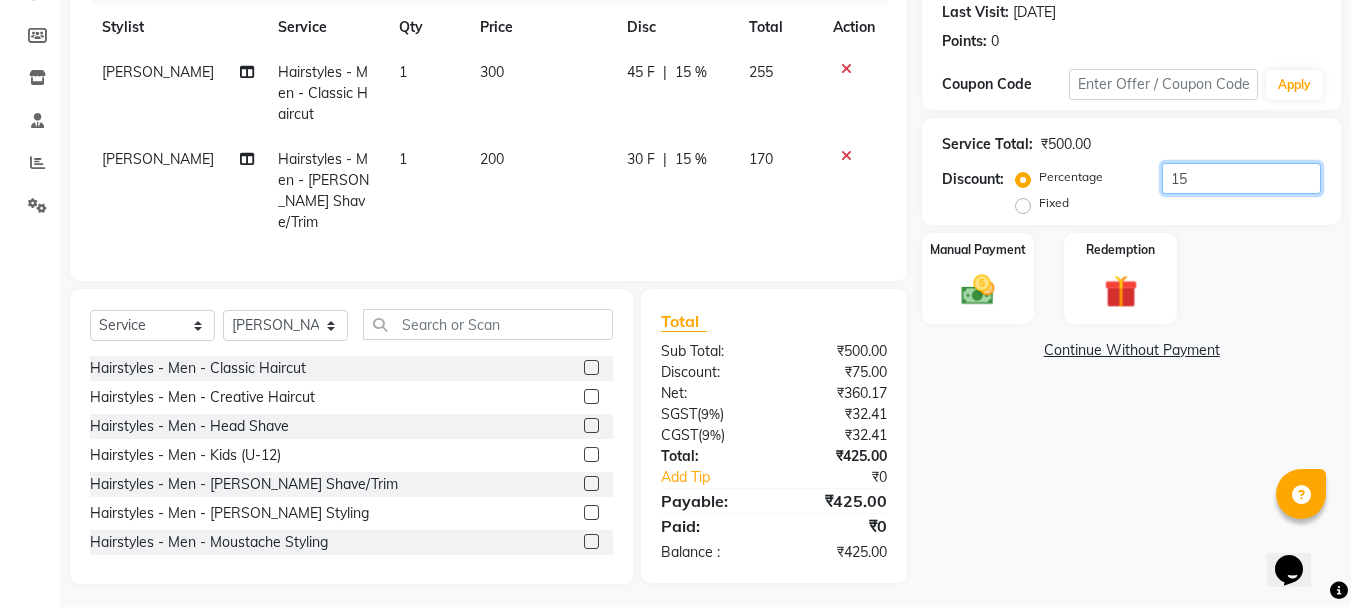 scroll, scrollTop: 281, scrollLeft: 0, axis: vertical 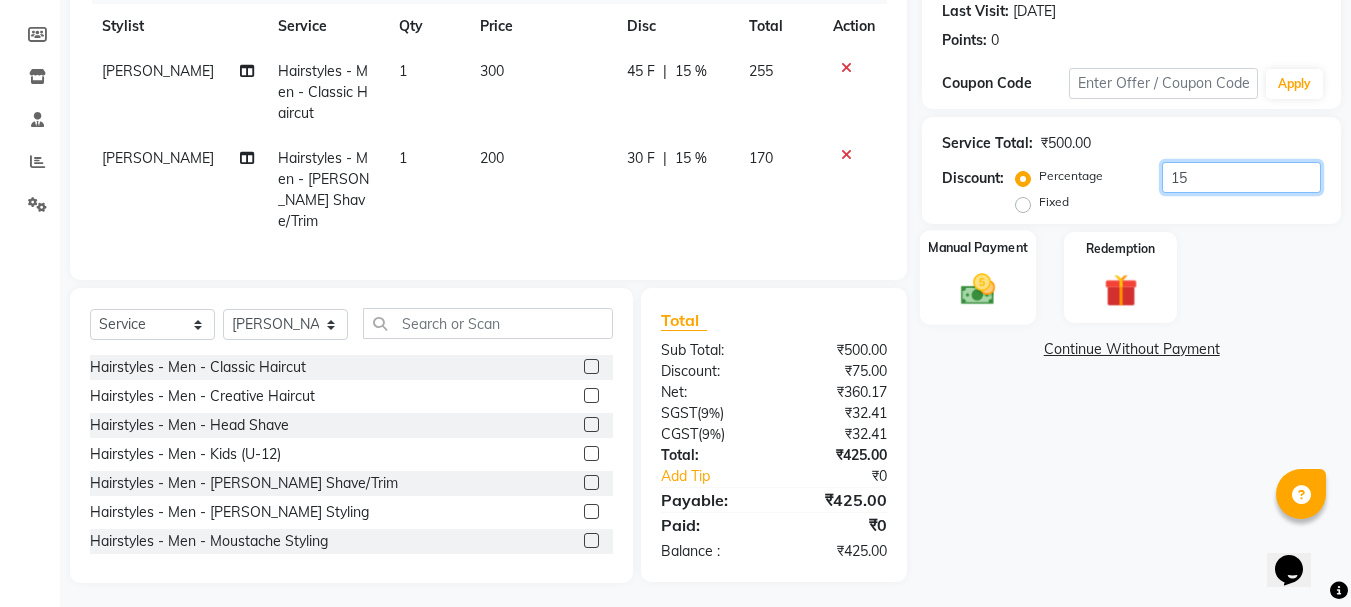 type on "15" 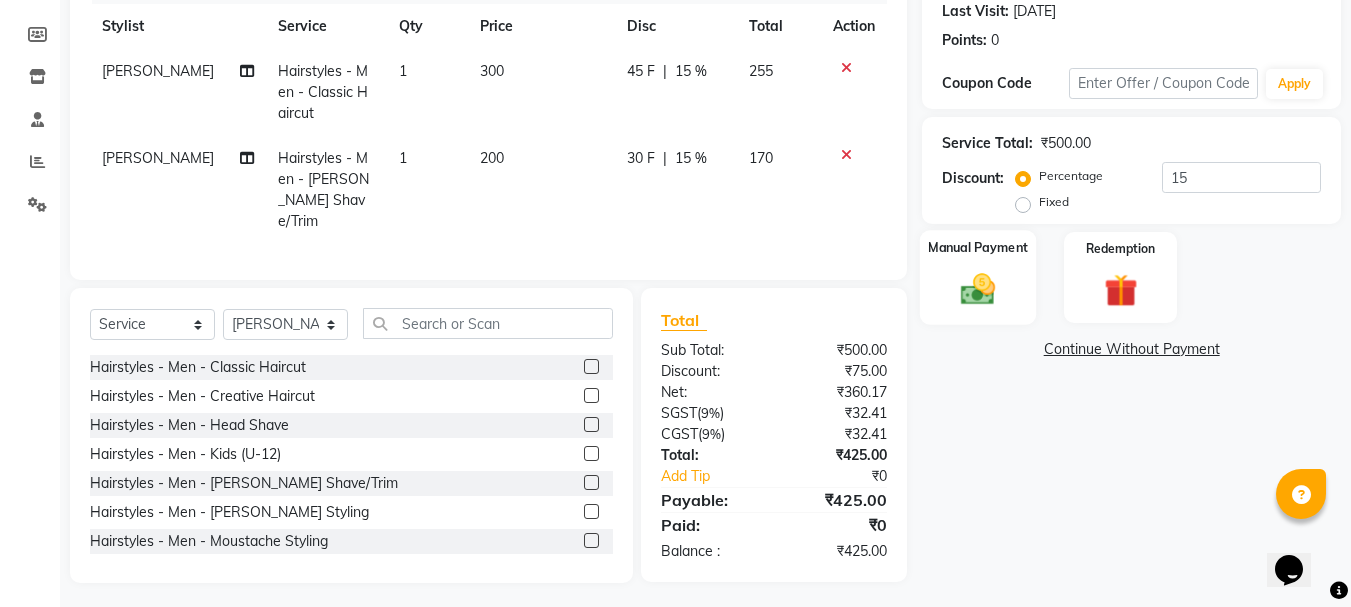 click 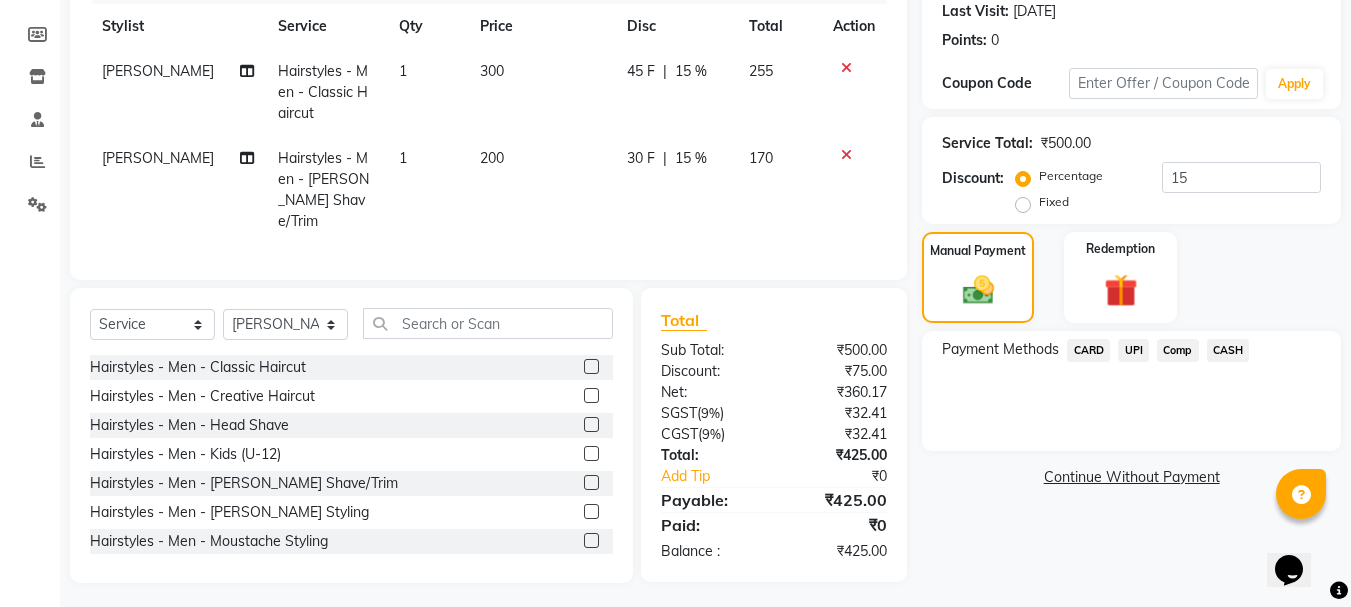 click on "UPI" 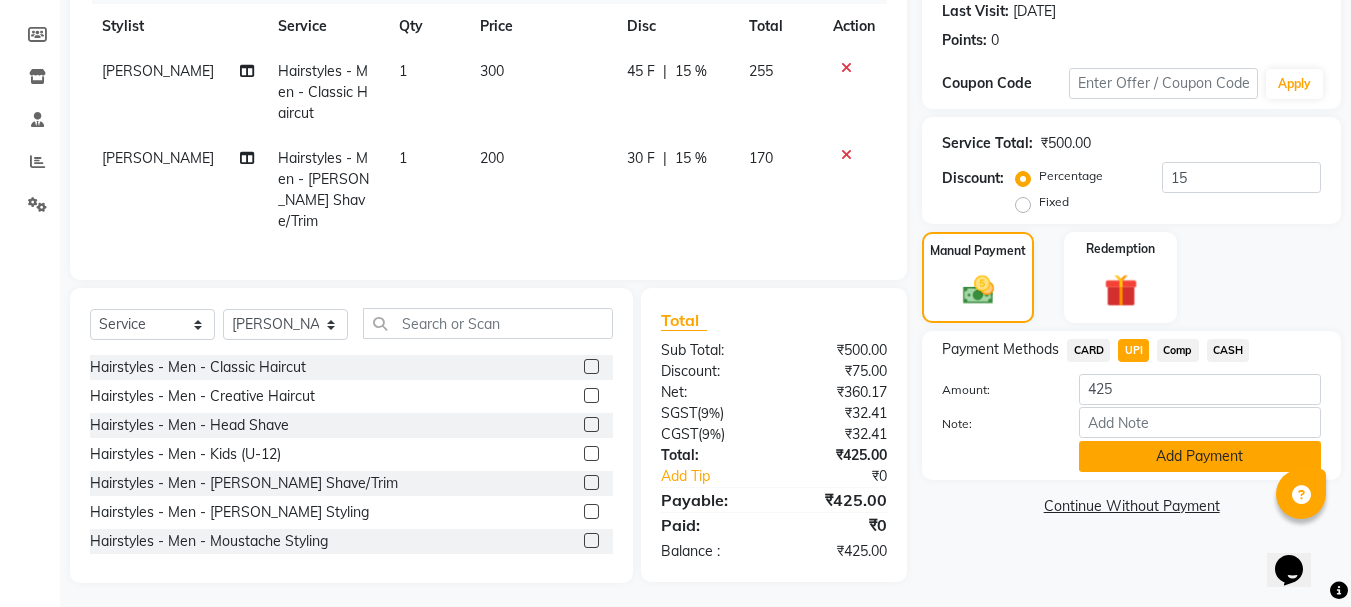 click on "Add Payment" 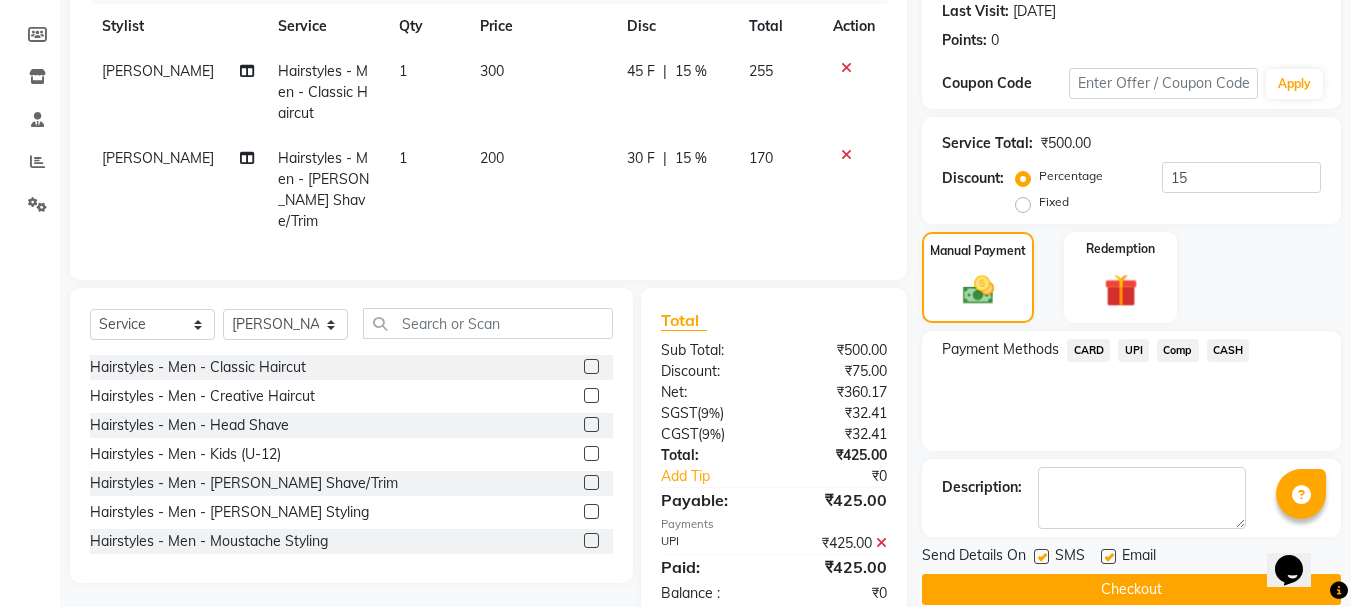 scroll, scrollTop: 322, scrollLeft: 0, axis: vertical 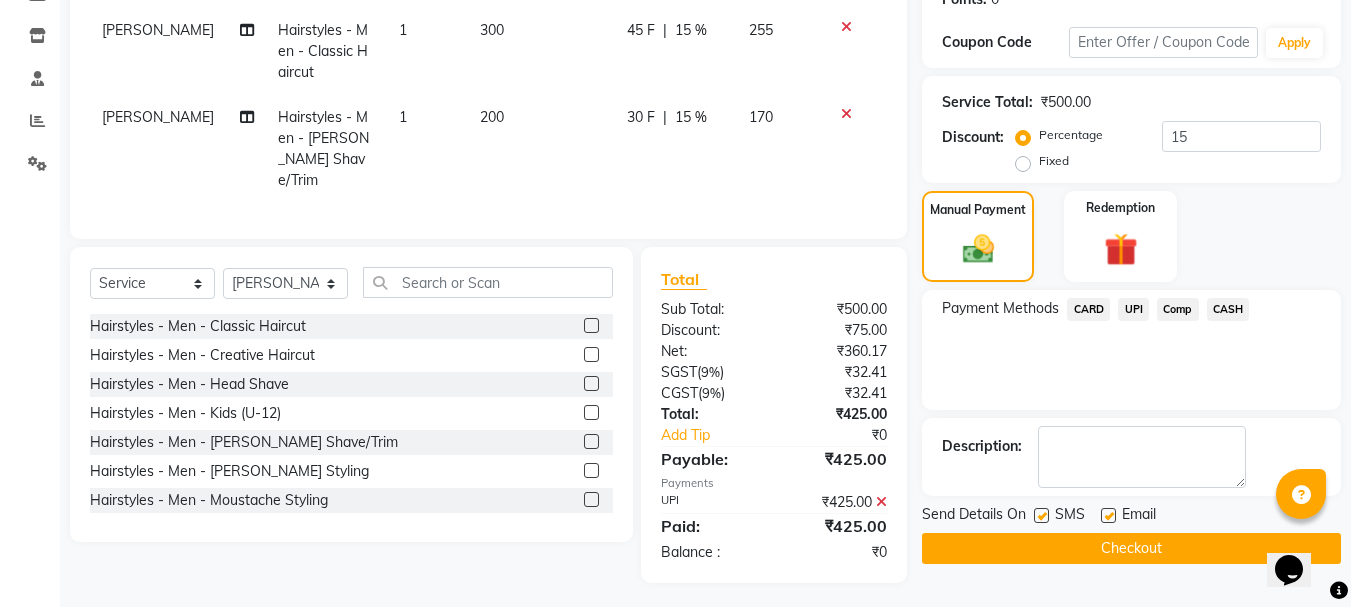 click on "Checkout" 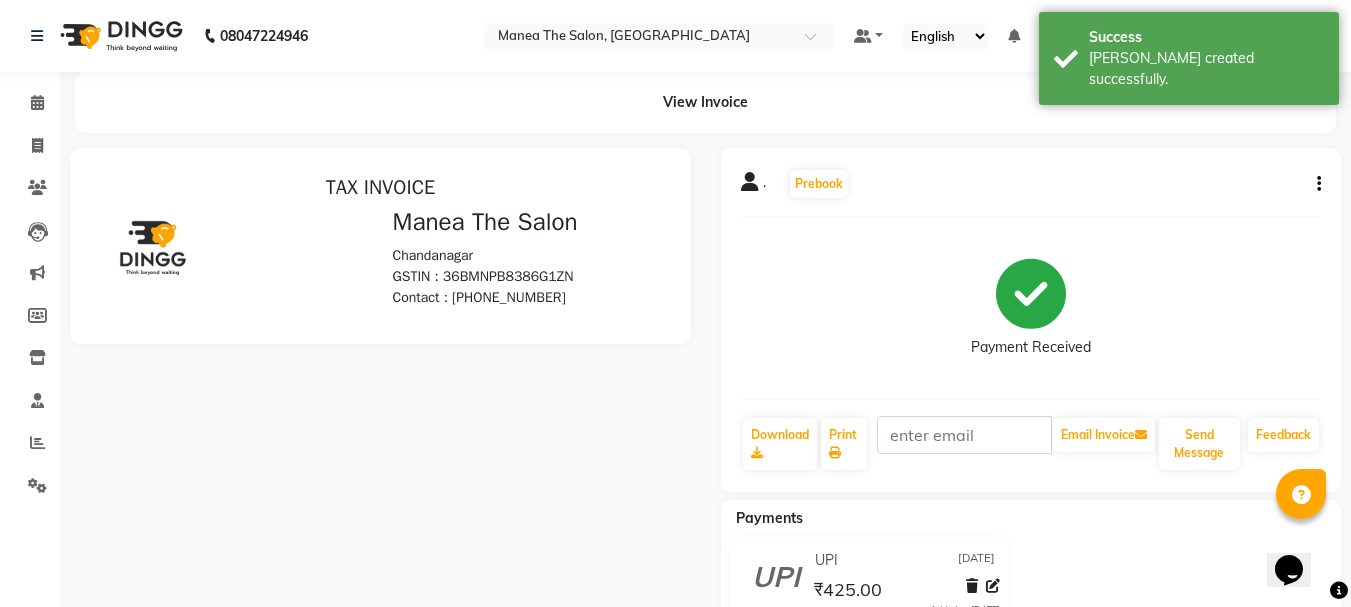 scroll, scrollTop: 0, scrollLeft: 0, axis: both 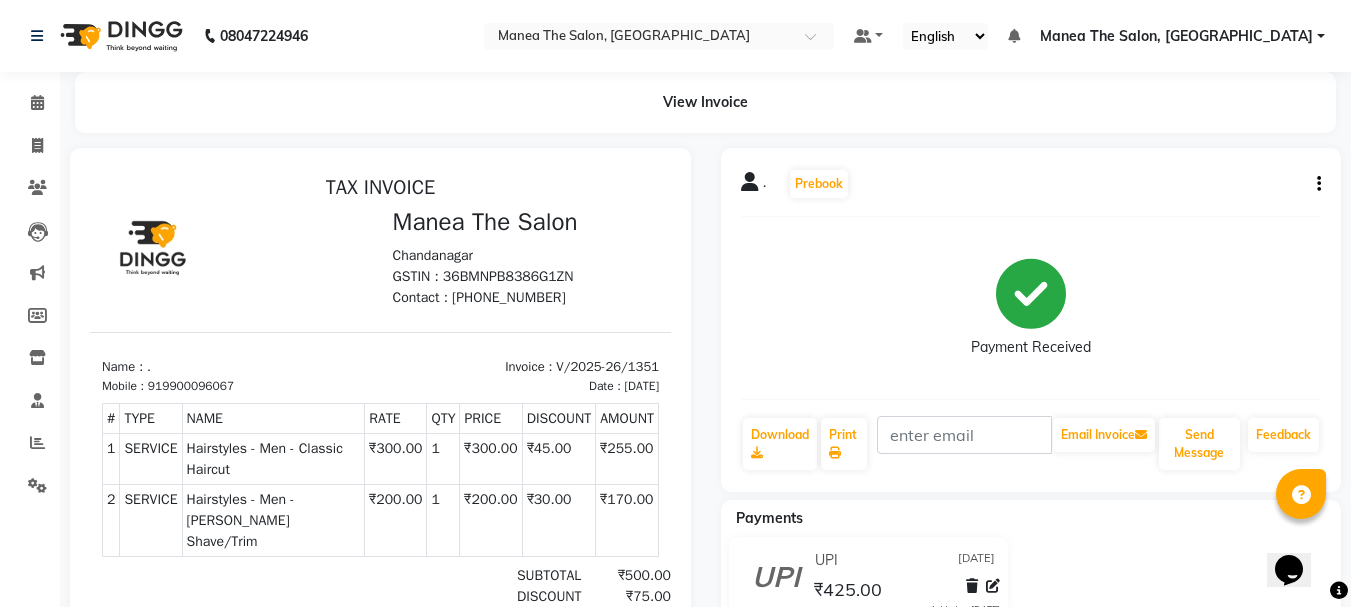 click 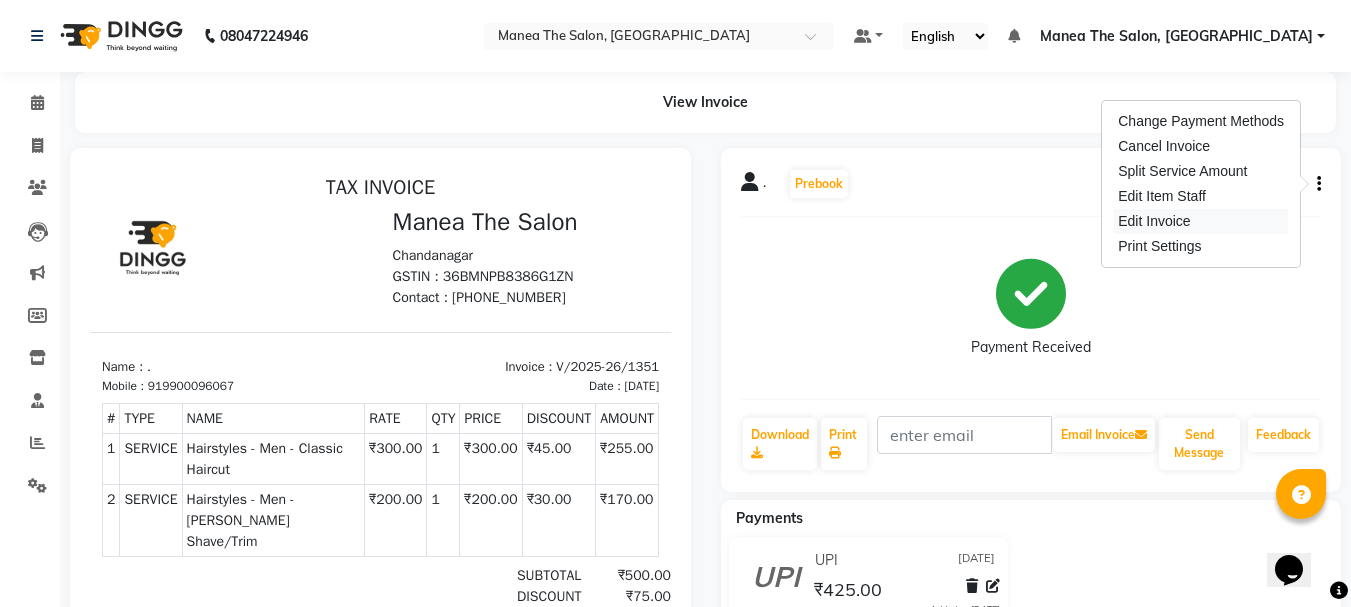 click on "Edit Invoice" at bounding box center (1201, 221) 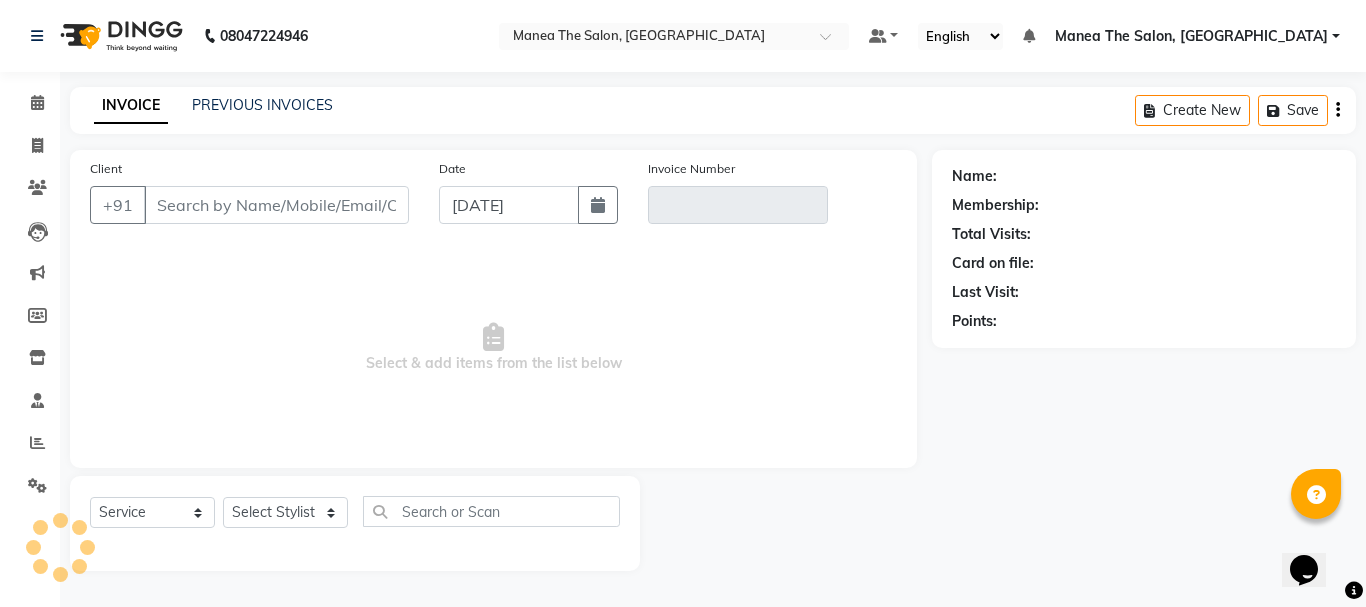 type on "9900096067" 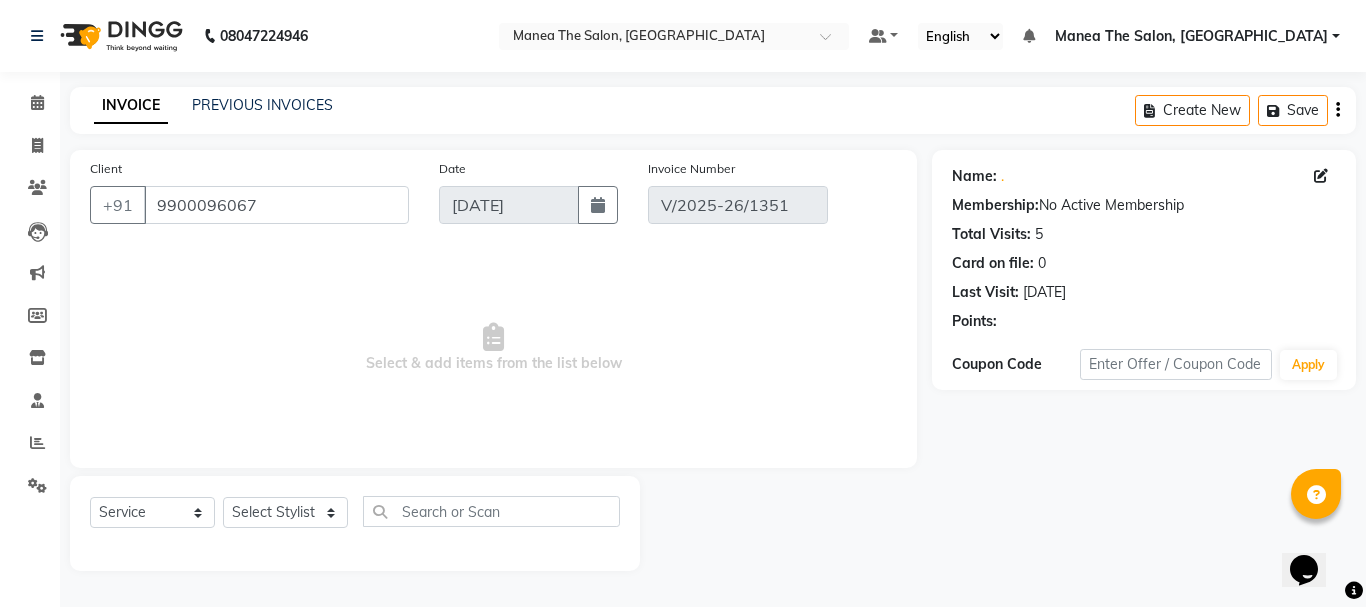 select on "select" 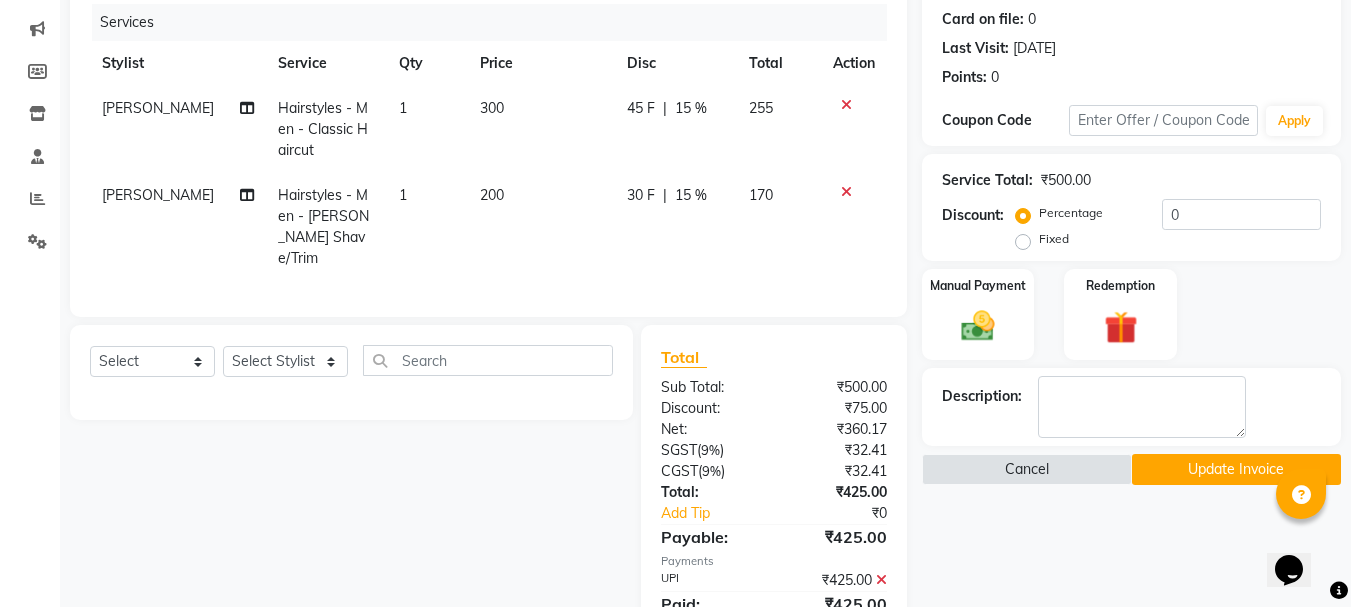 scroll, scrollTop: 300, scrollLeft: 0, axis: vertical 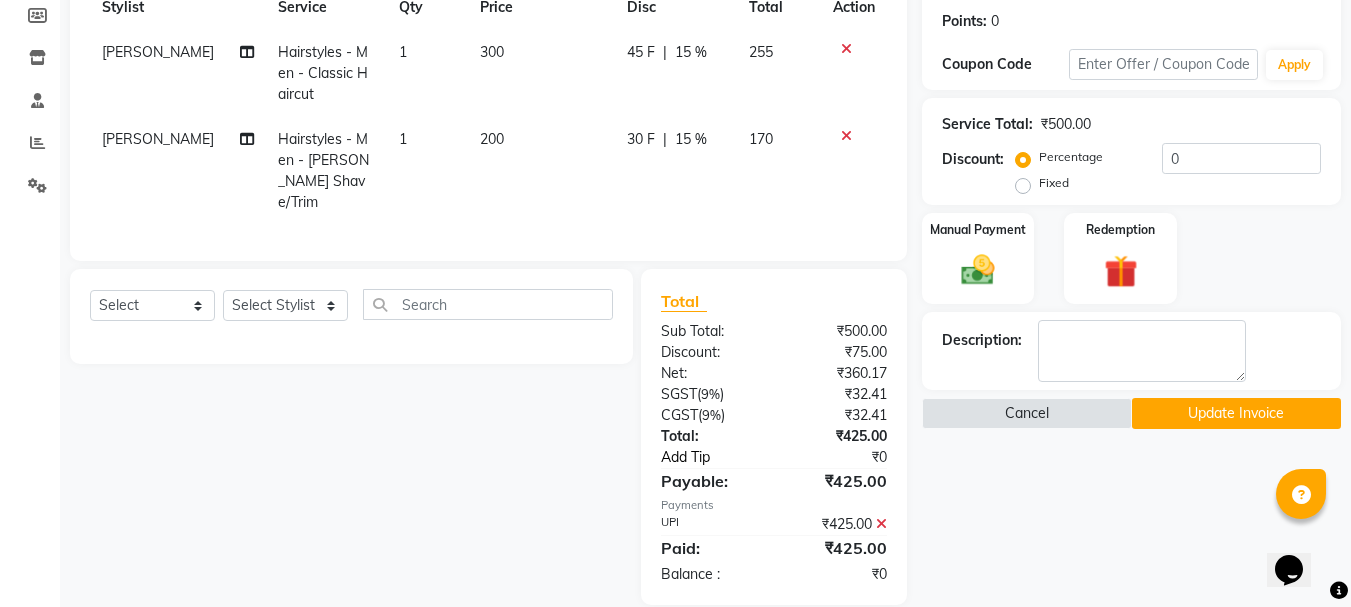 click on "Add Tip" 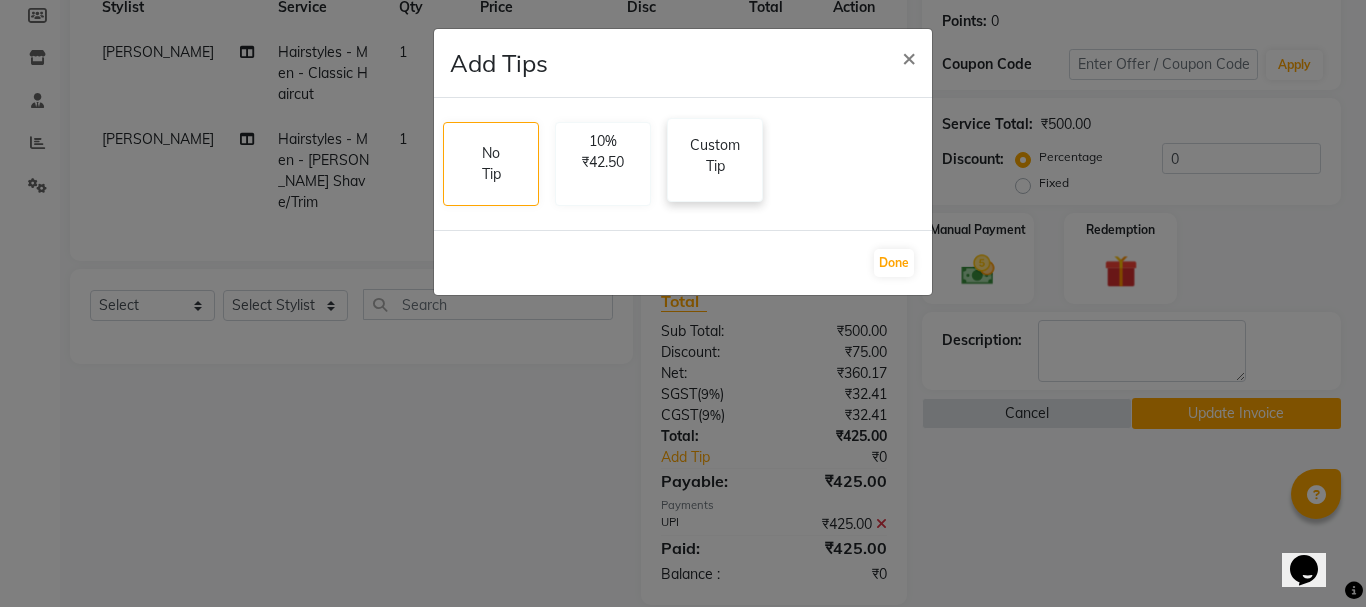 click on "Custom Tip" 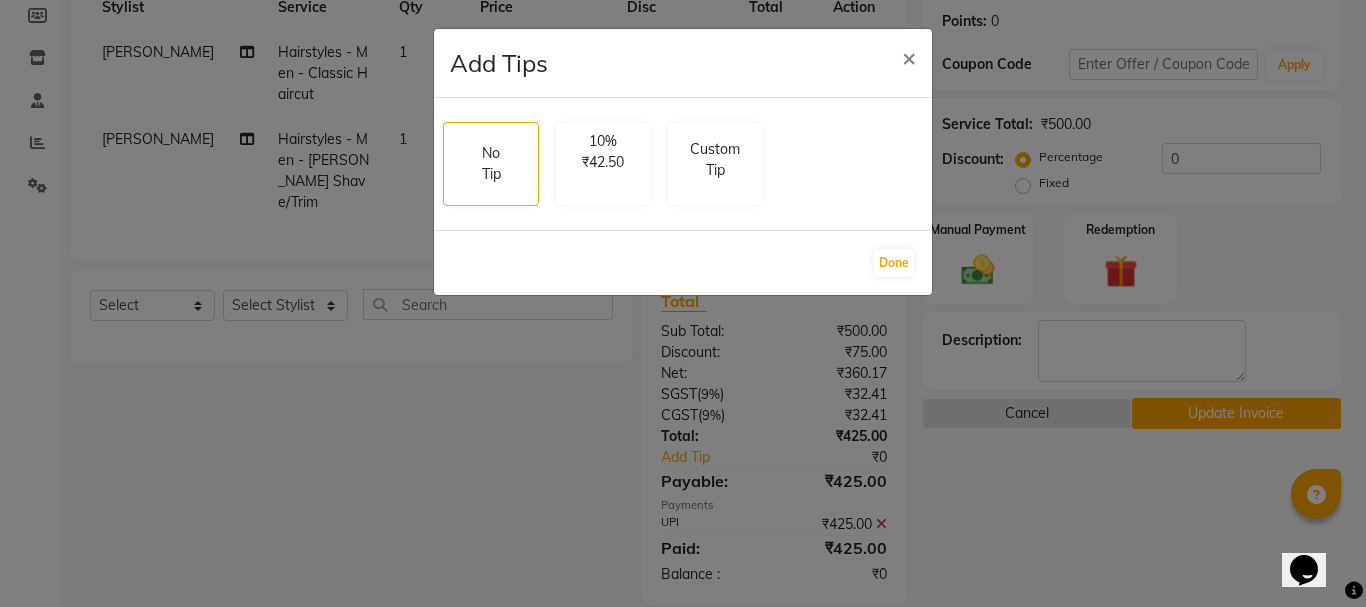 select on "63586" 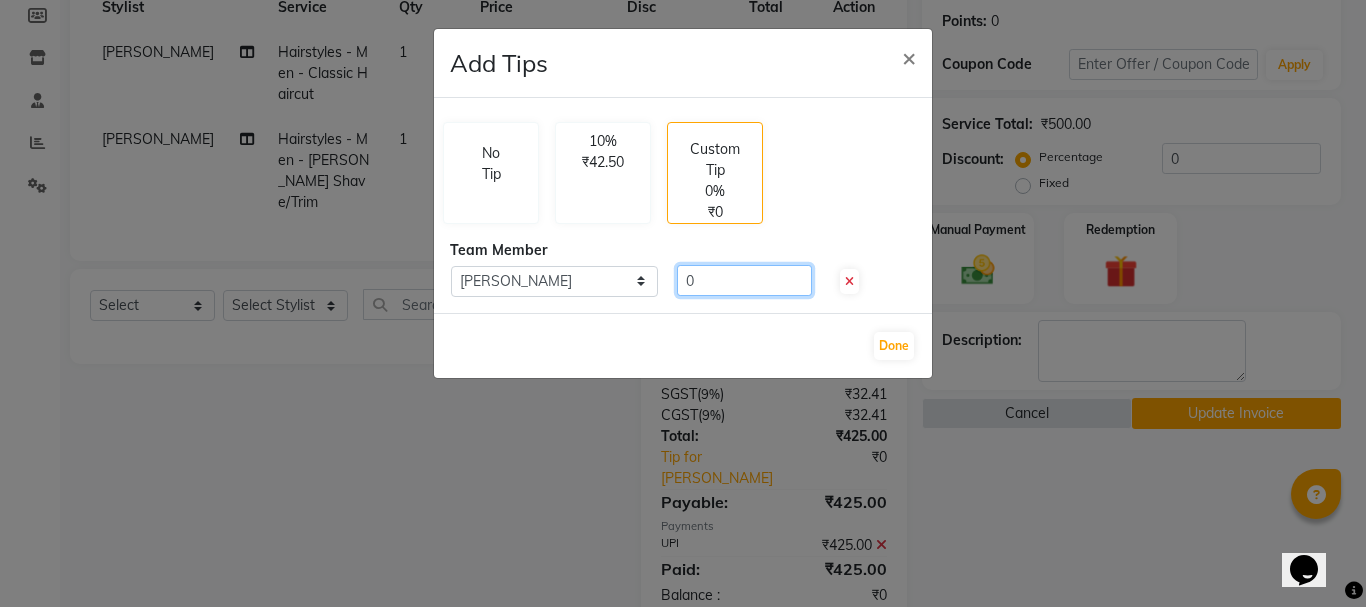 click on "0" 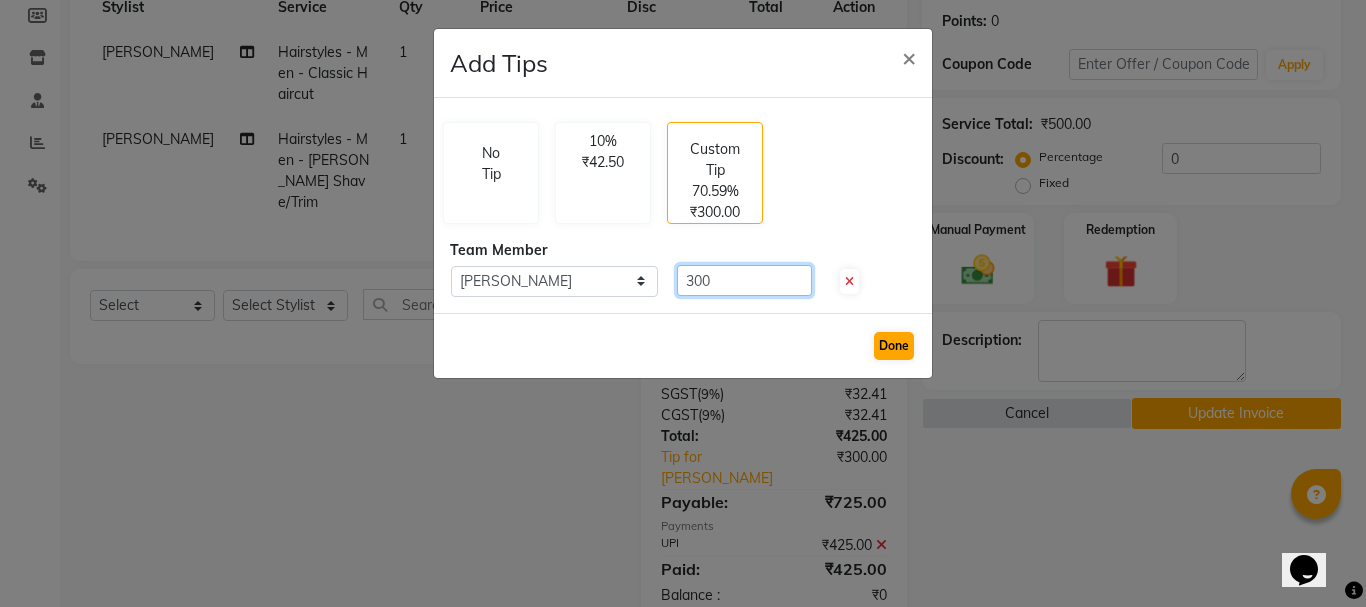 type on "300" 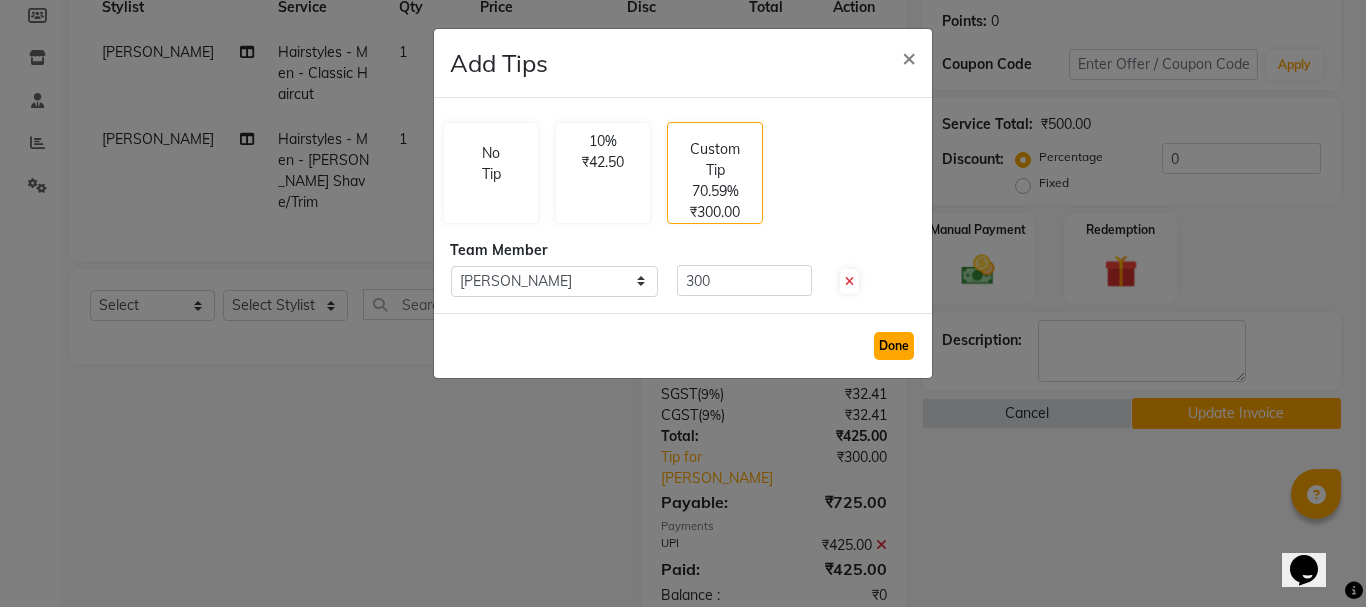 click on "Done" 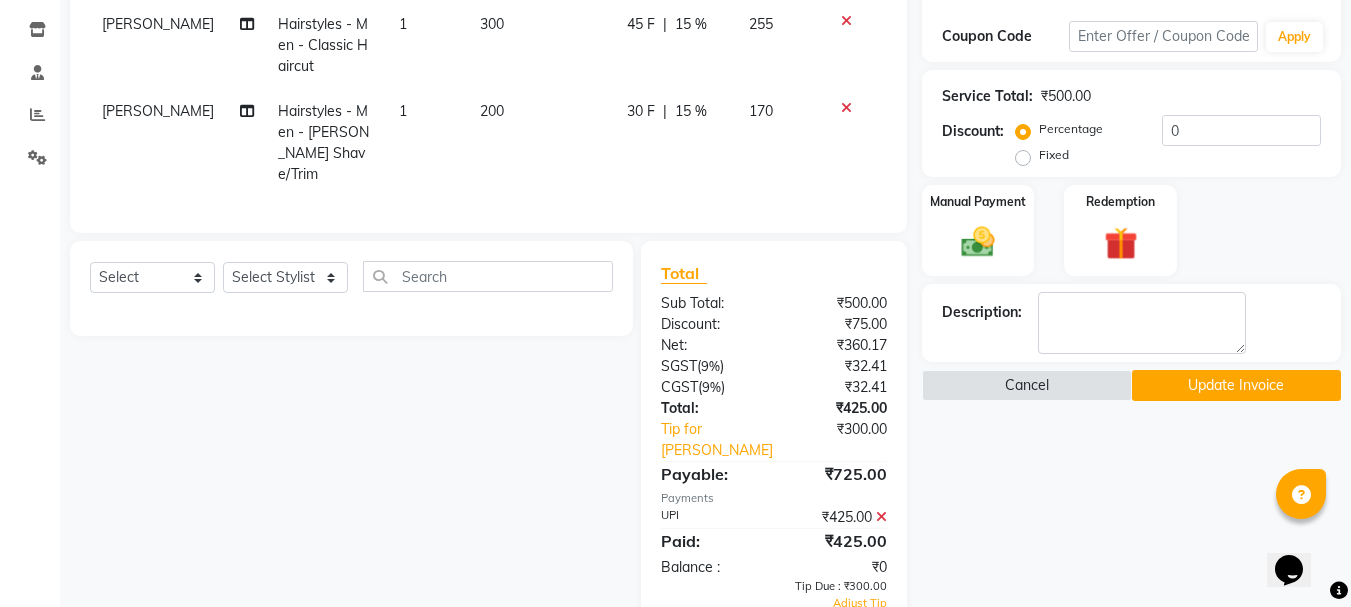 scroll, scrollTop: 355, scrollLeft: 0, axis: vertical 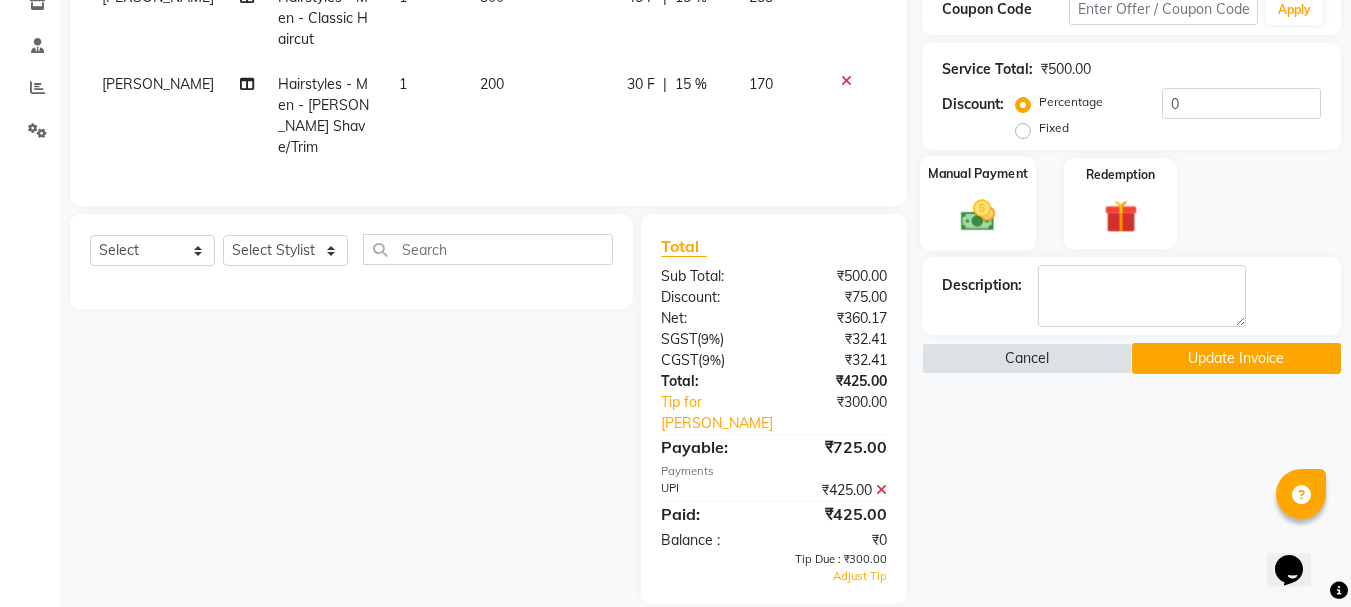 click 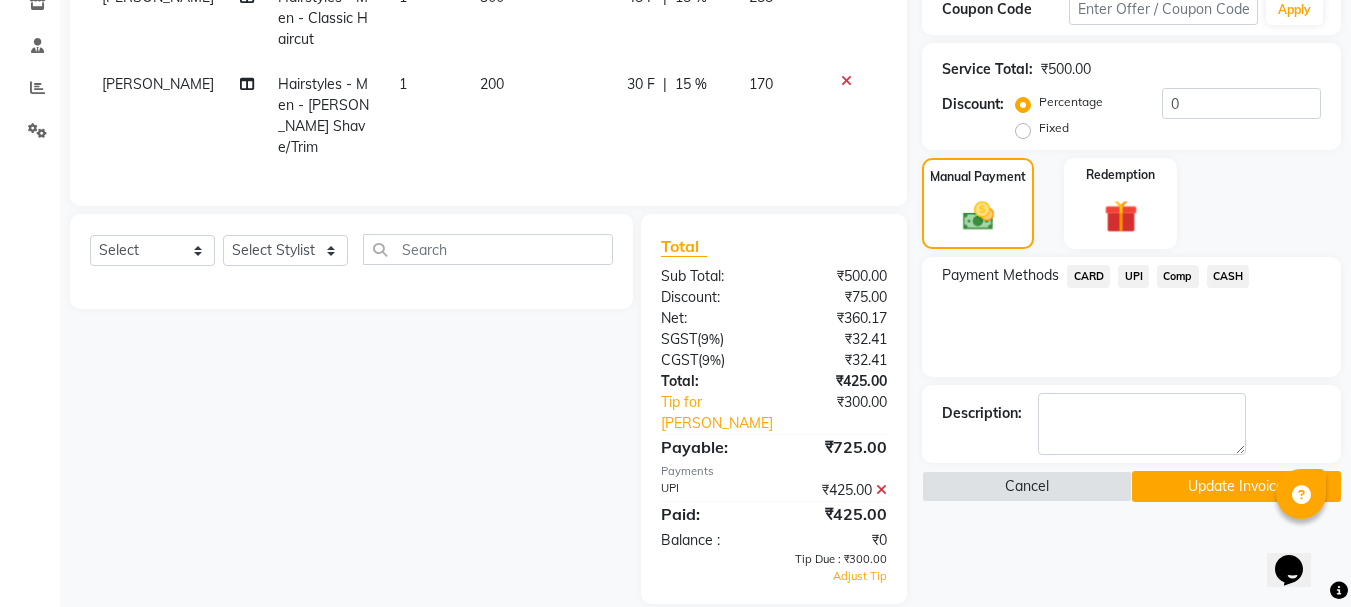 click on "UPI" 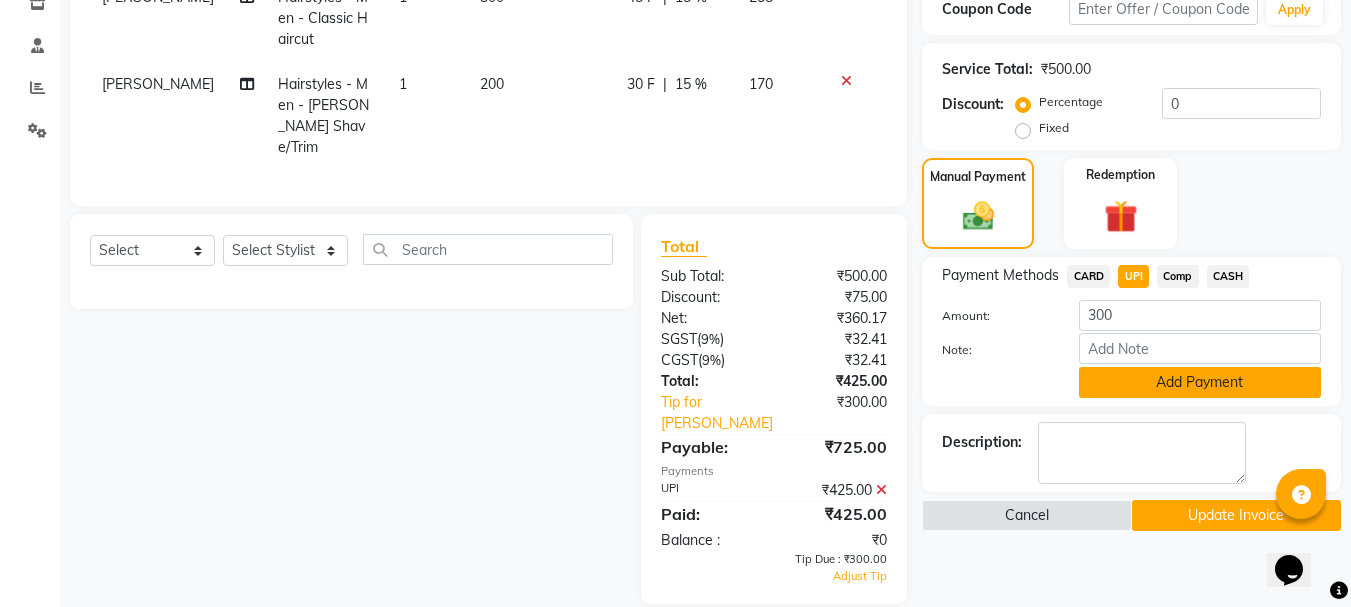 click on "Add Payment" 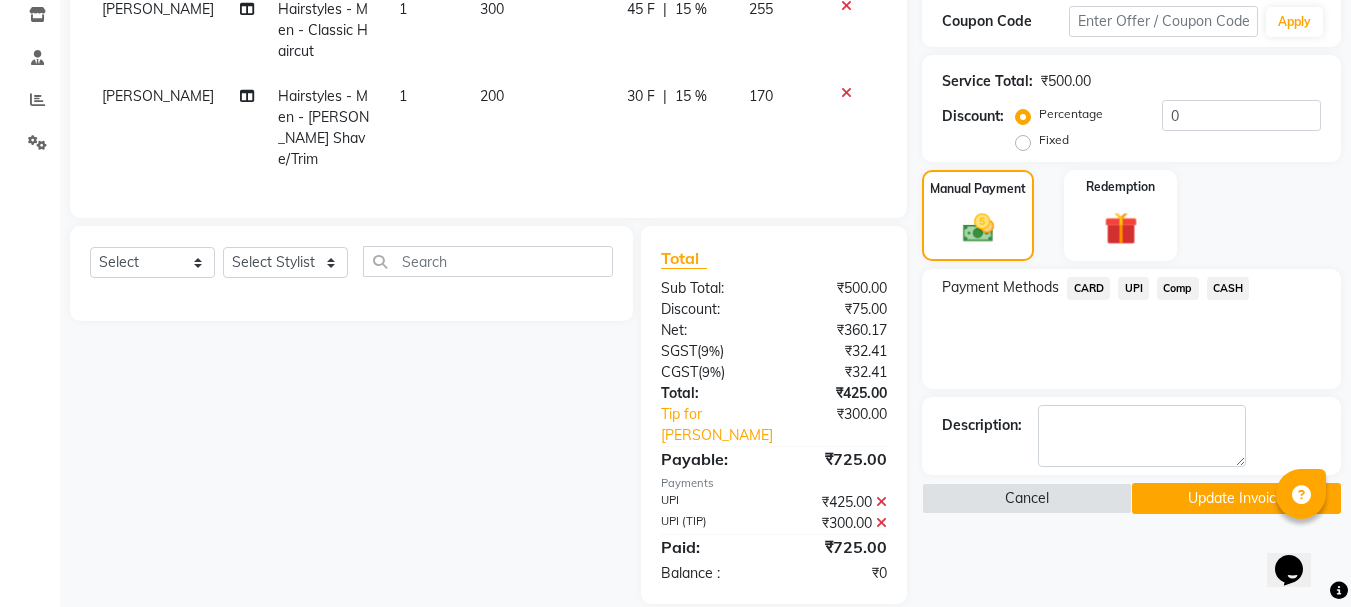click on "Update Invoice" 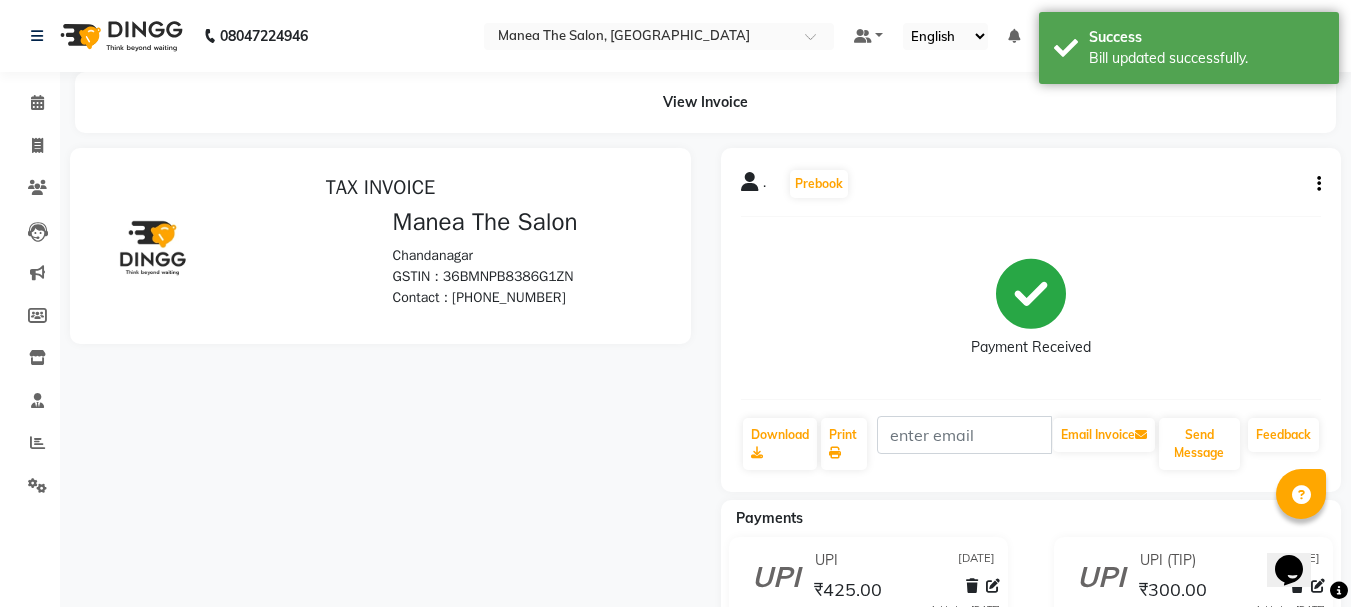 scroll, scrollTop: 0, scrollLeft: 0, axis: both 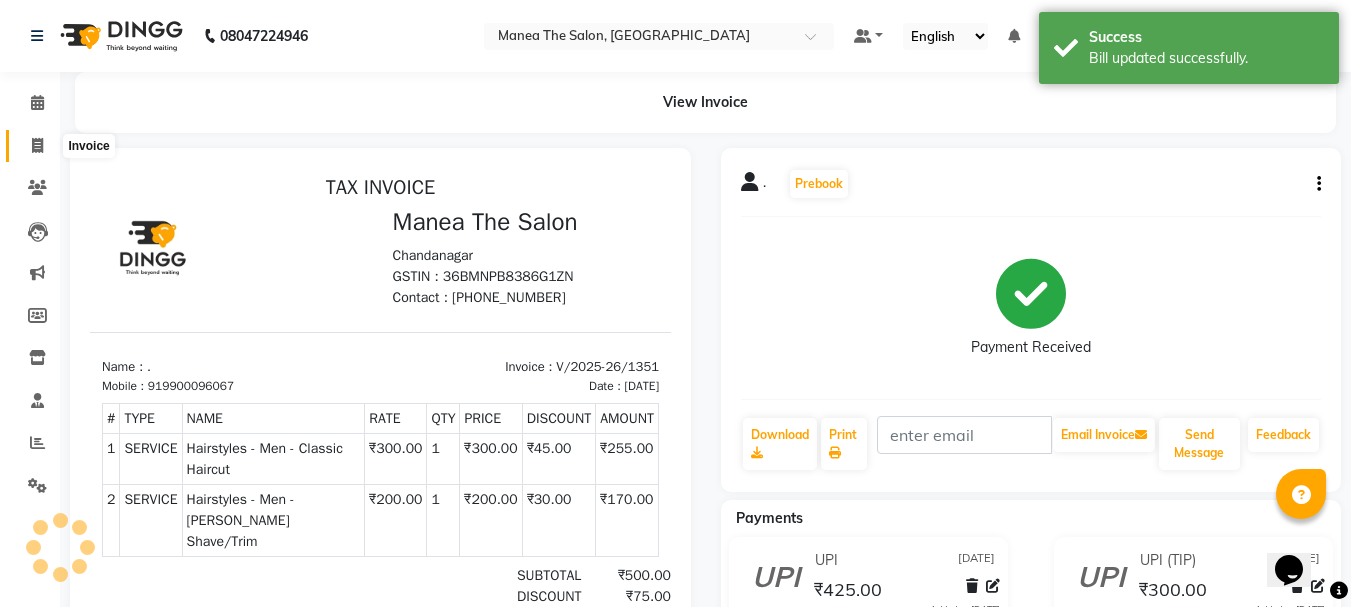 drag, startPoint x: 31, startPoint y: 142, endPoint x: 102, endPoint y: 160, distance: 73.24616 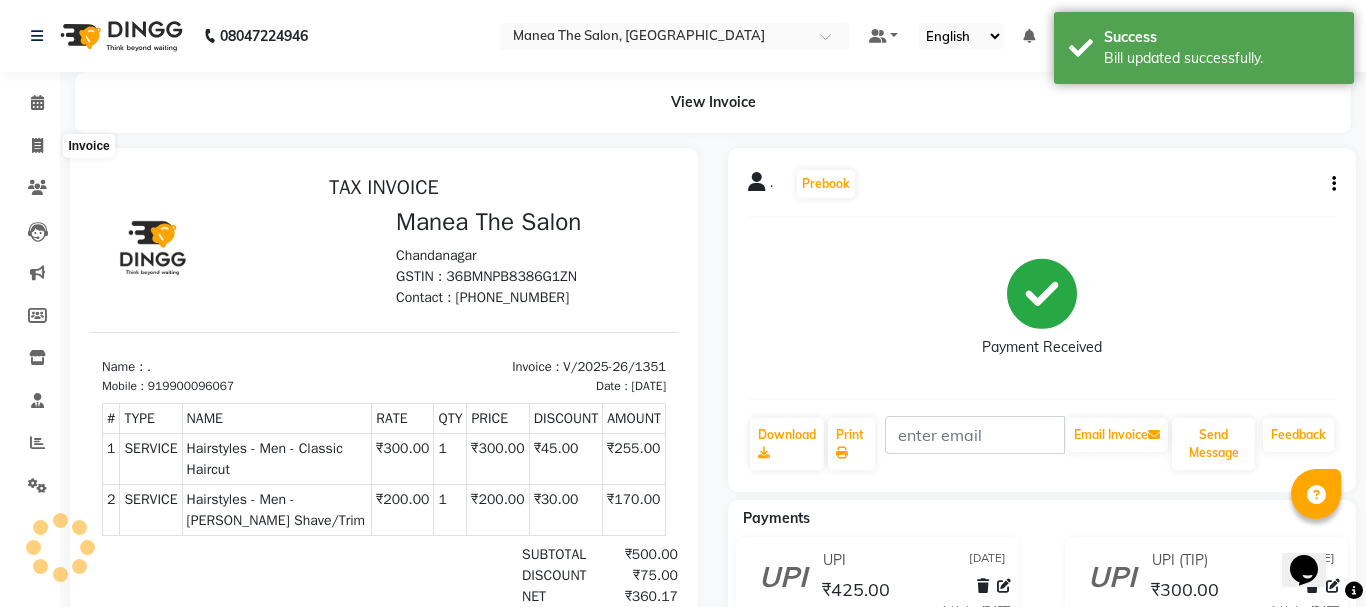 select on "7351" 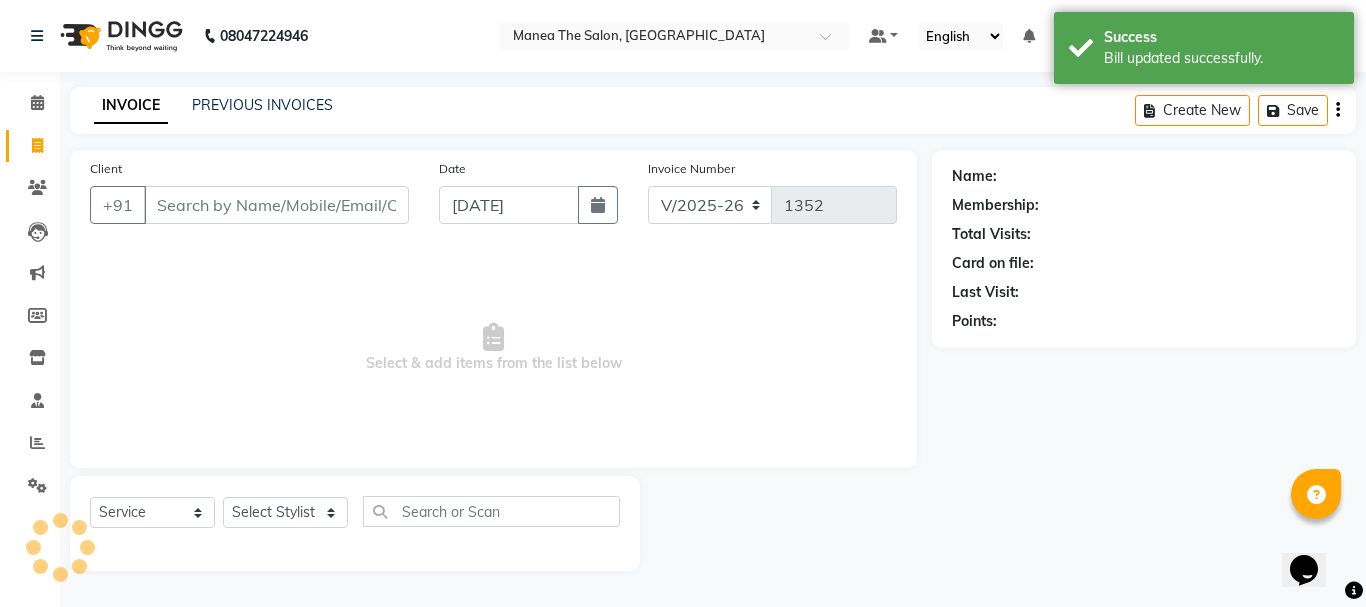click on "Client" at bounding box center [276, 205] 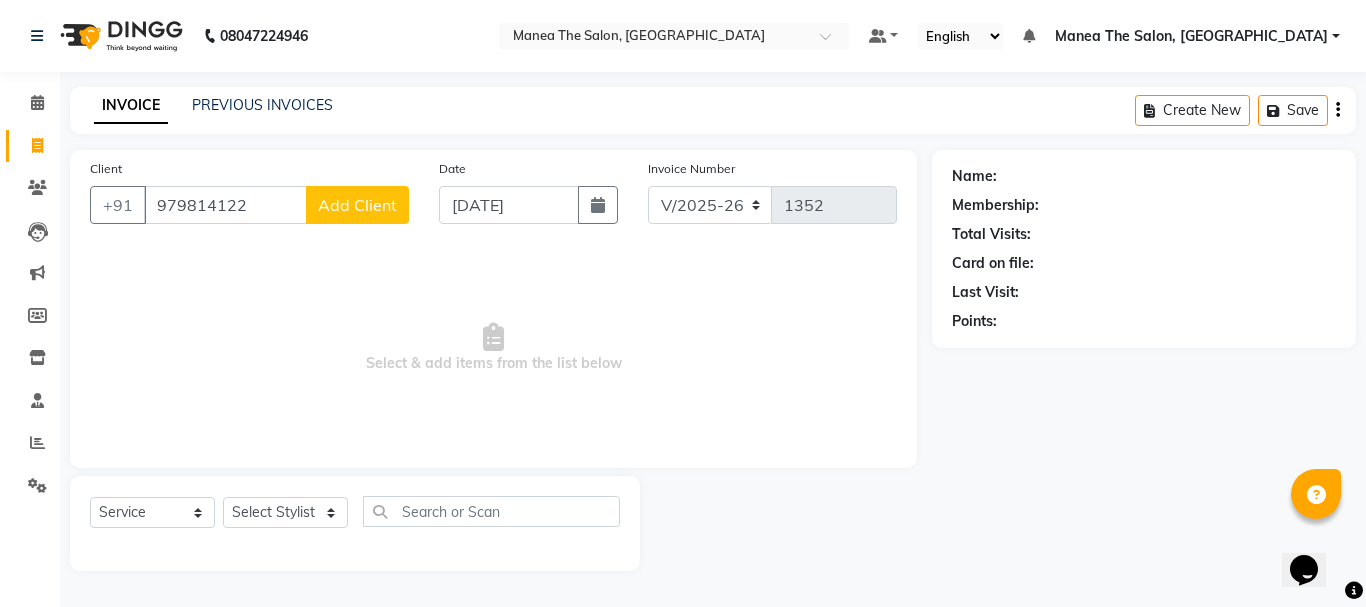 click on "979814122" at bounding box center (225, 205) 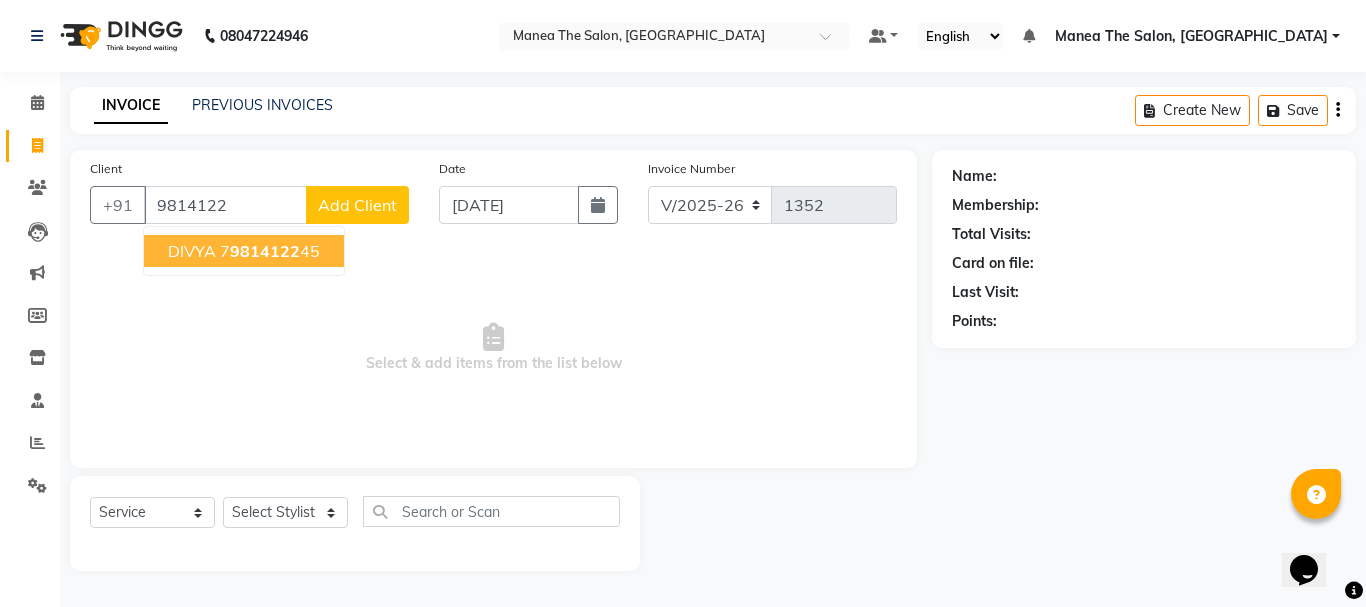 click on "9814122" at bounding box center [225, 205] 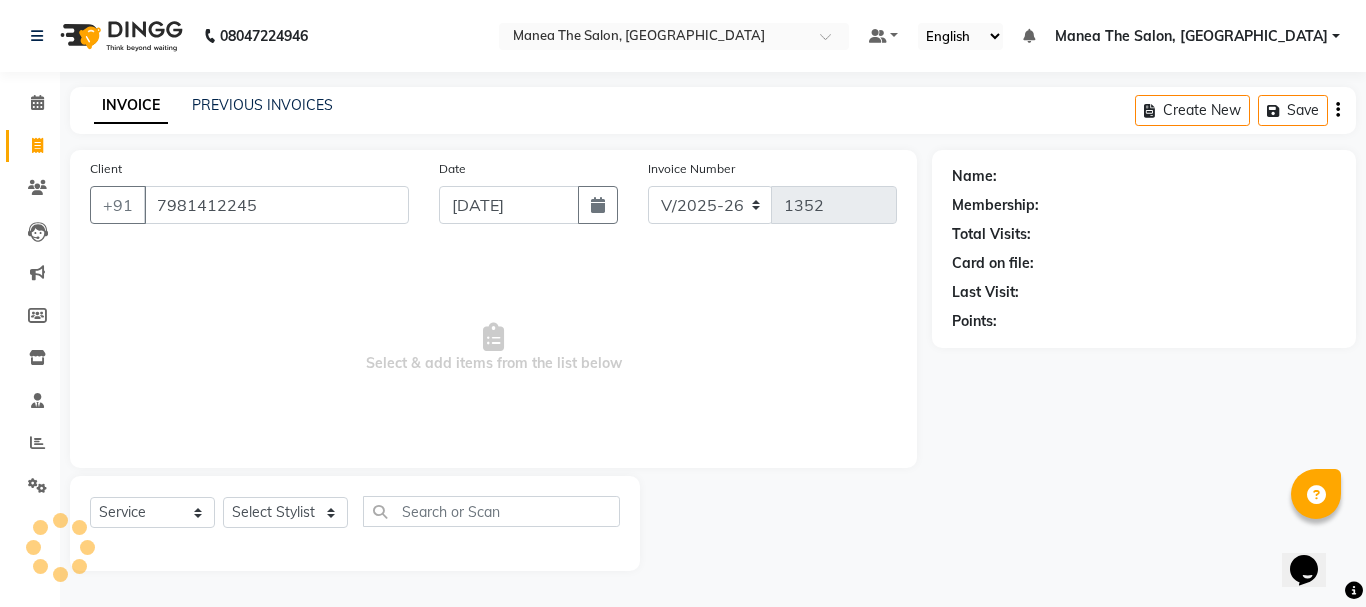 type on "7981412245" 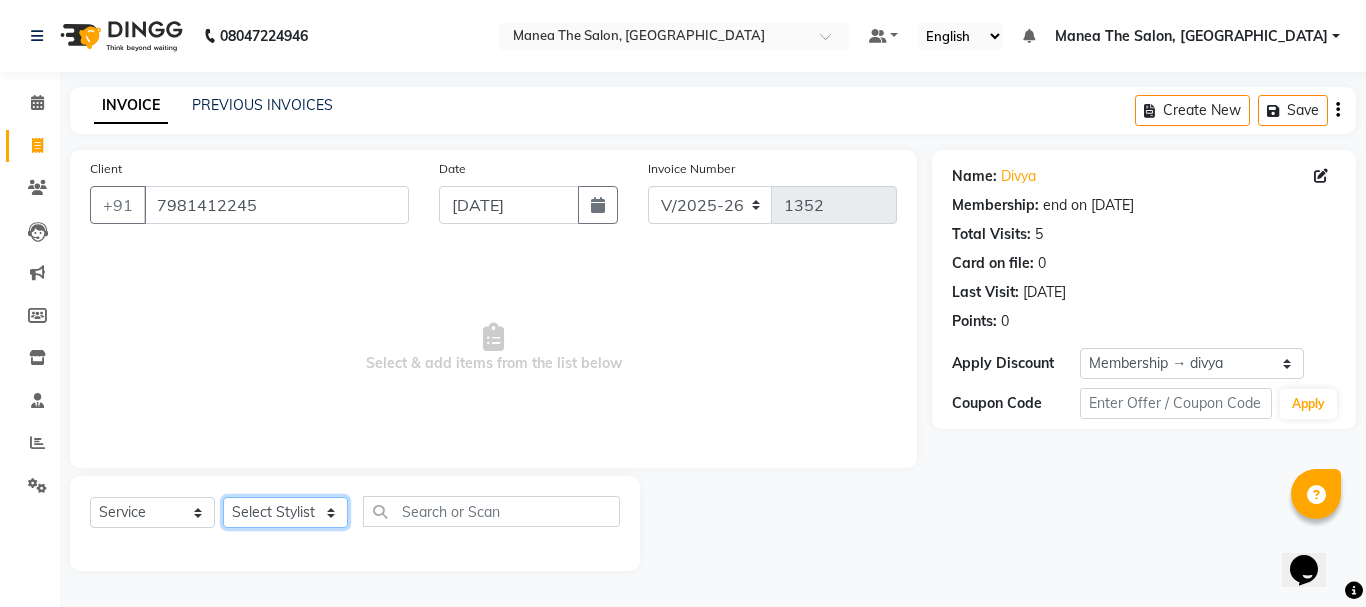 click on "Select Stylist [PERSON_NAME] Divya [PERSON_NAME] Renuka [PERSON_NAME]" 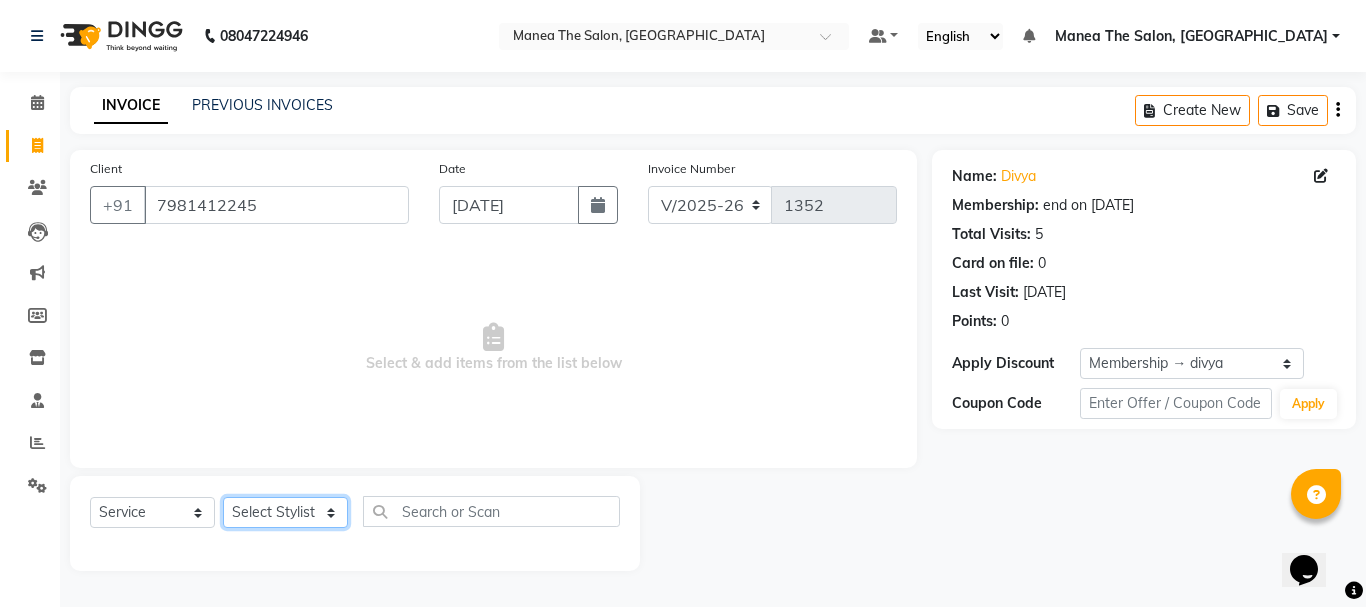 select on "63582" 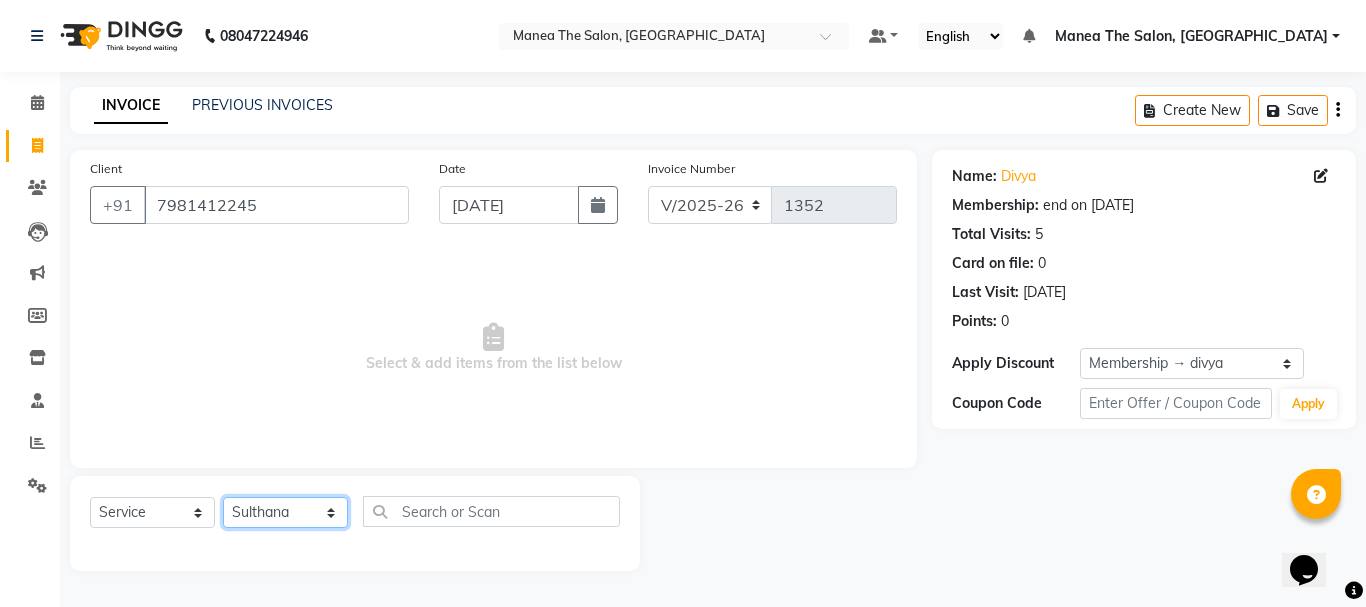 click on "Select Stylist [PERSON_NAME] Divya [PERSON_NAME] Renuka [PERSON_NAME]" 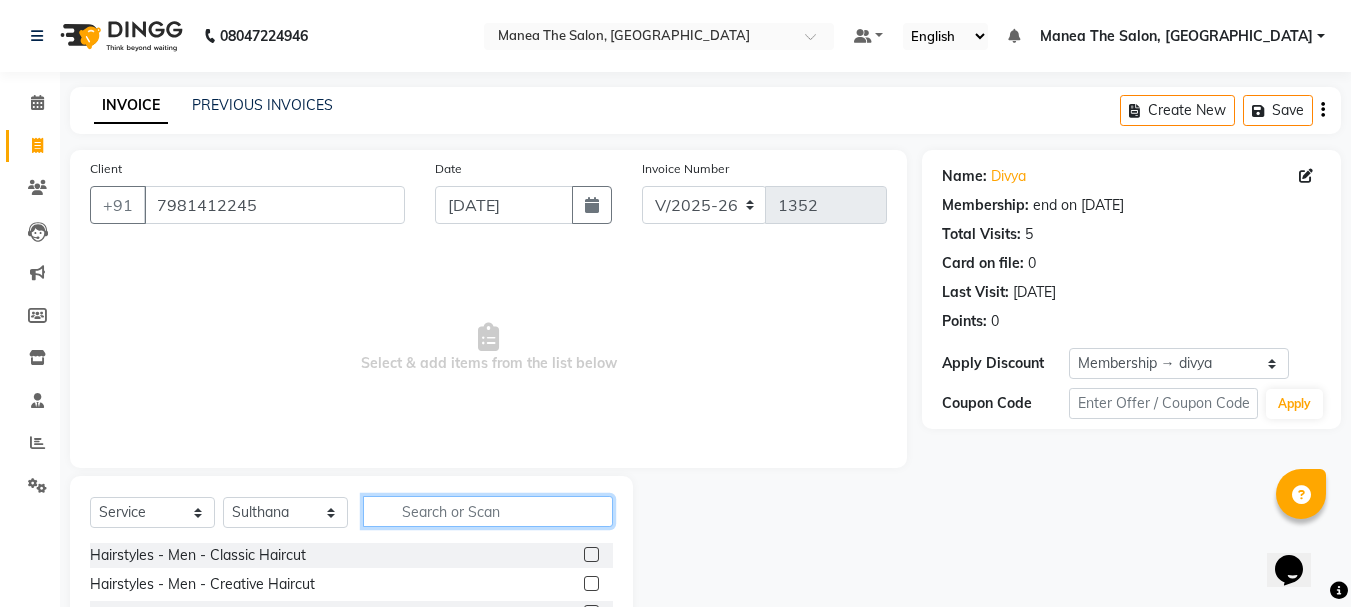 click 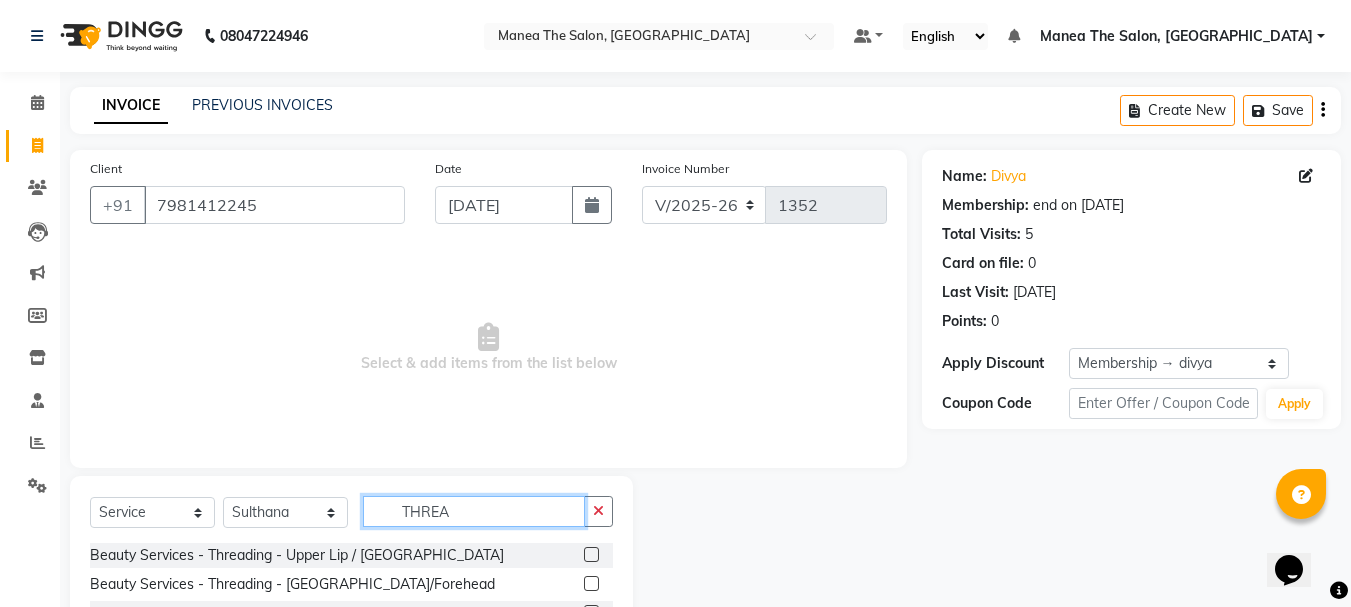 scroll, scrollTop: 168, scrollLeft: 0, axis: vertical 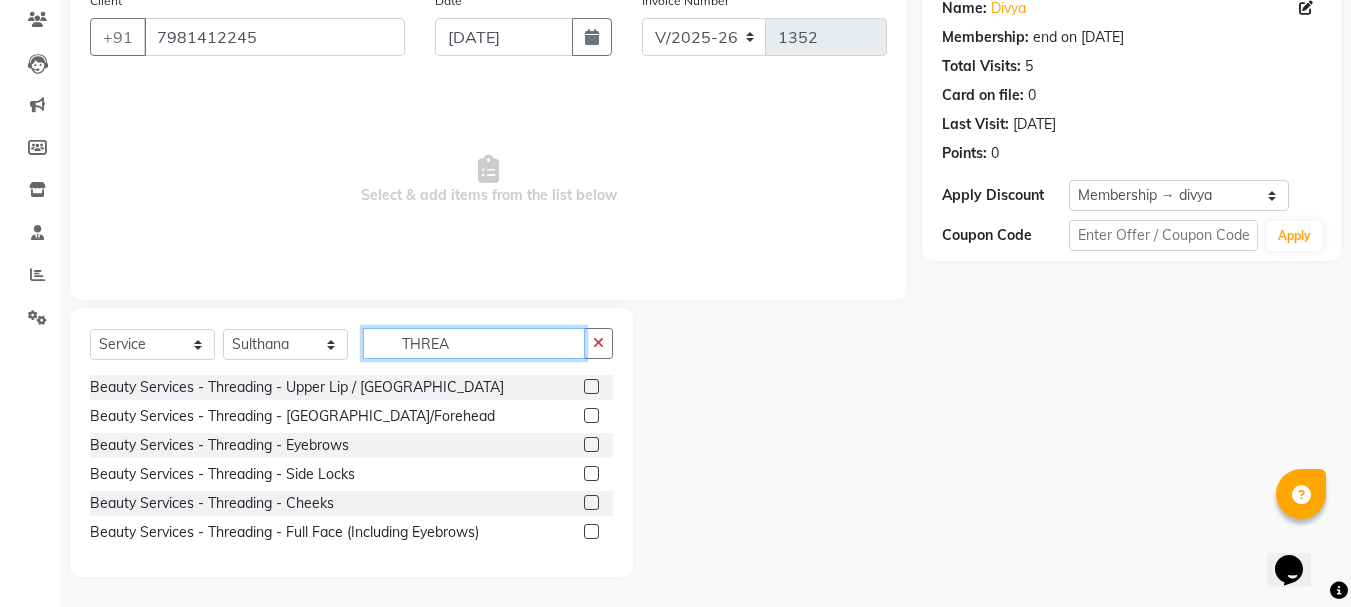 type on "THREA" 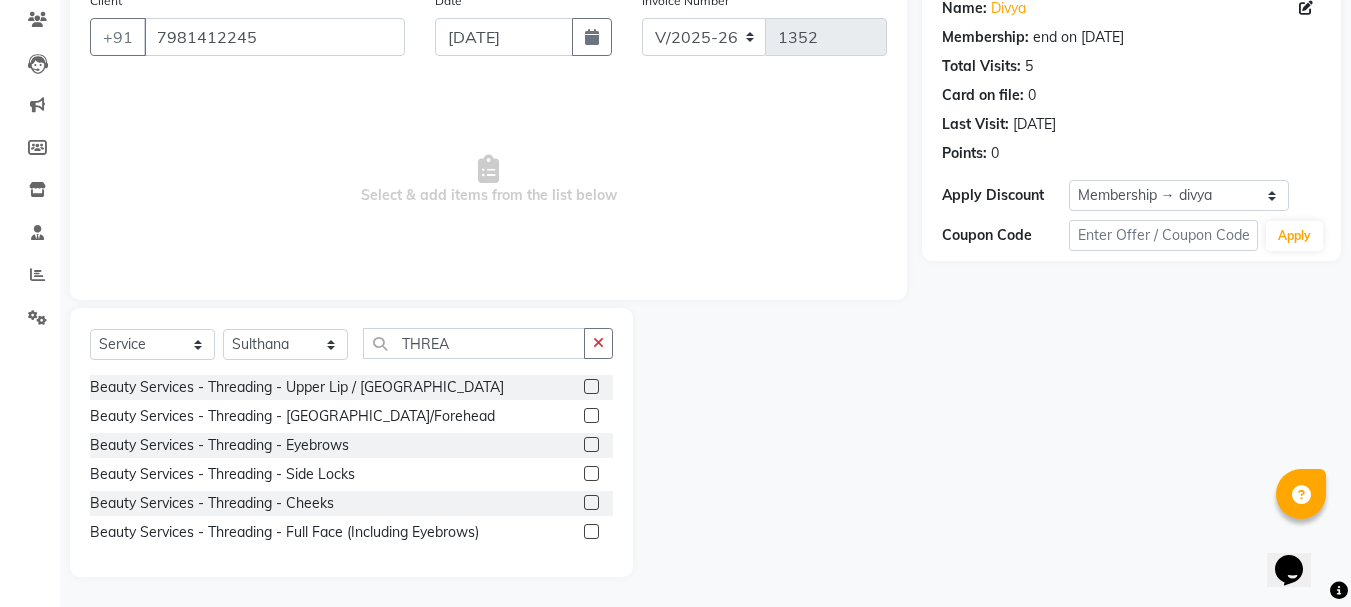 click 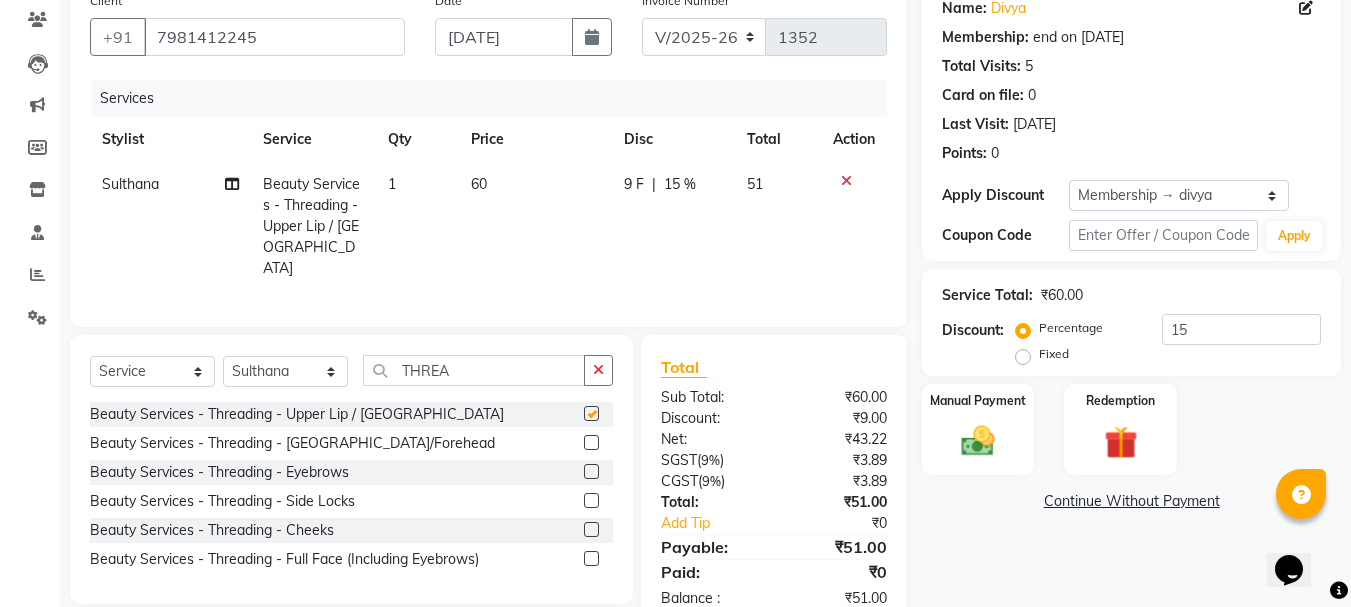 checkbox on "false" 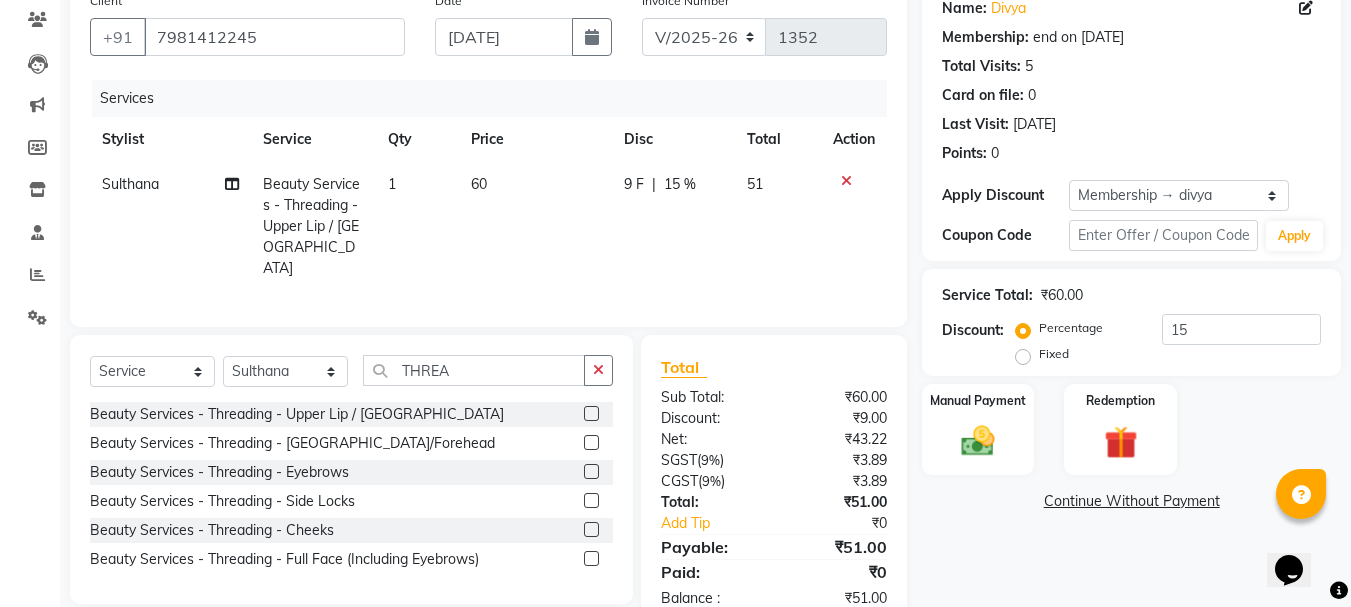 click 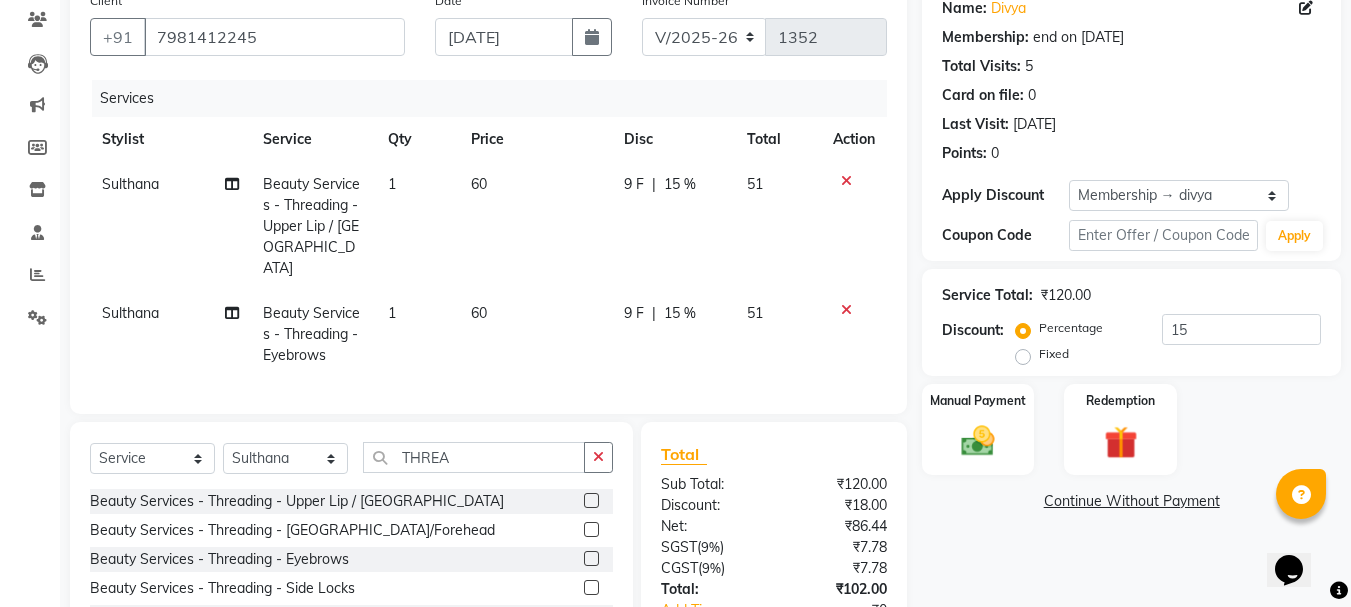 click 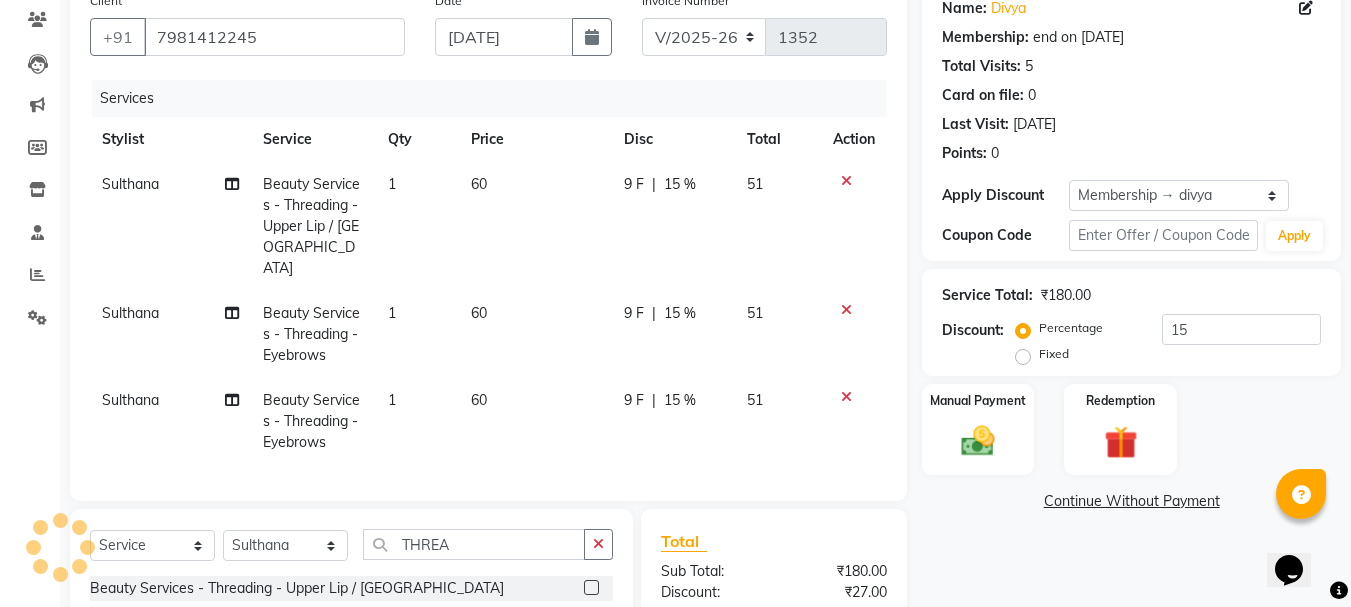 checkbox on "false" 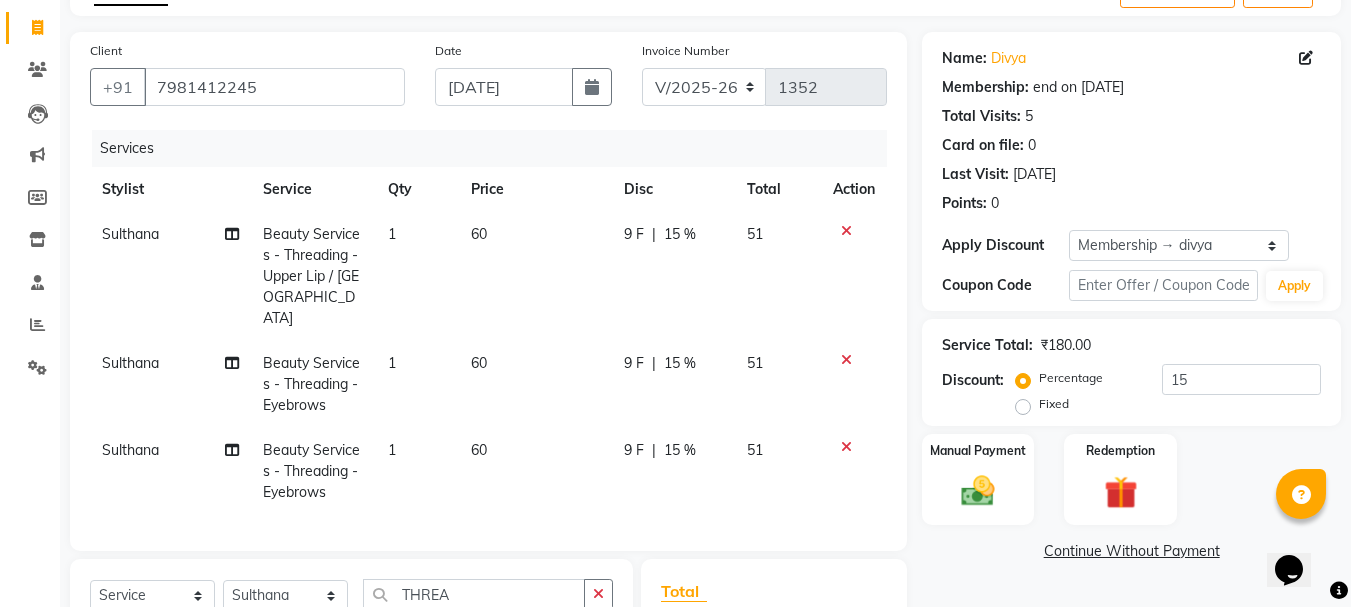 scroll, scrollTop: 68, scrollLeft: 0, axis: vertical 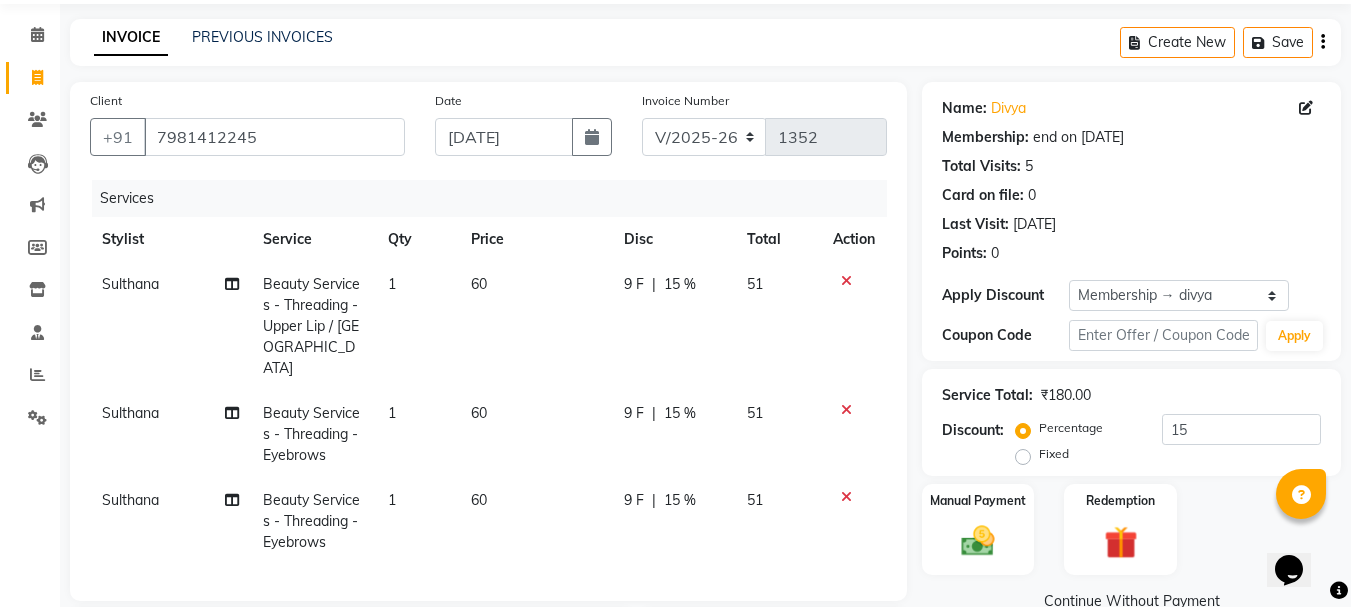 click 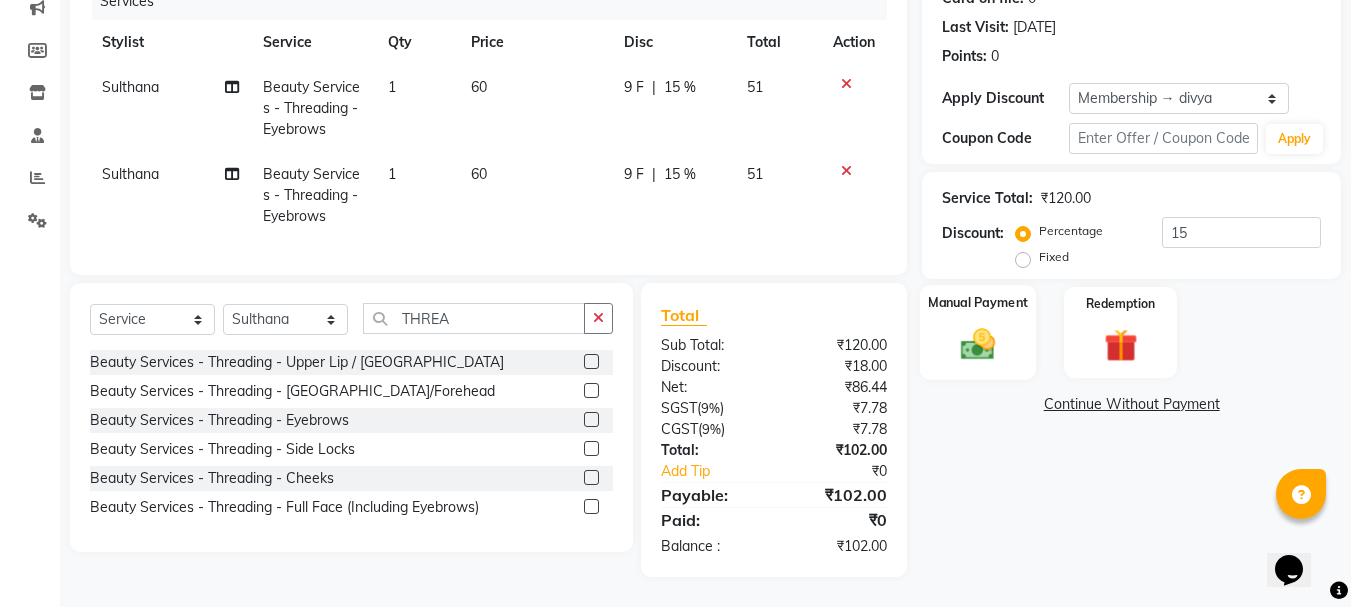 scroll, scrollTop: 280, scrollLeft: 0, axis: vertical 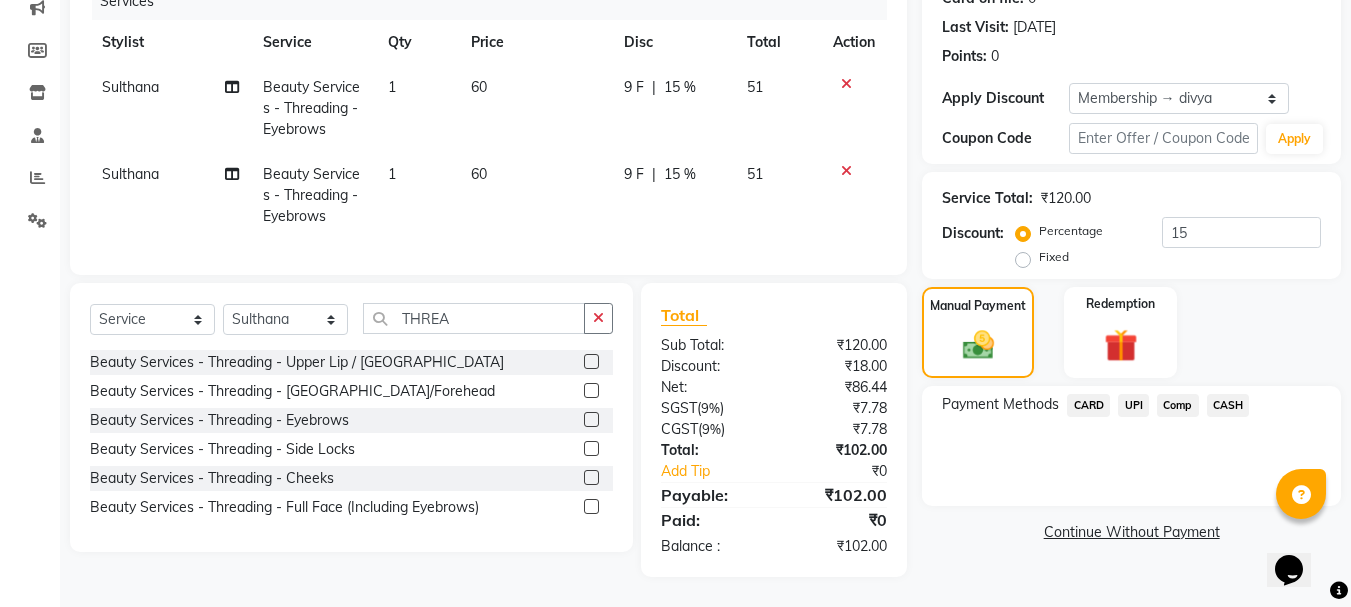 click on "UPI" 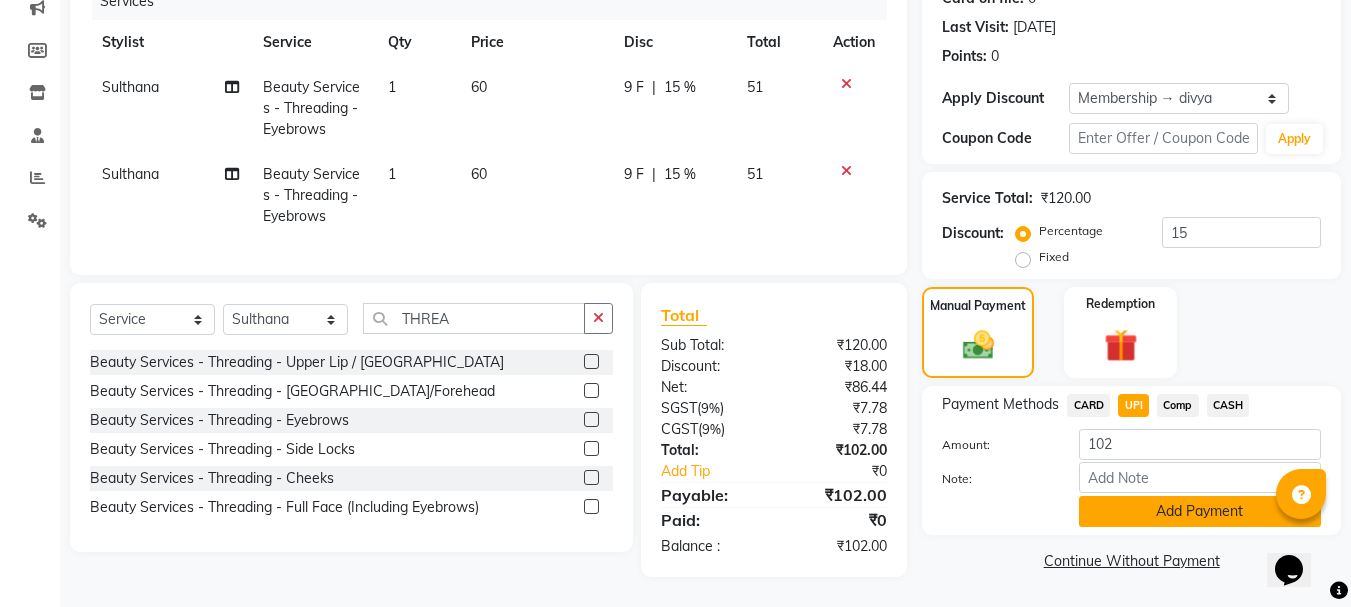 click on "Add Payment" 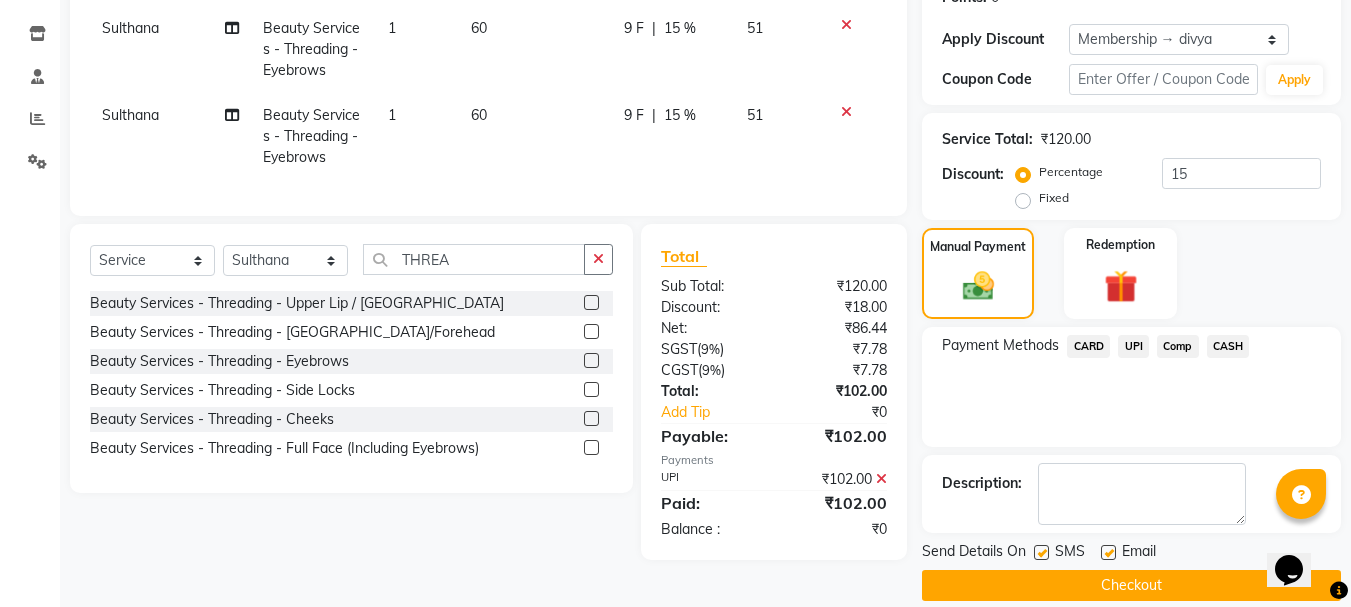 scroll, scrollTop: 348, scrollLeft: 0, axis: vertical 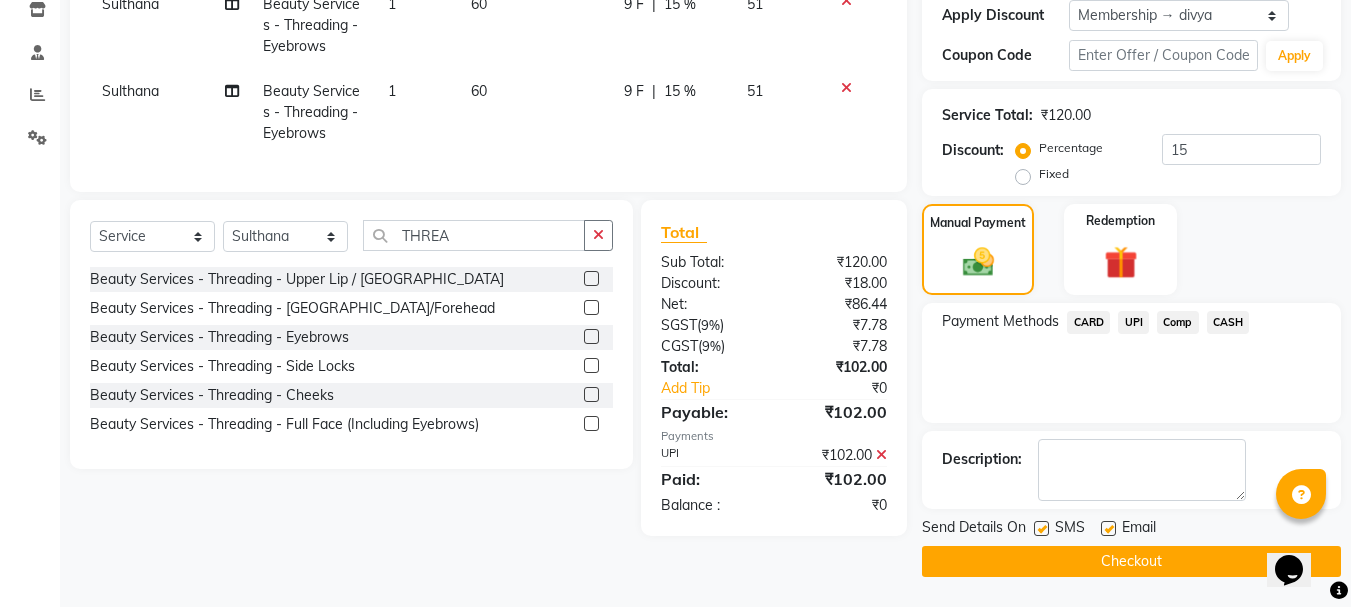 click on "Checkout" 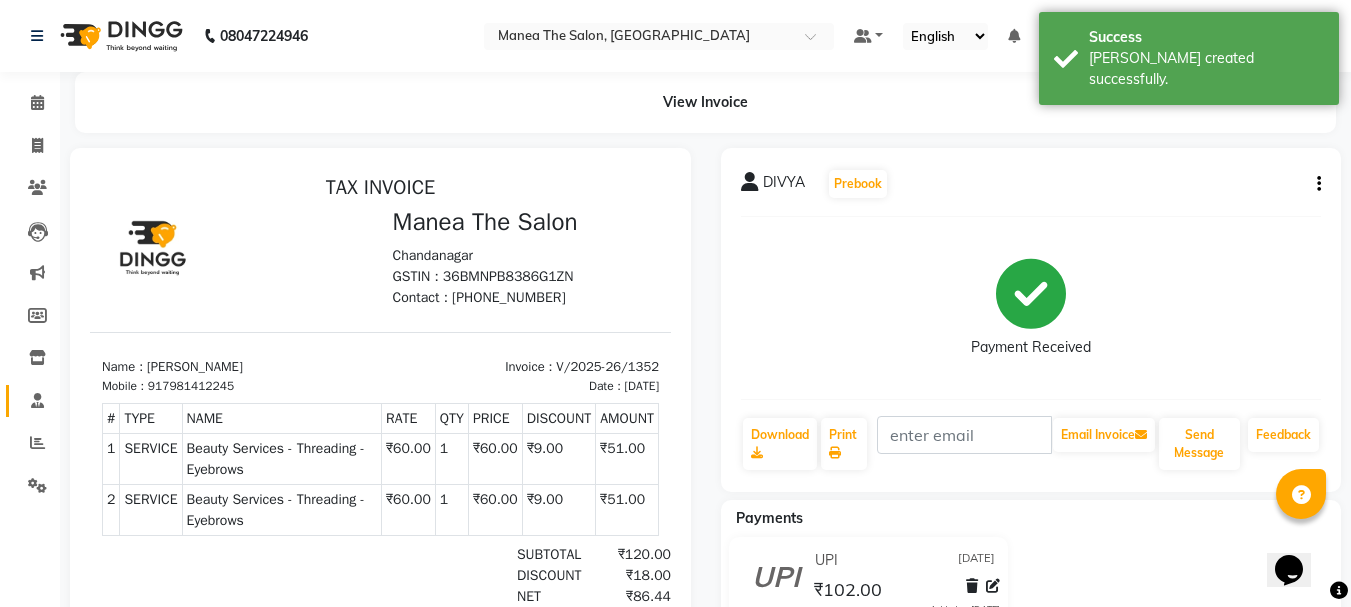 scroll, scrollTop: 0, scrollLeft: 0, axis: both 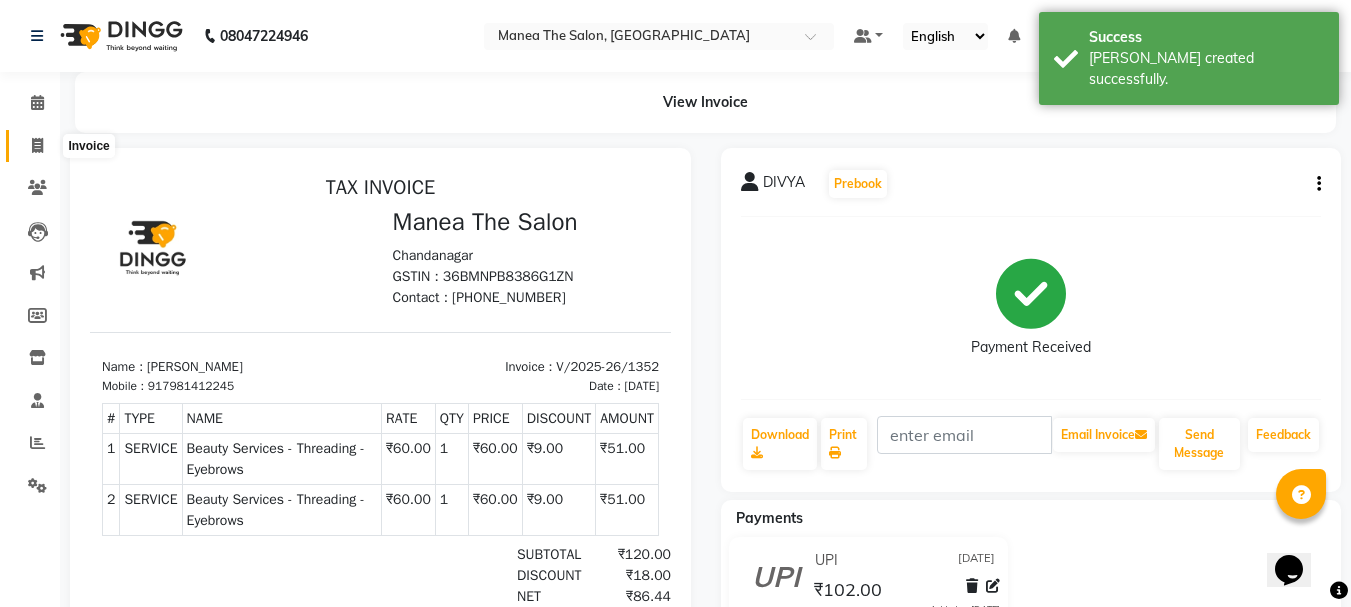 click 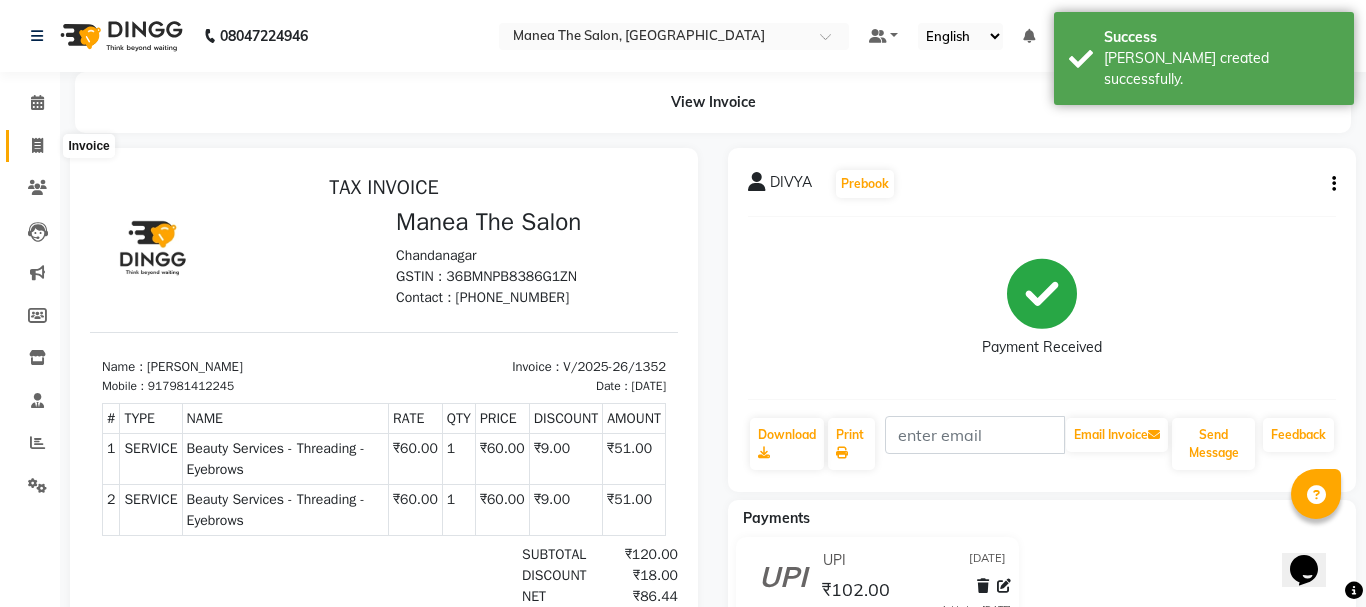 select on "7351" 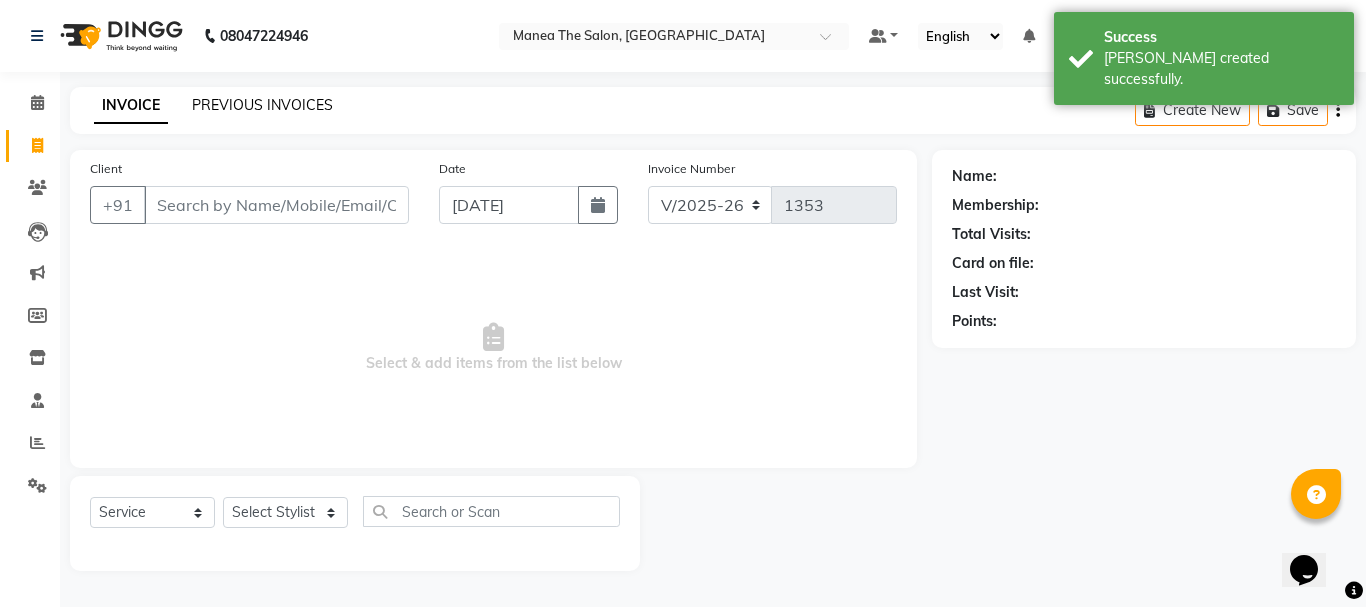 click on "PREVIOUS INVOICES" 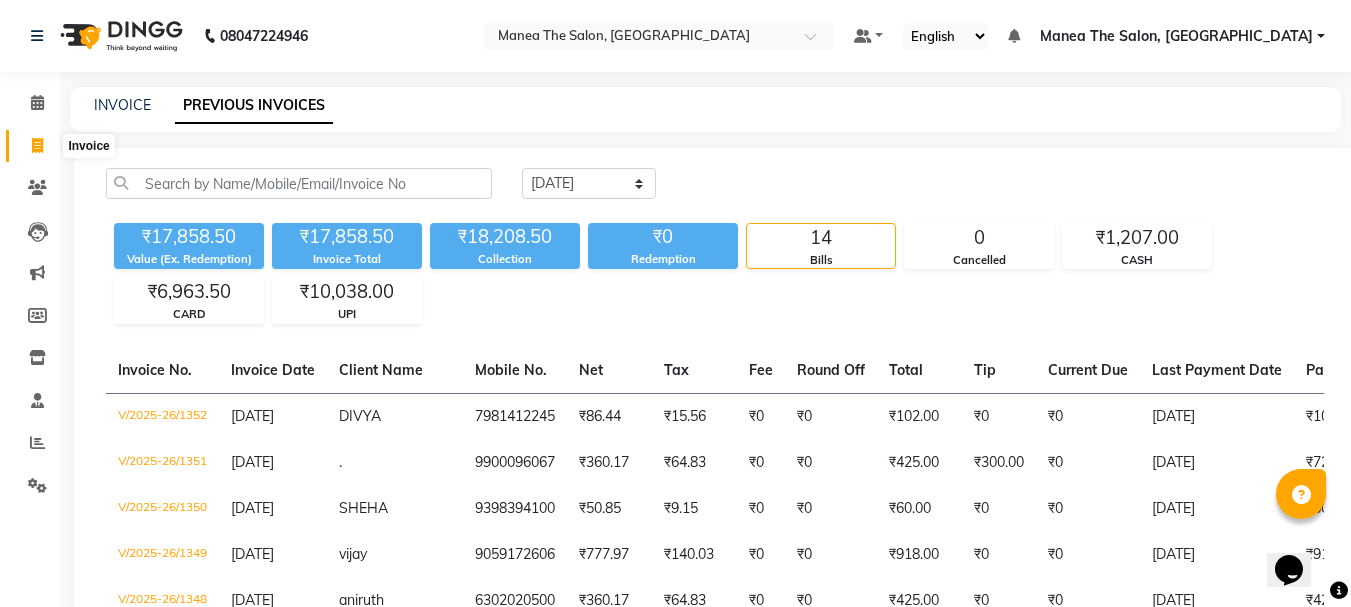 click 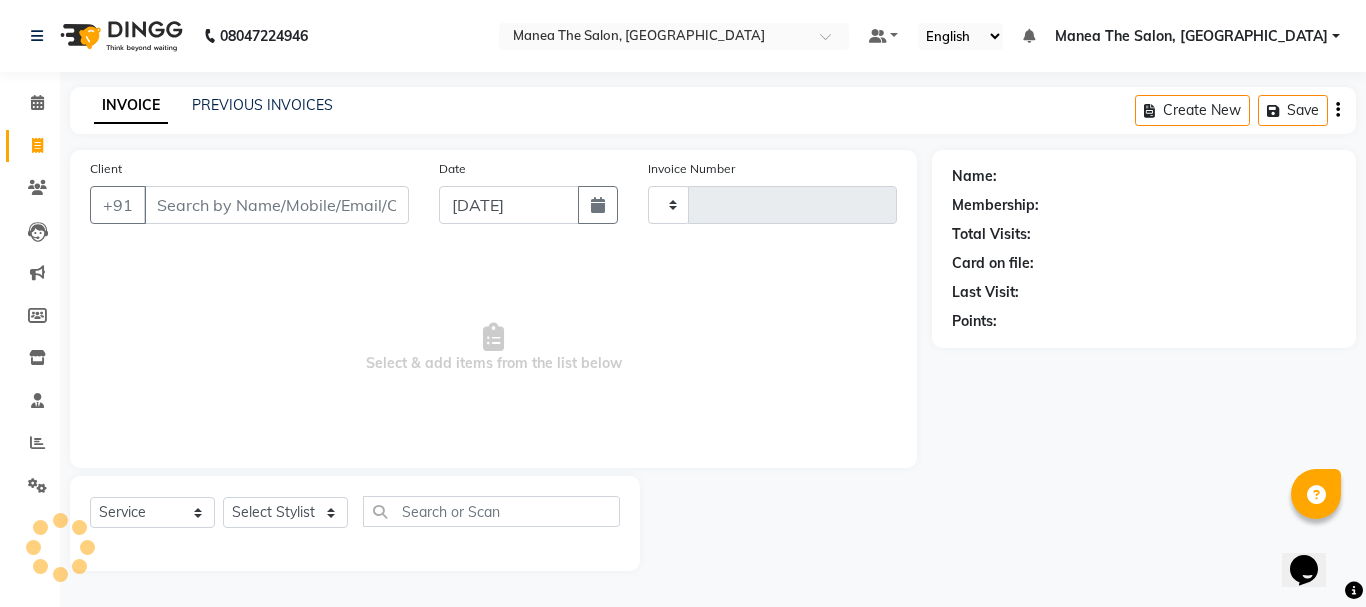 type on "1353" 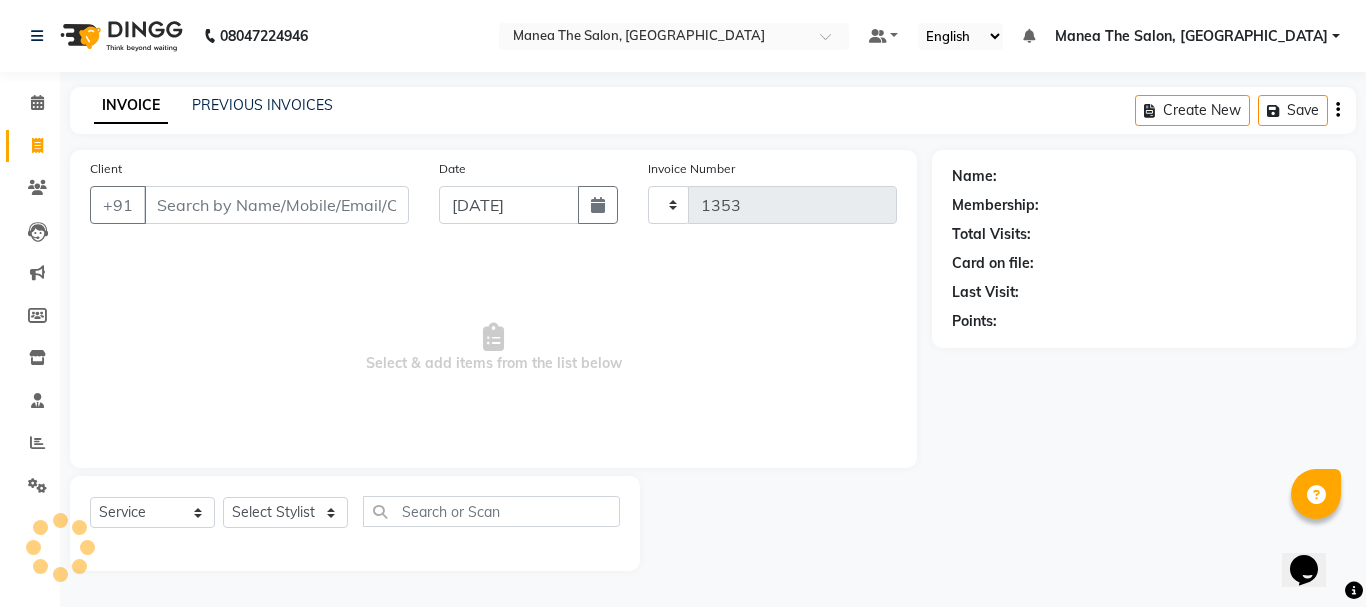 select on "7351" 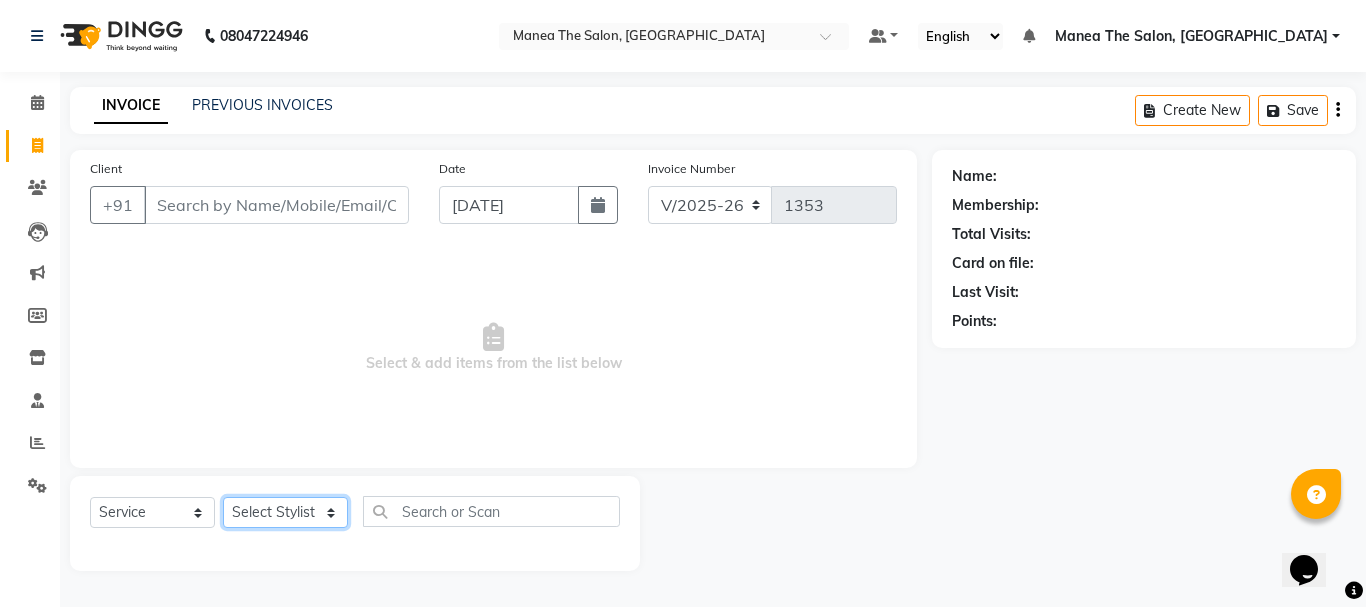 click on "Select Stylist [PERSON_NAME] Divya [PERSON_NAME] Renuka [PERSON_NAME]" 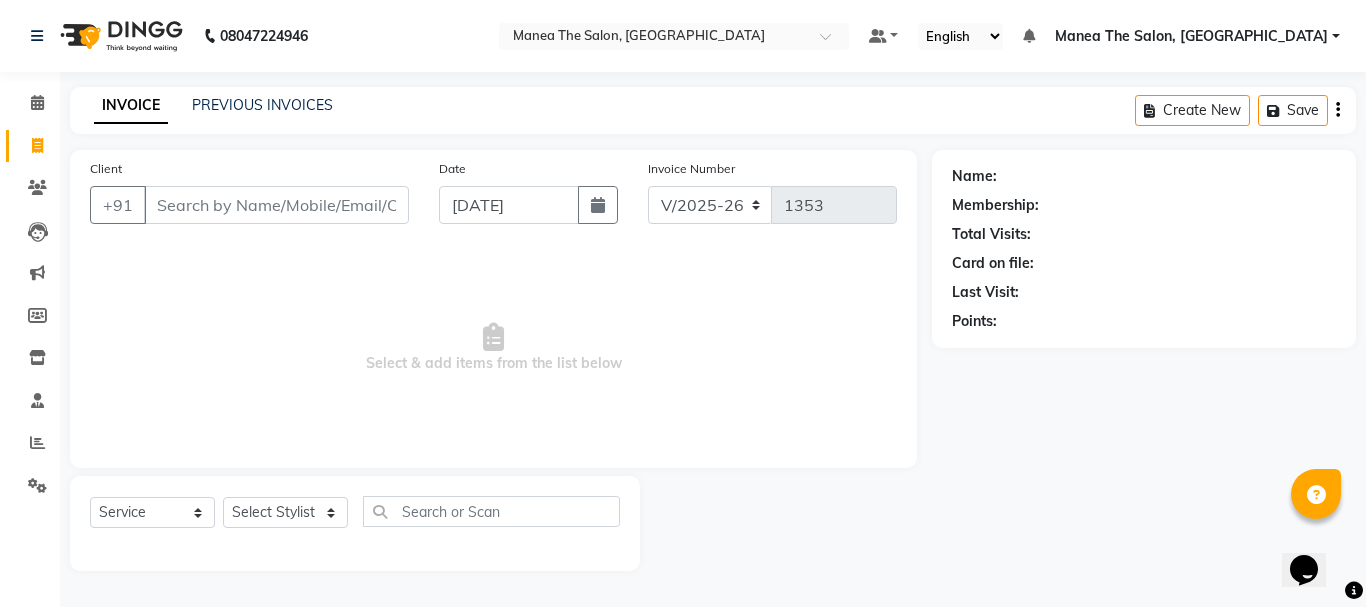 click on "INVOICE PREVIOUS INVOICES Create New   Save  Client +91 Date [DATE] Invoice Number V/2025 V/[PHONE_NUMBER]  Select & add items from the list below  Select  Service  Product  Membership  Package Voucher Prepaid Gift Card  Select Stylist [PERSON_NAME] Divya [PERSON_NAME] Renuka [PERSON_NAME] Name: Membership: Total Visits: Card on file: Last Visit:  Points:" 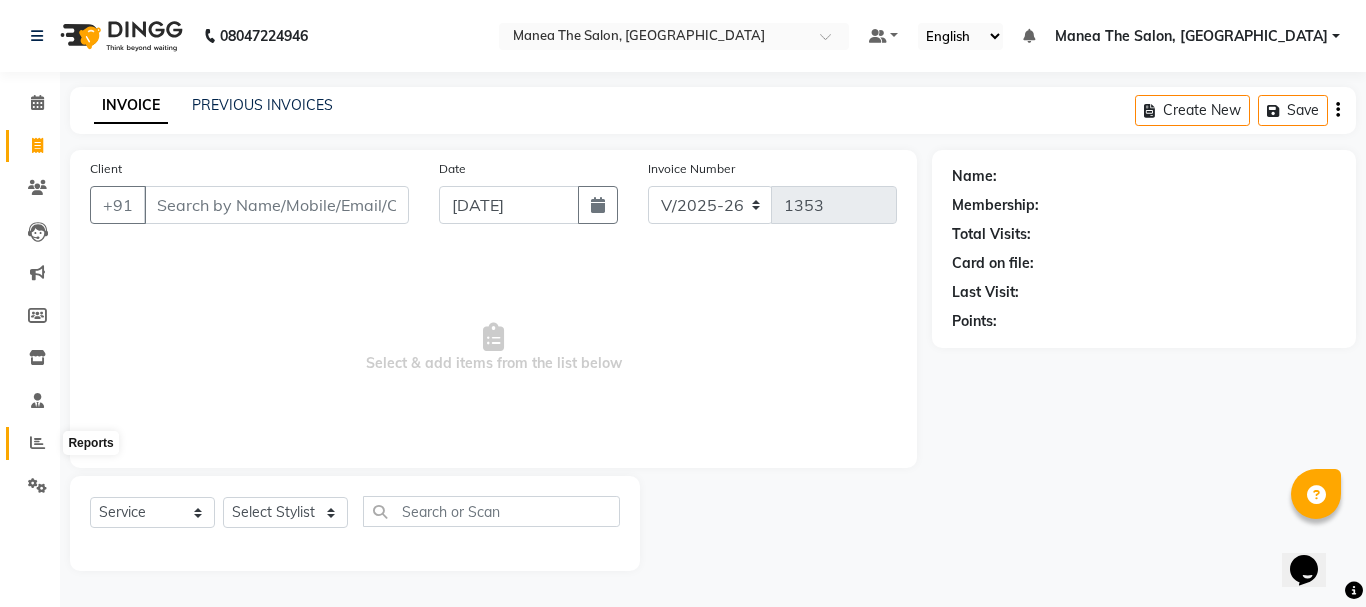 click 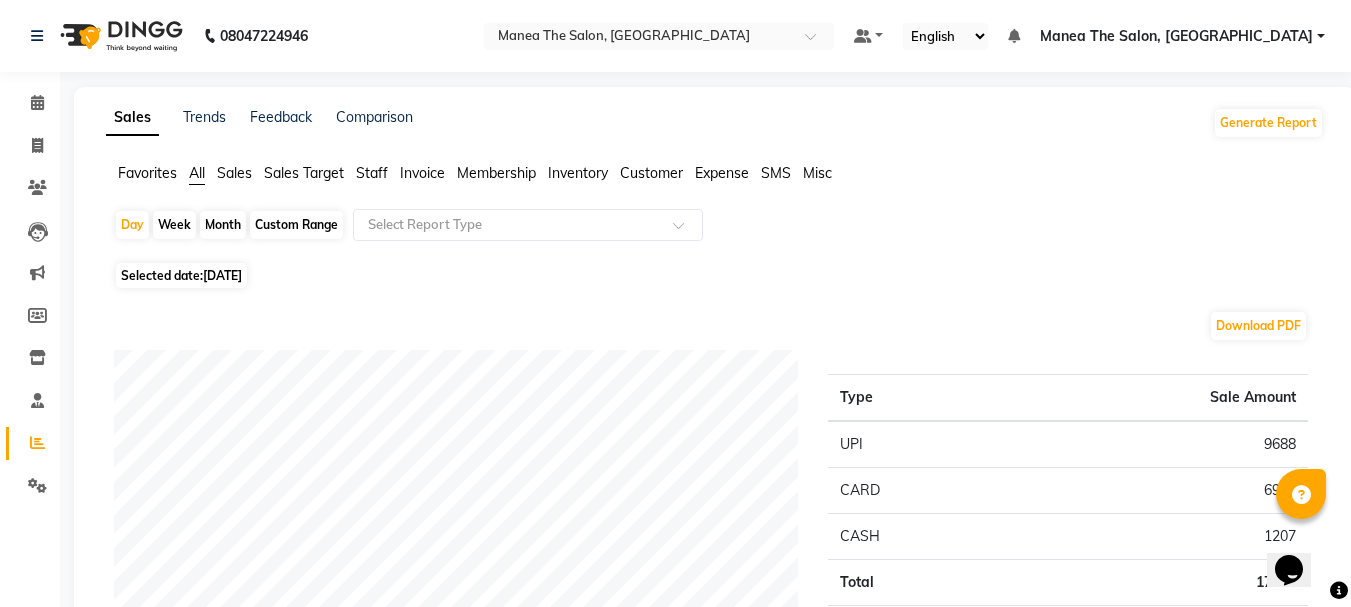 click on "Month" 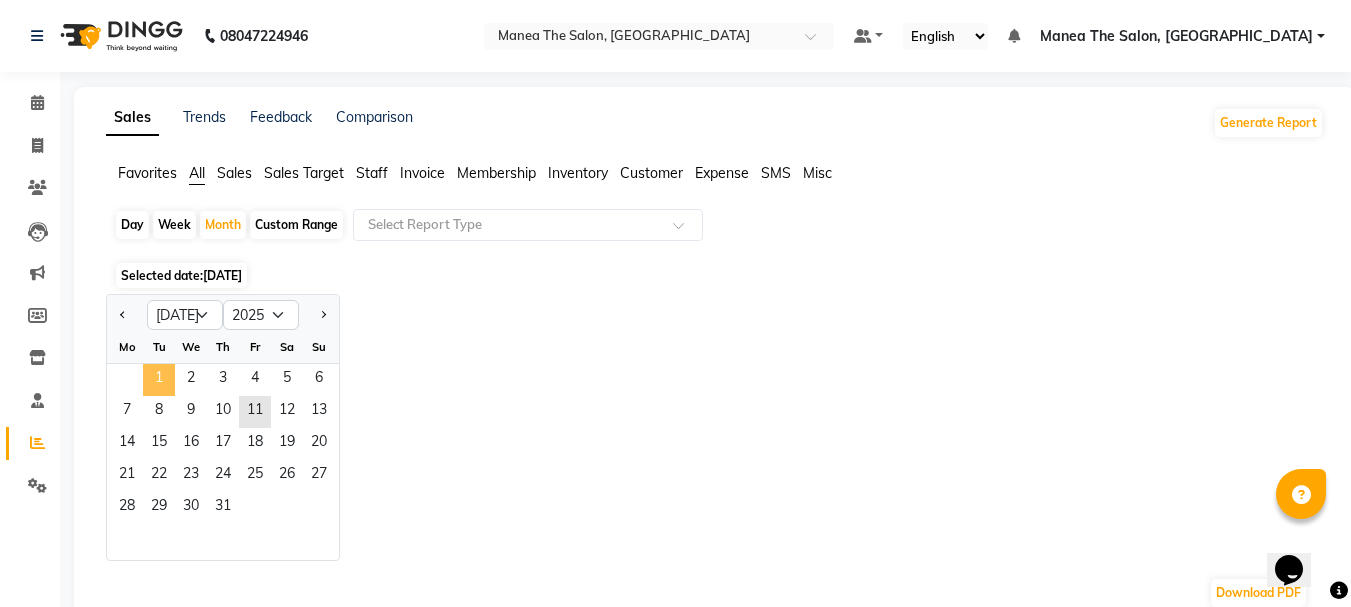 click on "1" 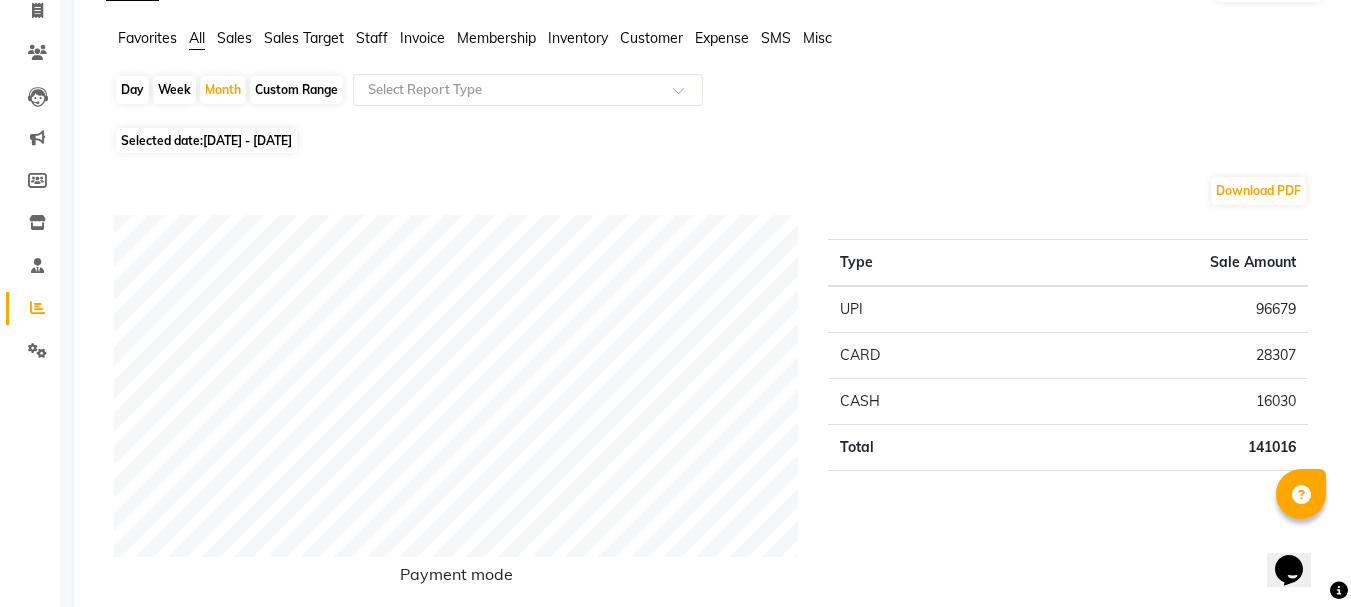 scroll, scrollTop: 100, scrollLeft: 0, axis: vertical 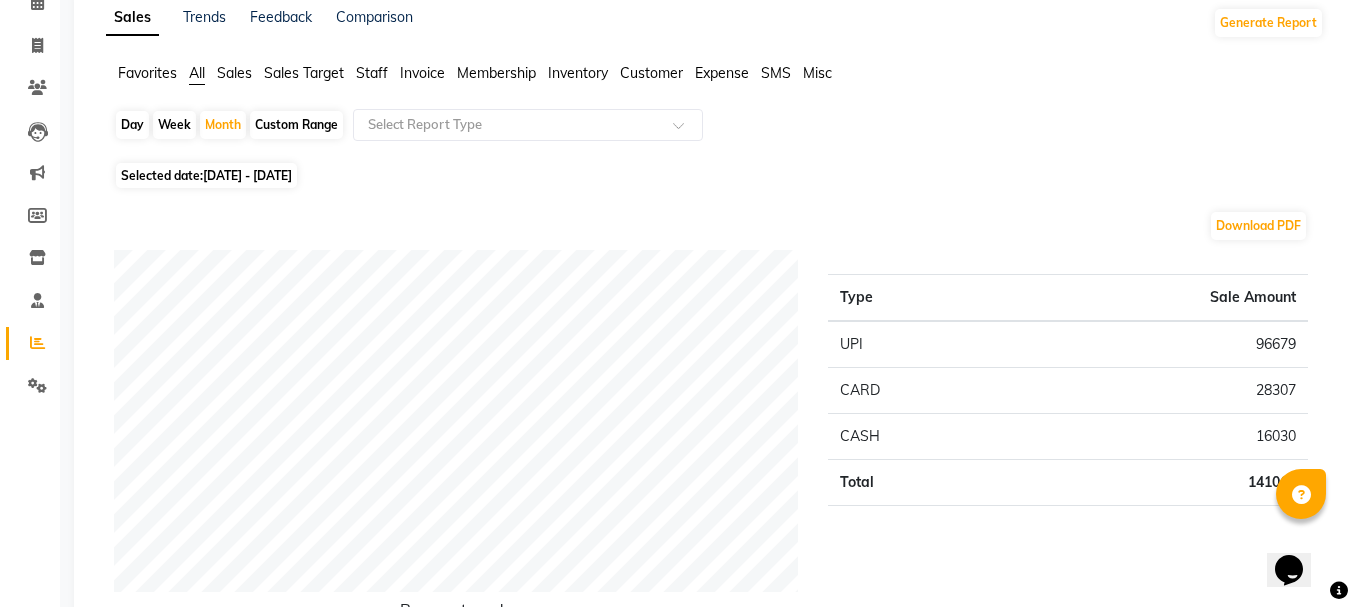 click on "Week" 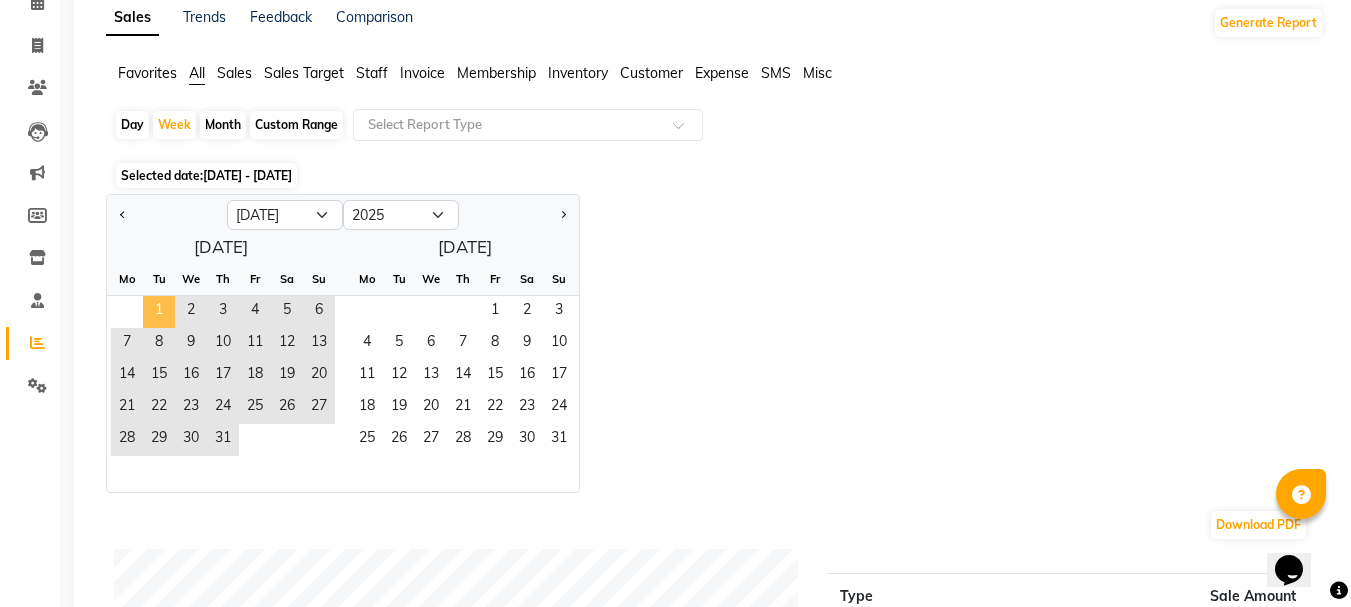click on "1" 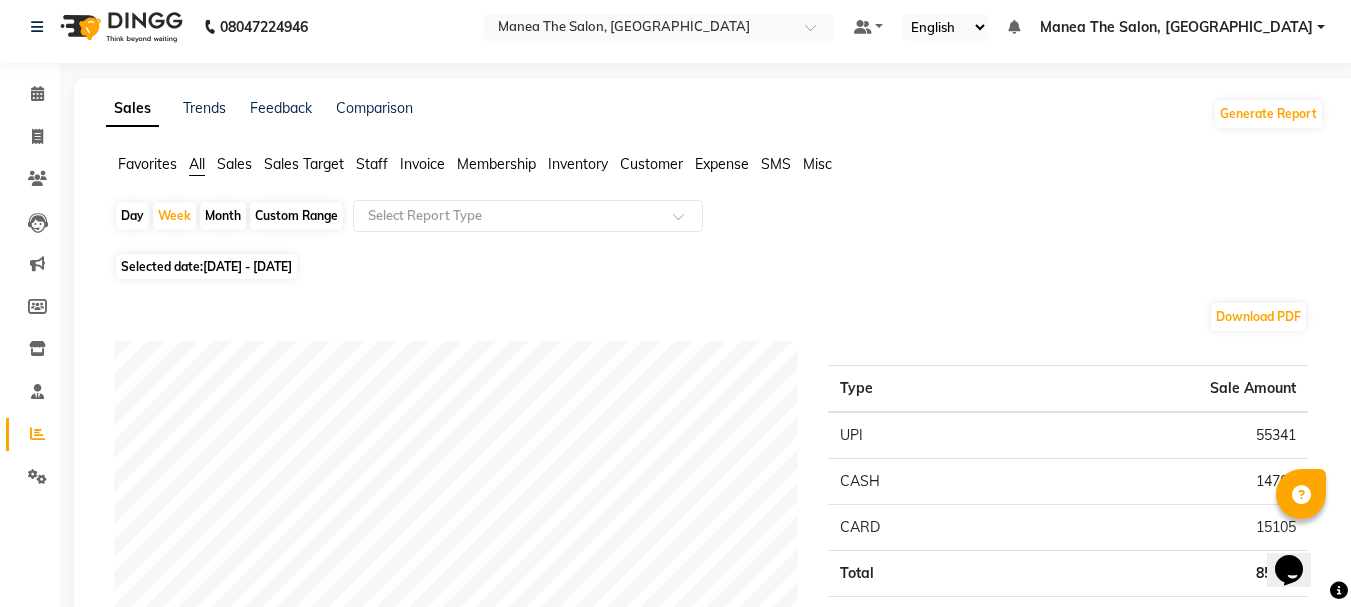 scroll, scrollTop: 0, scrollLeft: 0, axis: both 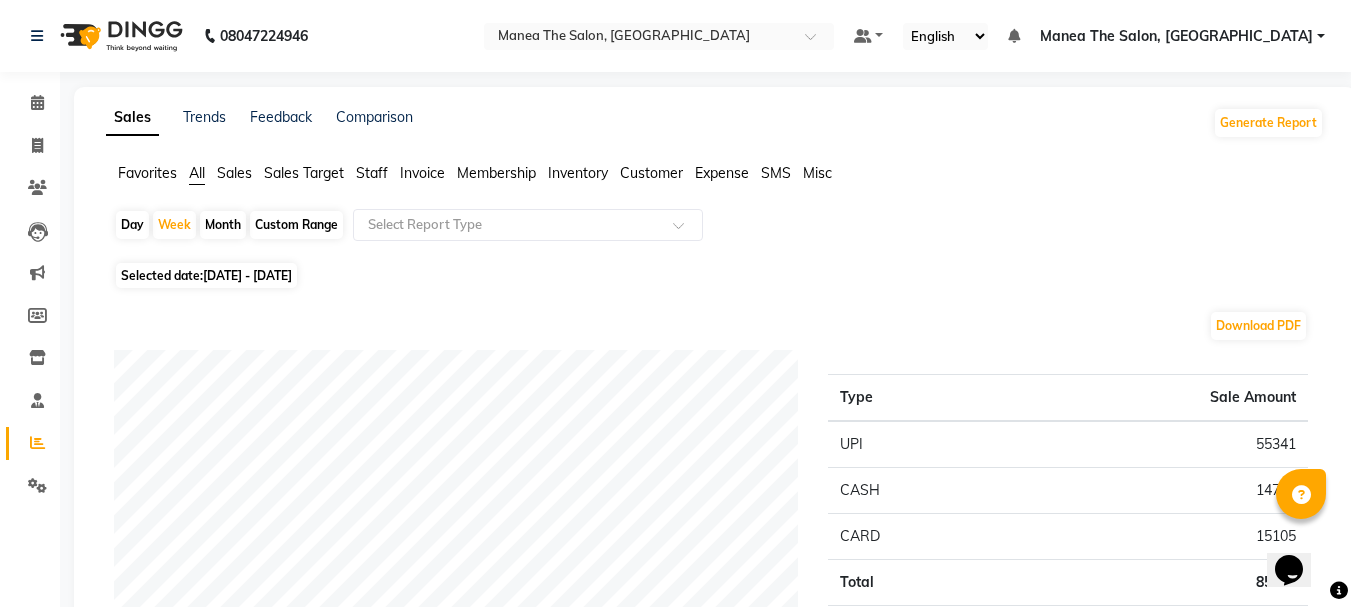 click on "Day" 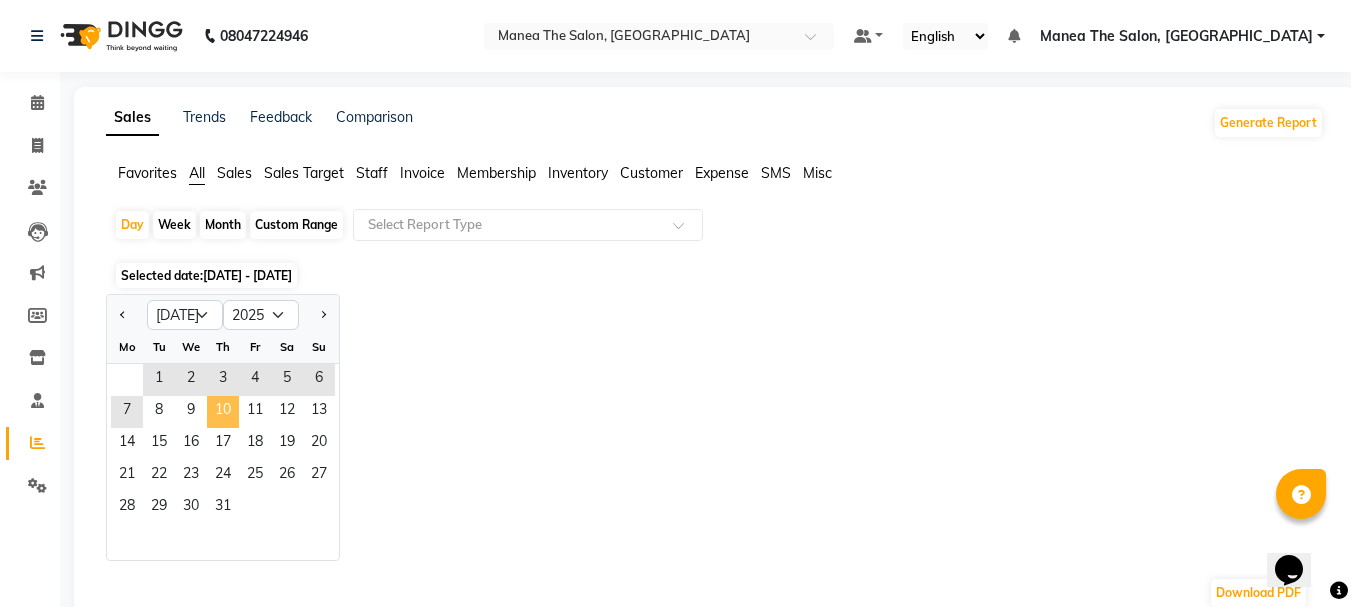click on "10" 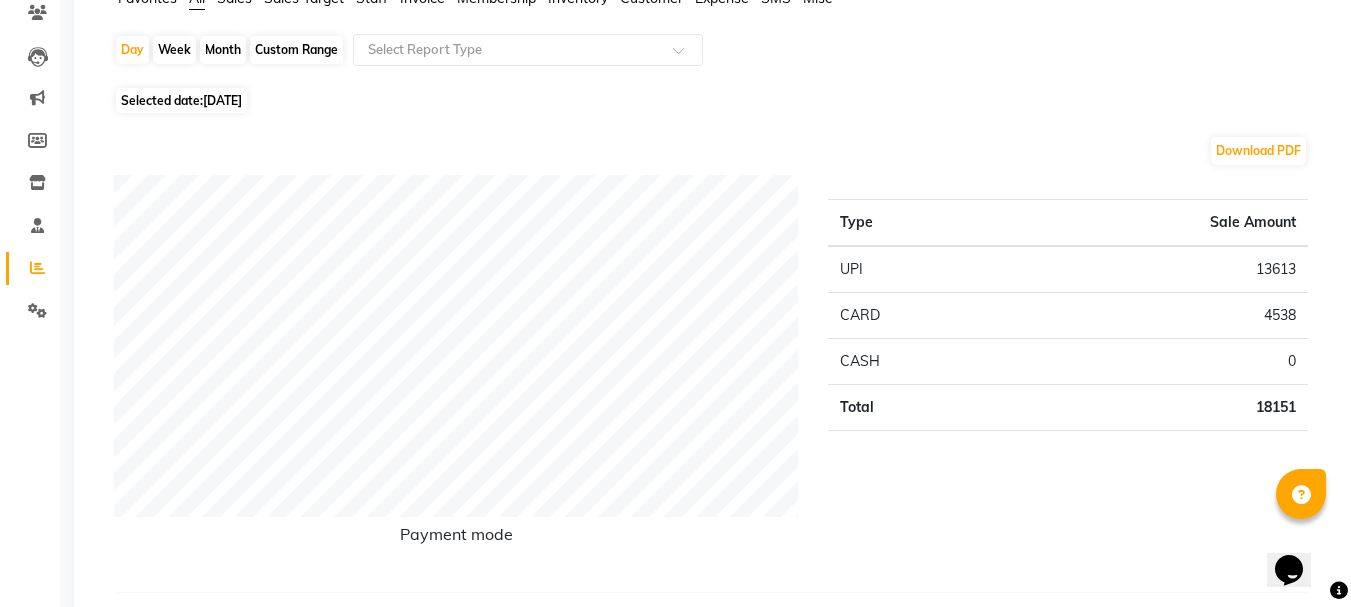 scroll, scrollTop: 100, scrollLeft: 0, axis: vertical 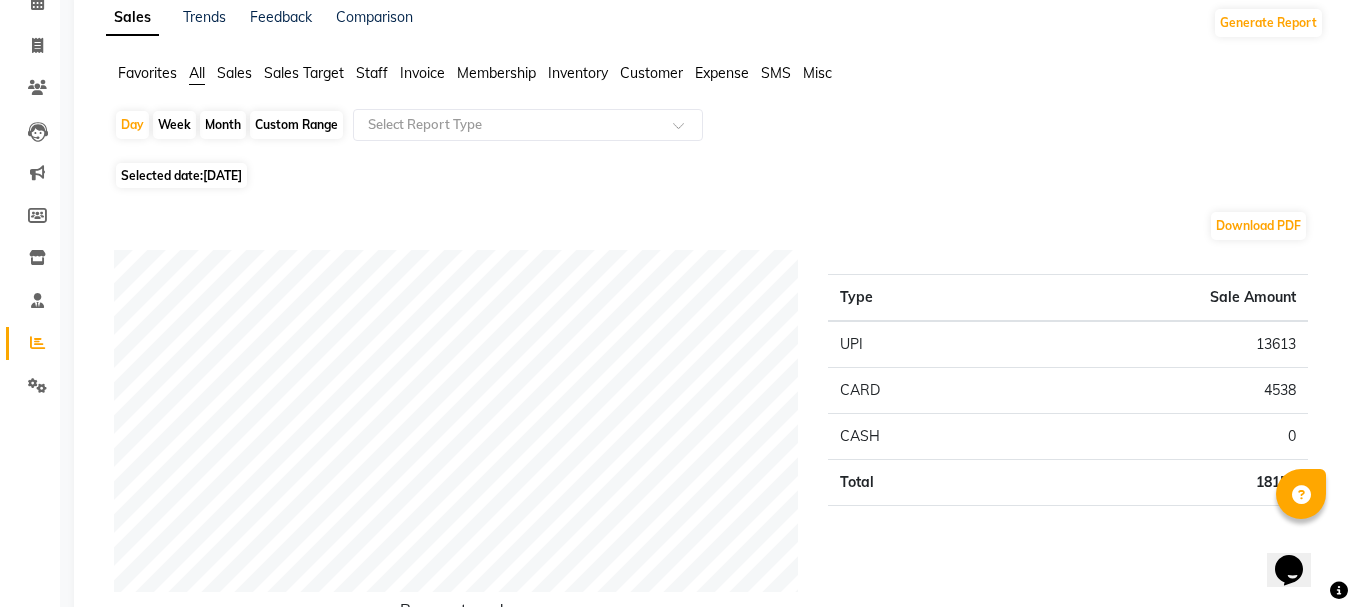 click on "Download PDF Payment mode Type Sale Amount UPI 13613 CARD 4538 CASH 0 Total 18151 Staff summary Type Sale Amount Prasad 9445 Renuka 4687 Aman 4465 Sulthana 1221 Azeem 340 Total 20158 Sales summary Type Sale Amount Vouchers 0 Gift card 0 Prepaid 0 Memberships 0 Products 0 Packages 0 Tips 0 Services 20159 Fee 0 Total 20159 Service by category Type Sale Amount Hair Treatment 8000 Colours 5763 Hairstyles 2998 Beauty Services 1638 Beauty Essentials 1020 Reflexology 740 Total 20159 Service sales Type Sale Amount Hair Treatment - Women - [MEDICAL_DATA] - Medium 8000 Colours - Women - [MEDICAL_DATA] Free 5763 Hairstyles - Women - Creative cut 1105 Beauty Essentials - Hands & Feet Treatments - Spa Pedicure 1020 Hairstyles - Women - Kids (U-12) 828 Reflexology - [DEMOGRAPHIC_DATA] - Head-Oil Massage 740 Beauty Services - Waxing - Body - Full Arms - Flavoured 637 Beauty Services - Waxing - Body - Half Legs - Flavoured 595 Hairstyles - Women - Straight / 'U' Cut 595 Hairstyles - Men - Classic Haircut 300 Others 574 Total 20157" 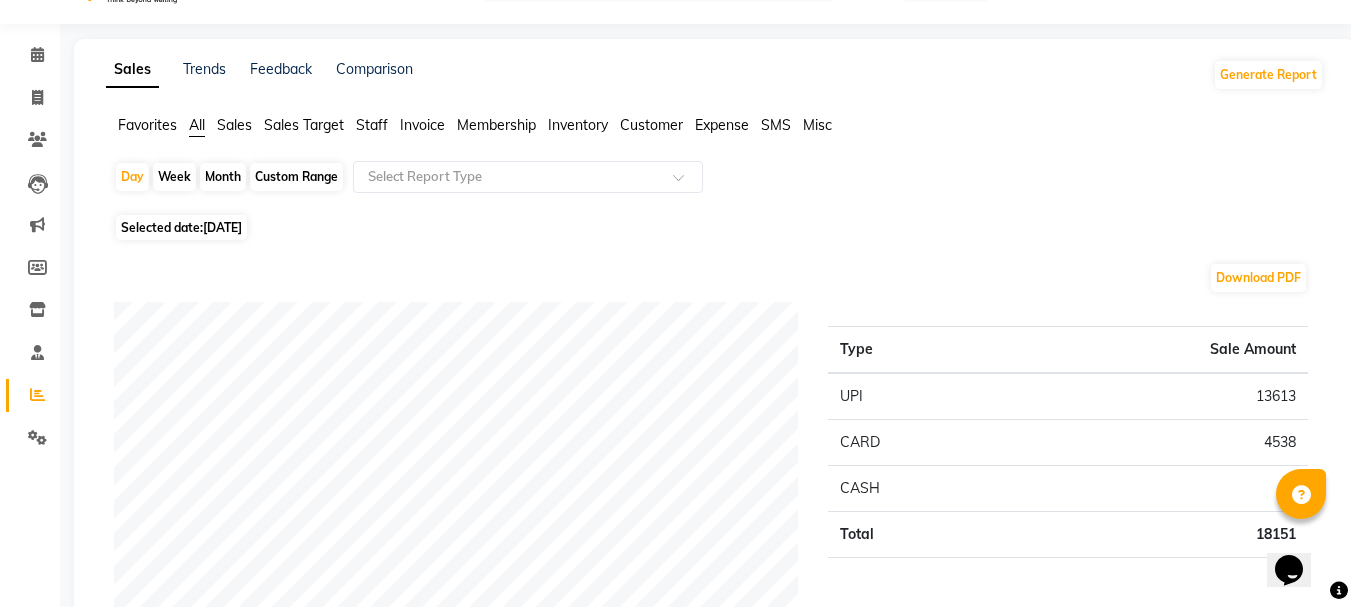 scroll, scrollTop: 0, scrollLeft: 0, axis: both 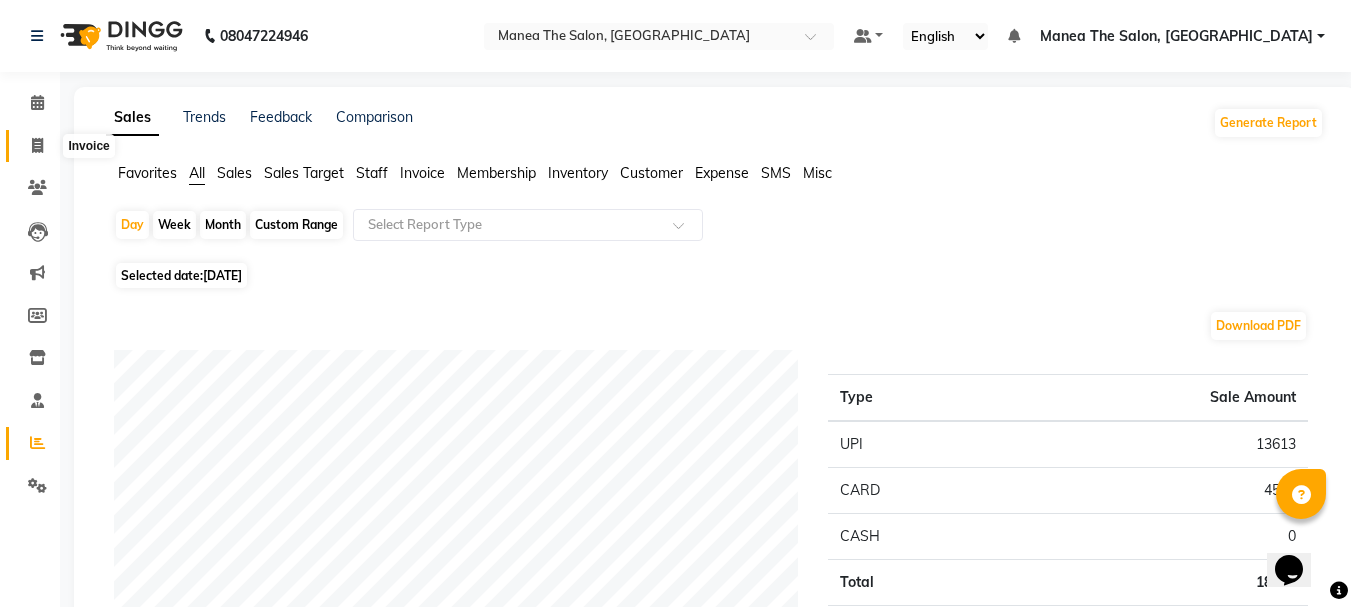 click 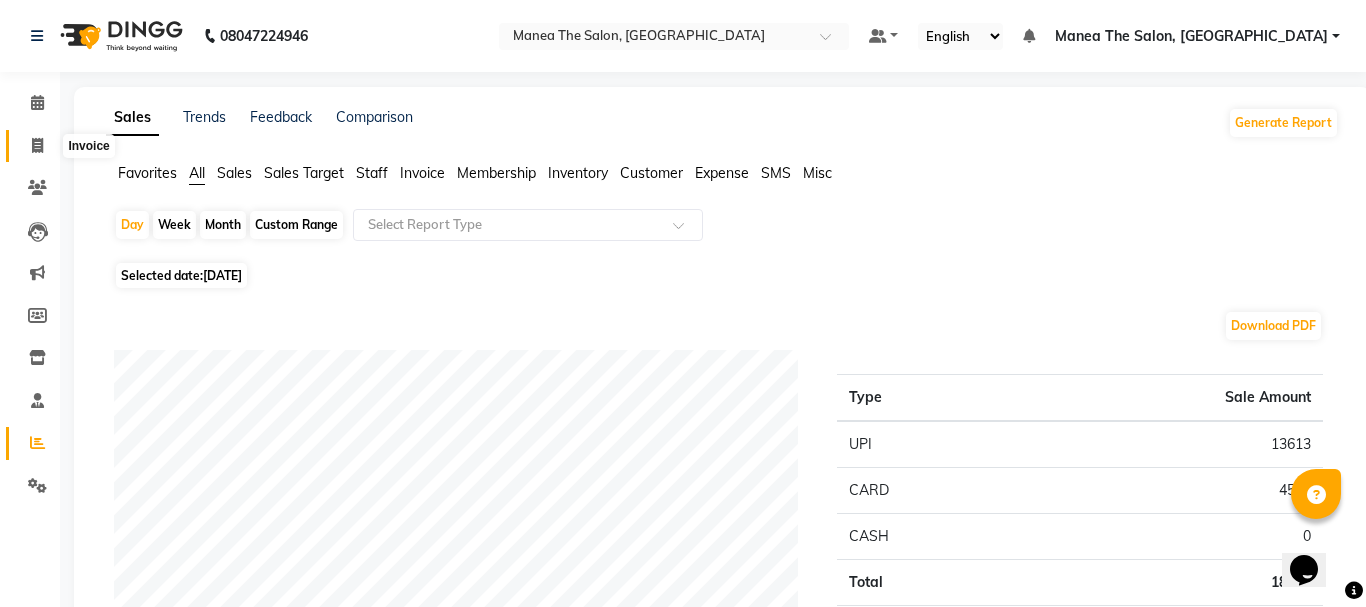 select on "7351" 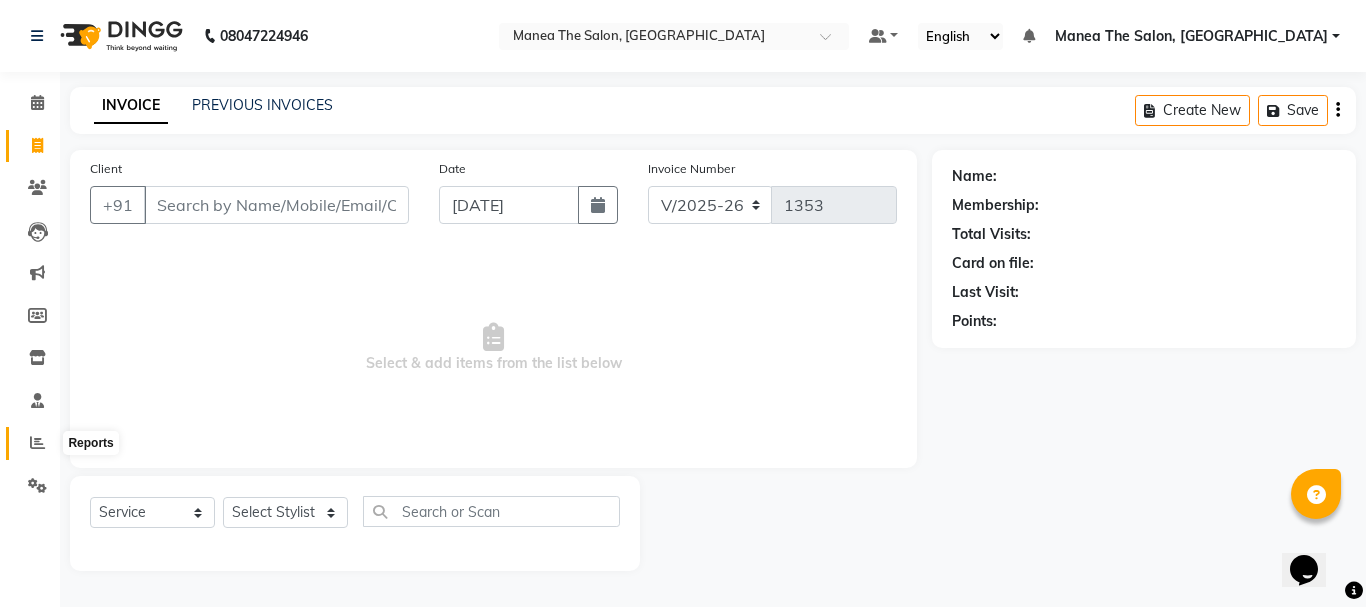 click 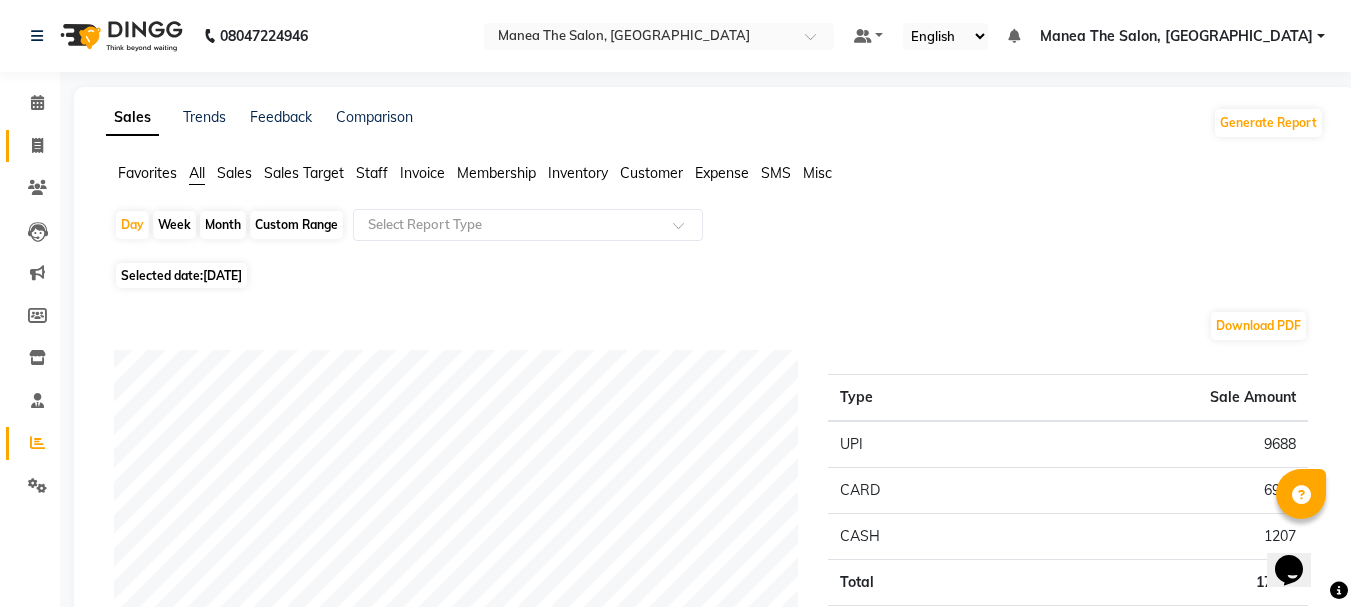 click on "Invoice" 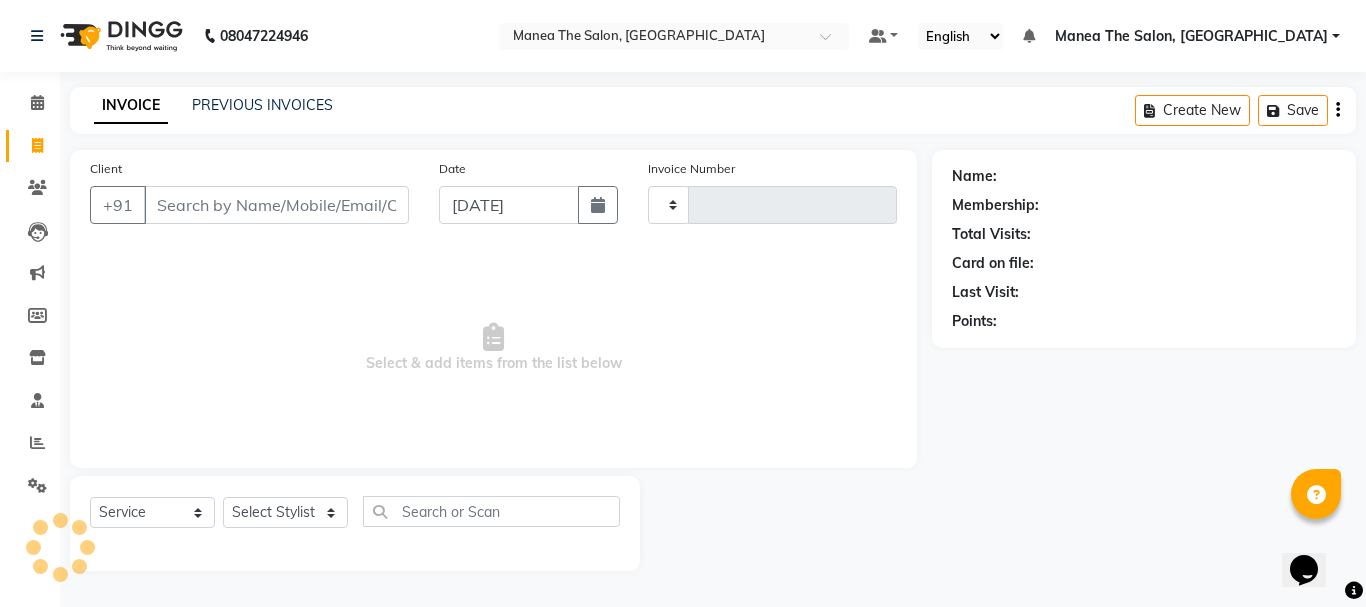 type on "1353" 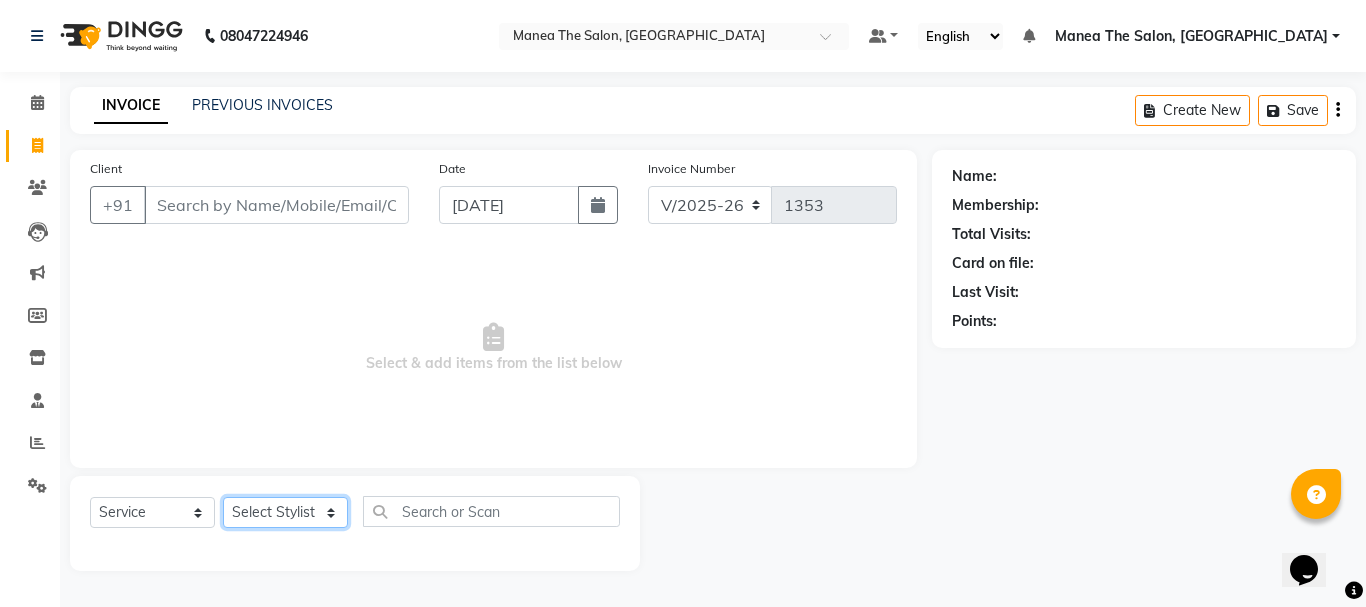 click on "Select Stylist [PERSON_NAME] Divya [PERSON_NAME] Renuka [PERSON_NAME]" 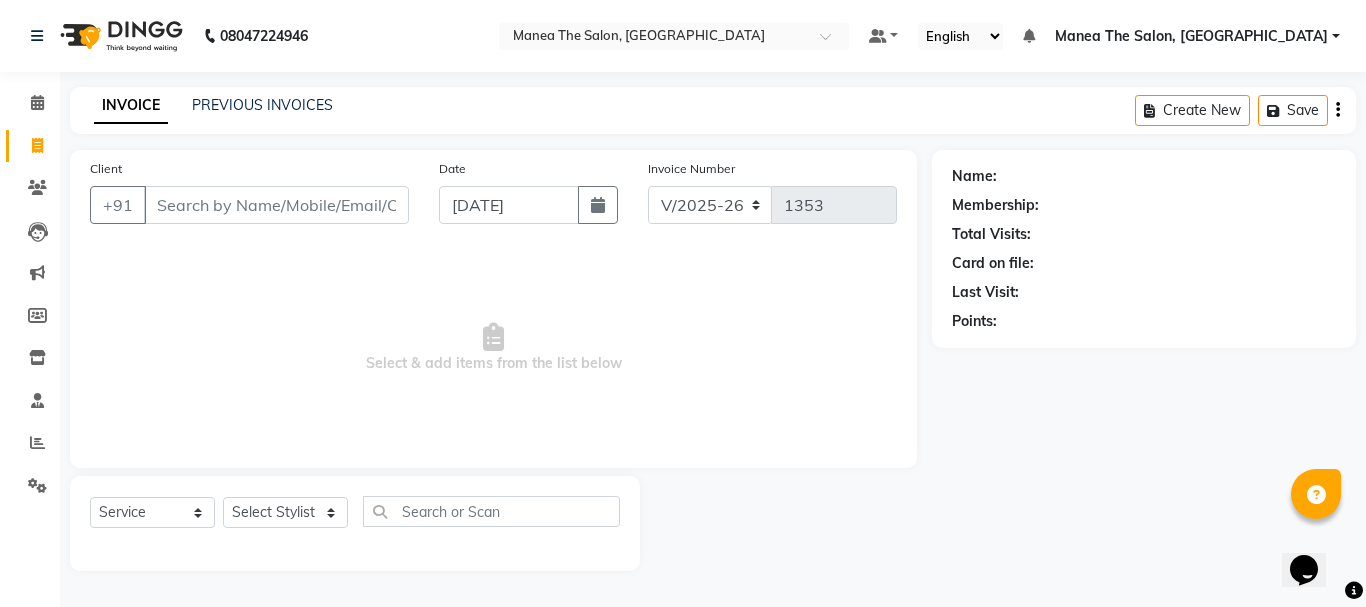 click on "Select & add items from the list below" at bounding box center [493, 348] 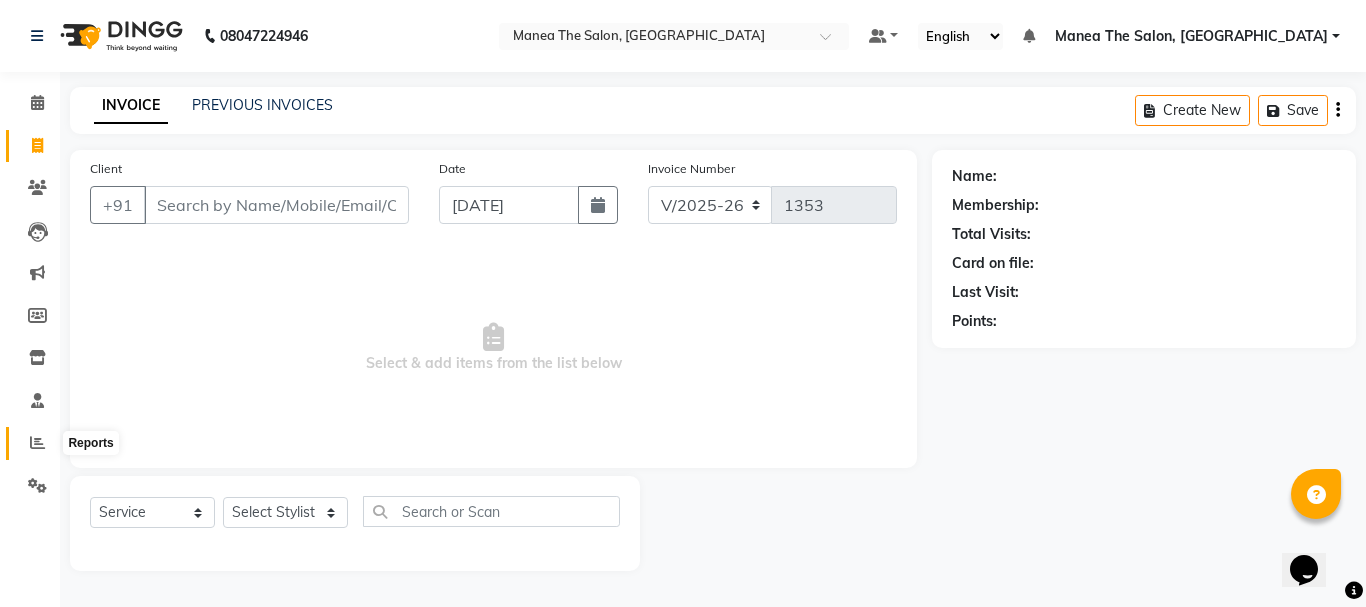 click 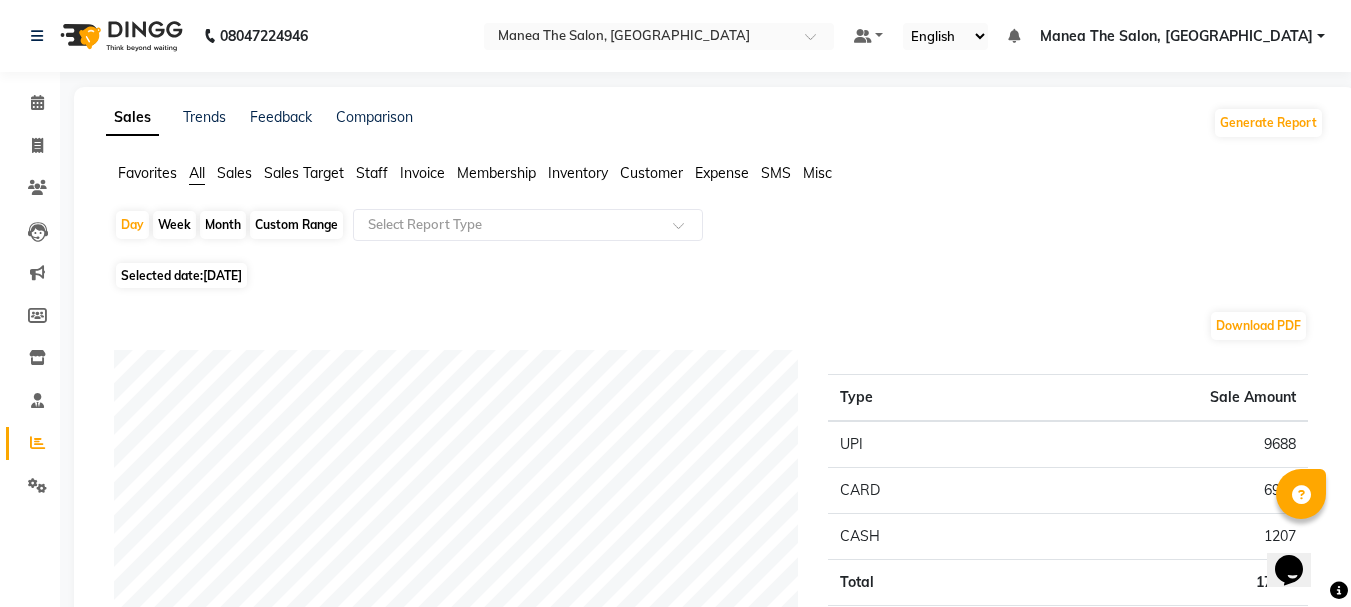 click on "Month" 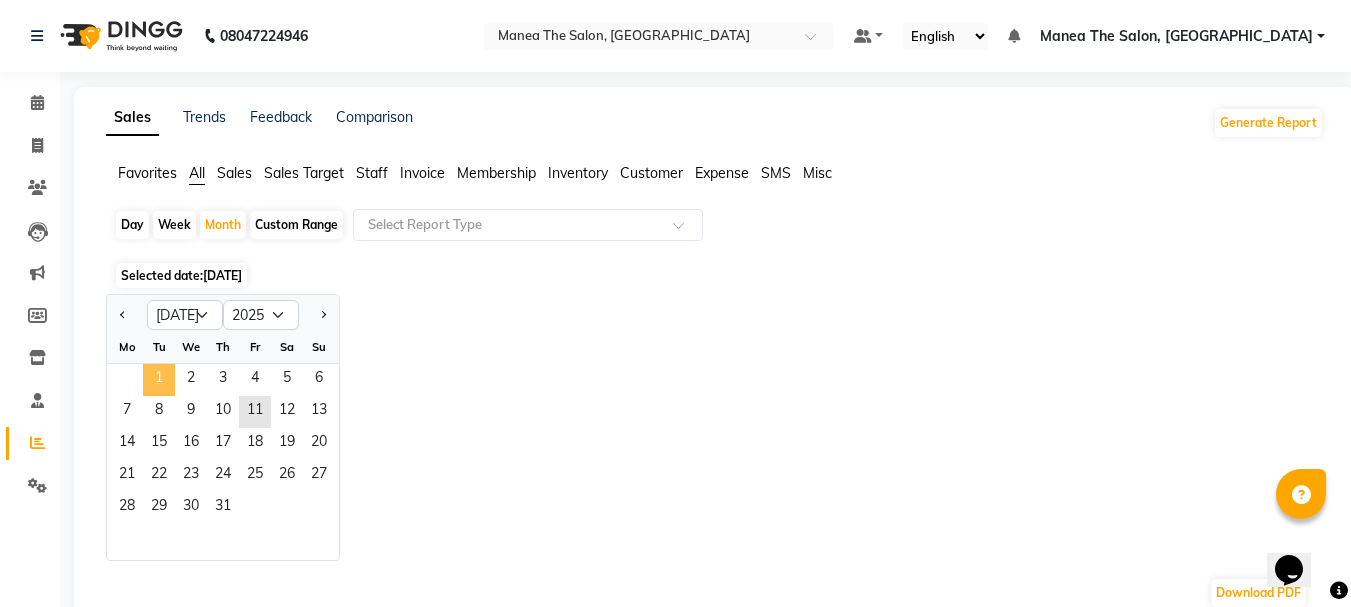 click on "1" 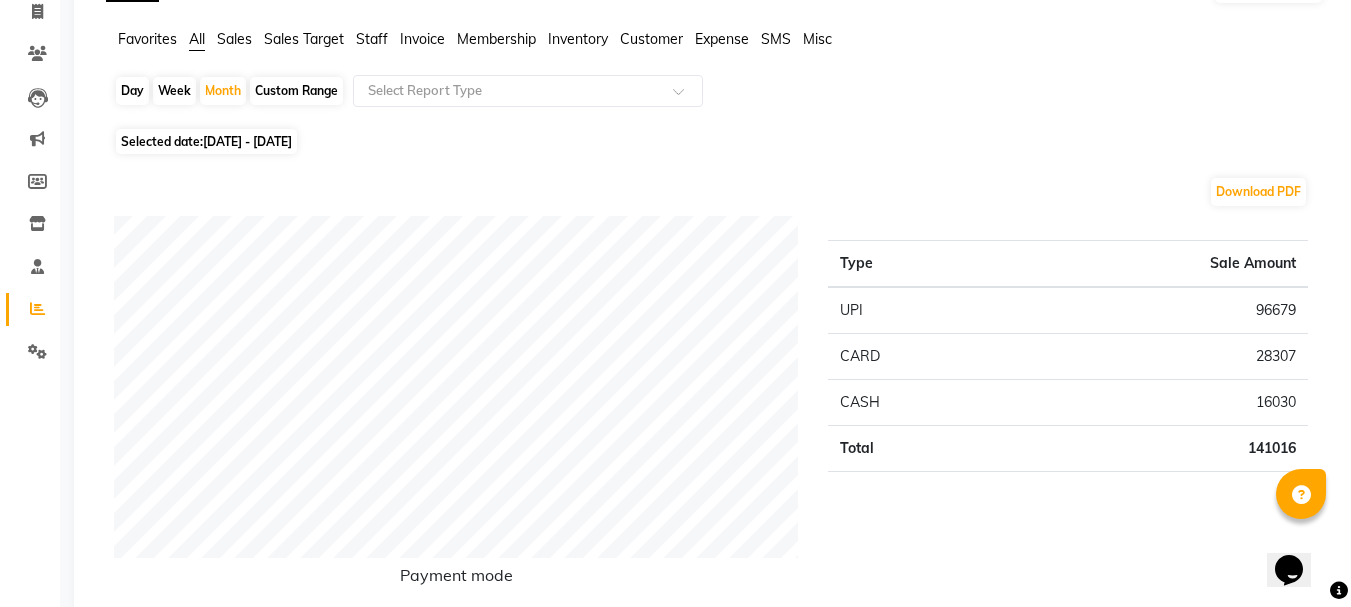 scroll, scrollTop: 0, scrollLeft: 0, axis: both 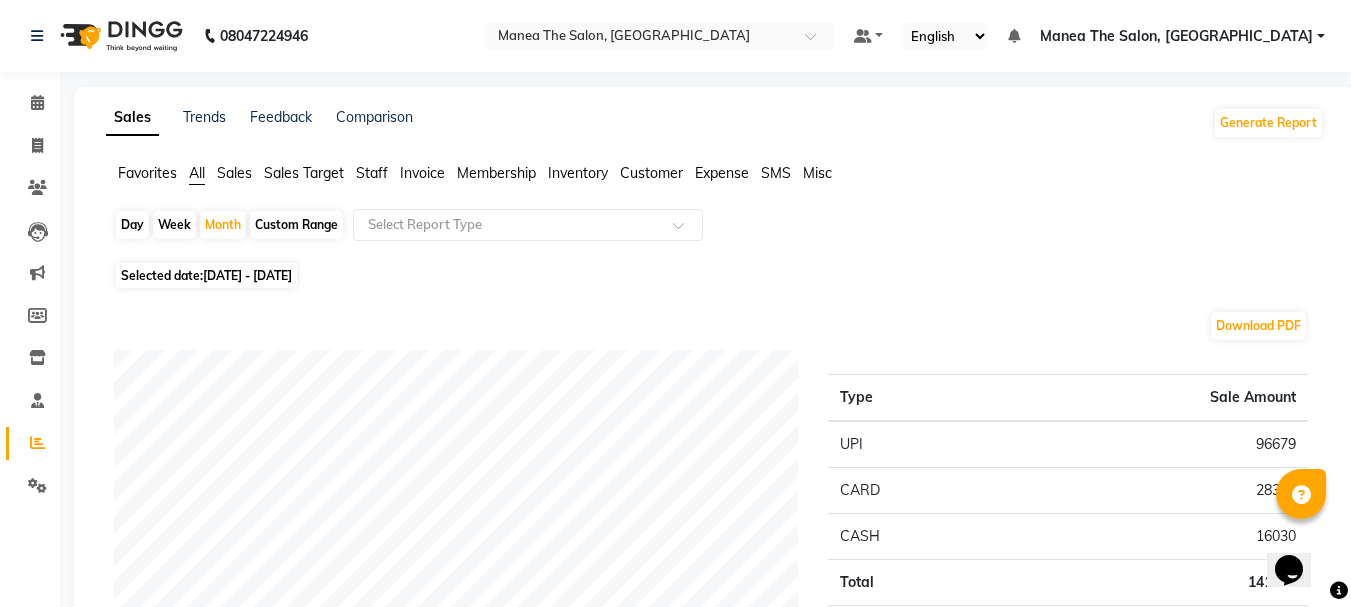 click on "Day" 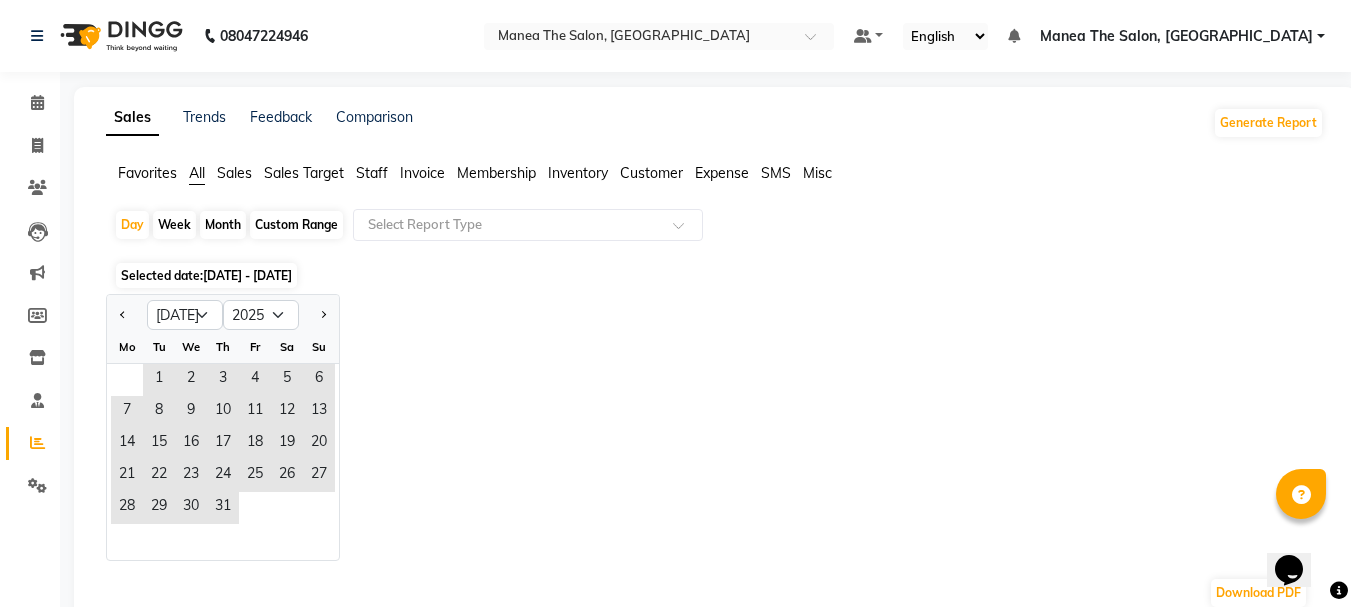 click on "Invoice" 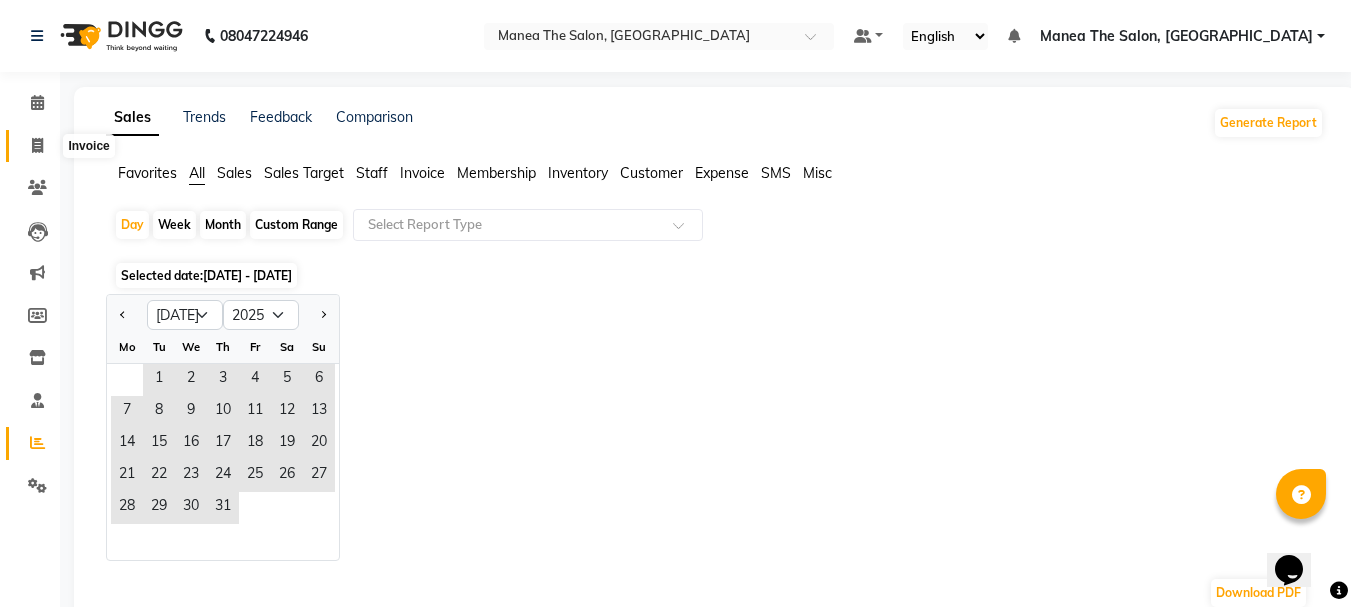 click 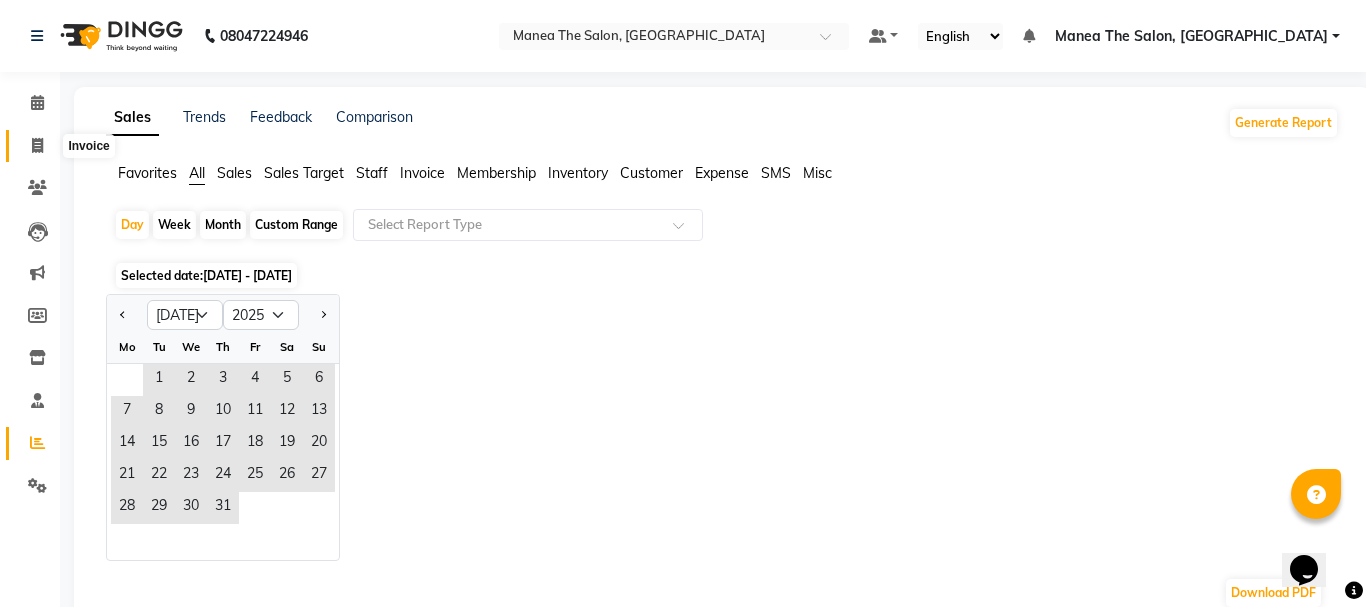 select on "service" 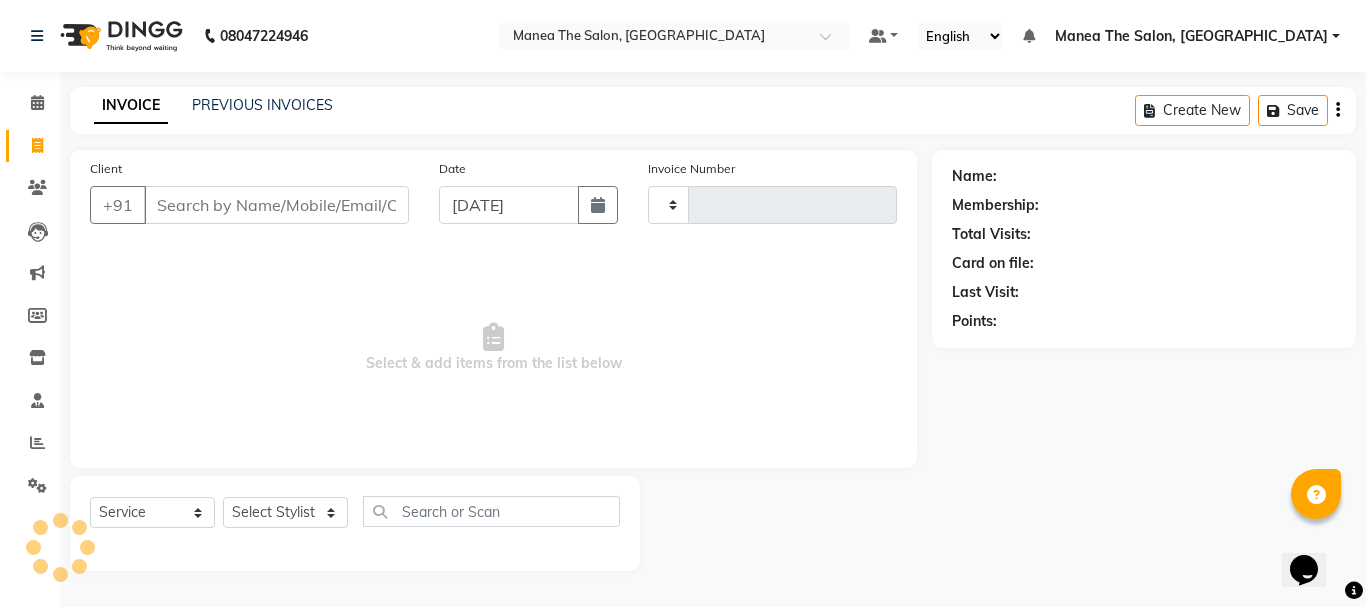 type on "1353" 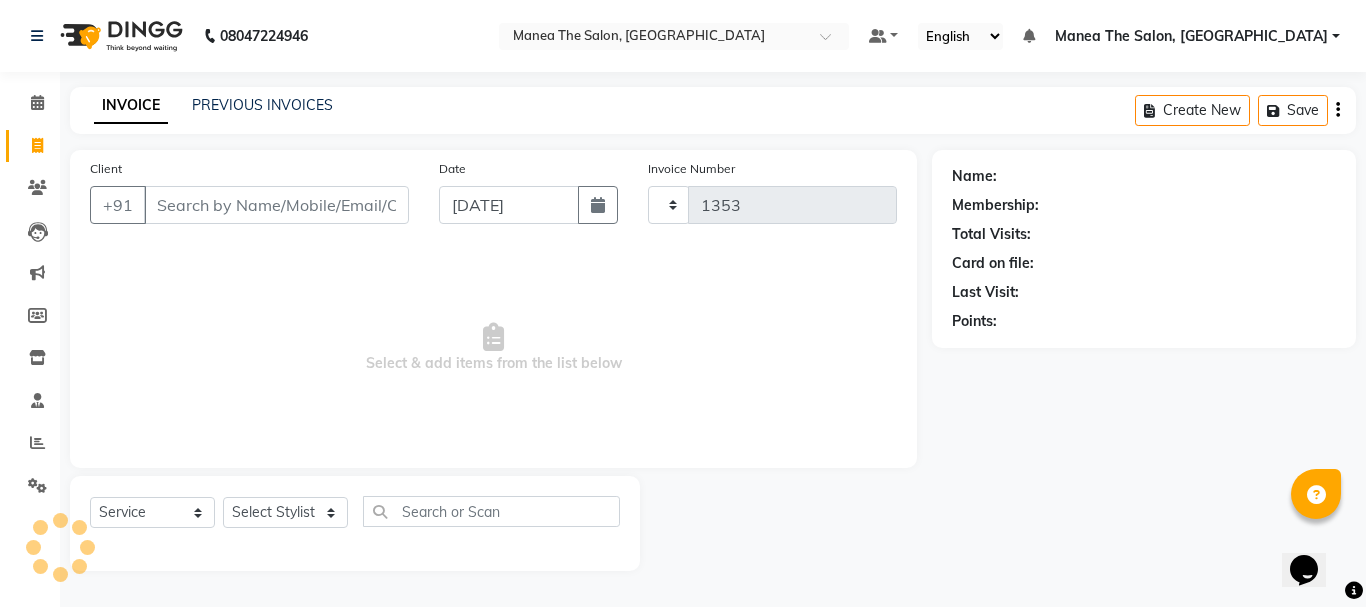 select on "7351" 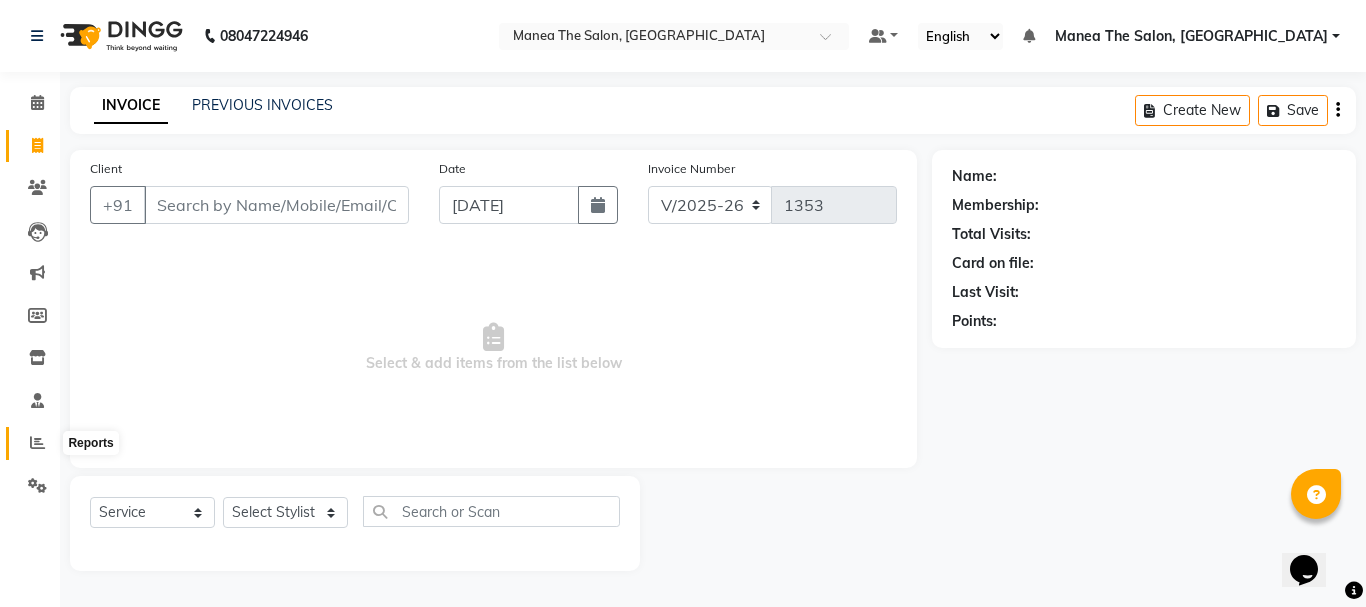 click 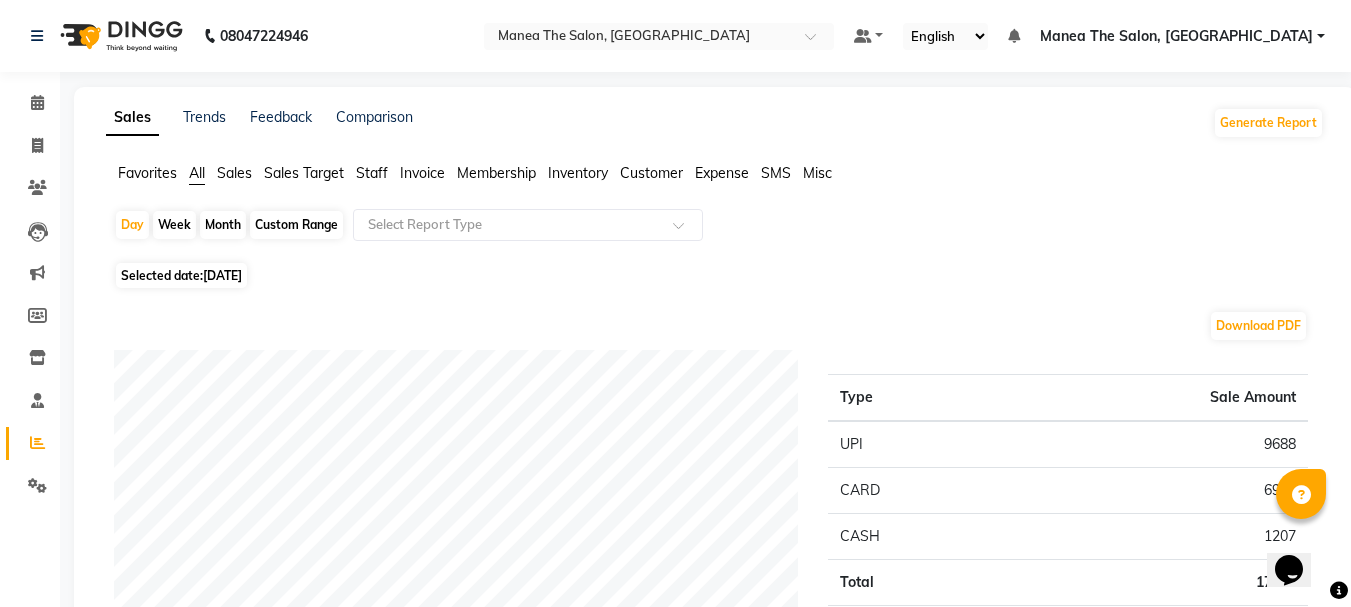 click on "Month" 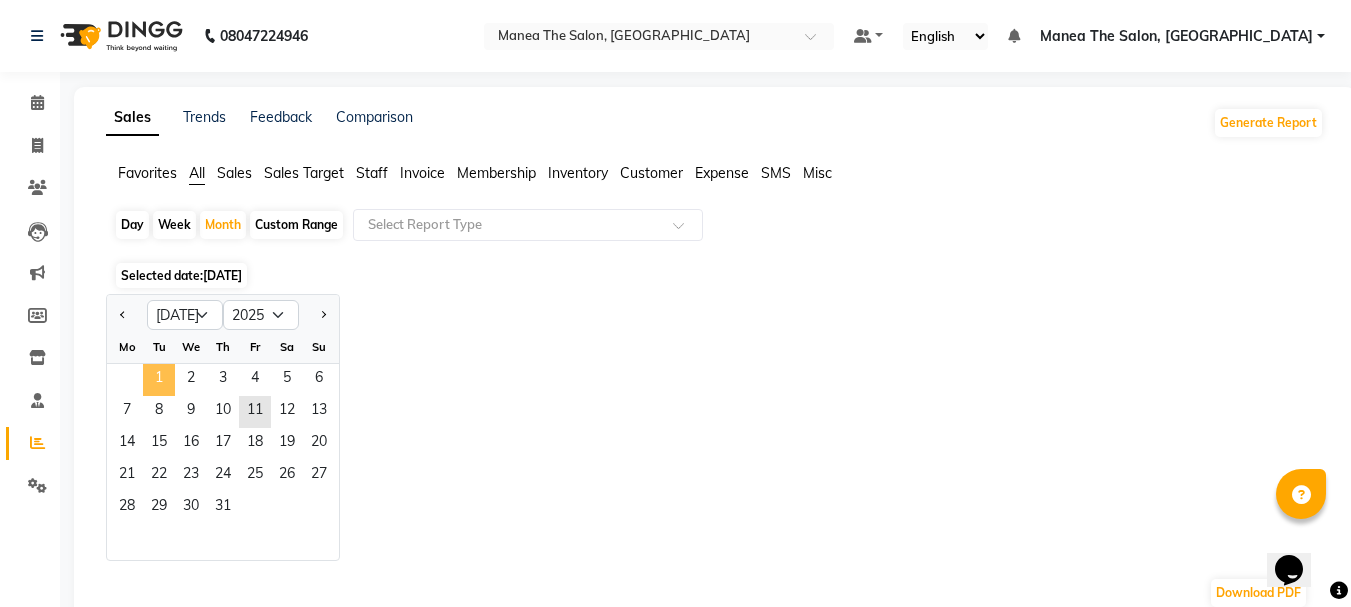 click on "1" 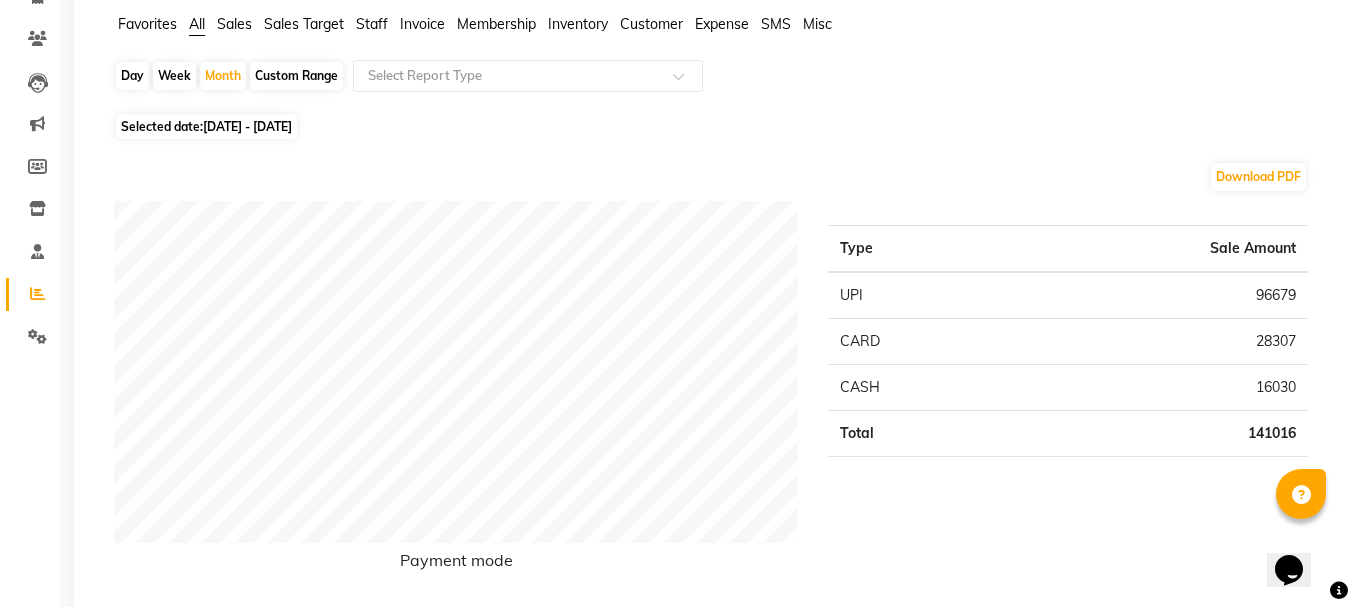 scroll, scrollTop: 0, scrollLeft: 0, axis: both 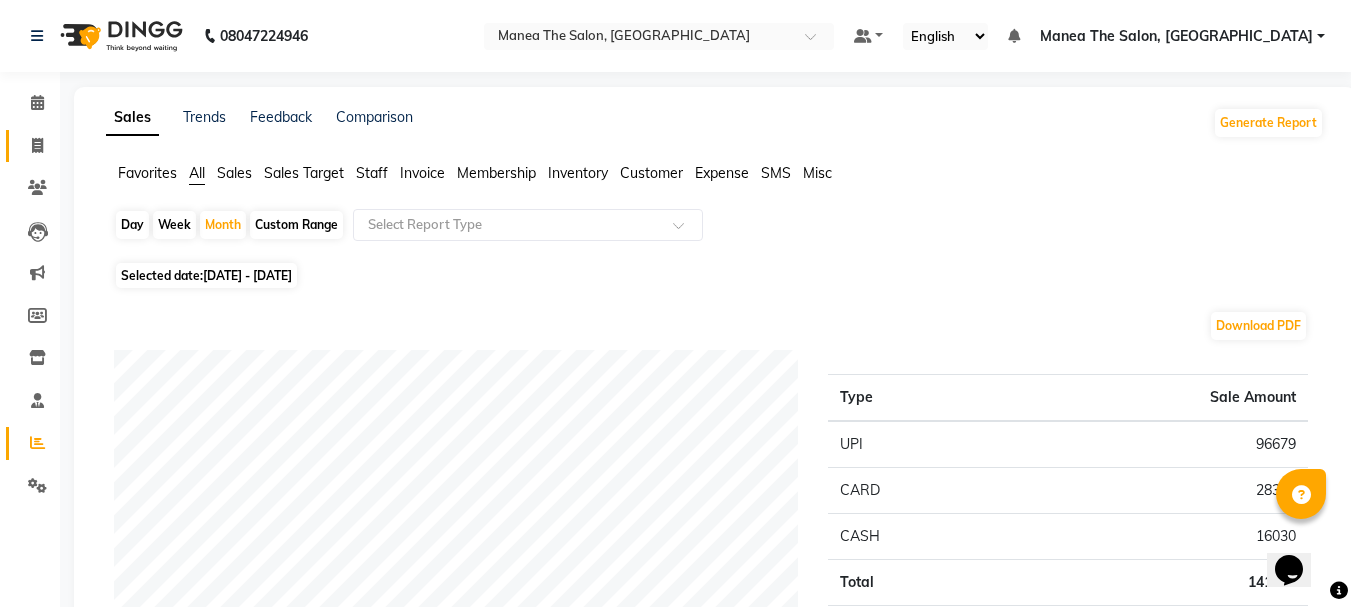 click on "Invoice" 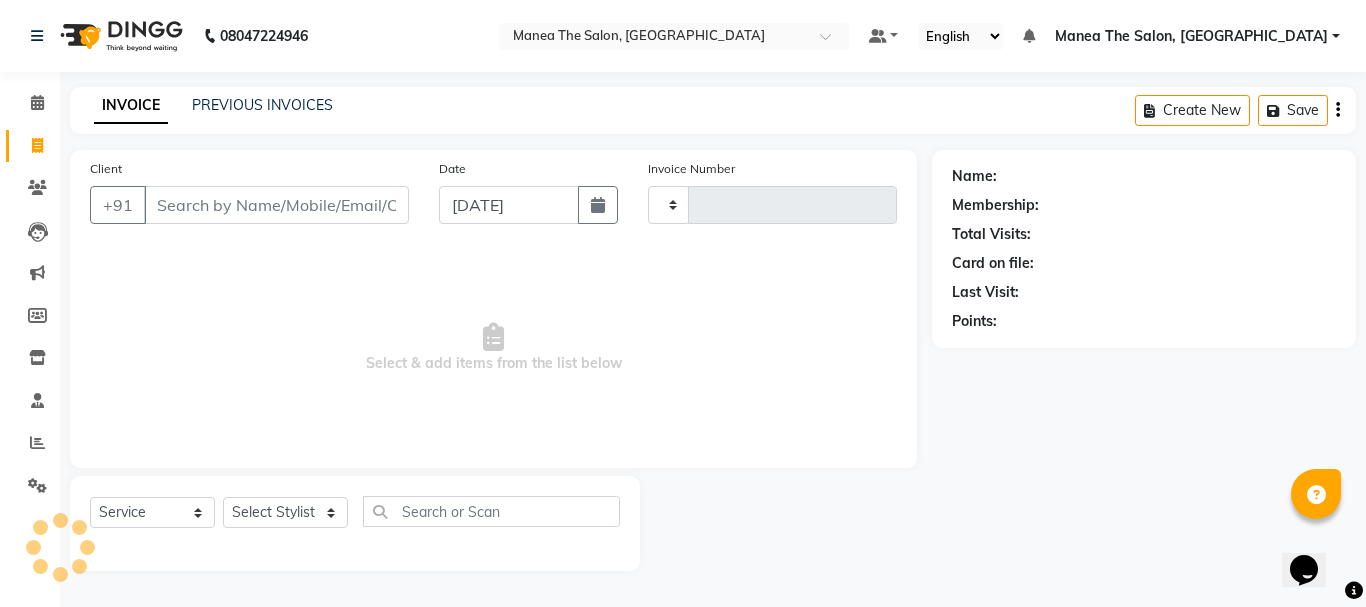type on "1353" 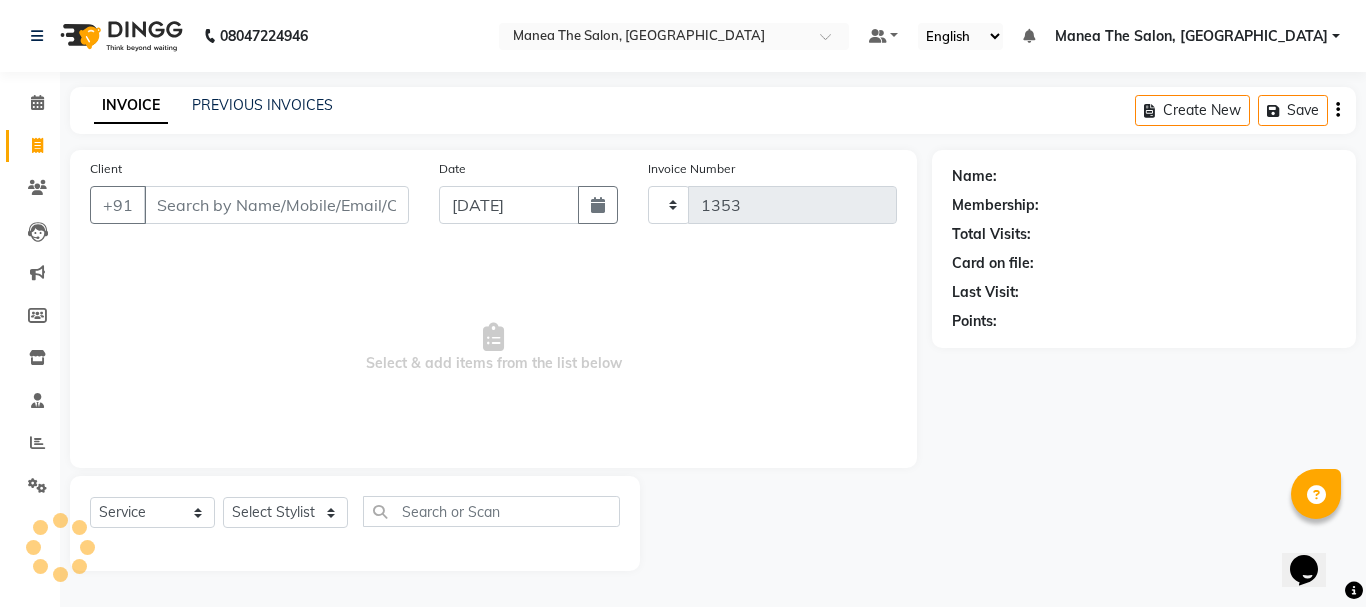 select on "7351" 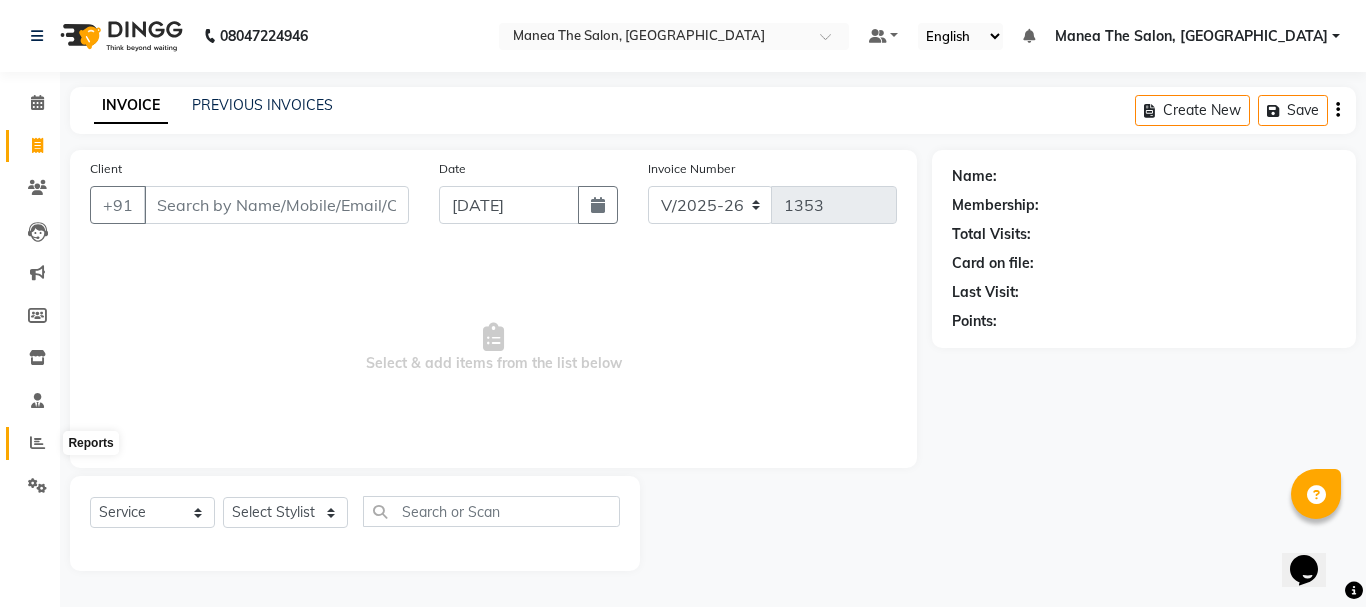 click 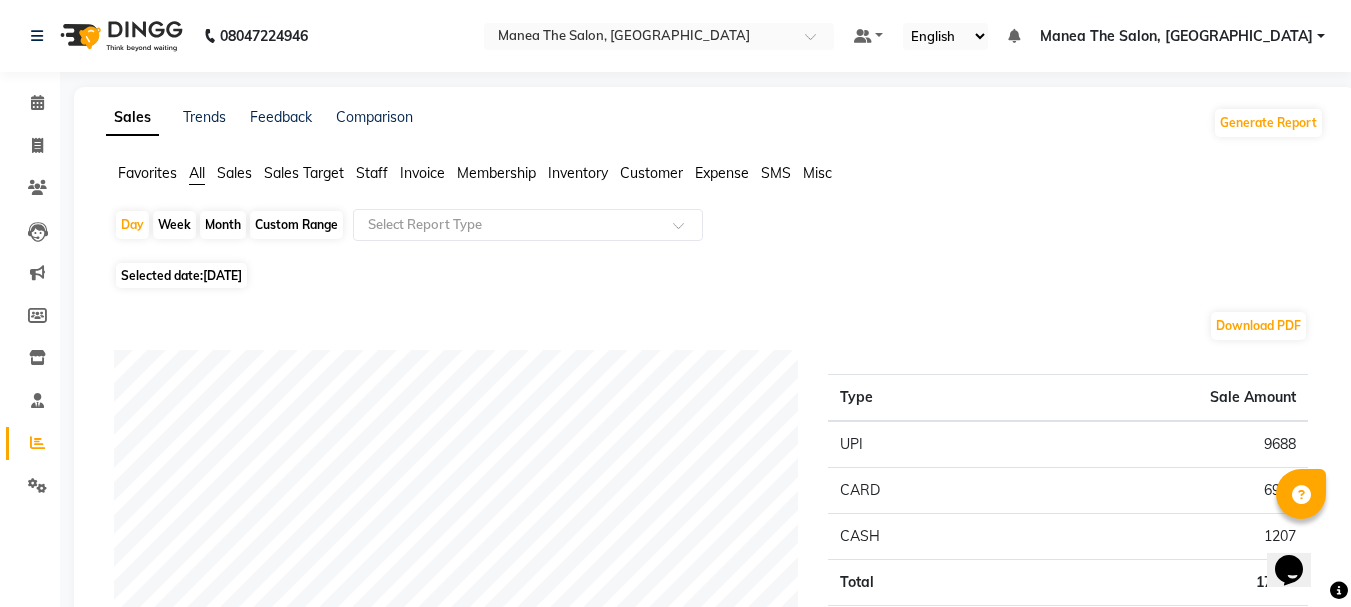 click on "Month" 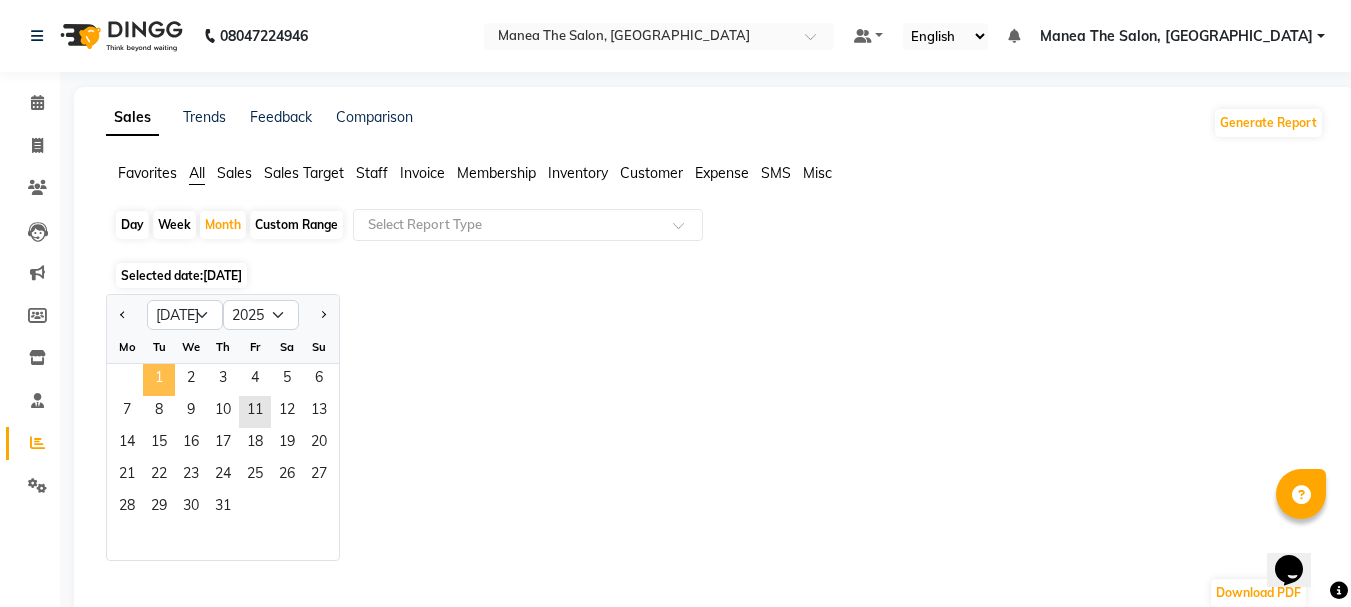 click on "1" 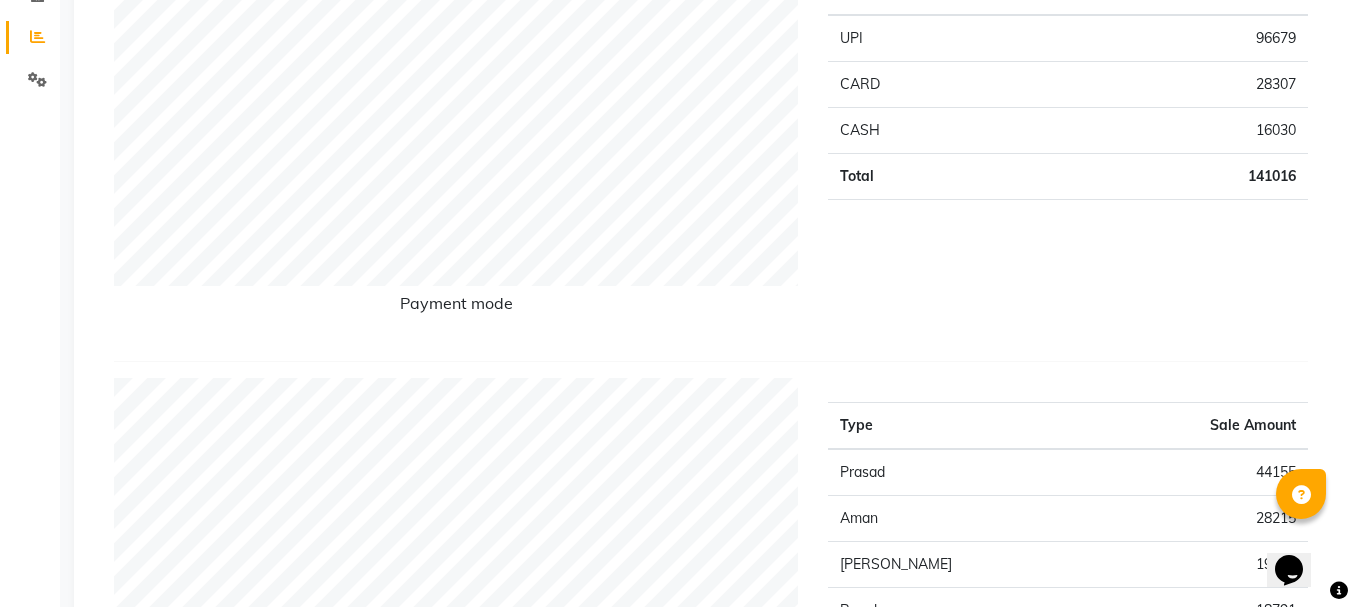 scroll, scrollTop: 500, scrollLeft: 0, axis: vertical 